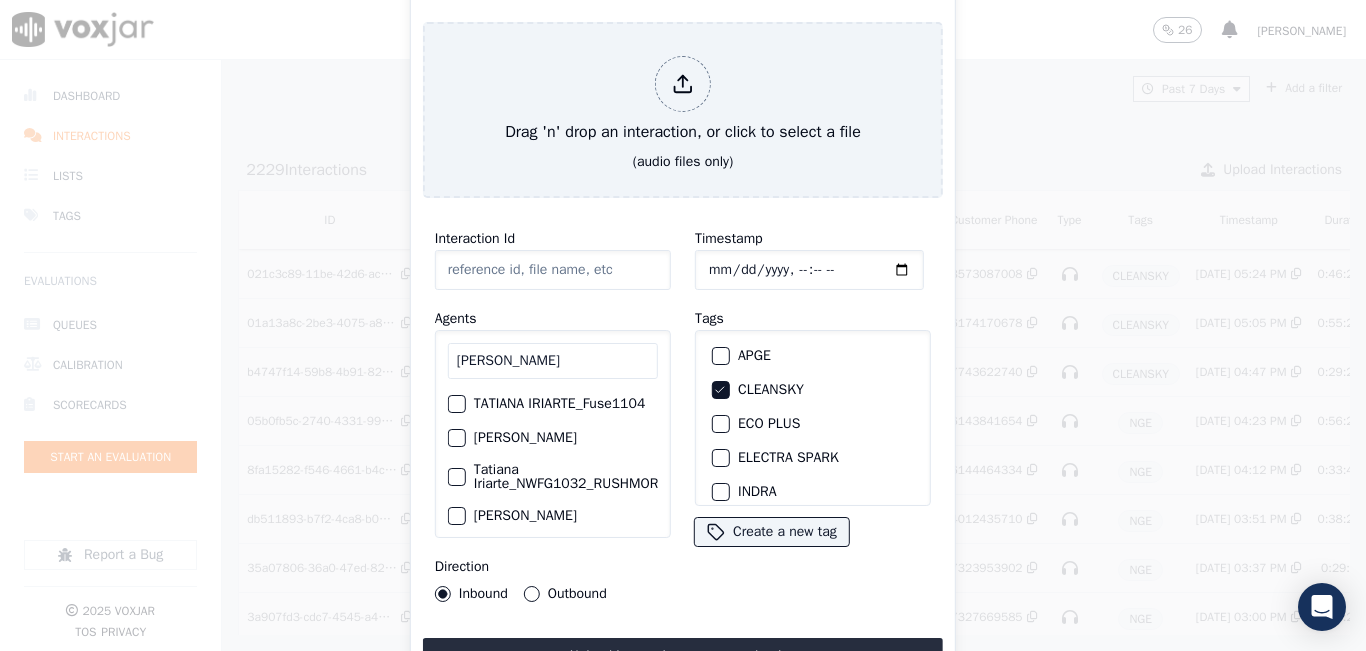 scroll, scrollTop: 0, scrollLeft: 0, axis: both 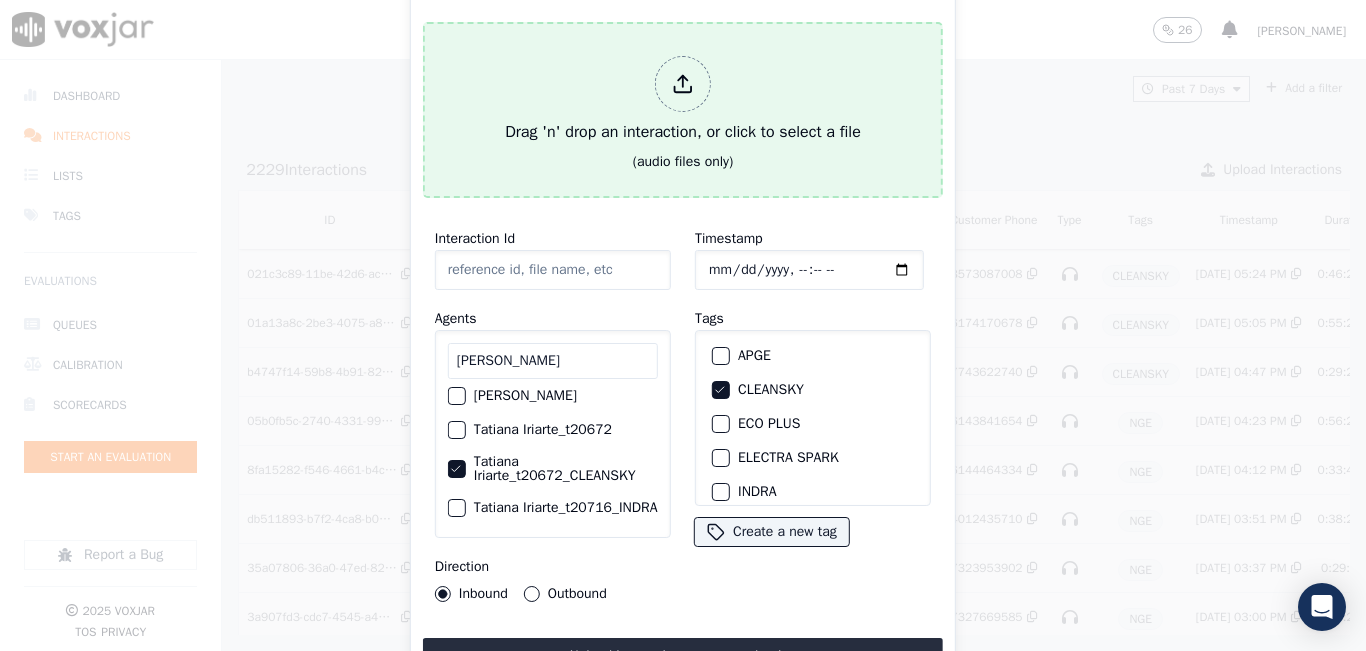 click on "Drag 'n' drop an interaction, or click to select a file" at bounding box center (683, 100) 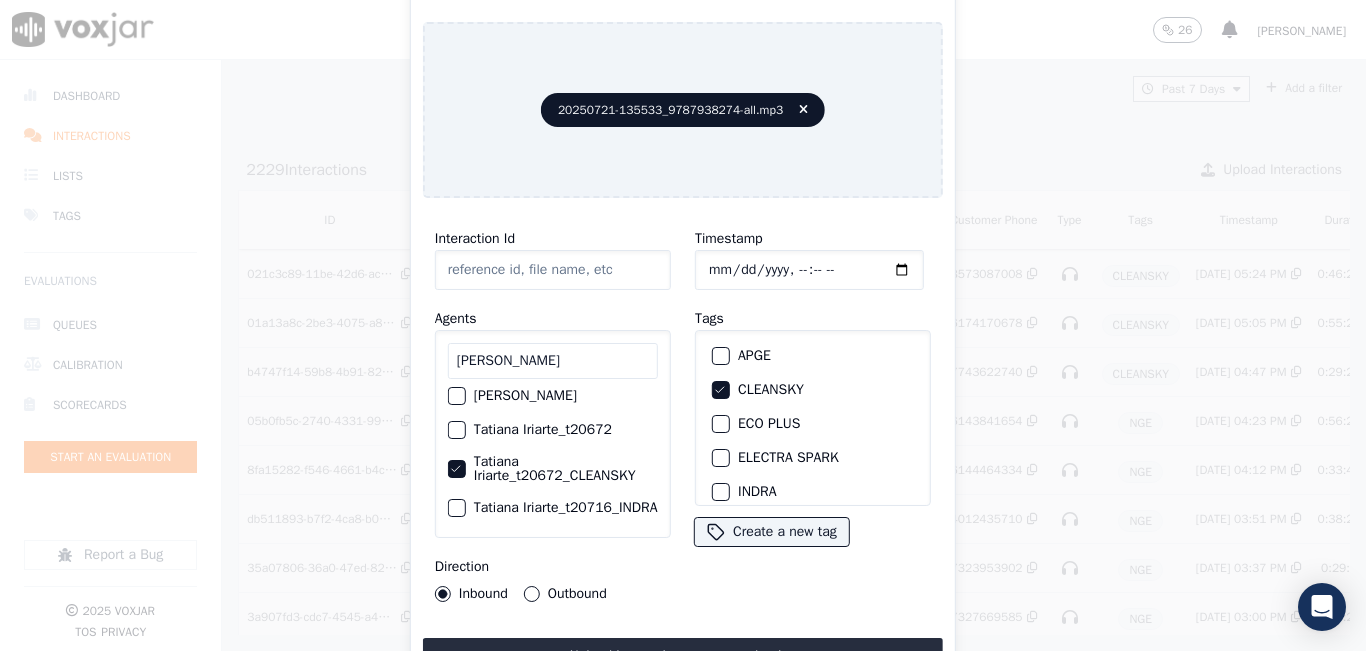 type on "20250721-135533_9787938274-all.mp3" 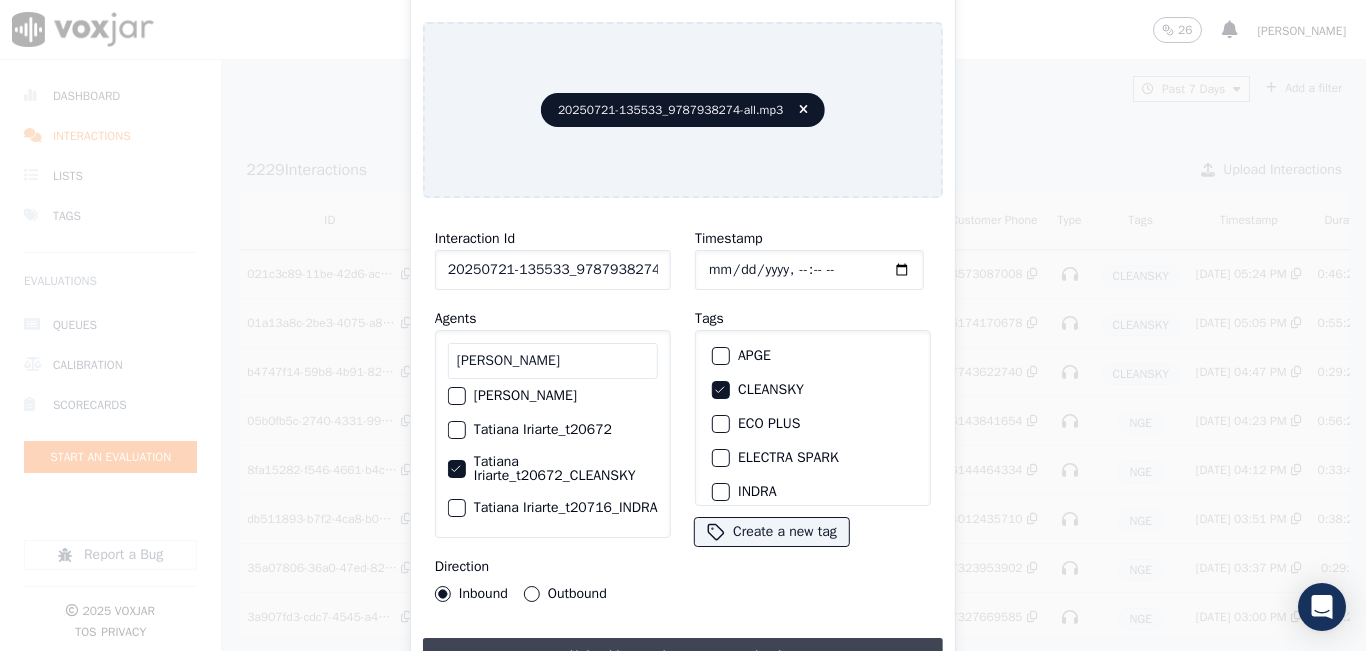 click on "Upload interaction to start evaluation" at bounding box center [683, 656] 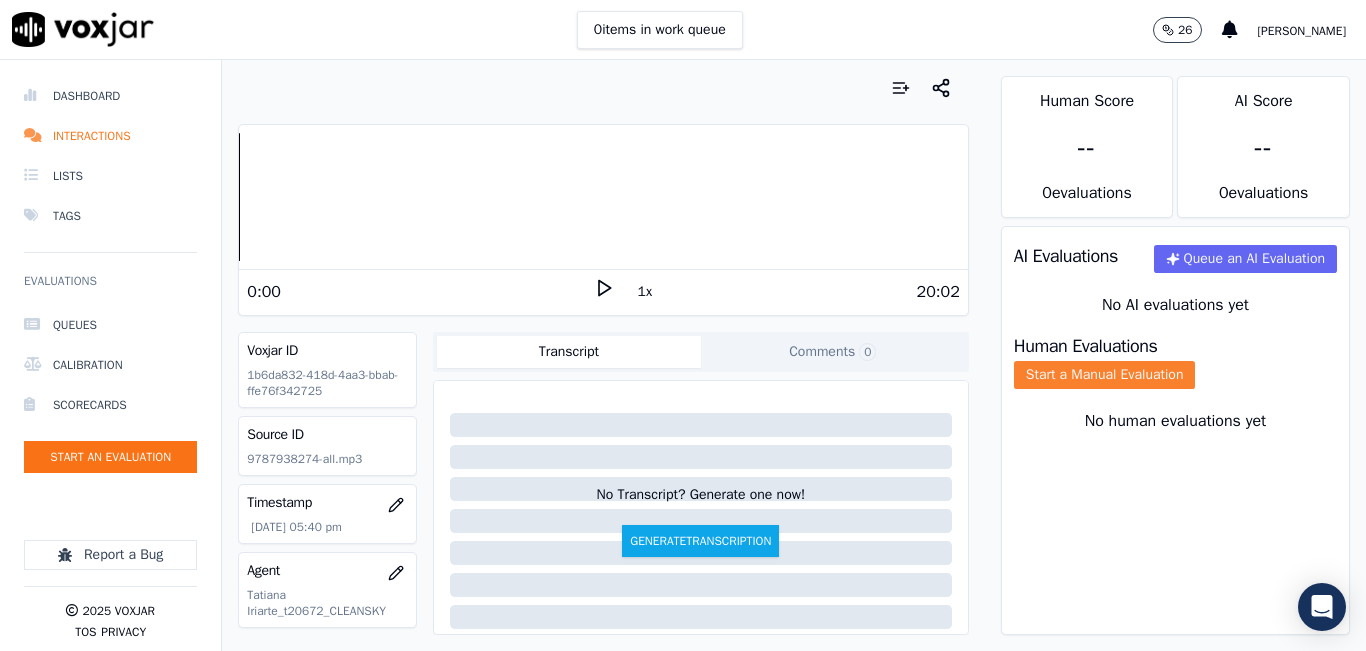 click on "Start a Manual Evaluation" 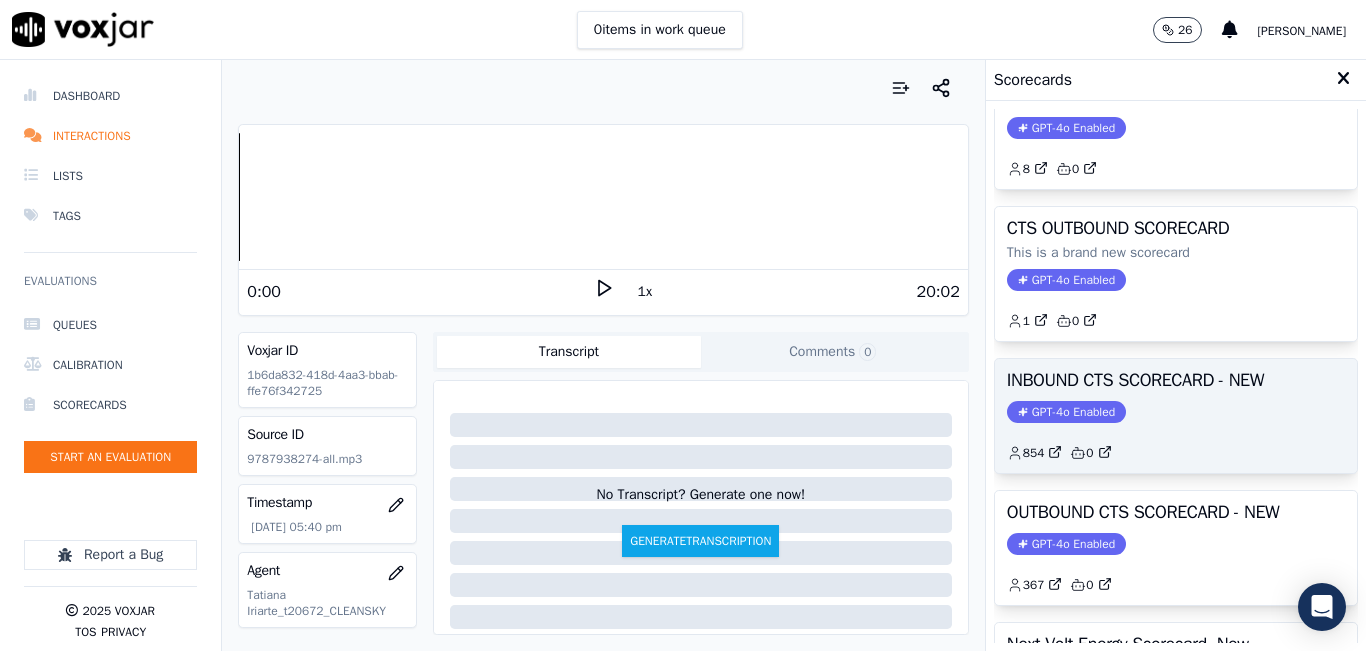 scroll, scrollTop: 100, scrollLeft: 0, axis: vertical 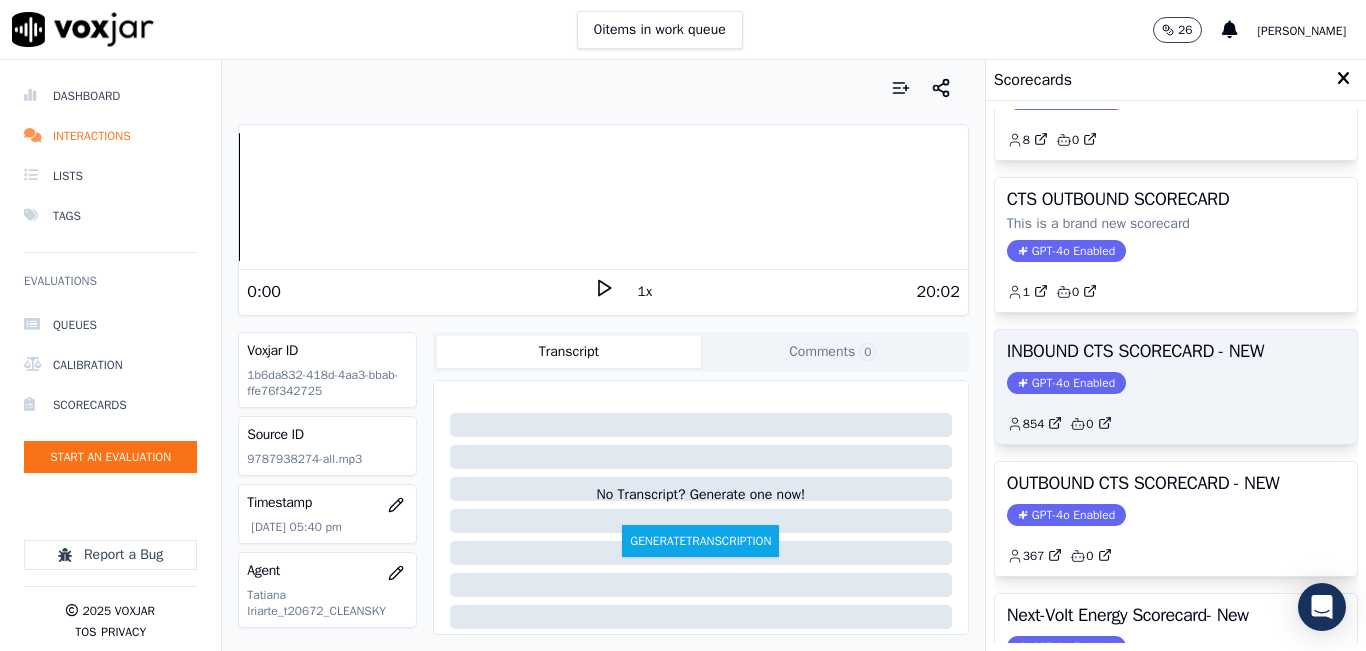 click on "GPT-4o Enabled" 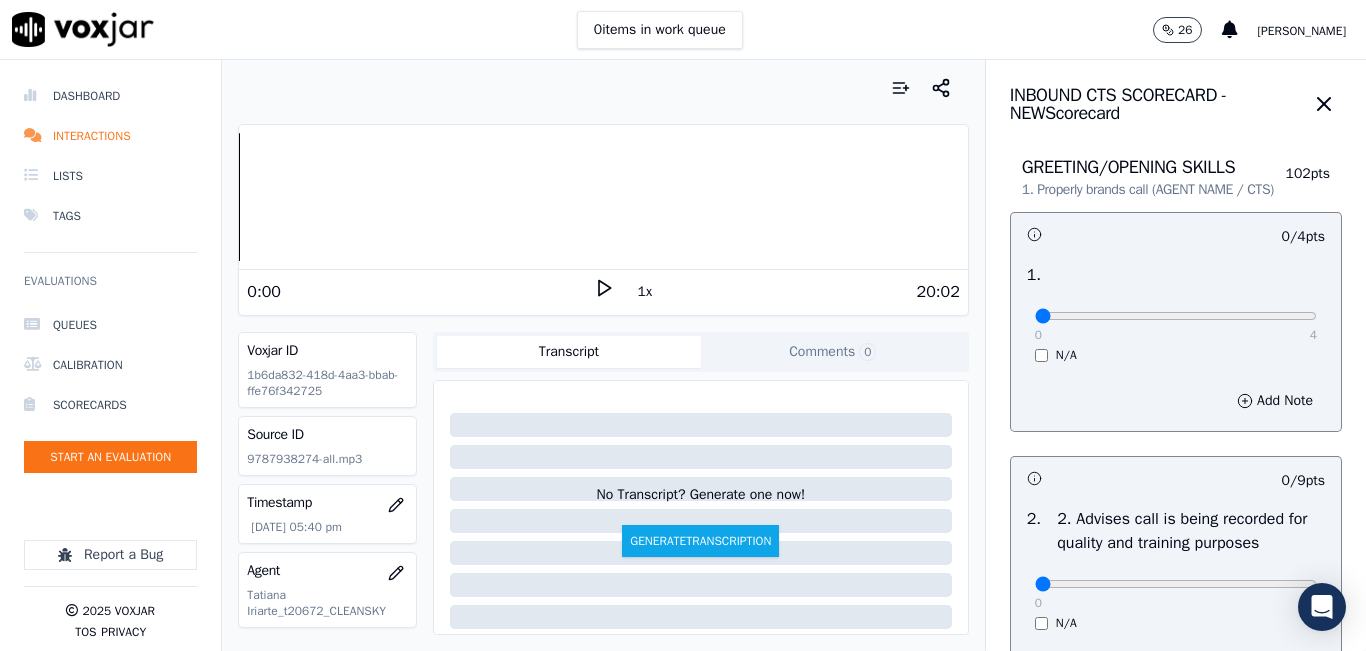 click 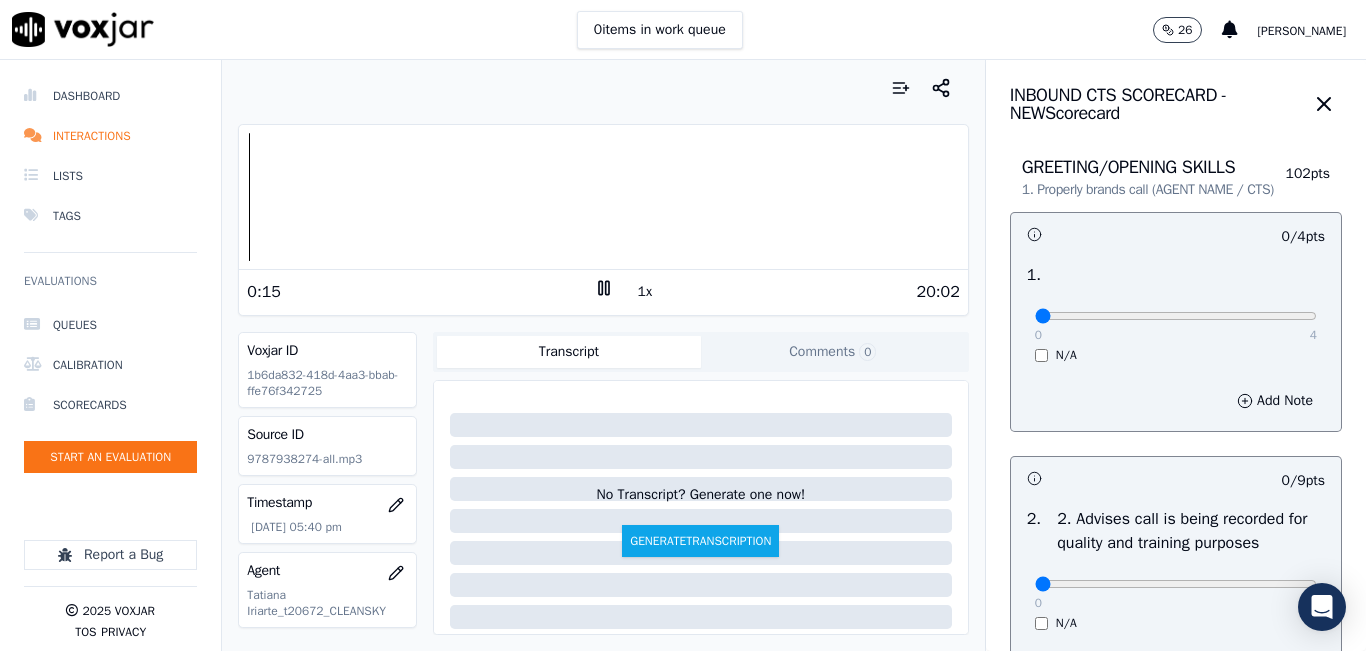 click 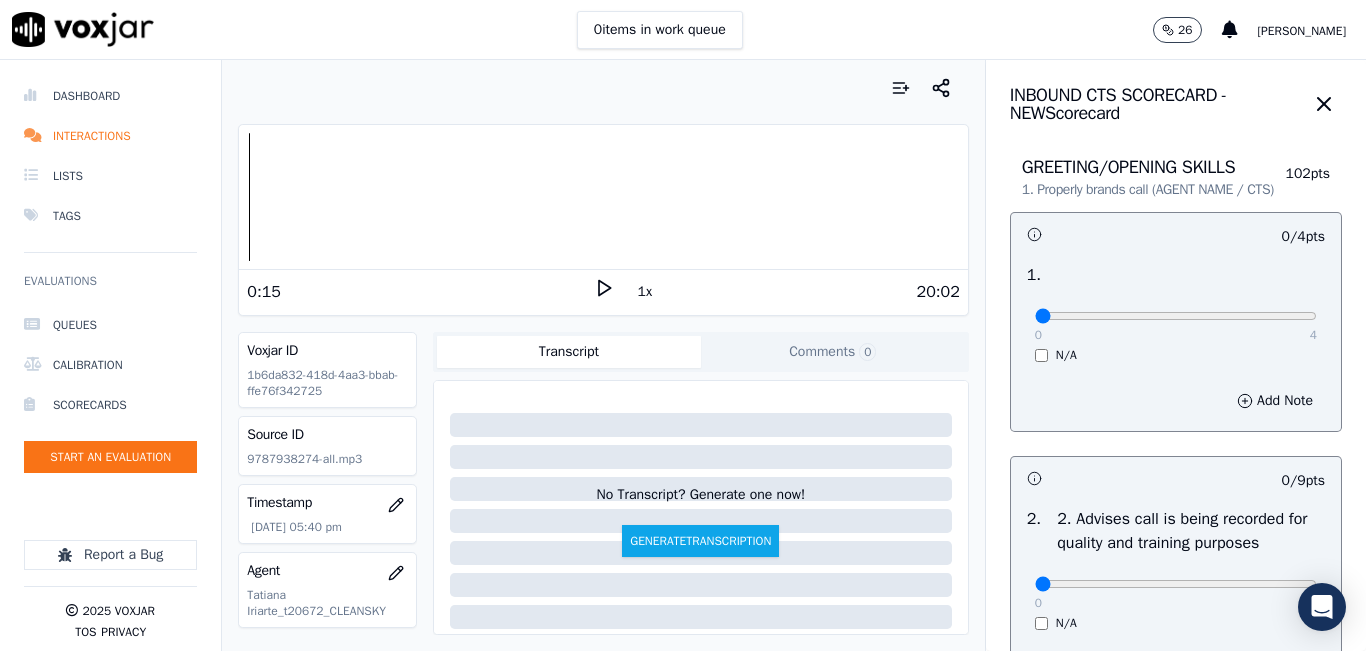 click 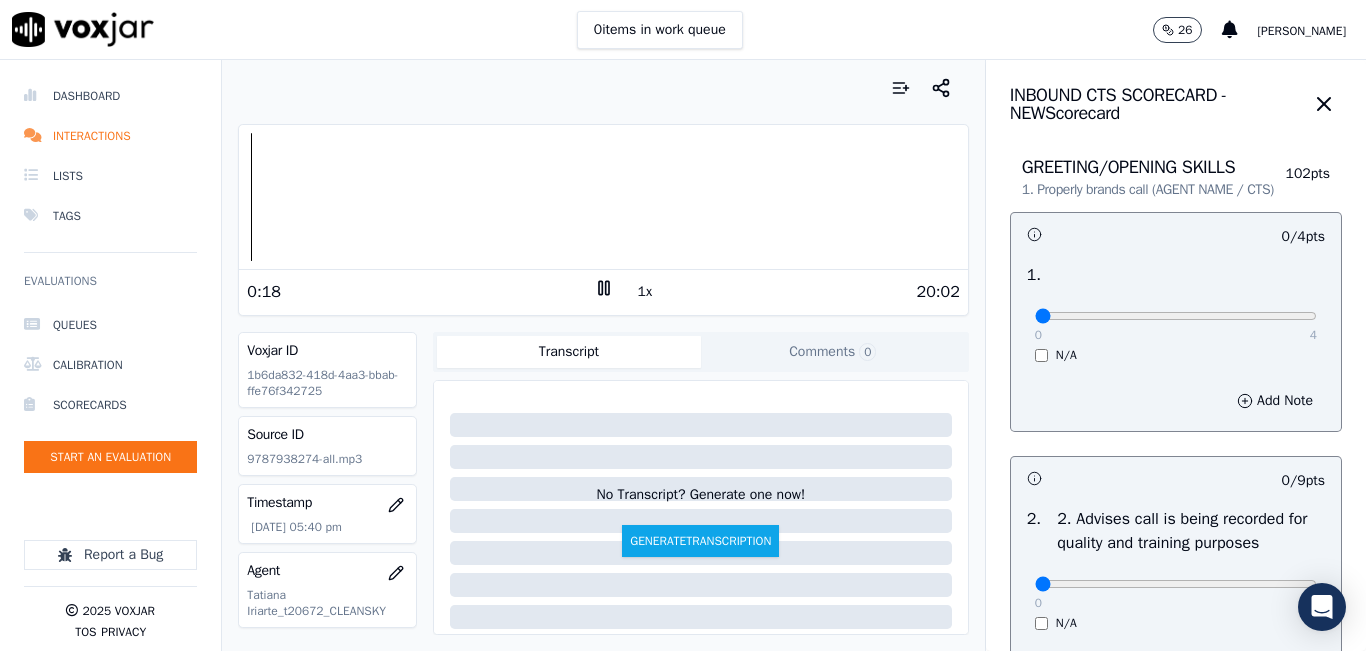 click on "1x" at bounding box center (645, 292) 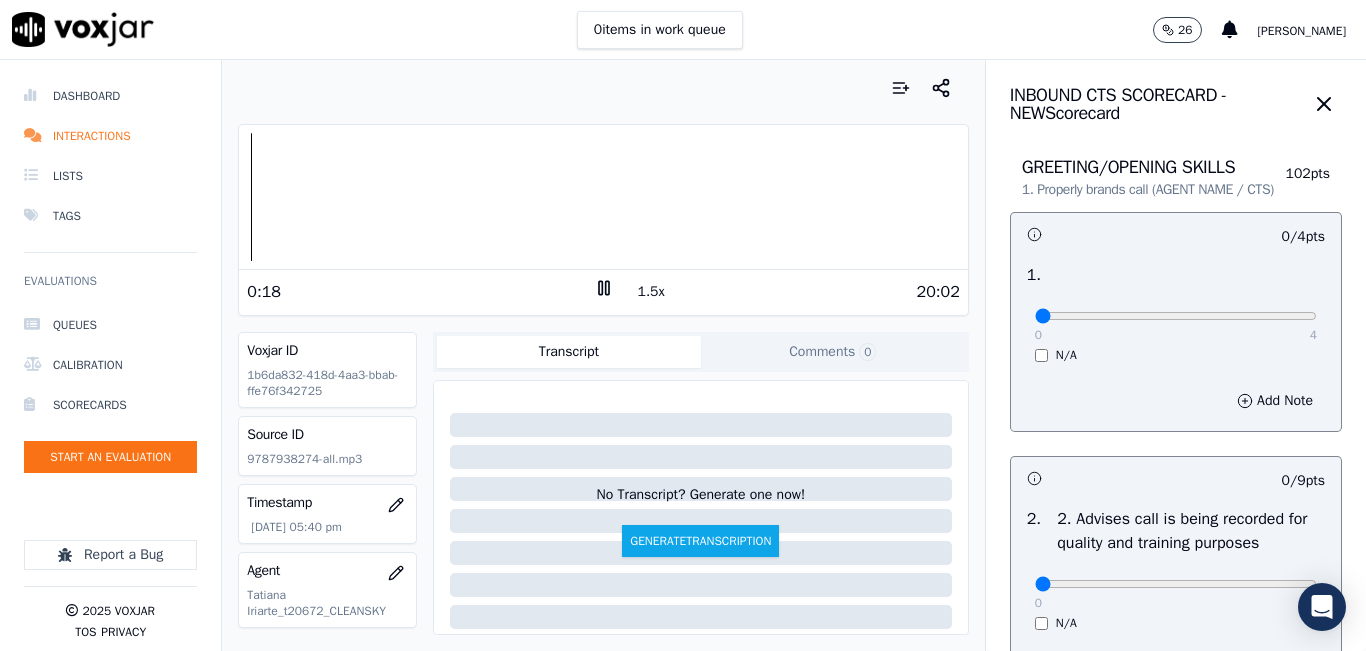 click on "1.5x" at bounding box center [651, 292] 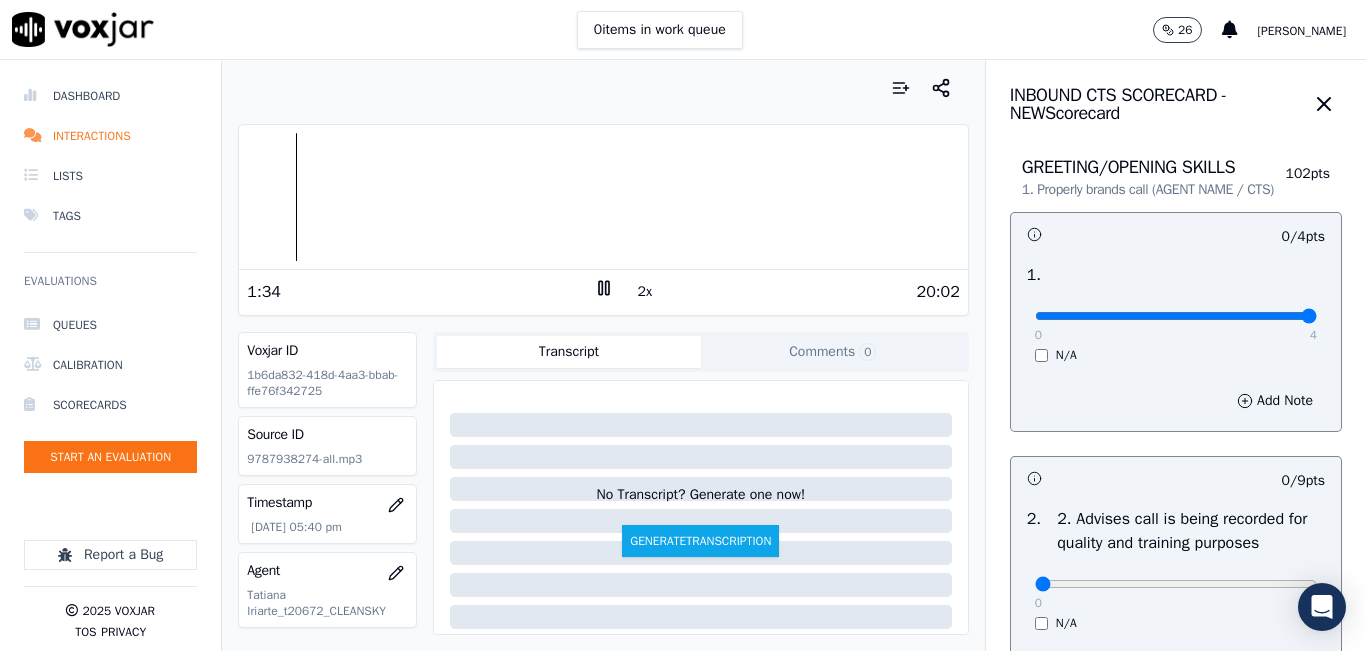 drag, startPoint x: 1248, startPoint y: 331, endPoint x: 1301, endPoint y: 317, distance: 54.81788 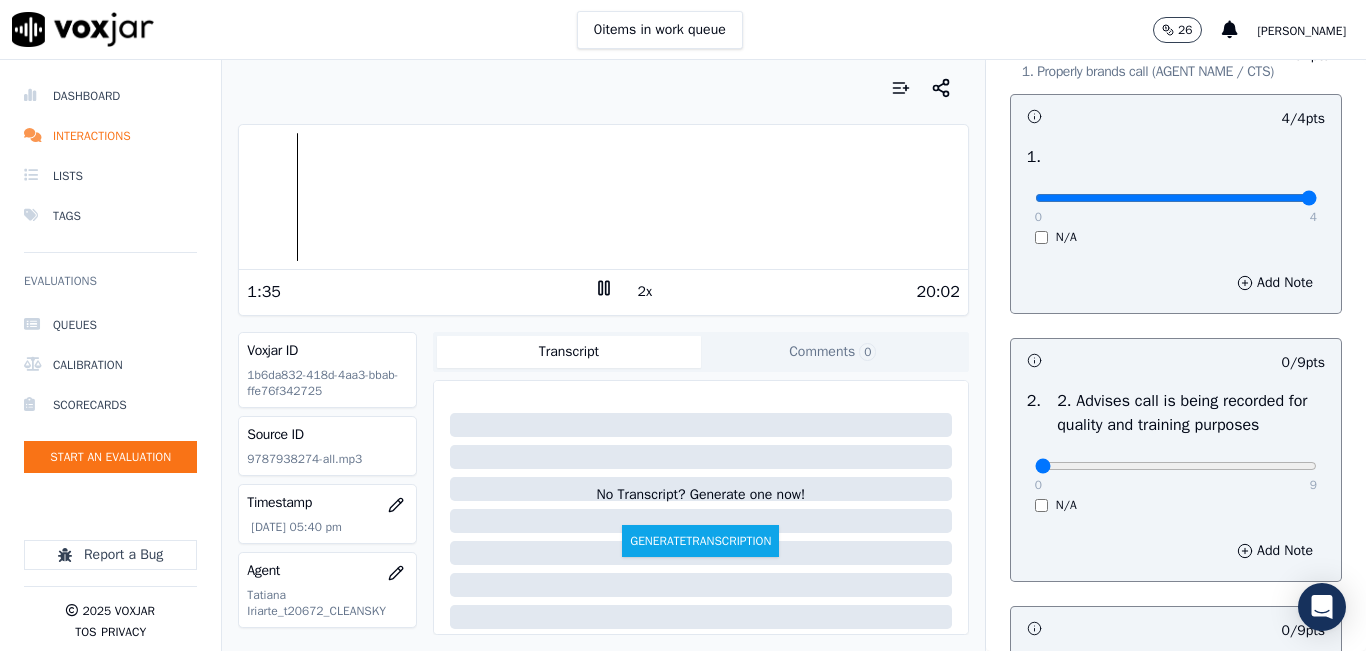 scroll, scrollTop: 300, scrollLeft: 0, axis: vertical 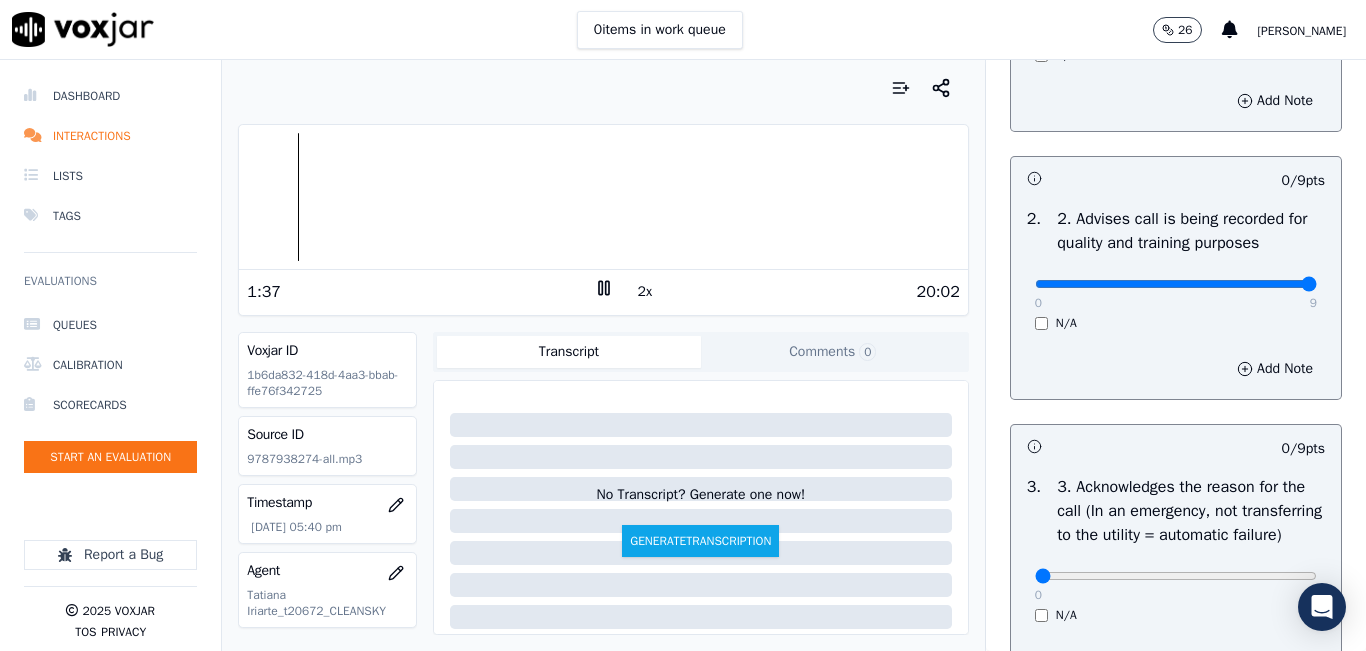 type on "9" 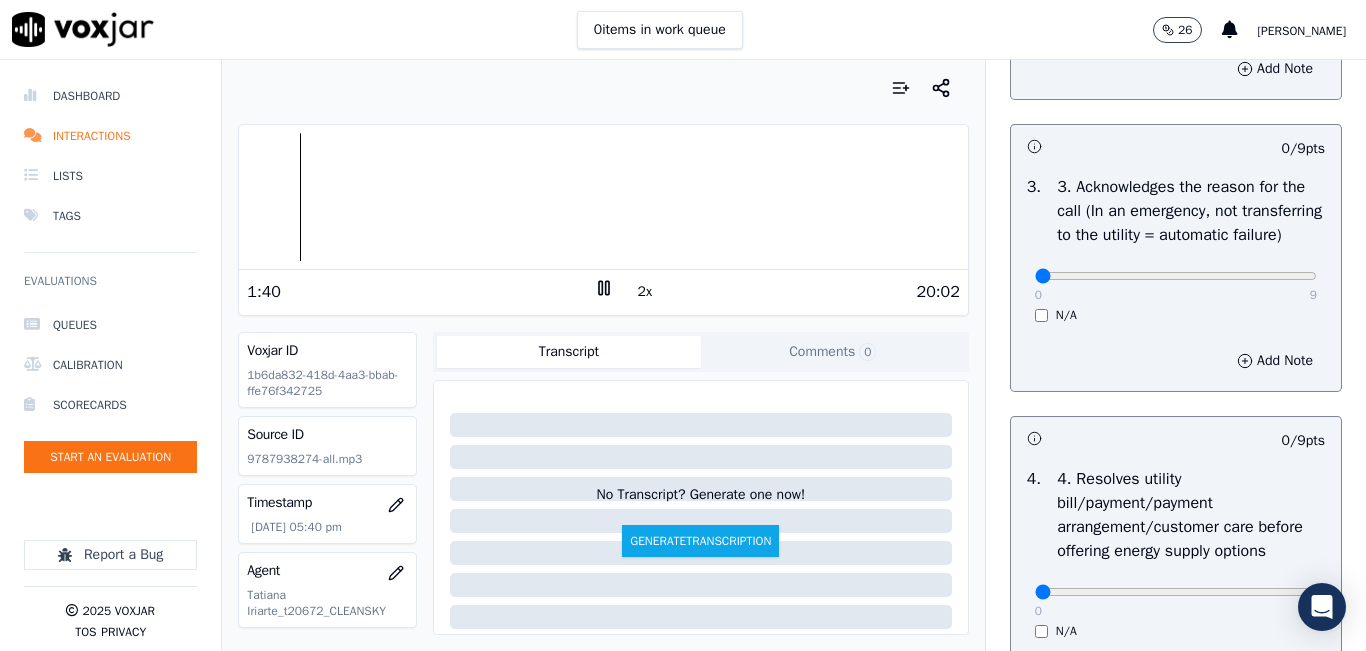 scroll, scrollTop: 800, scrollLeft: 0, axis: vertical 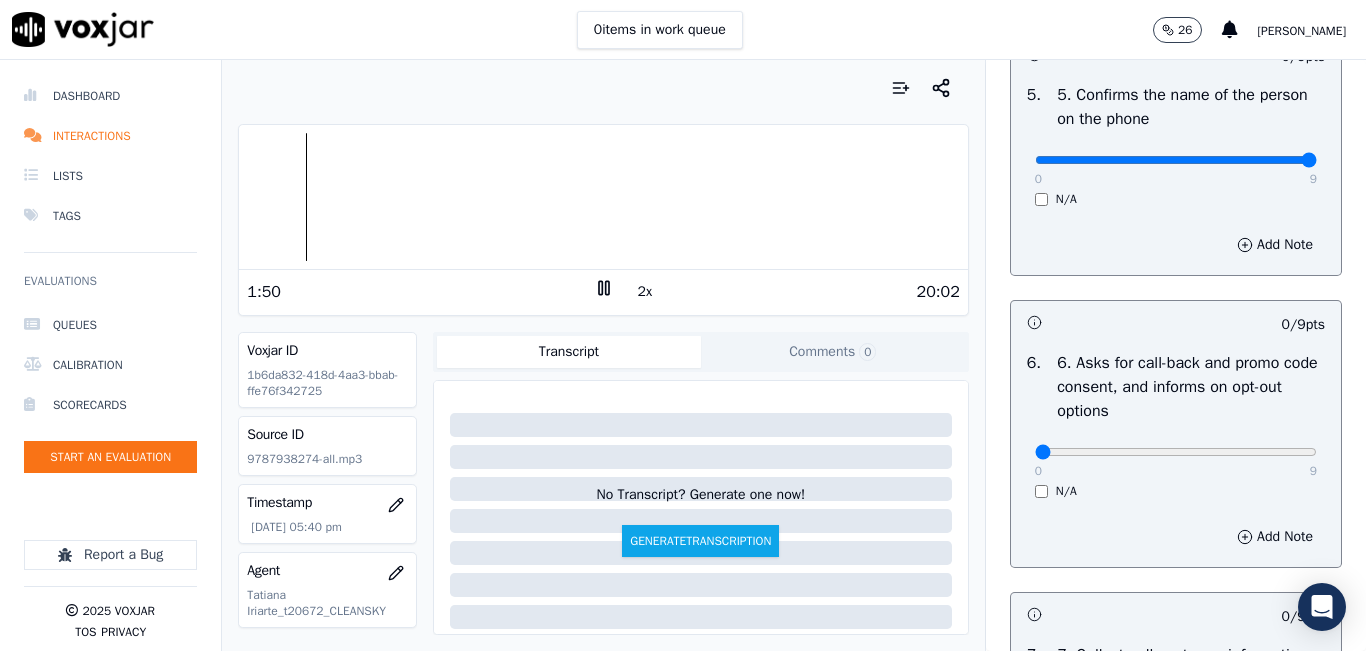 type on "9" 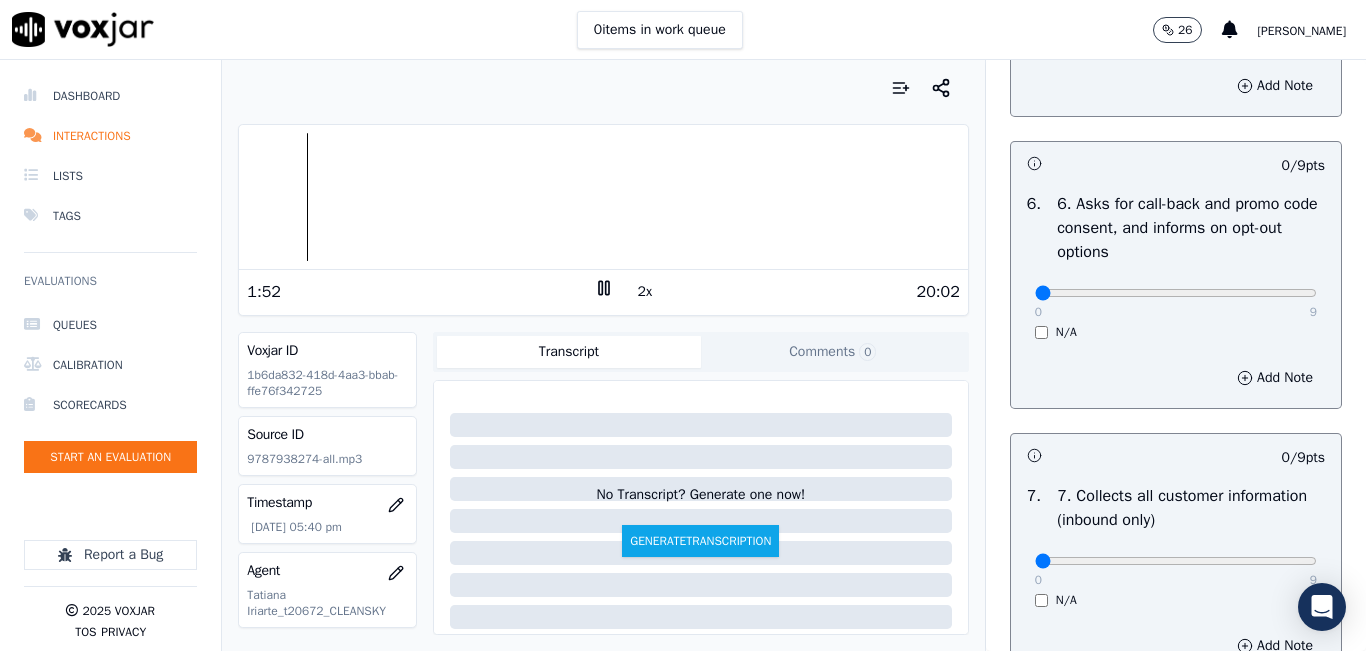 scroll, scrollTop: 1500, scrollLeft: 0, axis: vertical 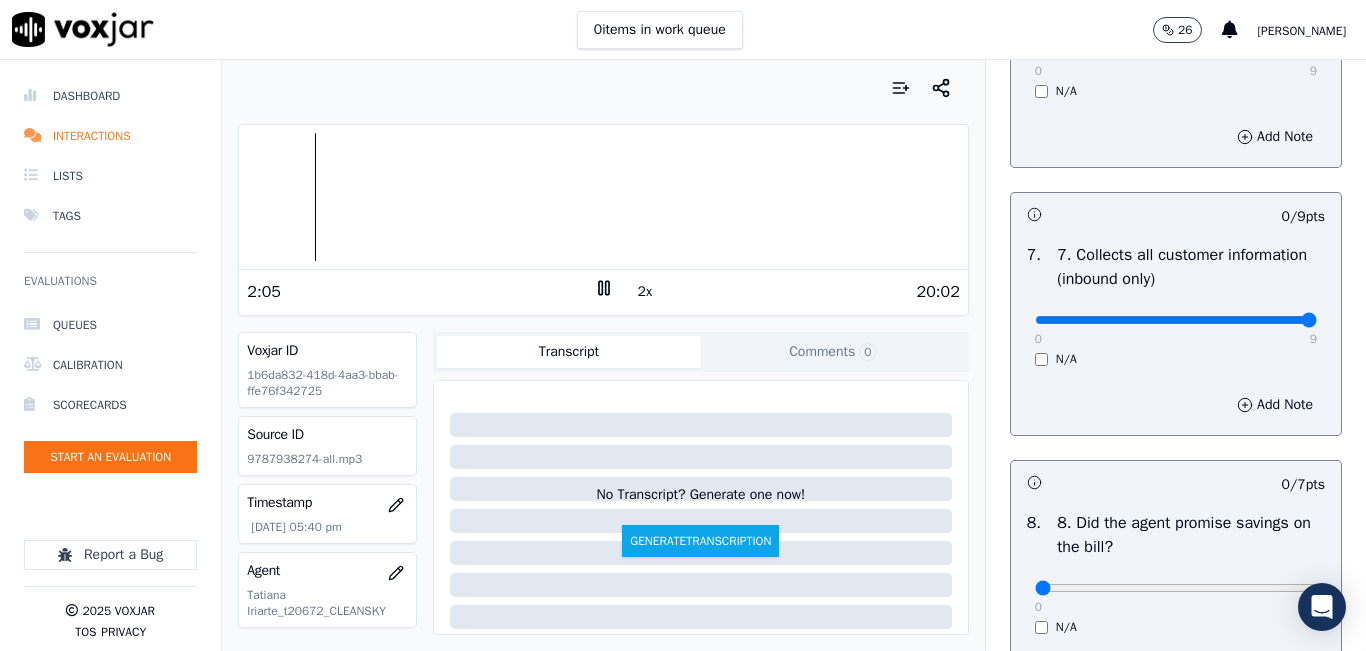 drag, startPoint x: 1268, startPoint y: 393, endPoint x: 1277, endPoint y: 351, distance: 42.953465 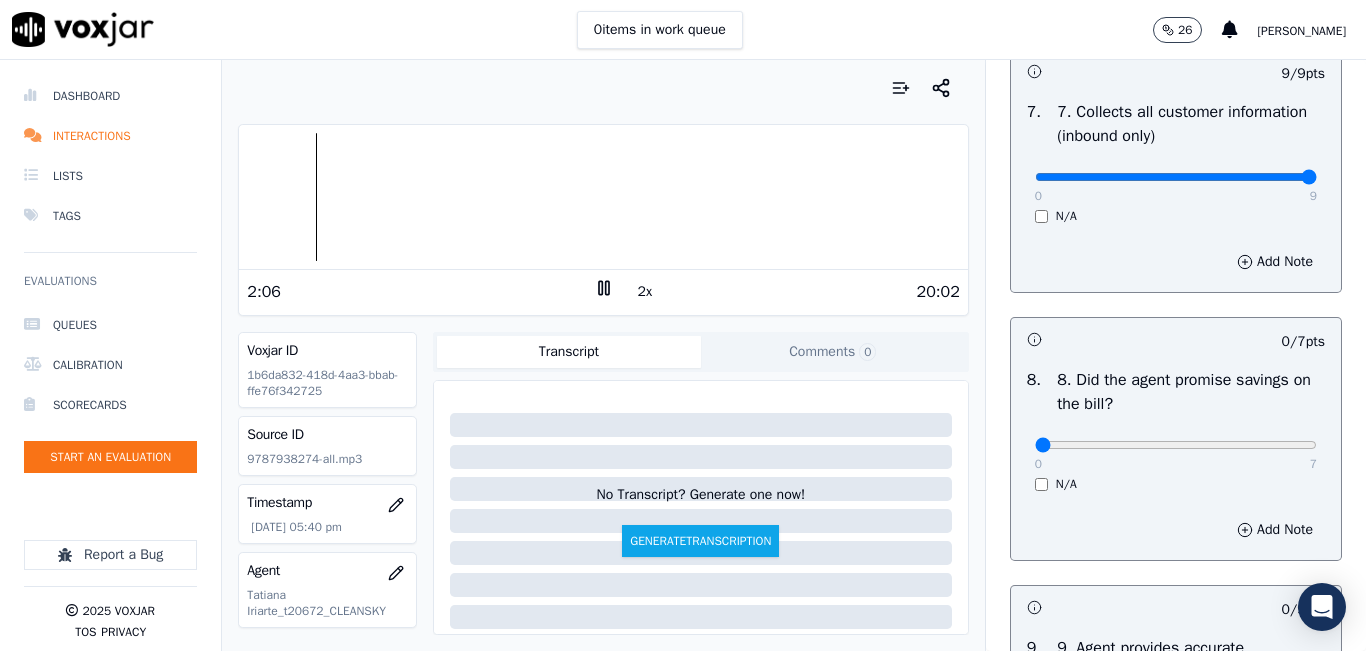 scroll, scrollTop: 2100, scrollLeft: 0, axis: vertical 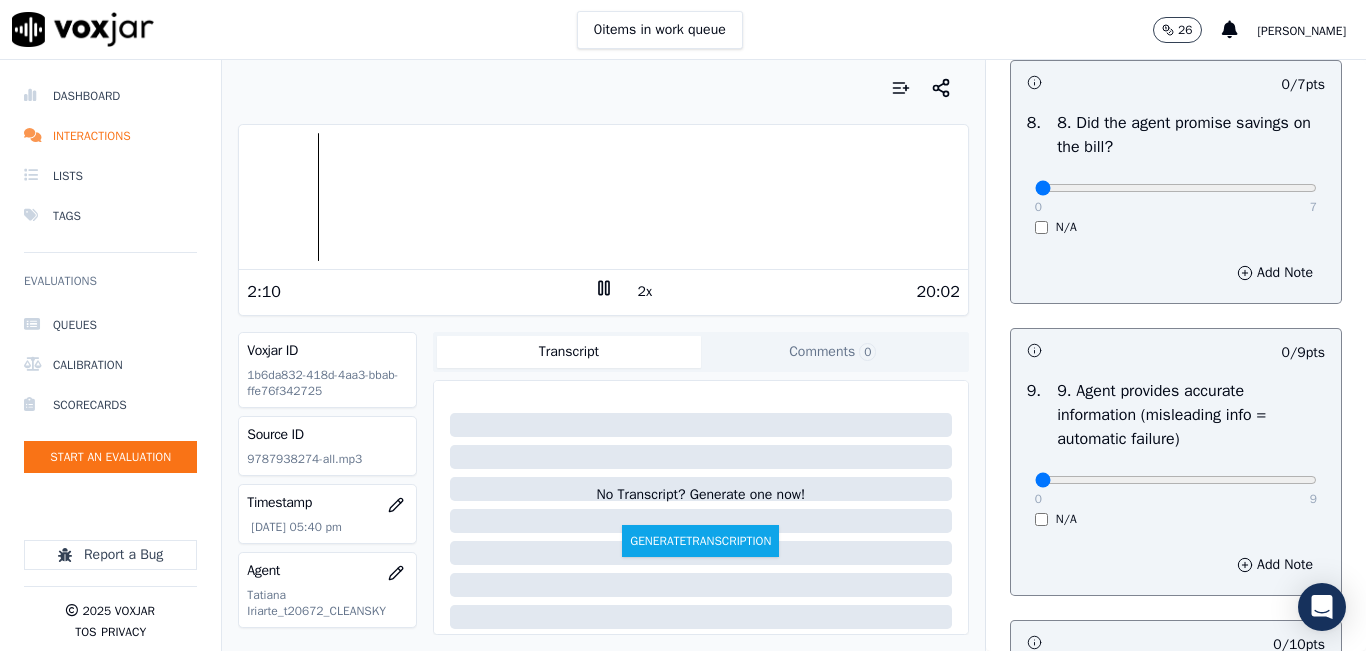 click on "N/A" at bounding box center (1176, 227) 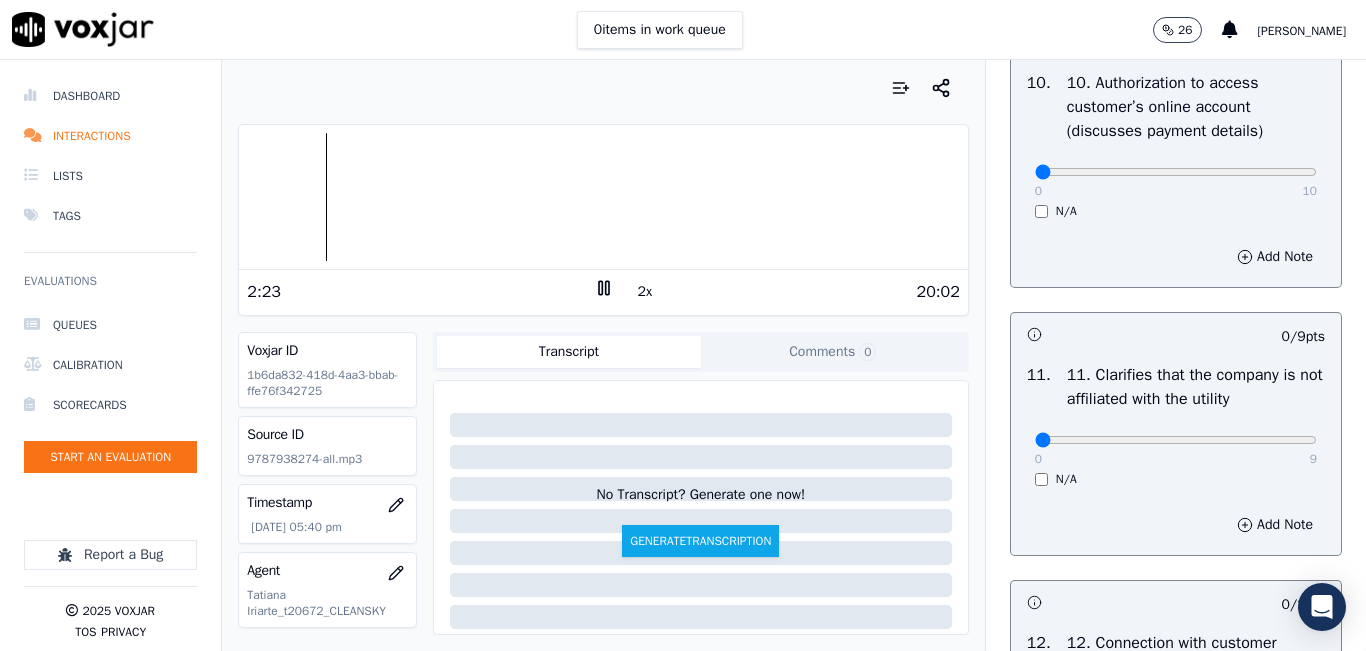 scroll, scrollTop: 2800, scrollLeft: 0, axis: vertical 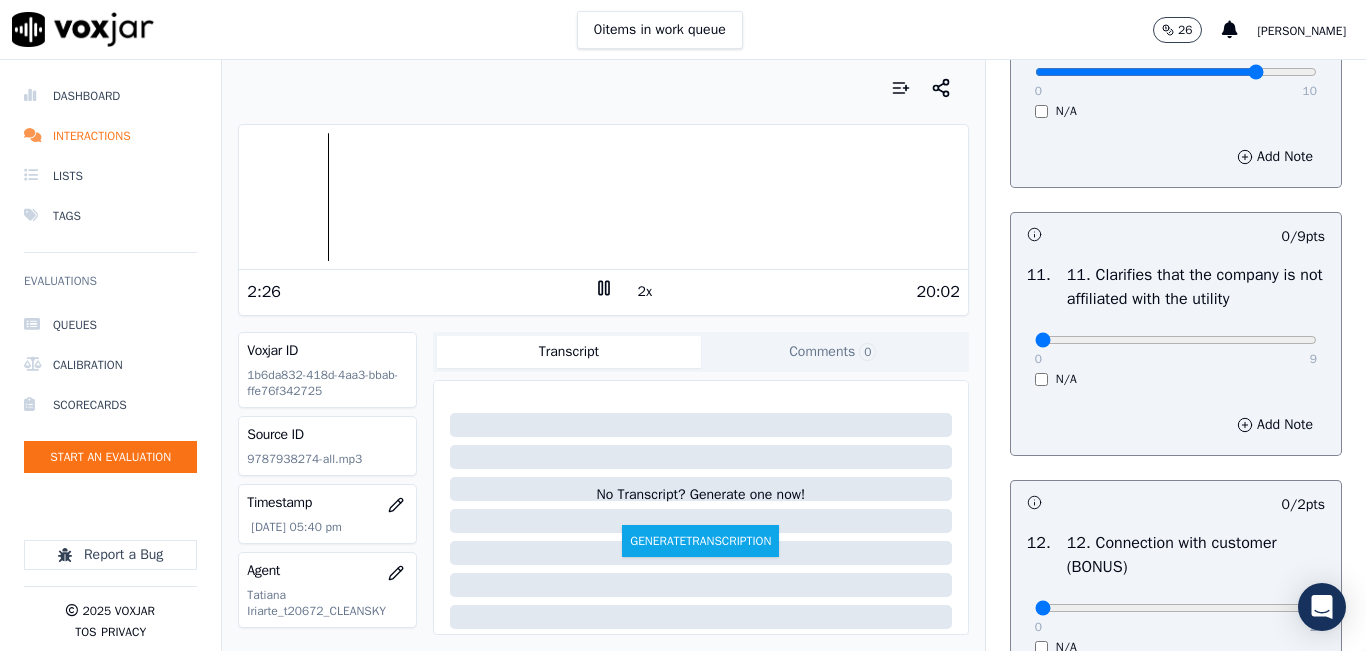type on "8" 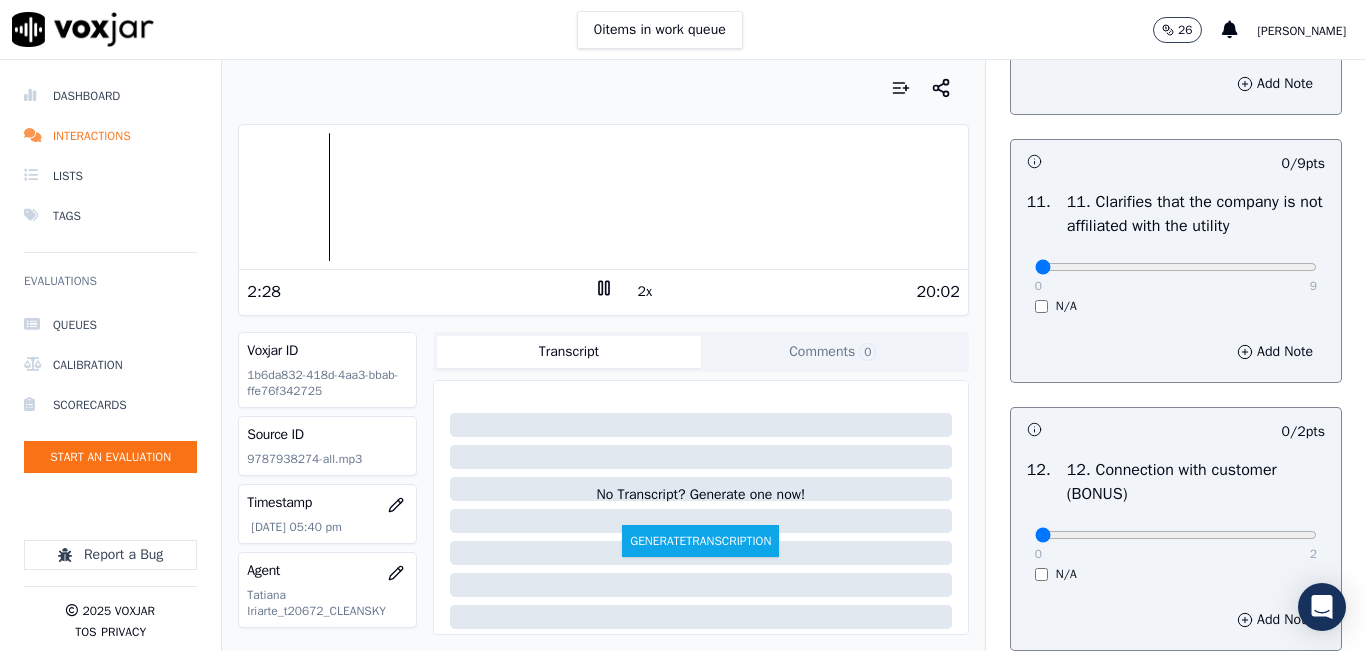 scroll, scrollTop: 2900, scrollLeft: 0, axis: vertical 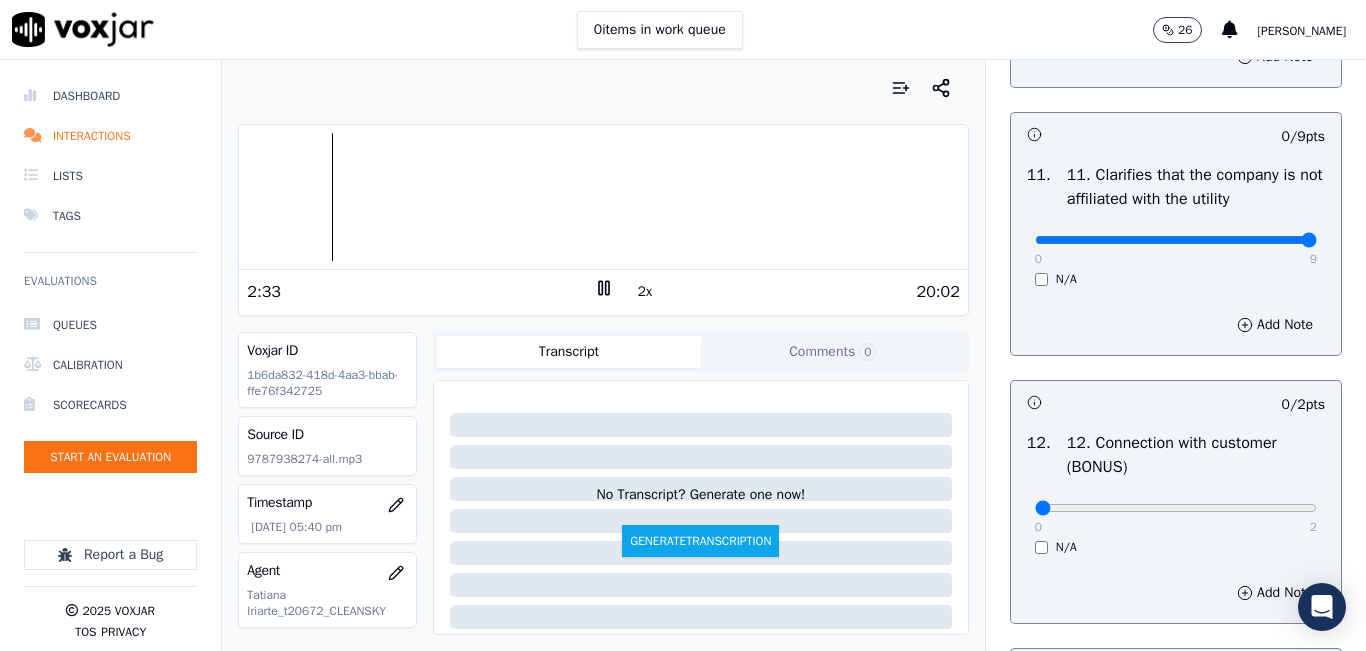 type on "9" 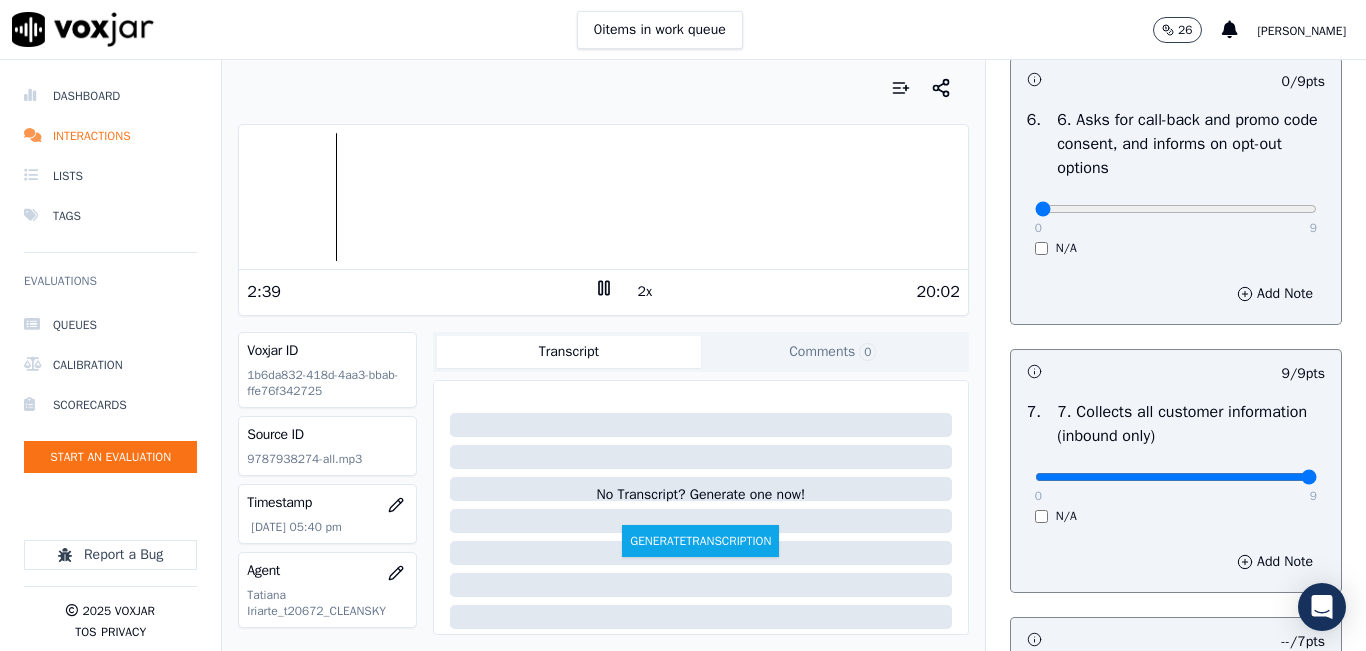 scroll, scrollTop: 1500, scrollLeft: 0, axis: vertical 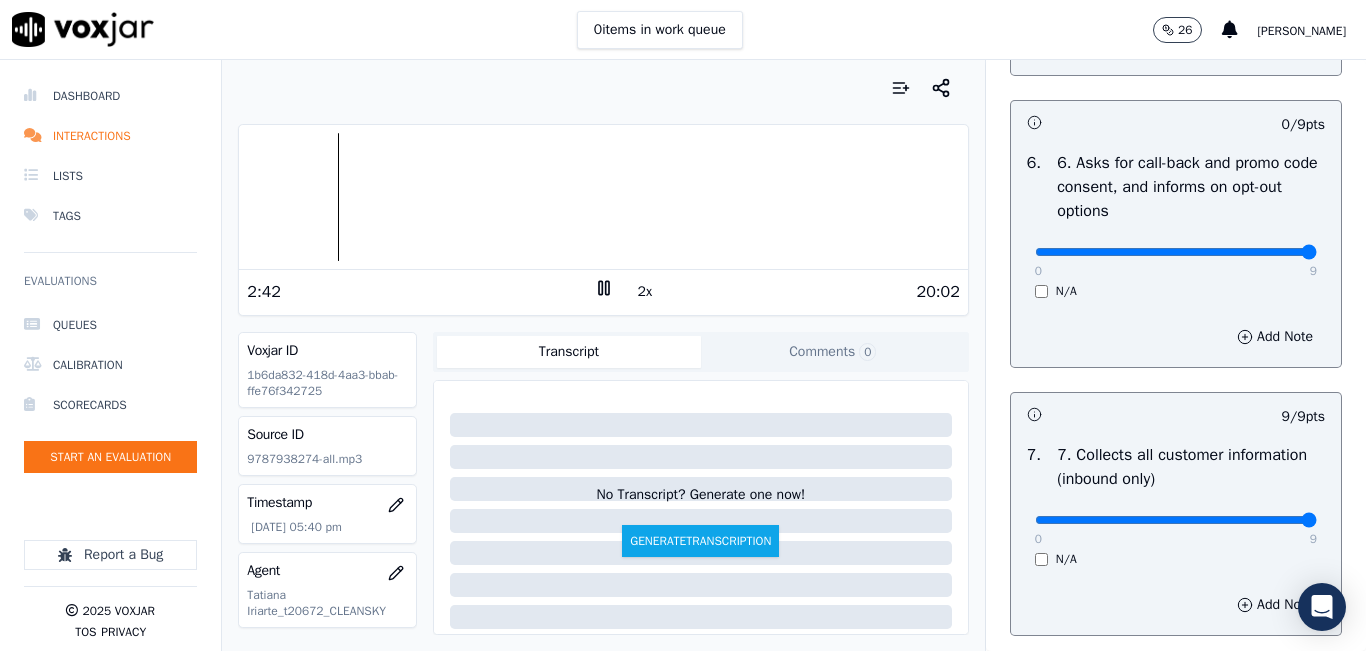 type on "9" 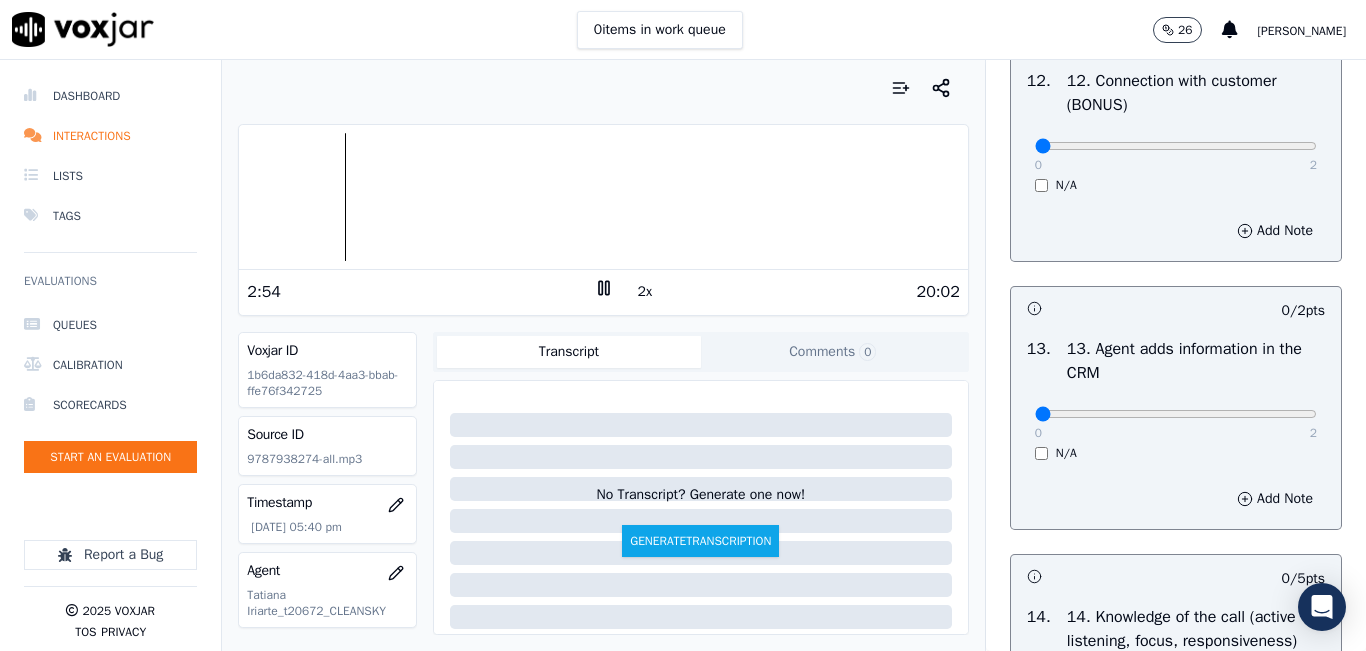 scroll, scrollTop: 3200, scrollLeft: 0, axis: vertical 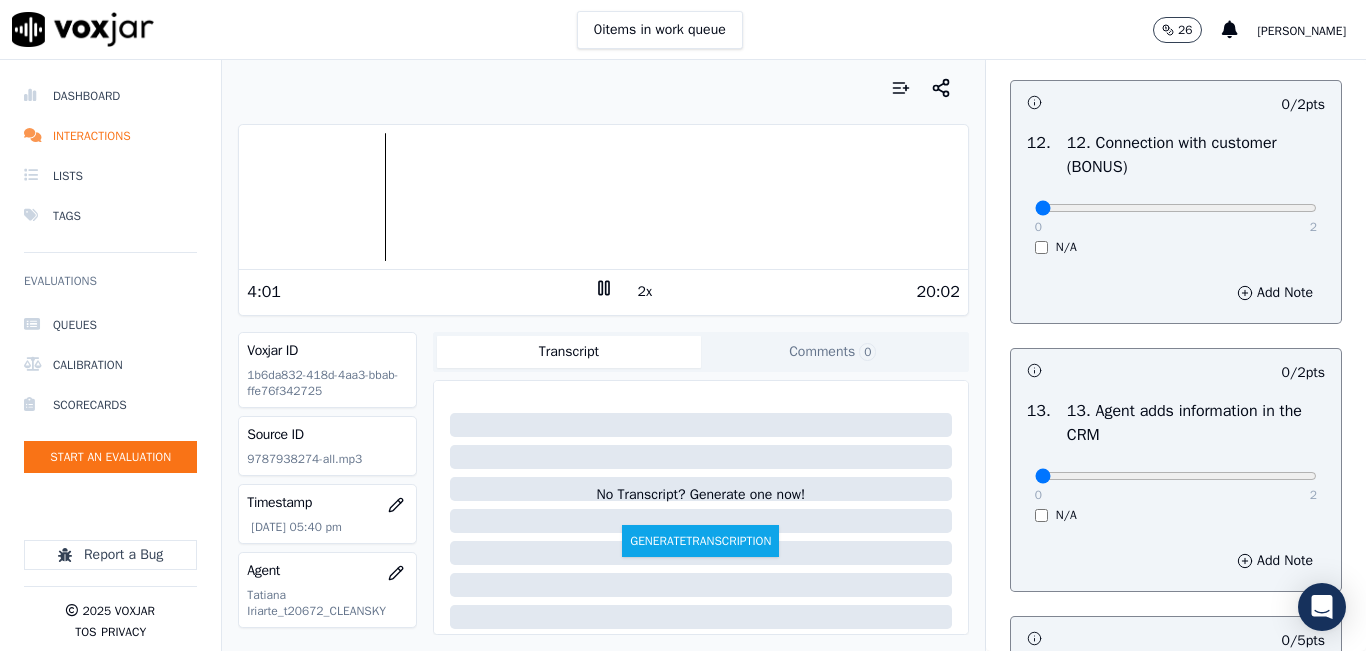 click on "2x" at bounding box center (645, 292) 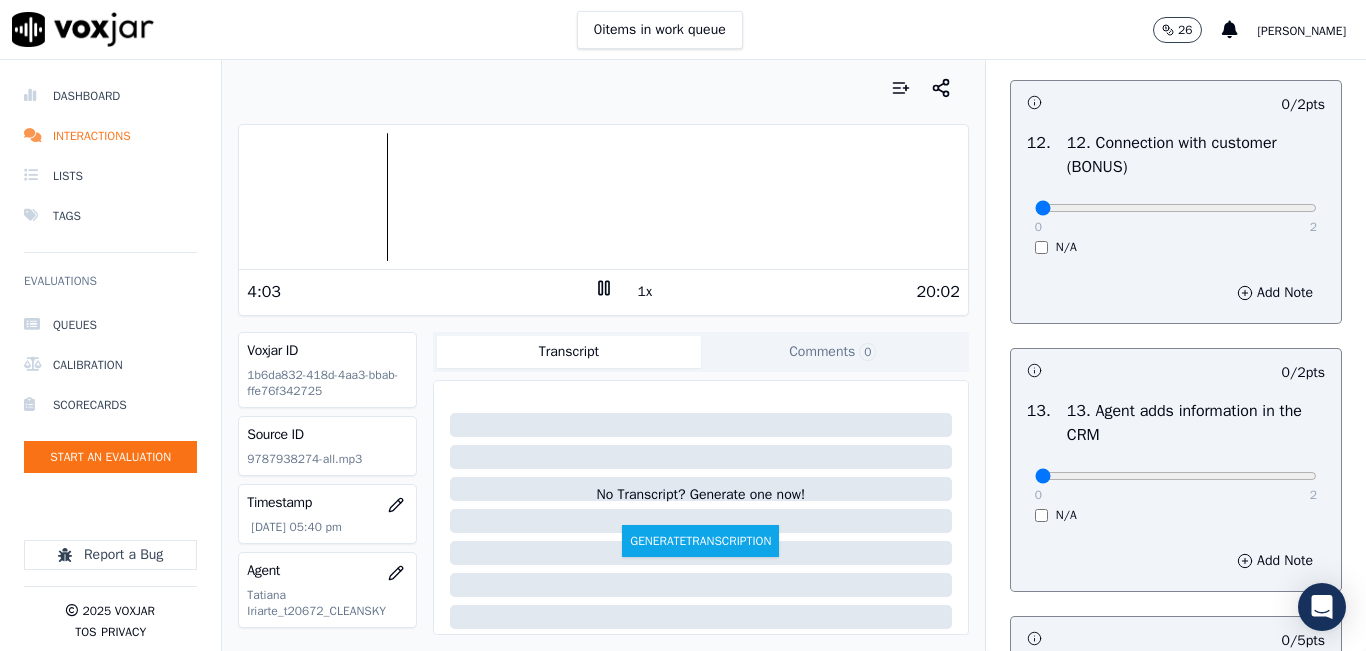 click on "1x" at bounding box center [645, 292] 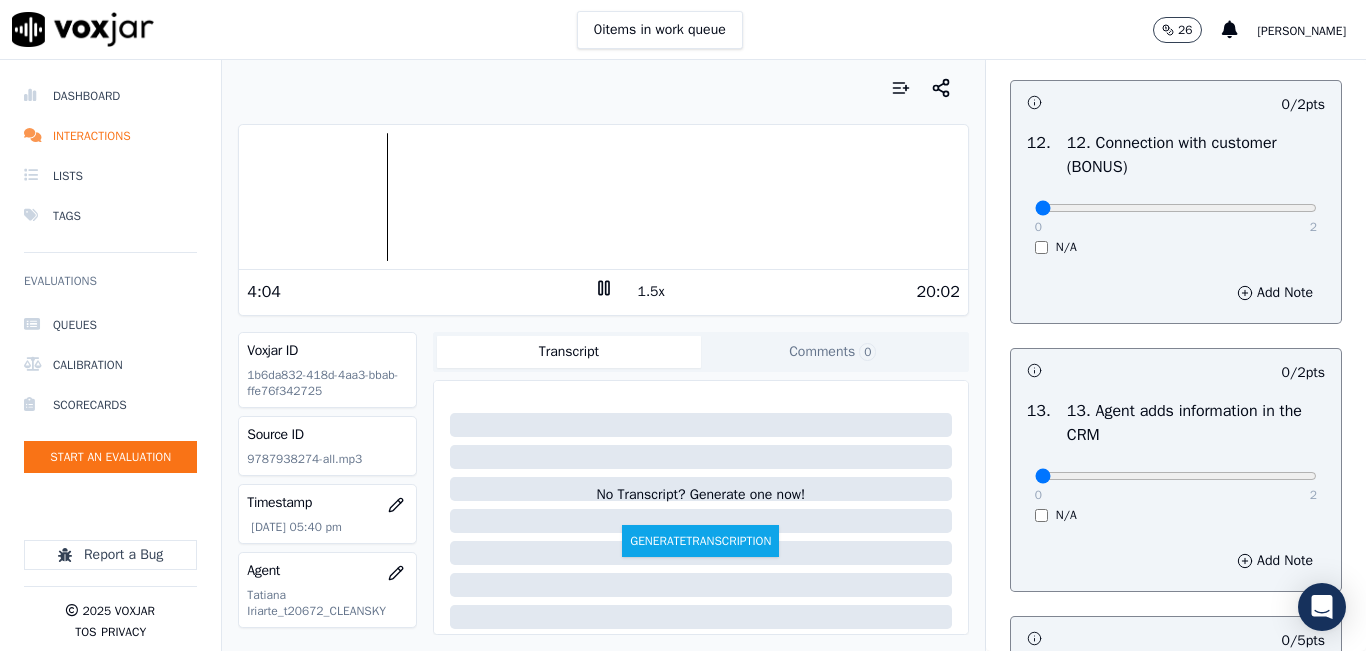 click on "1.5x" at bounding box center (651, 292) 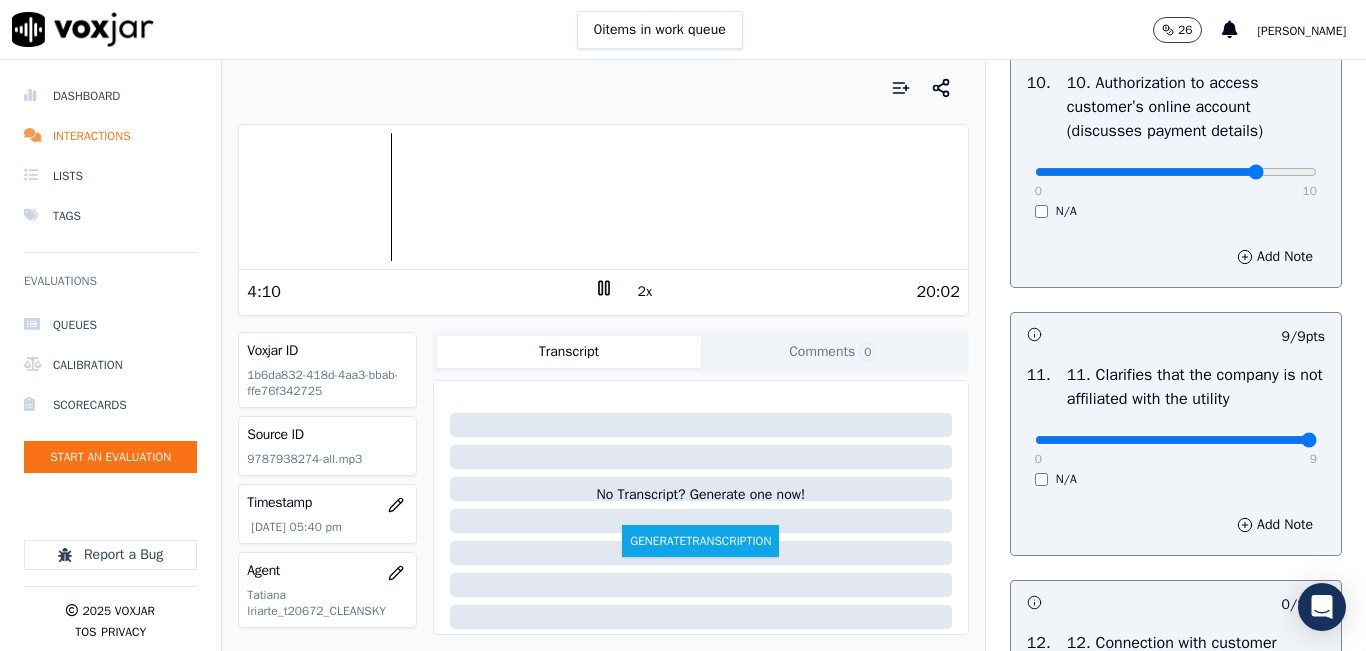 scroll, scrollTop: 2300, scrollLeft: 0, axis: vertical 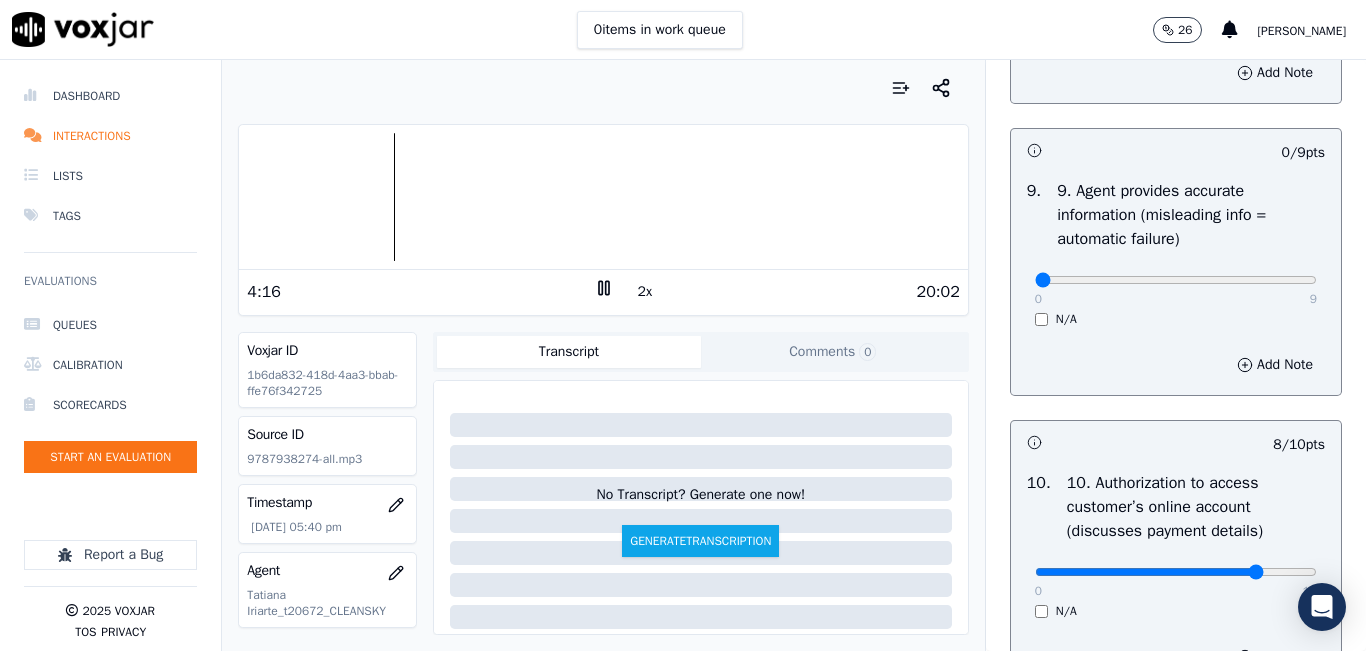 click on "2x" at bounding box center (645, 292) 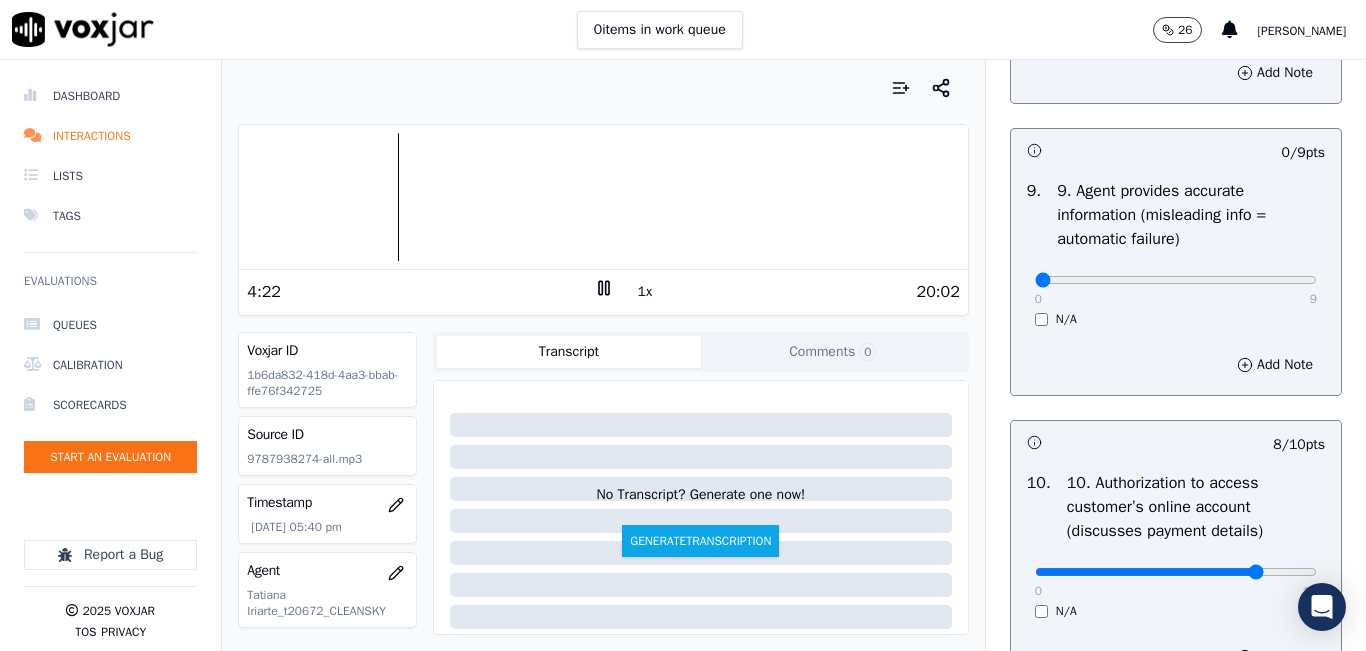 click on "1x" at bounding box center [645, 292] 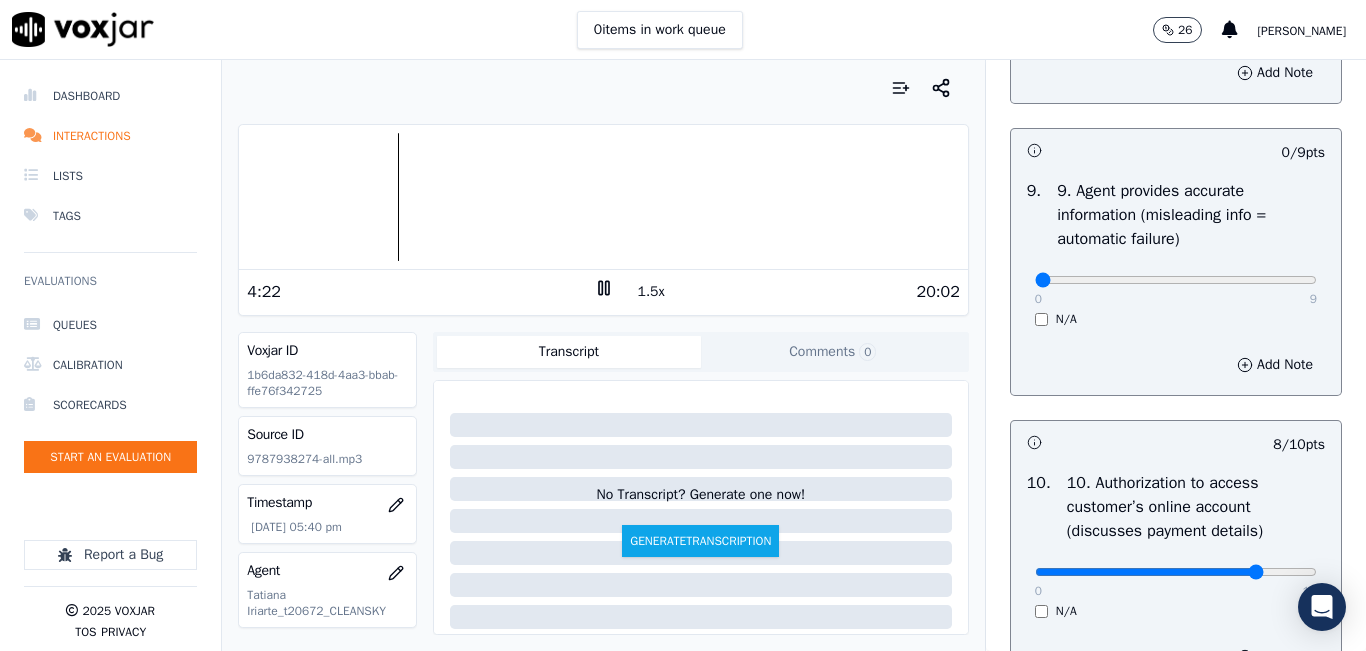 click on "1.5x" at bounding box center (651, 292) 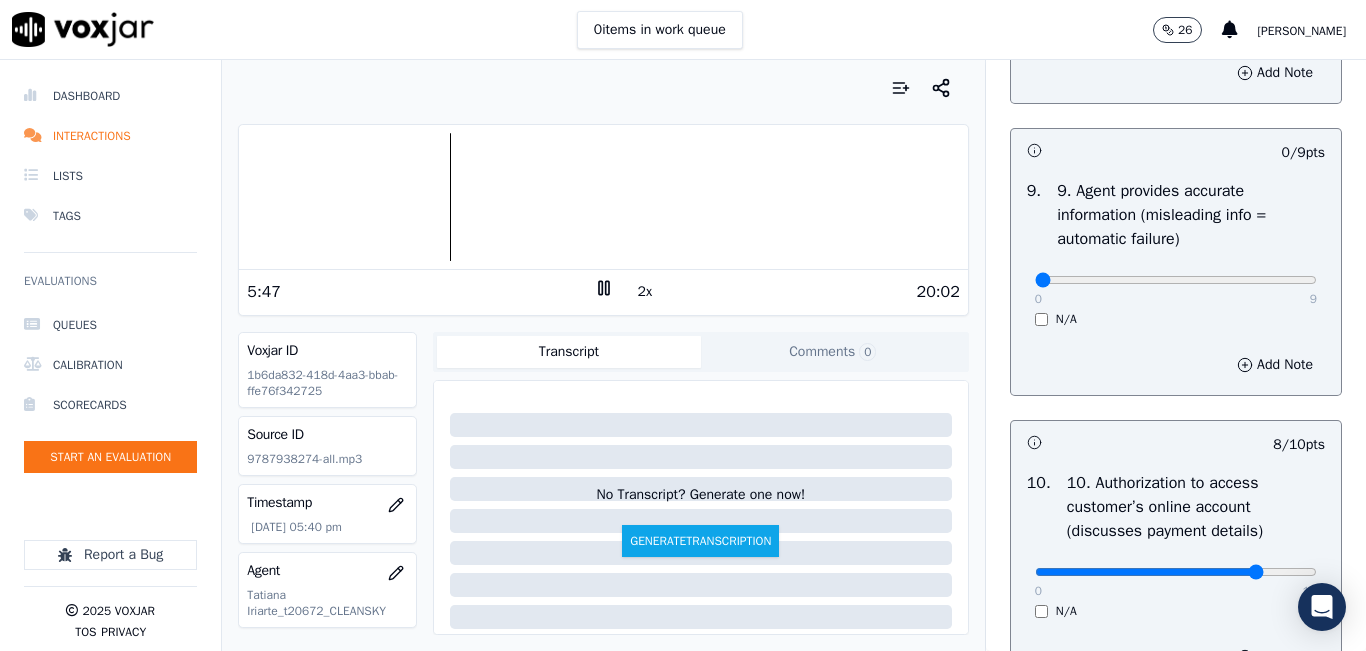 click on "2x" at bounding box center [645, 292] 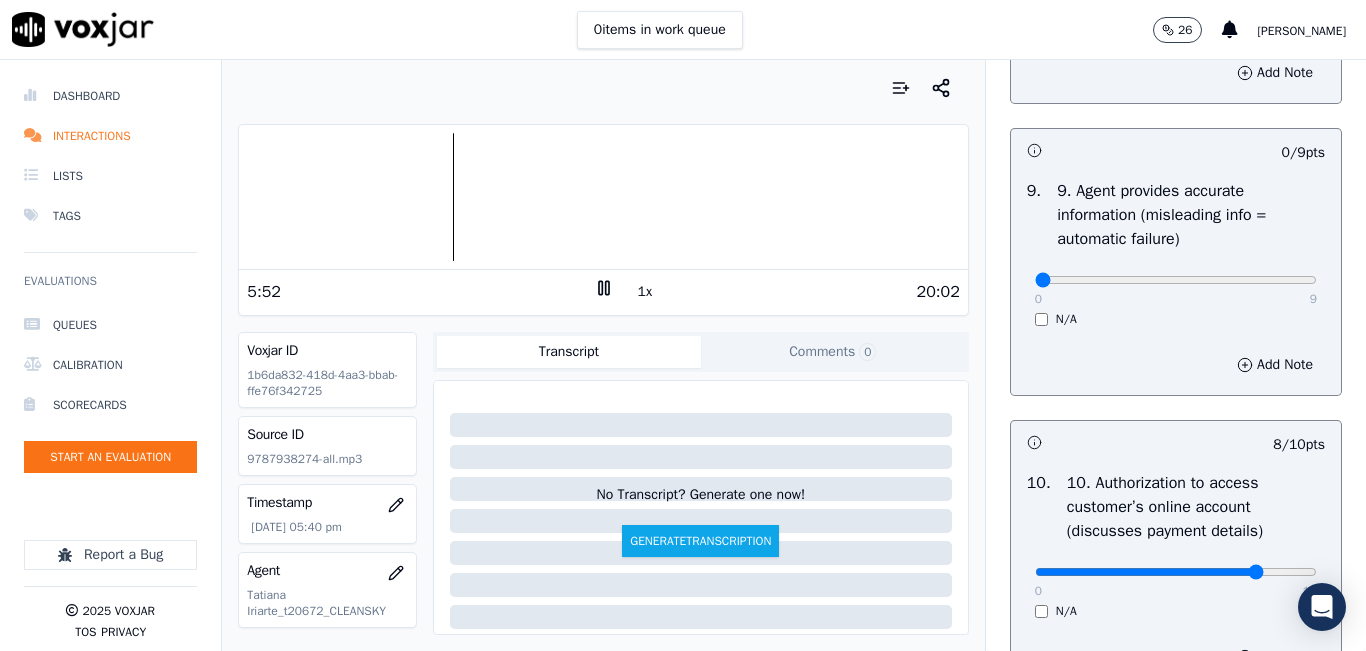click 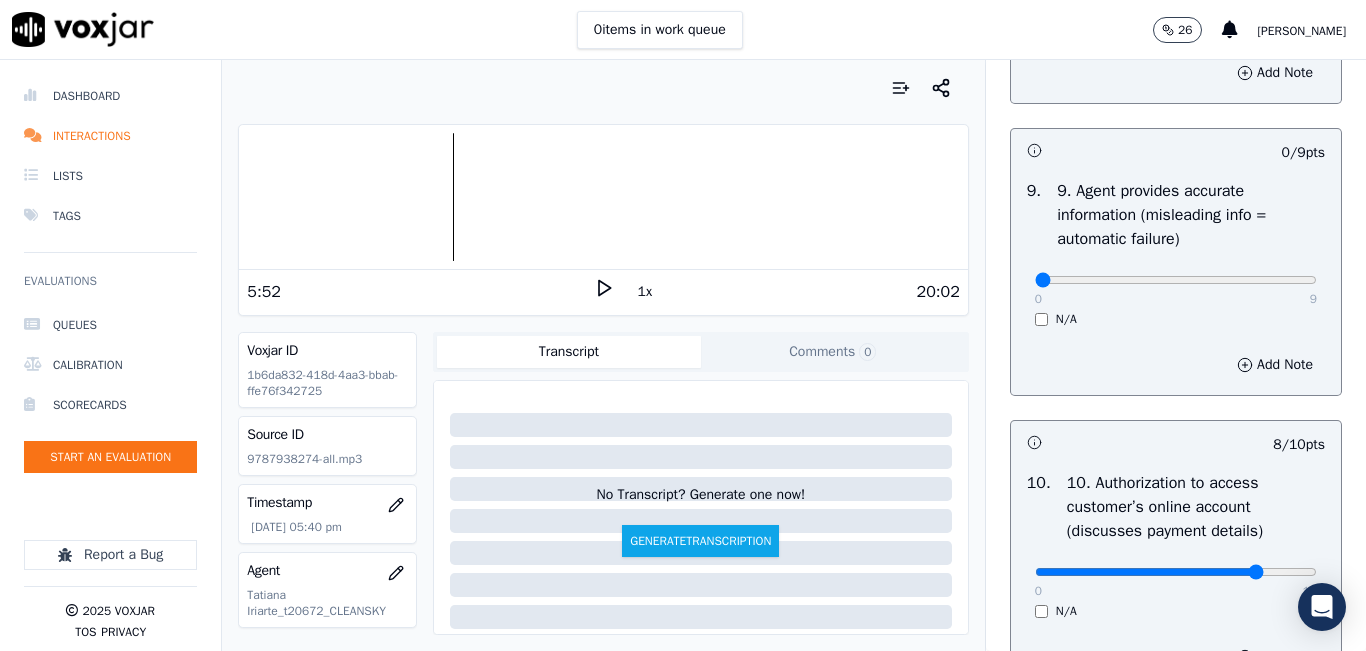 click on "20:02" at bounding box center [787, 292] 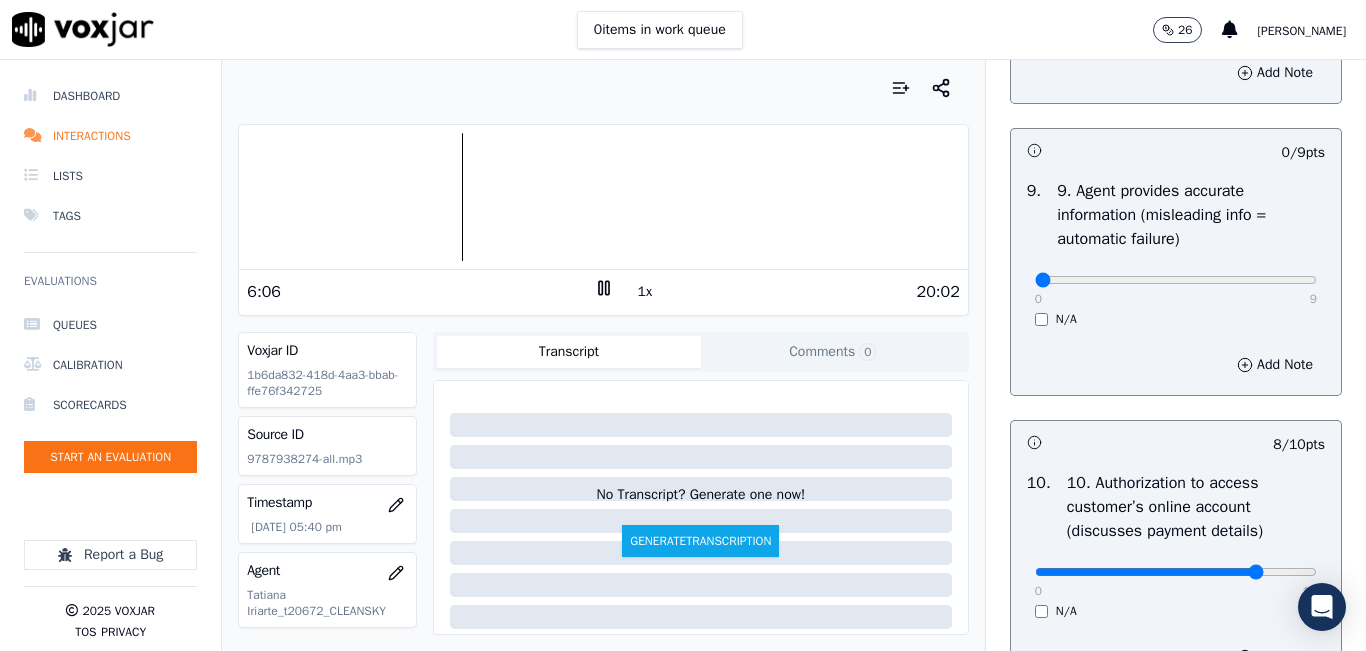 click at bounding box center (603, 197) 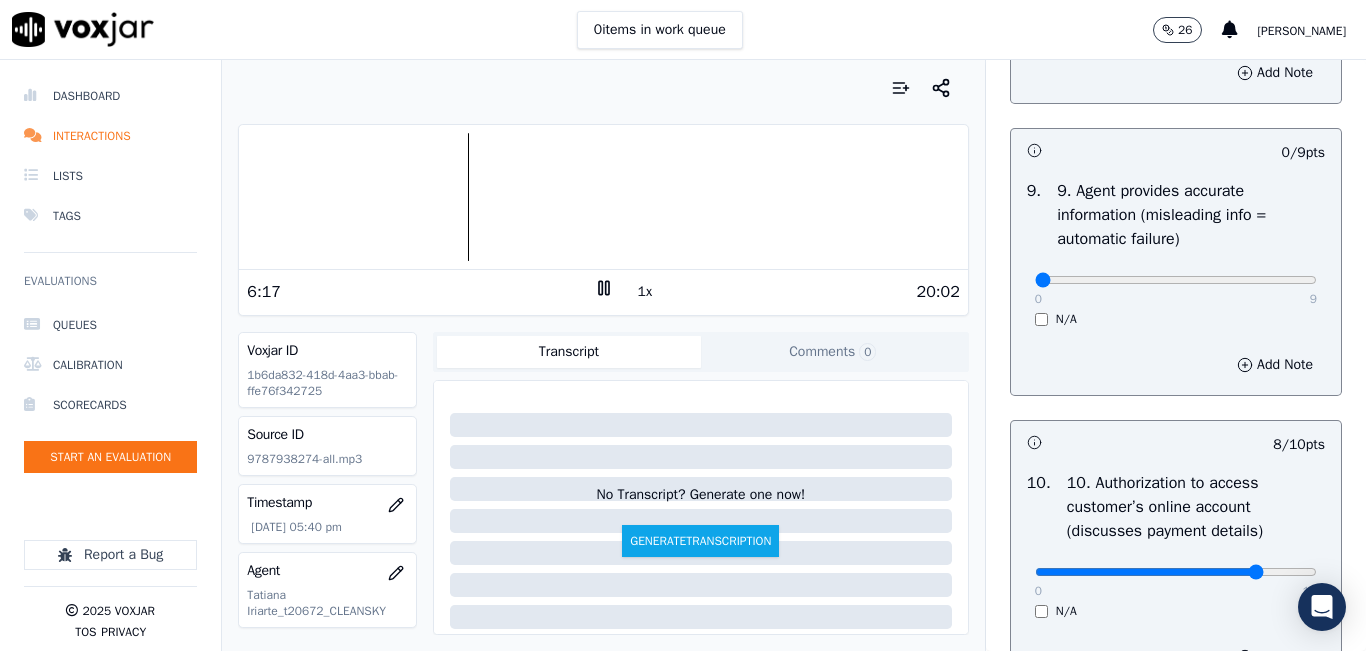 click 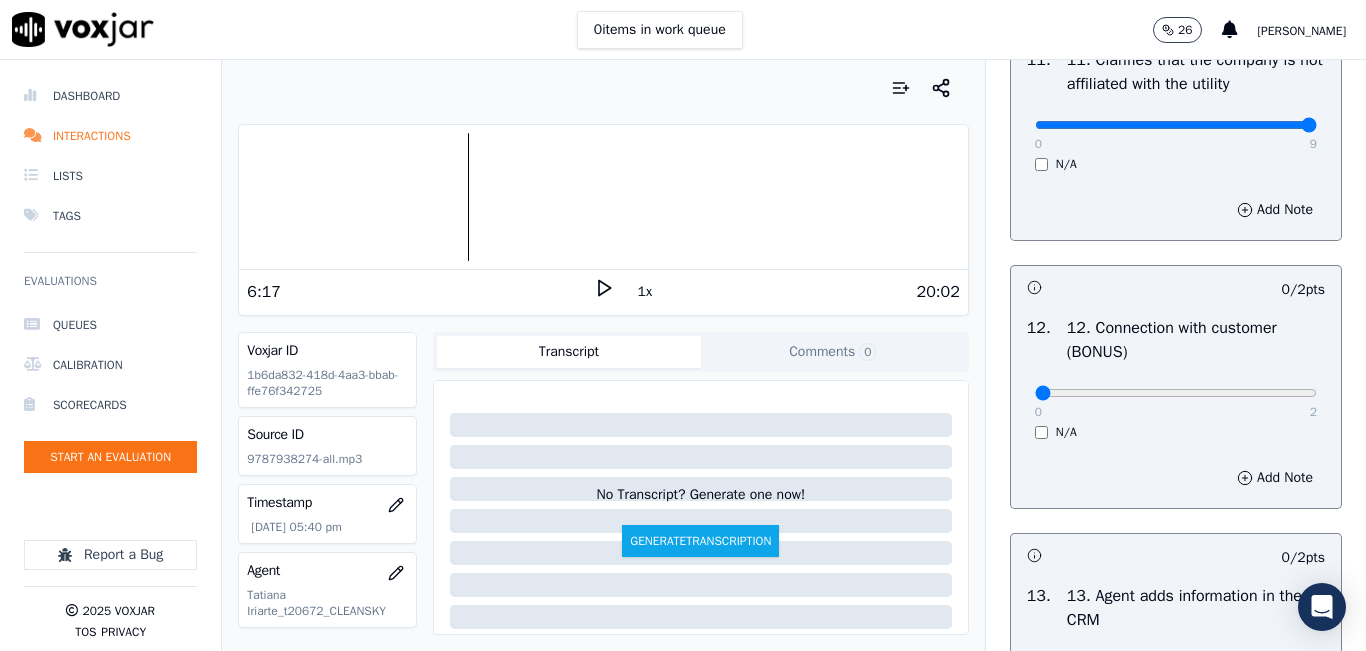 scroll, scrollTop: 3100, scrollLeft: 0, axis: vertical 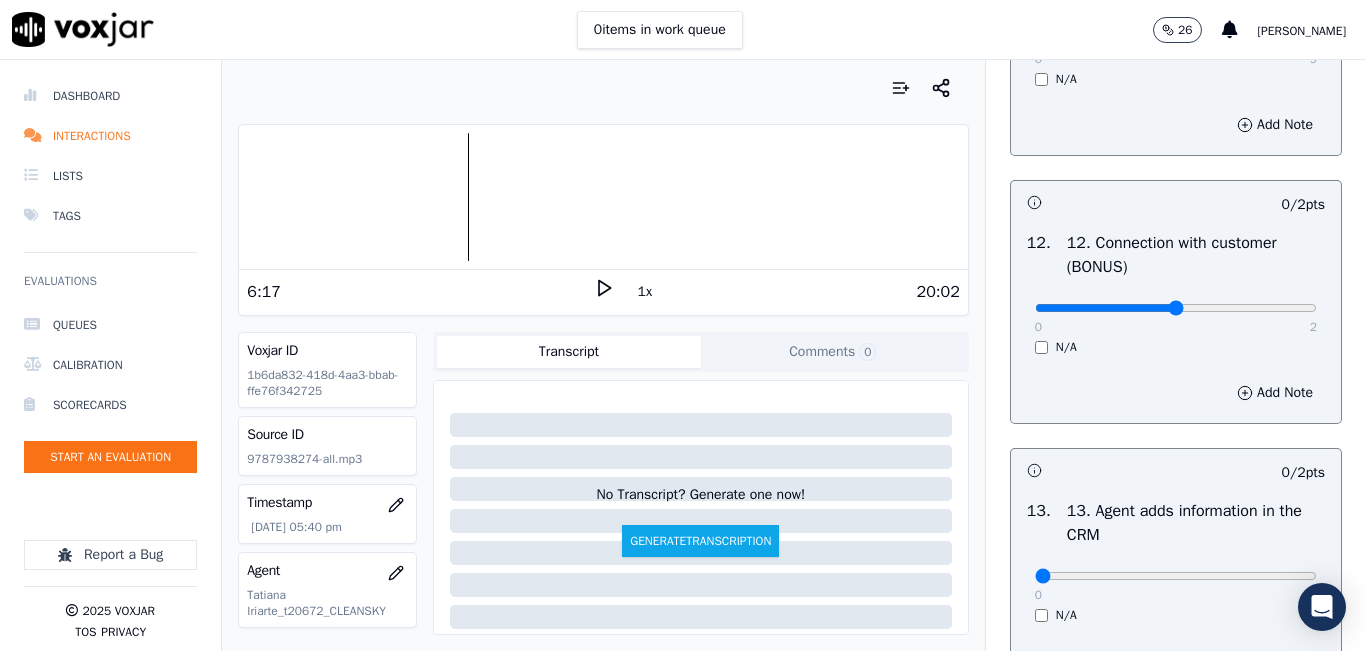 type on "1" 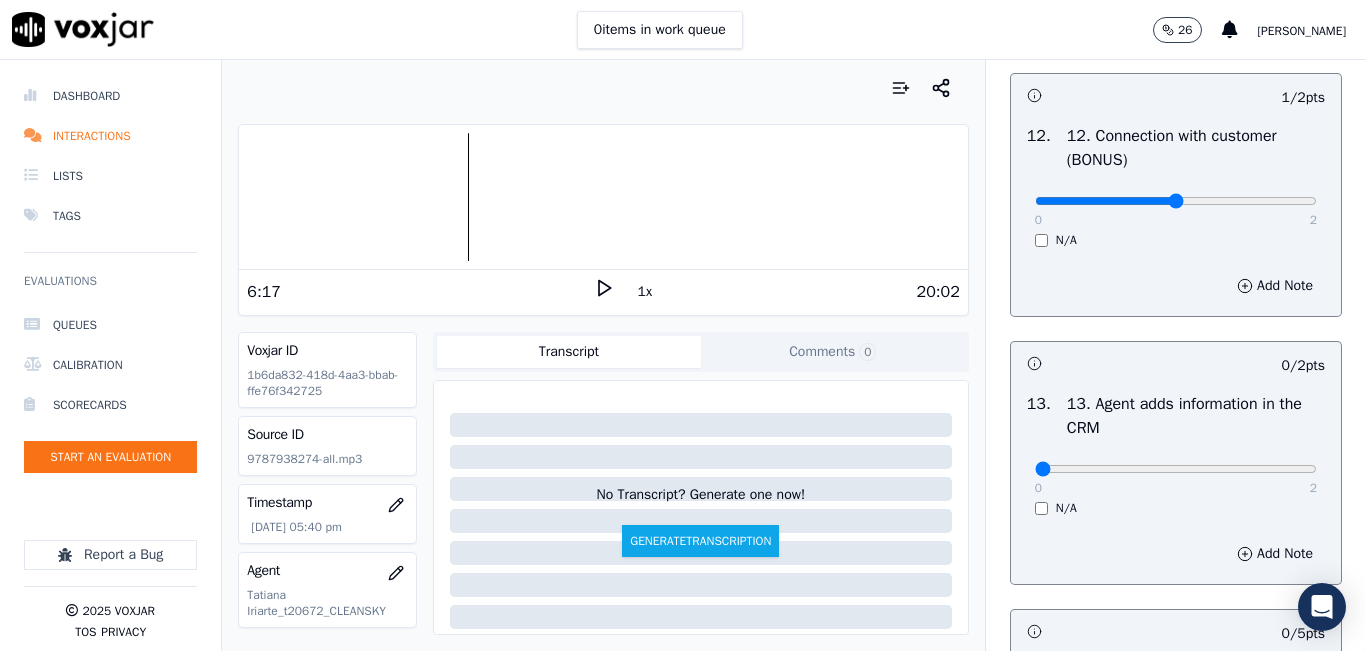 scroll, scrollTop: 3400, scrollLeft: 0, axis: vertical 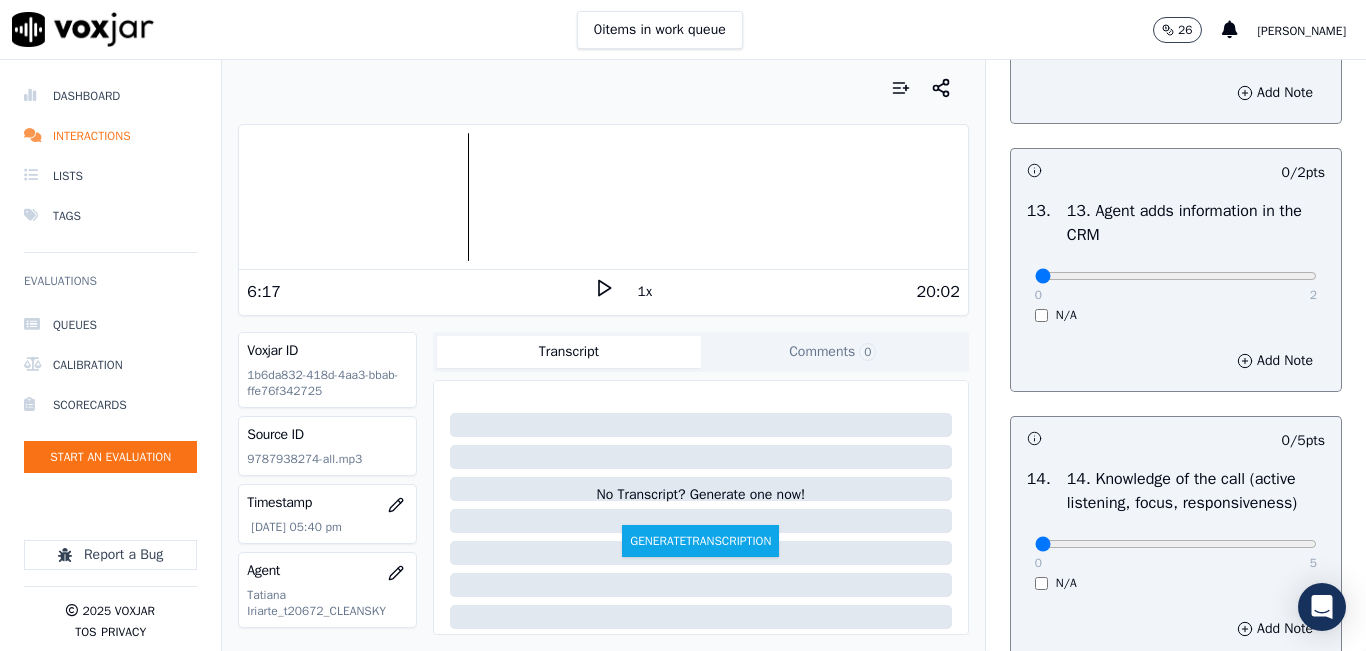 click on "0   2" at bounding box center [1176, 275] 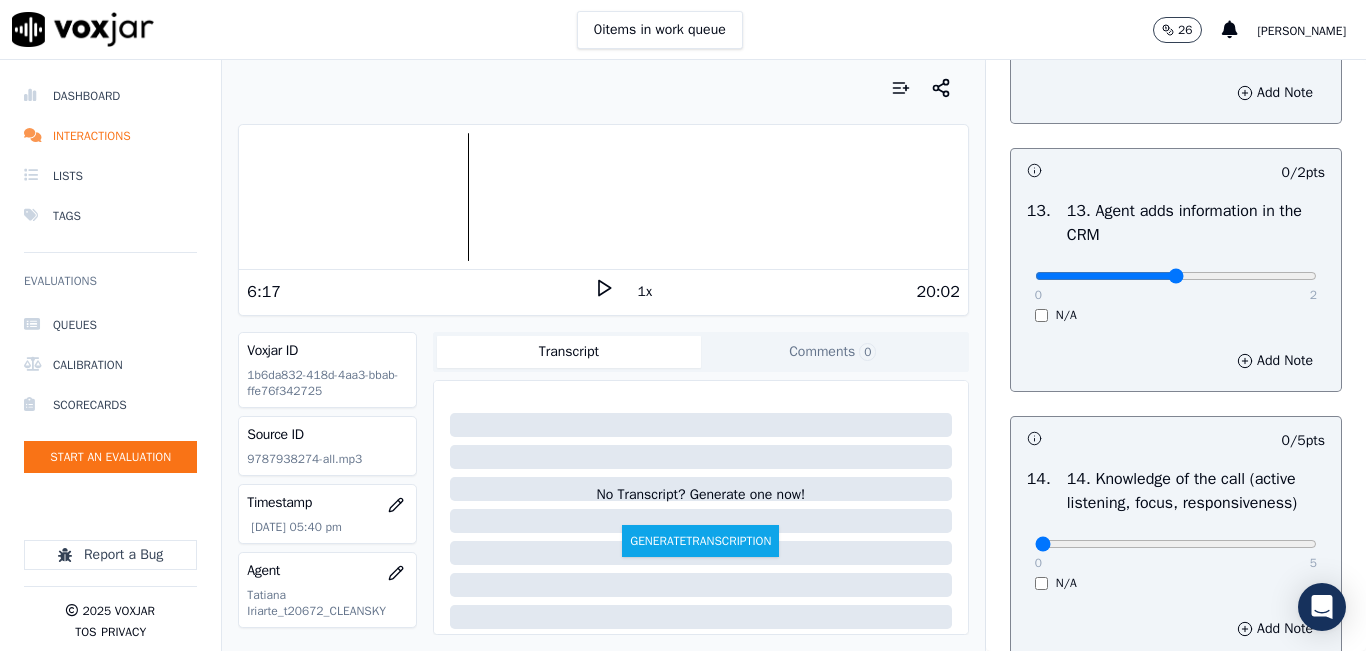 type on "1" 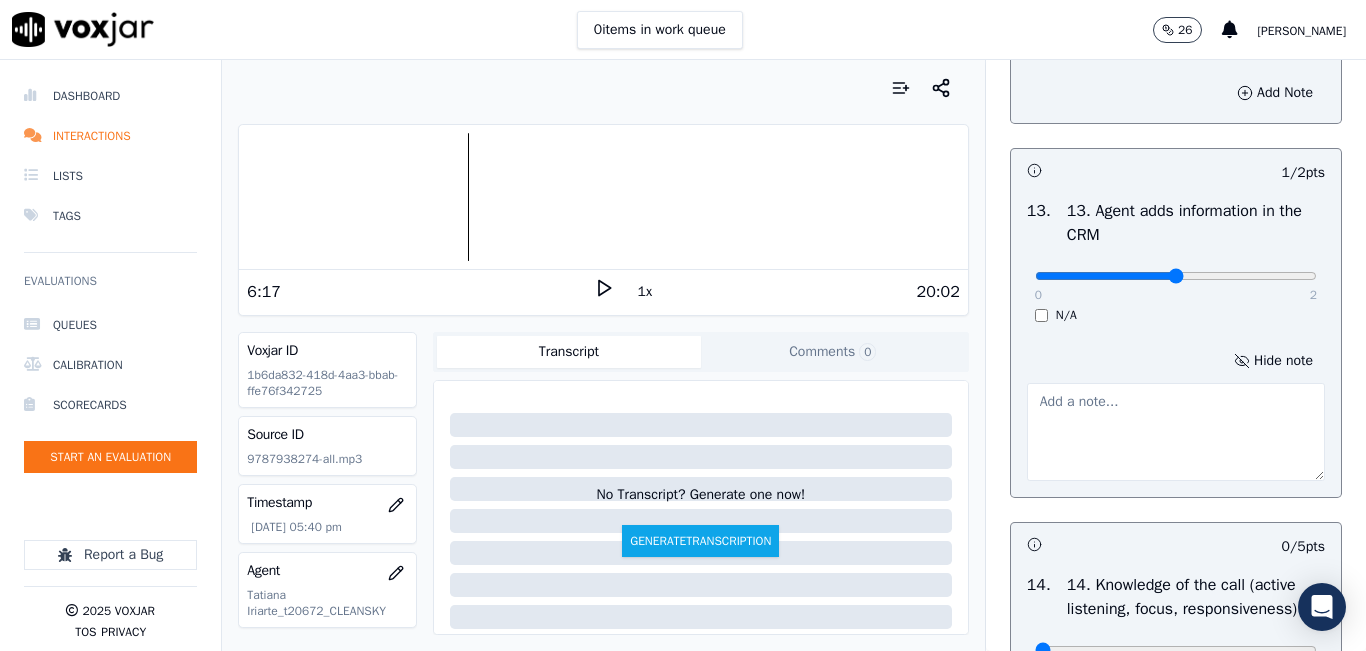 click at bounding box center [1176, 432] 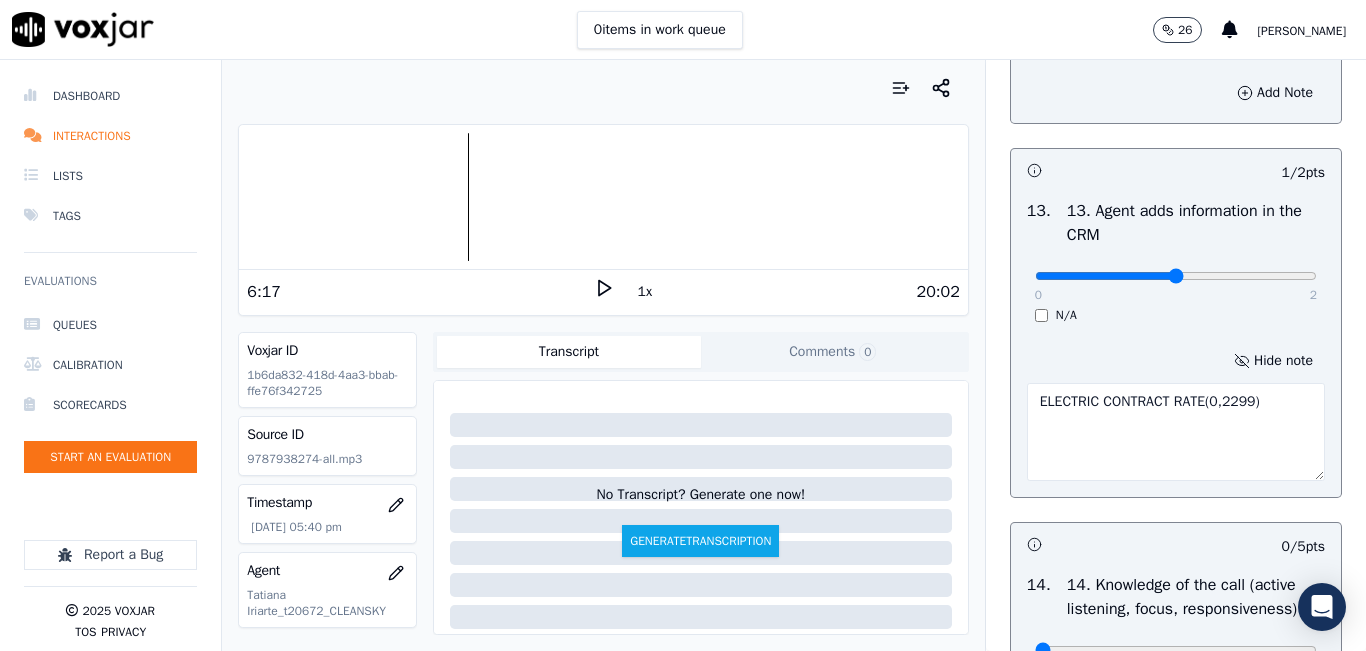 type on "ELECTRIC CONTRACT RATE(0,2299)" 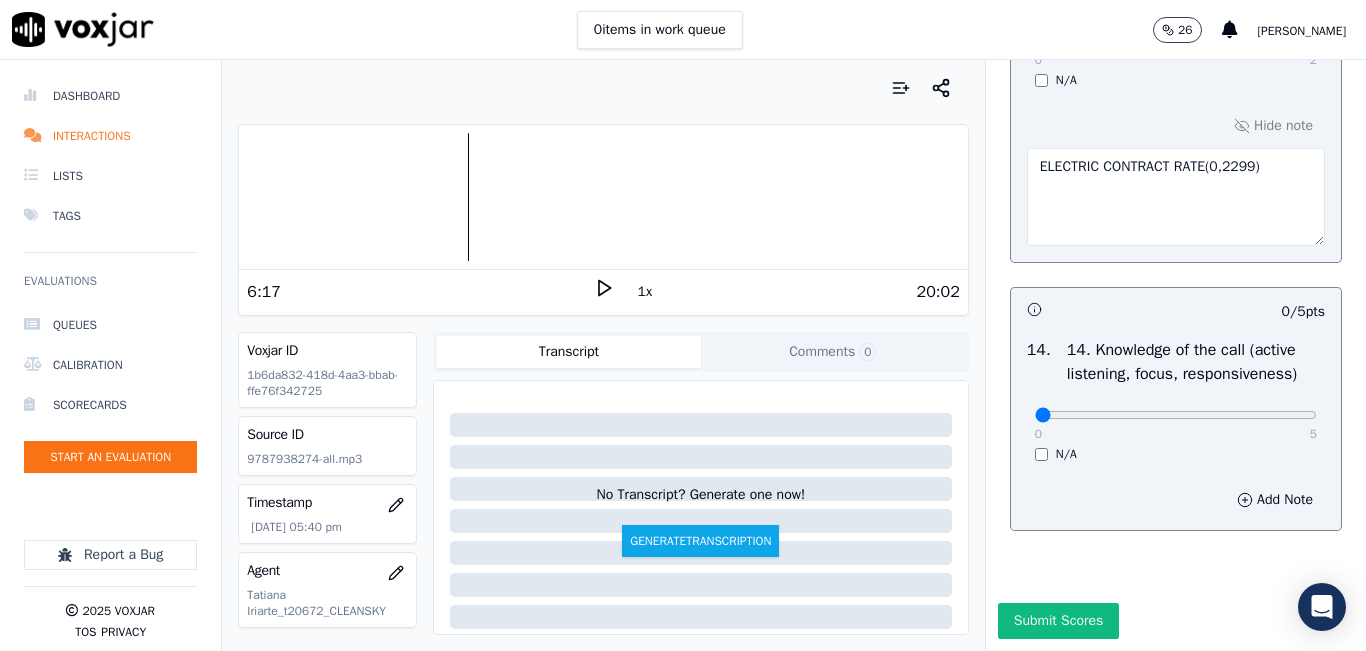 scroll, scrollTop: 3748, scrollLeft: 0, axis: vertical 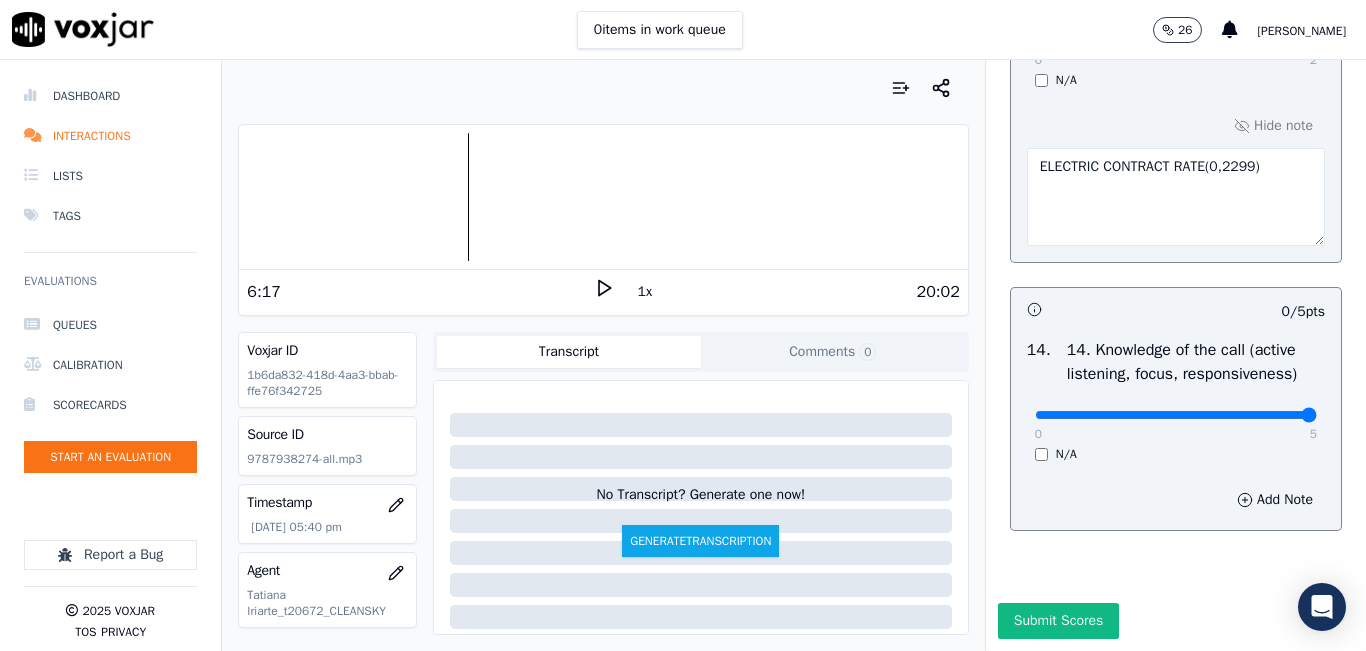 type on "5" 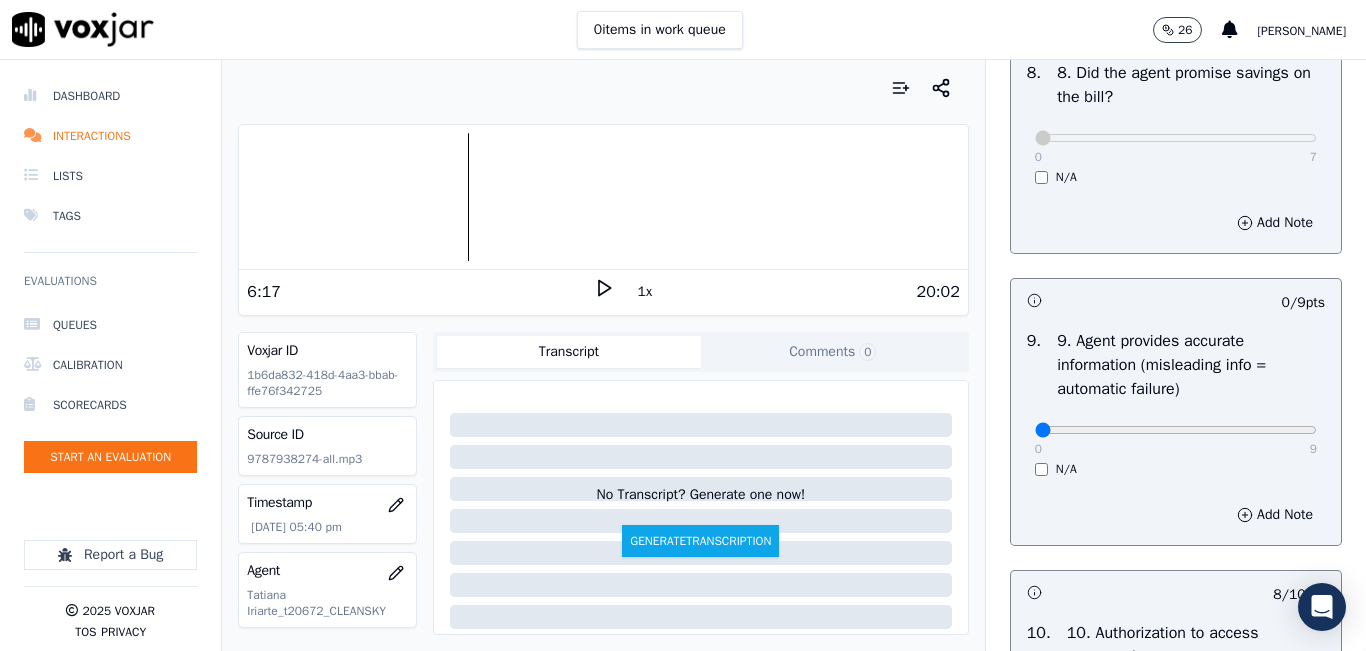 scroll, scrollTop: 2148, scrollLeft: 0, axis: vertical 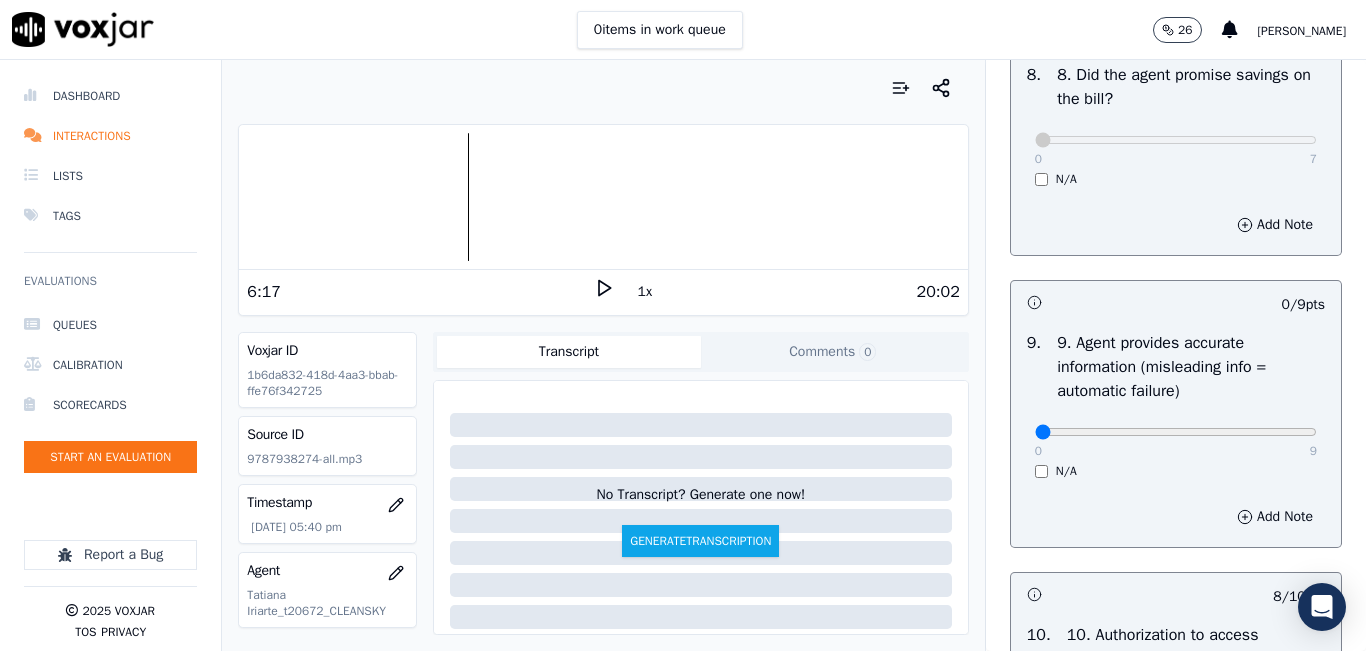click on "1x" at bounding box center [645, 292] 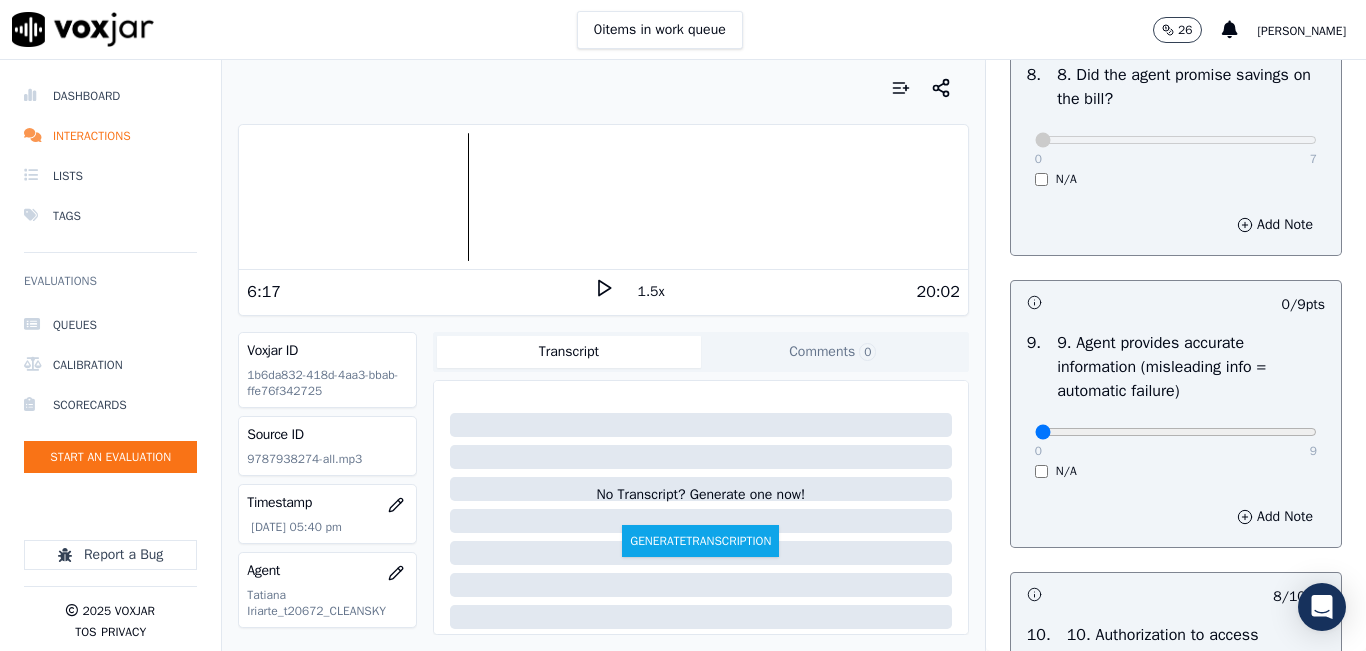 click on "1.5x" at bounding box center [651, 292] 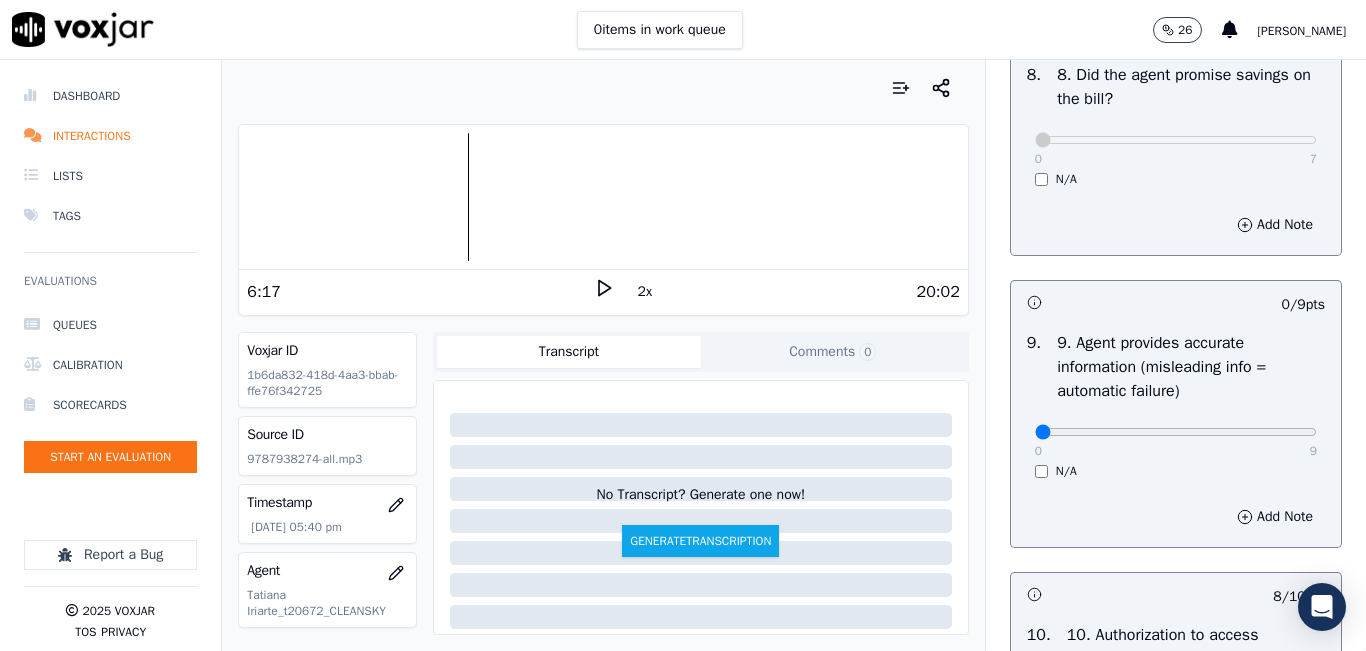click 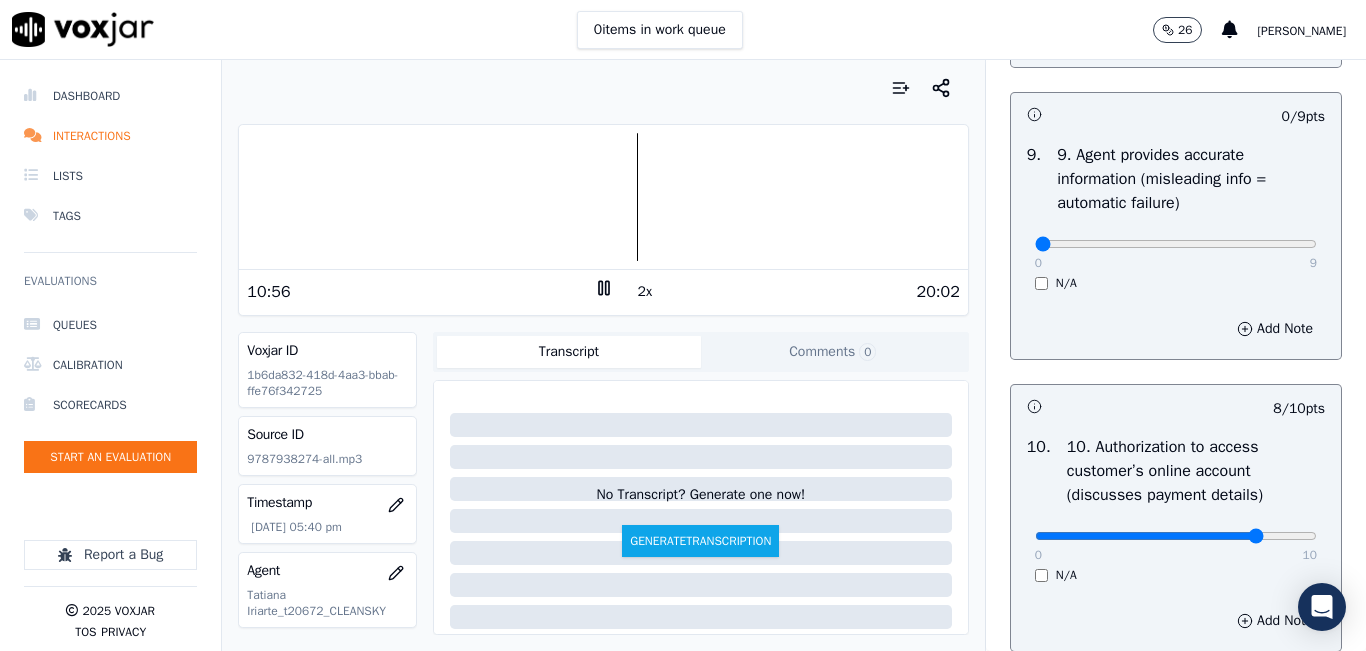scroll, scrollTop: 2348, scrollLeft: 0, axis: vertical 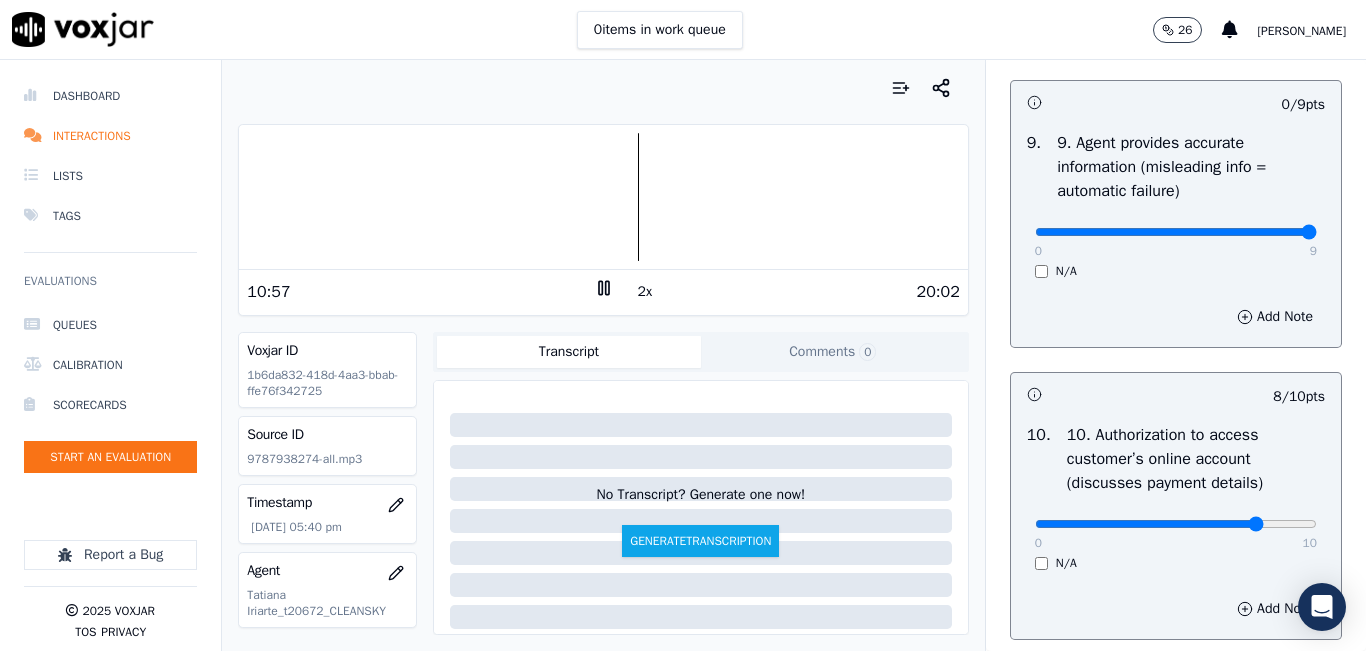 drag, startPoint x: 1270, startPoint y: 294, endPoint x: 1296, endPoint y: 292, distance: 26.076809 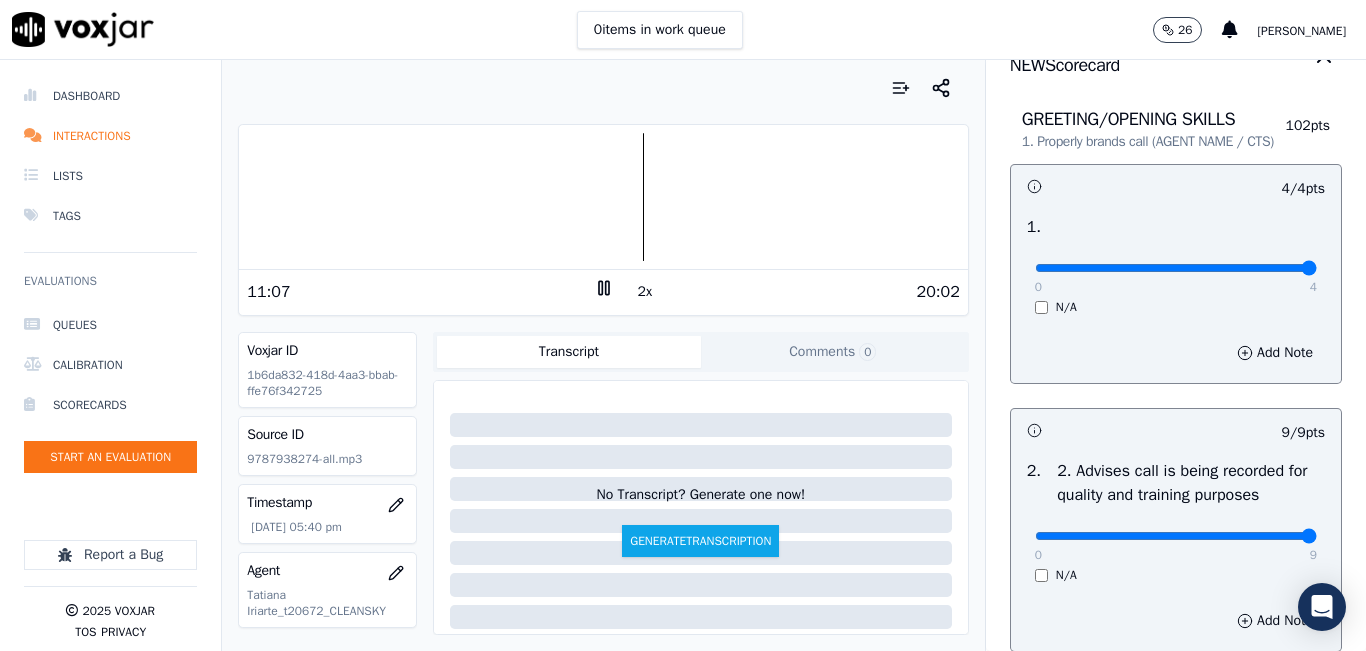scroll, scrollTop: 0, scrollLeft: 0, axis: both 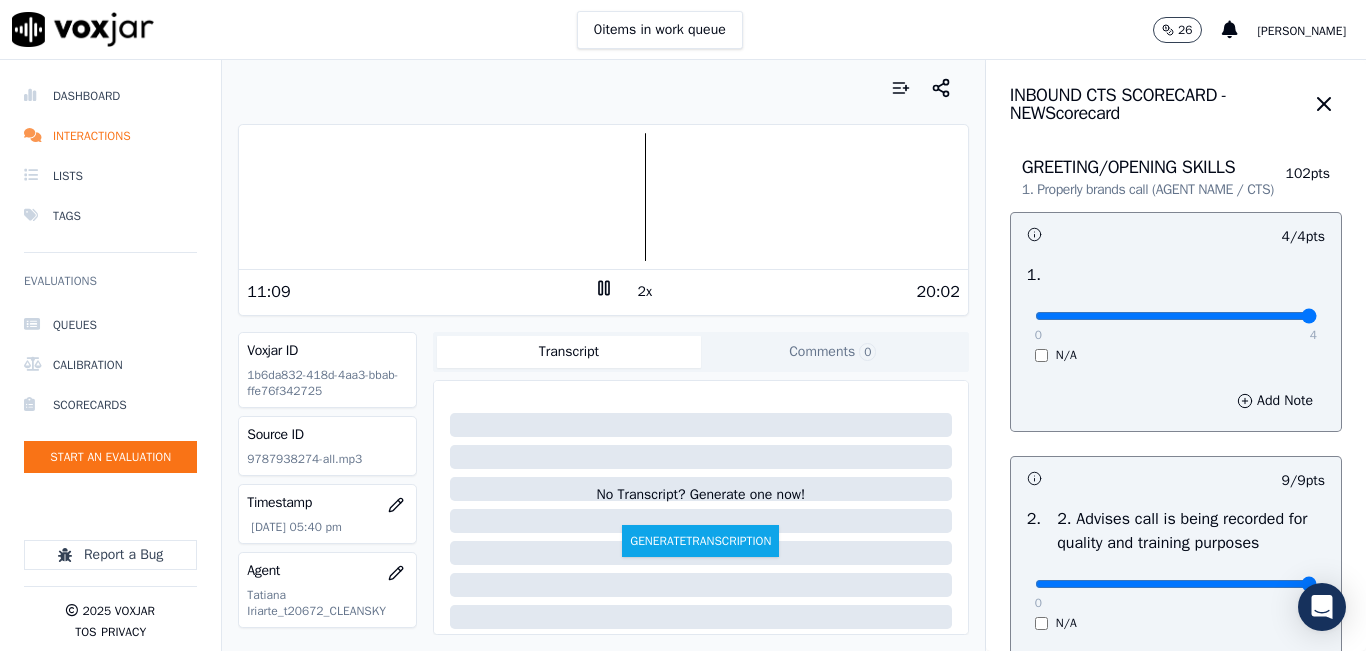 click at bounding box center [603, 197] 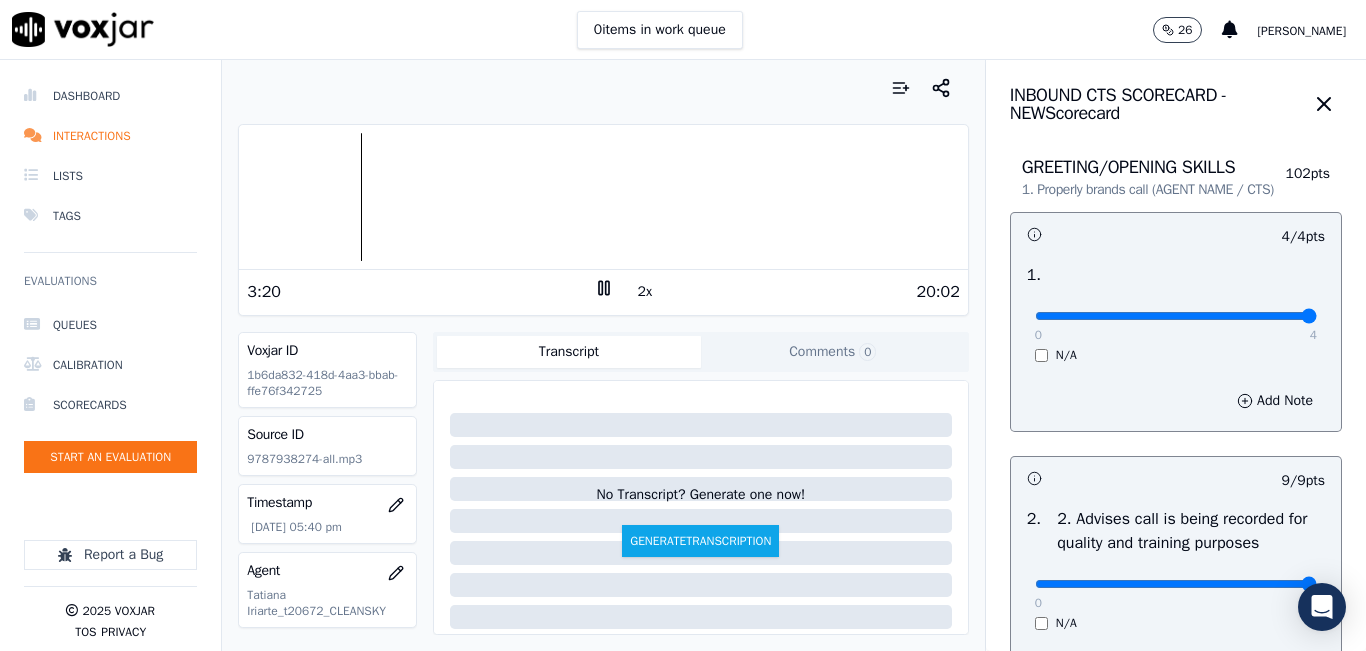 click at bounding box center [603, 197] 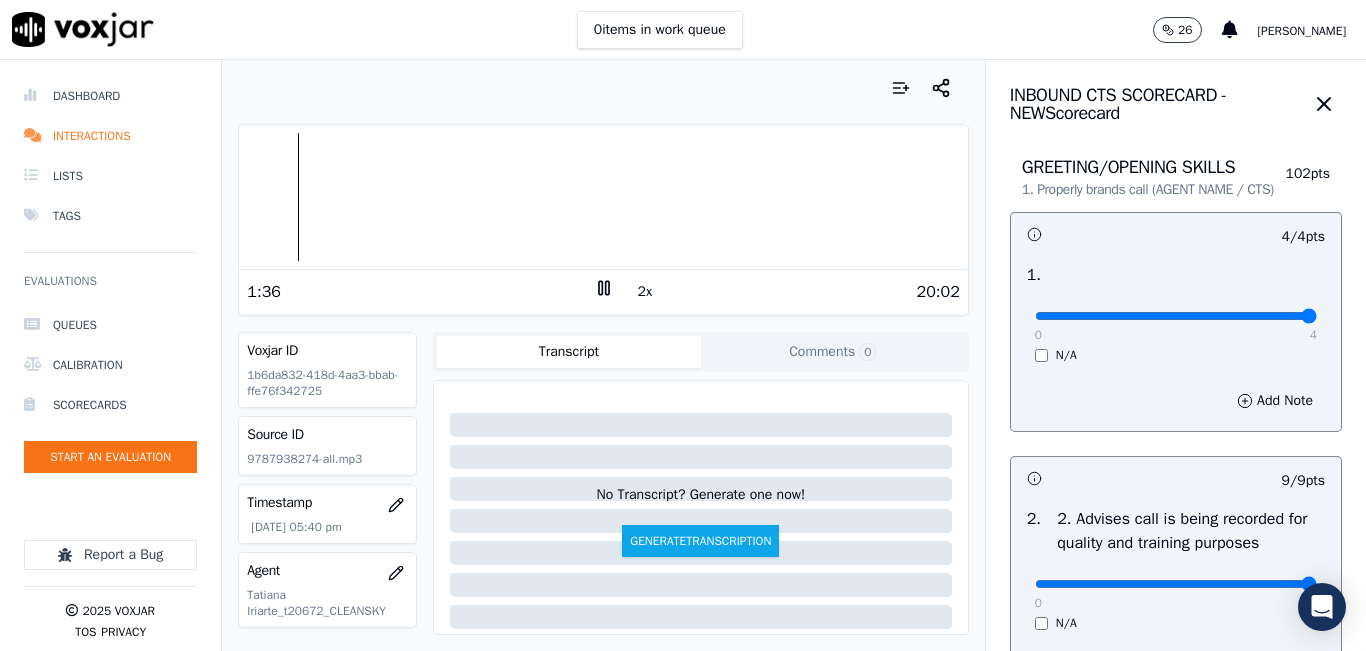 click at bounding box center [603, 197] 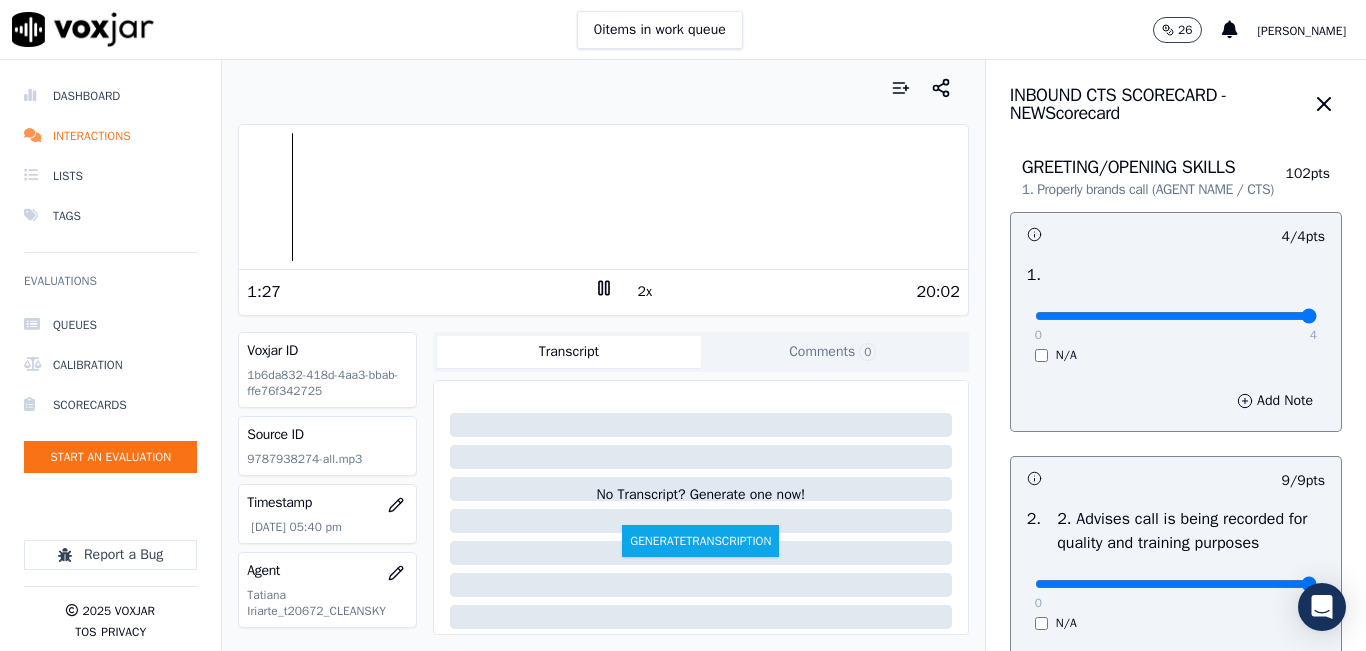 click at bounding box center [603, 197] 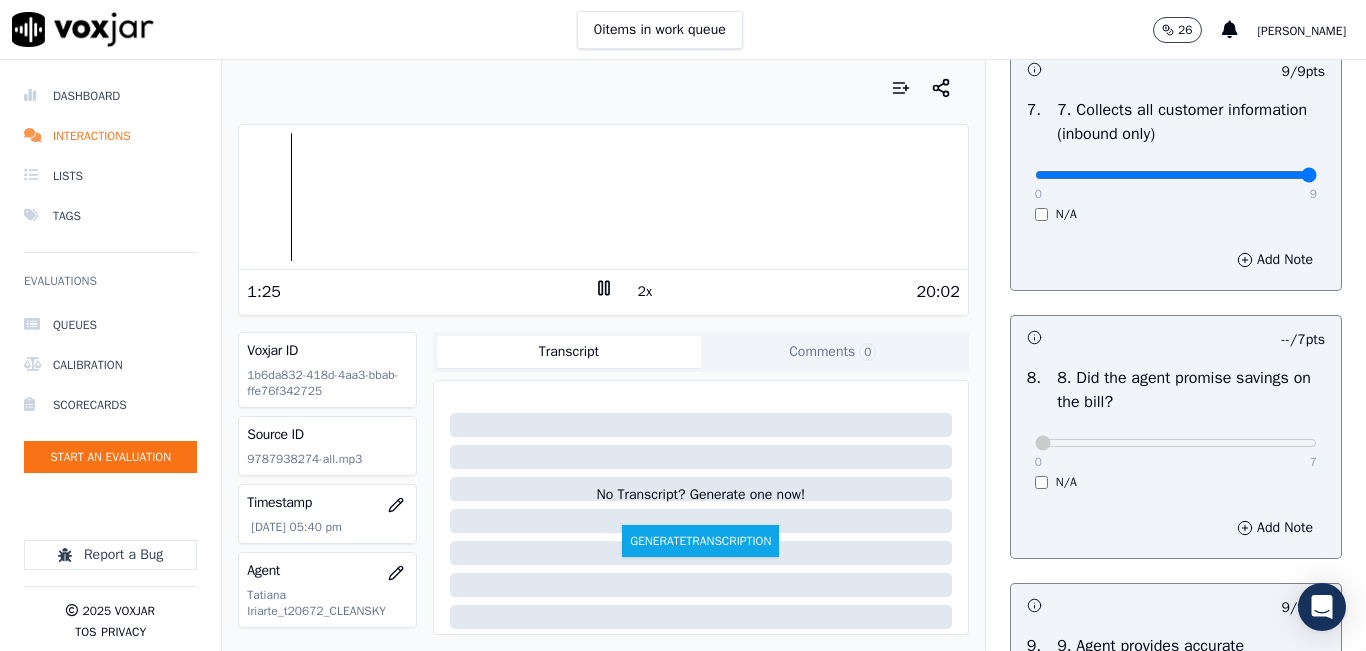 scroll, scrollTop: 3748, scrollLeft: 0, axis: vertical 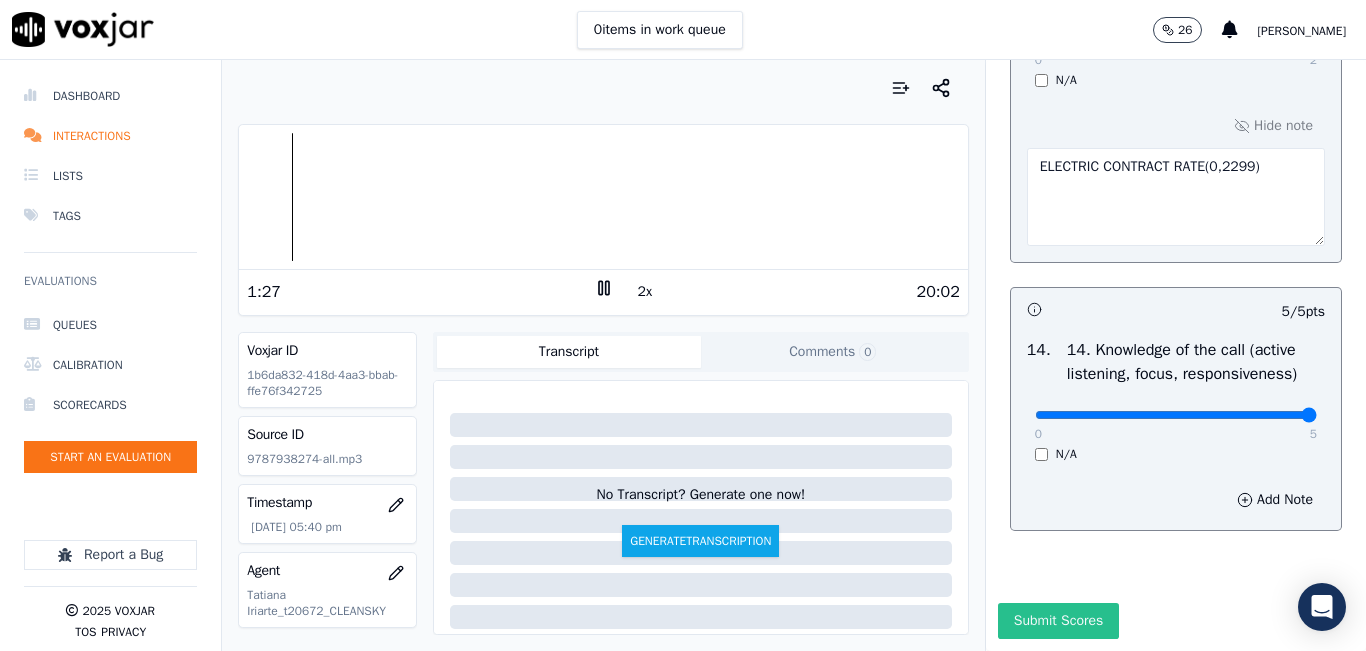 click on "Submit Scores" at bounding box center (1058, 621) 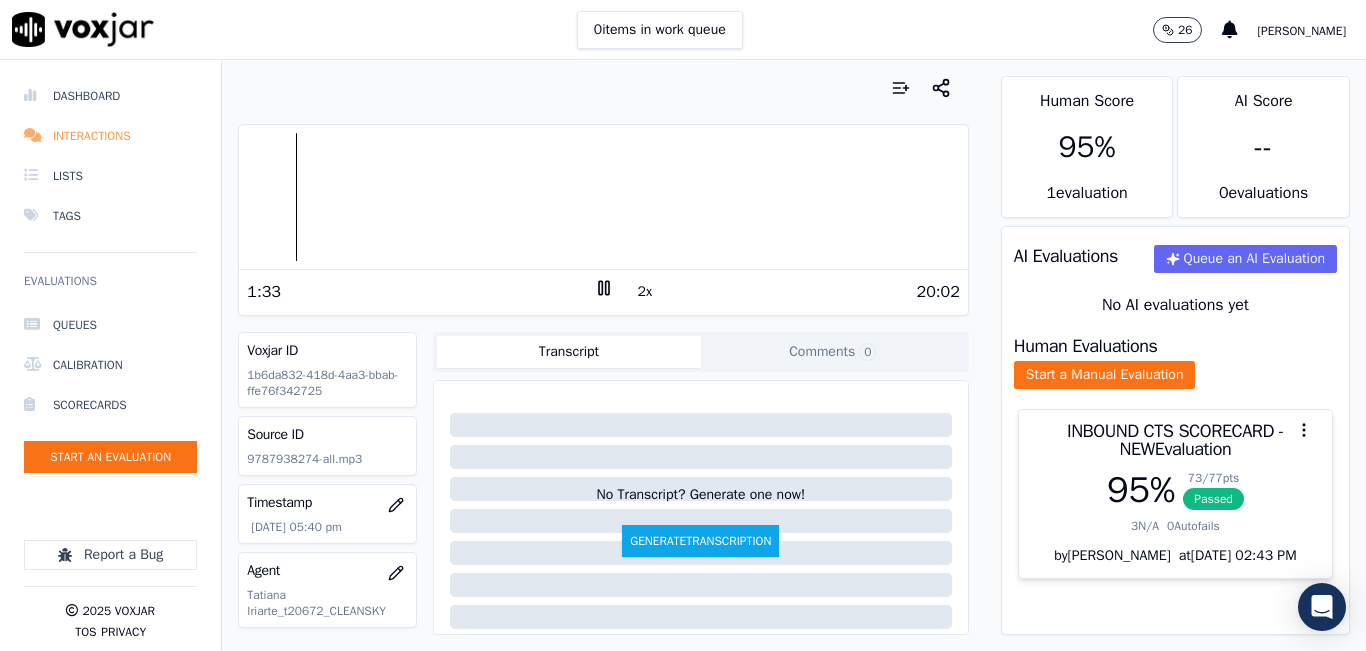 click on "Interactions" at bounding box center (110, 136) 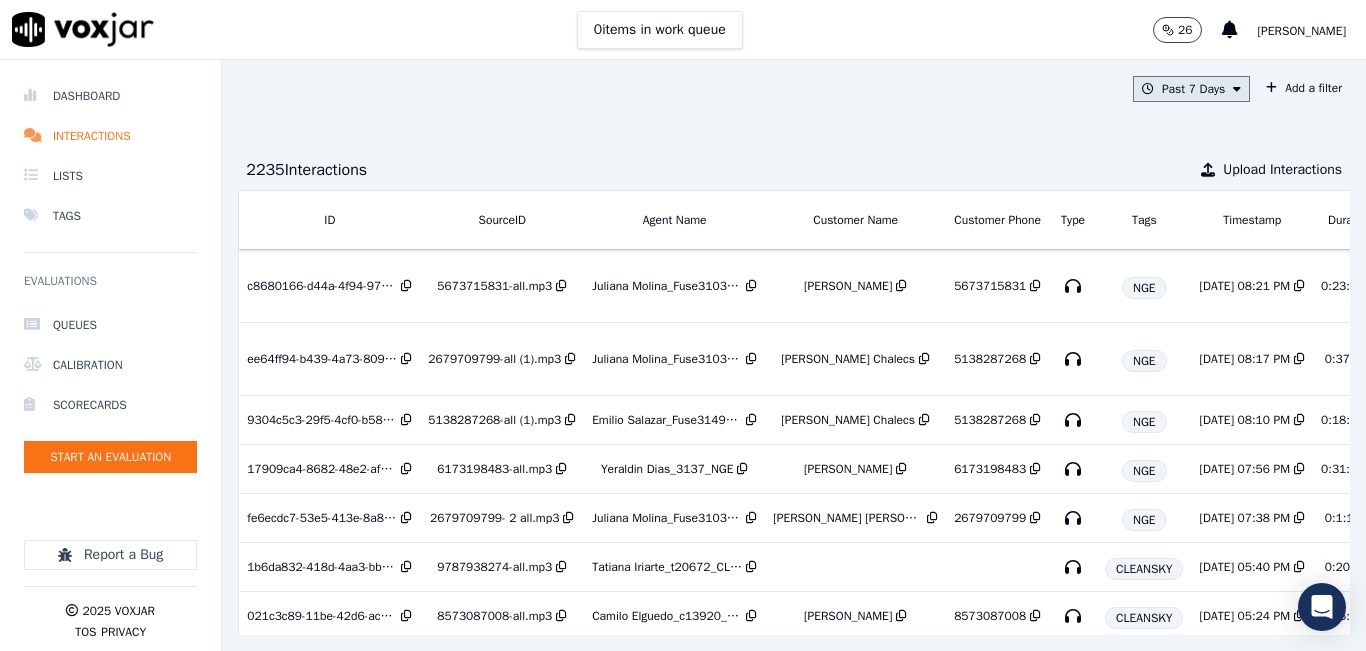 click on "Past 7 Days" at bounding box center [1191, 89] 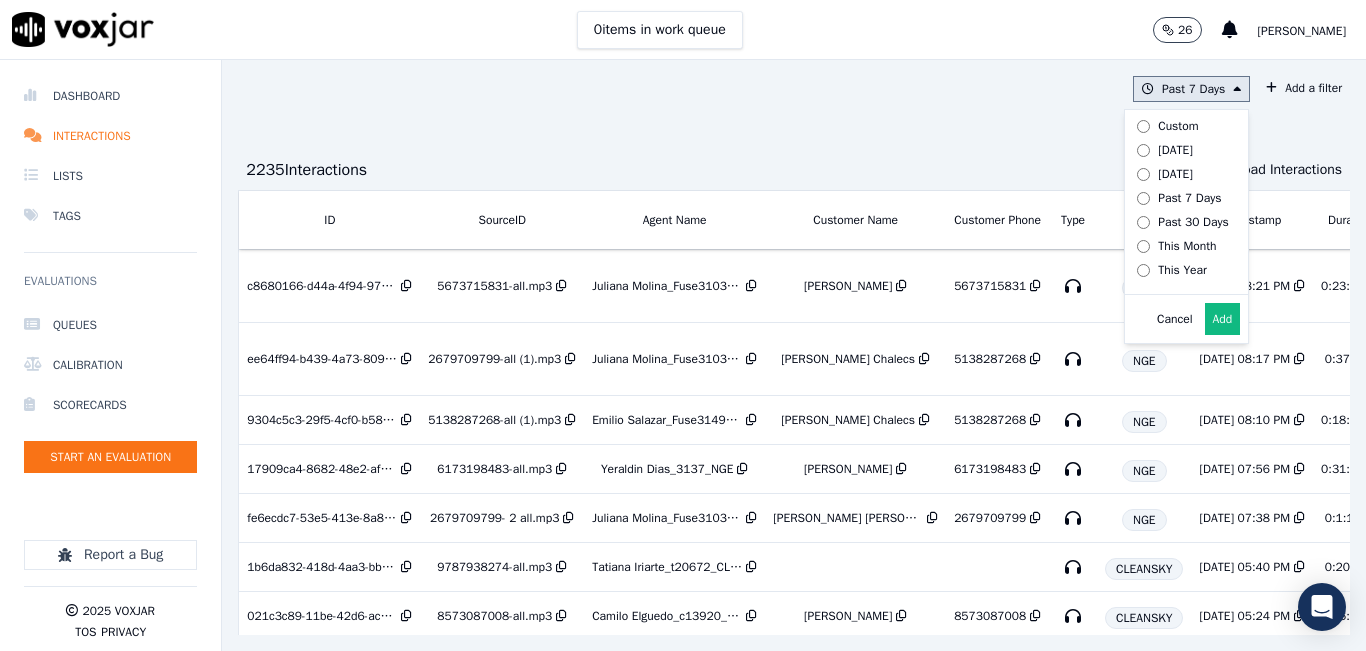 click on "[DATE]" at bounding box center (1175, 150) 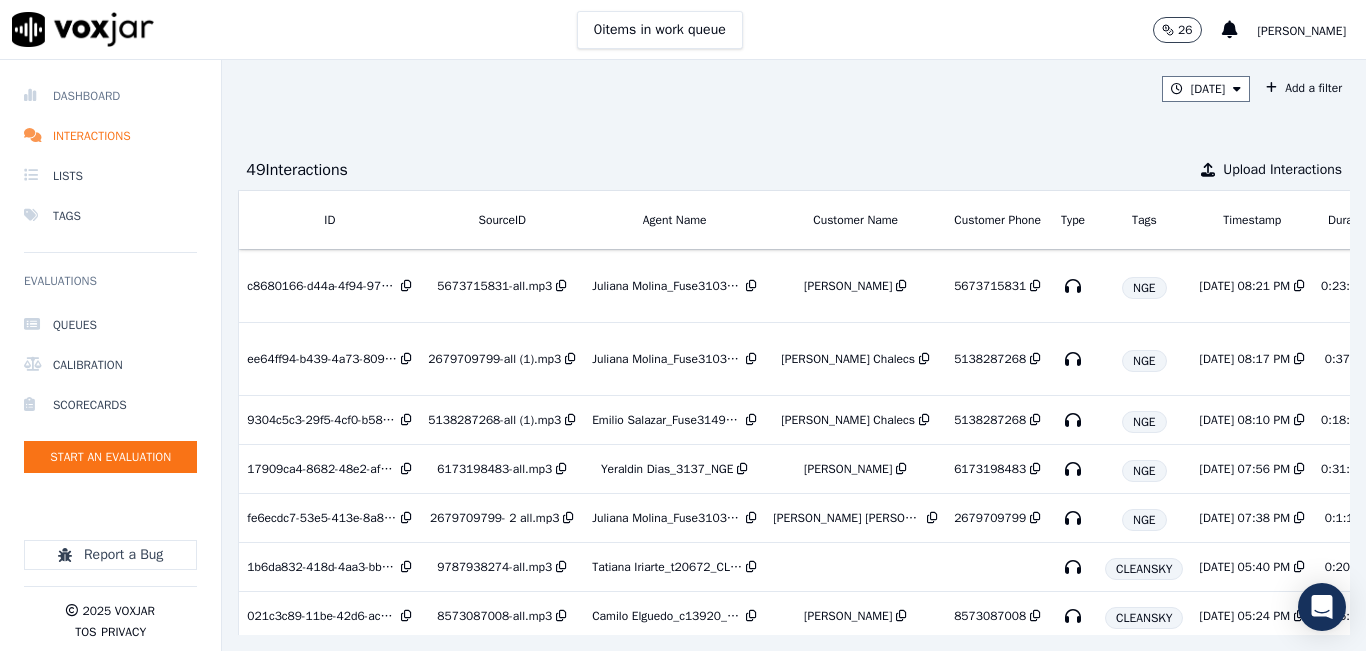 click on "Dashboard" at bounding box center [110, 96] 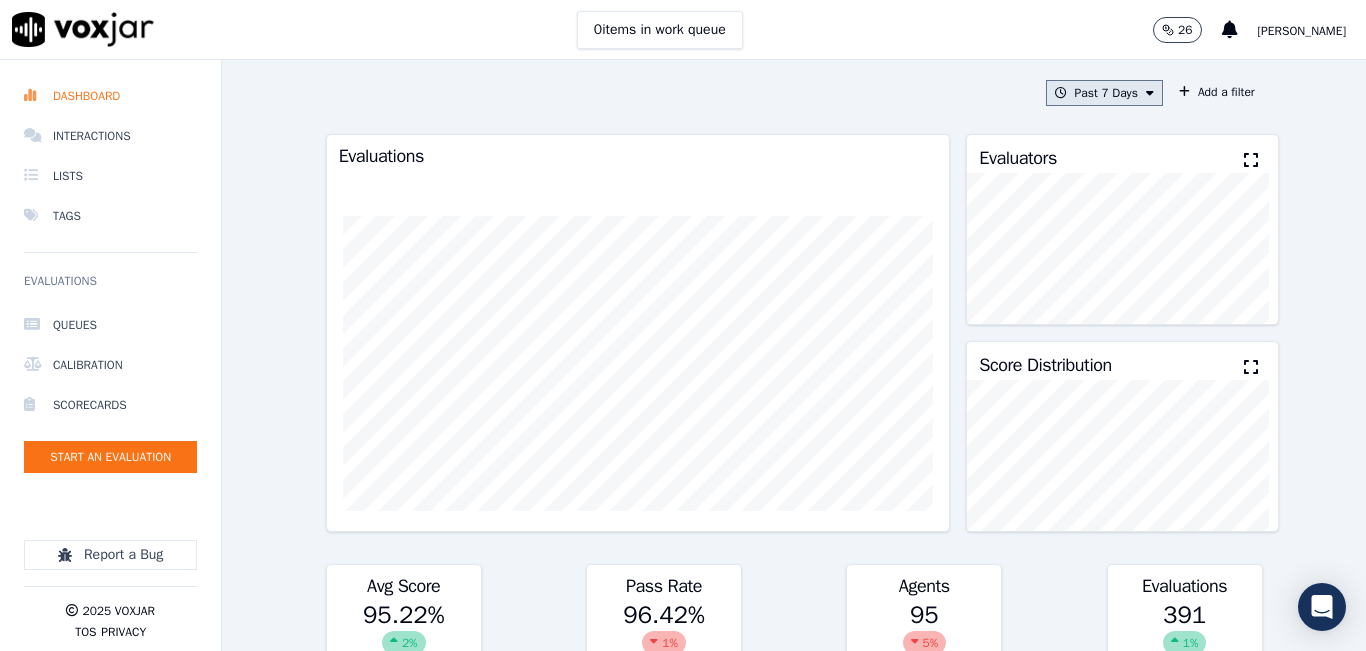 click on "Past 7 Days" at bounding box center [1104, 93] 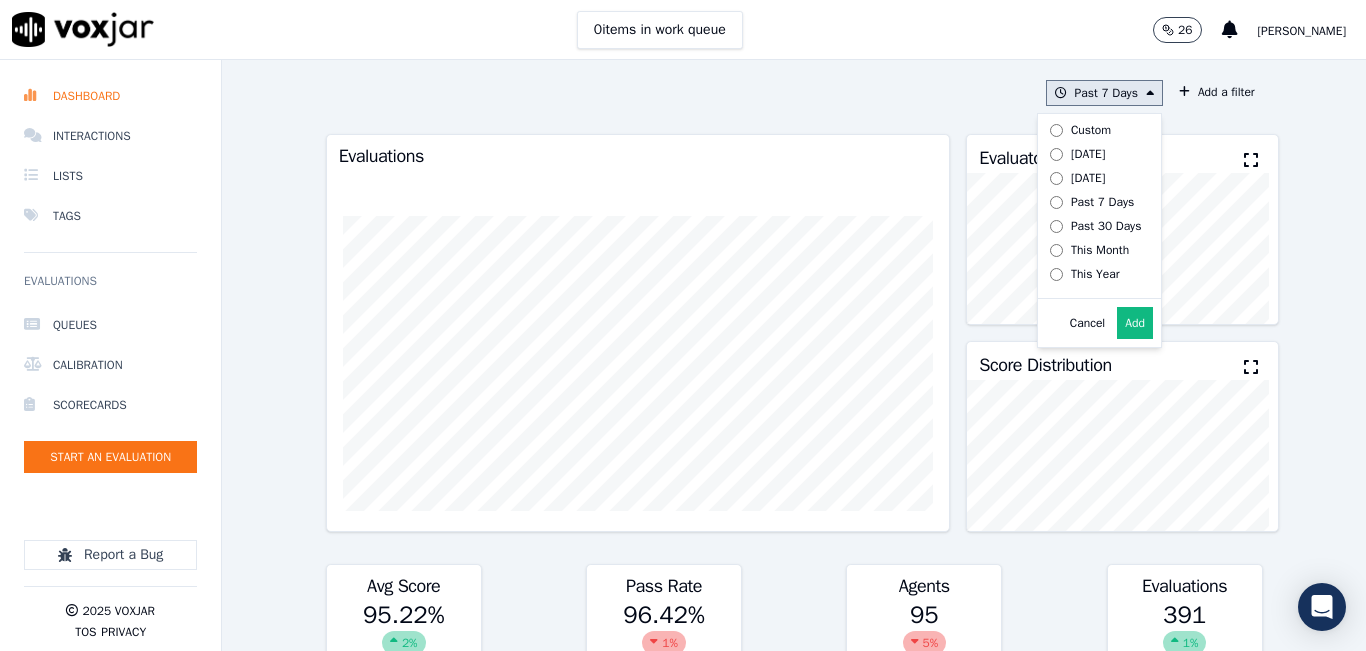 click on "[DATE]" at bounding box center [1088, 154] 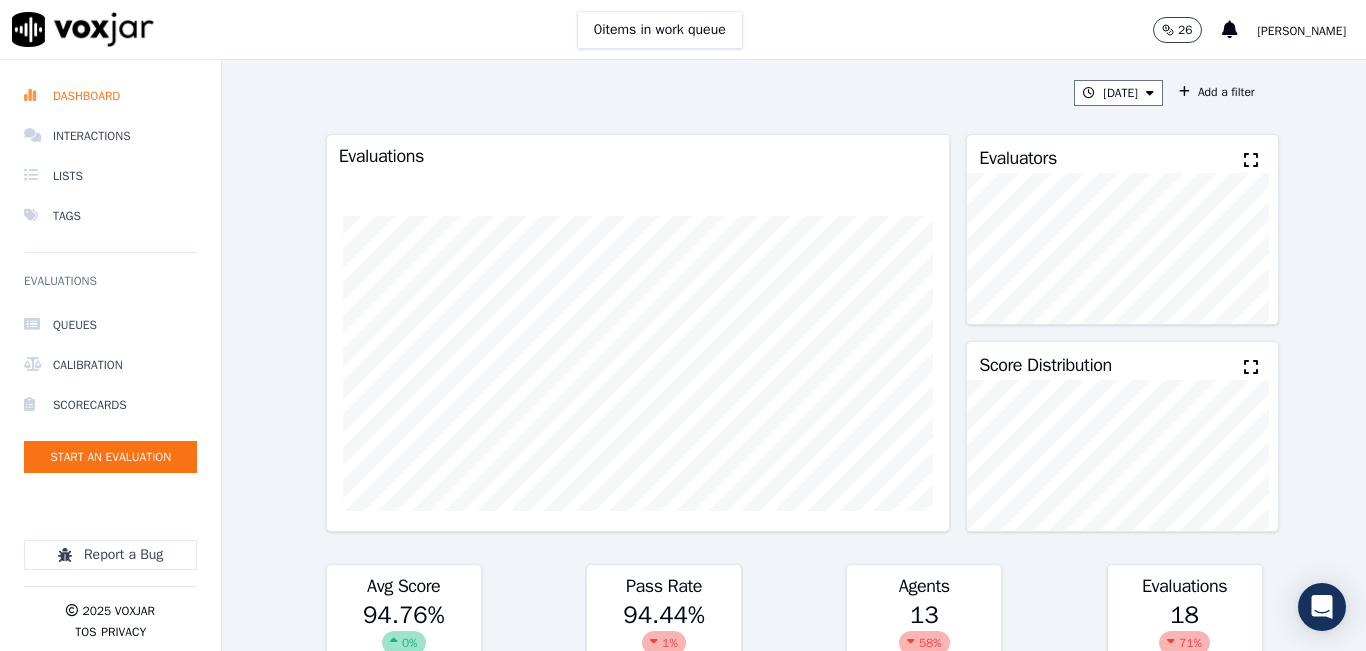 click at bounding box center (1251, 160) 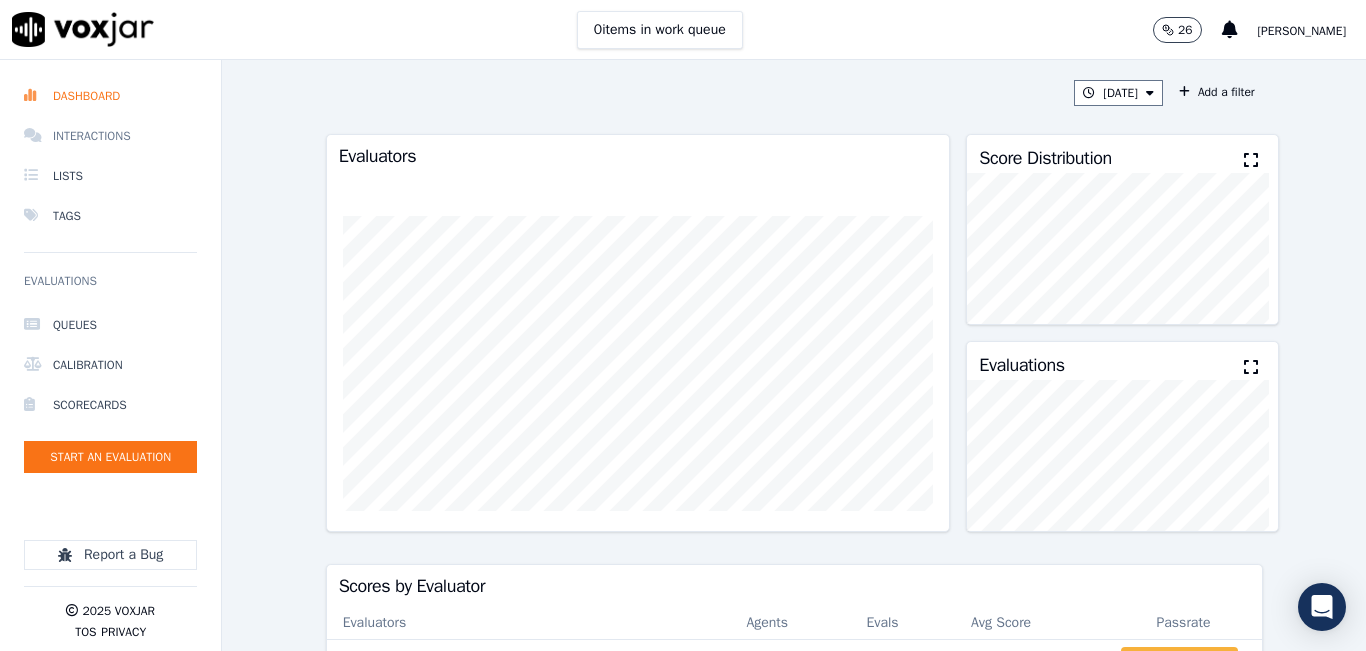 click on "Interactions" at bounding box center [110, 136] 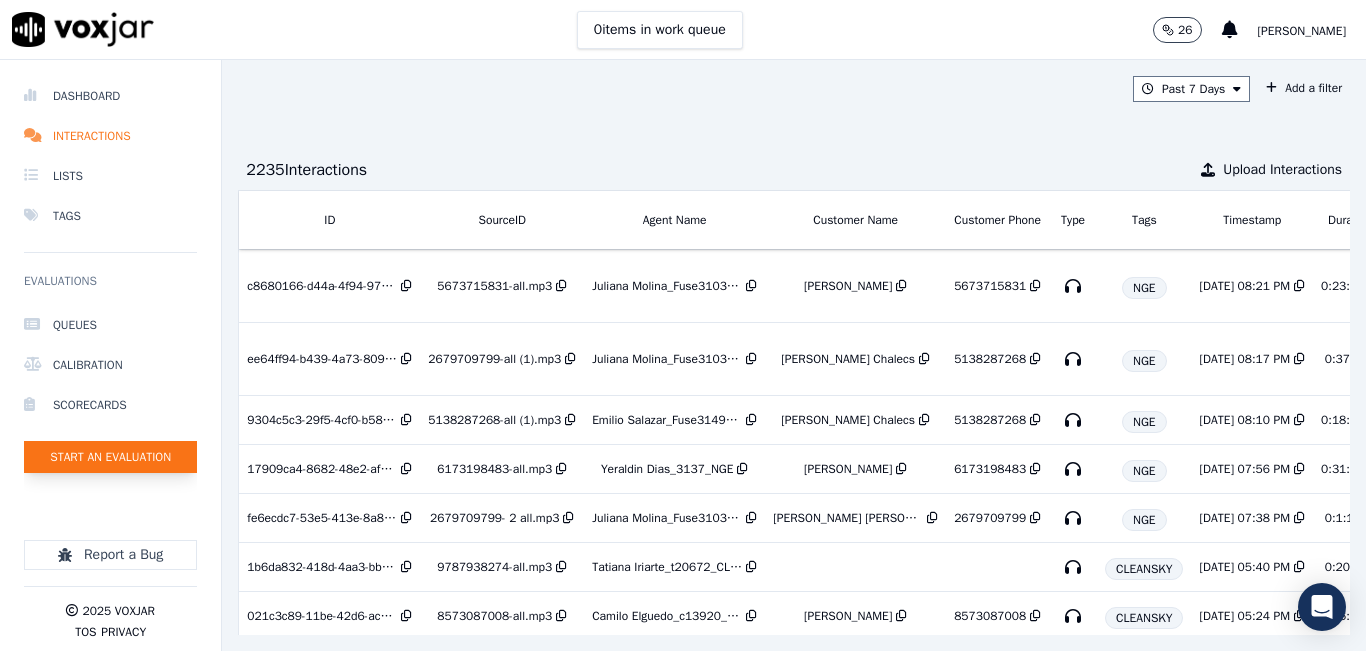 click on "Start an Evaluation" 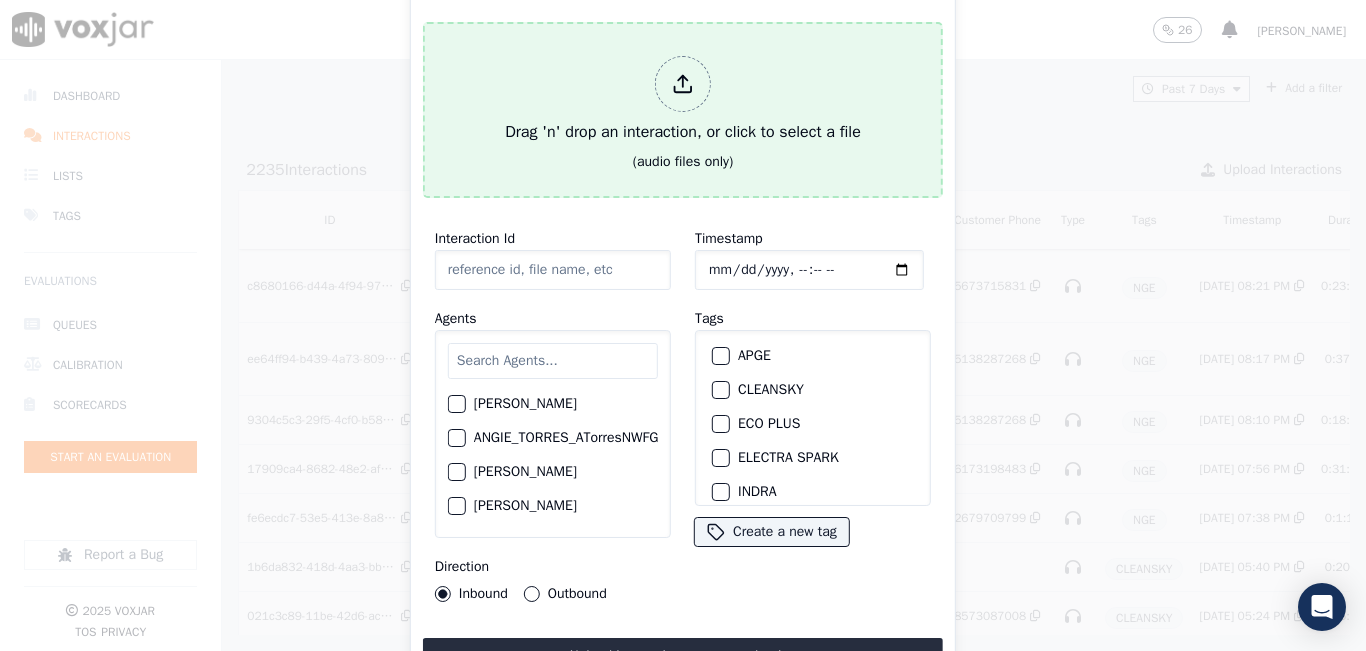 click on "Drag 'n' drop an interaction, or click to select a file   (audio files only)" at bounding box center (683, 110) 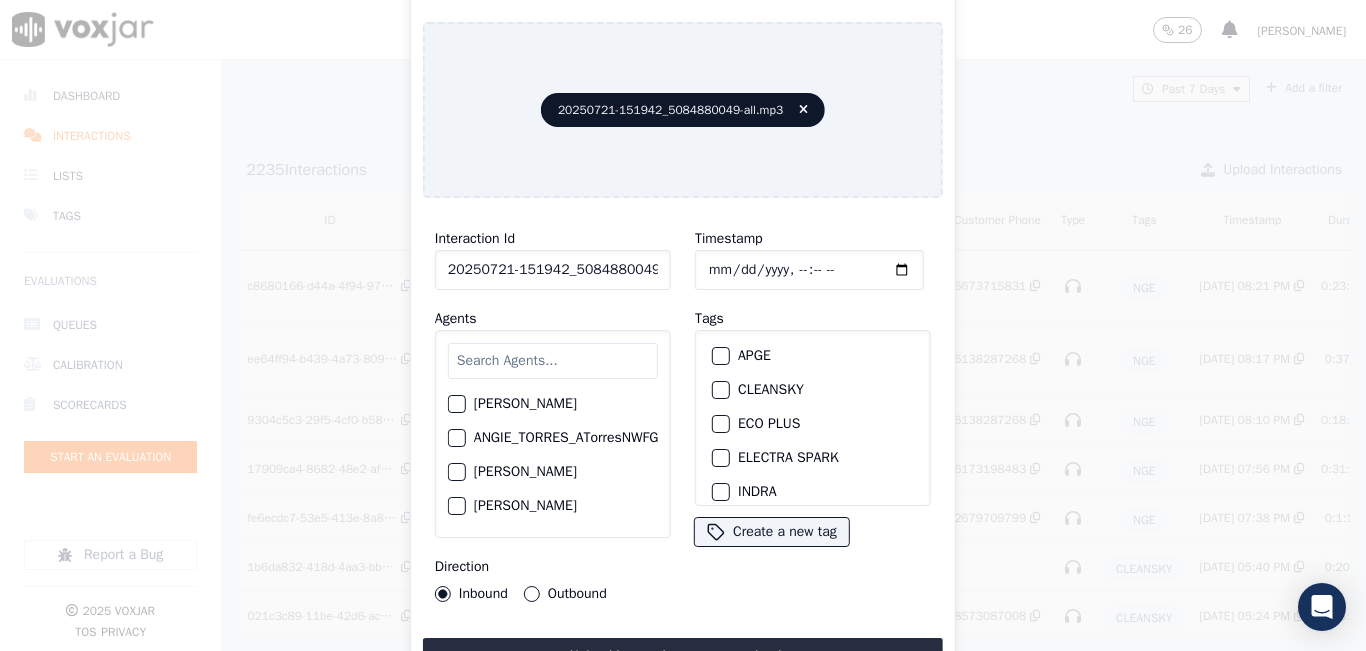click at bounding box center (553, 361) 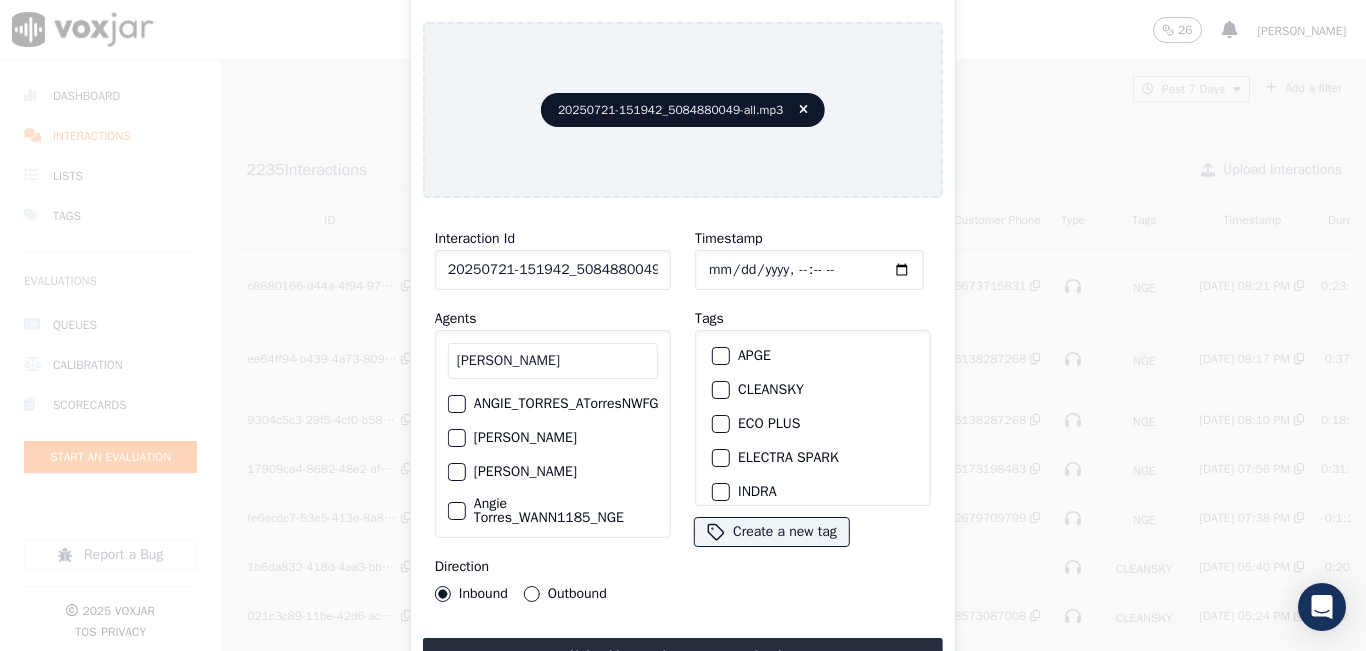 type on "ANGIE" 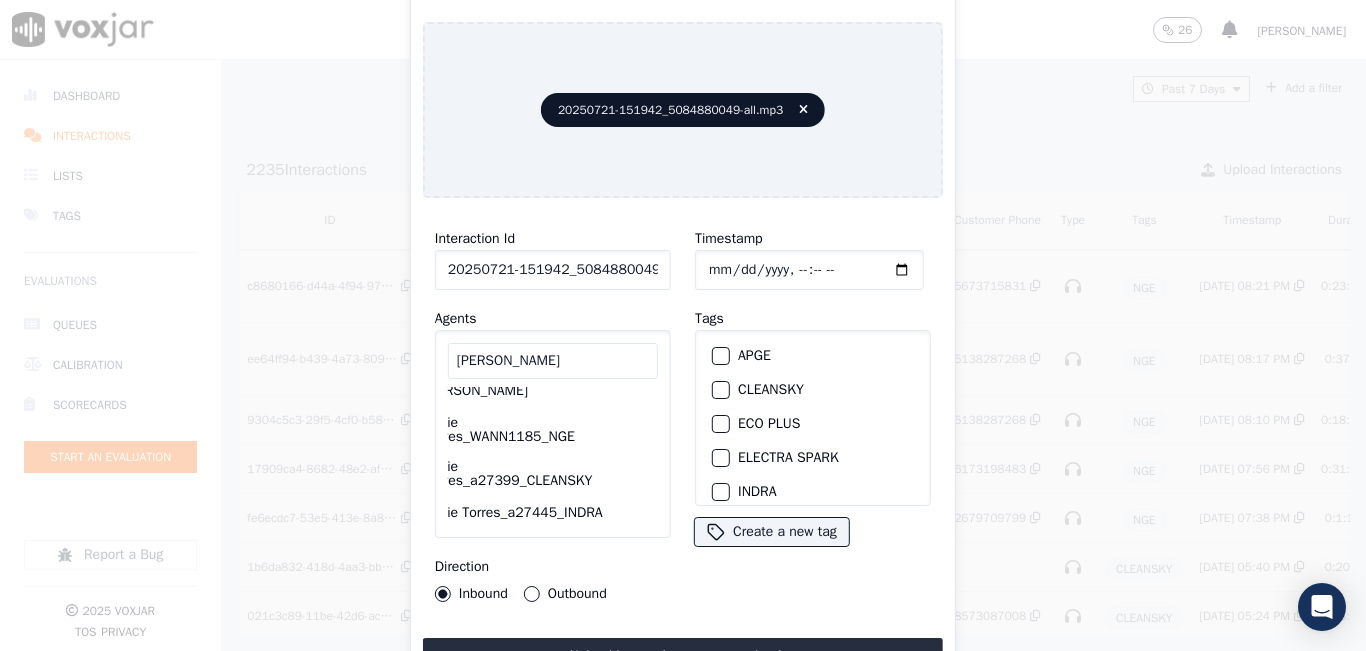scroll, scrollTop: 120, scrollLeft: 76, axis: both 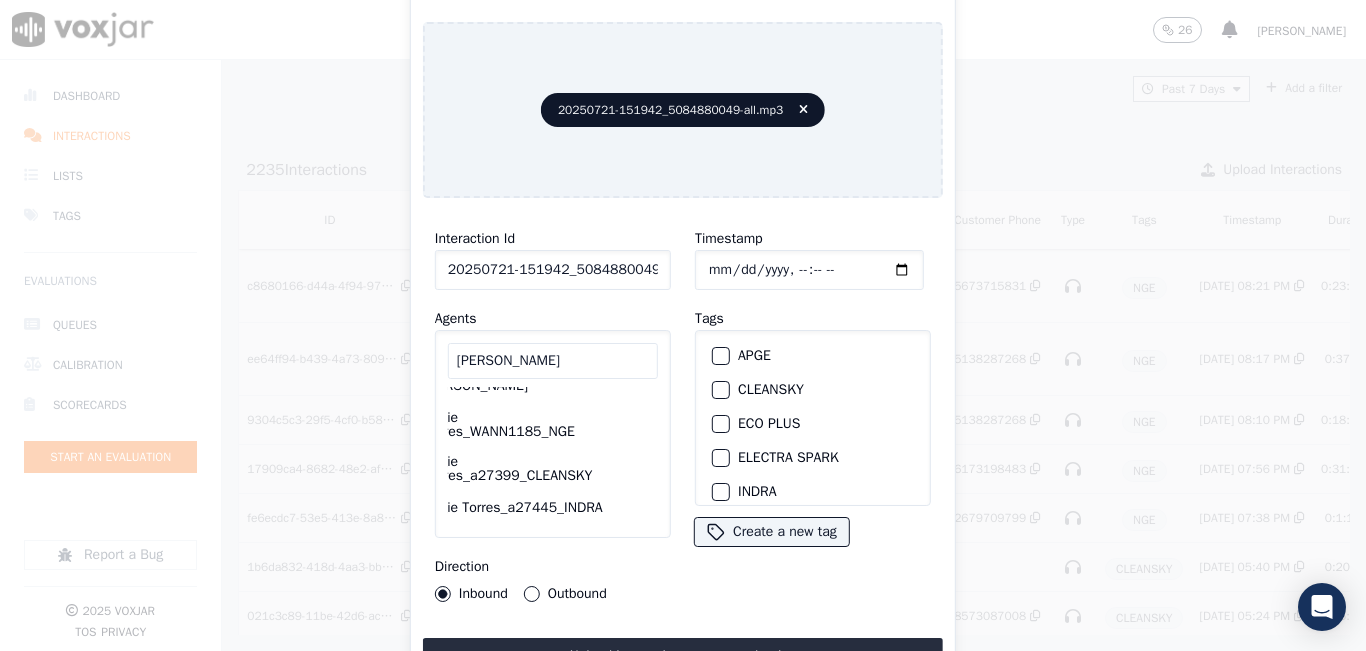 click on "Angie Torres_a27399_CLEANSKY" 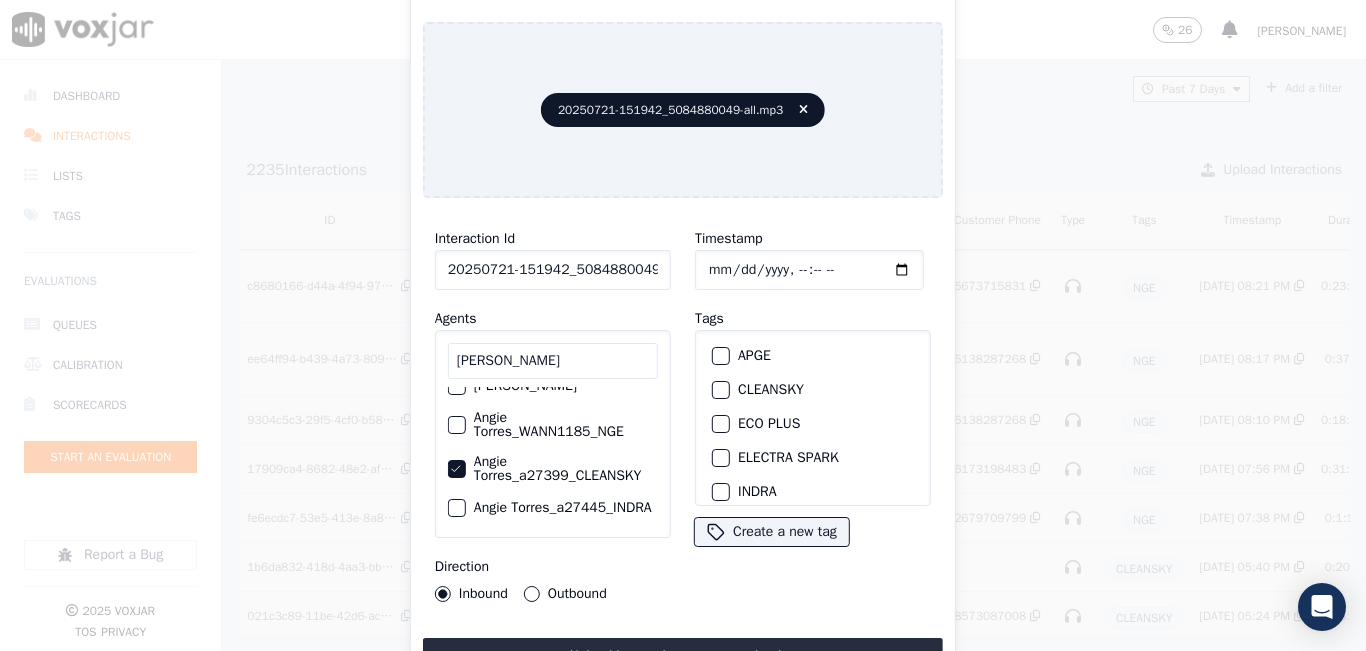 click at bounding box center (720, 390) 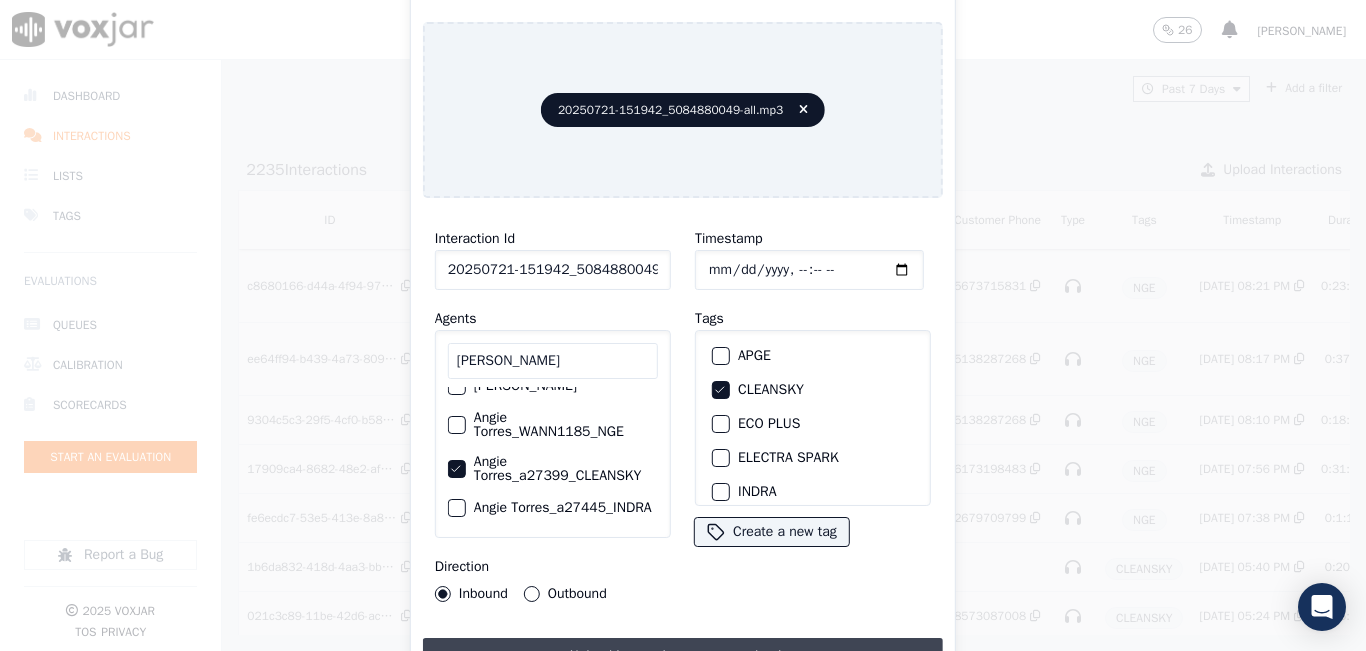 click on "Upload interaction to start evaluation" at bounding box center [683, 656] 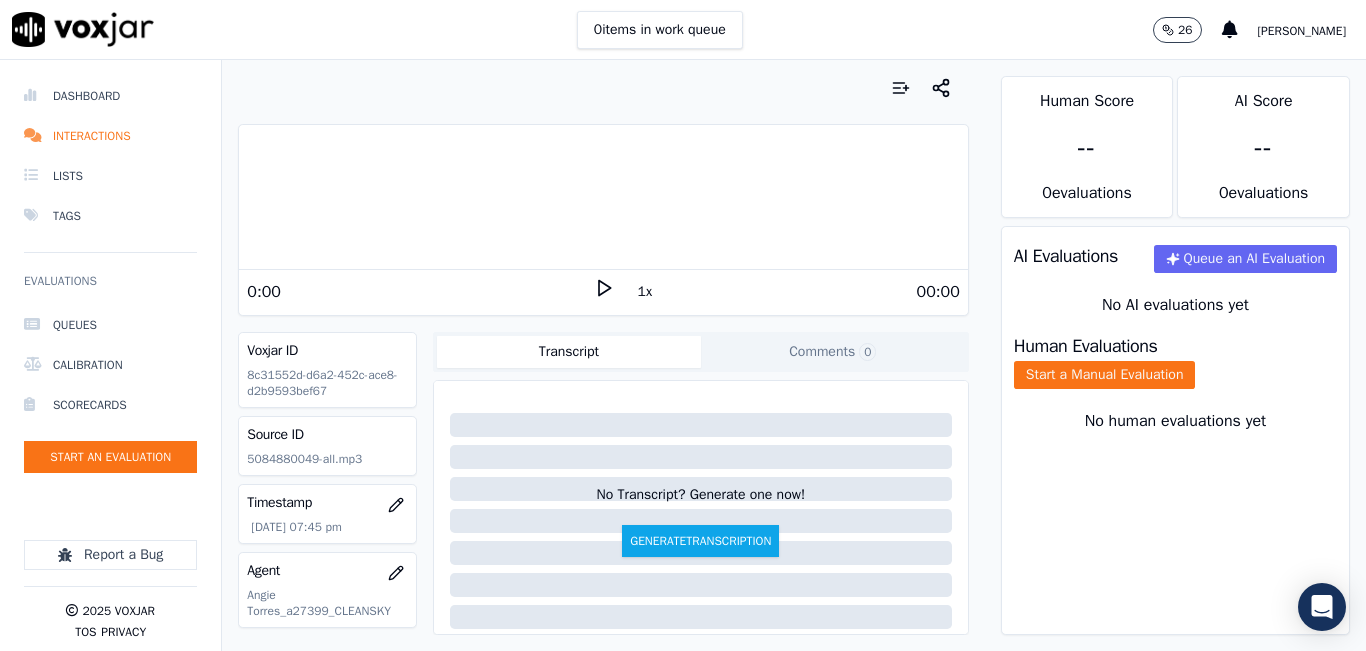 click on "5084880049-all.mp3" 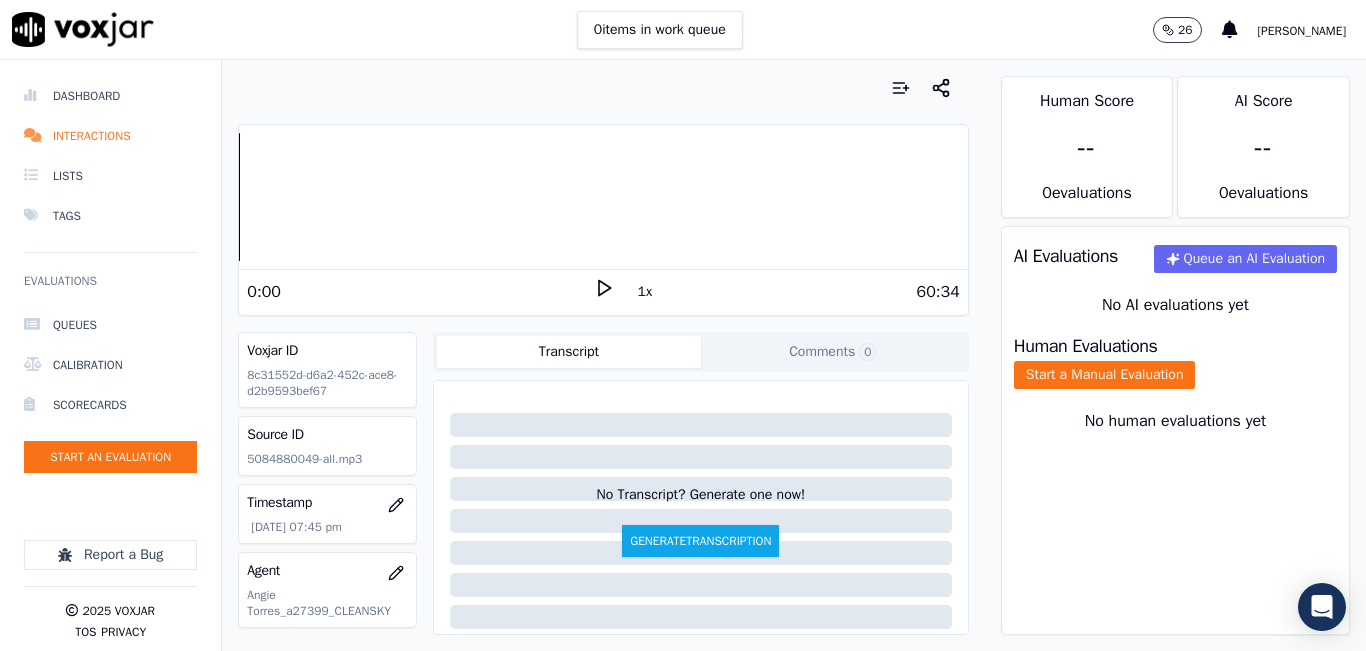 scroll, scrollTop: 200, scrollLeft: 0, axis: vertical 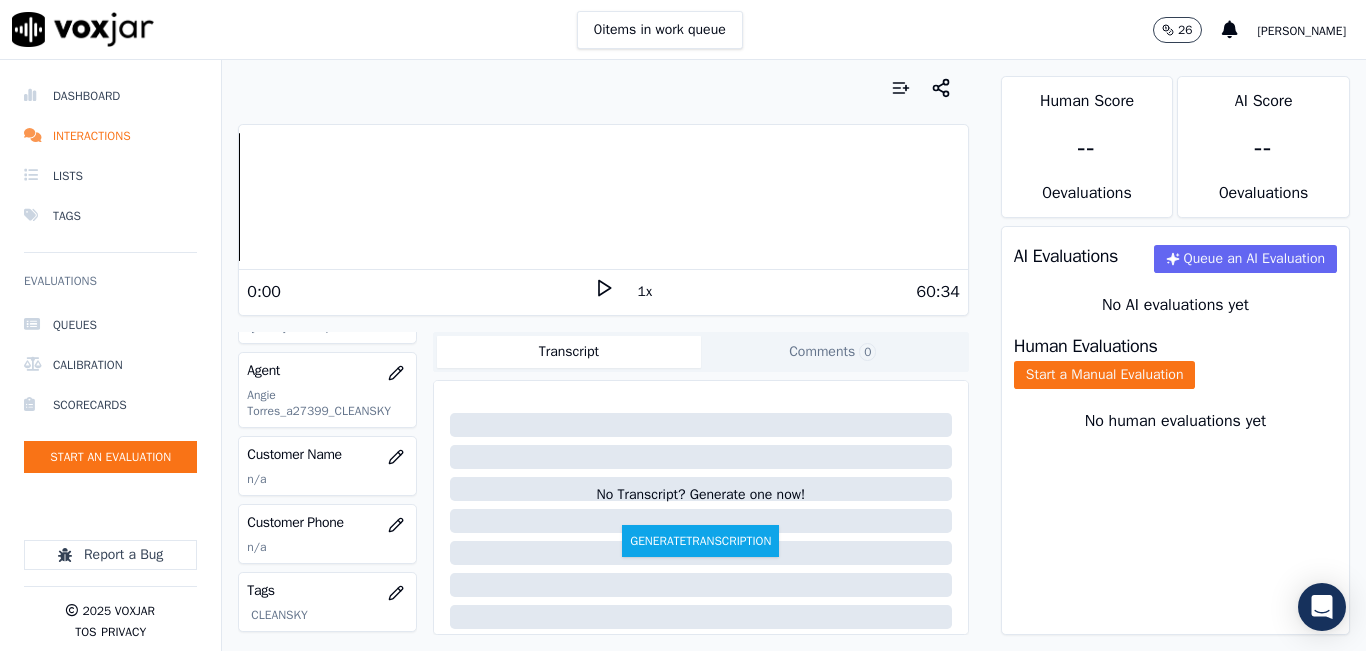click on "1x" at bounding box center (645, 292) 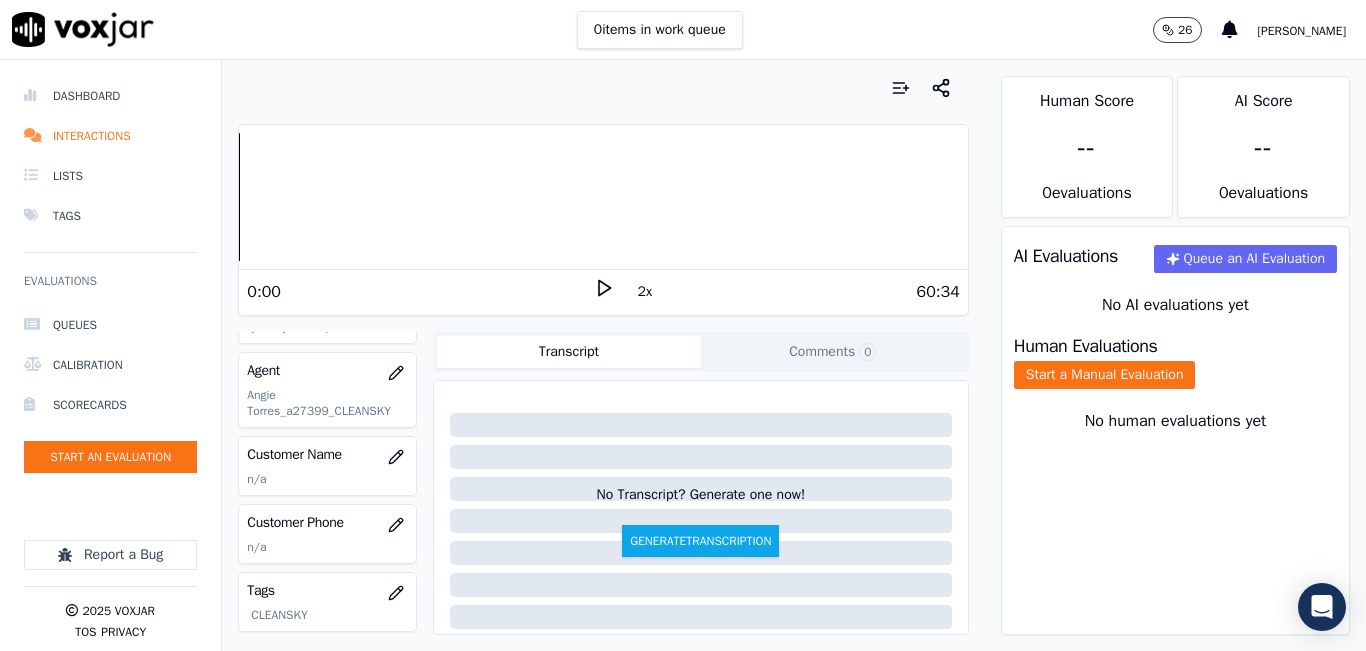 click 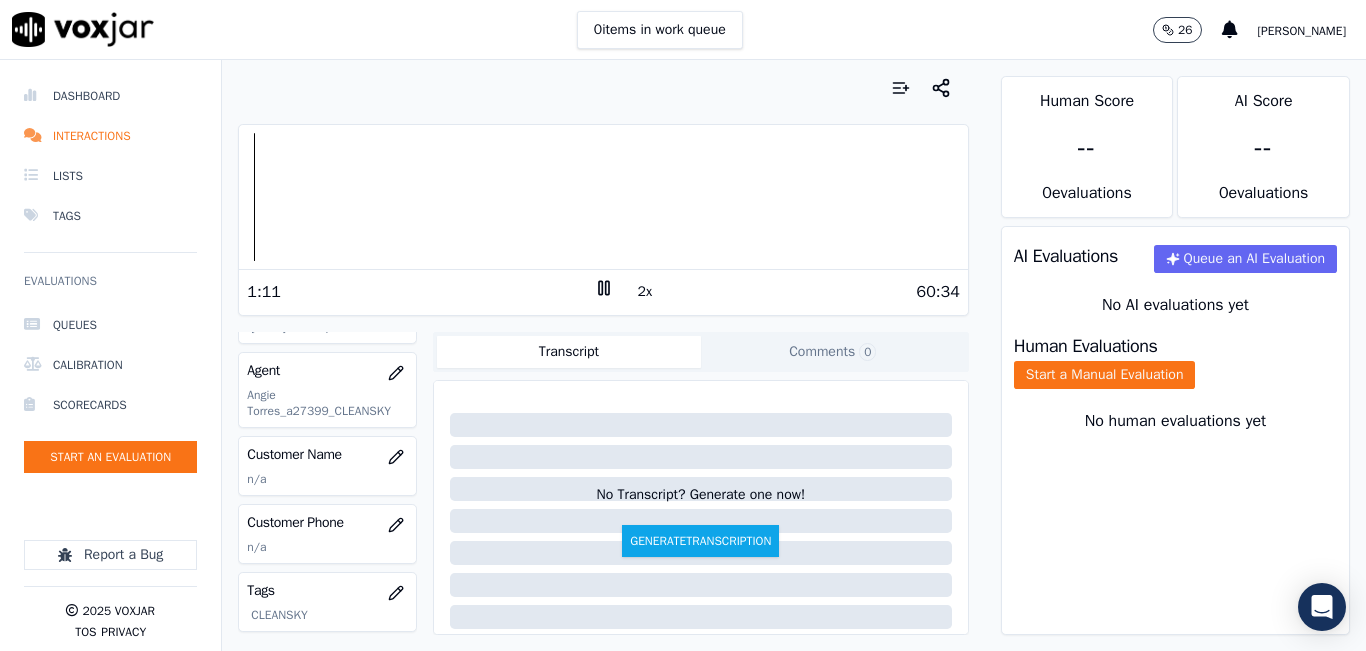 click at bounding box center [603, 197] 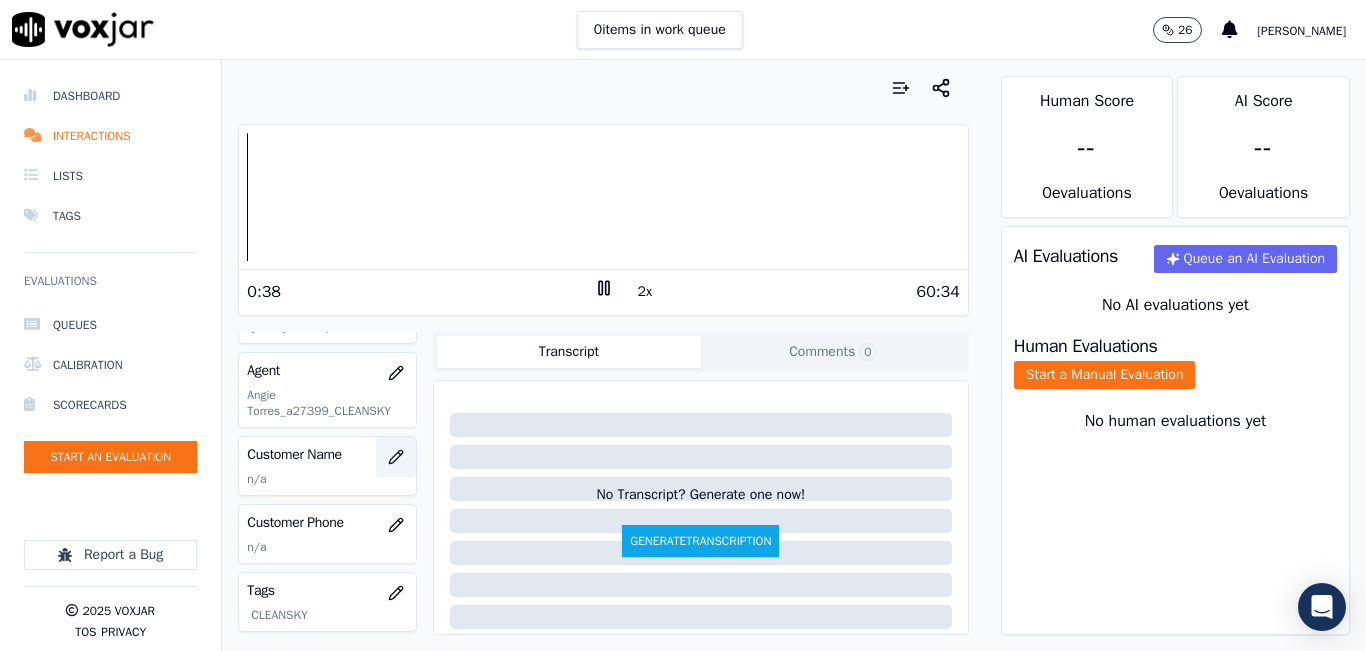click 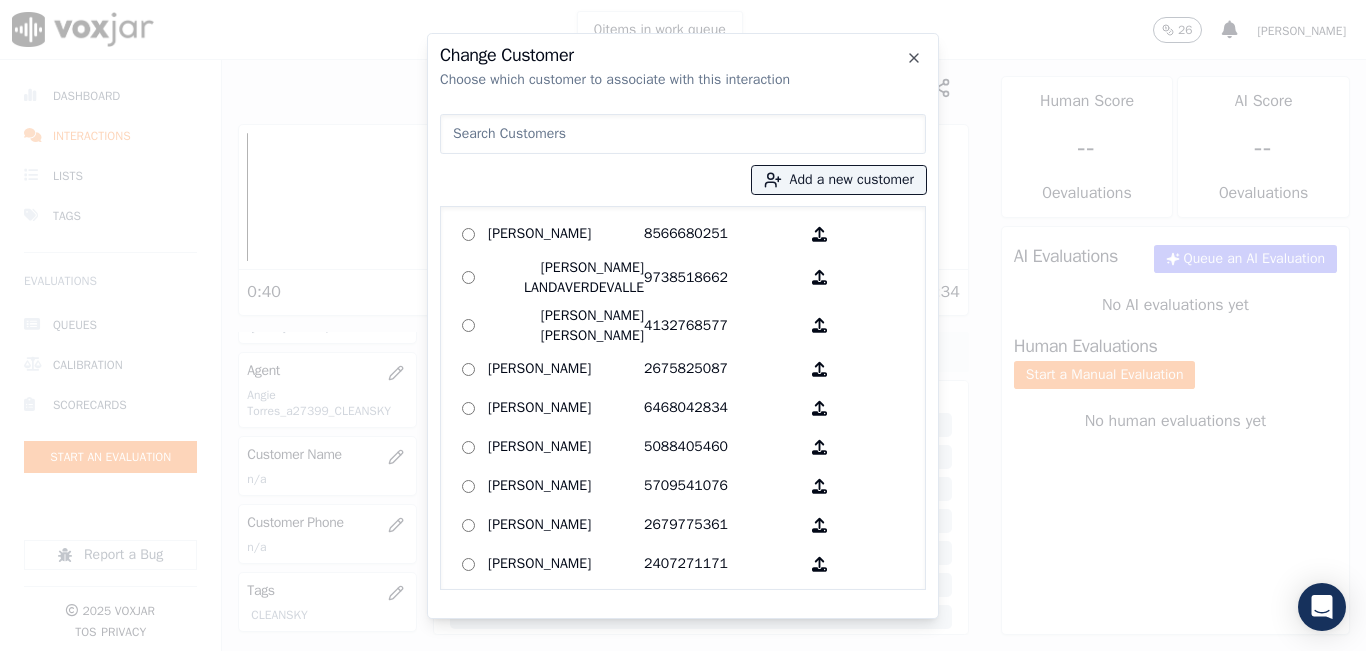 click on "Add a new customer            AGUEDA SANTANA   8566680251        AMILCAR LANDAVERDEVALLE   9738518662        AMINA IHSAN   4132768577        ANA HINOJOSA   2675825087        ANGEL GARCIA   6468042834        ANGEL GUAMAN   5088405460        ANN SODANO   5709541076        Anny Polanco   2679775361        Armando Galvan   2407271171        Aronny L Ruiz    8623043903        BALBINO CANTARERO   9732165412        BYRON CHORLANGO   7323932099        Brandon Emanuel Chajon Calderon   8563981973        CARMEN REINOSO MENA    9784950405        CATALINA CAALCHOC   6146794851        CLARA JACOBO    9787917701        Camila Ruiz   2679688337        Claudia Yepes   8573919367        Cornelia Perez Guerra   2672318981        DAIANE DESOUZA   7742368074        DAVID MELLO   7743829221        ELEAZAR PAZ   8573468114        Edilson Lavarda   7745400244        Elder Flores Vasquez   8573129063        Francisca Gomez    5717581840" at bounding box center (683, 348) 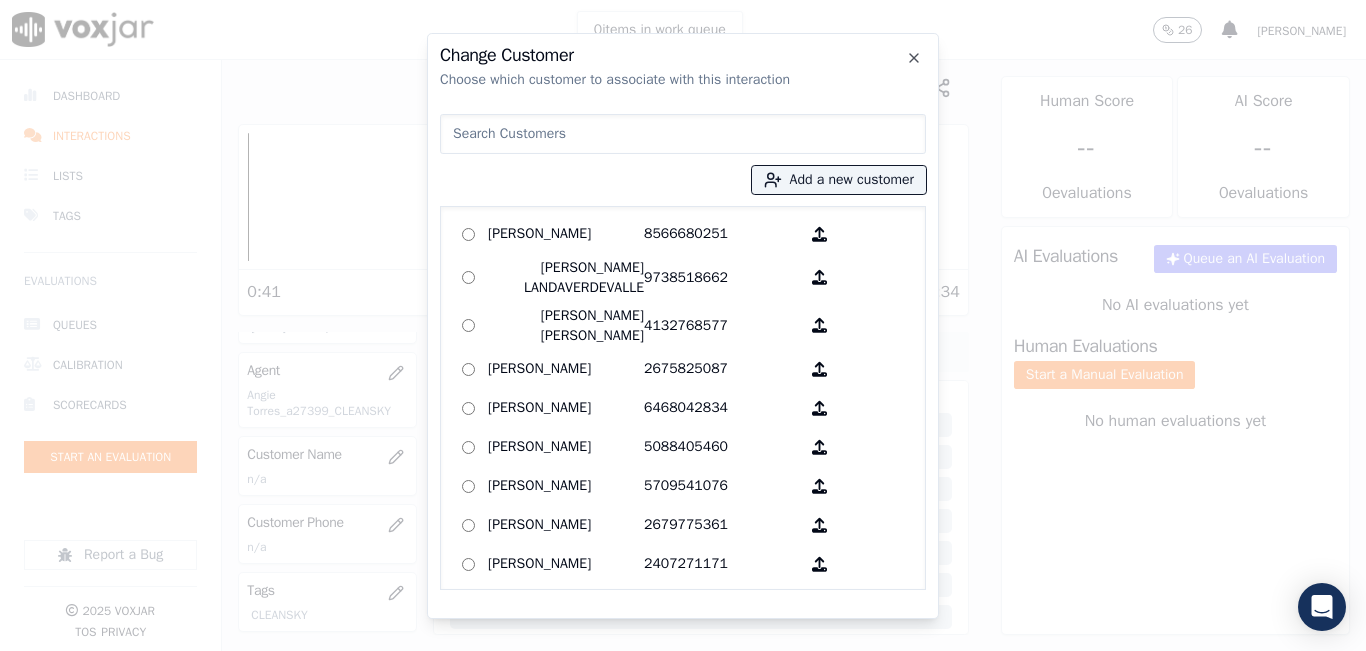 click at bounding box center (683, 134) 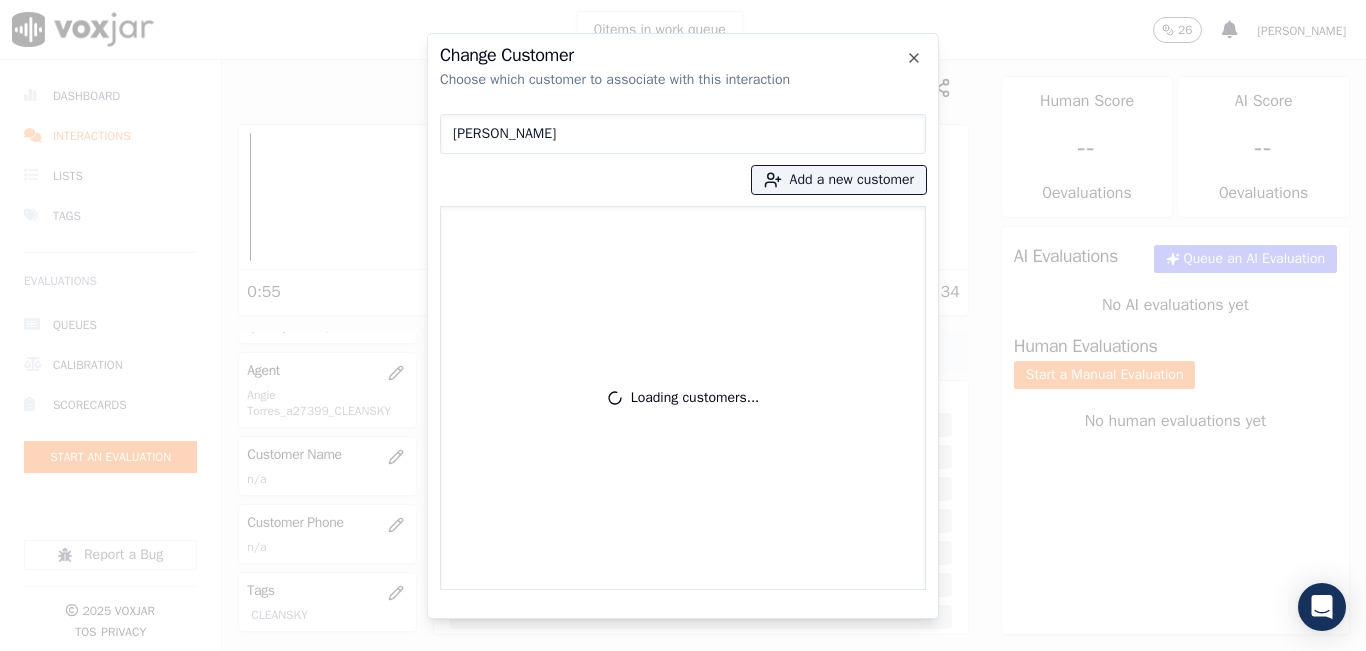 type on "GUILHERME DE OLIVERA" 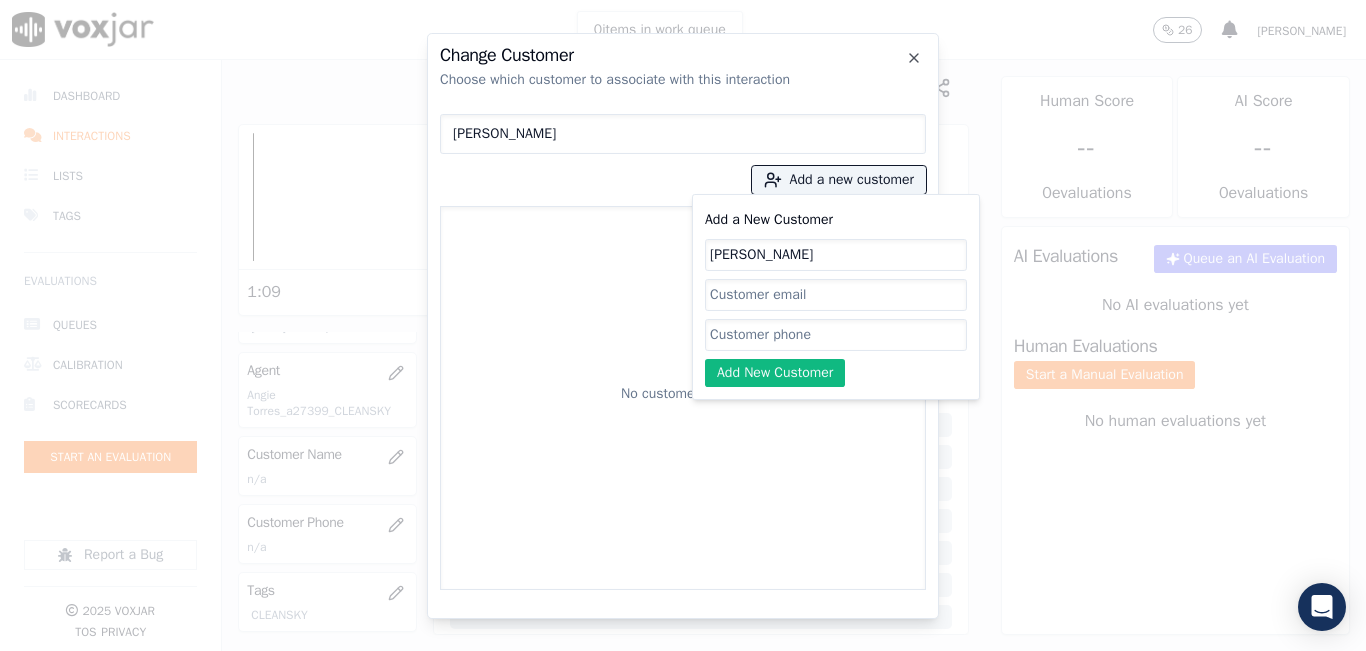 type on "GUILHERME DE OLIVERA" 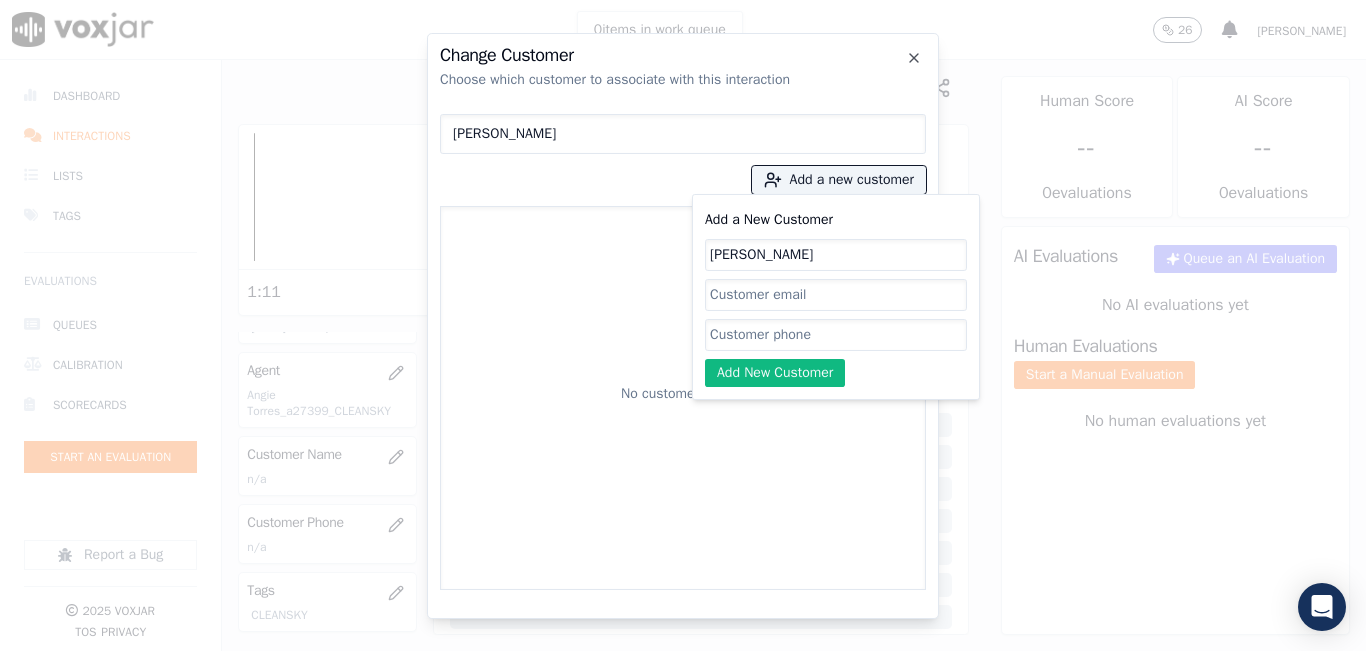 paste on "5084880049" 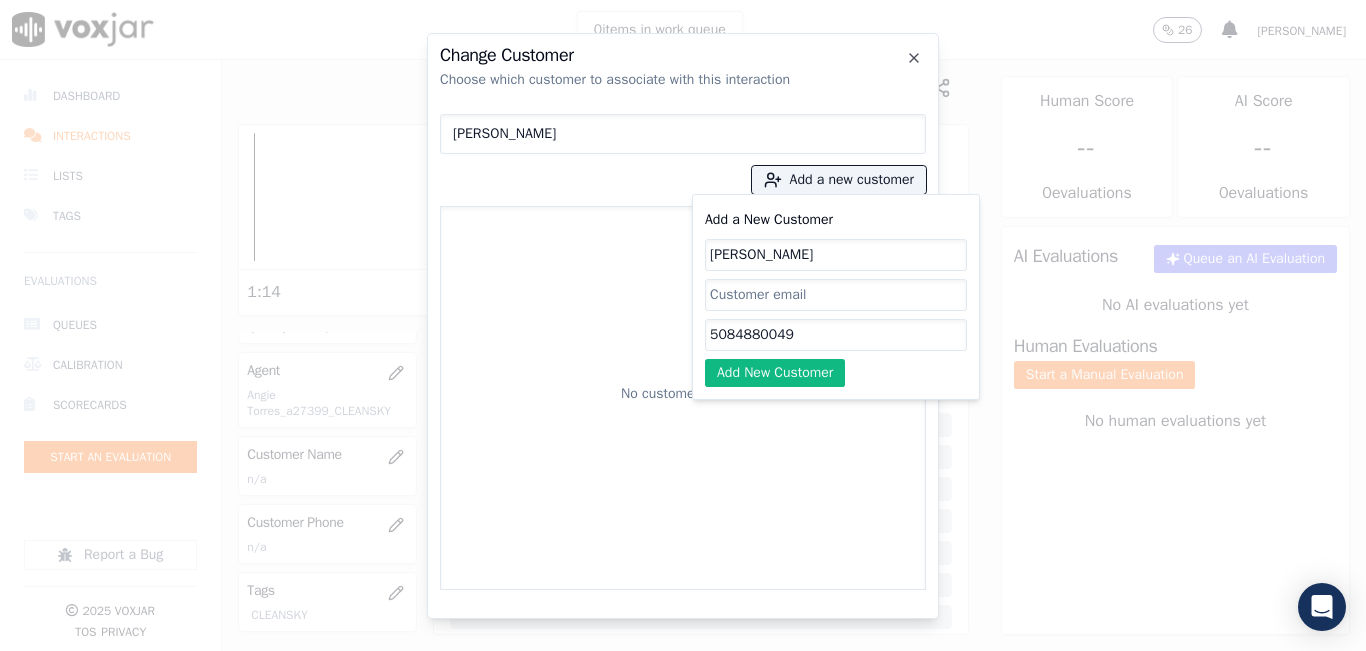 type on "5084880049" 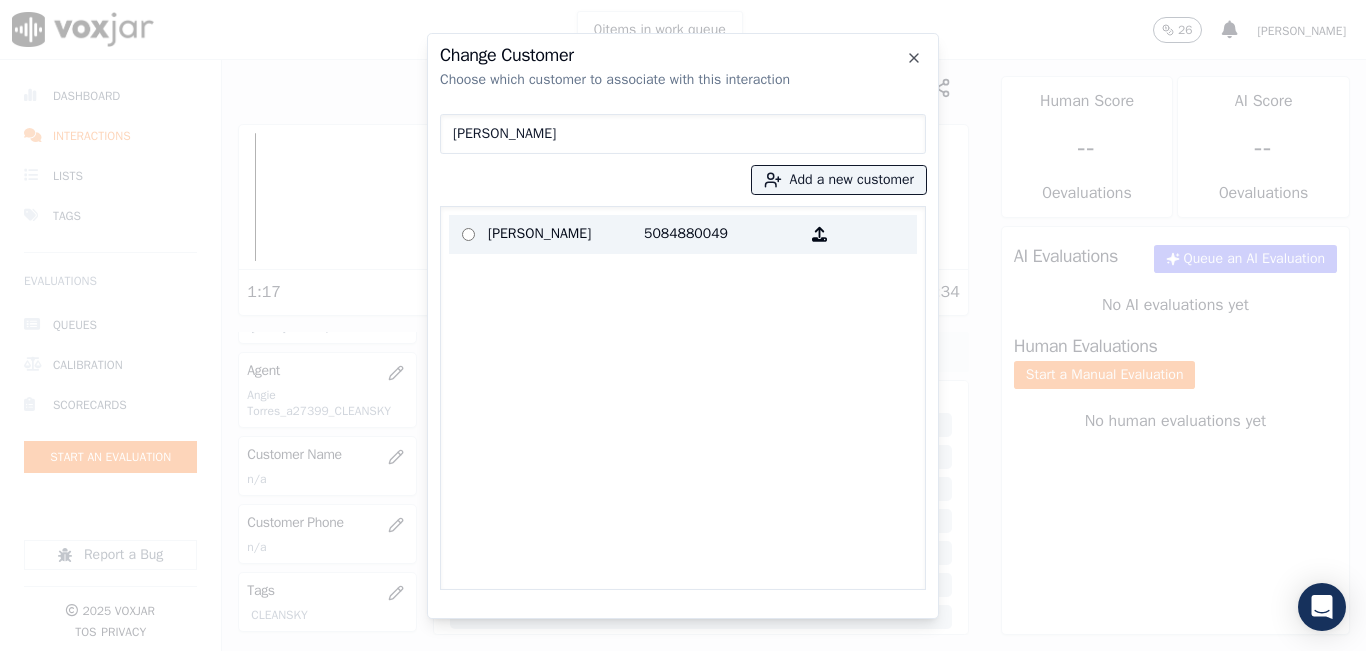 click on "GUILHERME DE OLIVERA" at bounding box center (566, 234) 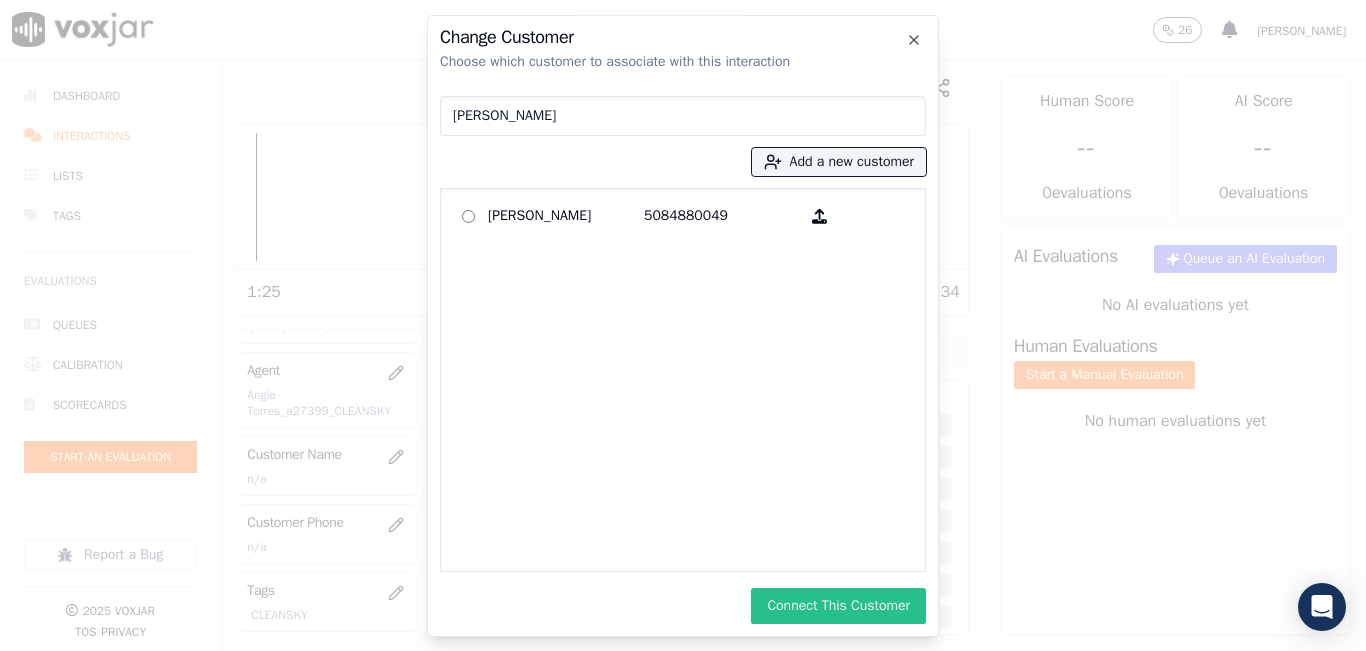 click on "Connect This Customer" at bounding box center [838, 606] 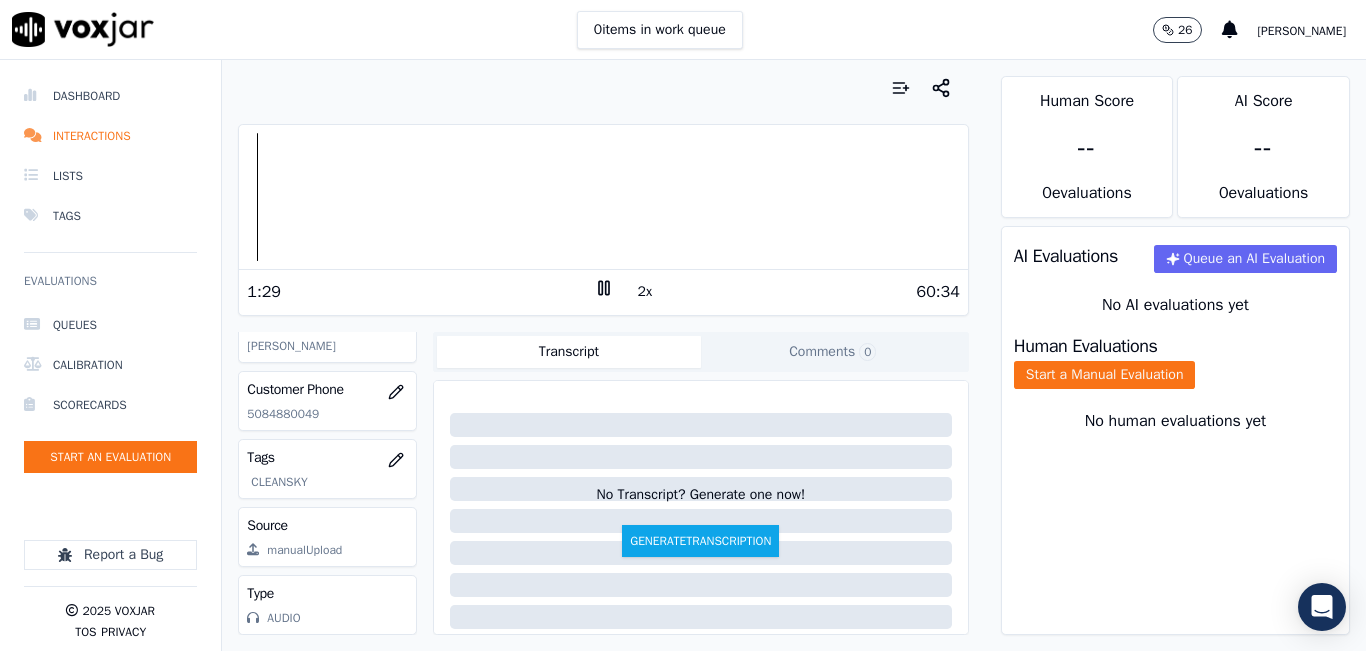 scroll, scrollTop: 378, scrollLeft: 0, axis: vertical 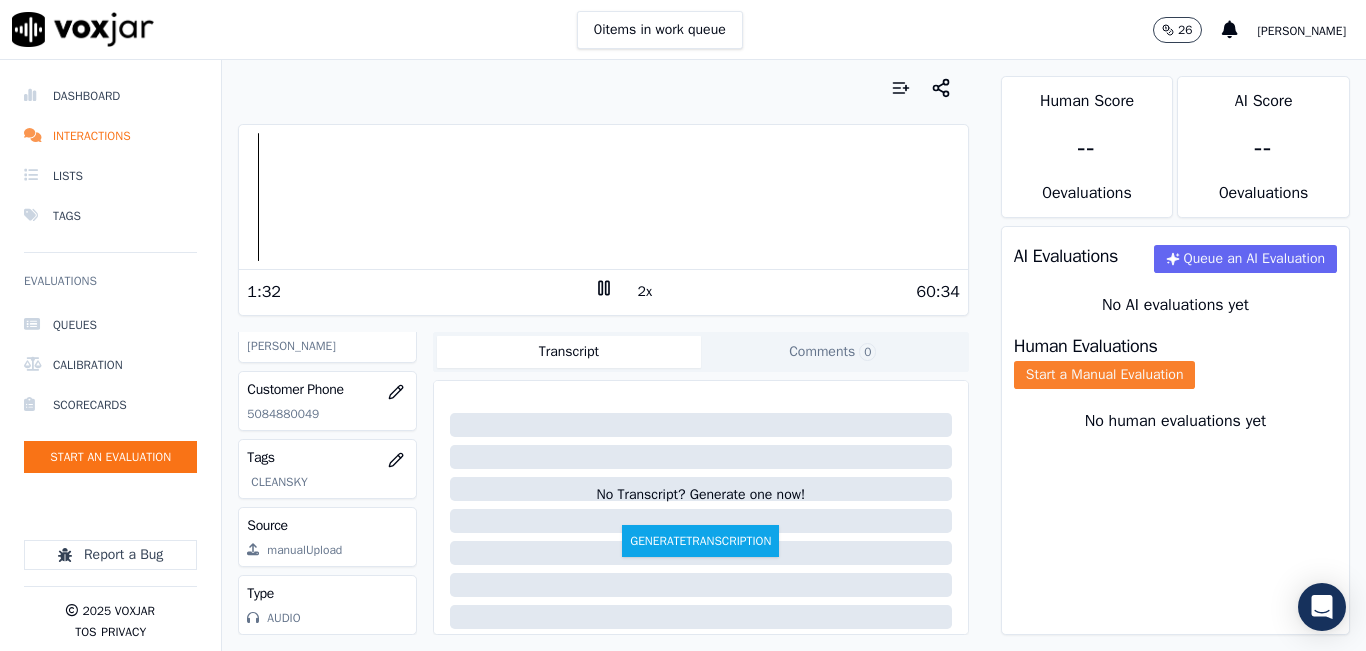 click on "Start a Manual Evaluation" 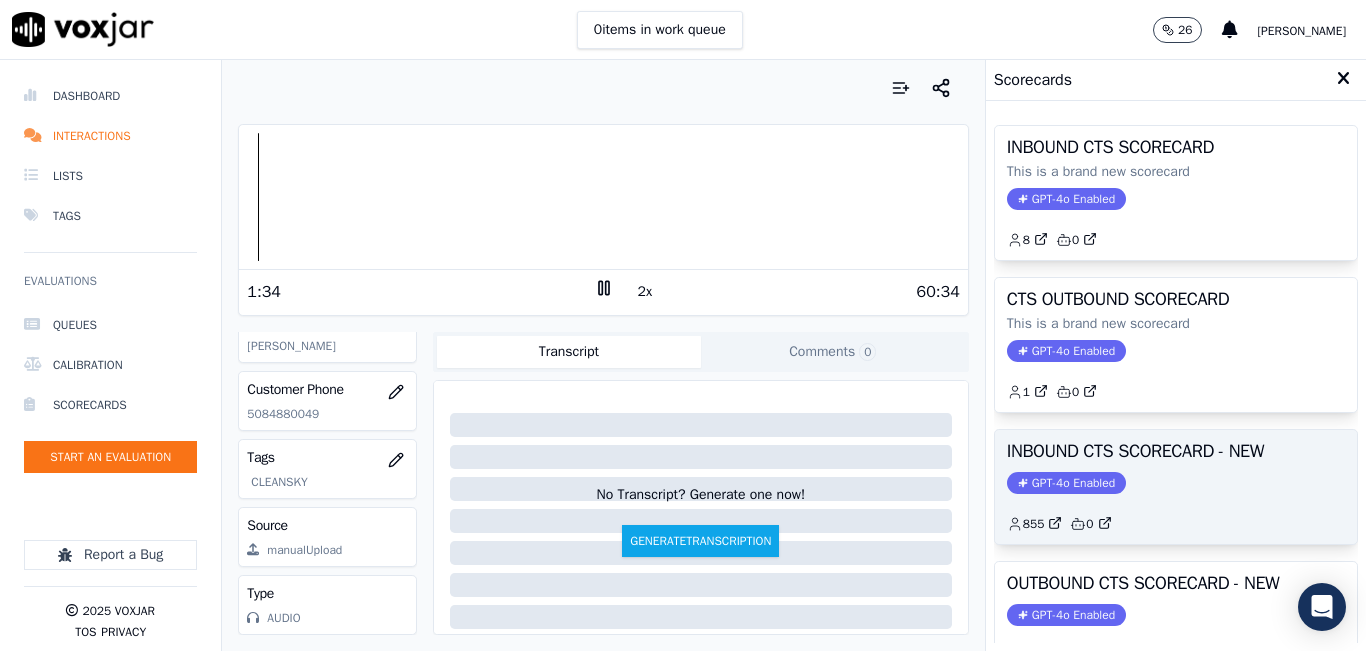 click on "INBOUND CTS SCORECARD - NEW        GPT-4o Enabled       855         0" at bounding box center [1176, 487] 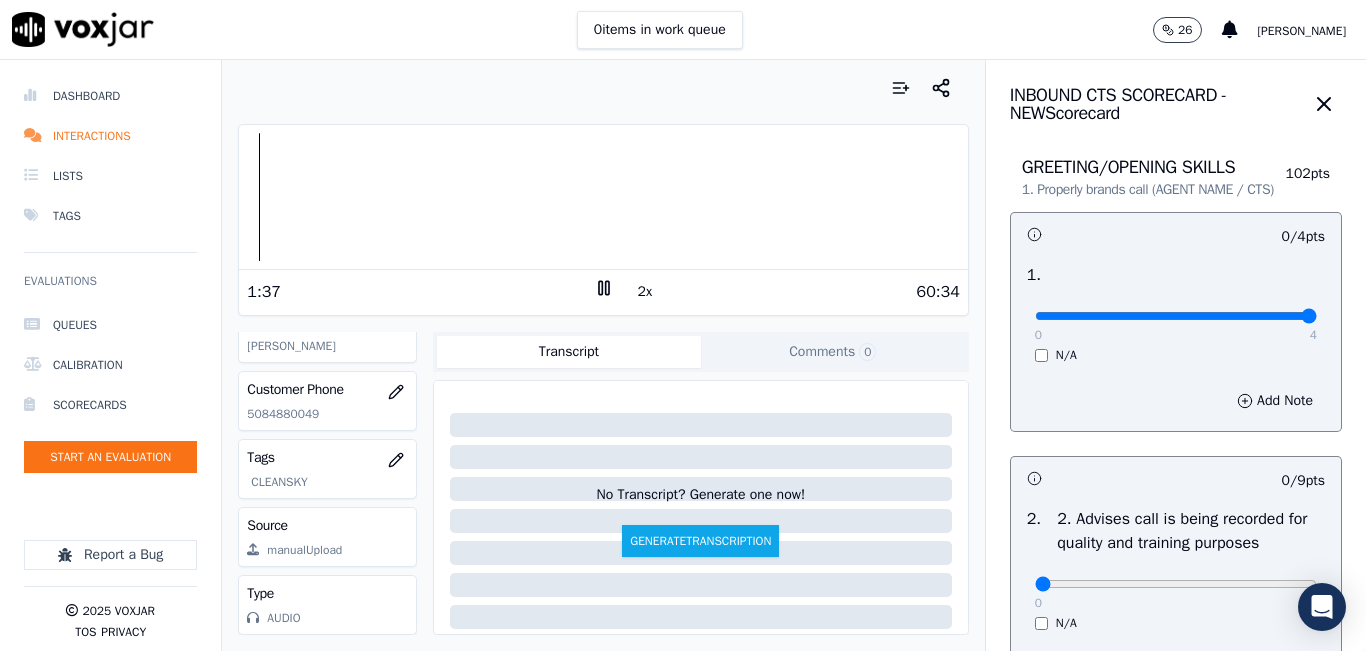 type on "4" 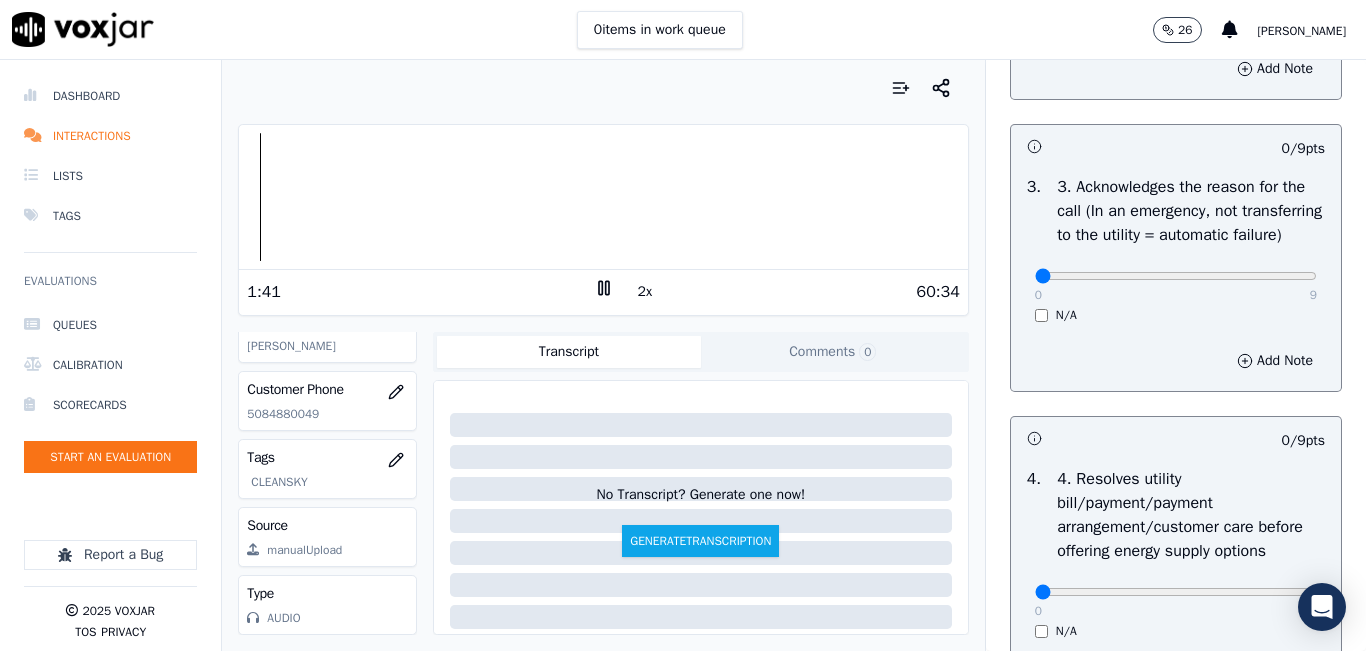 scroll, scrollTop: 700, scrollLeft: 0, axis: vertical 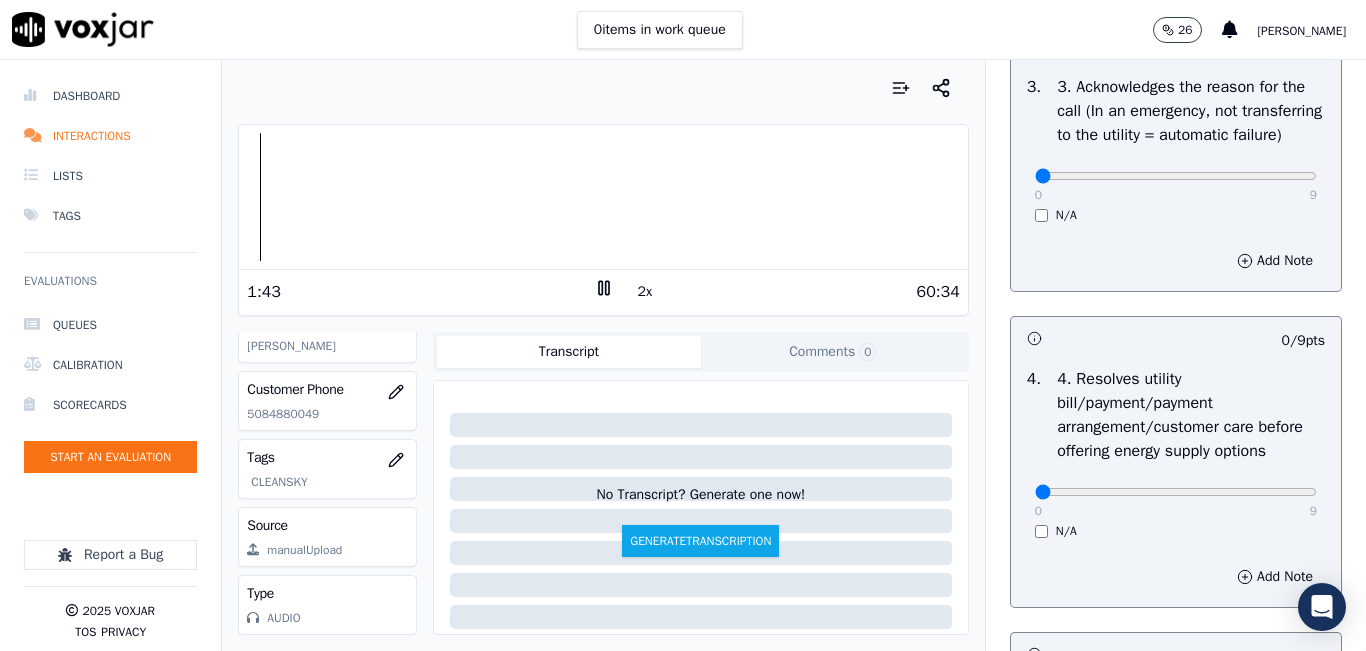 click on "0   9" at bounding box center [1176, 175] 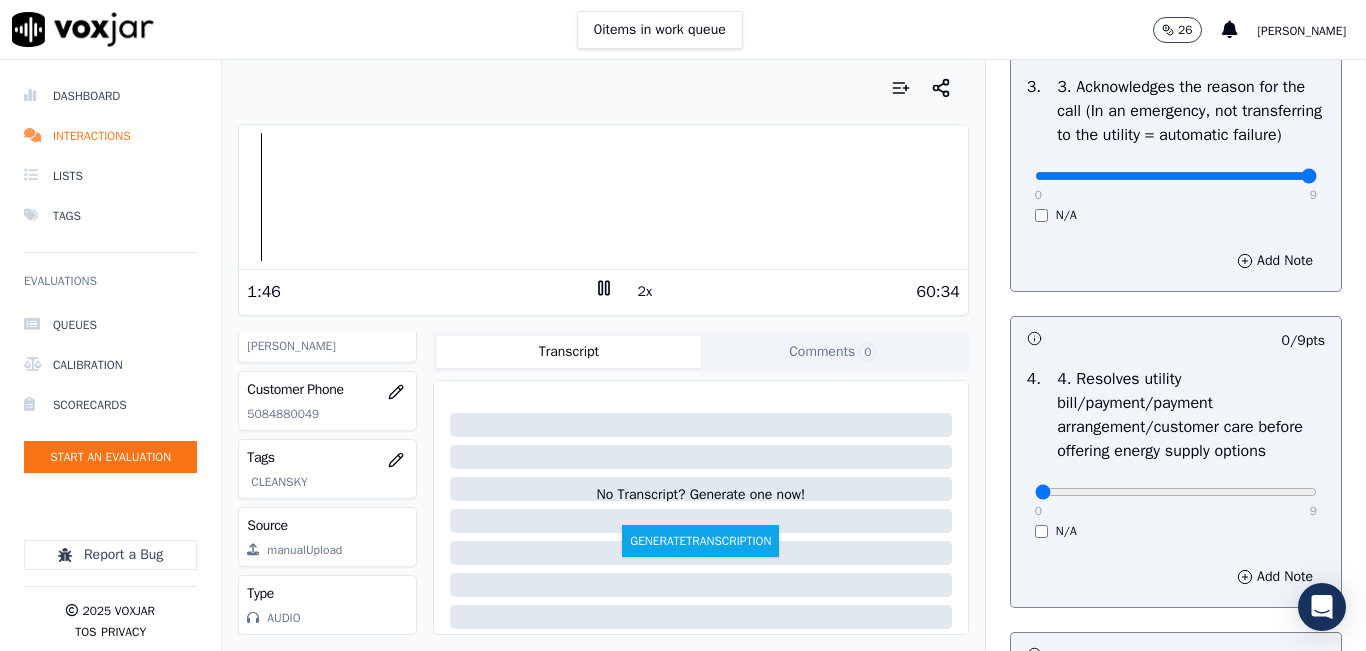 type on "9" 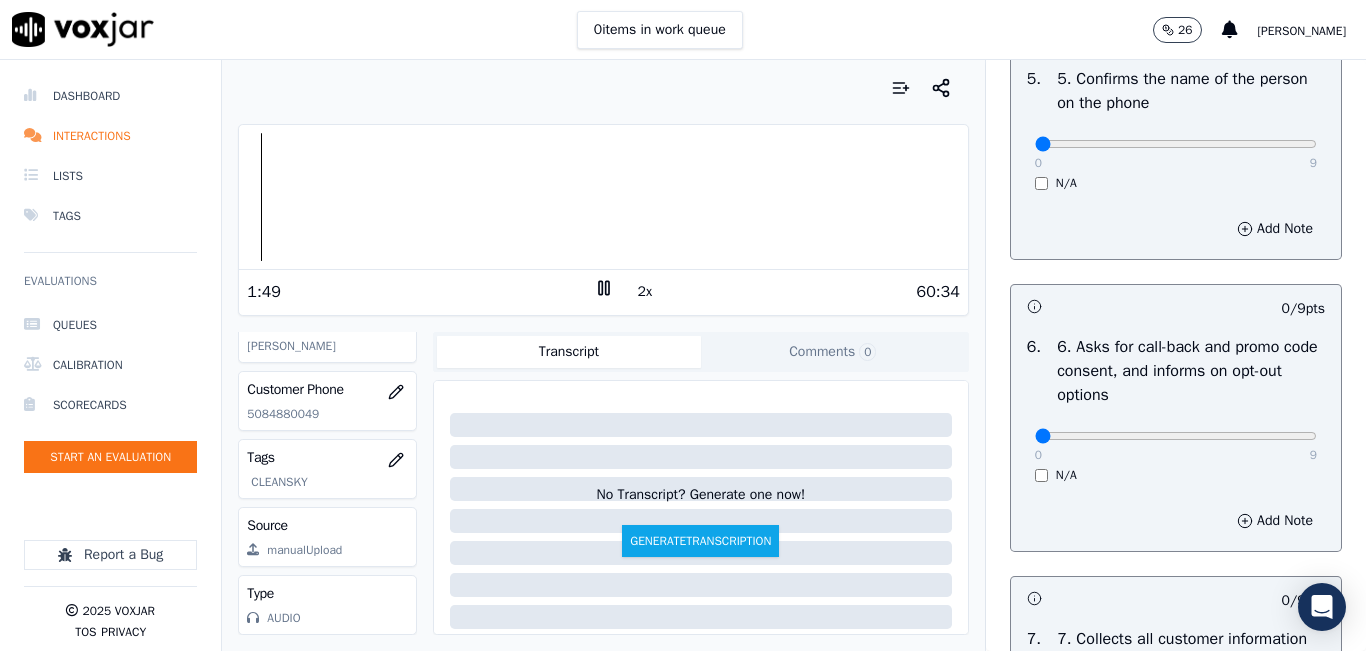 scroll, scrollTop: 1400, scrollLeft: 0, axis: vertical 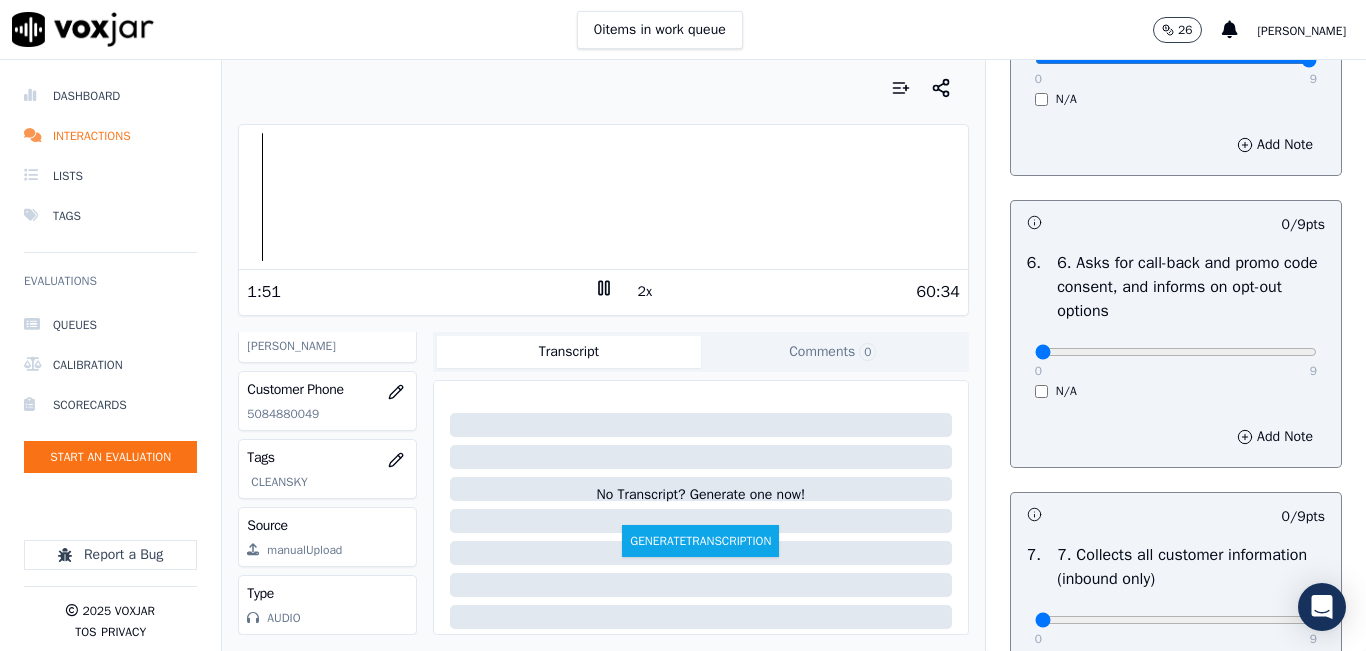 drag, startPoint x: 1260, startPoint y: 128, endPoint x: 1288, endPoint y: 144, distance: 32.24903 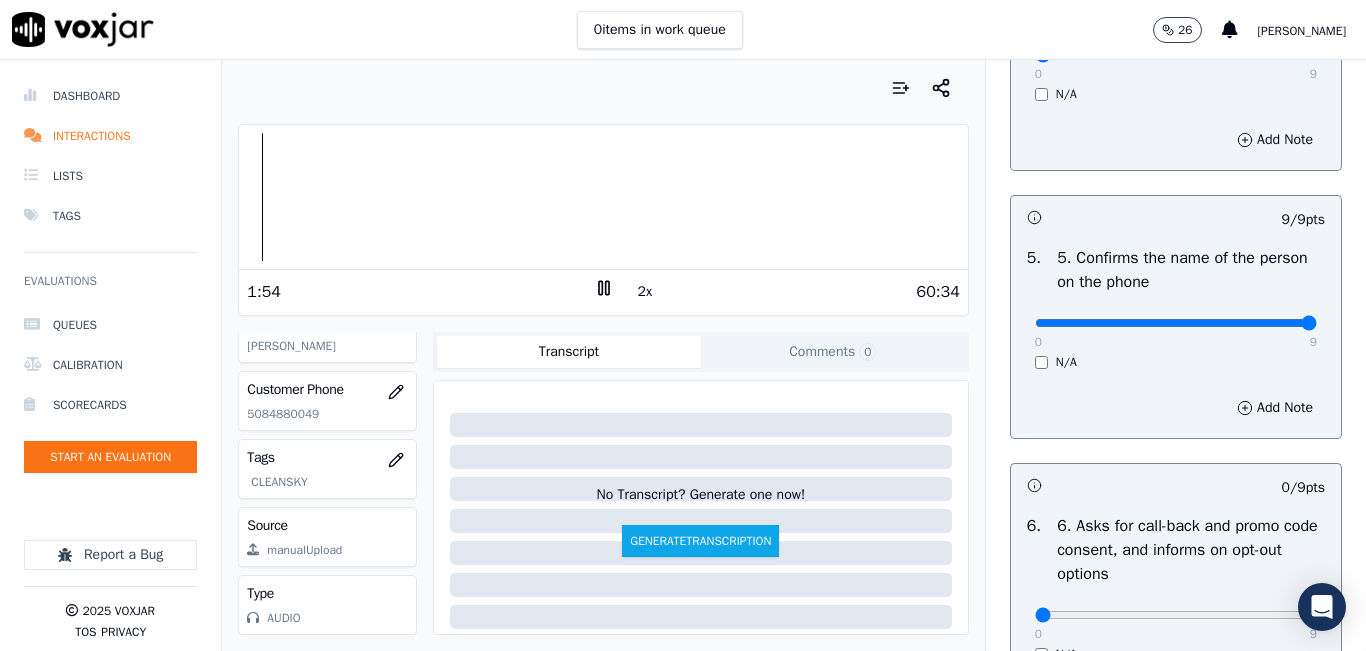 scroll, scrollTop: 1100, scrollLeft: 0, axis: vertical 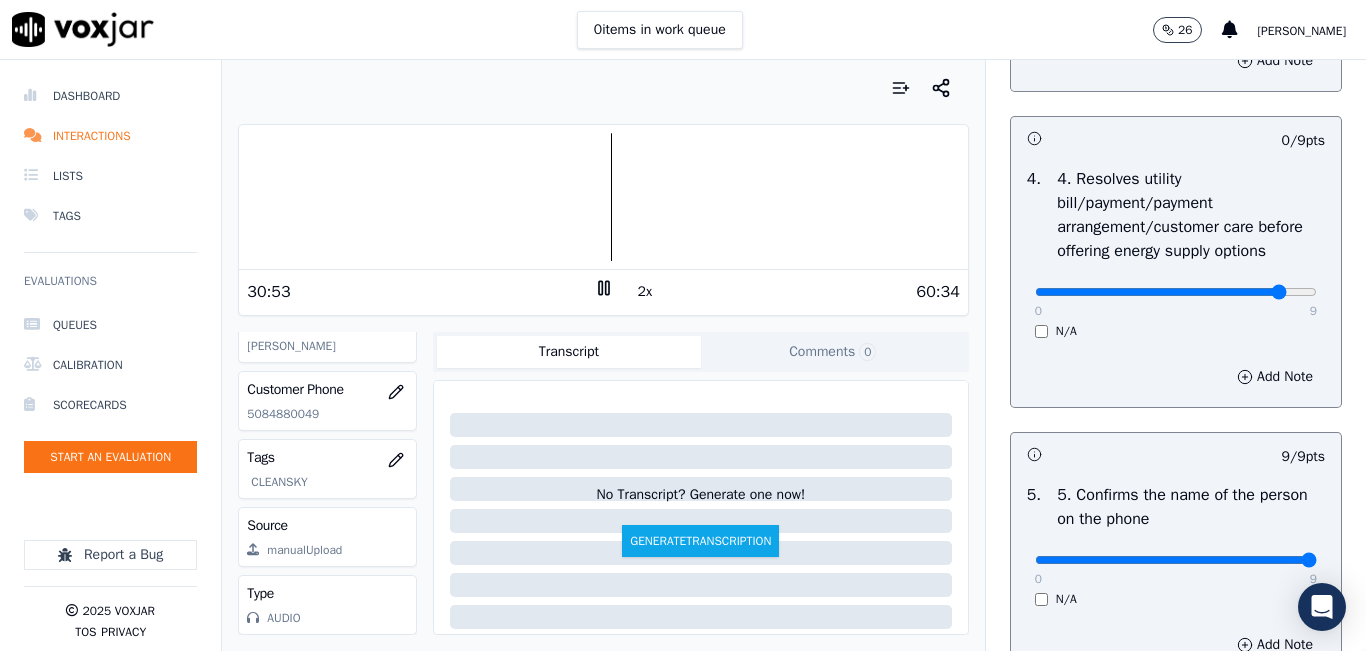 drag, startPoint x: 1226, startPoint y: 354, endPoint x: 1241, endPoint y: 349, distance: 15.811388 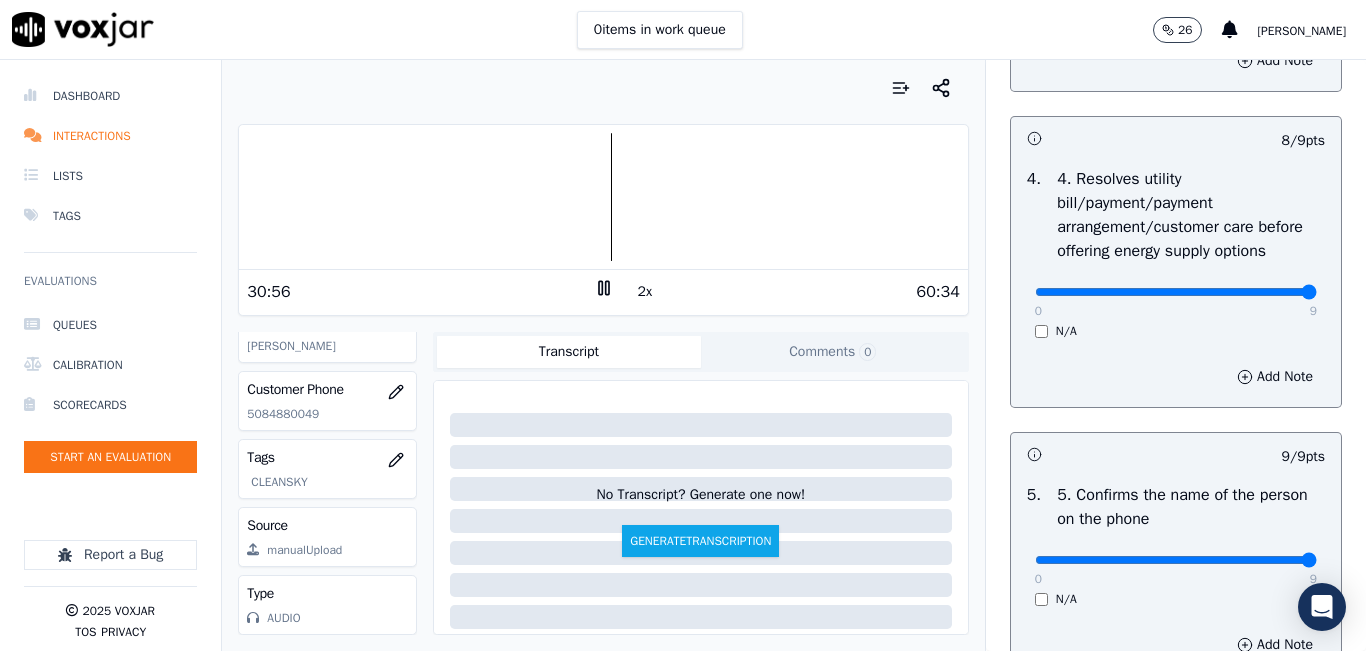 click at bounding box center [1176, -584] 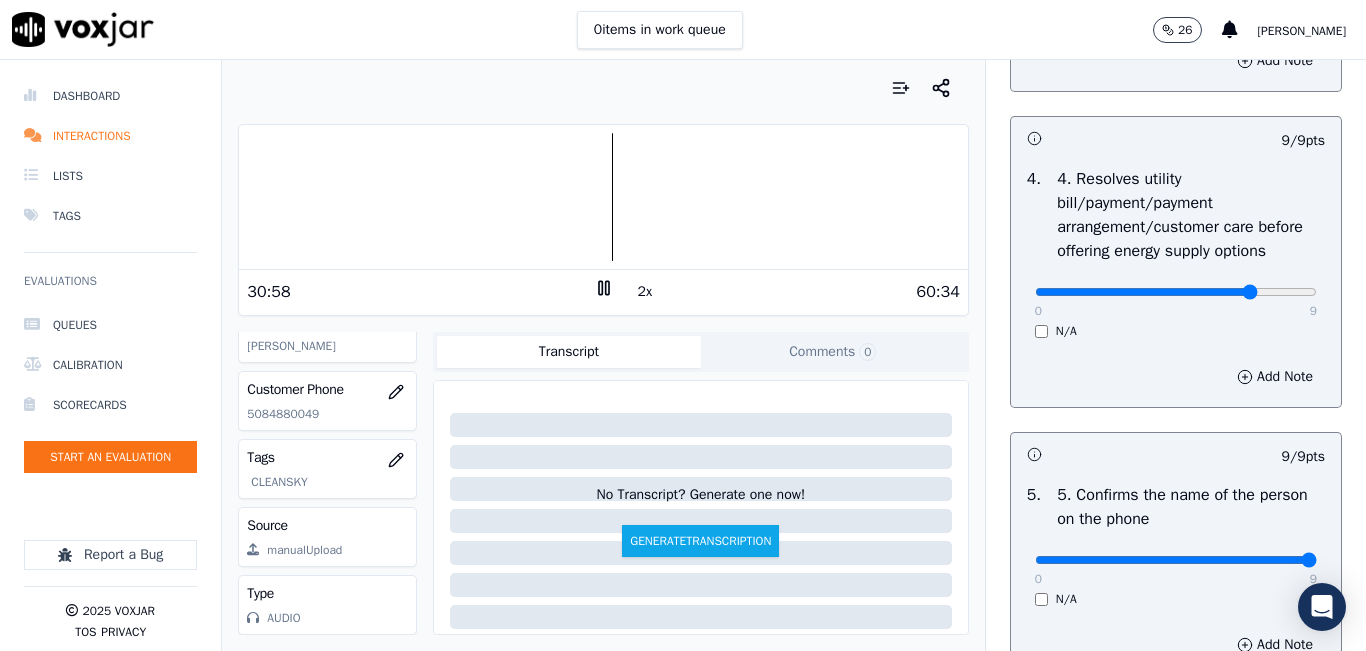 type on "7" 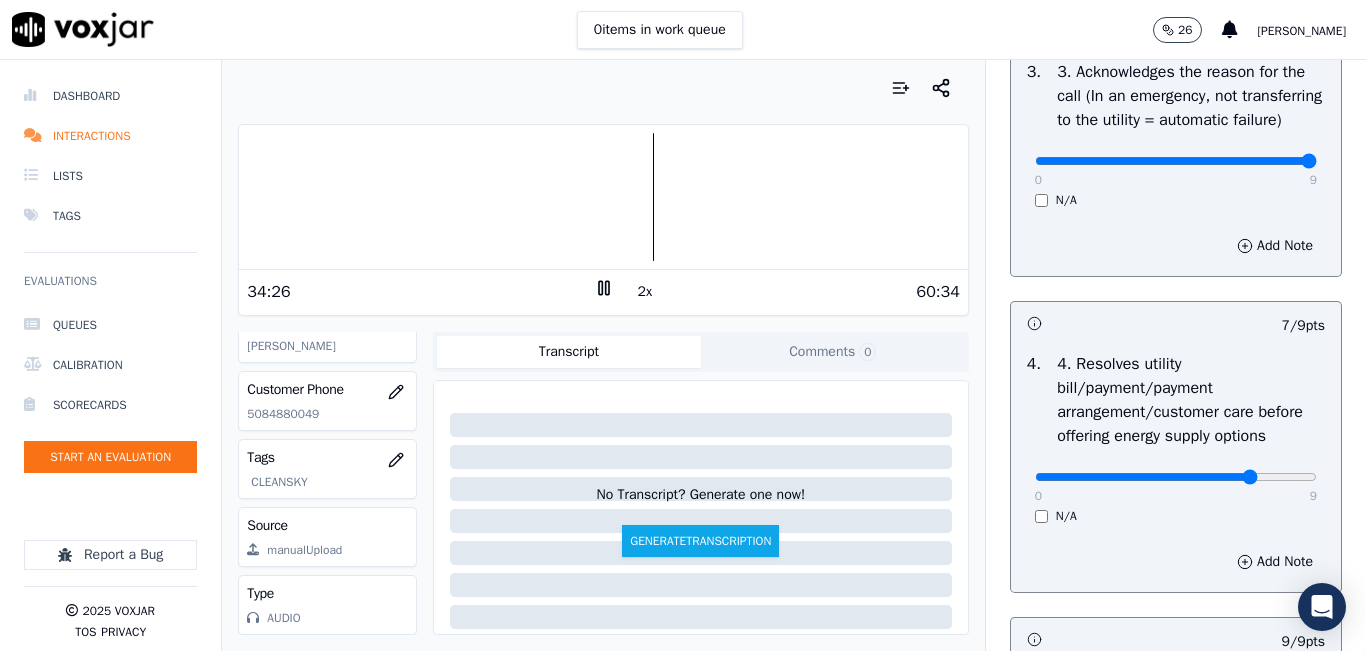 scroll, scrollTop: 600, scrollLeft: 0, axis: vertical 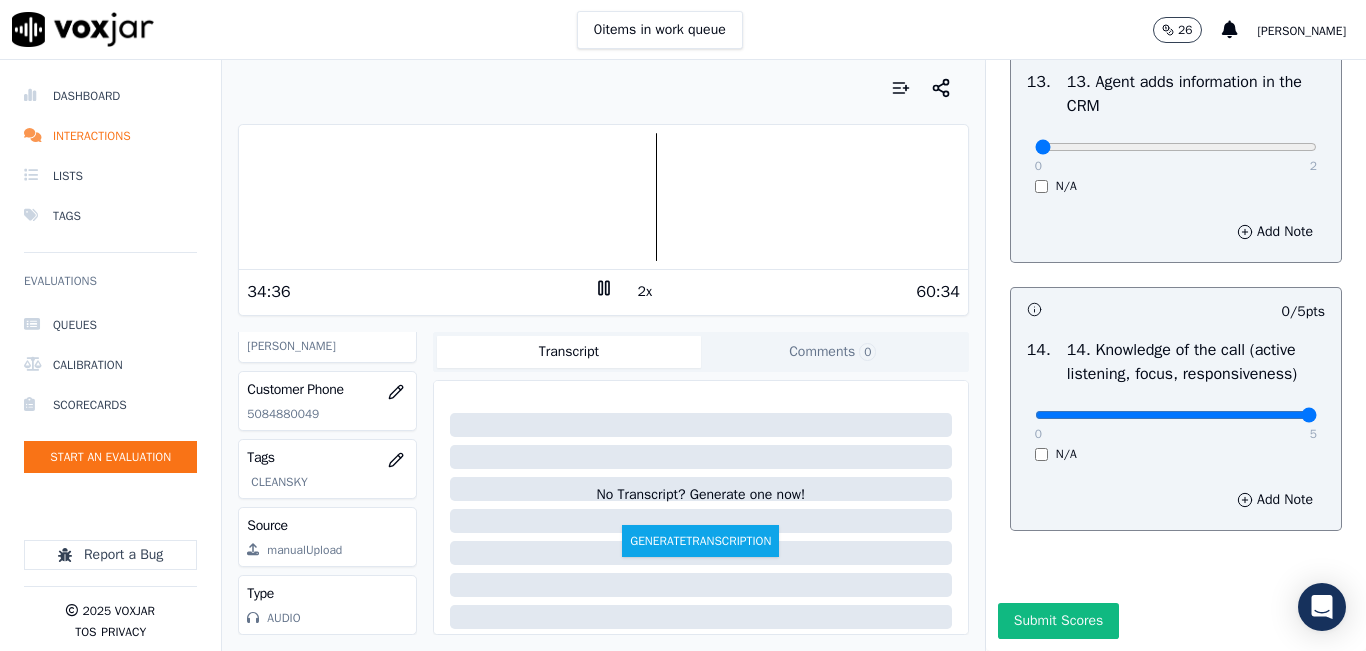drag, startPoint x: 1189, startPoint y: 374, endPoint x: 1319, endPoint y: 381, distance: 130.18832 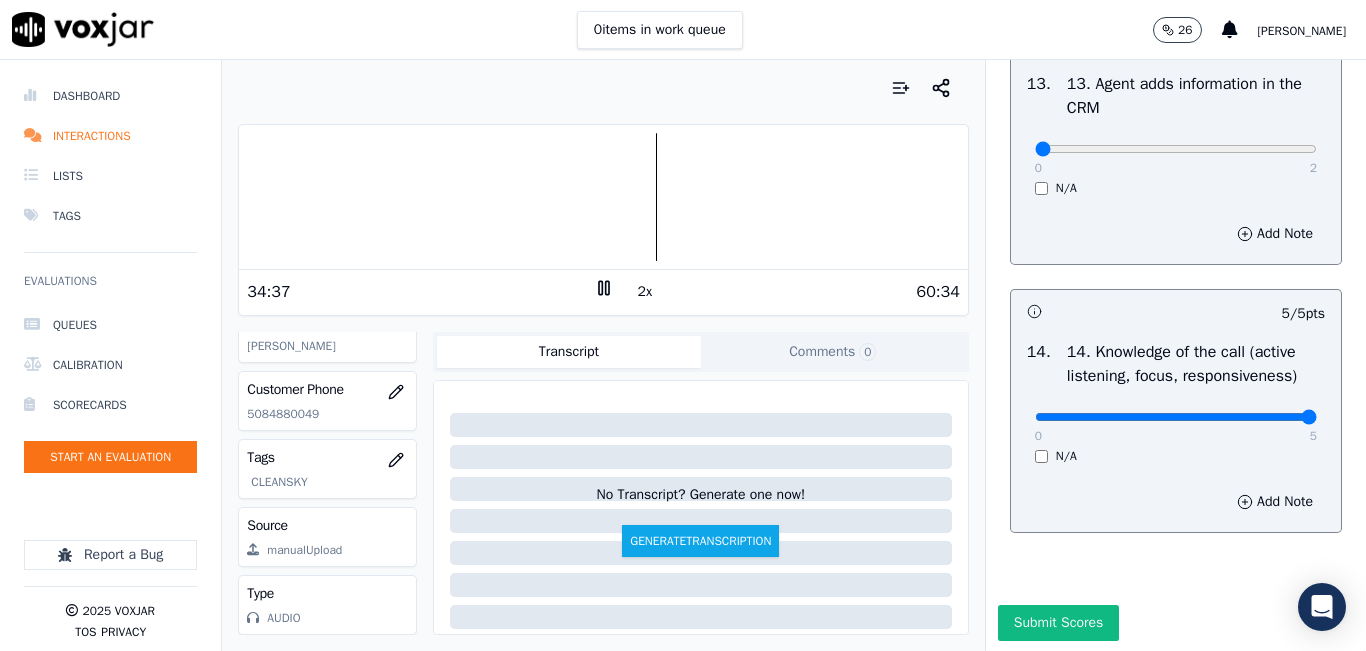 scroll, scrollTop: 3342, scrollLeft: 0, axis: vertical 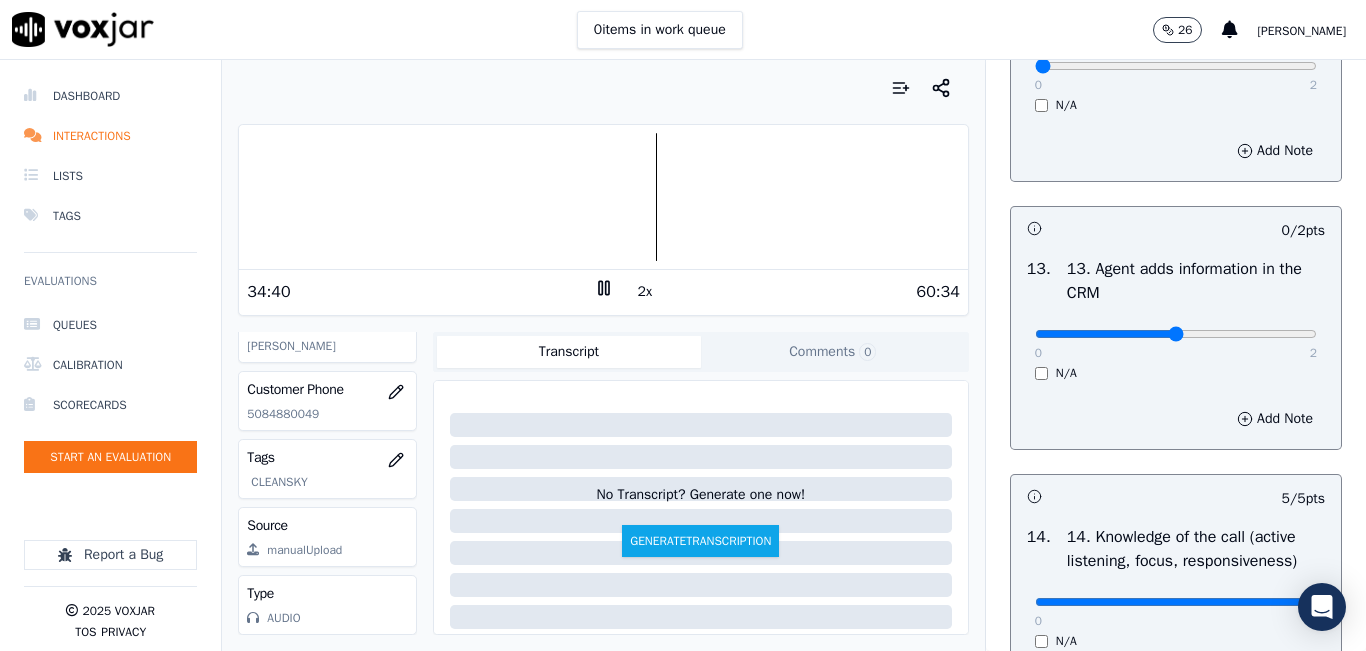 type on "1" 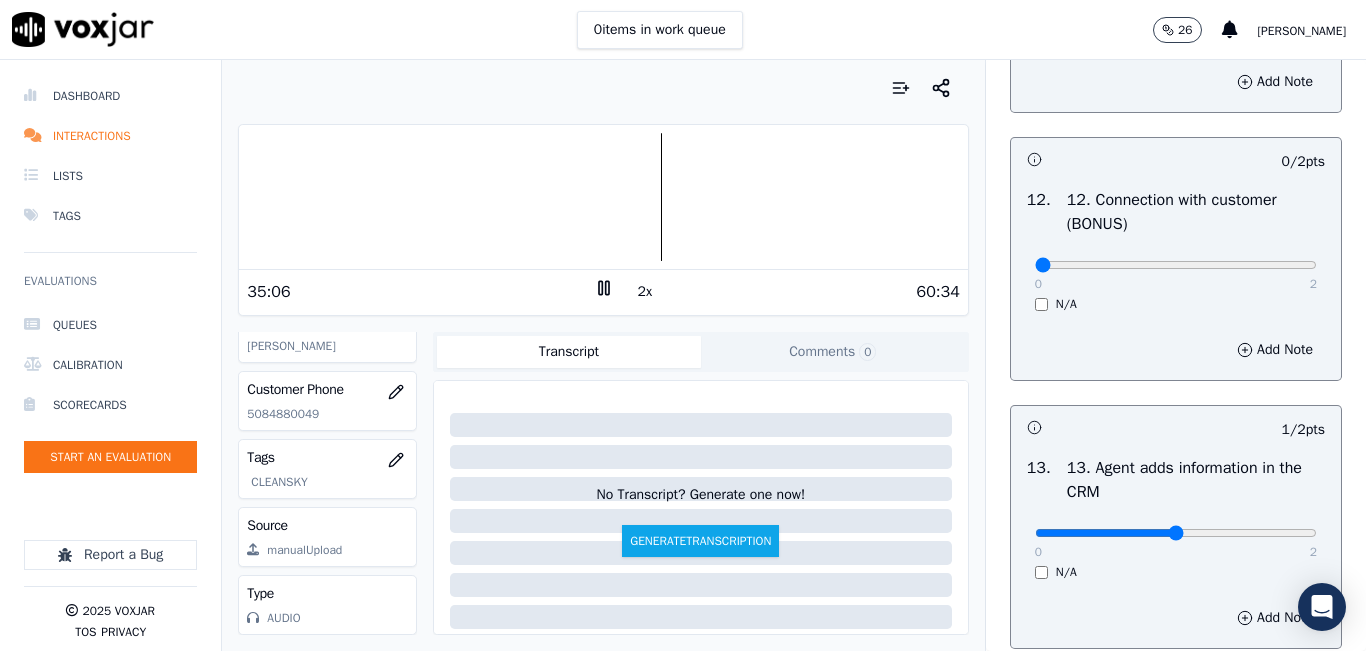 scroll, scrollTop: 3142, scrollLeft: 0, axis: vertical 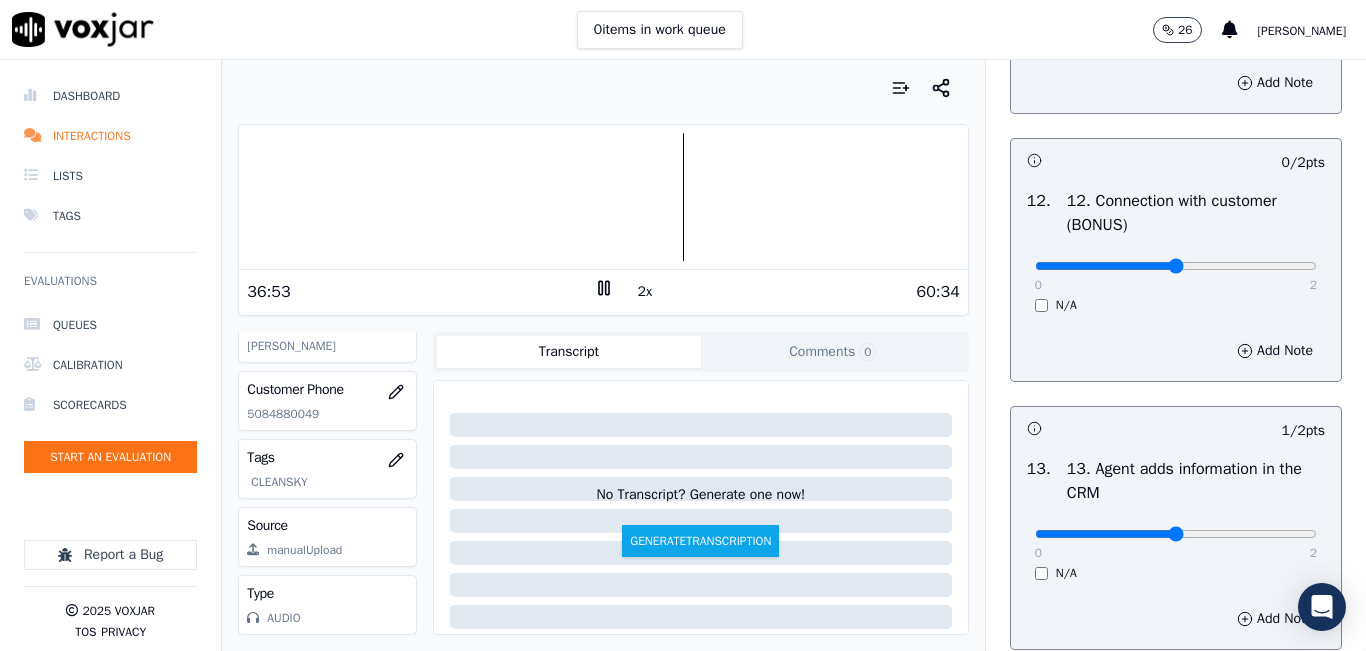 type on "1" 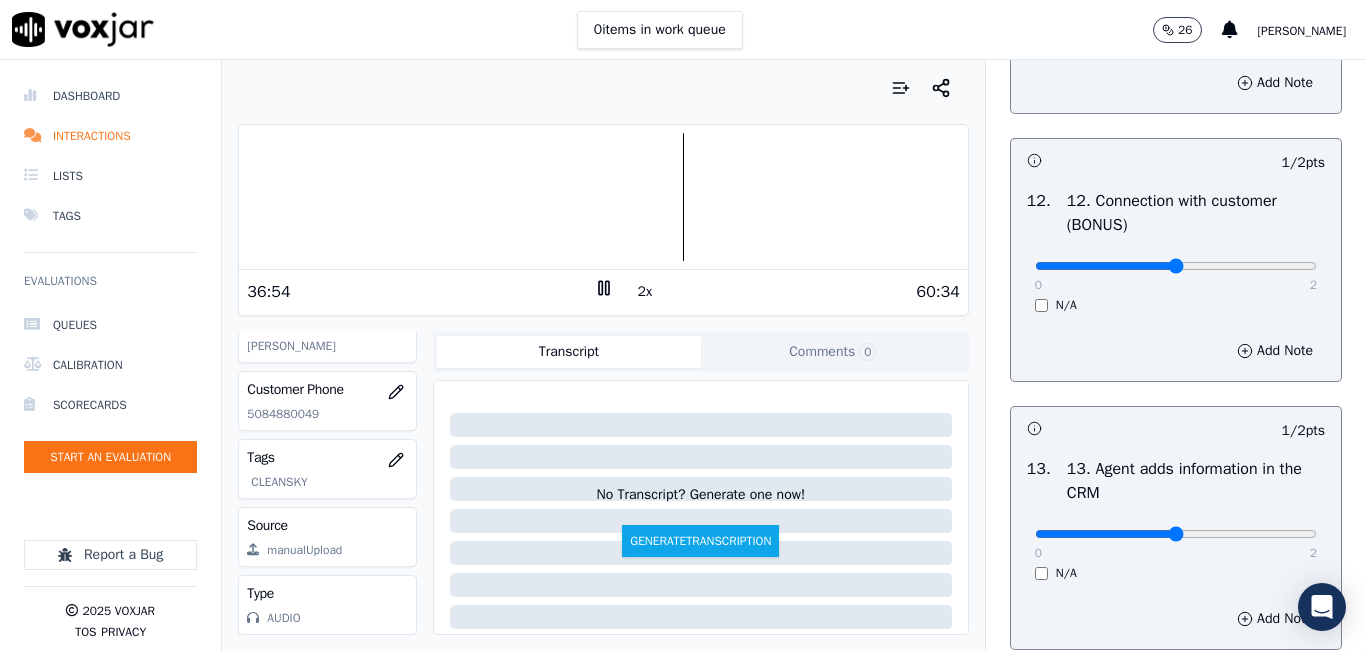 scroll, scrollTop: 2942, scrollLeft: 0, axis: vertical 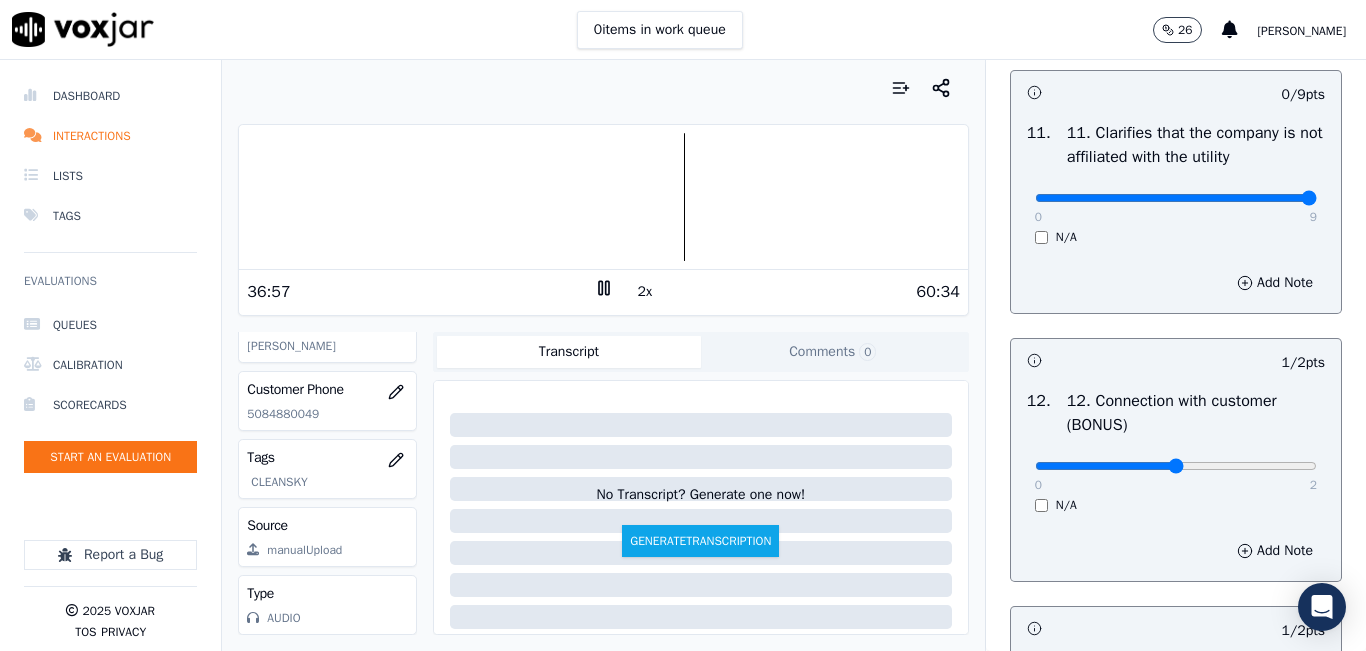 type on "9" 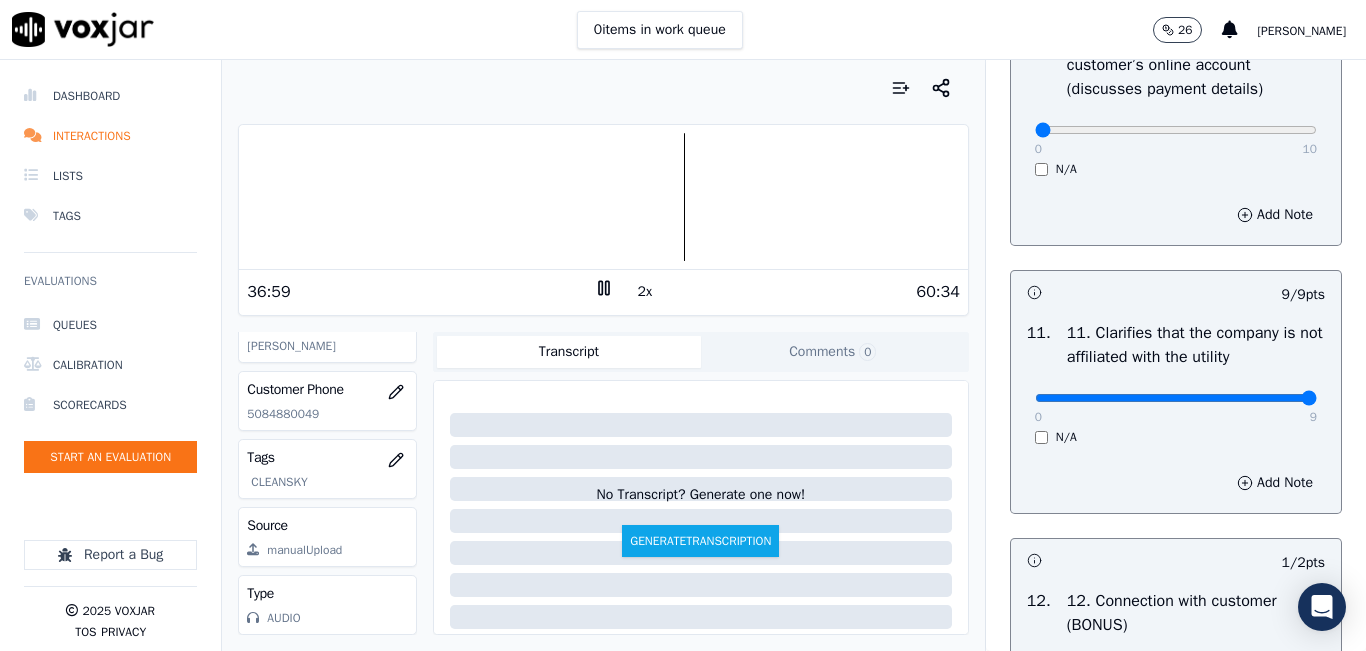 scroll, scrollTop: 2642, scrollLeft: 0, axis: vertical 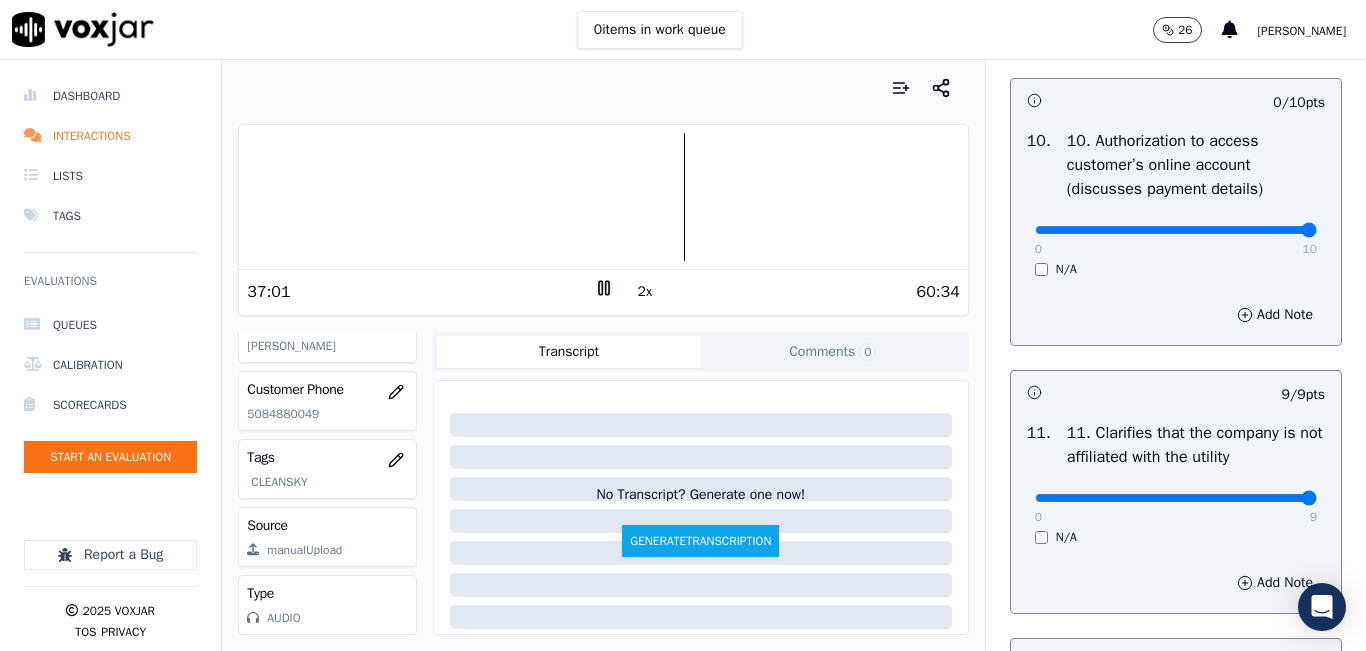 type on "10" 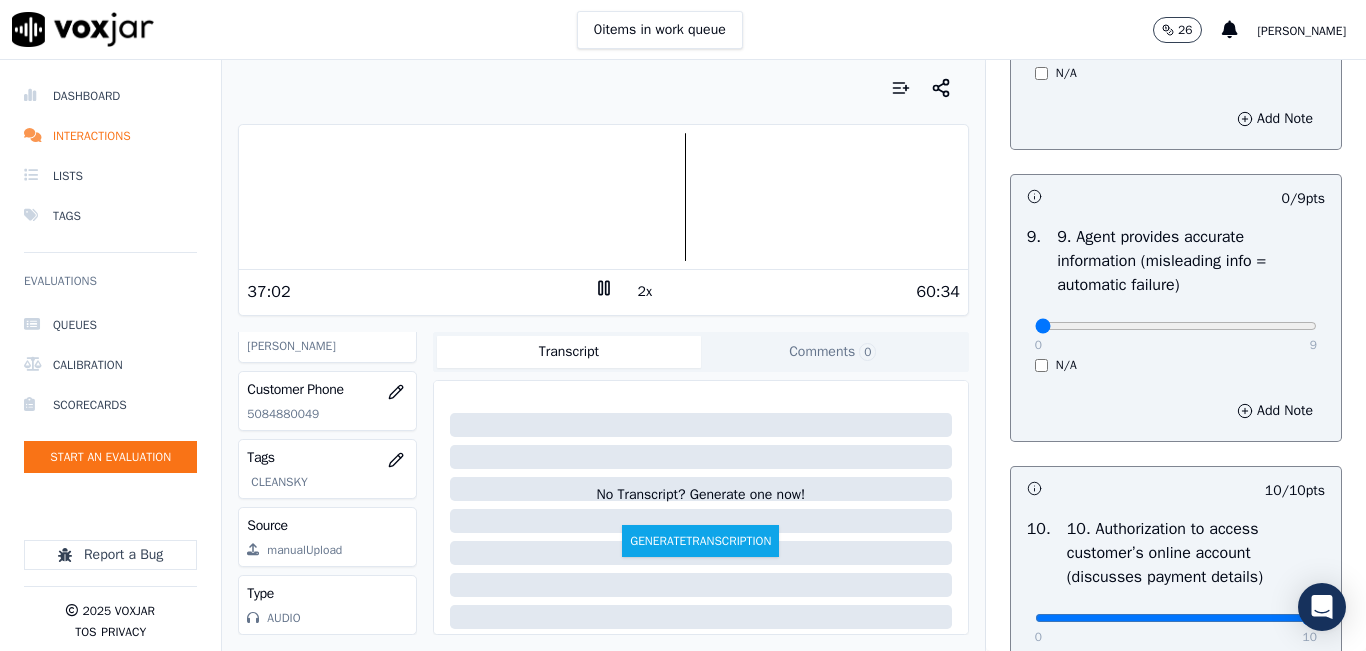 scroll, scrollTop: 2242, scrollLeft: 0, axis: vertical 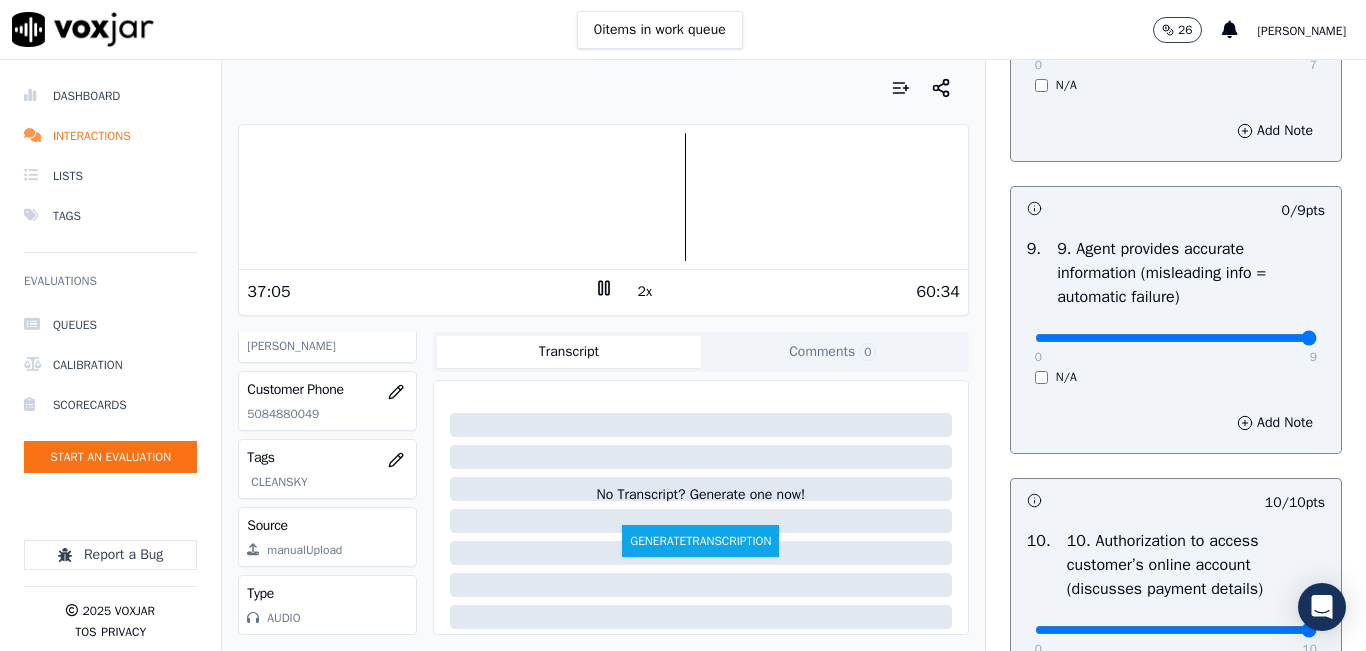 drag, startPoint x: 1241, startPoint y: 408, endPoint x: 1264, endPoint y: 407, distance: 23.021729 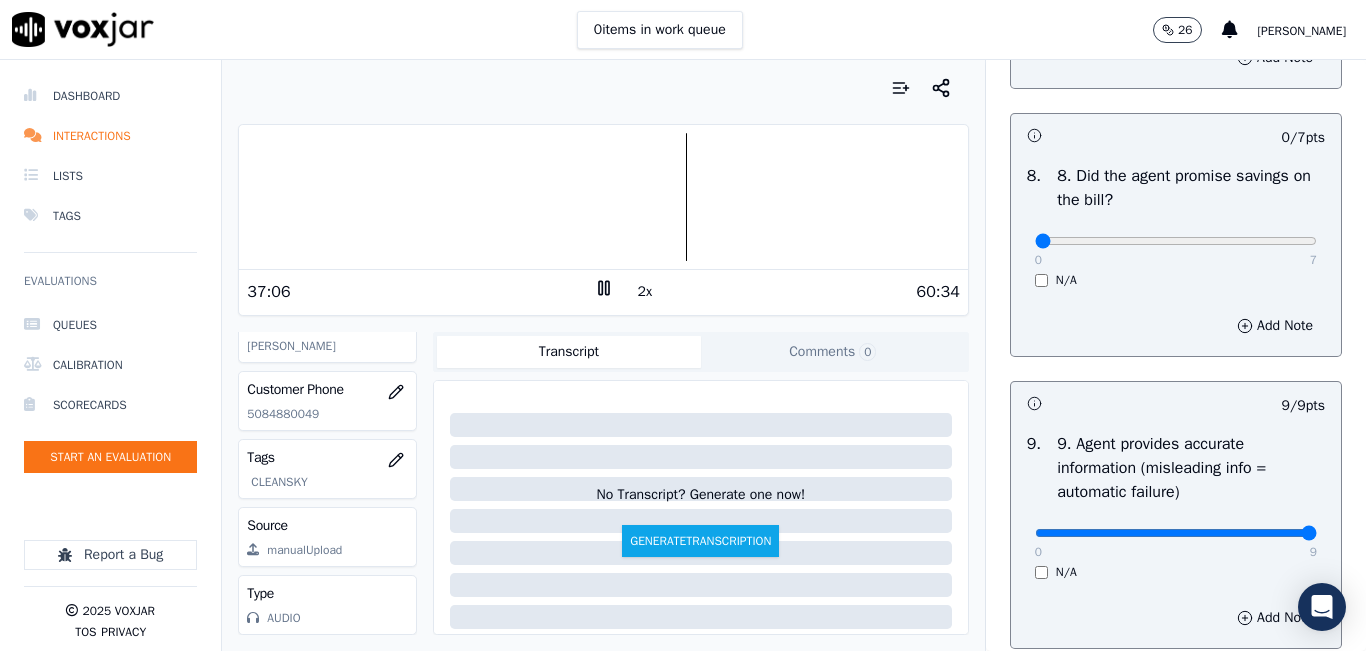 scroll, scrollTop: 2042, scrollLeft: 0, axis: vertical 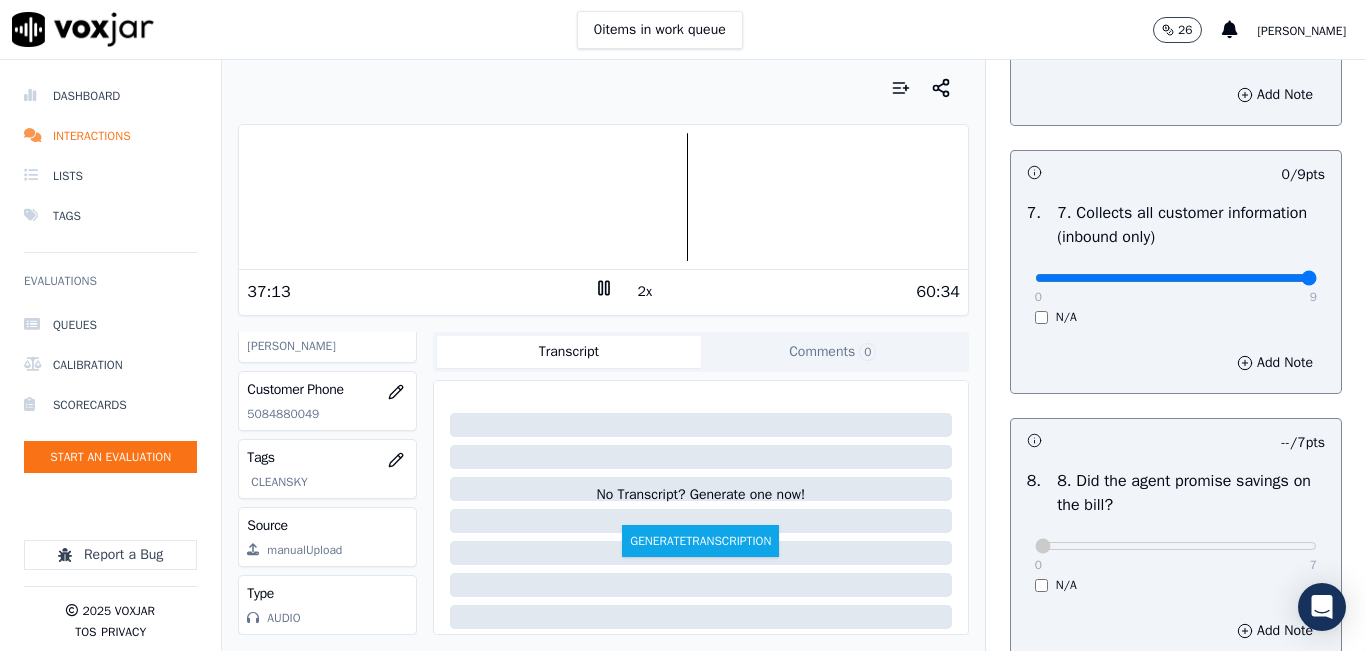 drag, startPoint x: 1262, startPoint y: 346, endPoint x: 1273, endPoint y: 353, distance: 13.038404 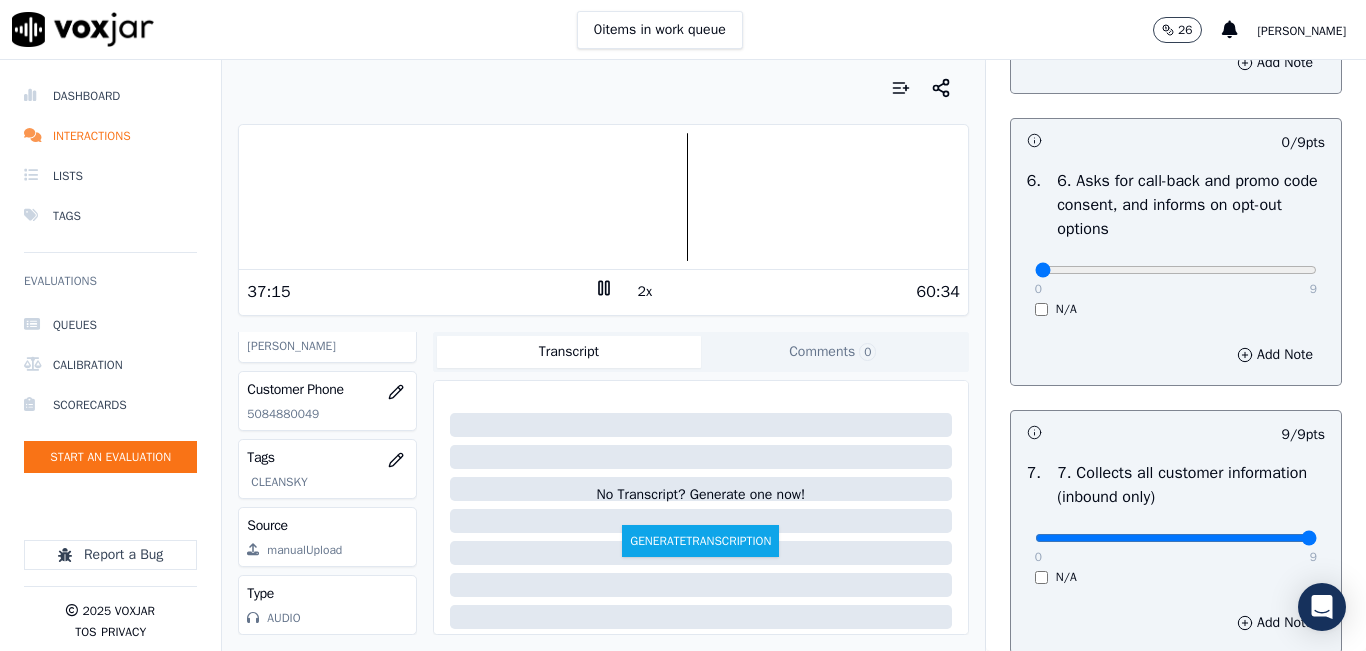 scroll, scrollTop: 1442, scrollLeft: 0, axis: vertical 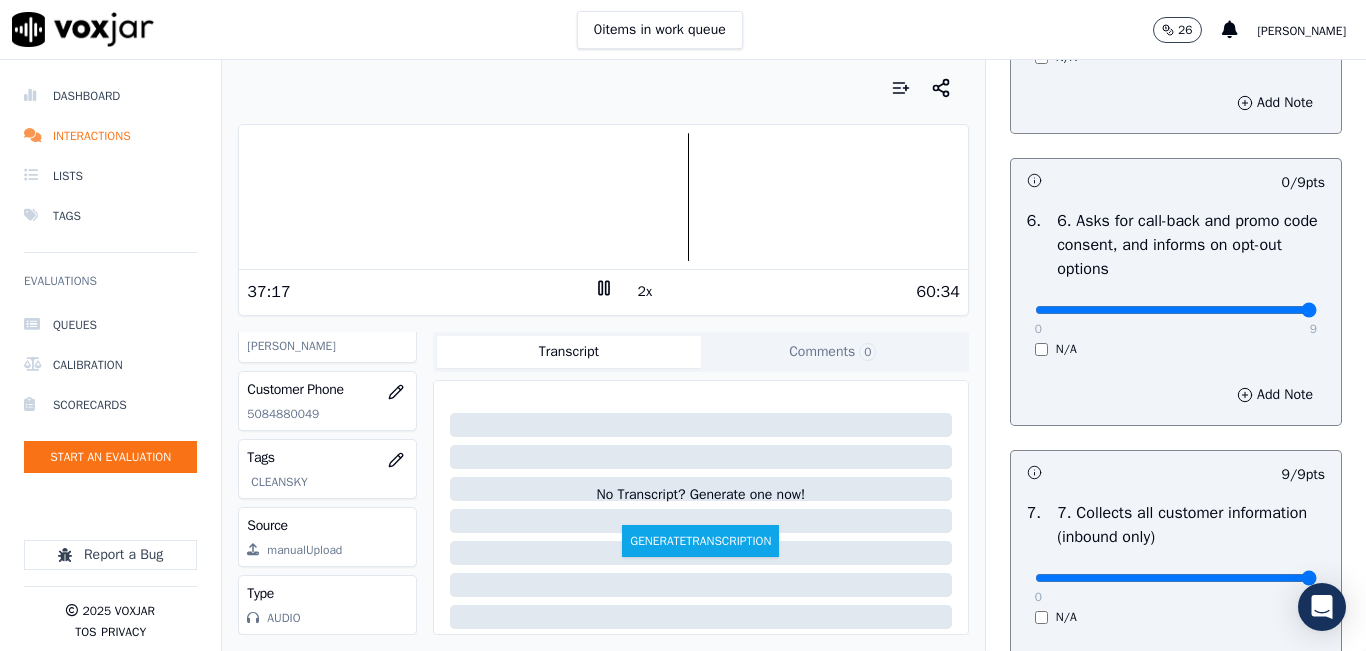 type on "9" 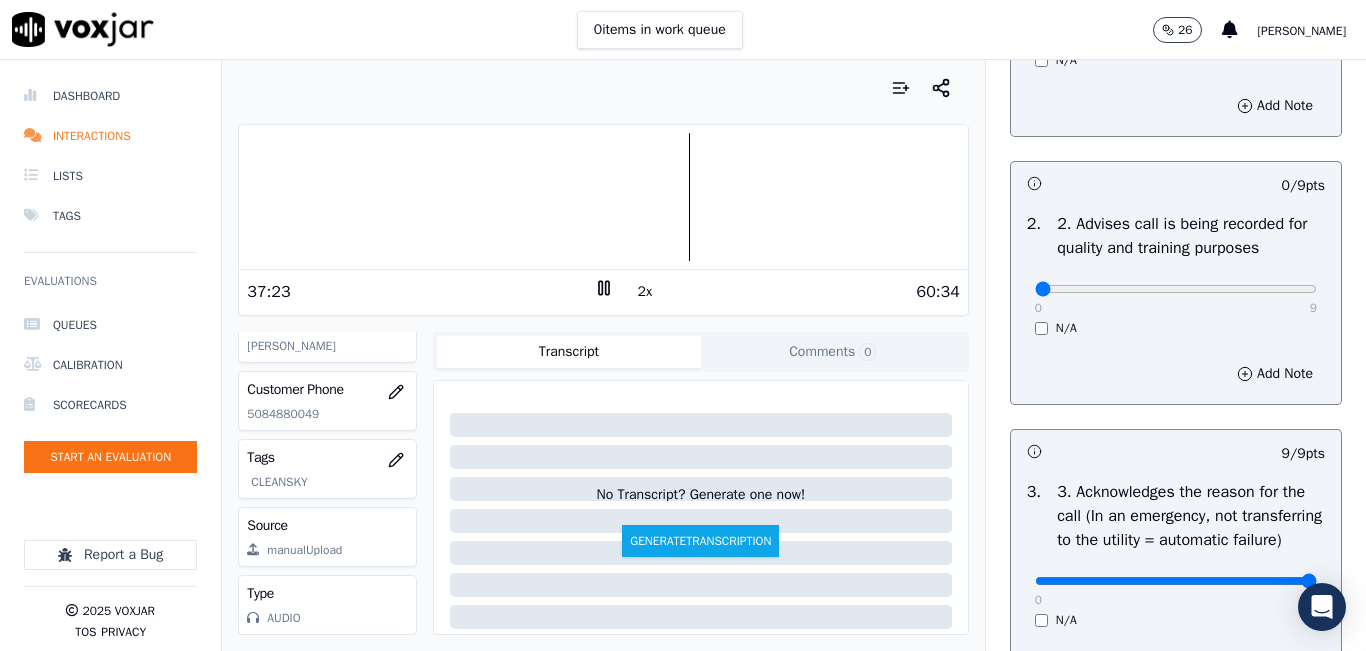 scroll, scrollTop: 300, scrollLeft: 0, axis: vertical 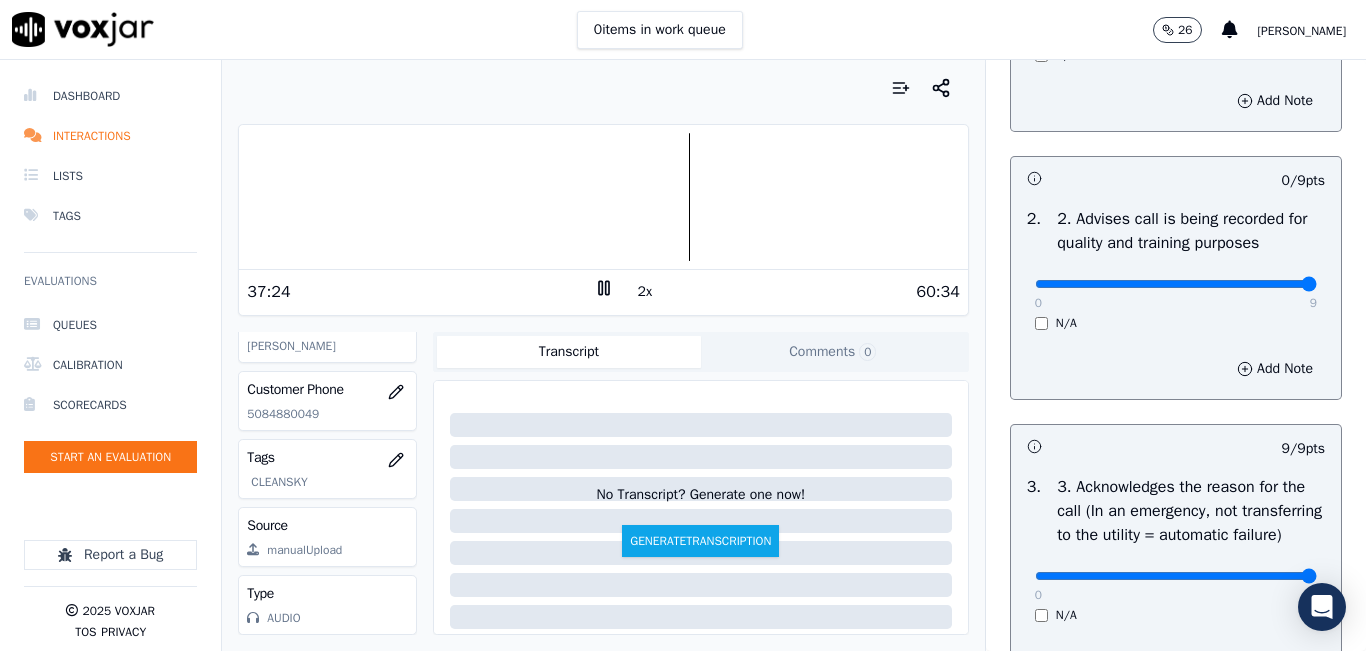type on "9" 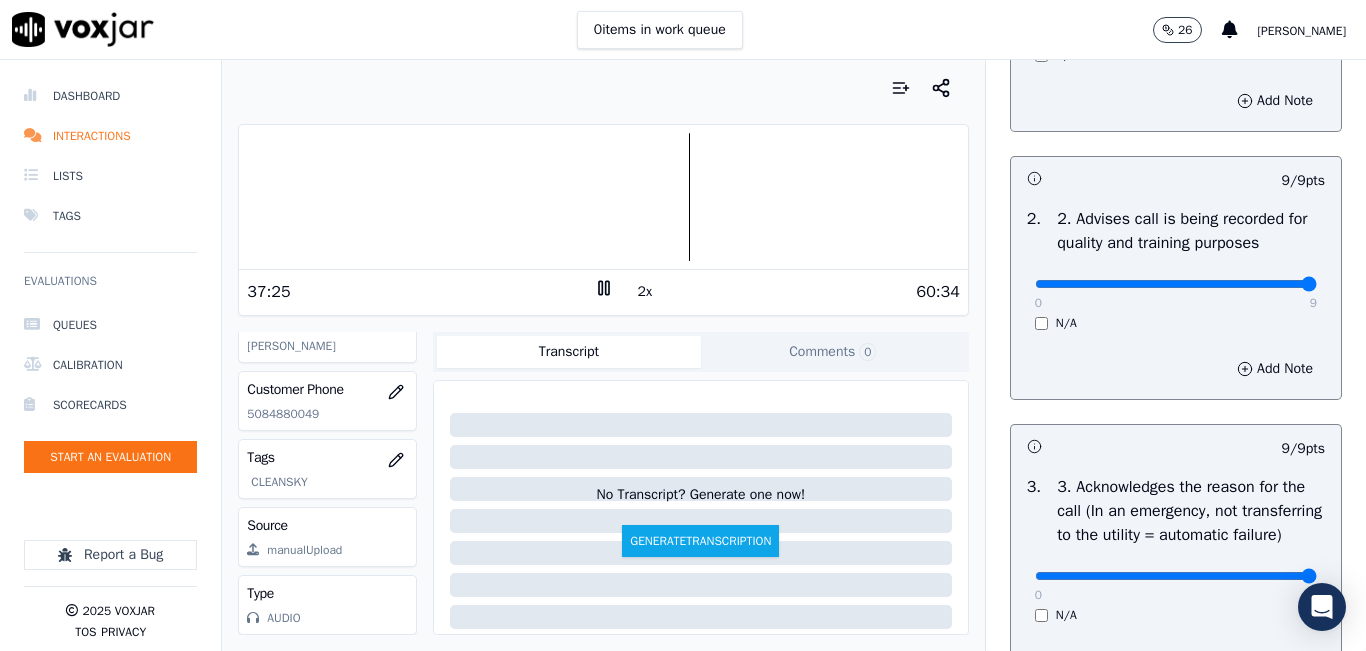 scroll, scrollTop: 600, scrollLeft: 0, axis: vertical 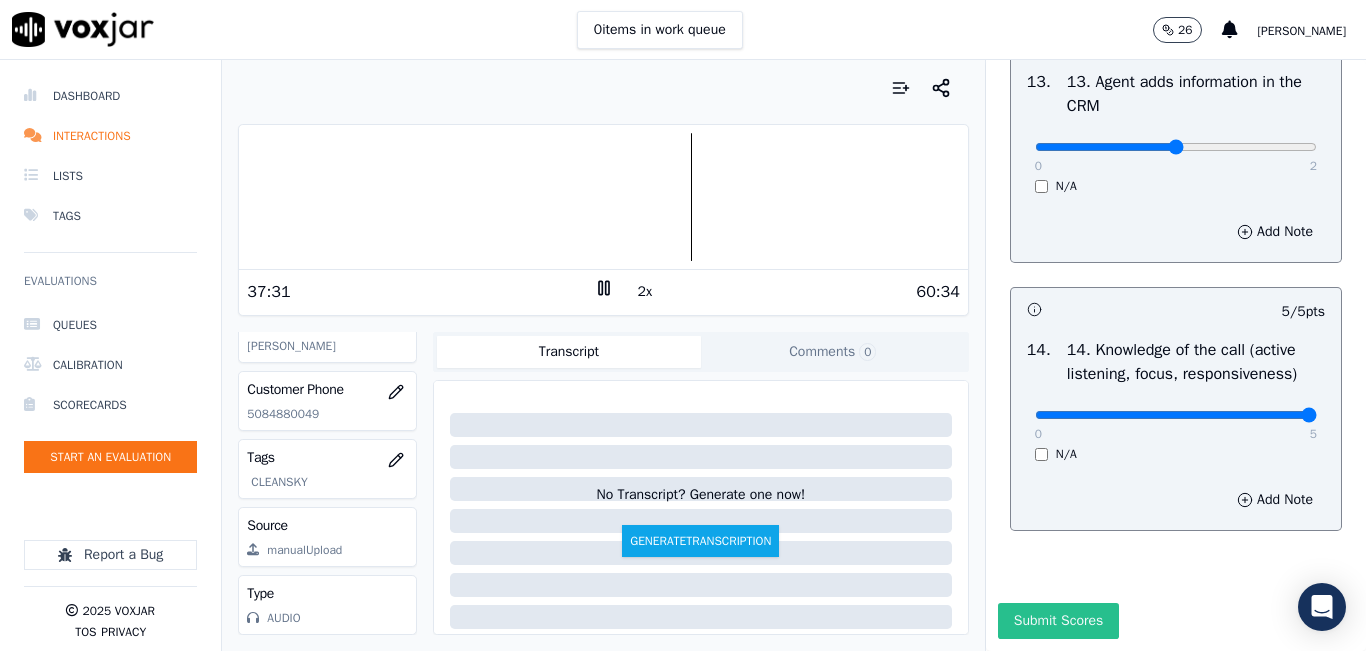 click on "Submit Scores" at bounding box center [1058, 621] 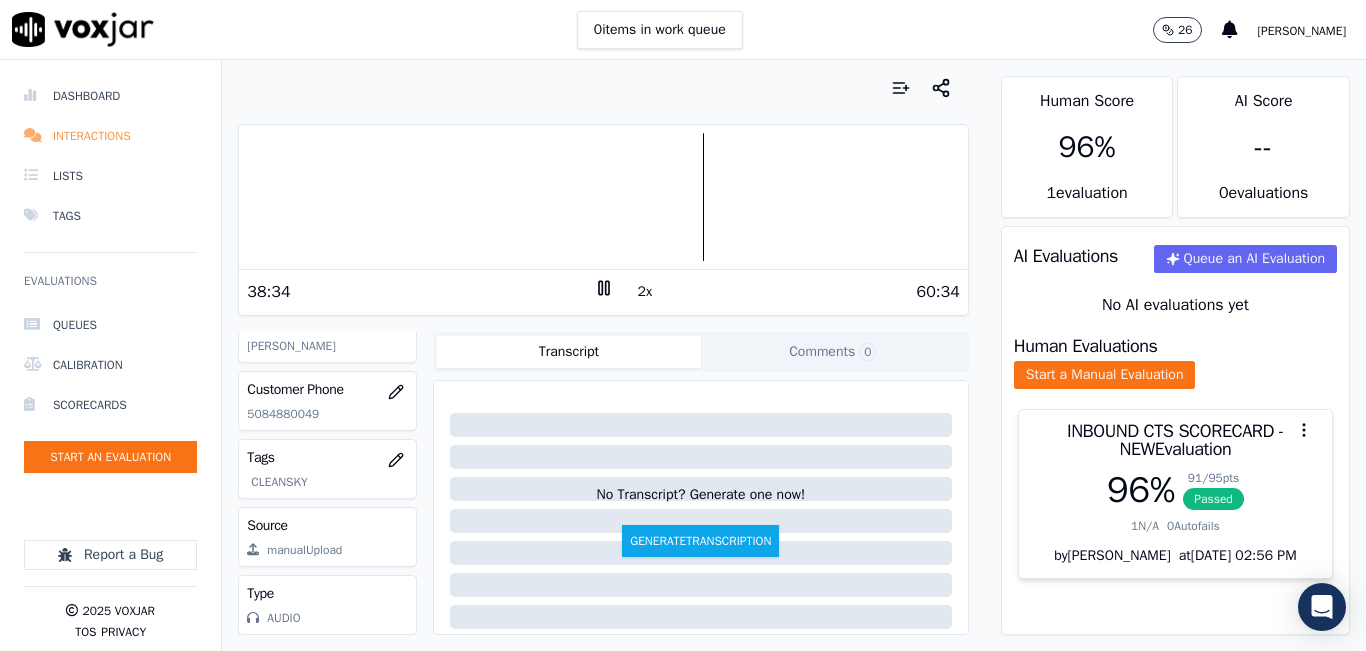 click on "Interactions" at bounding box center [110, 136] 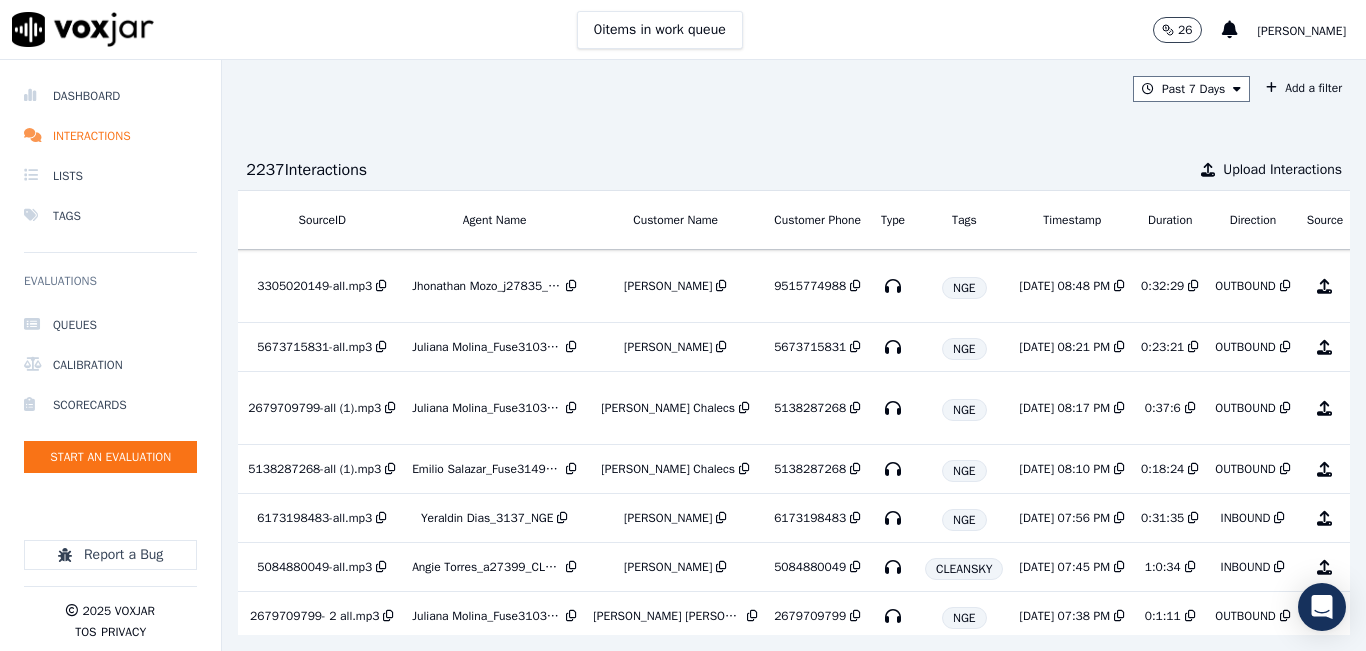 scroll, scrollTop: 0, scrollLeft: 337, axis: horizontal 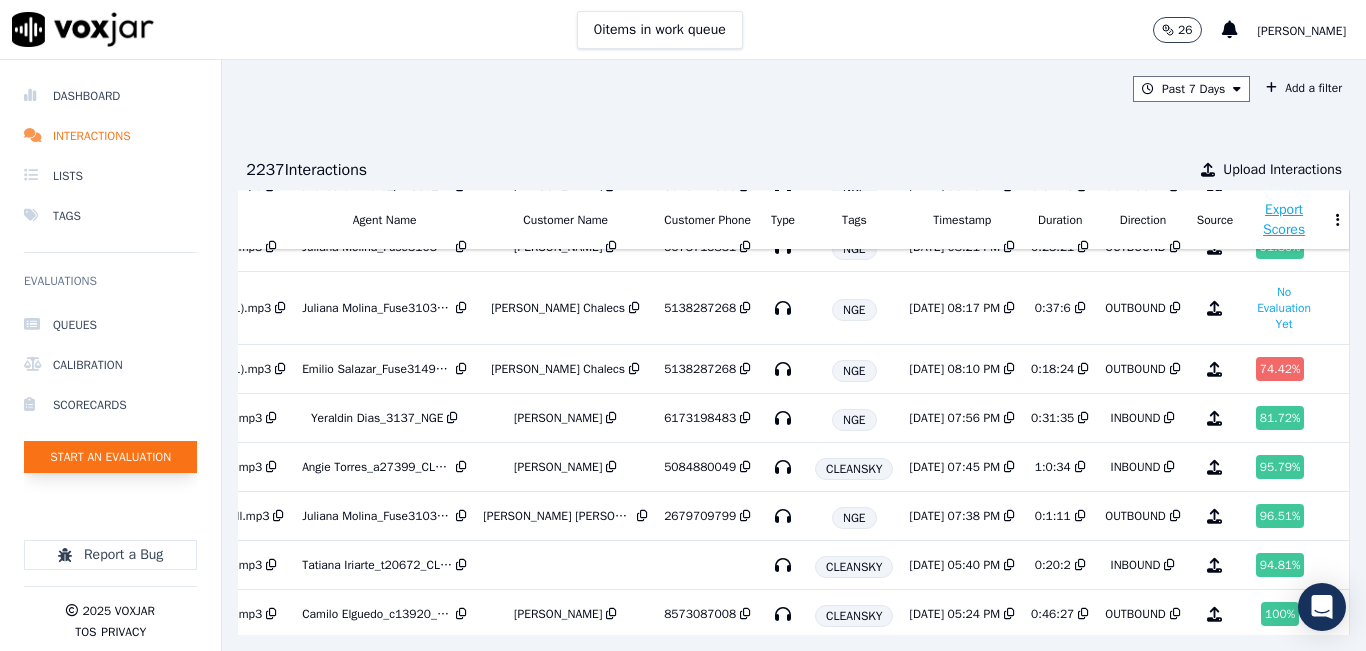 click on "Start an Evaluation" 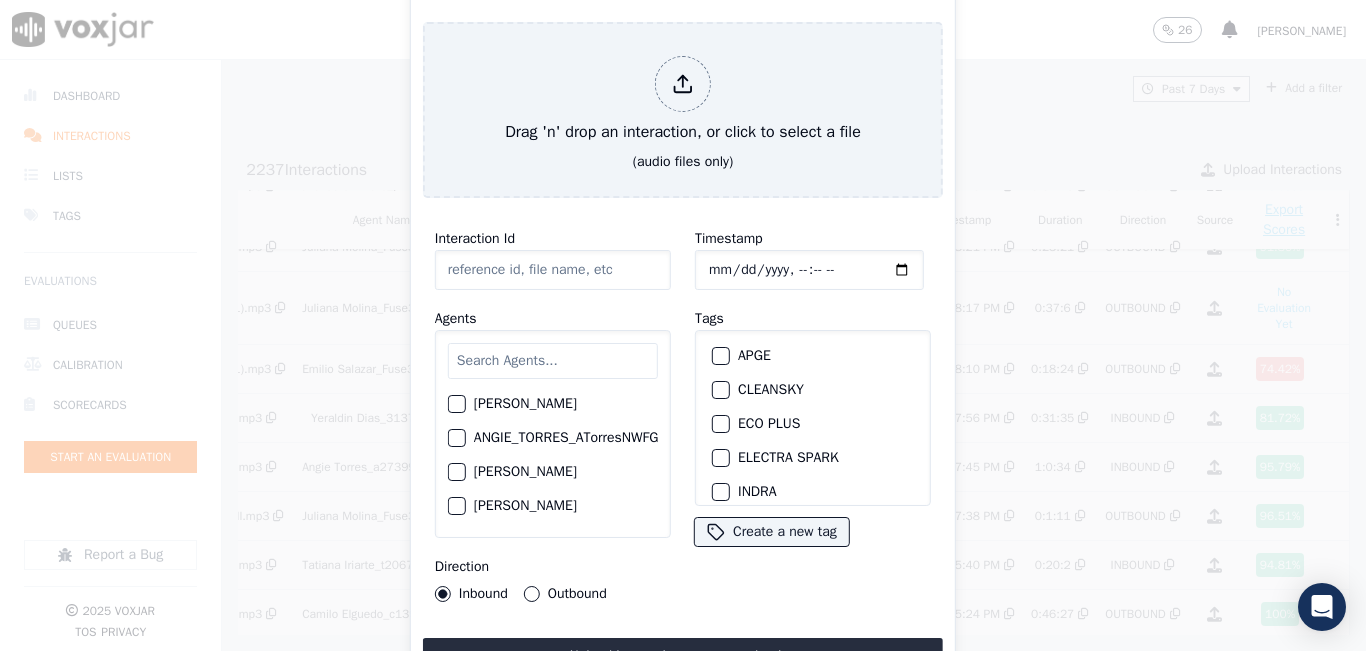 click at bounding box center [553, 361] 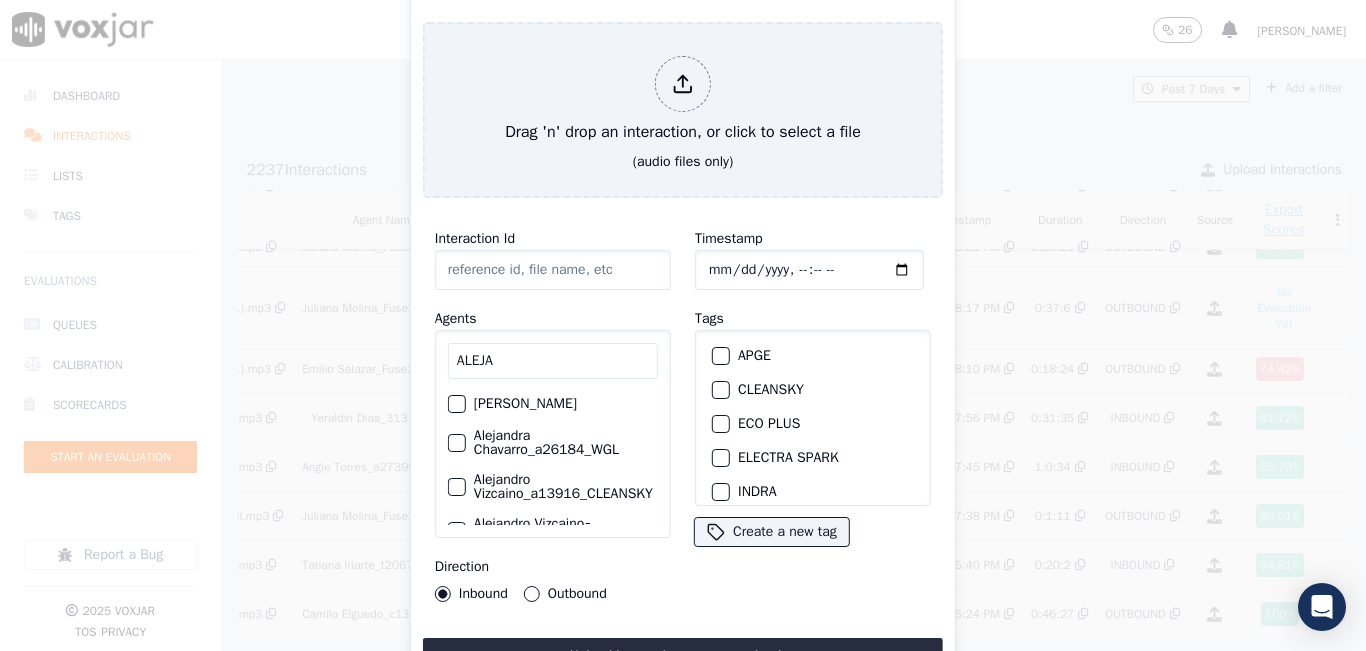 type on "ALEJA" 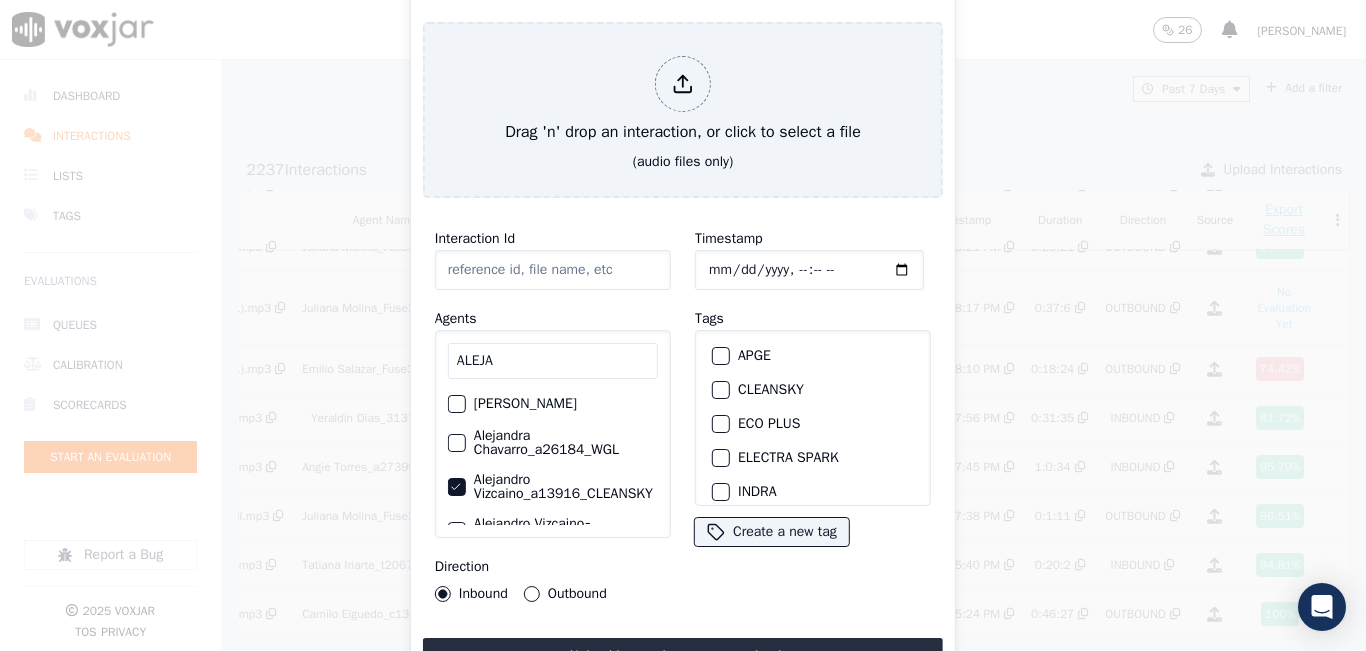 click at bounding box center [720, 390] 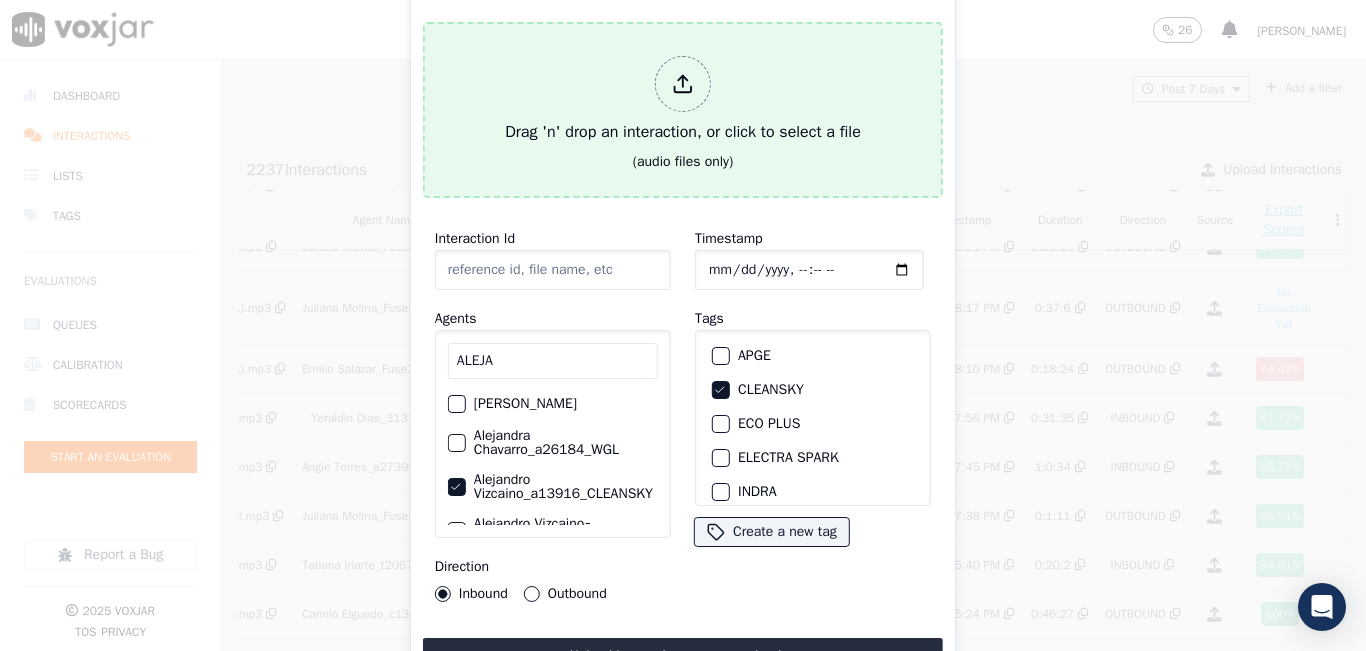 click on "Drag 'n' drop an interaction, or click to select a file" at bounding box center [683, 100] 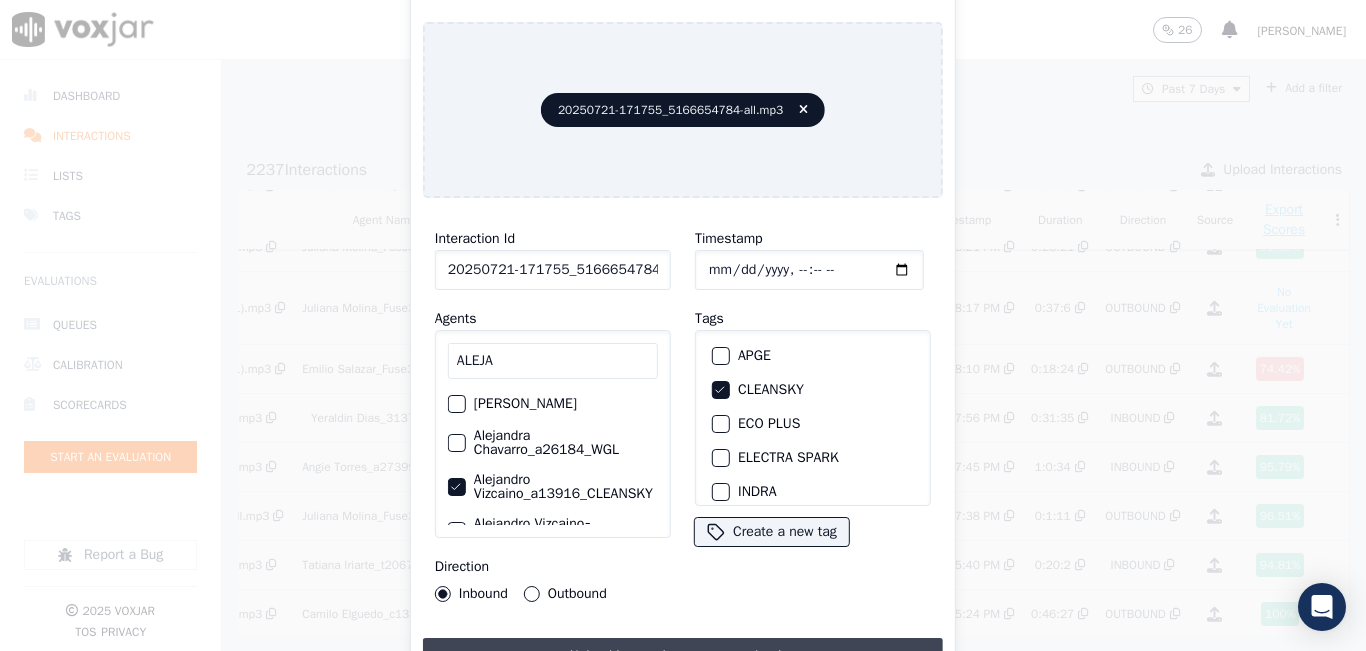 click on "Upload interaction to start evaluation" at bounding box center (683, 656) 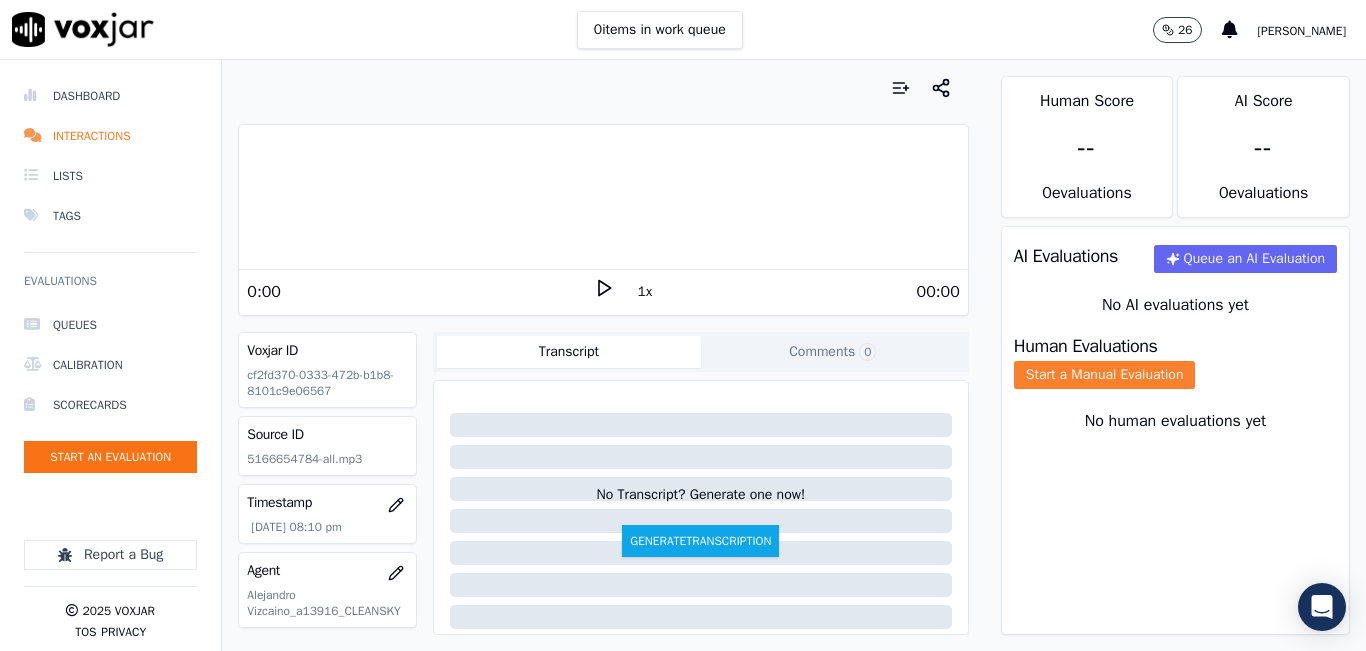 click on "Start a Manual Evaluation" 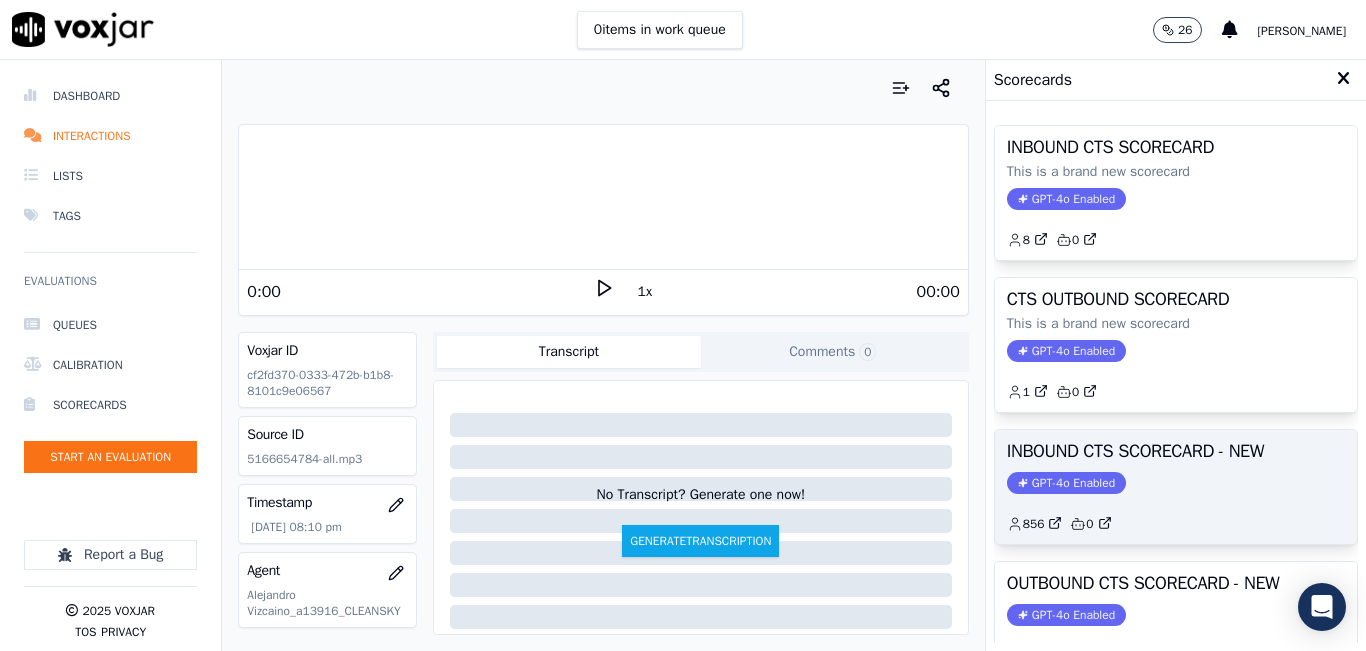 click on "INBOUND CTS SCORECARD - NEW        GPT-4o Enabled       856         0" at bounding box center [1176, 487] 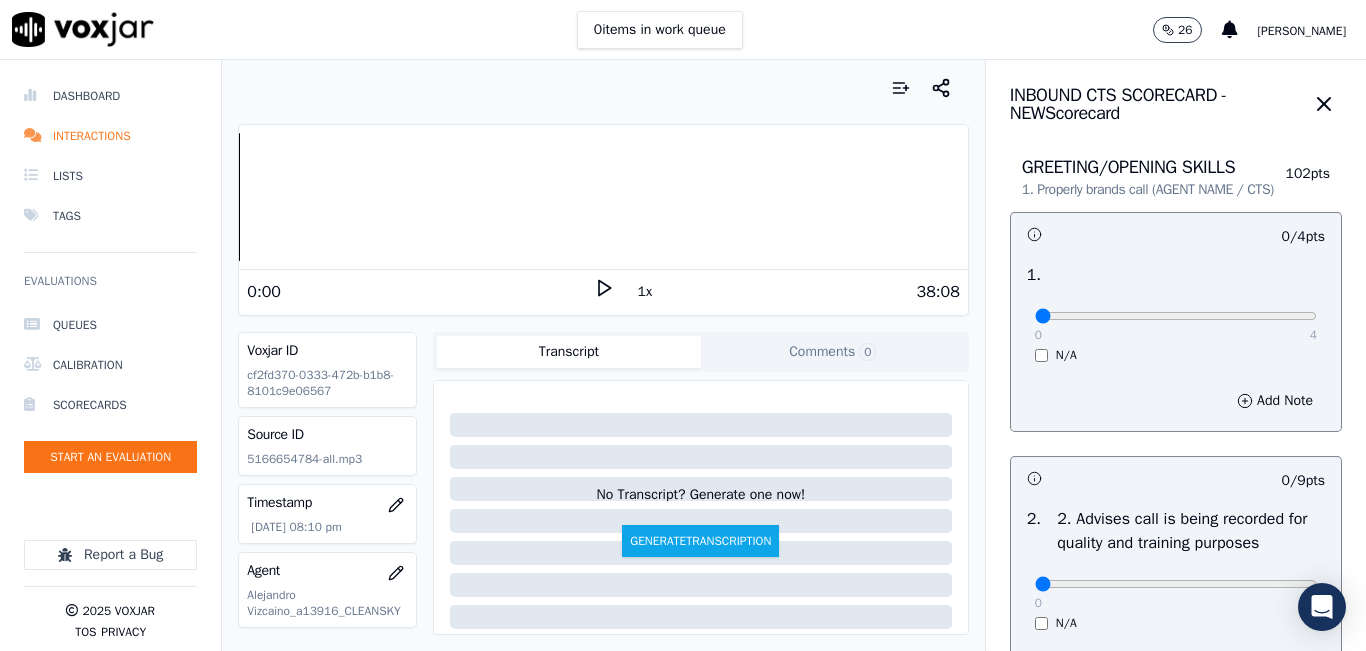 click 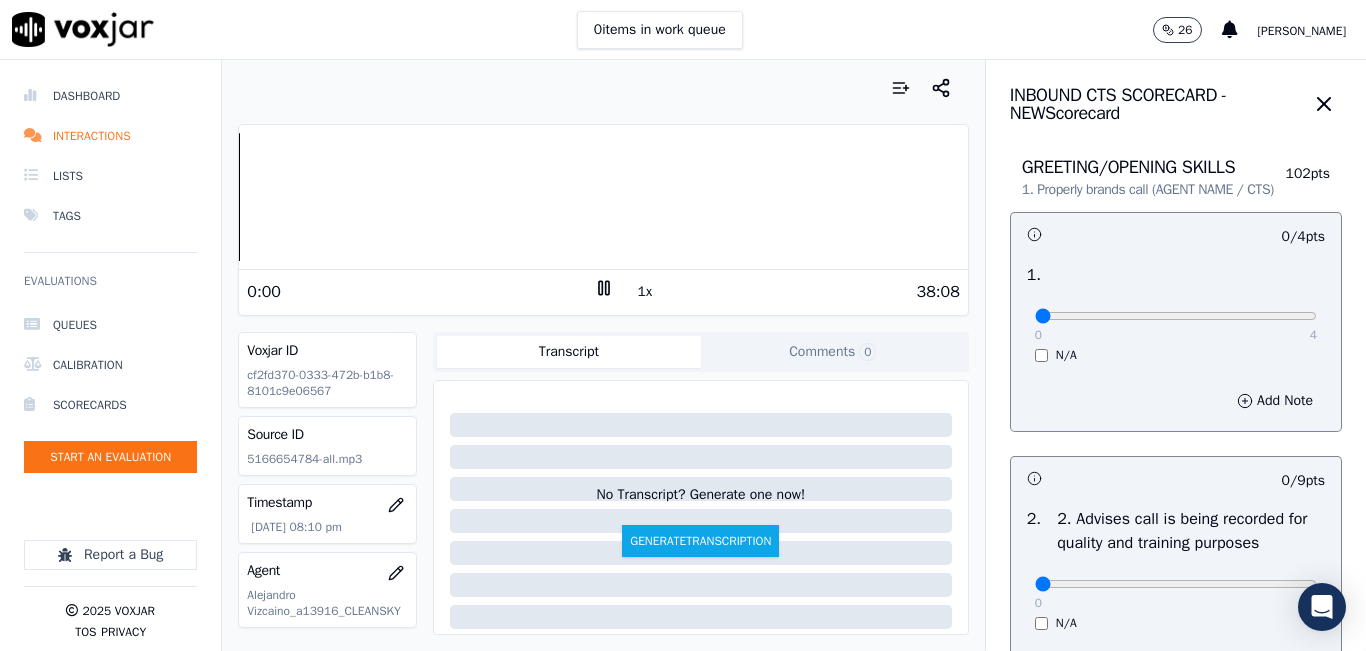 click on "1x" at bounding box center (645, 292) 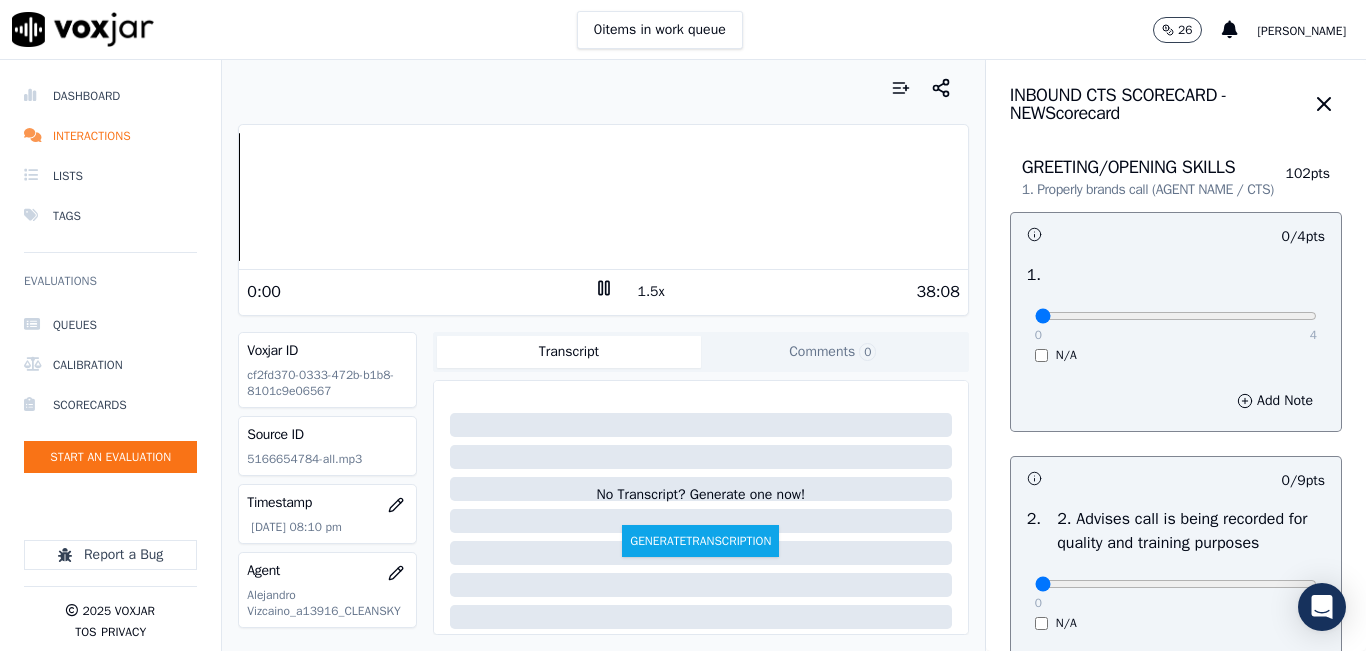 click on "1.5x" at bounding box center (651, 292) 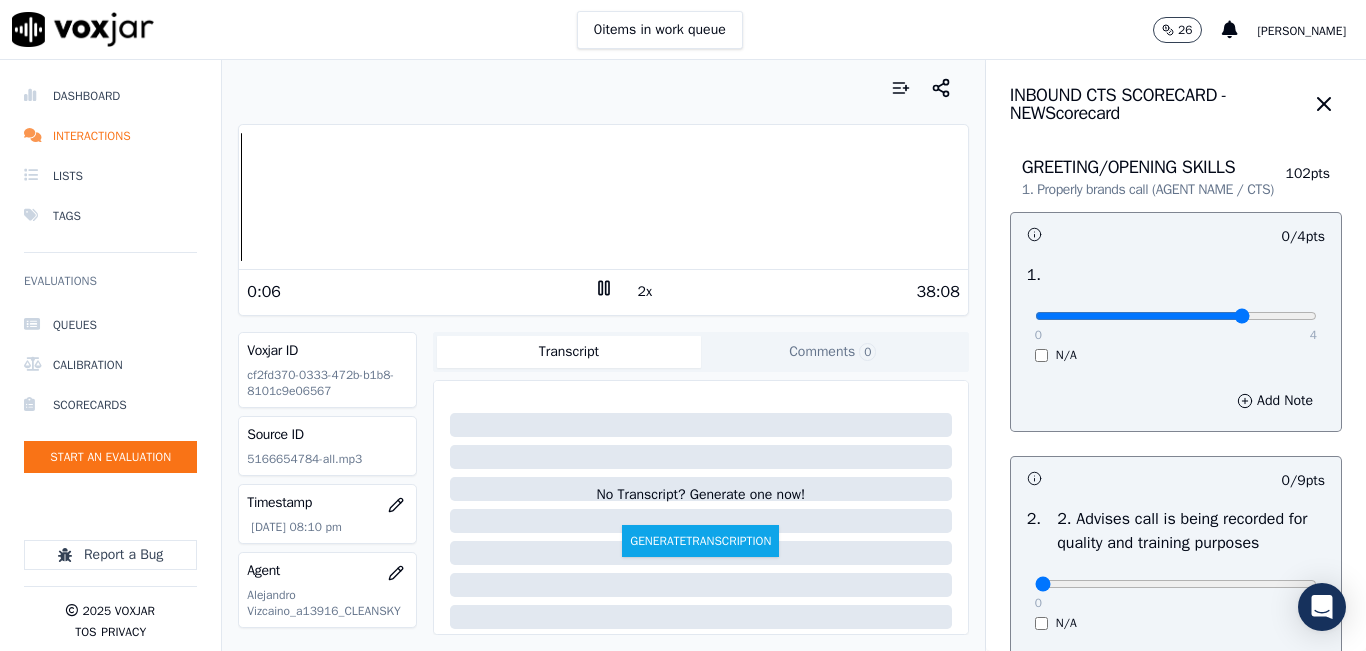 type on "3" 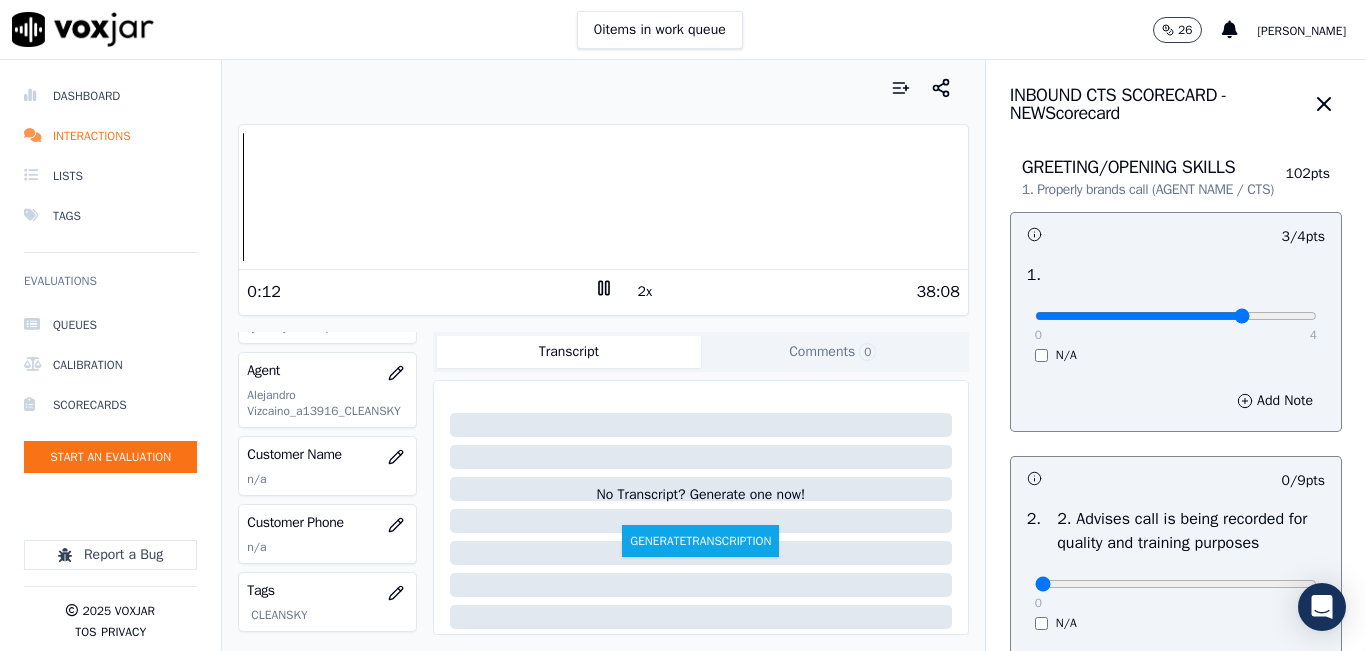 scroll, scrollTop: 300, scrollLeft: 0, axis: vertical 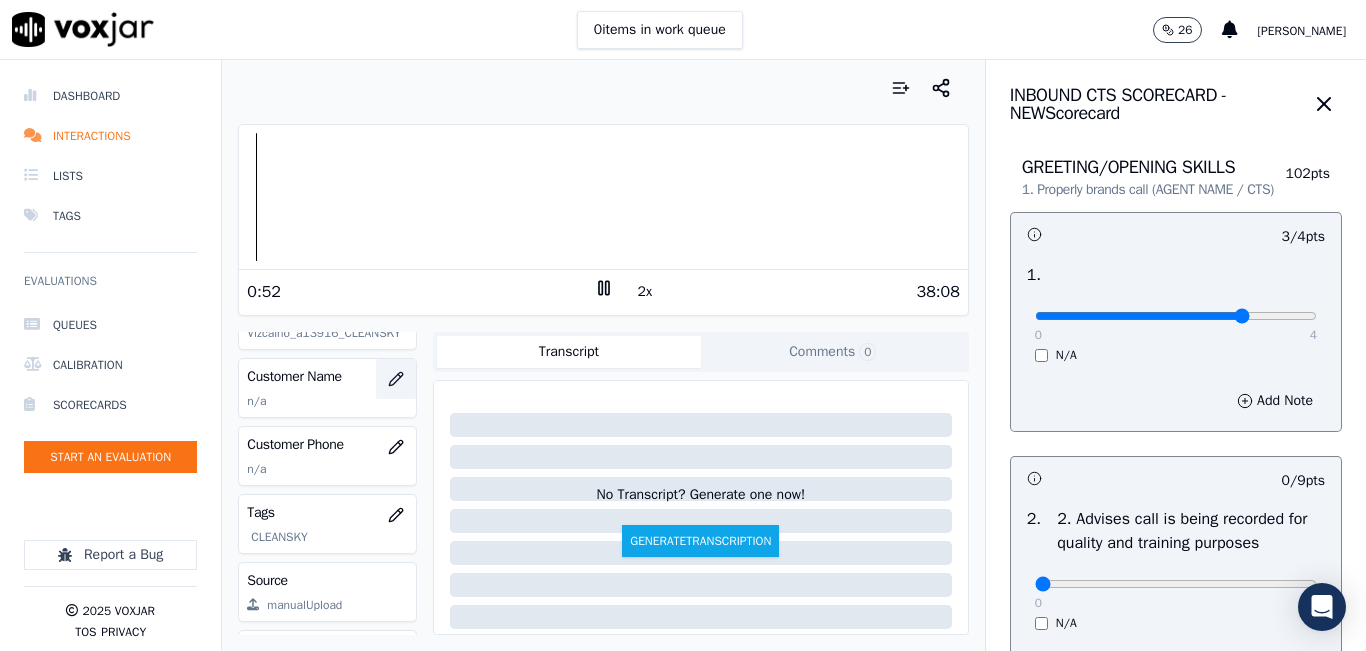 click 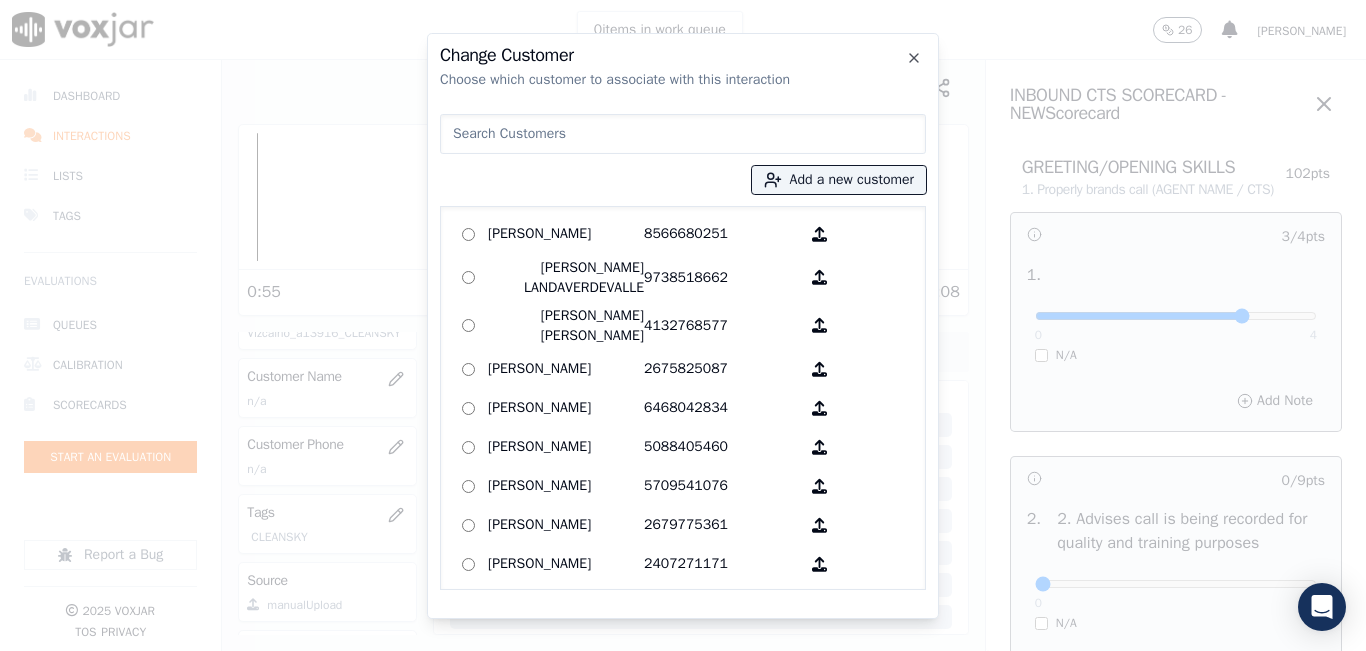 click at bounding box center (683, 134) 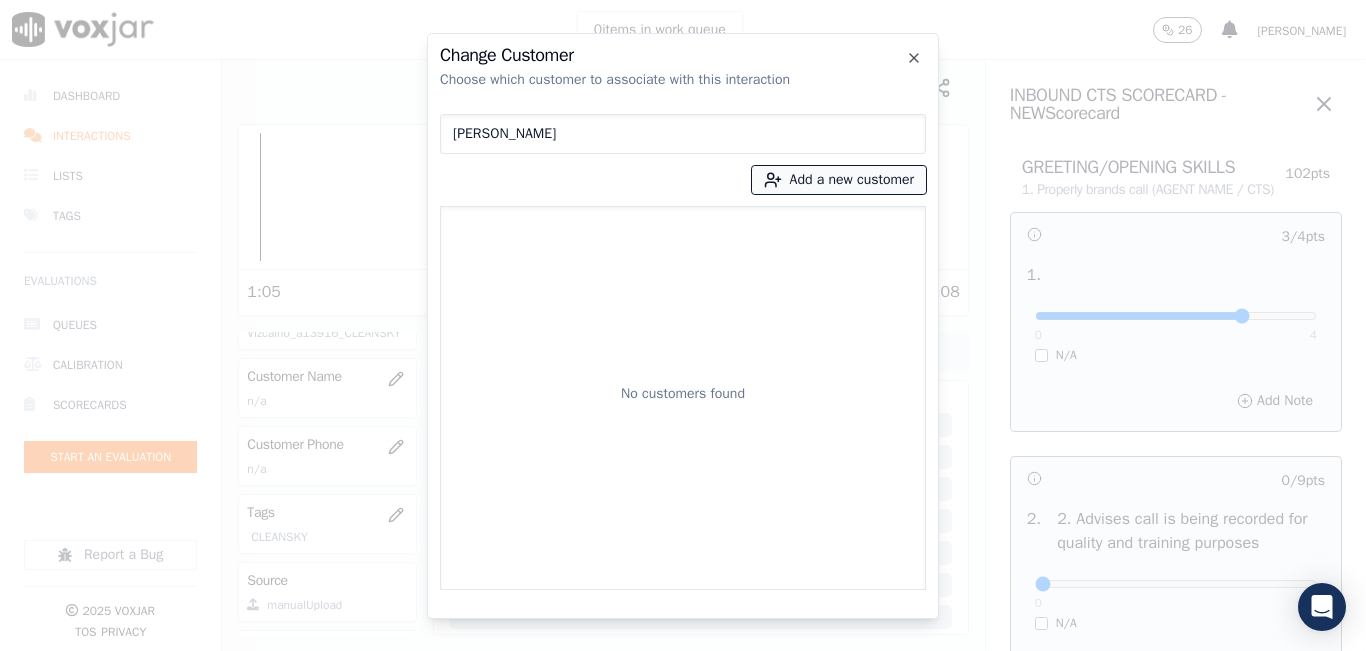 type on "MEYBI ORTIZ" 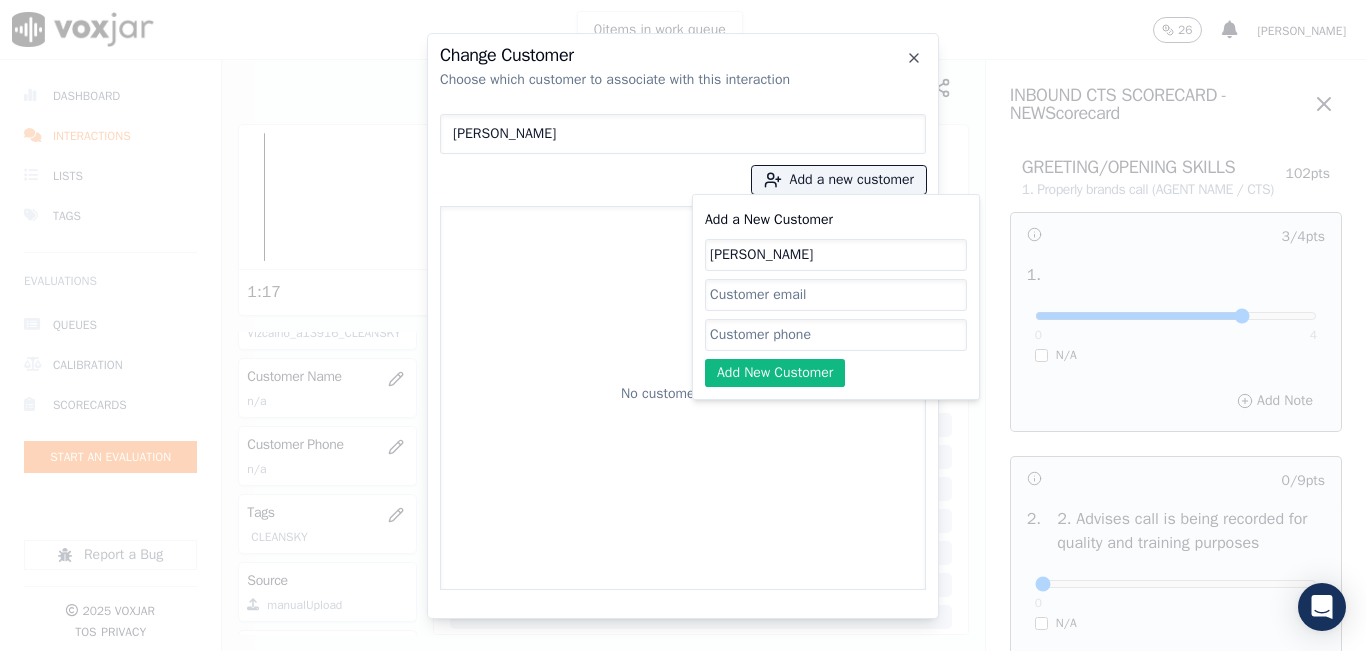 type on "MEYBI ORTIZ" 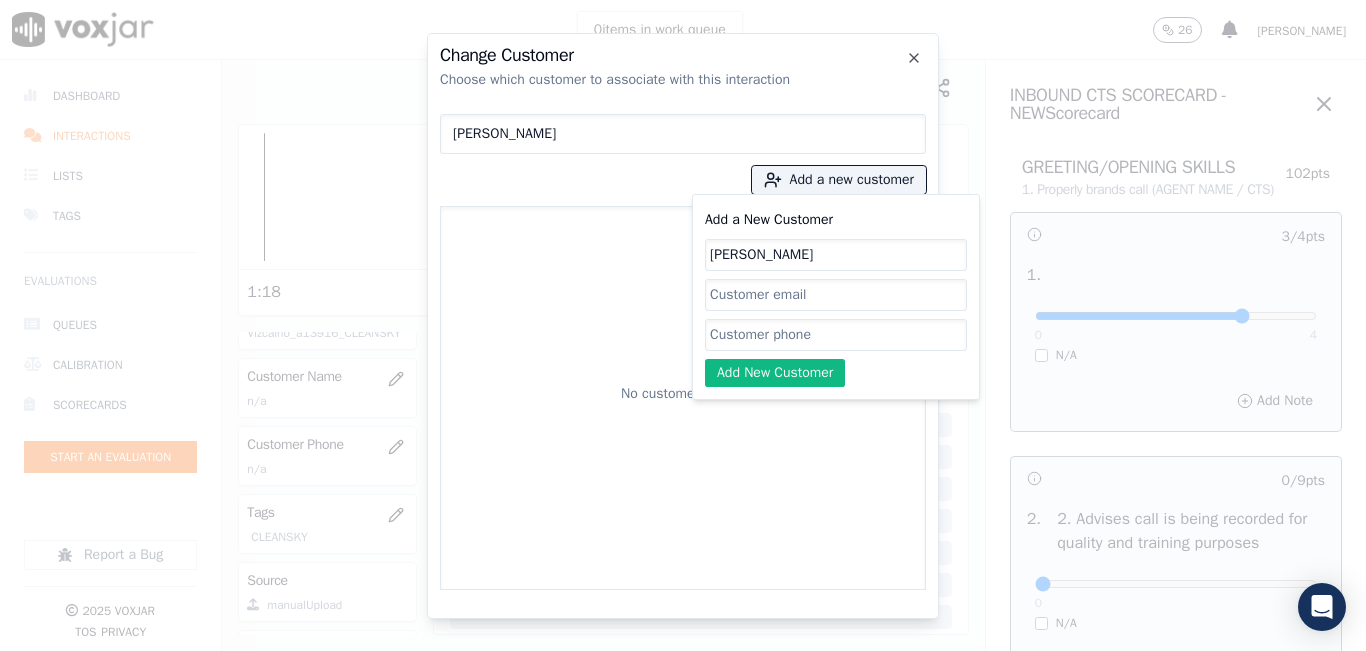 paste on "5166654784" 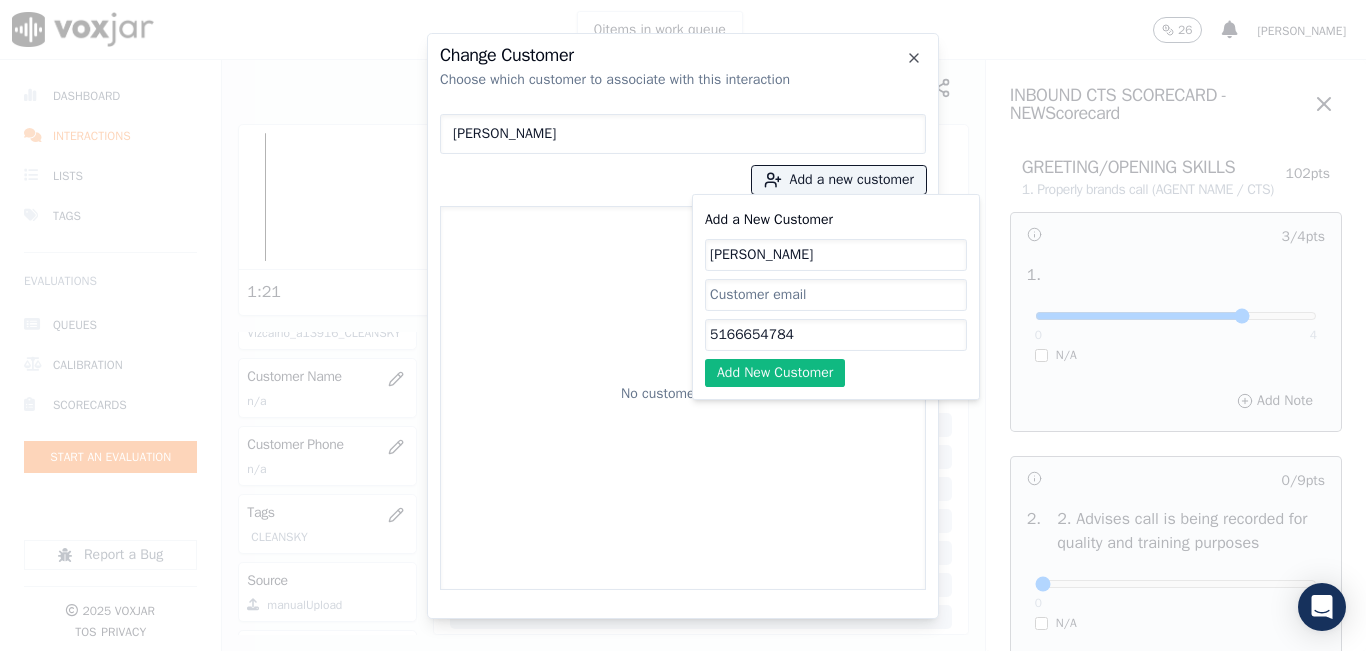 type on "5166654784" 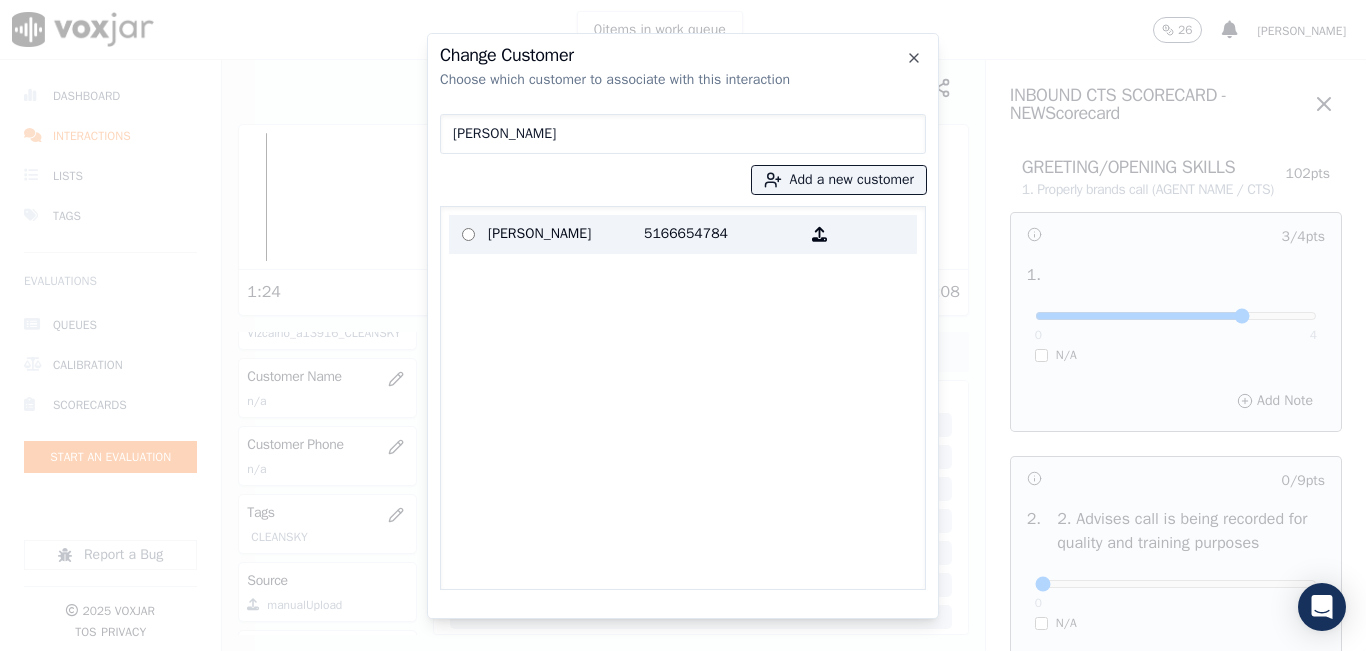 click on "MEYBI ORTIZ" at bounding box center [566, 234] 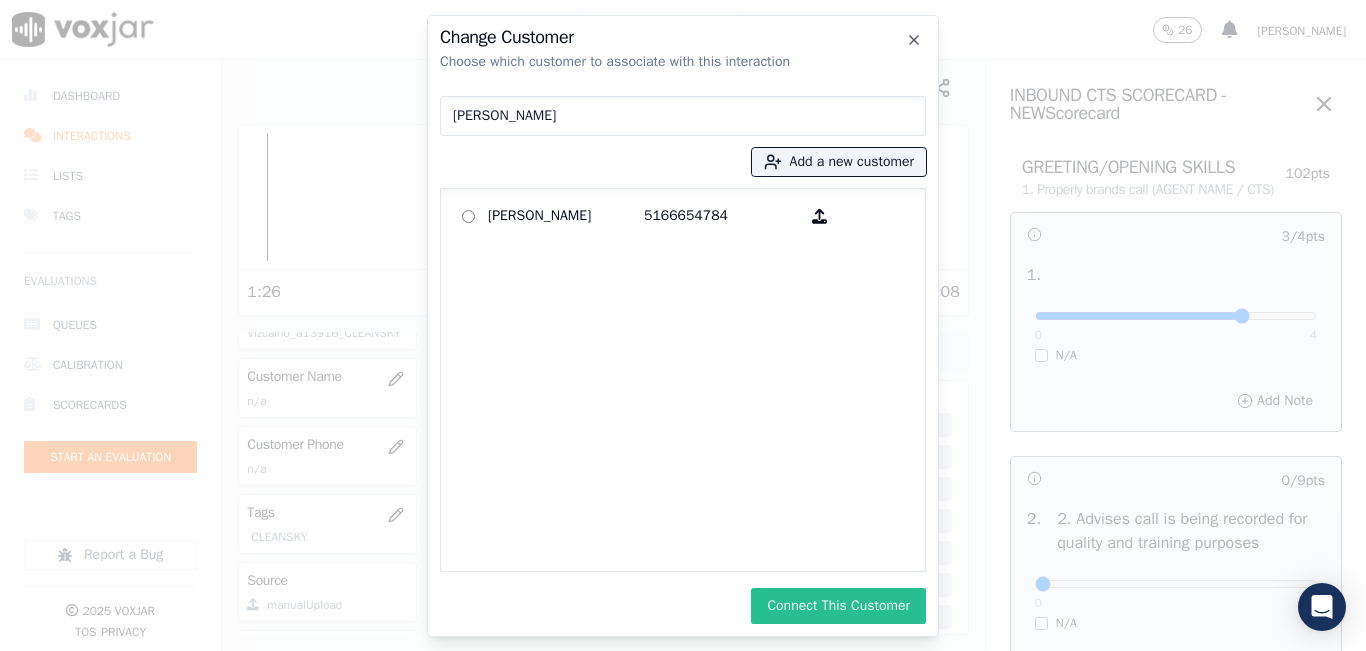 click on "Connect This Customer" at bounding box center (838, 606) 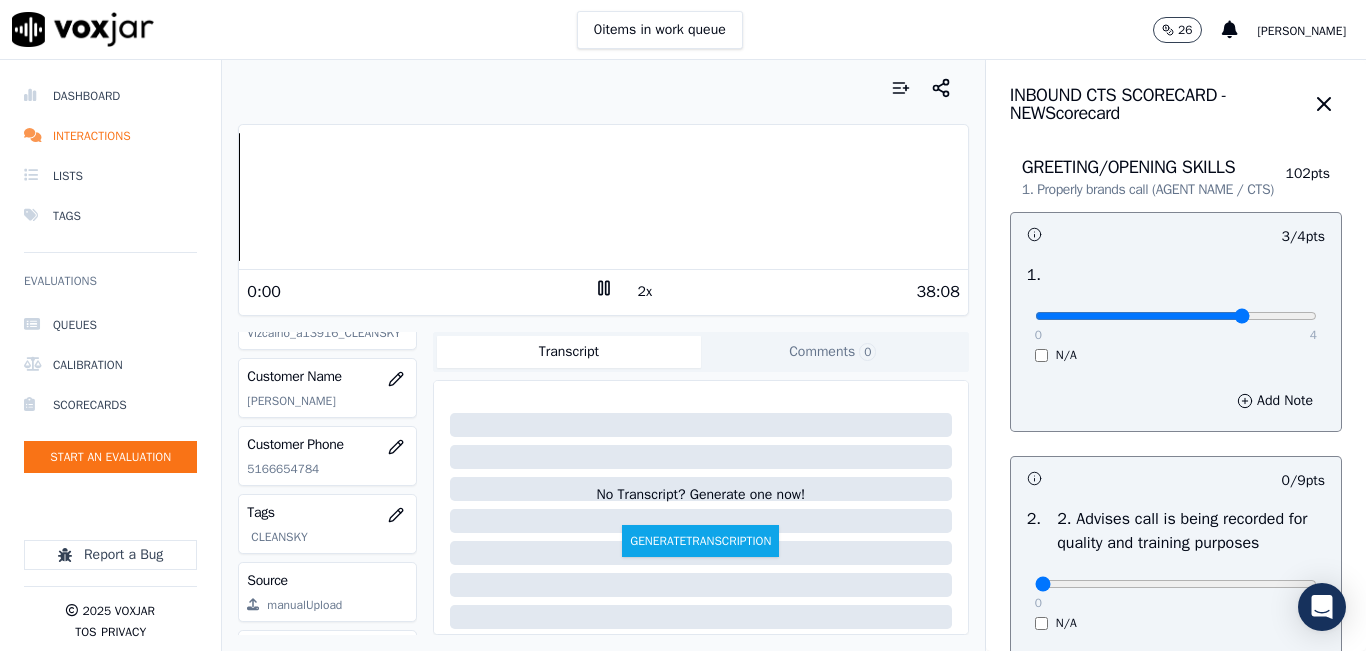 click on "Dashboard   Interactions   Lists   Tags       Evaluations     Queues   Calibration   Scorecards   Start an Evaluation
Report a Bug       2025   Voxjar   TOS   Privacy             Your browser does not support the audio element.   0:00     2x   38:08   Voxjar ID   cf2fd370-0333-472b-b1b8-8101c9e06567   Source ID   5166654784-all.mp3   Timestamp
07/22/2025 08:10 pm     Agent
Alejandro Vizcaino_a13916_CLEANSKY     Customer Name     MEYBI ORTIZ     Customer Phone     5166654784     Tags
CLEANSKY     Source     manualUpload   Type     AUDIO       Transcript   Comments  0   No Transcript? Generate one now!   Generate  Transcription         Add Comment   Scores   Transcript   Metadata   Comments         Human Score   --   0  evaluation s   AI Score   --   0  evaluation s     AI Evaluations
Queue an AI Evaluation   No AI evaluations yet   Human Evaluations   Start a Manual Evaluation   No human evaluations yet       INBOUND CTS SCORECARD - NEW   Scorecard" at bounding box center (683, 355) 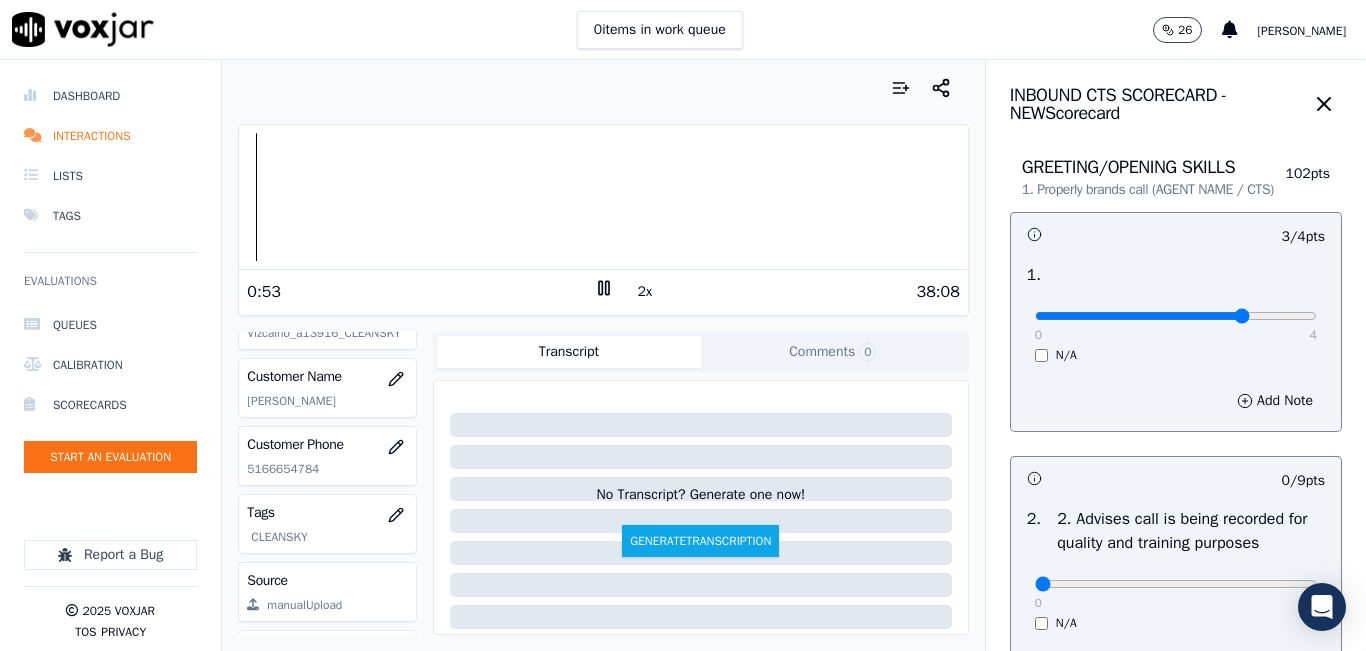 click at bounding box center (603, 197) 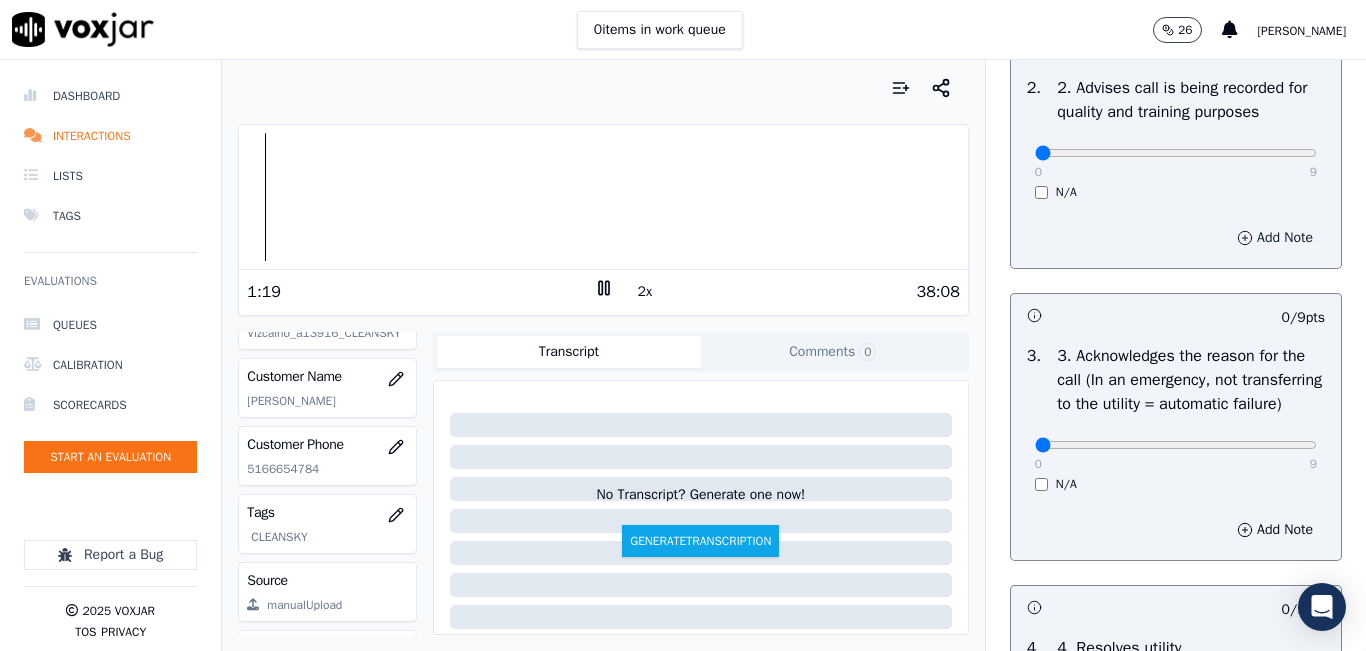 scroll, scrollTop: 400, scrollLeft: 0, axis: vertical 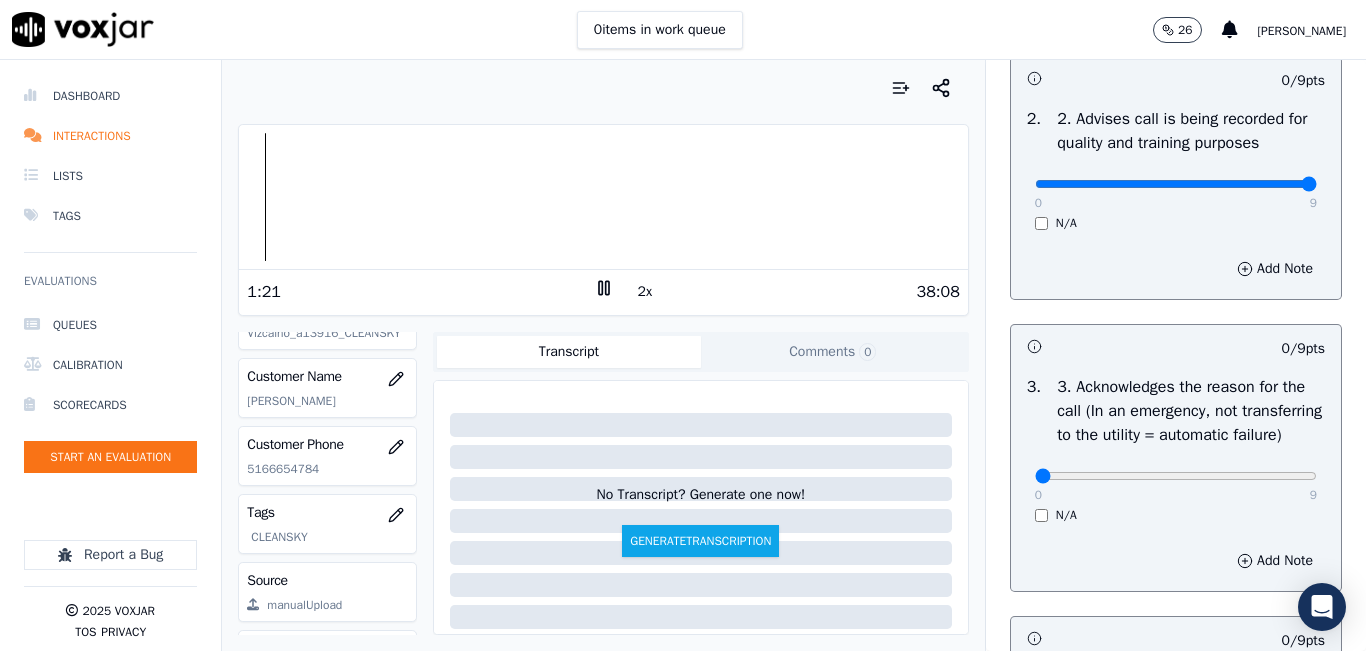 drag, startPoint x: 1257, startPoint y: 212, endPoint x: 1272, endPoint y: 207, distance: 15.811388 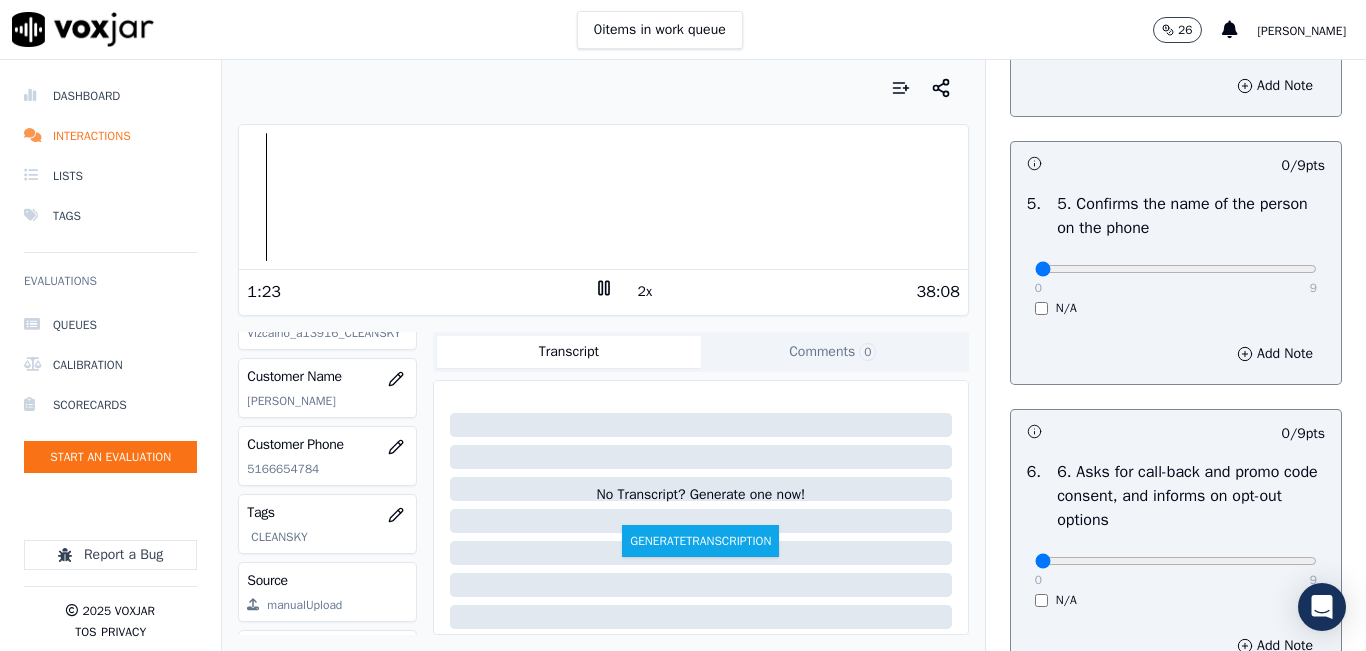 scroll, scrollTop: 1200, scrollLeft: 0, axis: vertical 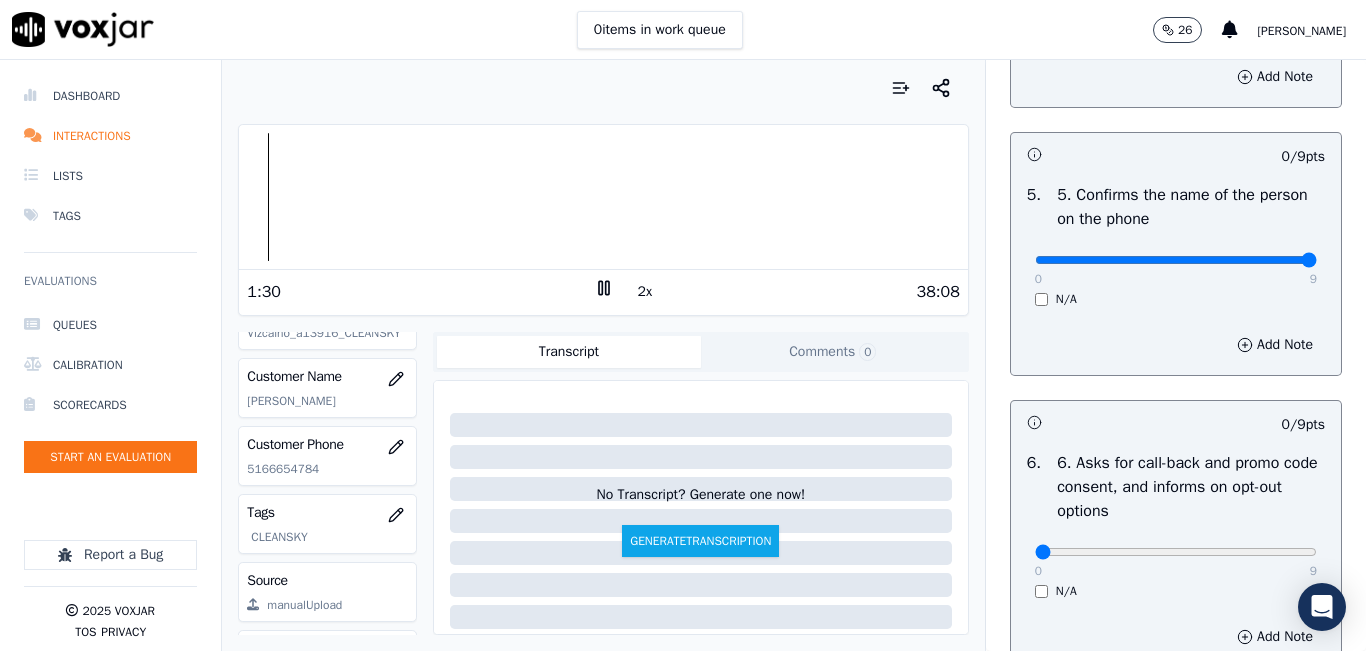 click at bounding box center [1176, -884] 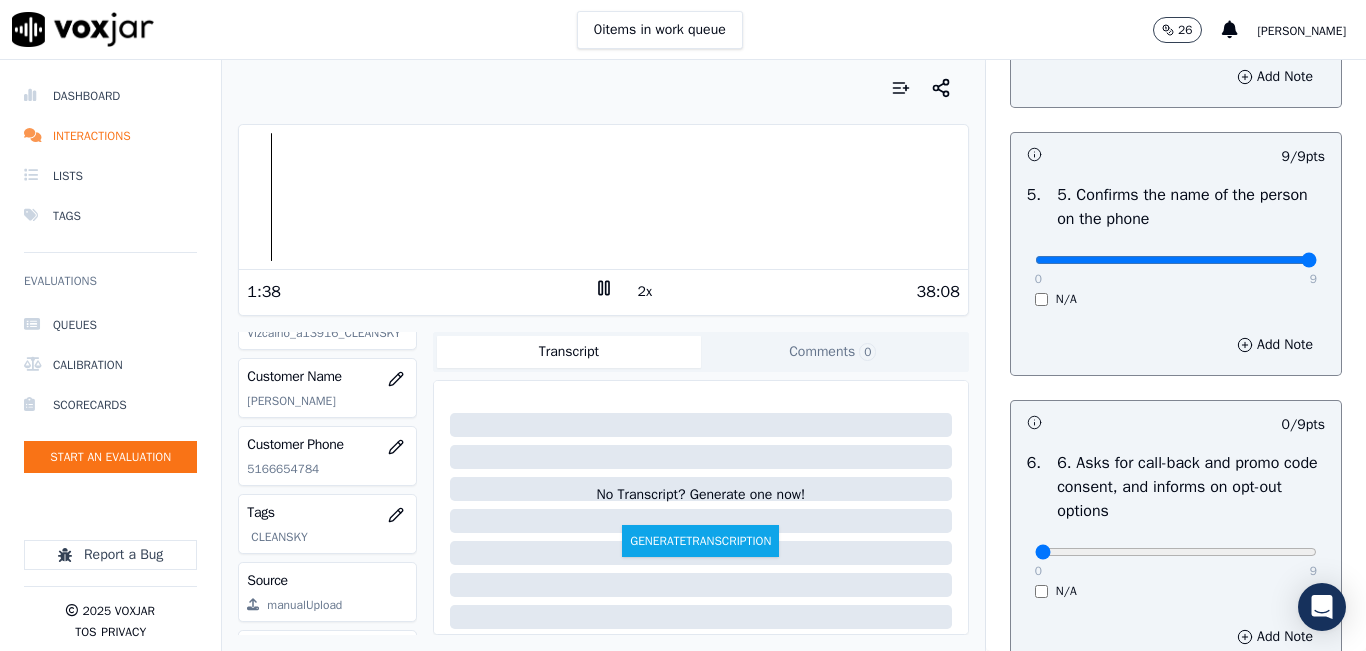 scroll, scrollTop: 1300, scrollLeft: 0, axis: vertical 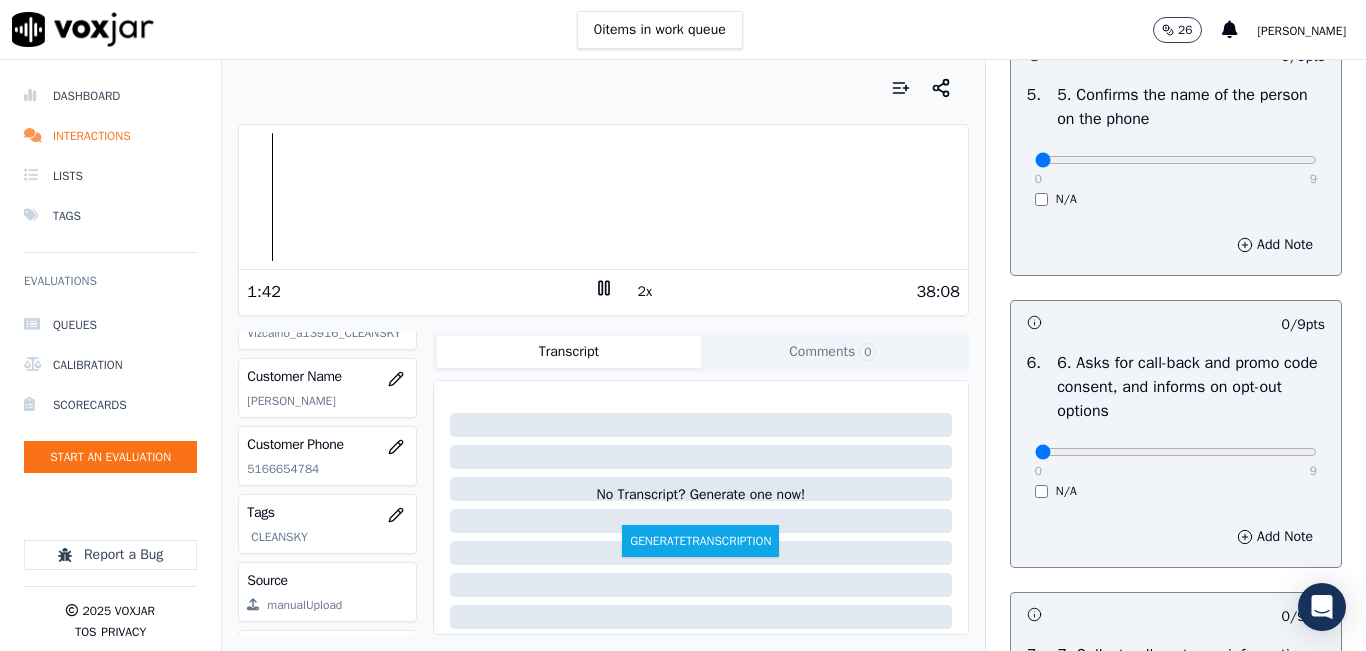 drag, startPoint x: 1022, startPoint y: 236, endPoint x: 1007, endPoint y: 234, distance: 15.132746 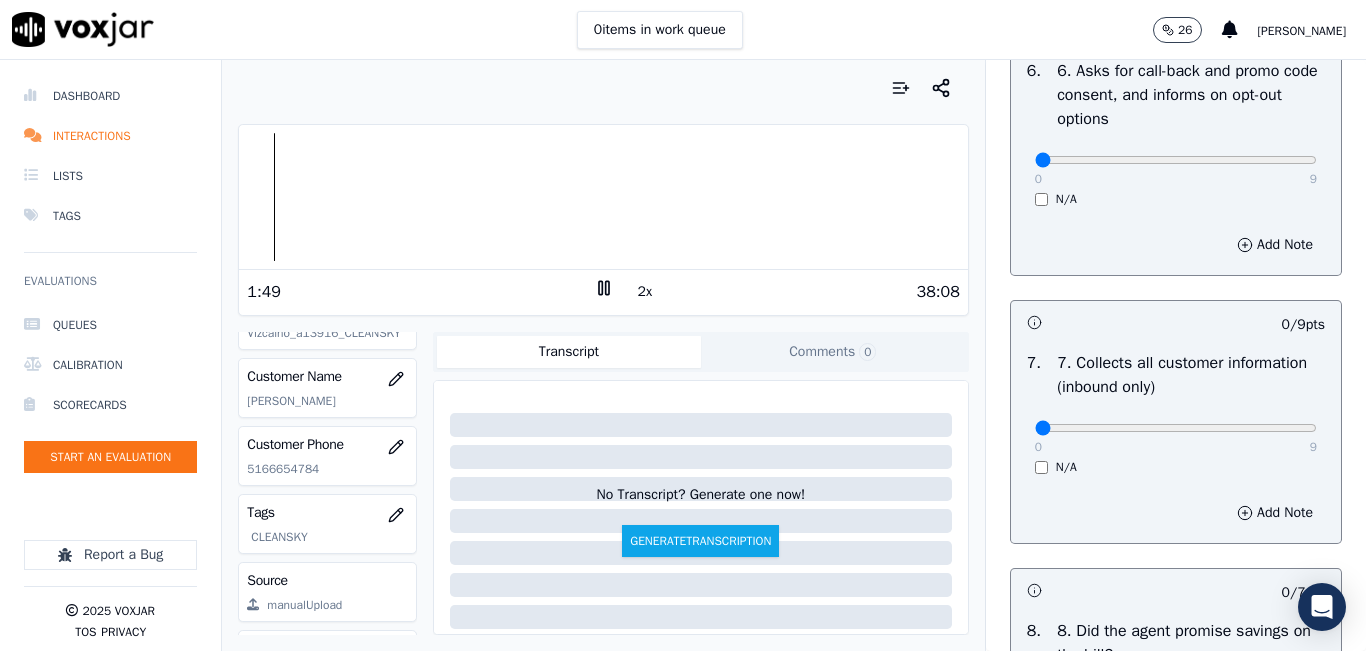 scroll, scrollTop: 1600, scrollLeft: 0, axis: vertical 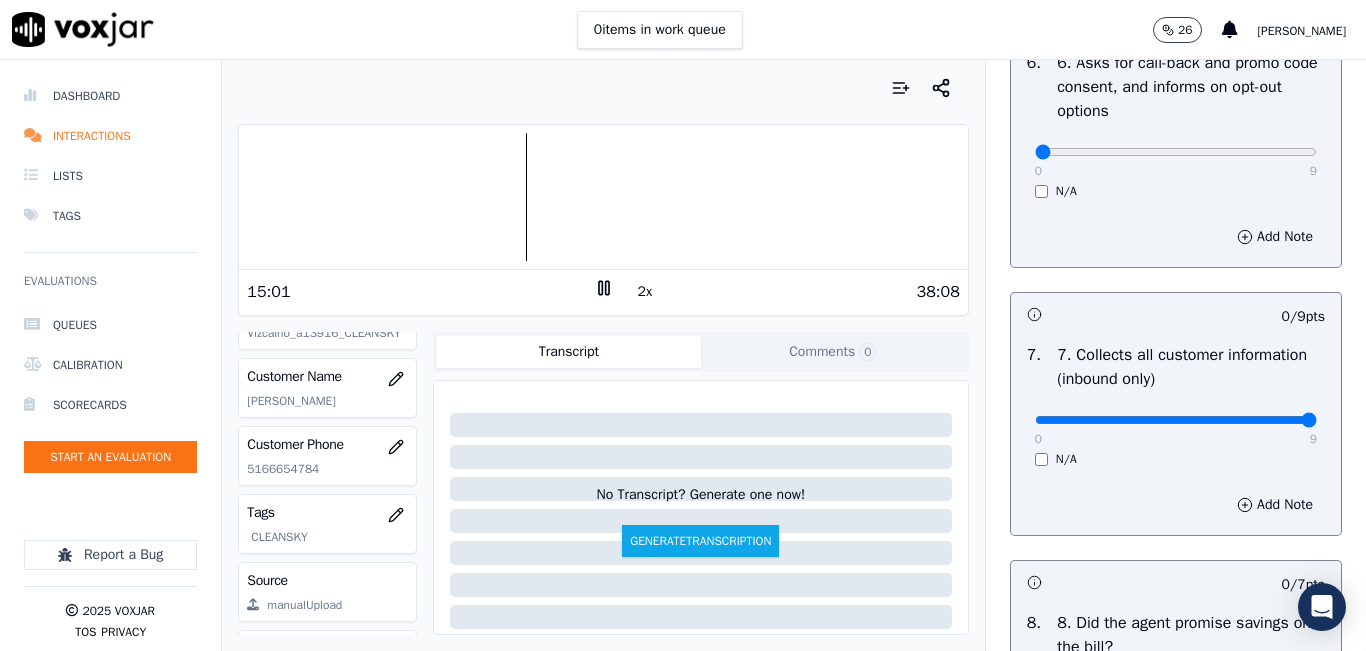 type on "9" 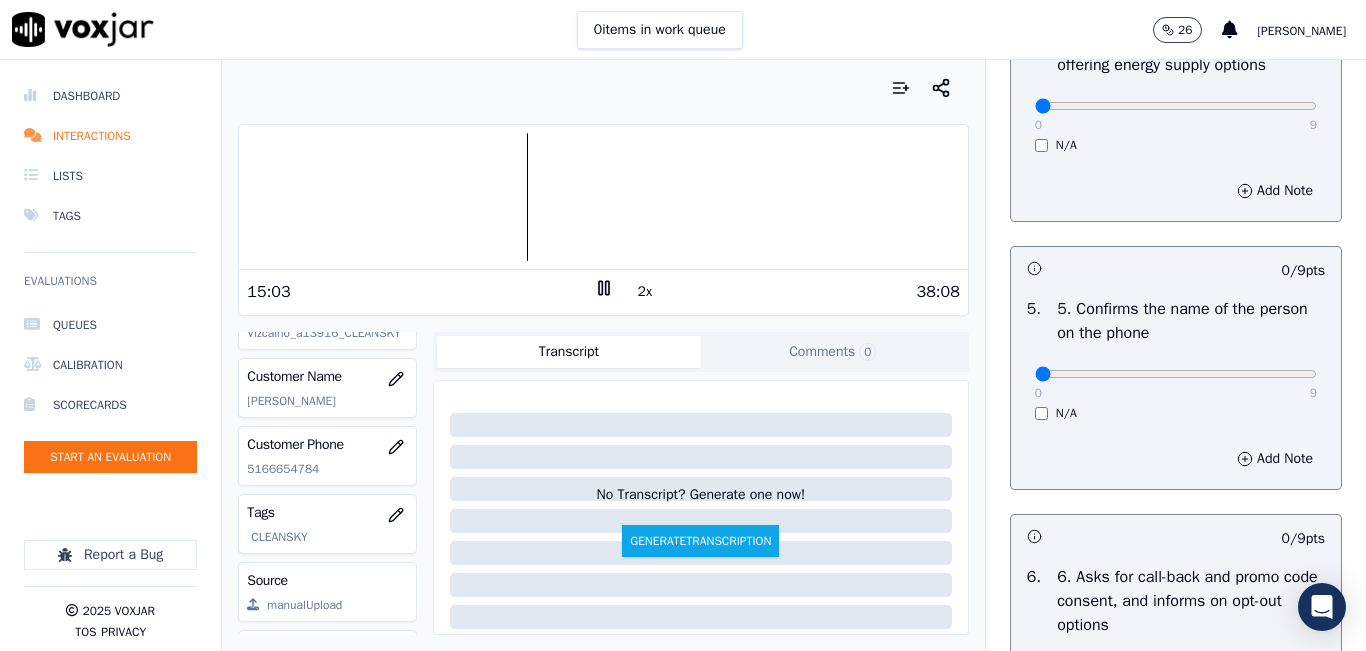 scroll, scrollTop: 1000, scrollLeft: 0, axis: vertical 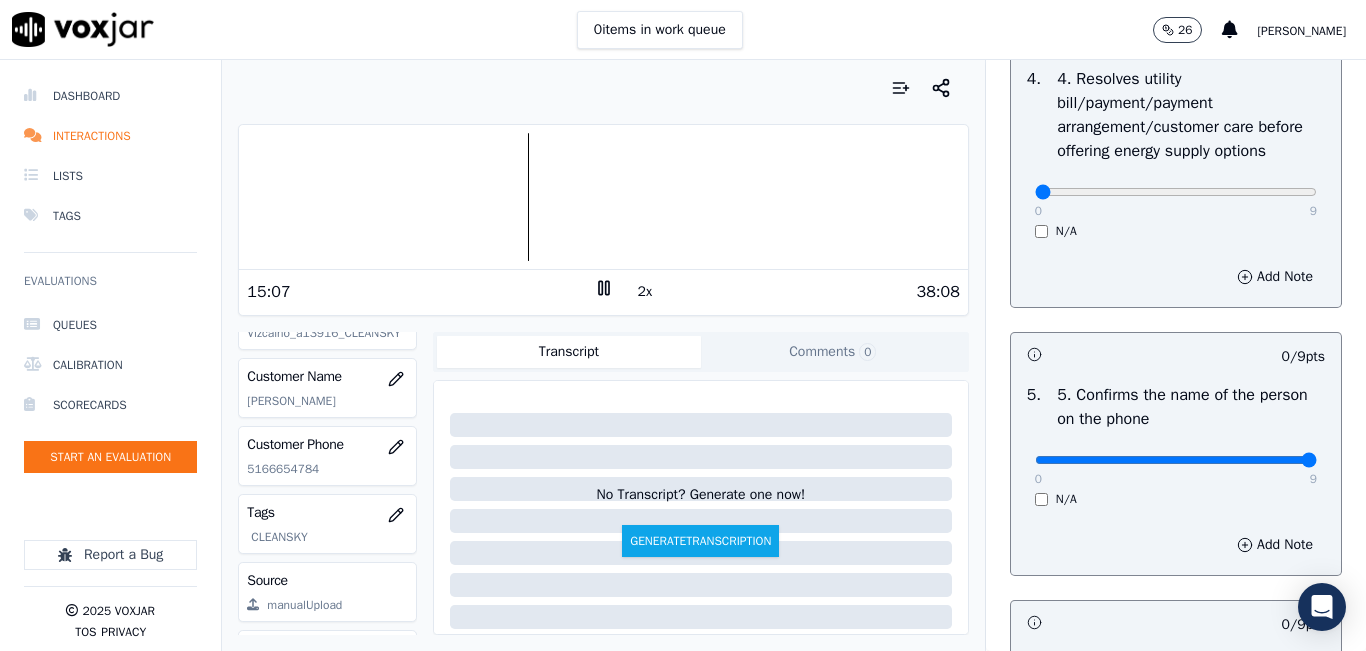 drag, startPoint x: 1251, startPoint y: 525, endPoint x: 1283, endPoint y: 522, distance: 32.140316 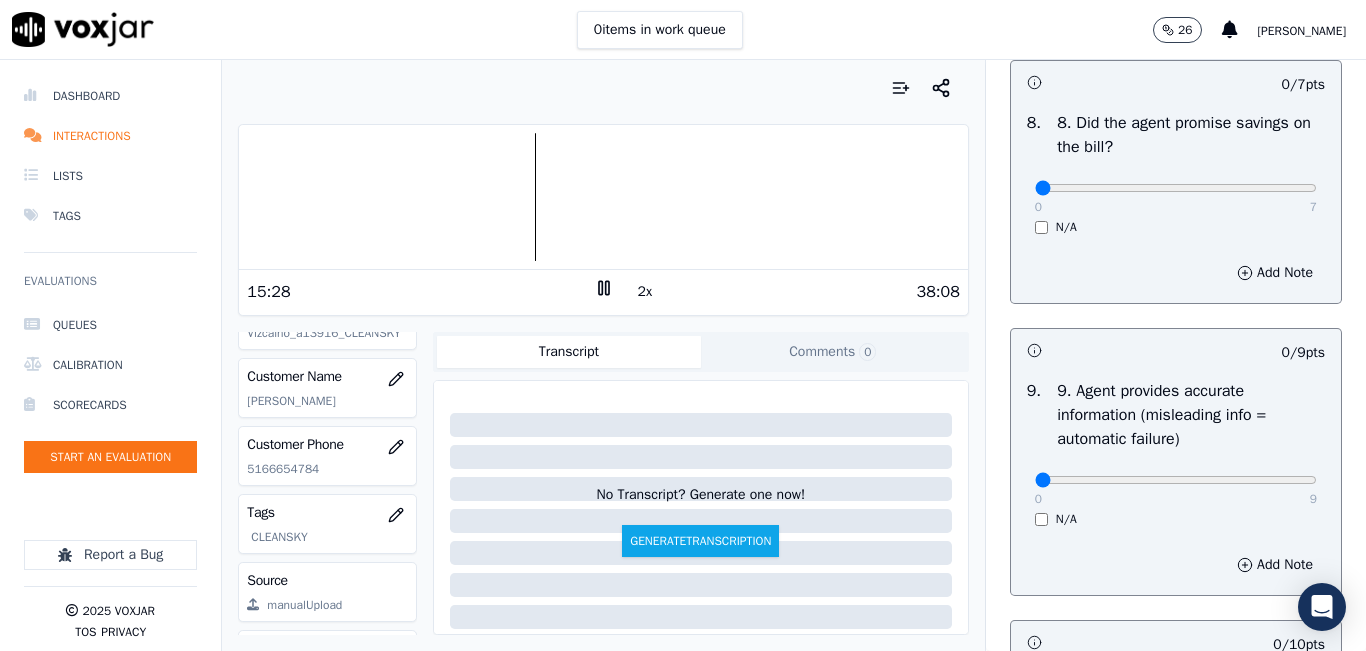 scroll, scrollTop: 2300, scrollLeft: 0, axis: vertical 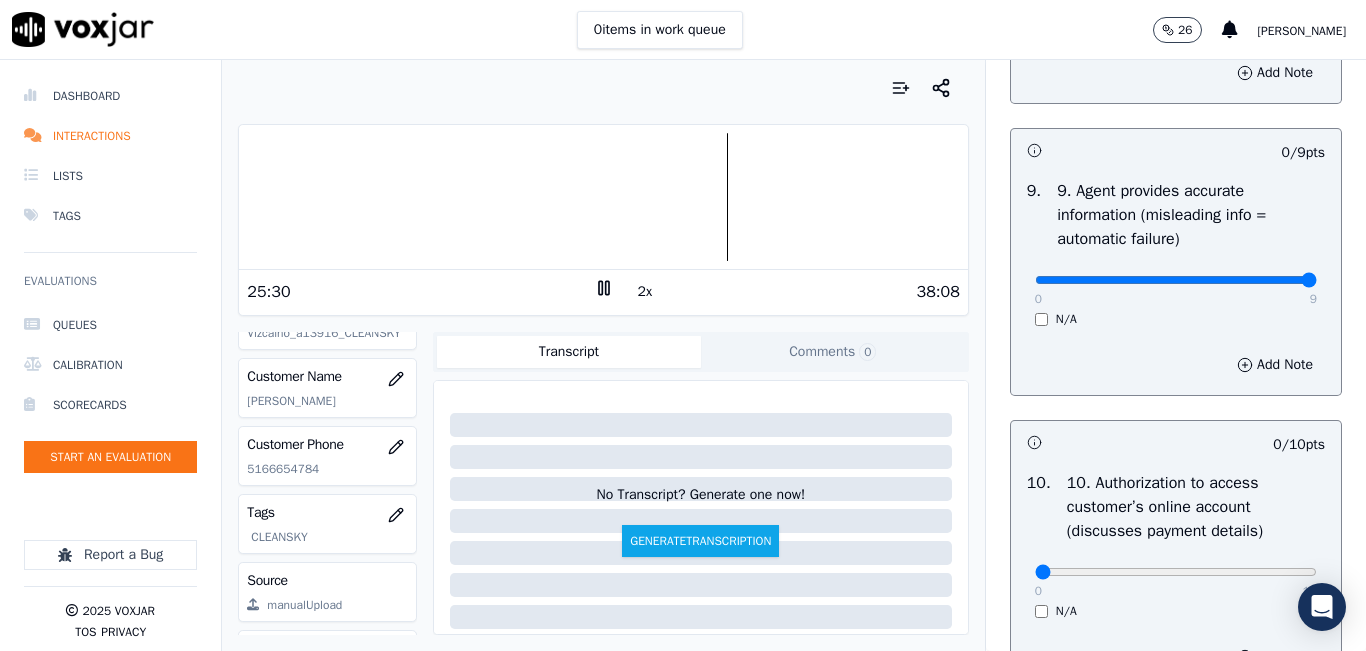 type on "9" 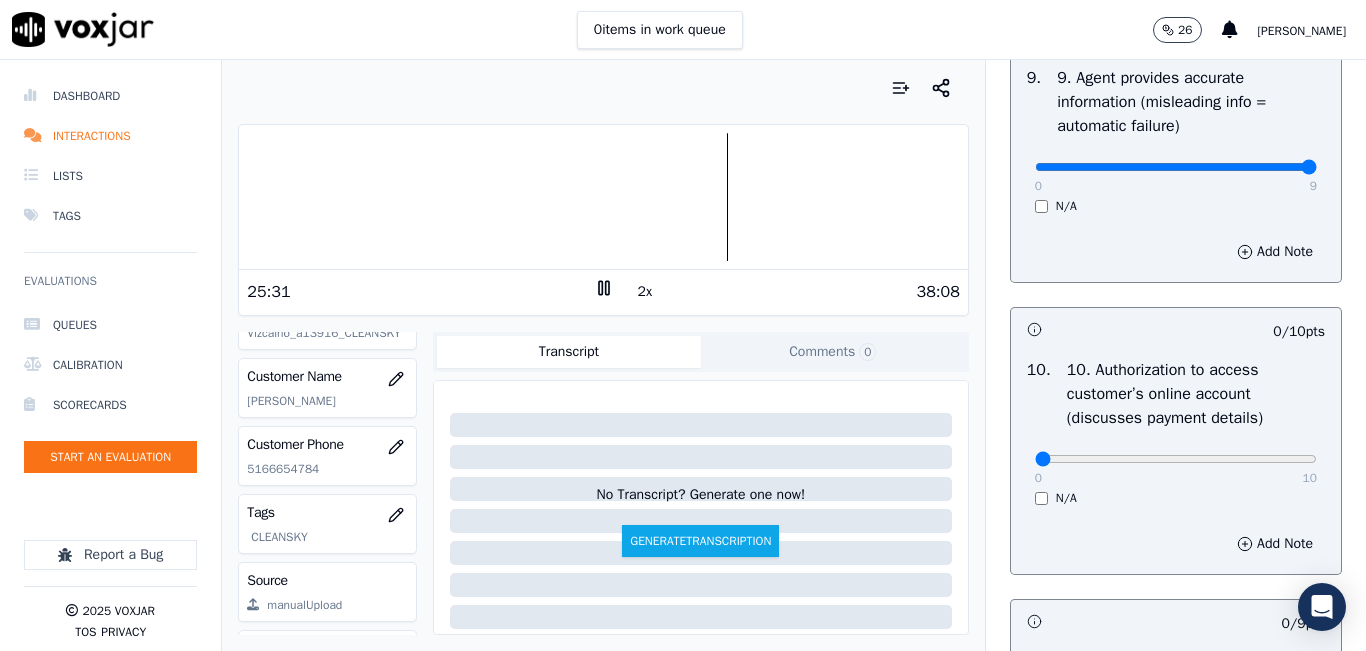 scroll, scrollTop: 2700, scrollLeft: 0, axis: vertical 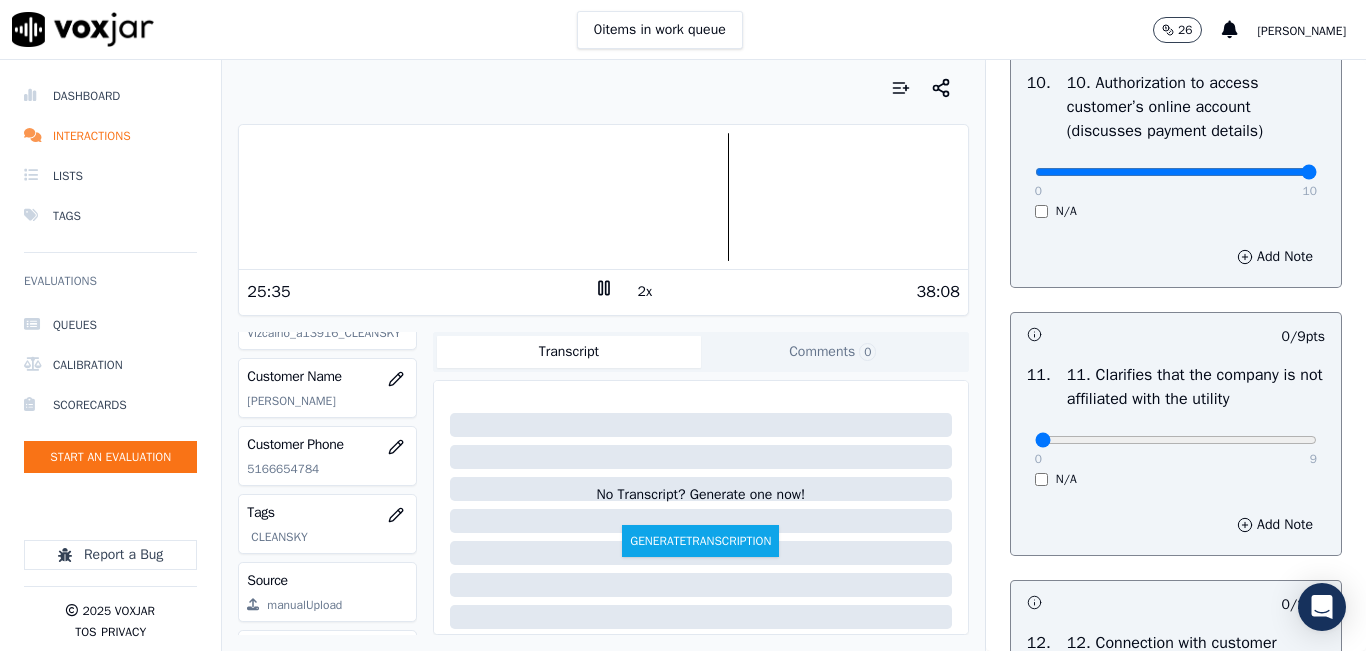 drag, startPoint x: 1240, startPoint y: 238, endPoint x: 1279, endPoint y: 231, distance: 39.623226 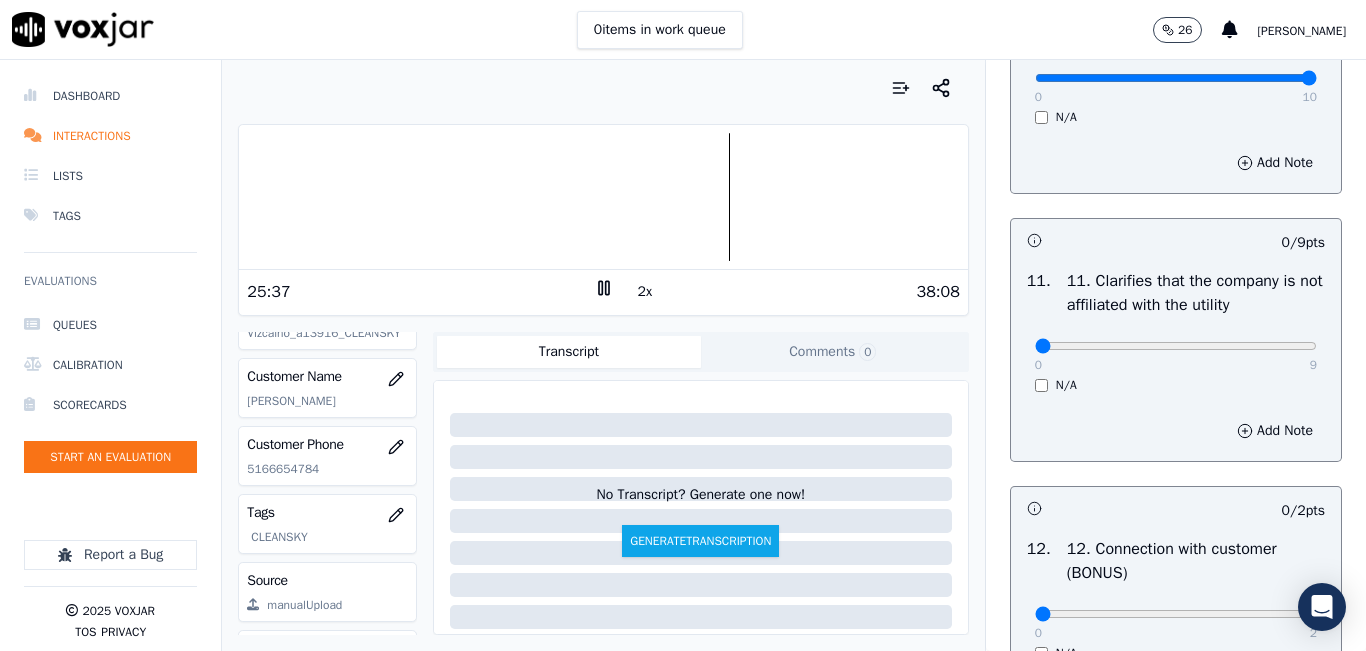 scroll, scrollTop: 2900, scrollLeft: 0, axis: vertical 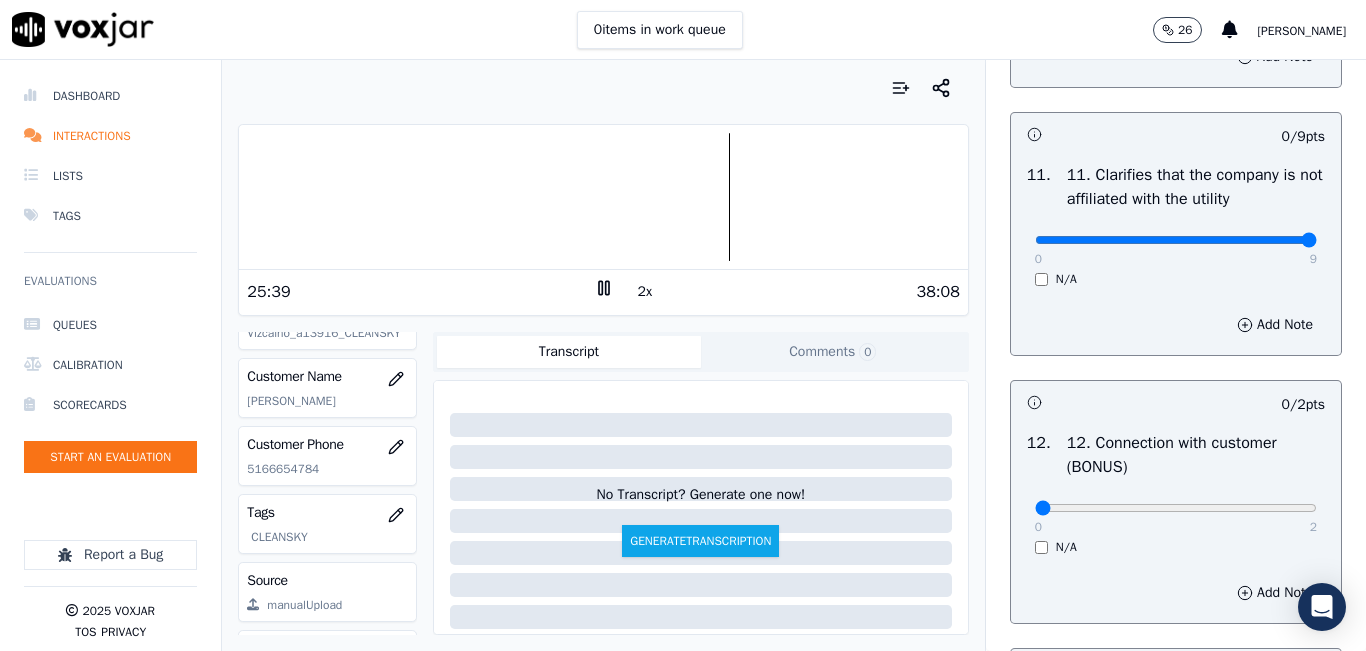 drag, startPoint x: 1260, startPoint y: 308, endPoint x: 1276, endPoint y: 301, distance: 17.464249 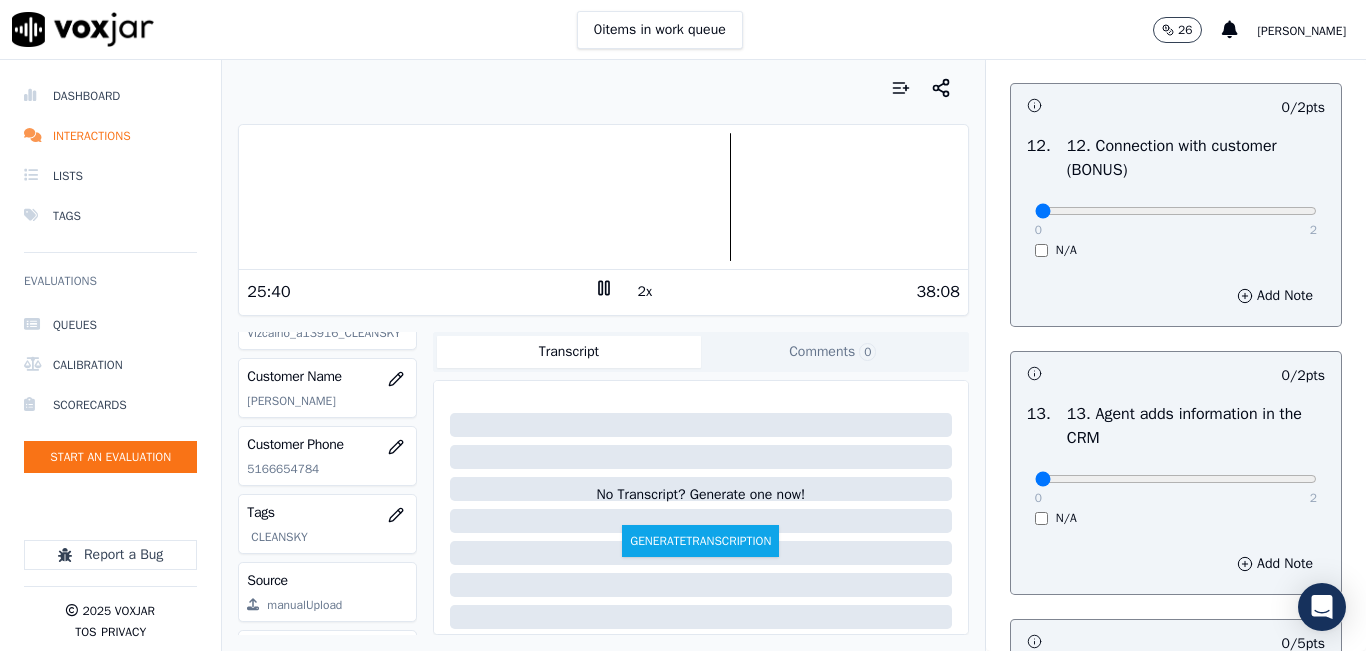 scroll, scrollTop: 3200, scrollLeft: 0, axis: vertical 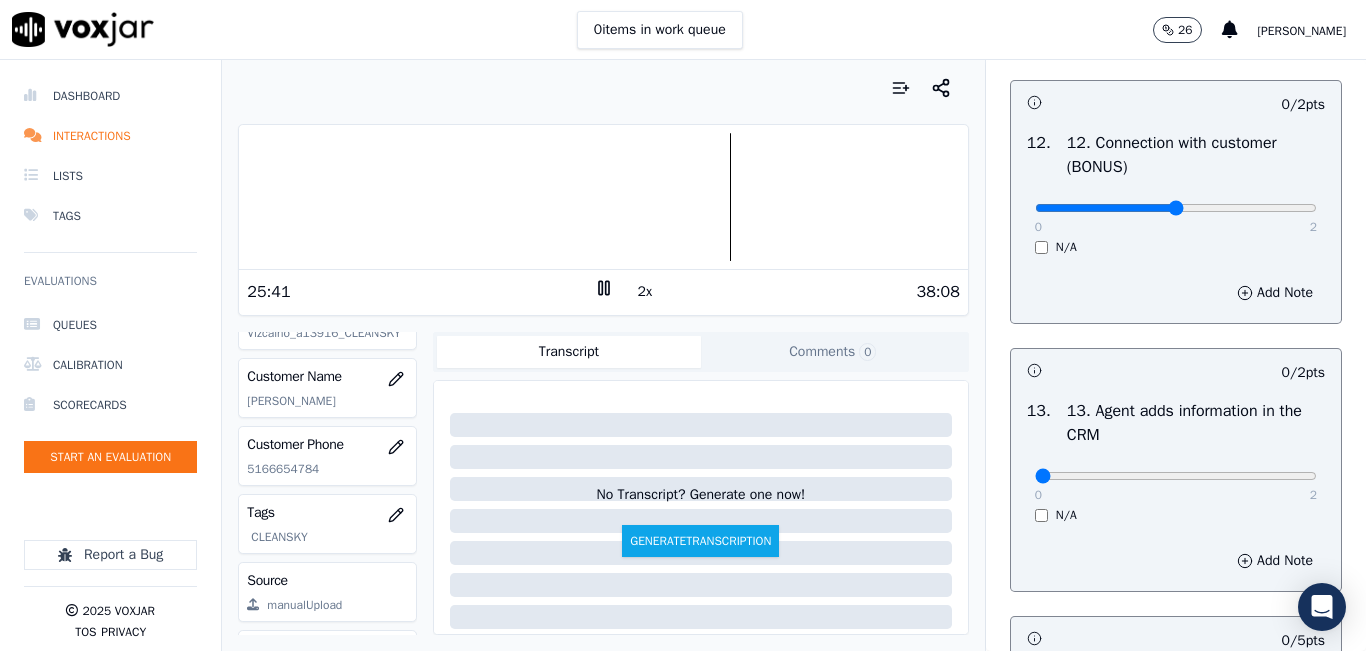 type on "1" 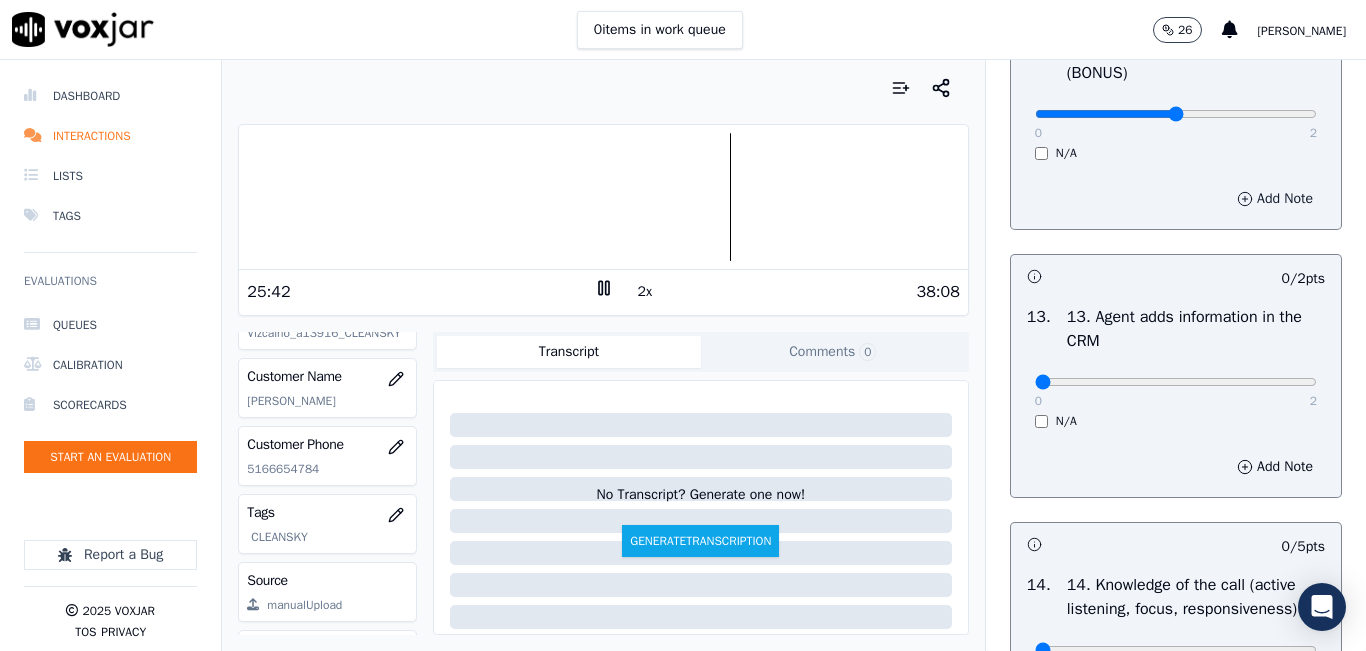 scroll, scrollTop: 3400, scrollLeft: 0, axis: vertical 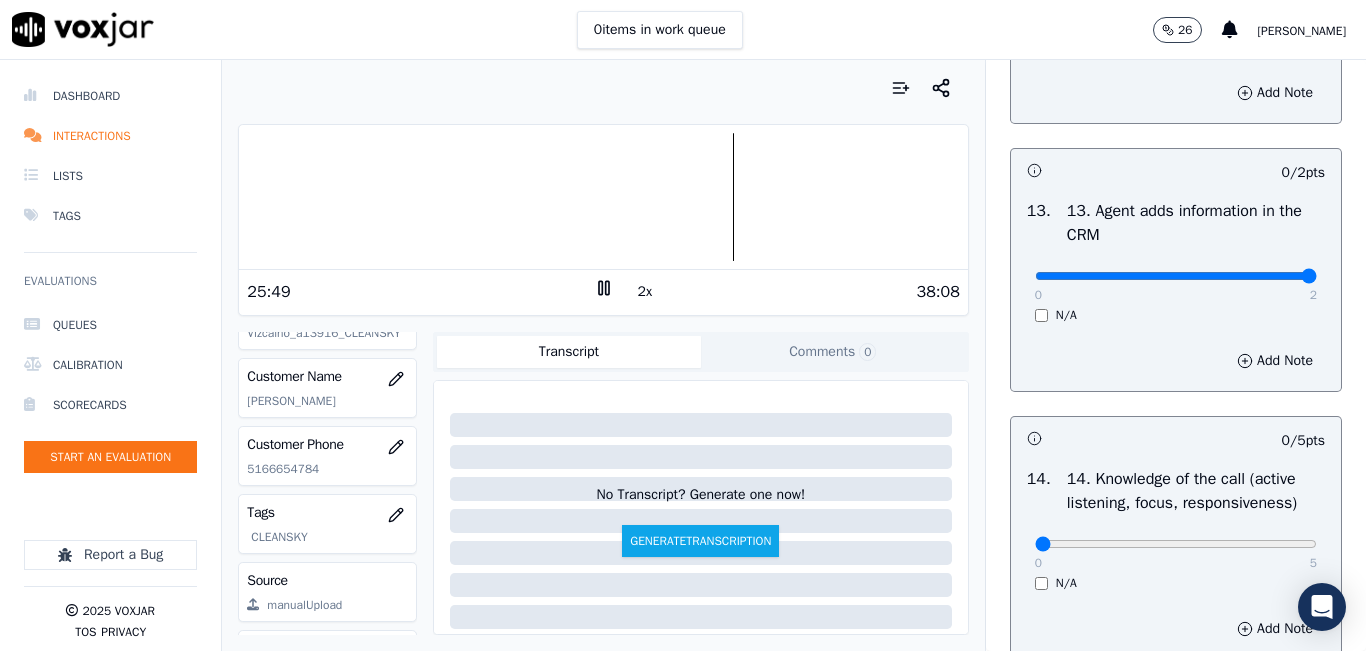 type on "2" 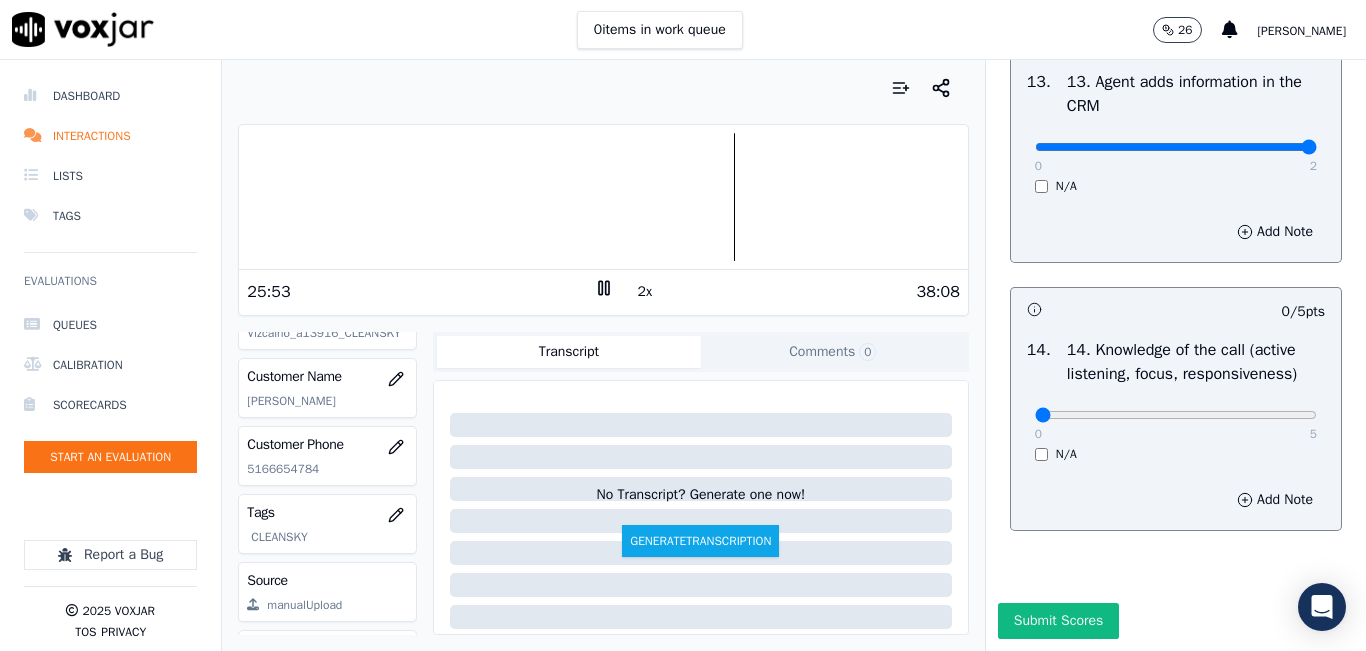 scroll, scrollTop: 3642, scrollLeft: 0, axis: vertical 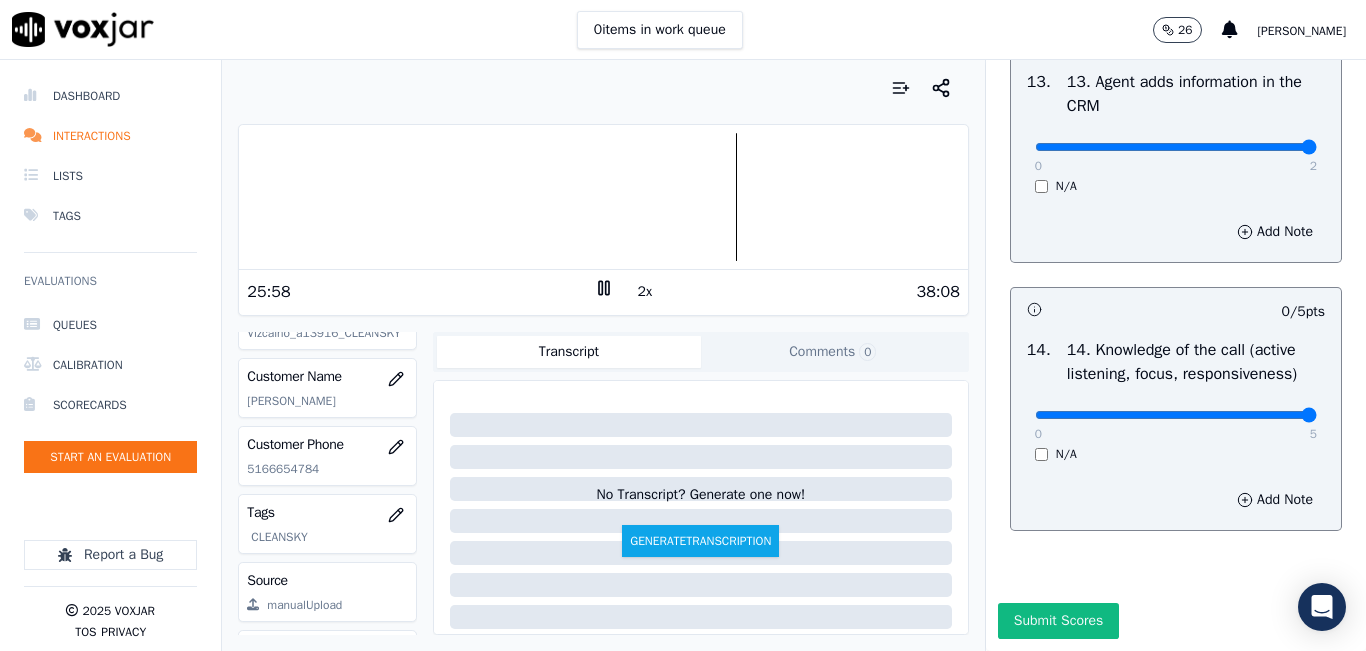 drag, startPoint x: 1252, startPoint y: 366, endPoint x: 1276, endPoint y: 366, distance: 24 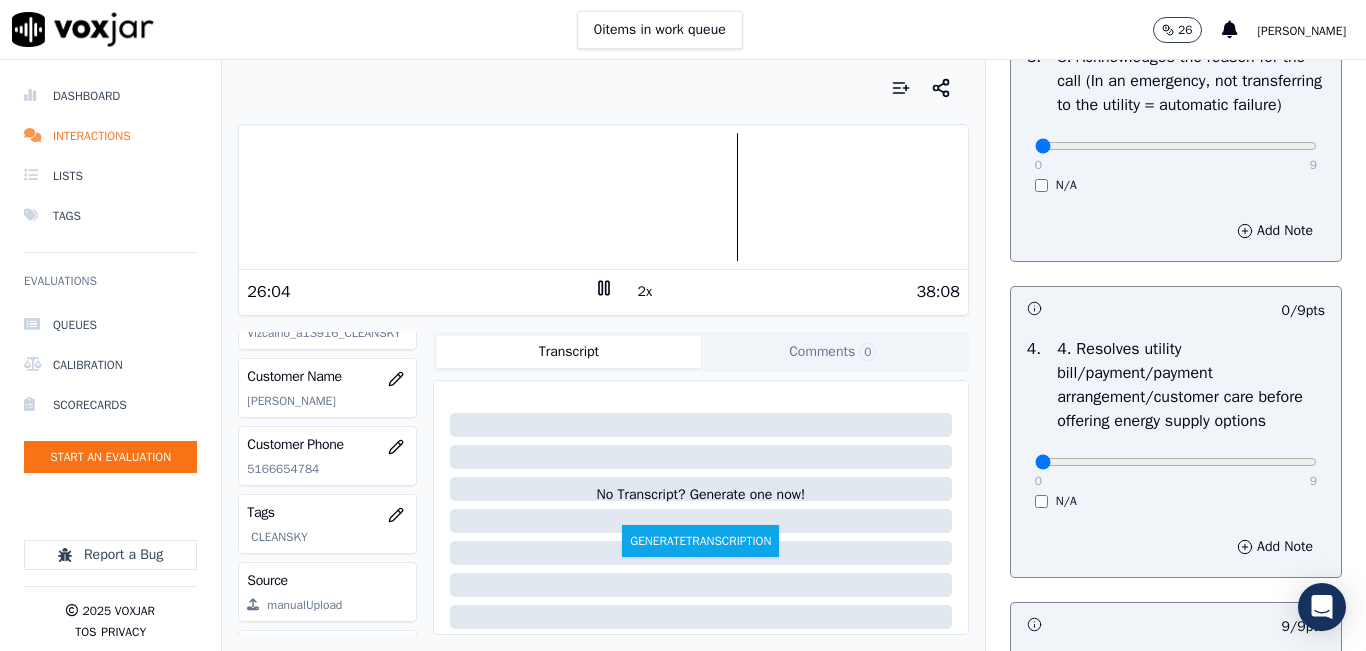 scroll, scrollTop: 673, scrollLeft: 0, axis: vertical 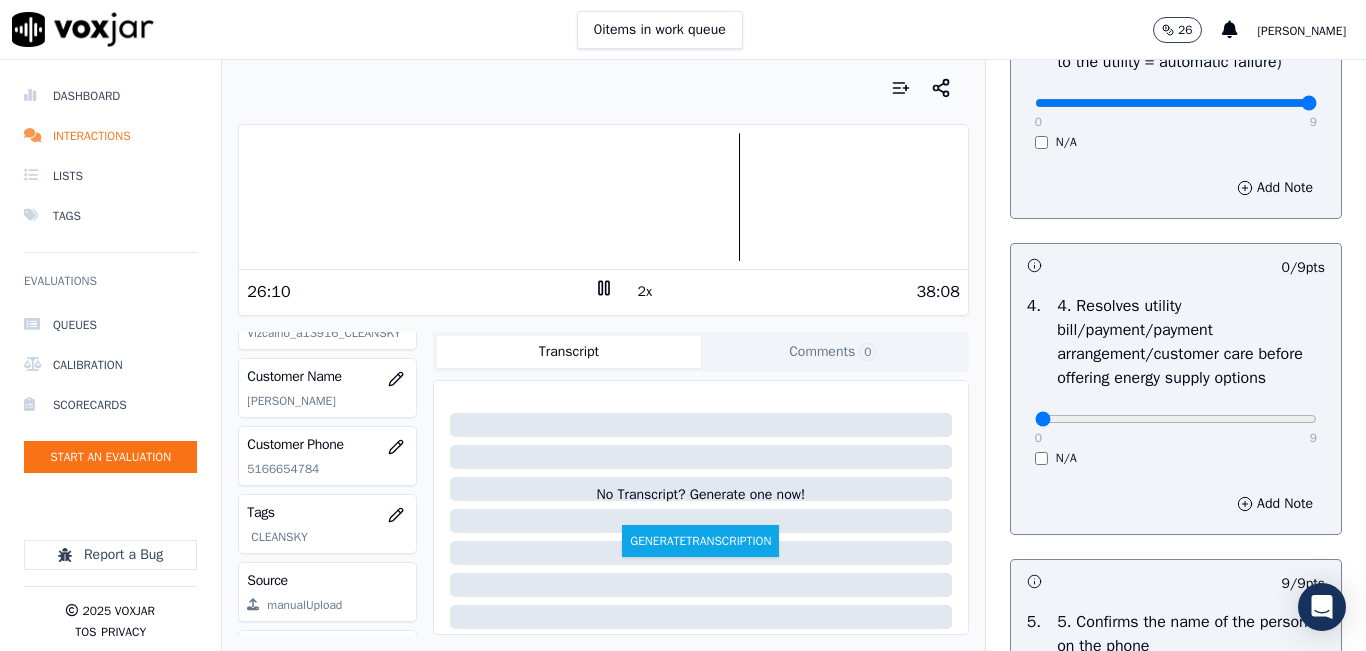 type on "9" 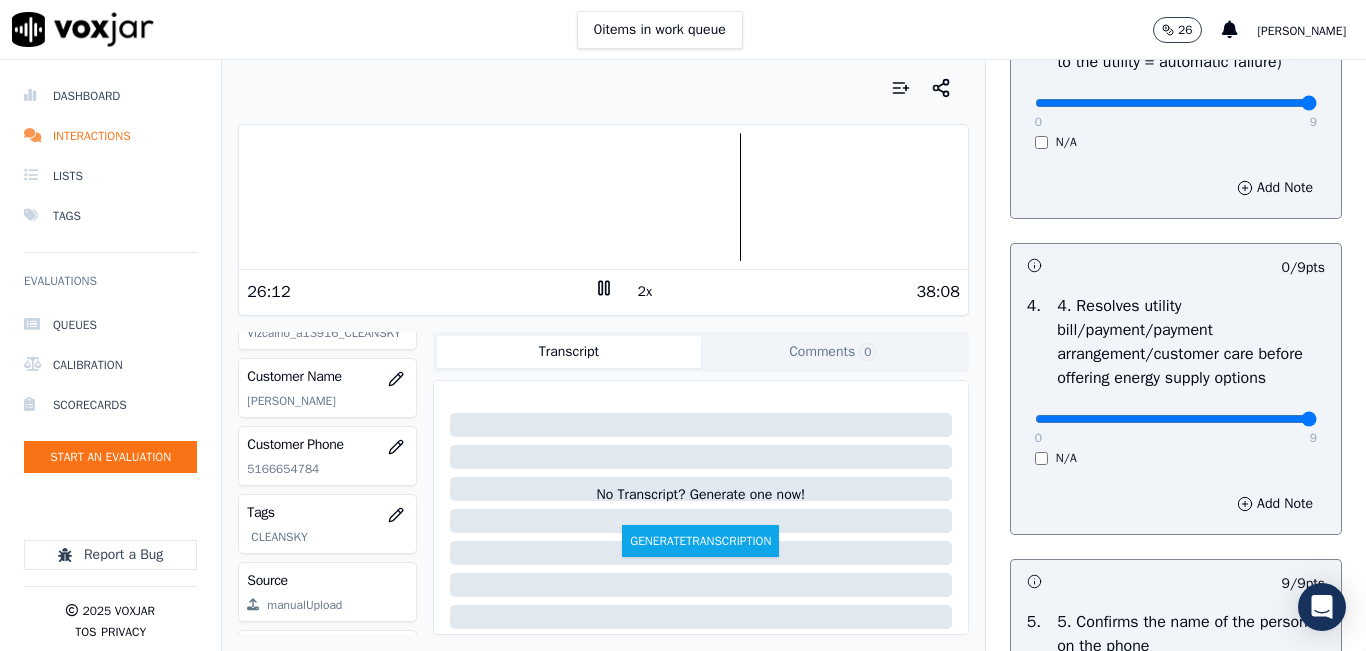 drag, startPoint x: 1256, startPoint y: 488, endPoint x: 1268, endPoint y: 478, distance: 15.6205 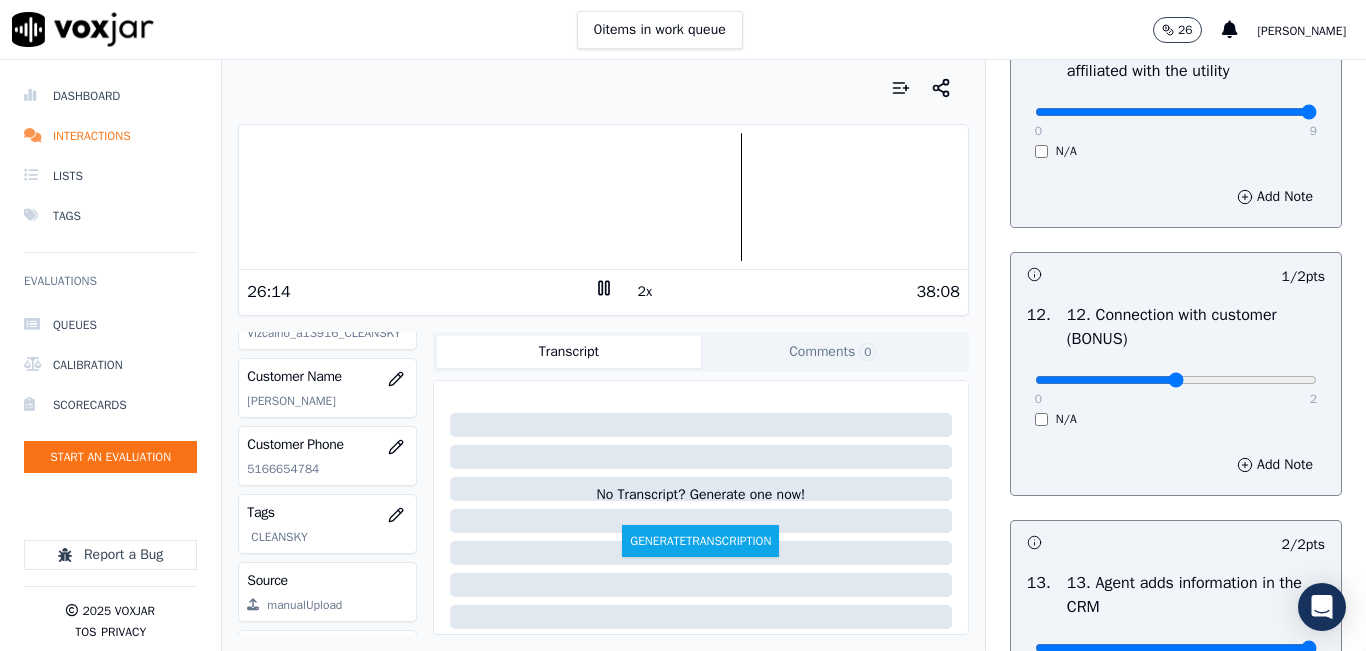 scroll, scrollTop: 3642, scrollLeft: 0, axis: vertical 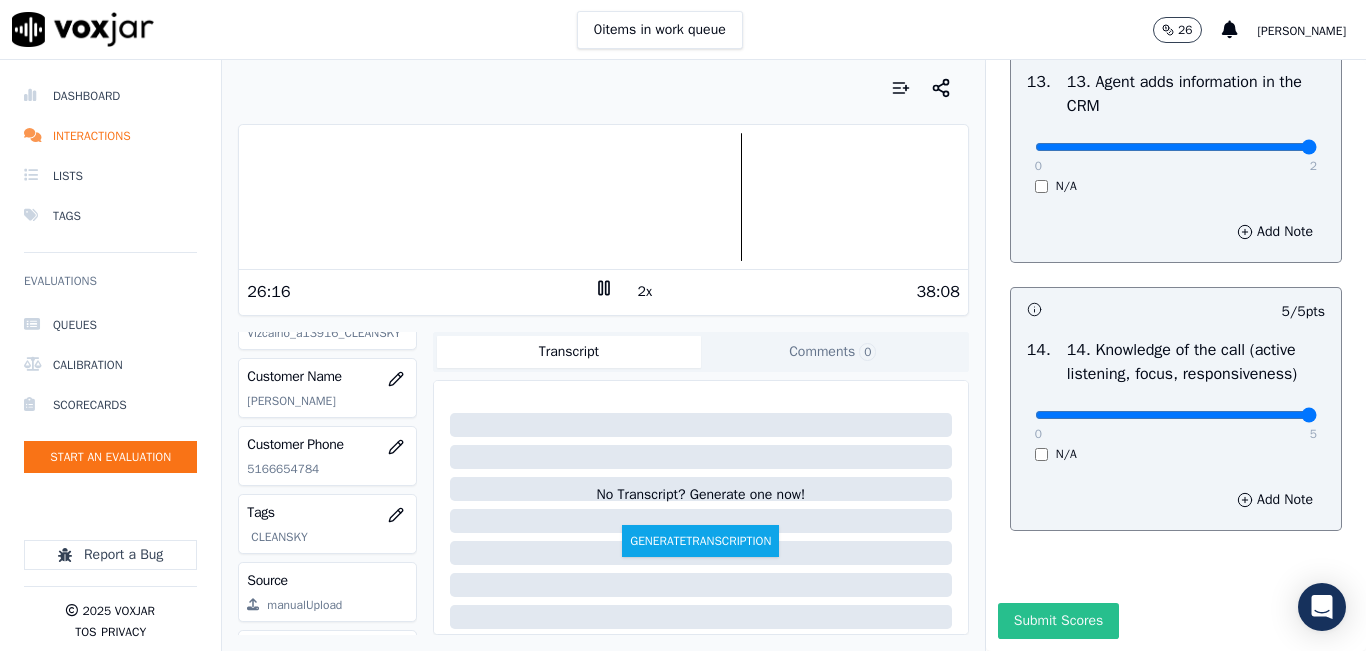 click on "Submit Scores" at bounding box center [1058, 621] 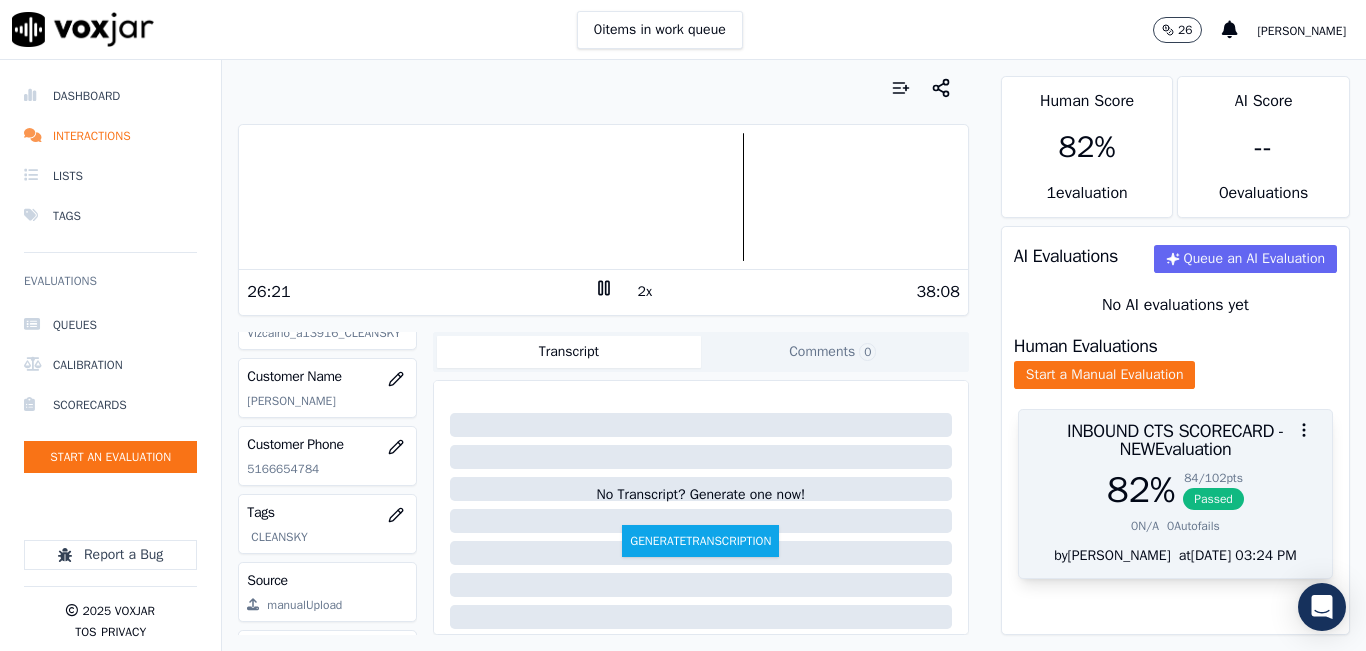 click on "82 %   84 / 102  pts   Passed" at bounding box center (1175, 490) 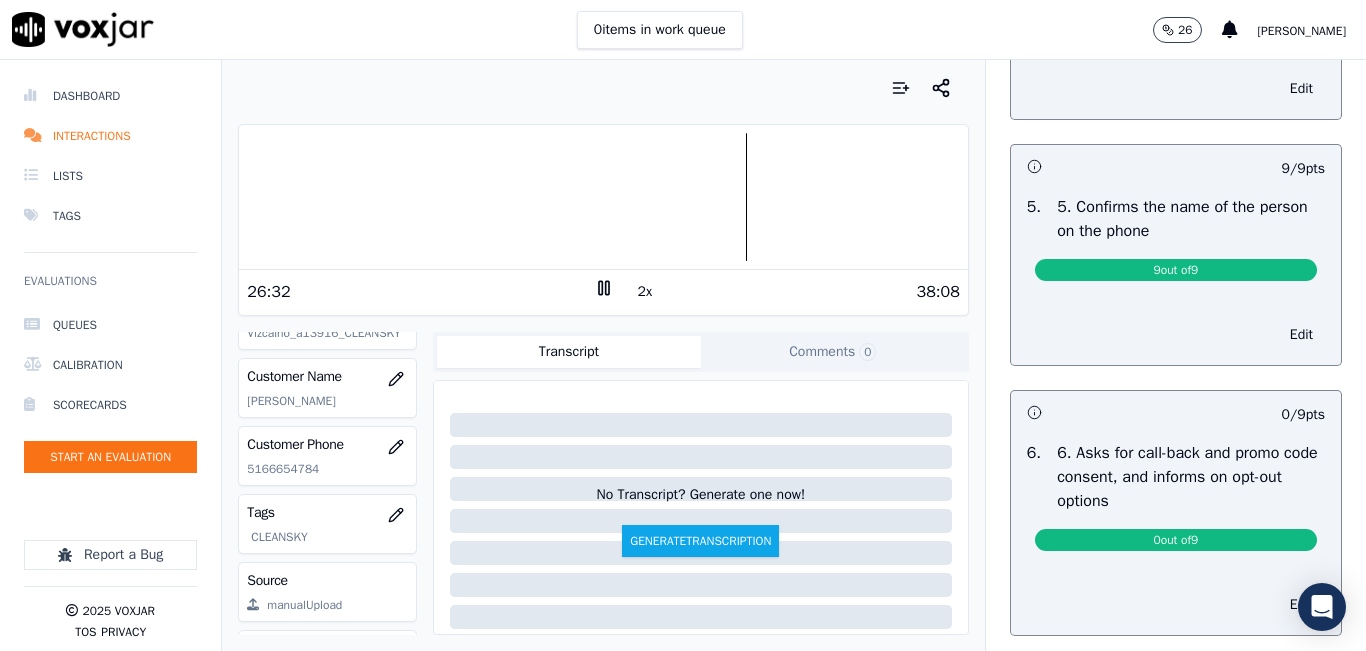 scroll, scrollTop: 1400, scrollLeft: 0, axis: vertical 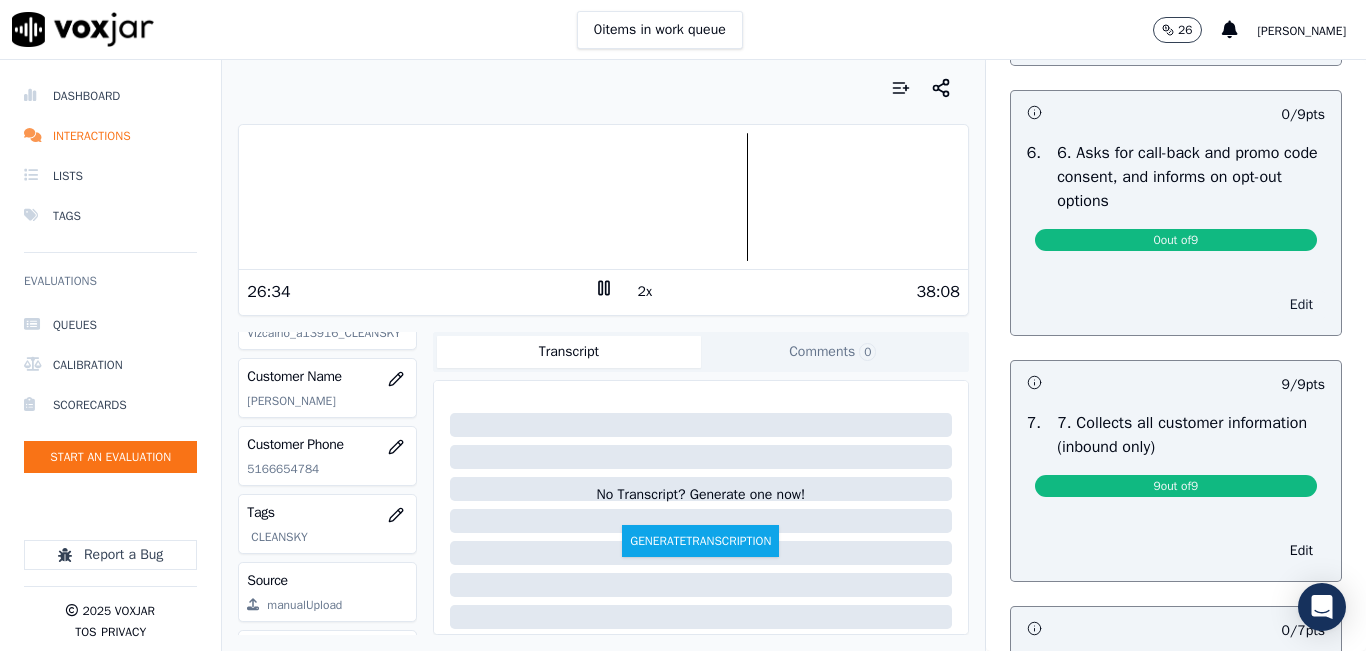 click on "Edit" at bounding box center (1301, 305) 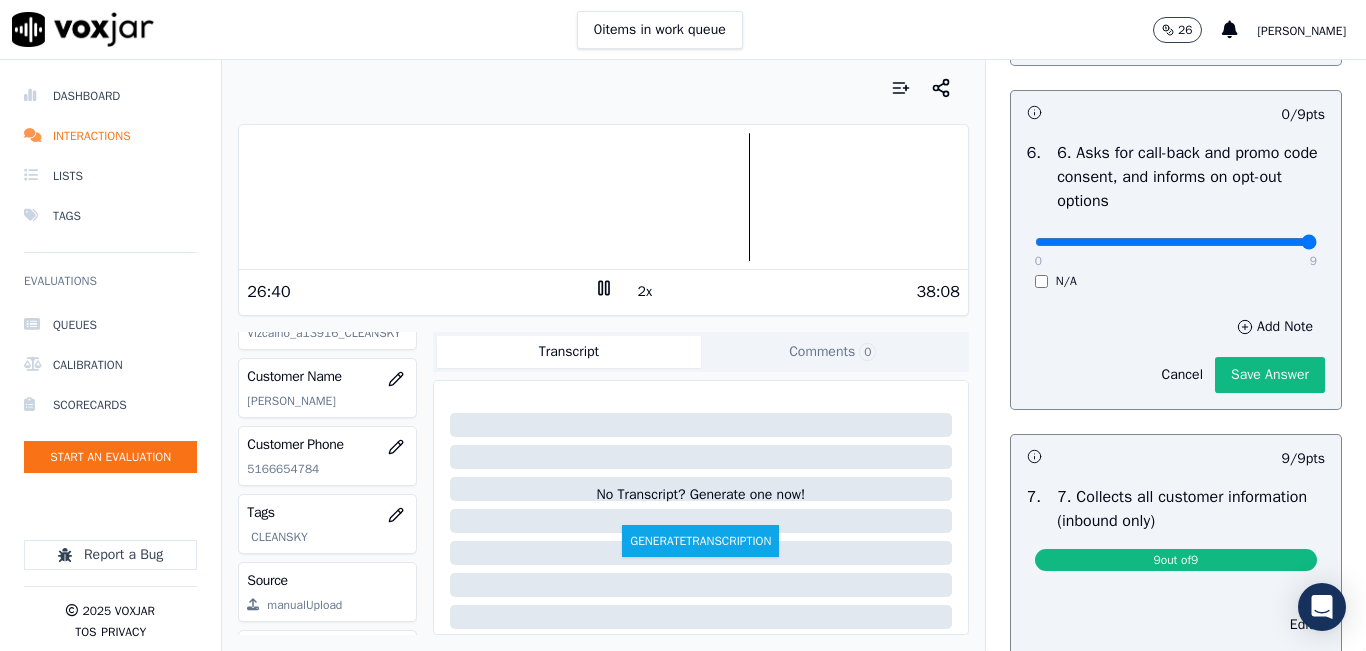 type on "9" 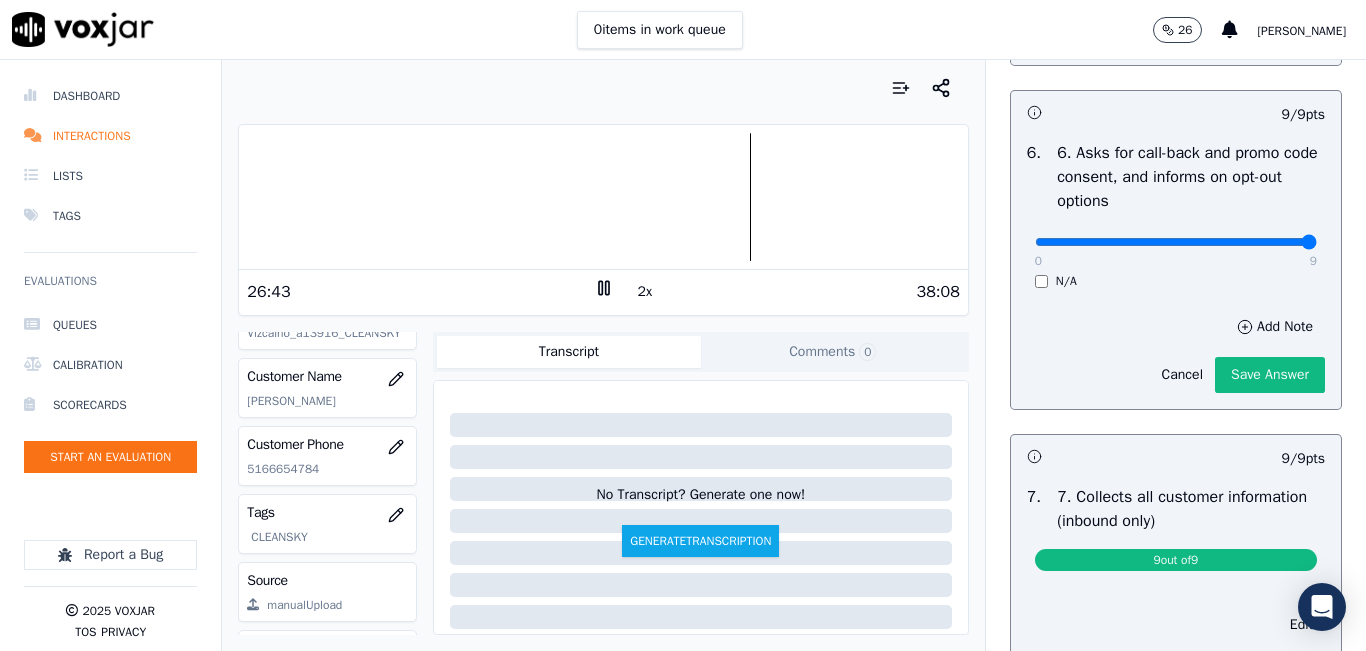click at bounding box center [603, 197] 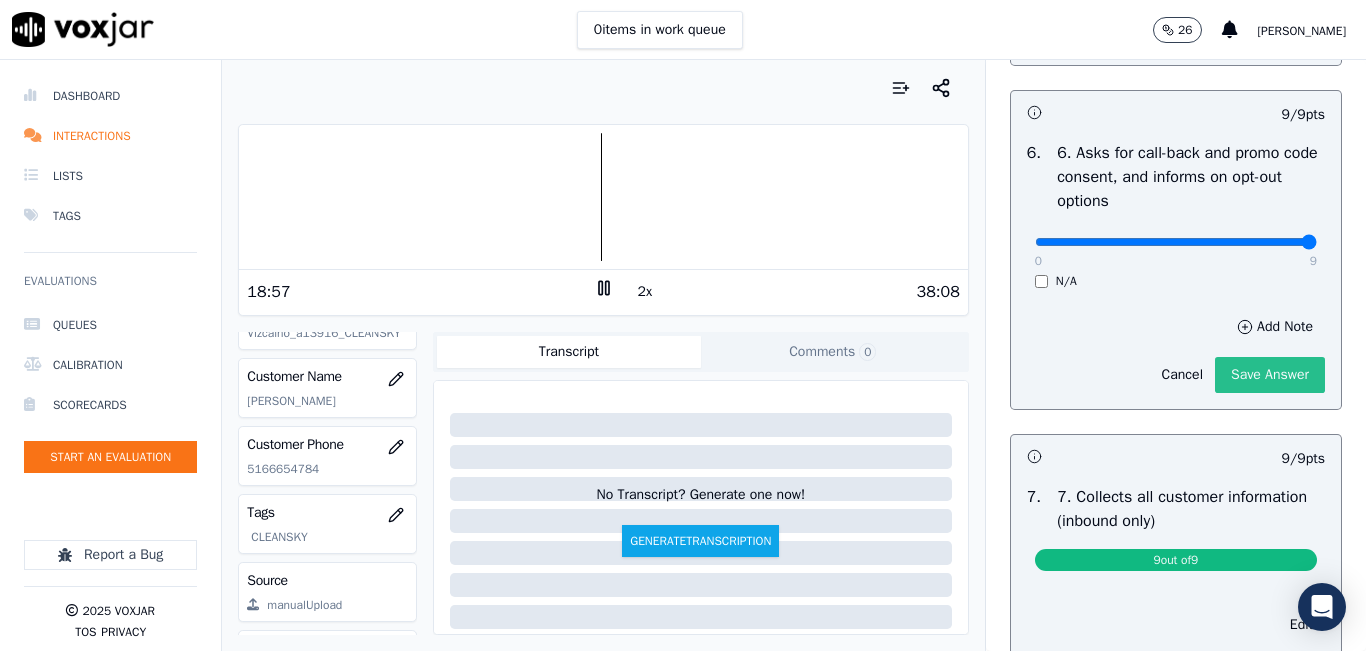 click on "Save Answer" 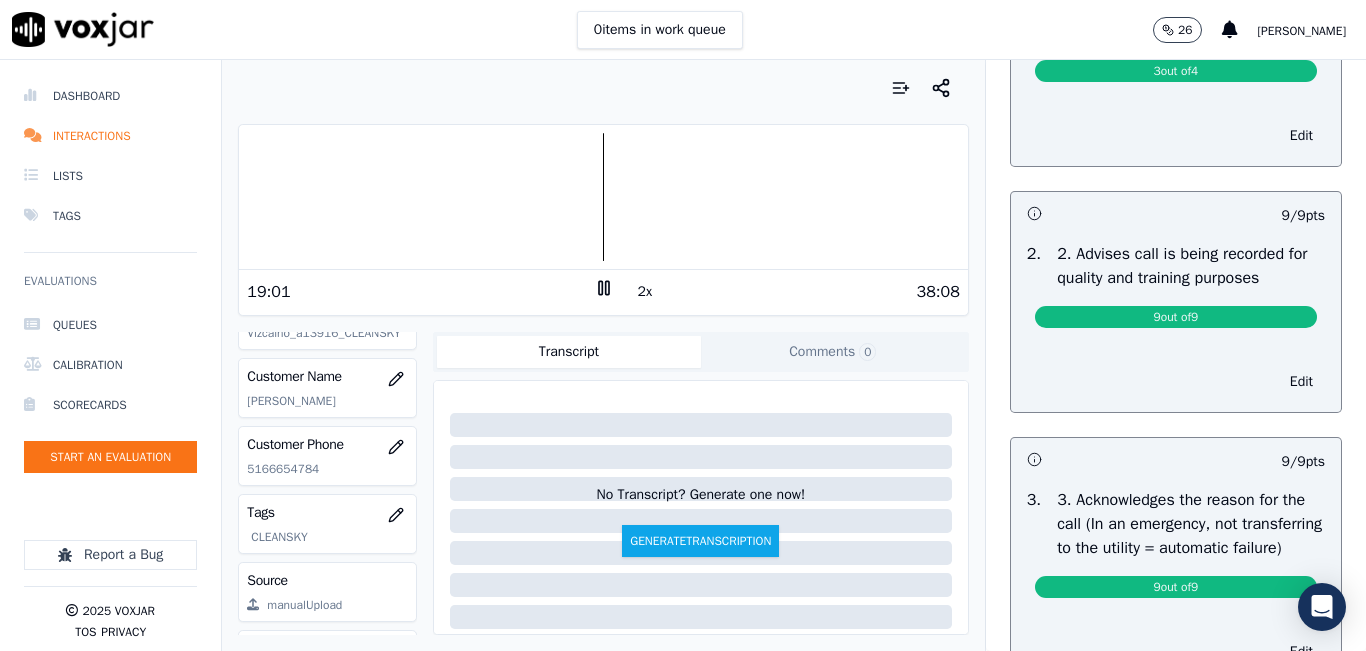 scroll, scrollTop: 0, scrollLeft: 0, axis: both 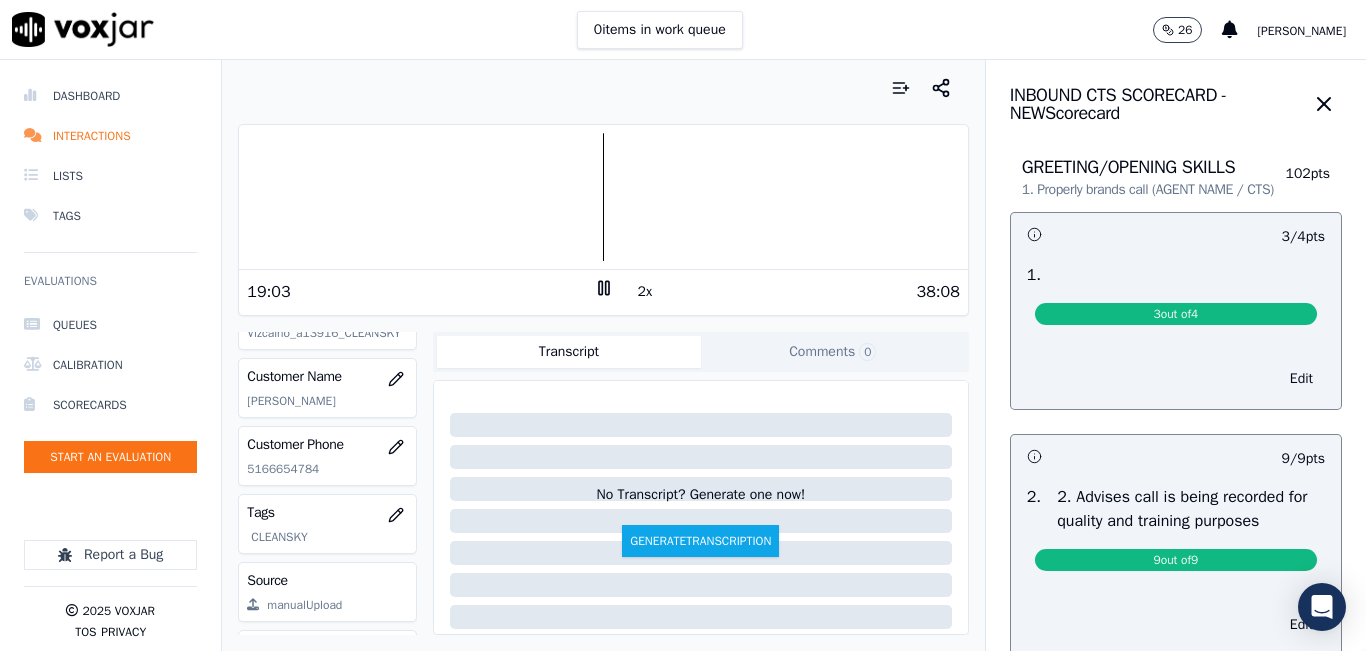 drag, startPoint x: 1277, startPoint y: 100, endPoint x: 948, endPoint y: 134, distance: 330.75217 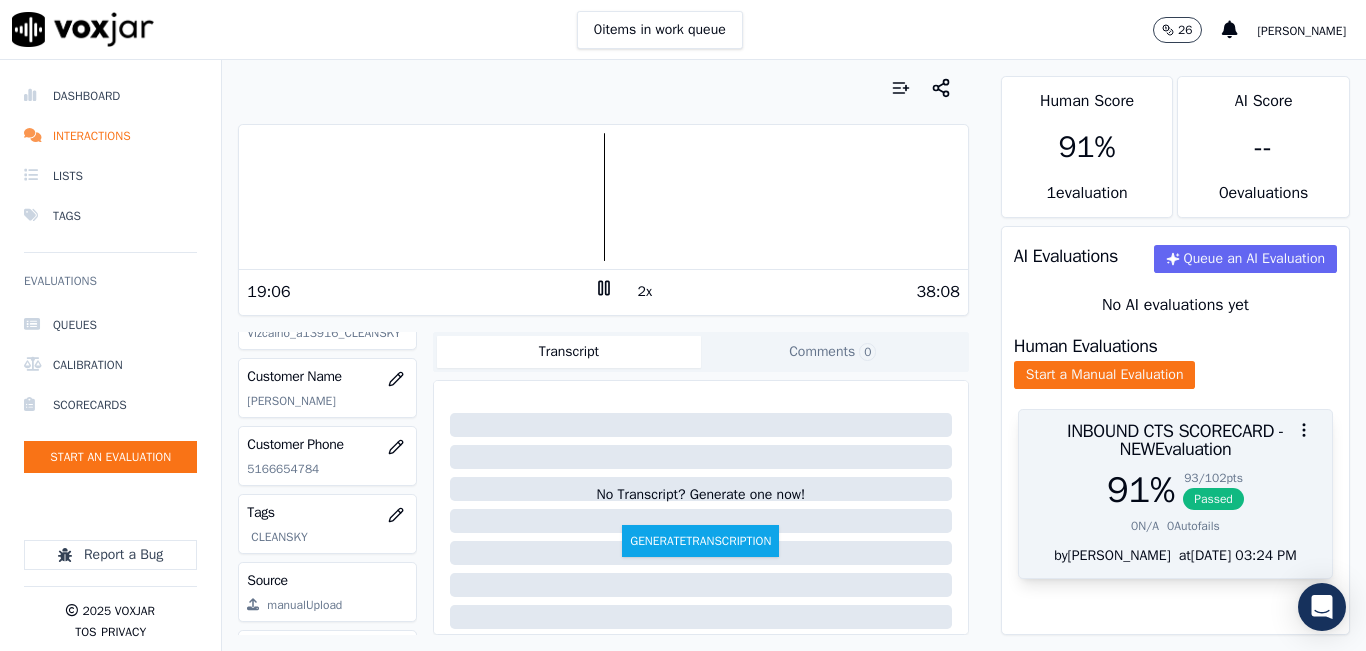 click on "91 %   93 / 102  pts   Passed   0  N/A   0  Autofails" at bounding box center [1175, 508] 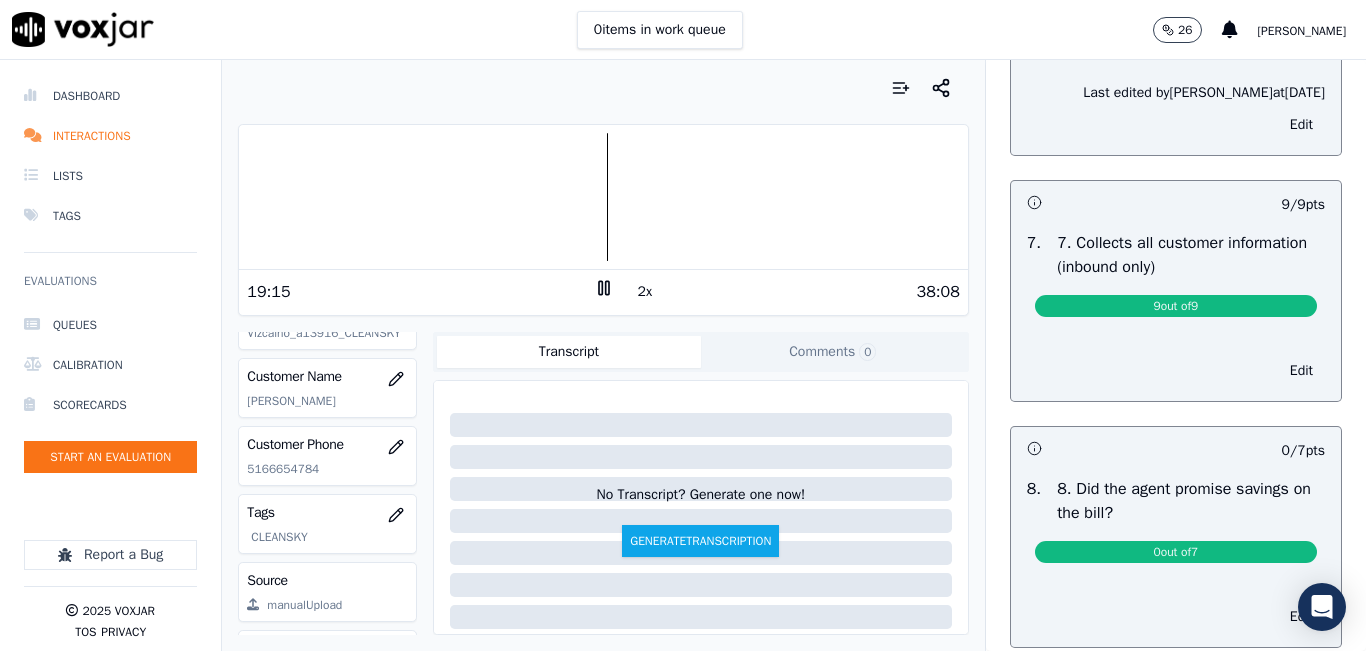 scroll, scrollTop: 1800, scrollLeft: 0, axis: vertical 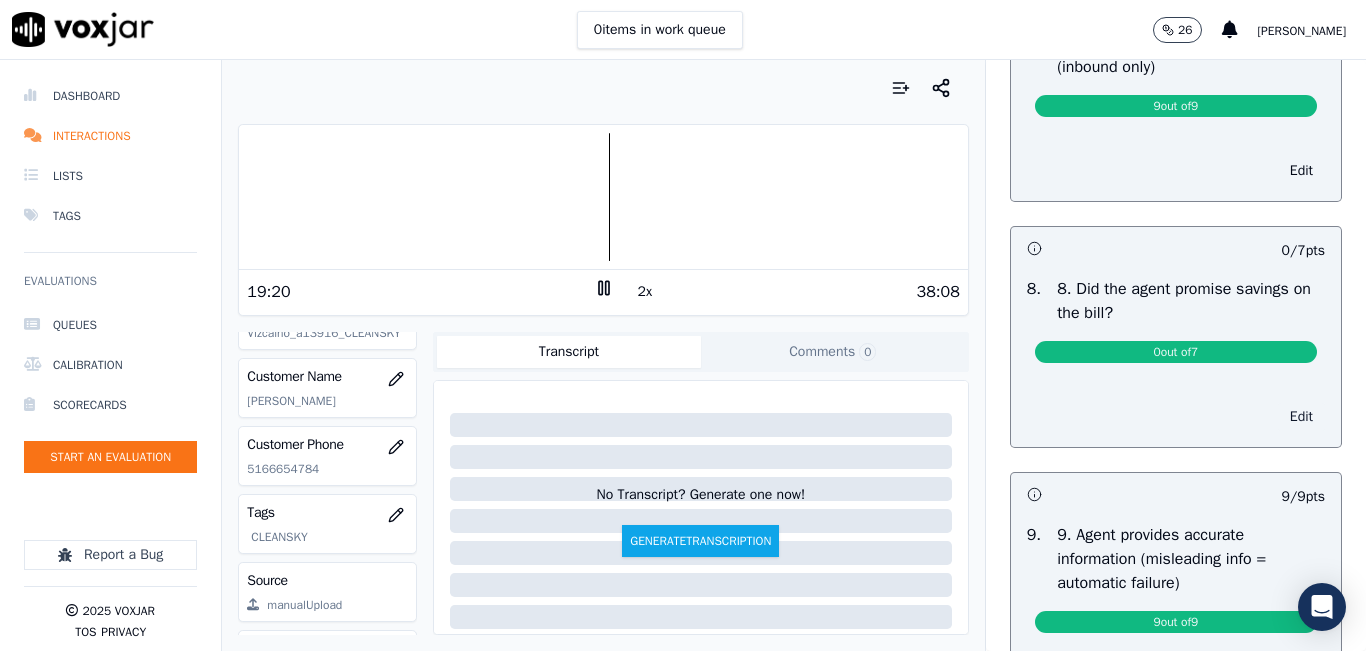 click on "Edit" at bounding box center [1301, 417] 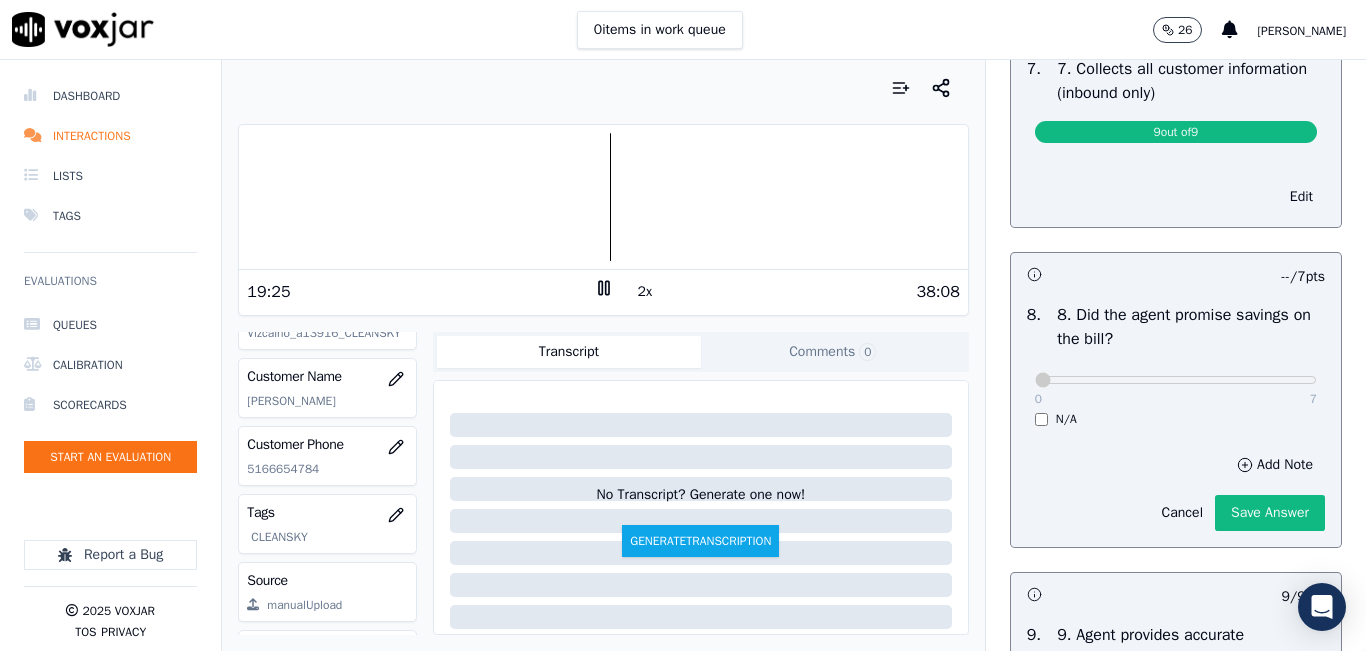 scroll, scrollTop: 2000, scrollLeft: 0, axis: vertical 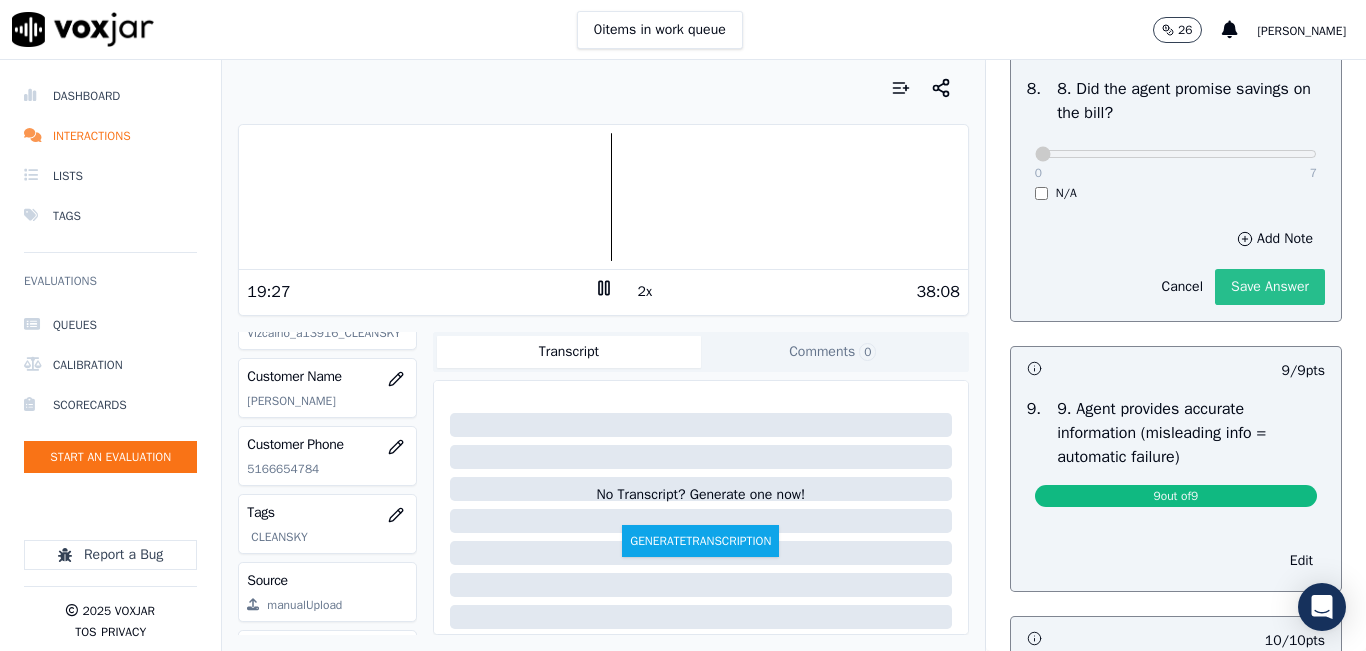 click on "Save Answer" 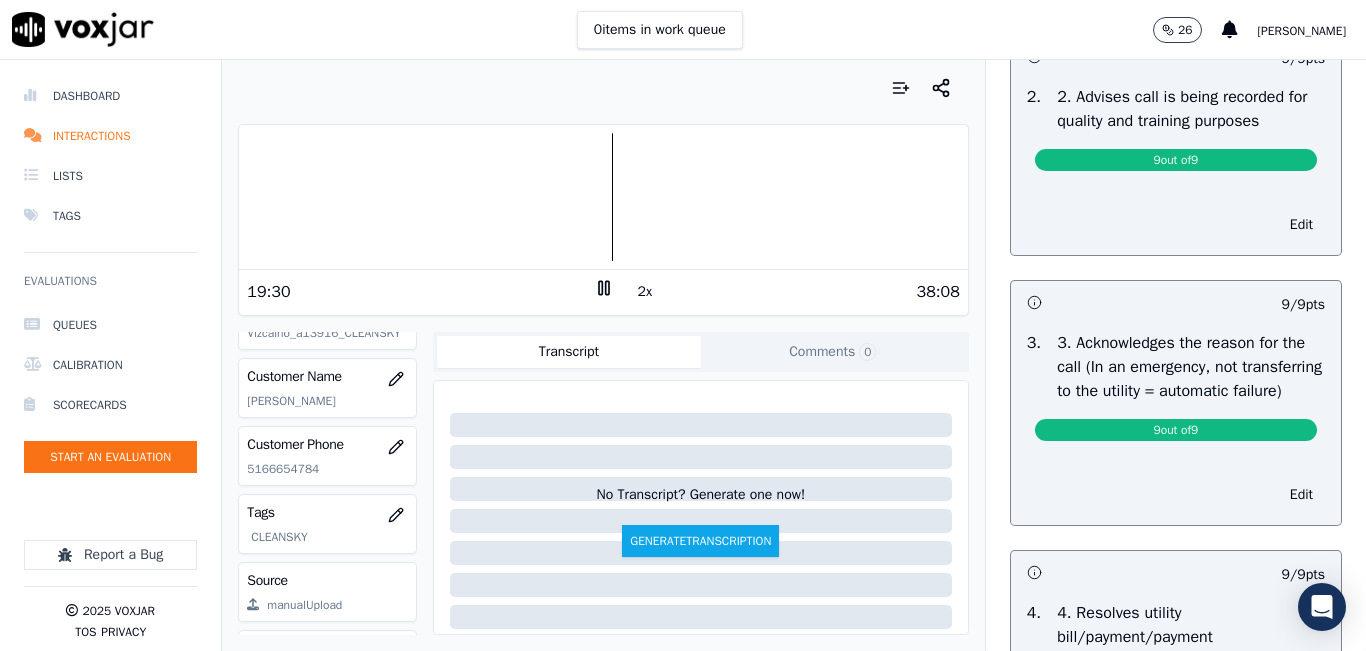 scroll, scrollTop: 0, scrollLeft: 0, axis: both 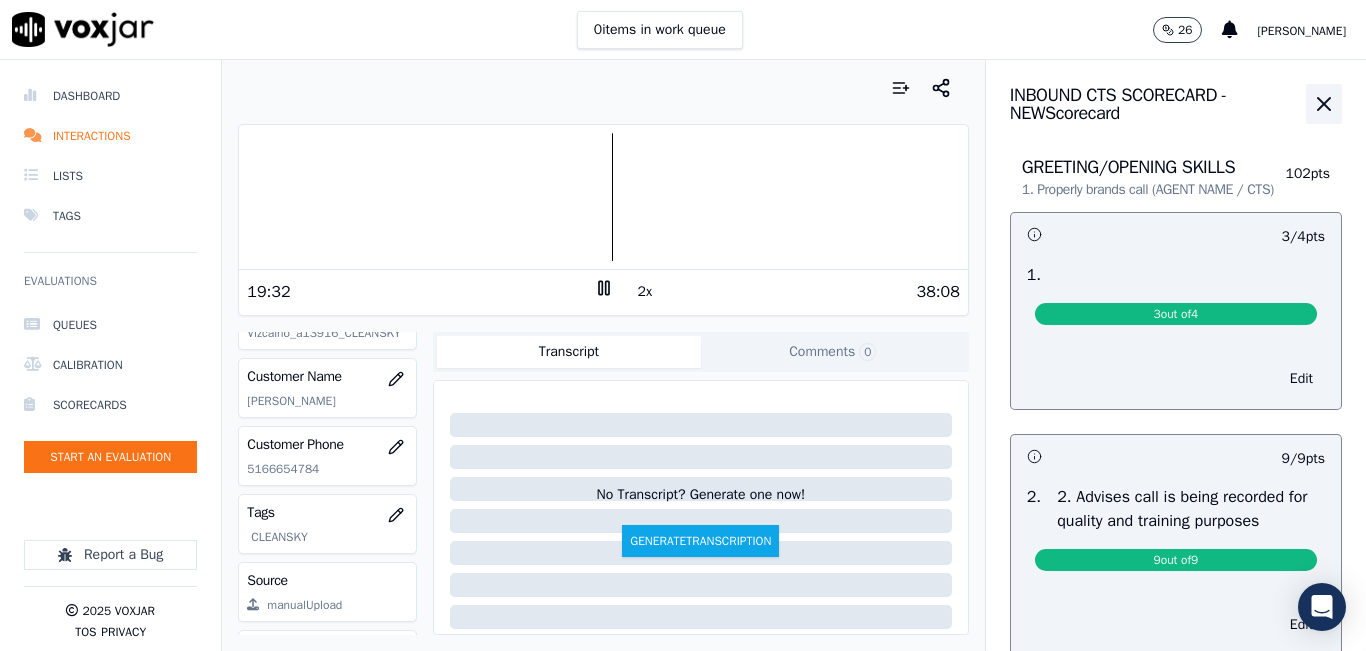 click 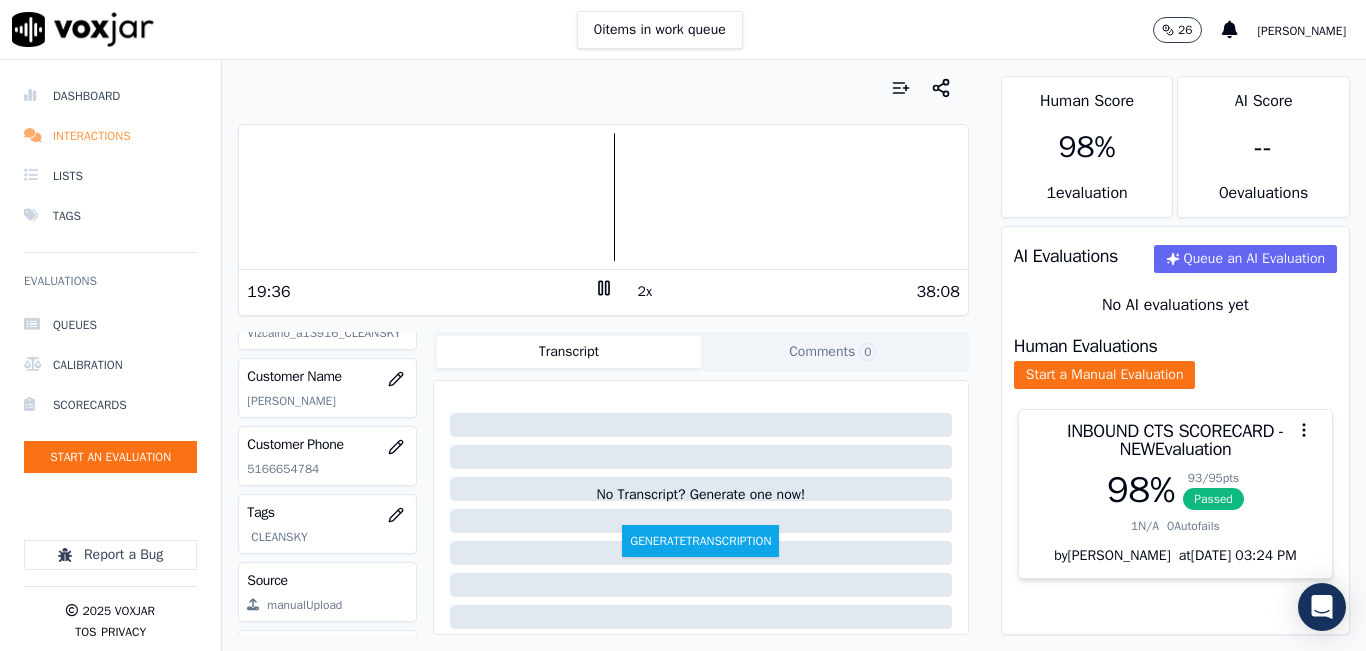 click on "Interactions" at bounding box center (110, 136) 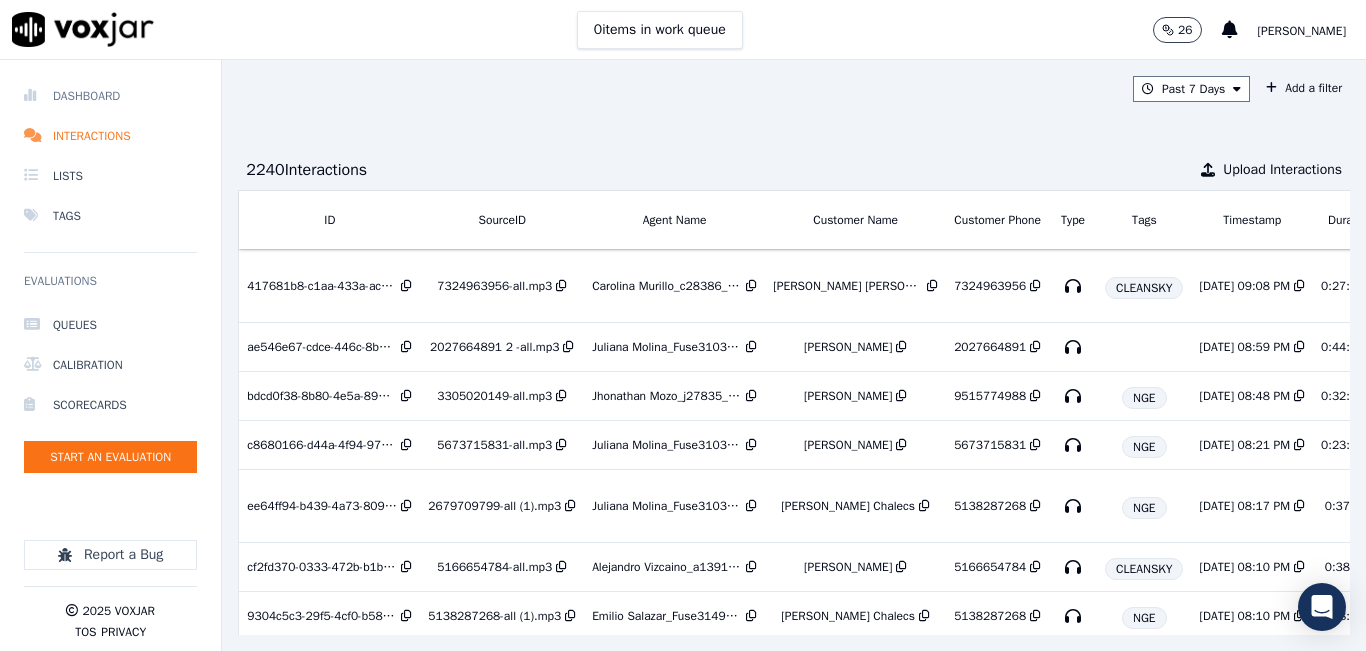 click on "Dashboard" at bounding box center [110, 96] 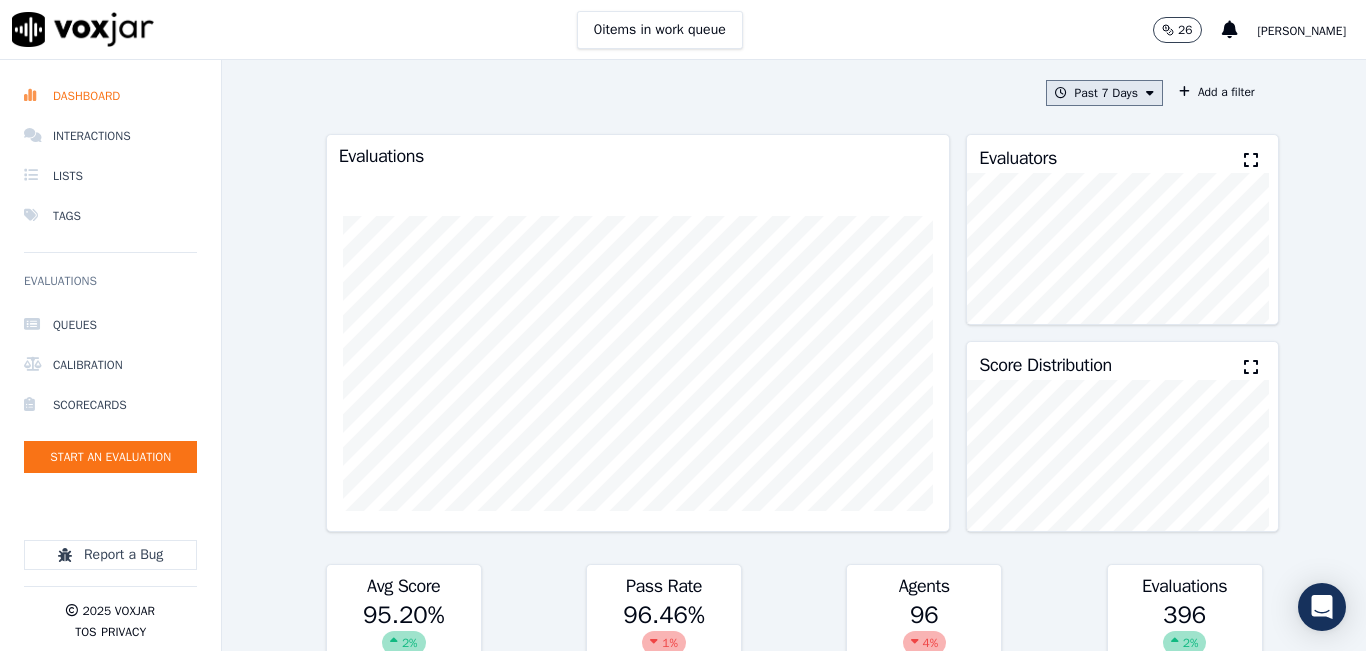 click on "Past 7 Days" at bounding box center [1104, 93] 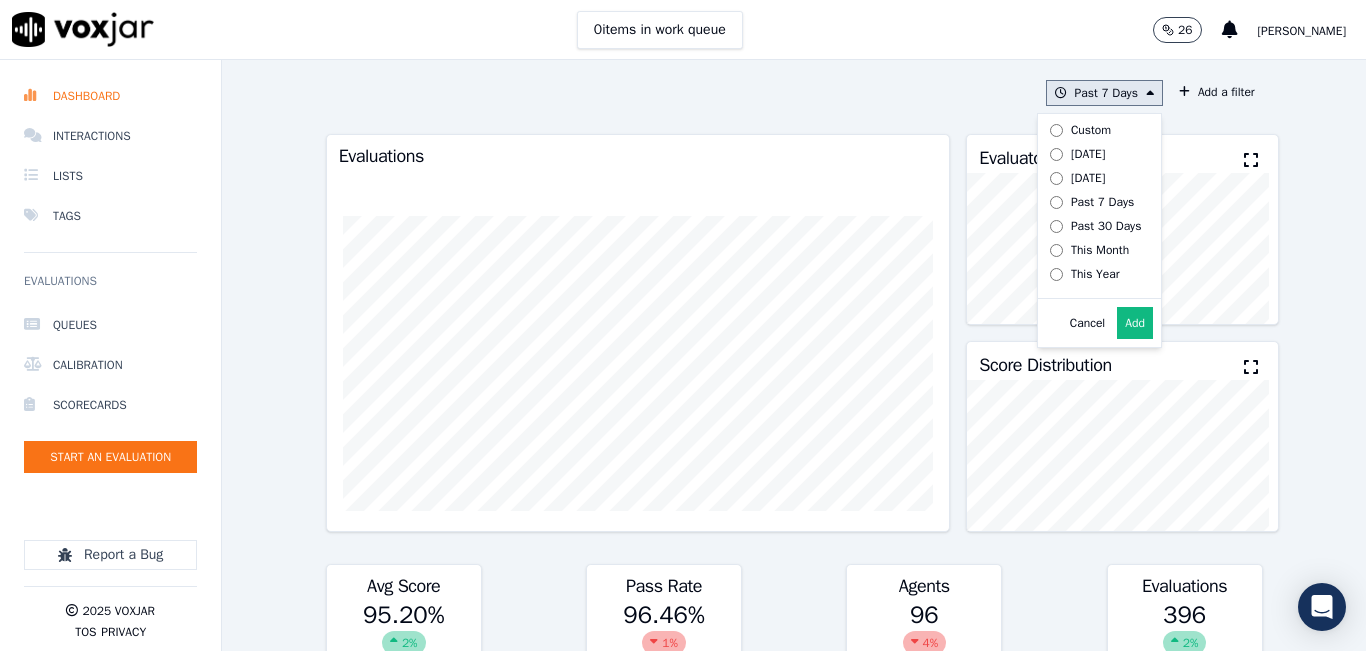 click on "[DATE]" at bounding box center [1092, 154] 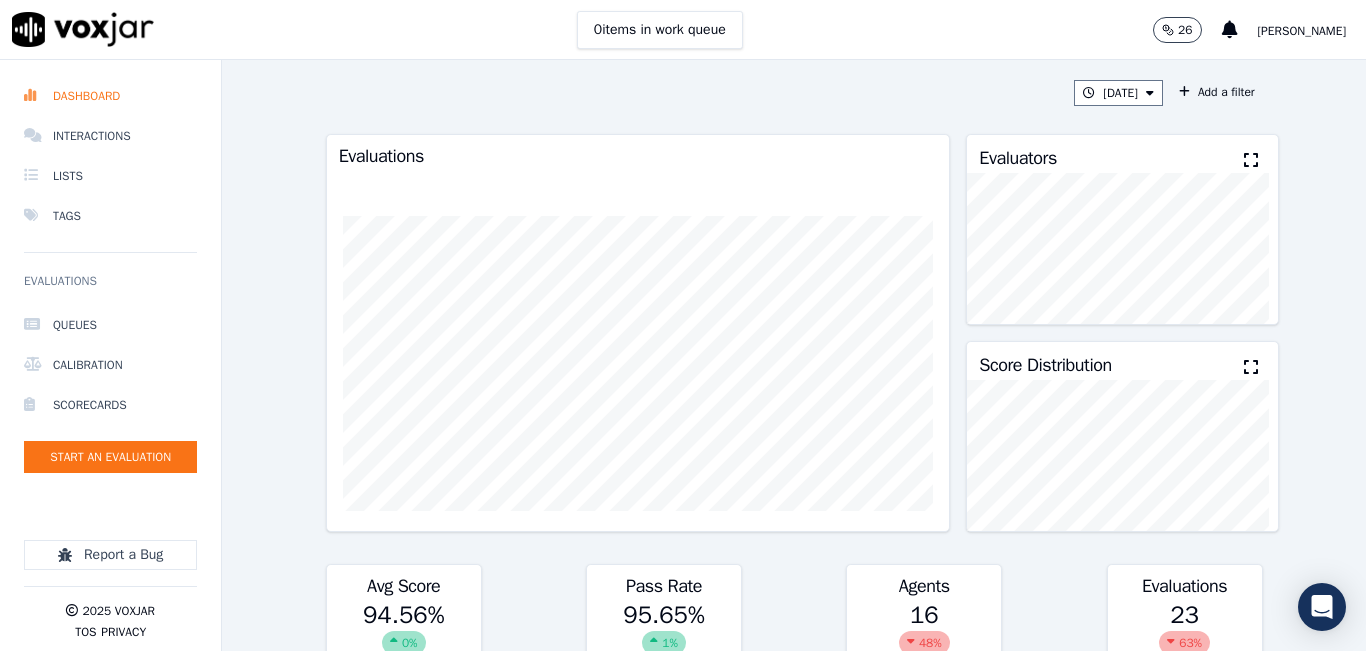 click at bounding box center (1251, 160) 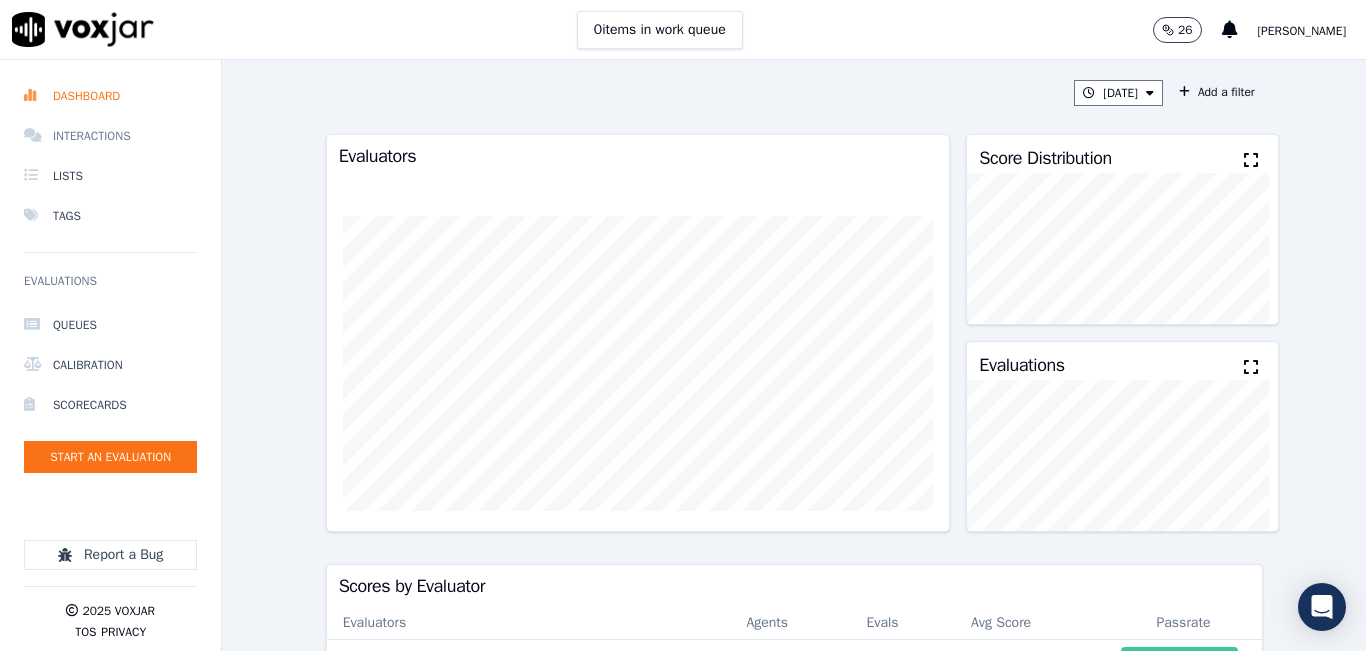 click on "Interactions" at bounding box center (110, 136) 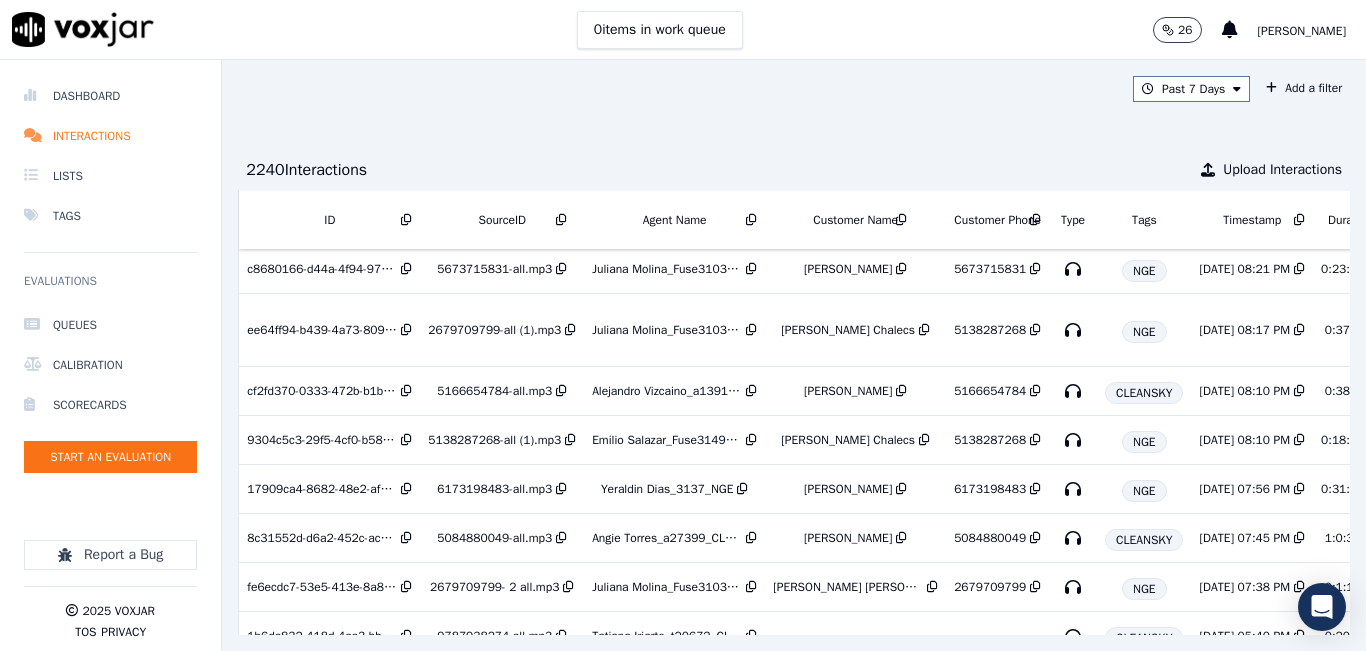 scroll, scrollTop: 200, scrollLeft: 0, axis: vertical 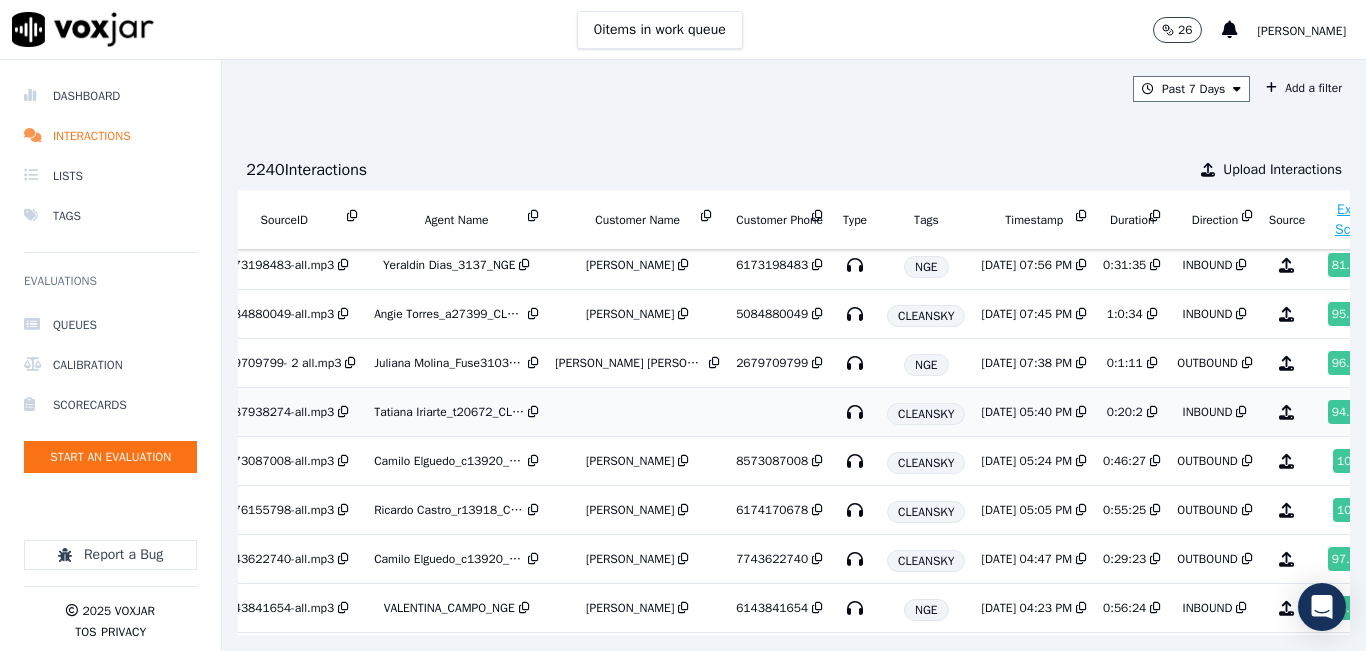 click on "Tatiana Iriarte_t20672_CLEANSKY" at bounding box center (449, 412) 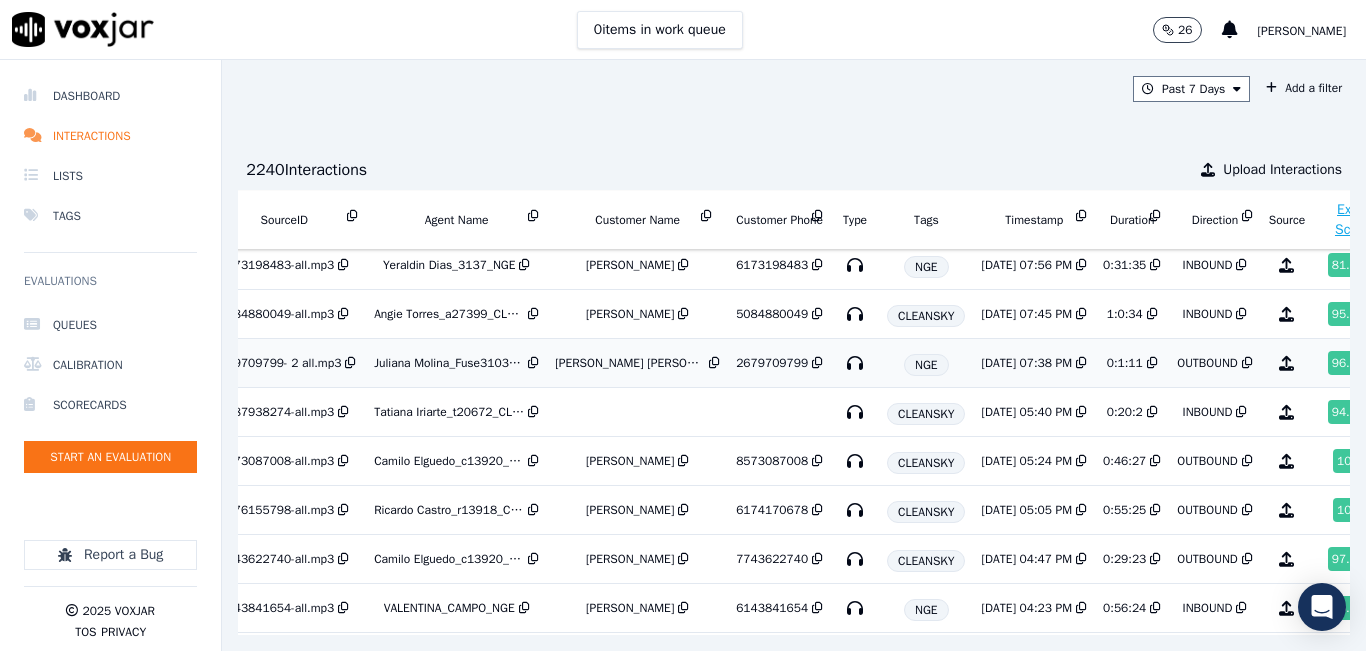 scroll, scrollTop: 0, scrollLeft: 218, axis: horizontal 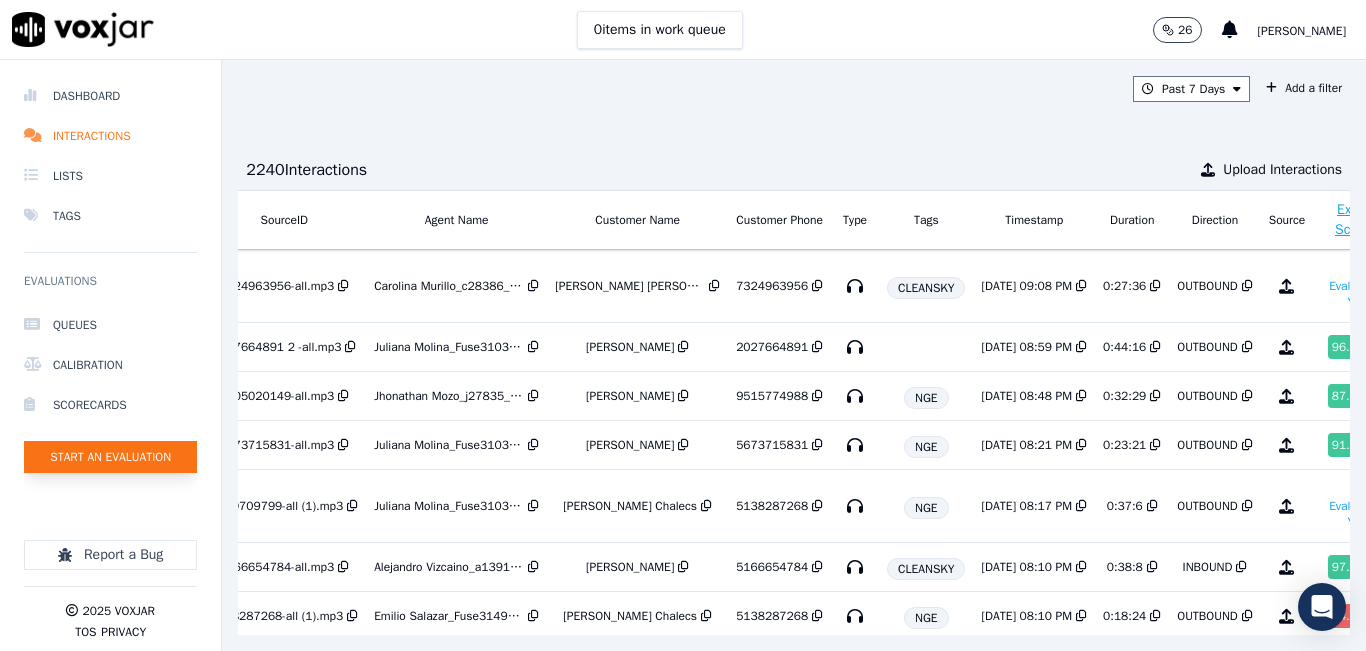click on "Start an Evaluation" 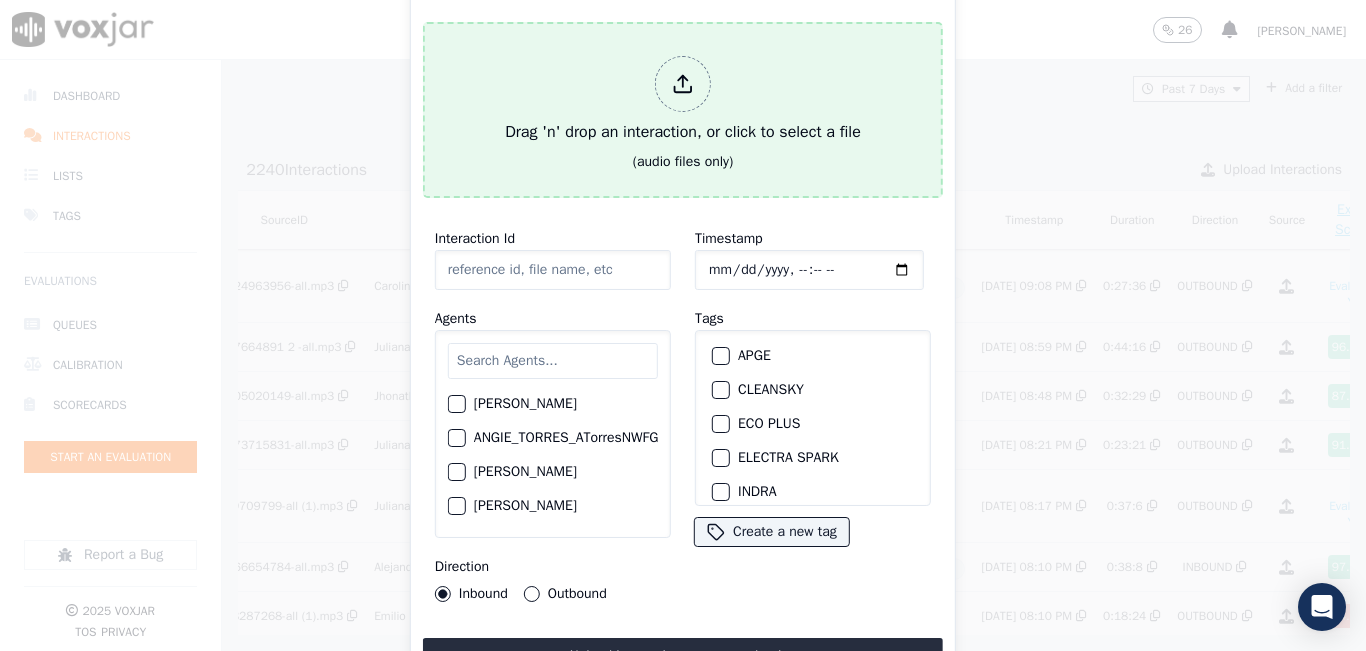 click on "Drag 'n' drop an interaction, or click to select a file" at bounding box center (683, 100) 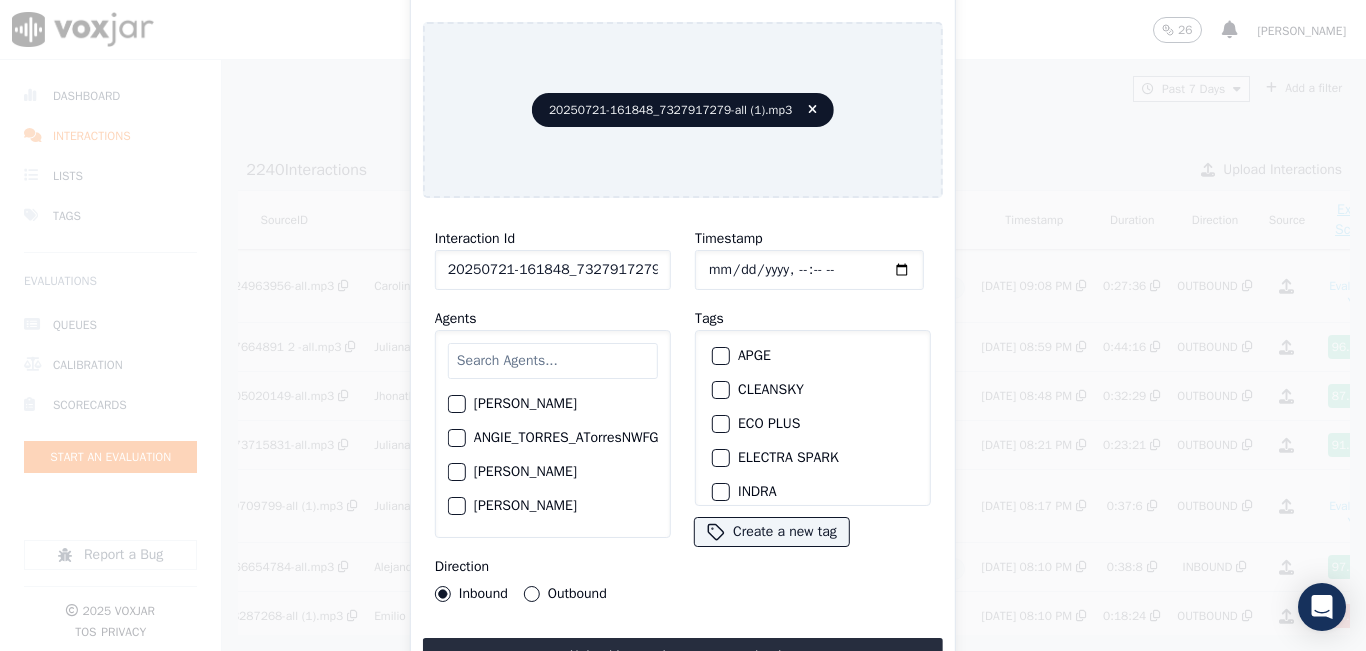 click at bounding box center (553, 361) 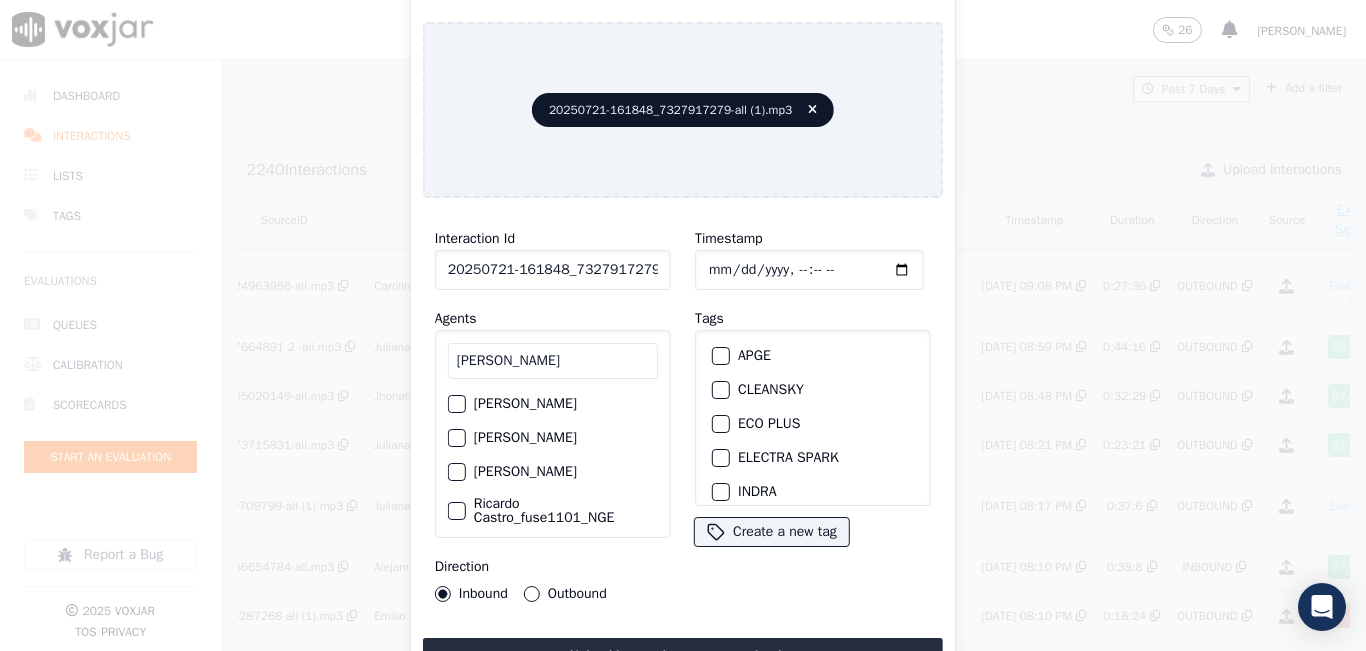 type on "RICARDO" 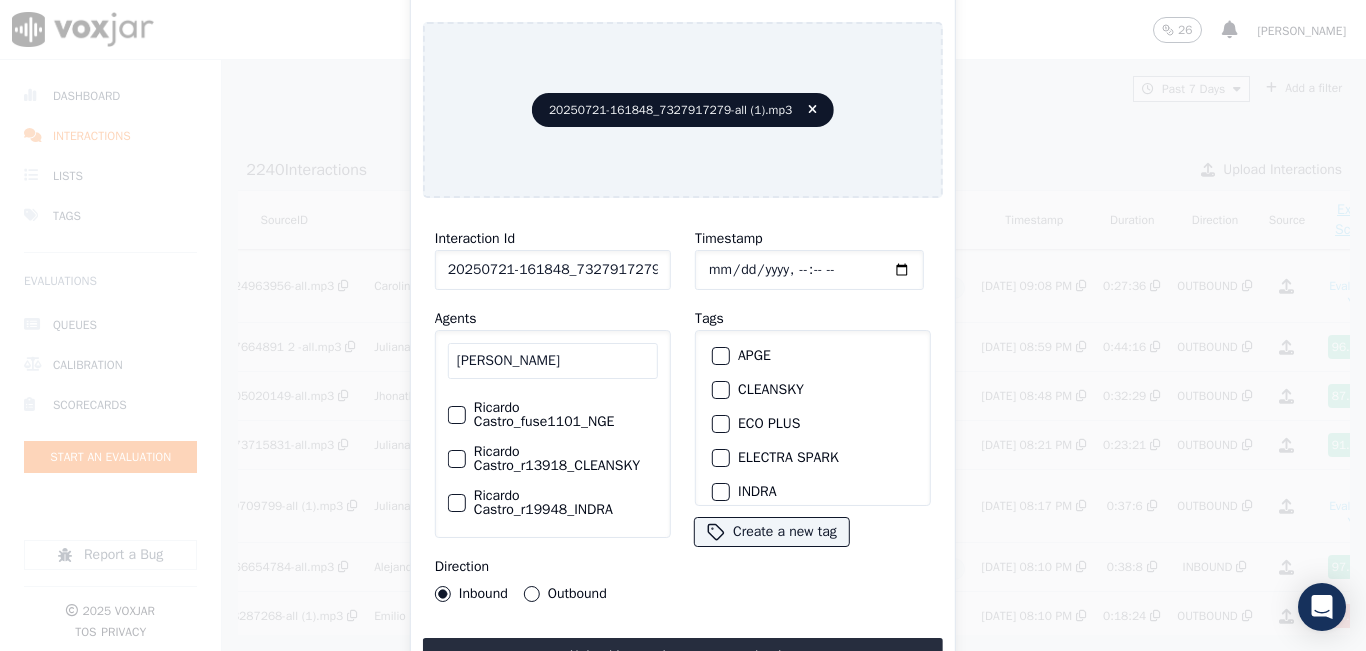 scroll, scrollTop: 117, scrollLeft: 0, axis: vertical 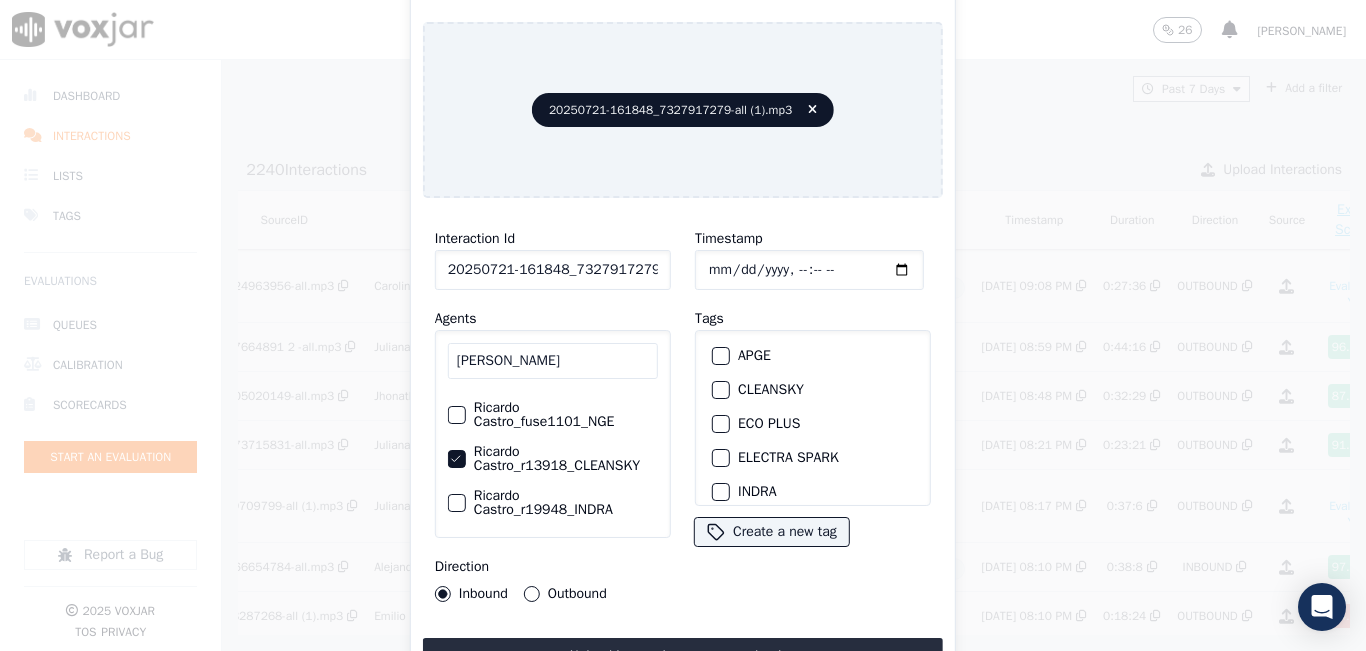 click at bounding box center (720, 390) 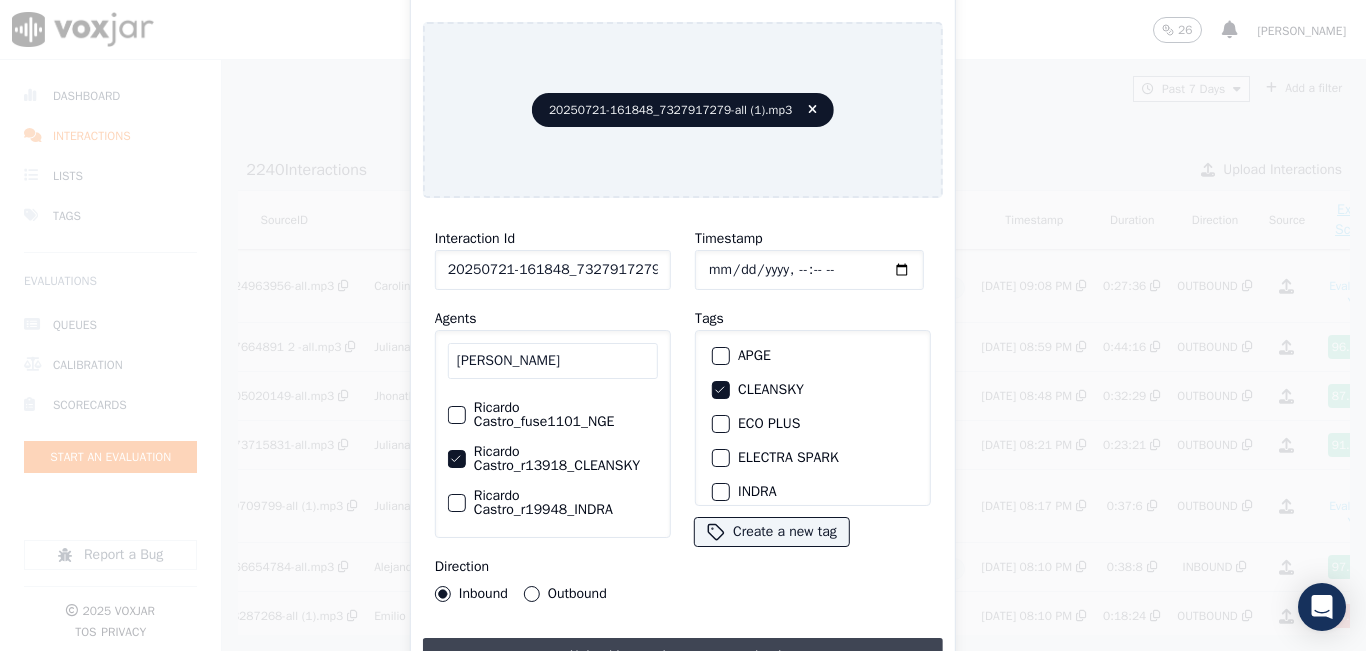click on "Upload interaction to start evaluation" at bounding box center (683, 656) 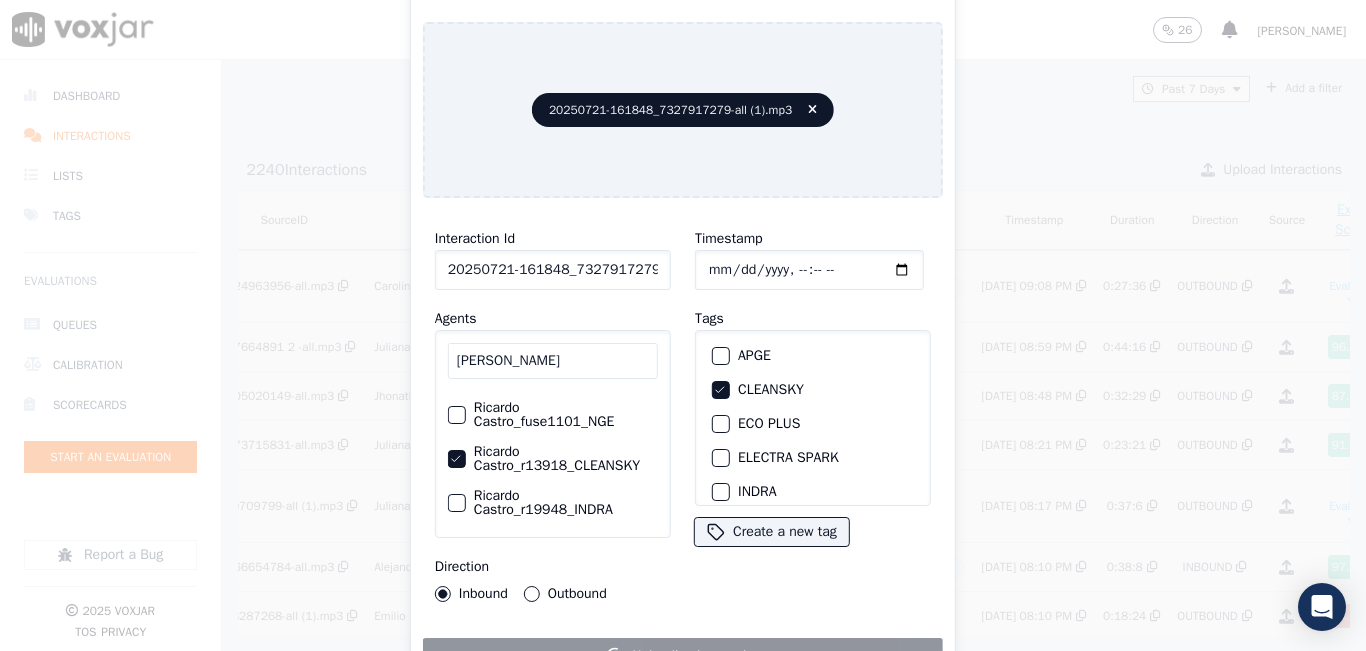 click on "Outbound" at bounding box center [532, 594] 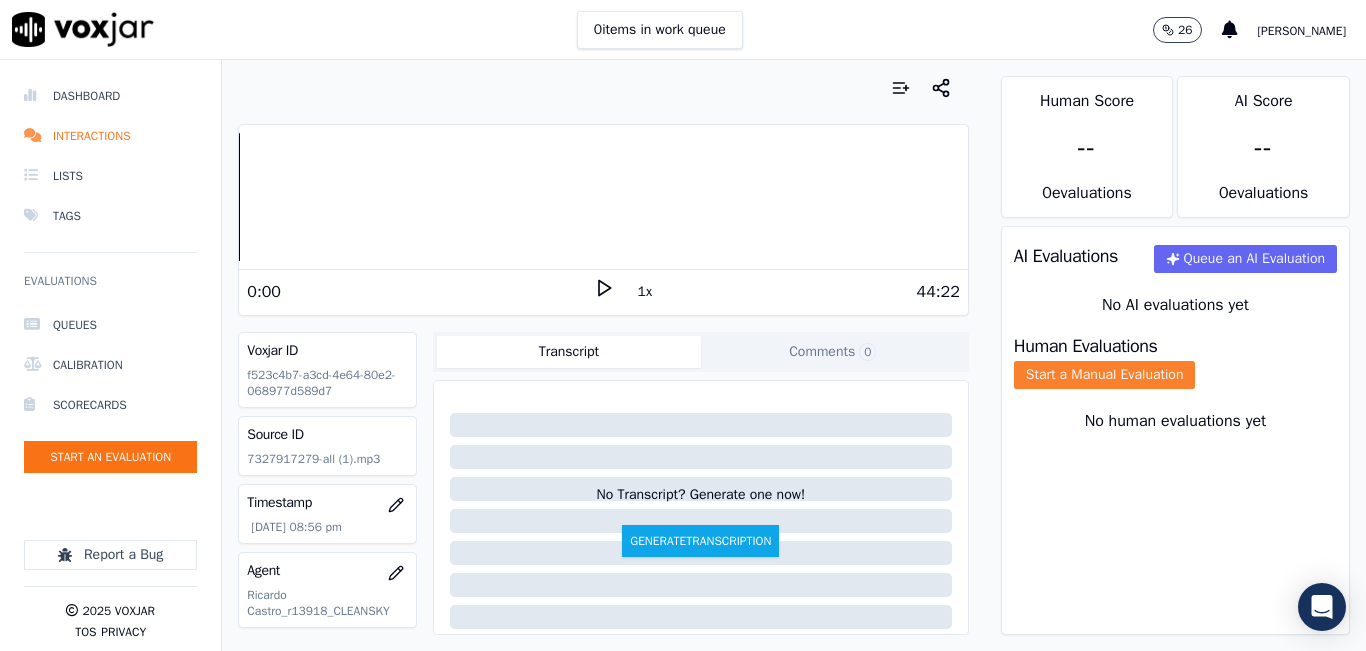 click on "Start a Manual Evaluation" 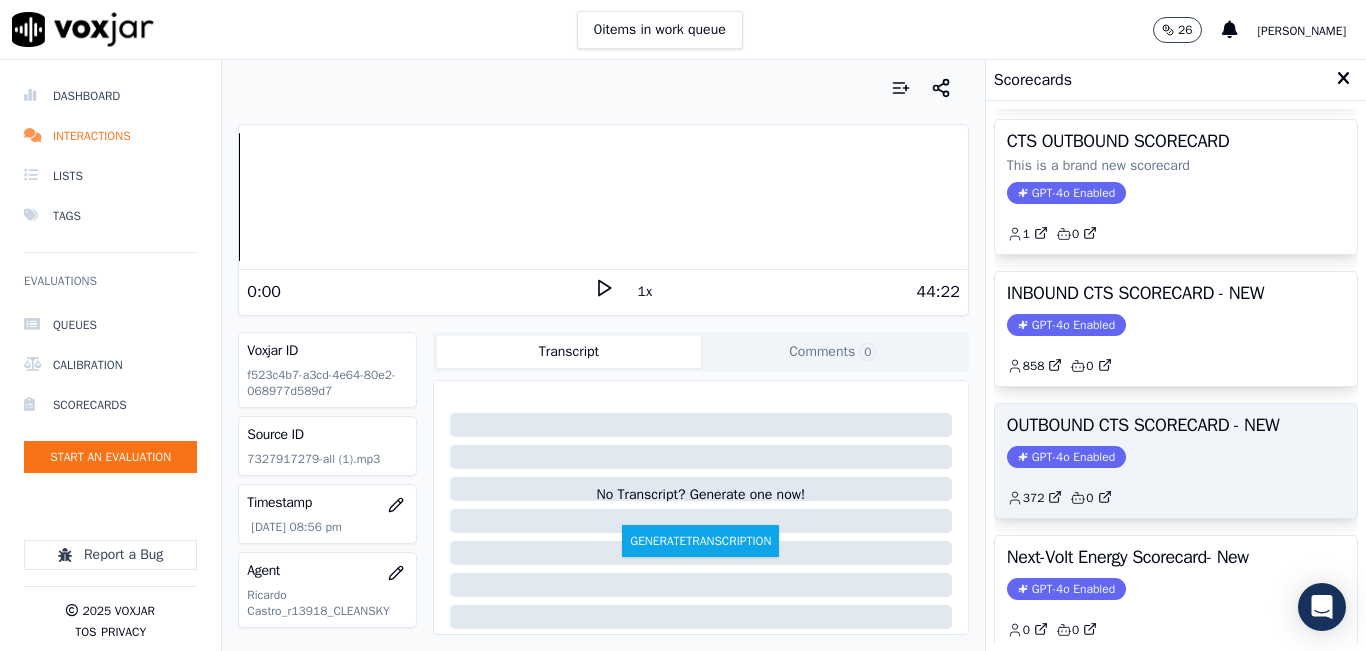 scroll, scrollTop: 200, scrollLeft: 0, axis: vertical 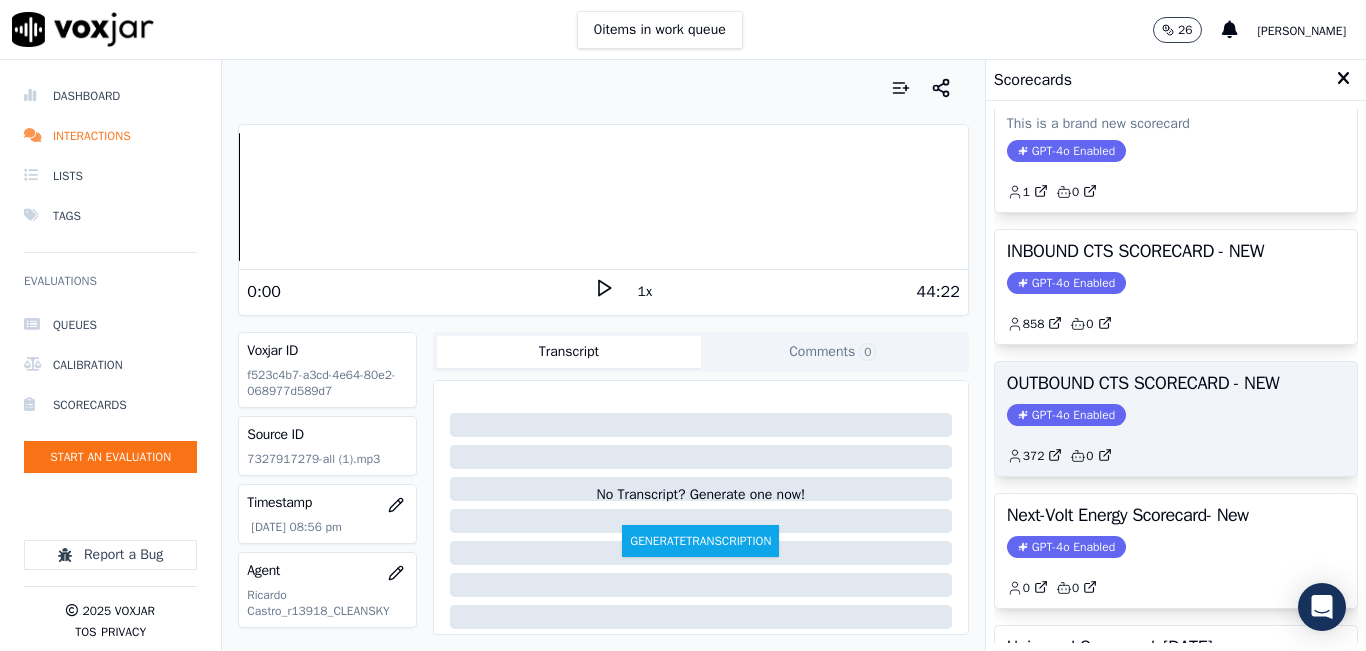 click on "OUTBOUND CTS SCORECARD - NEW" at bounding box center [1176, 383] 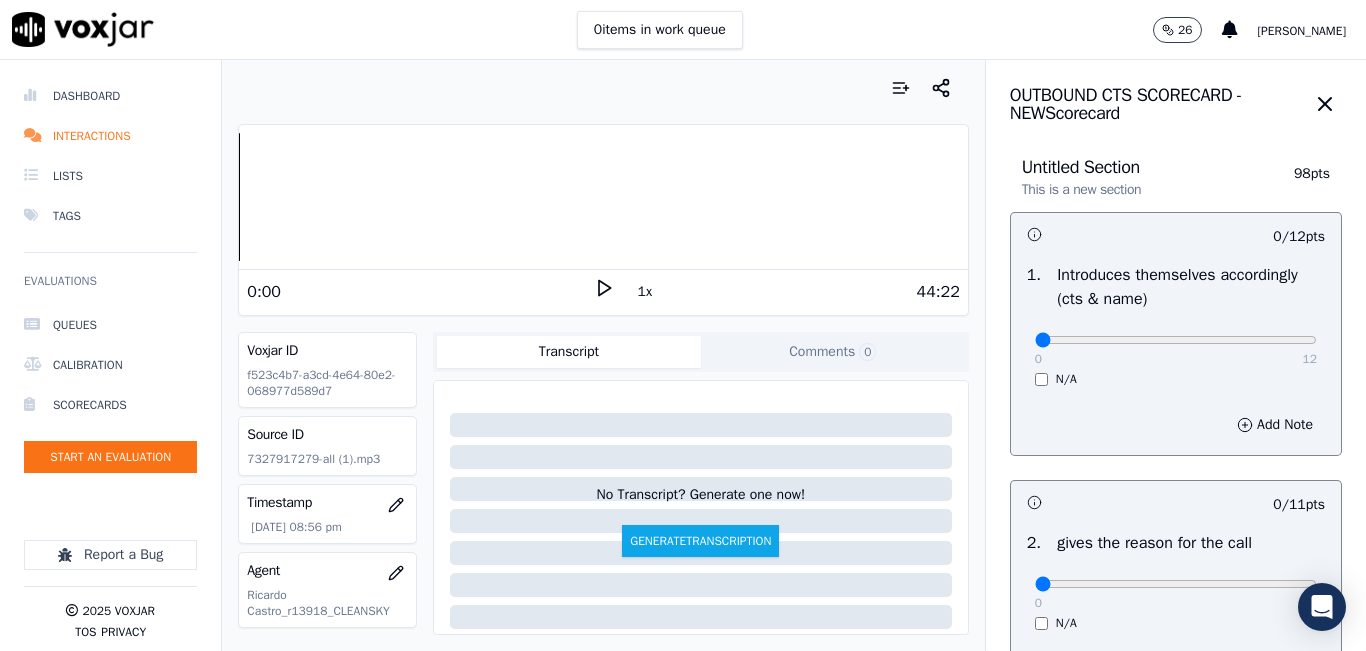 click on "44:22" at bounding box center [787, 292] 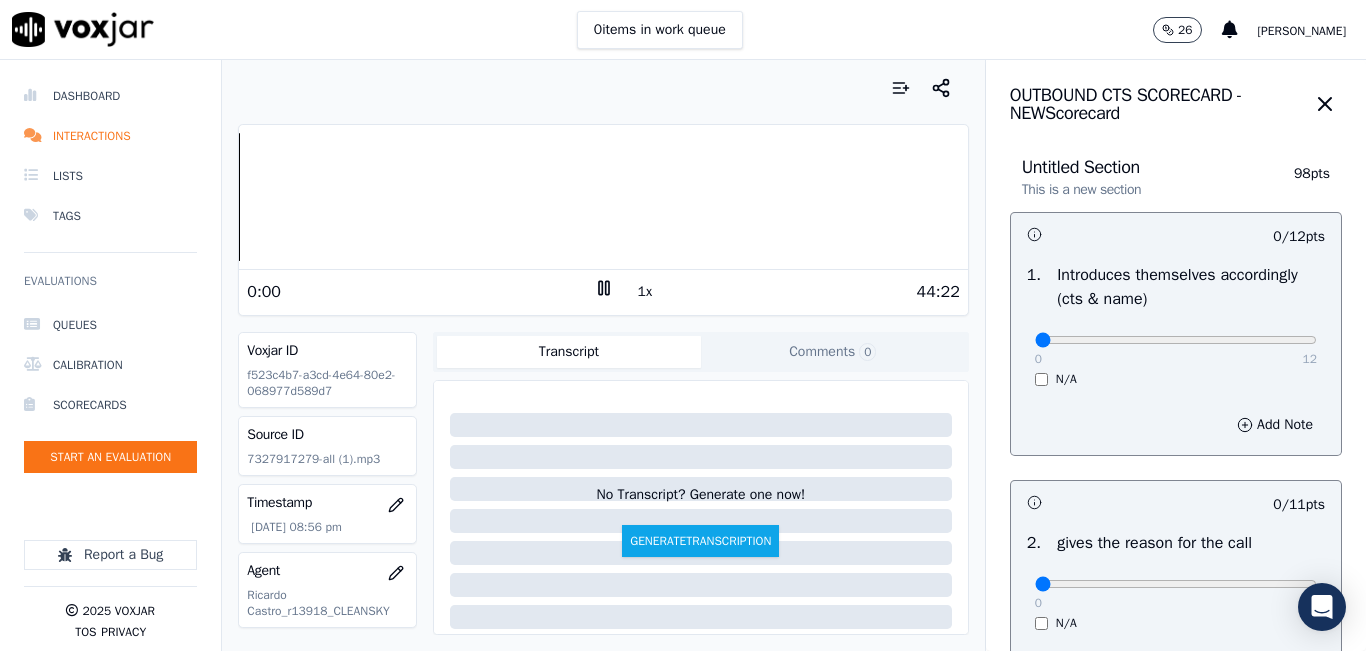 click on "1x" at bounding box center (645, 292) 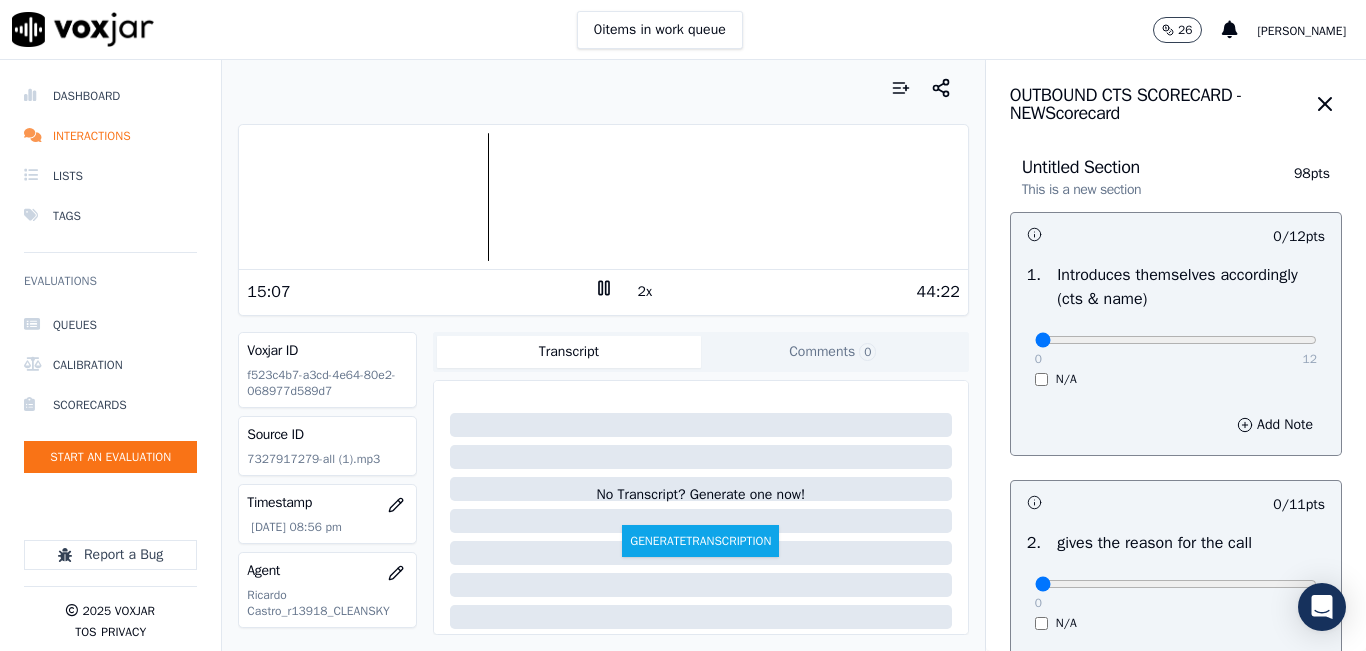 click at bounding box center (603, 197) 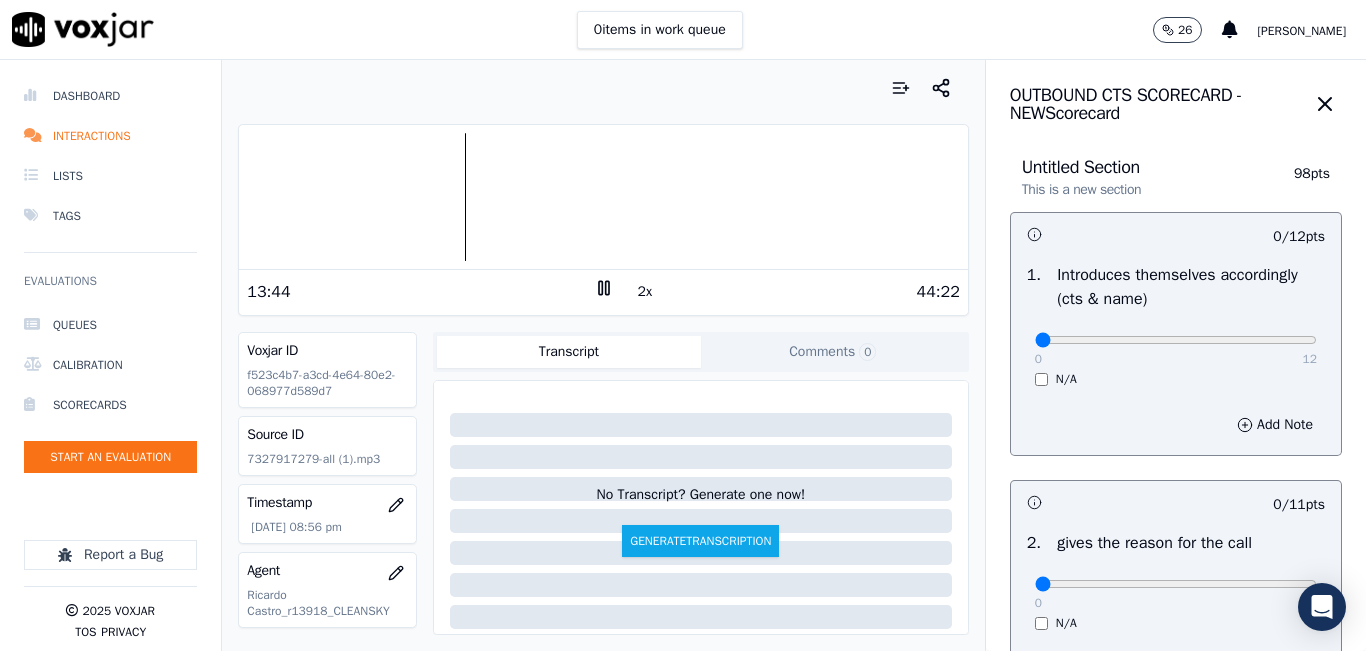click at bounding box center [603, 197] 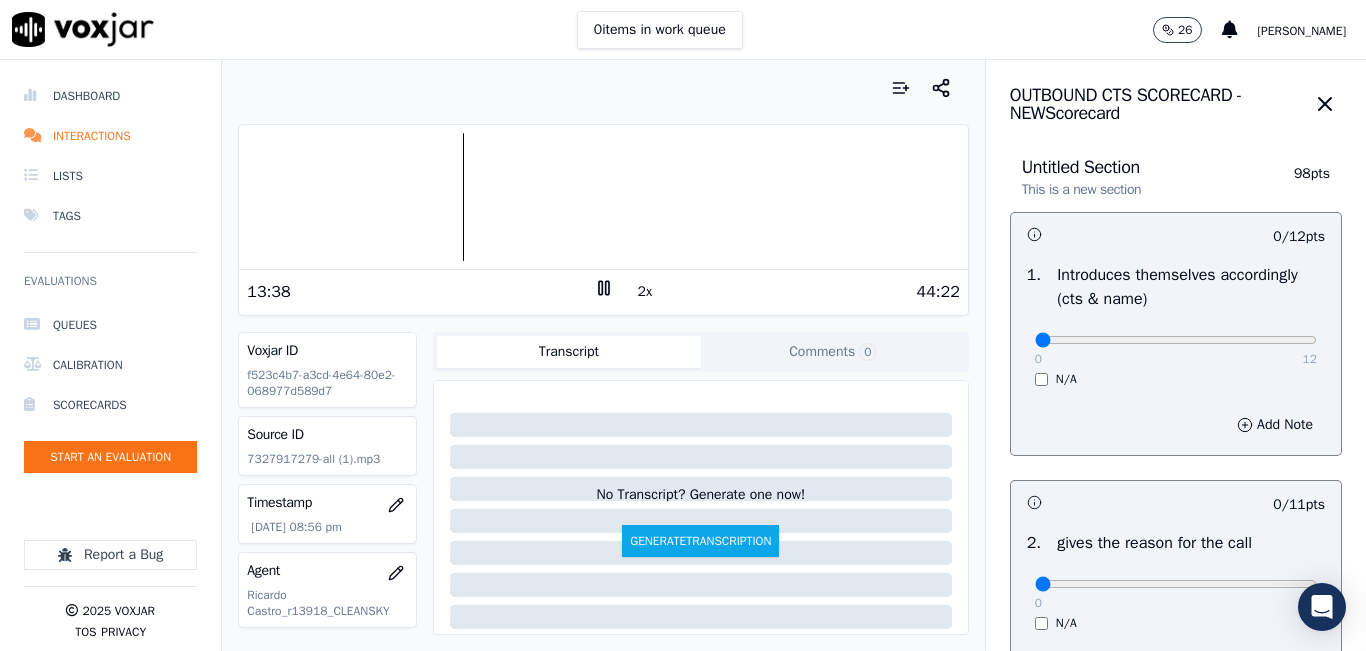 click at bounding box center [603, 197] 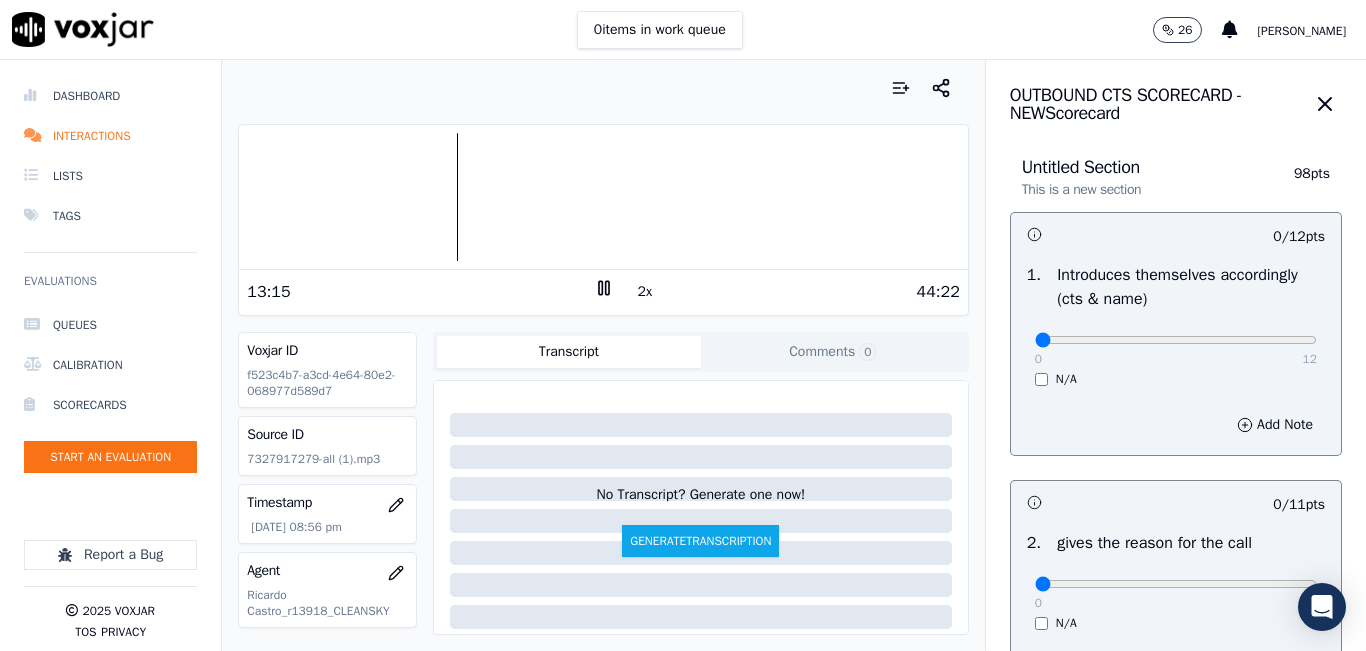 click at bounding box center [603, 197] 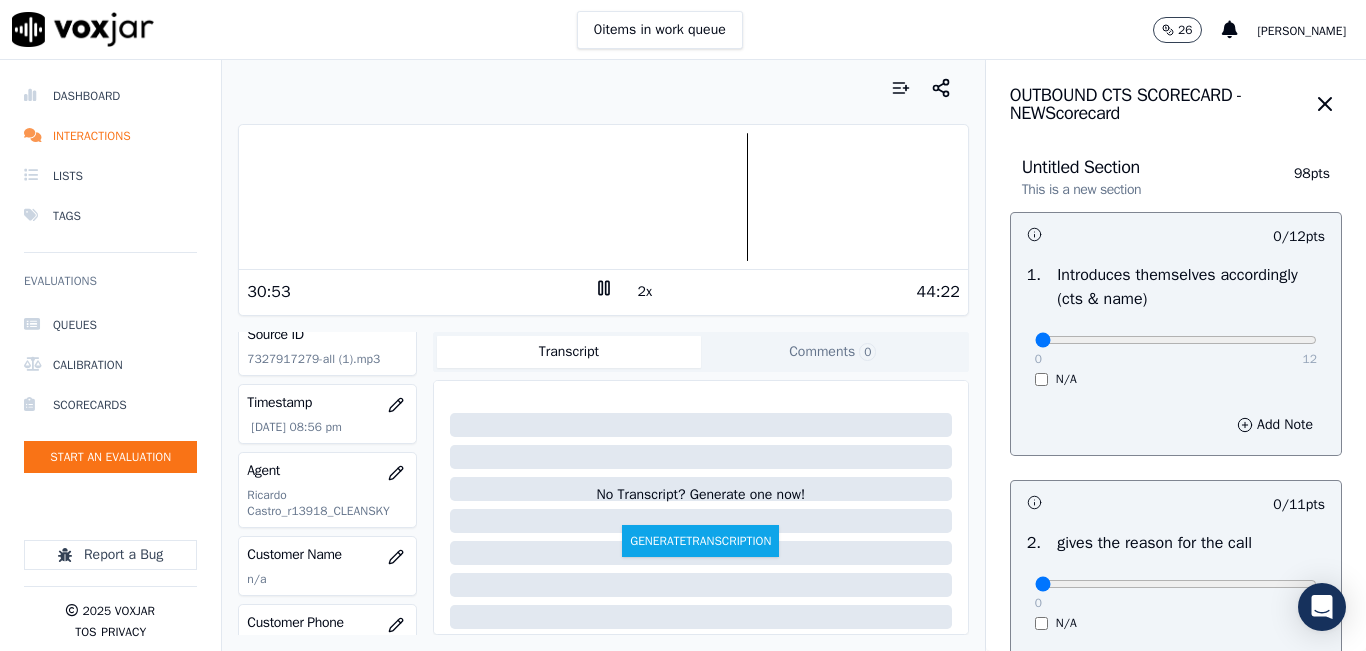 scroll, scrollTop: 200, scrollLeft: 0, axis: vertical 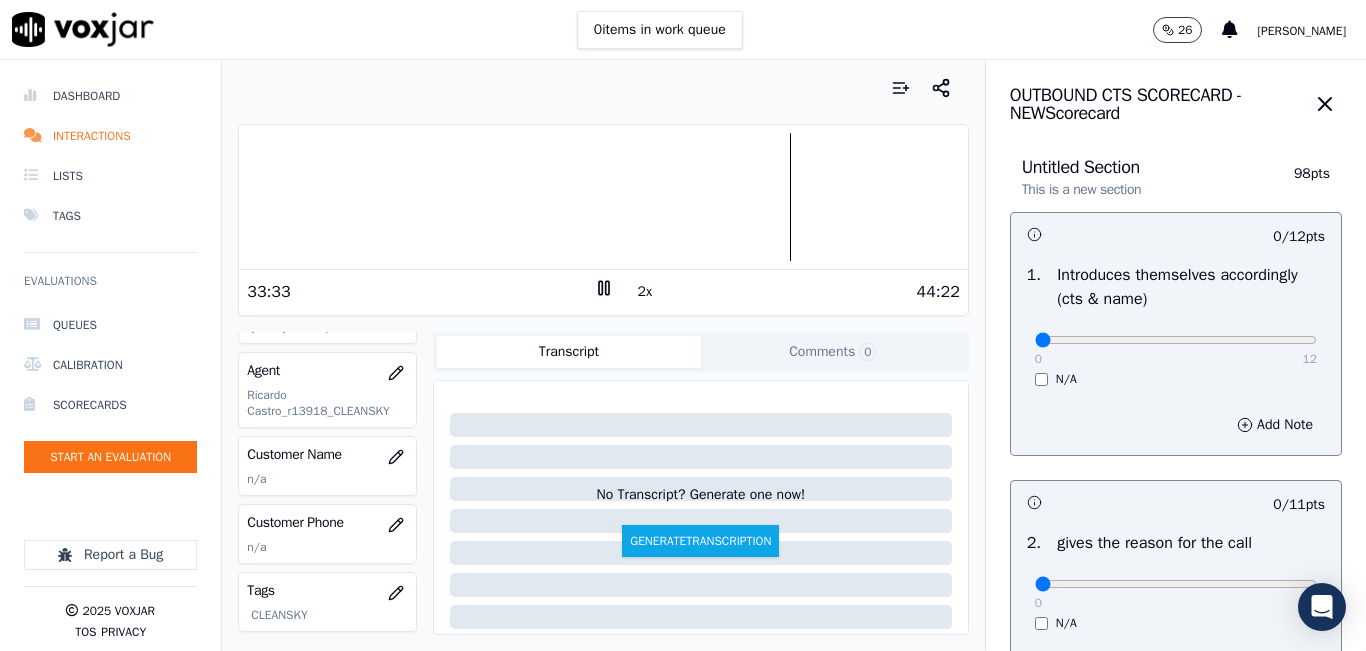 click on "2x" at bounding box center (645, 292) 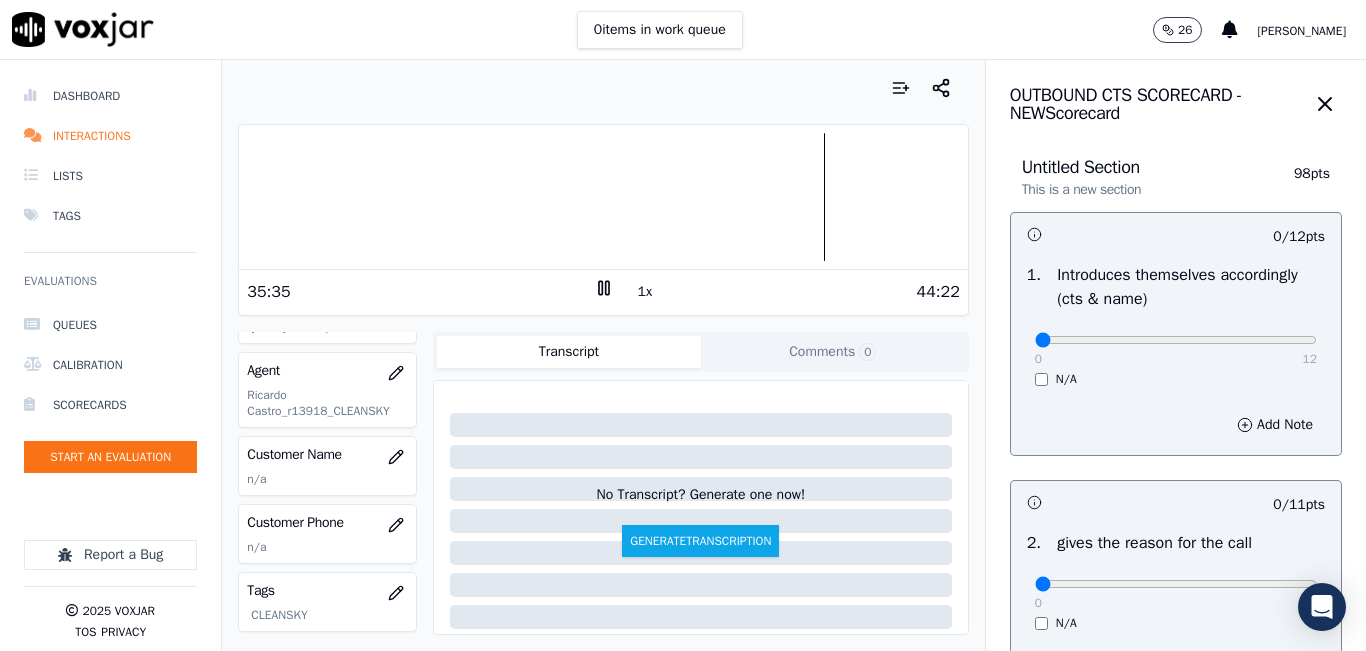 click at bounding box center [603, 197] 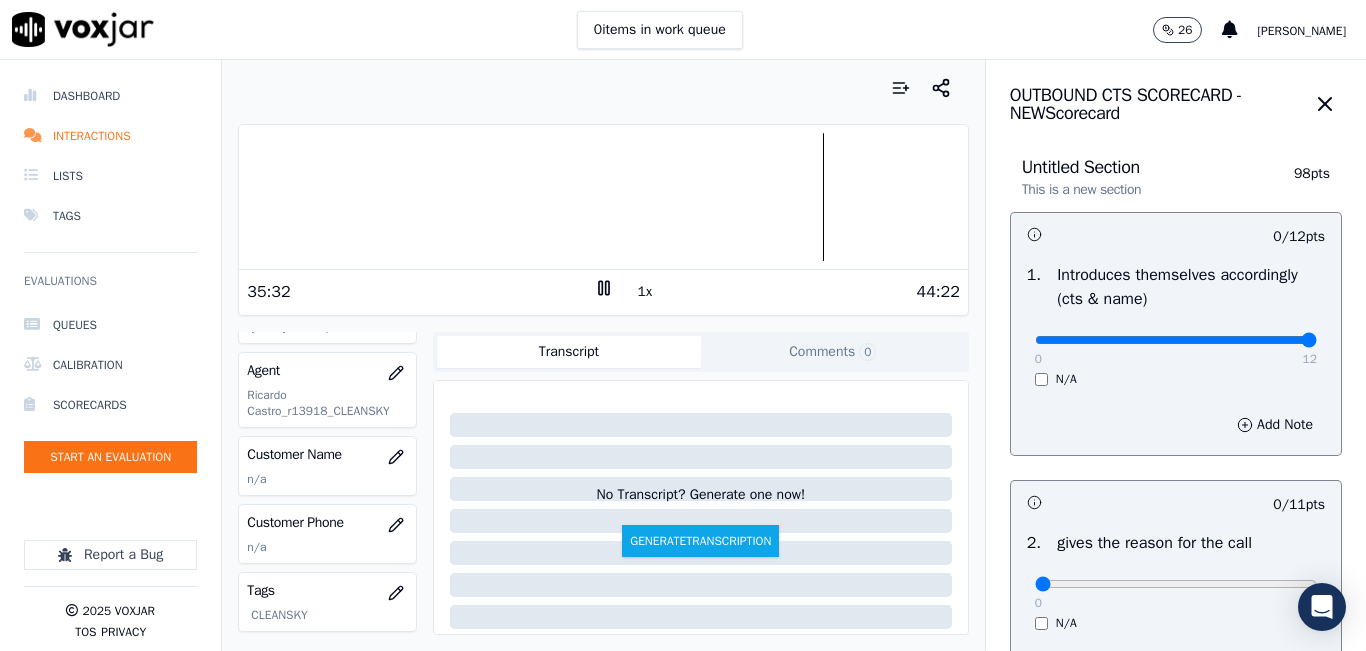 type on "12" 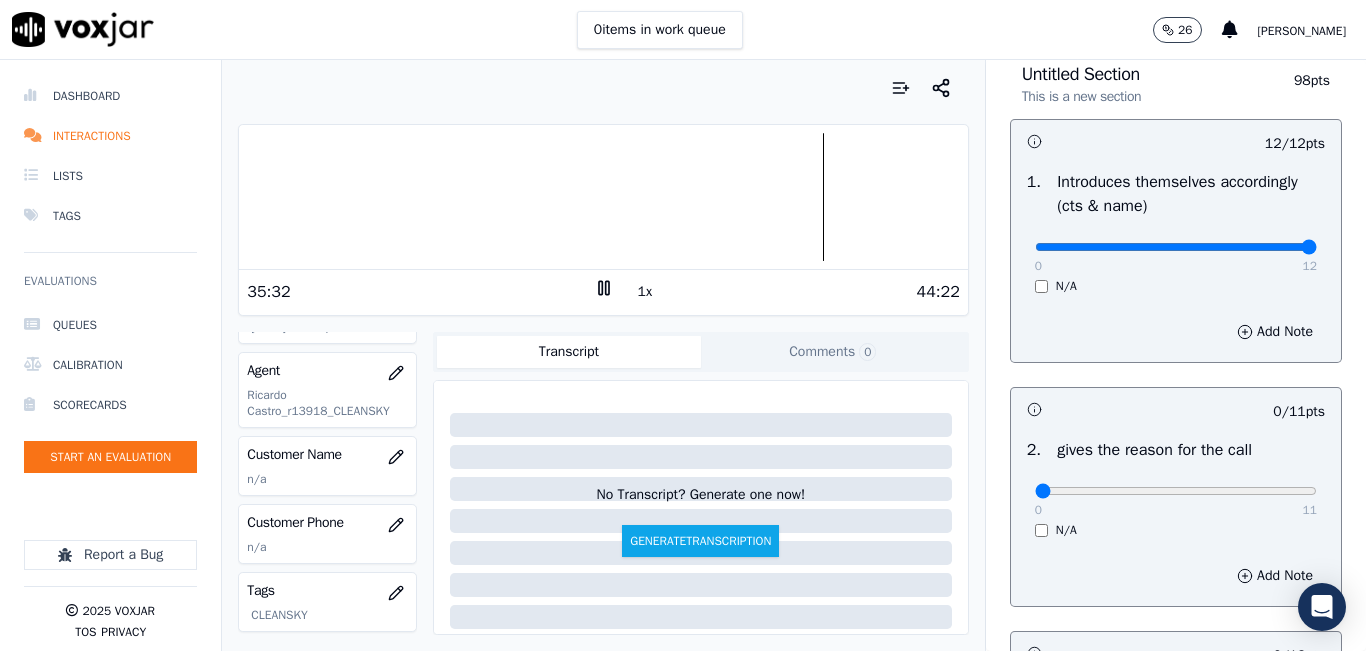 scroll, scrollTop: 300, scrollLeft: 0, axis: vertical 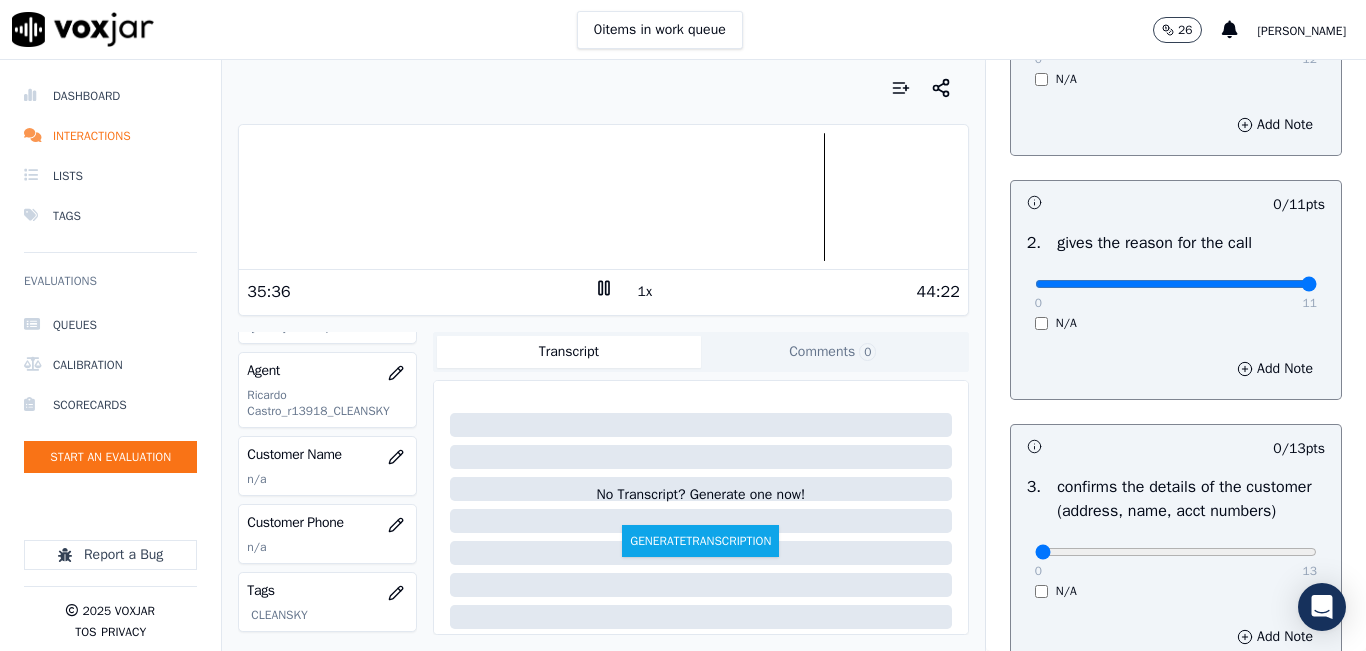 type on "11" 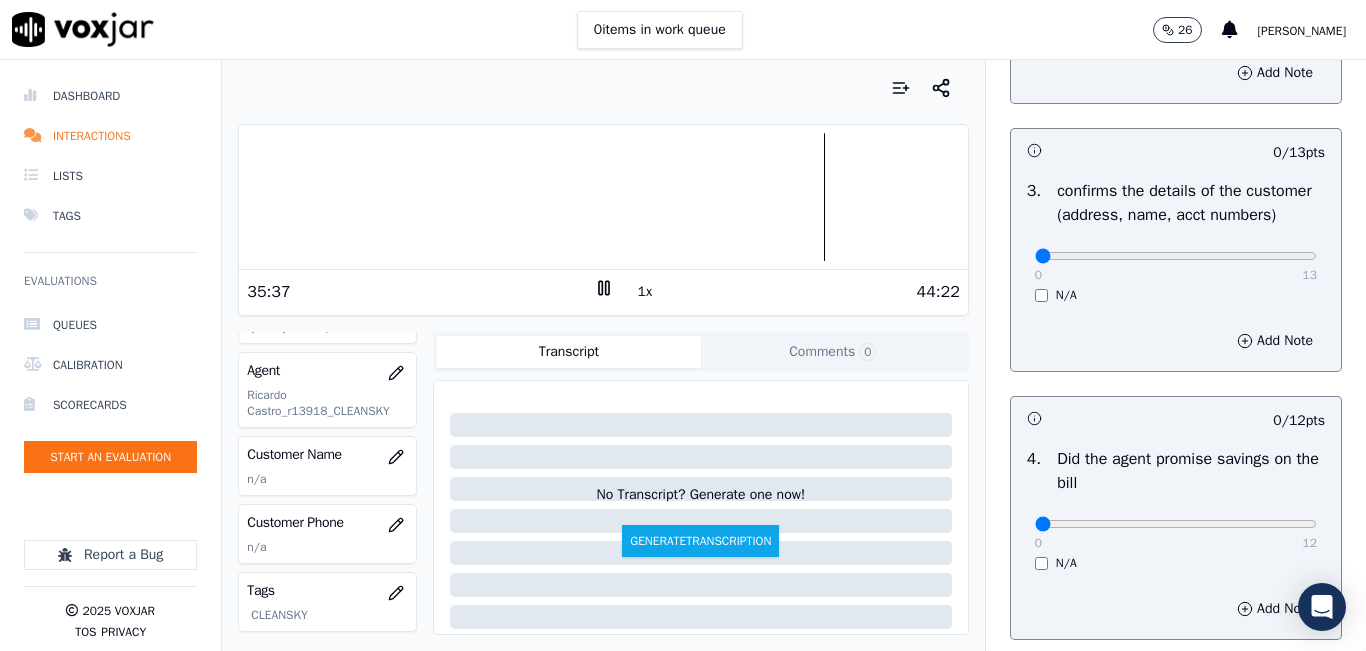 scroll, scrollTop: 600, scrollLeft: 0, axis: vertical 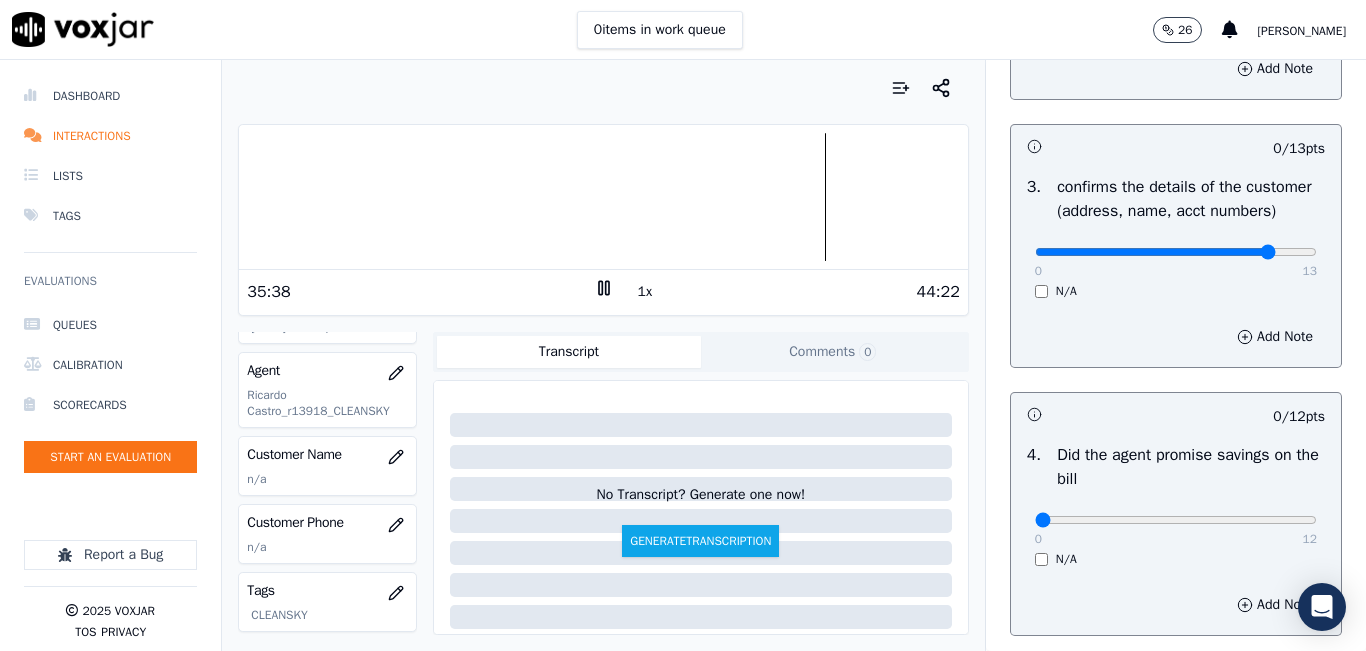 click at bounding box center [1176, -260] 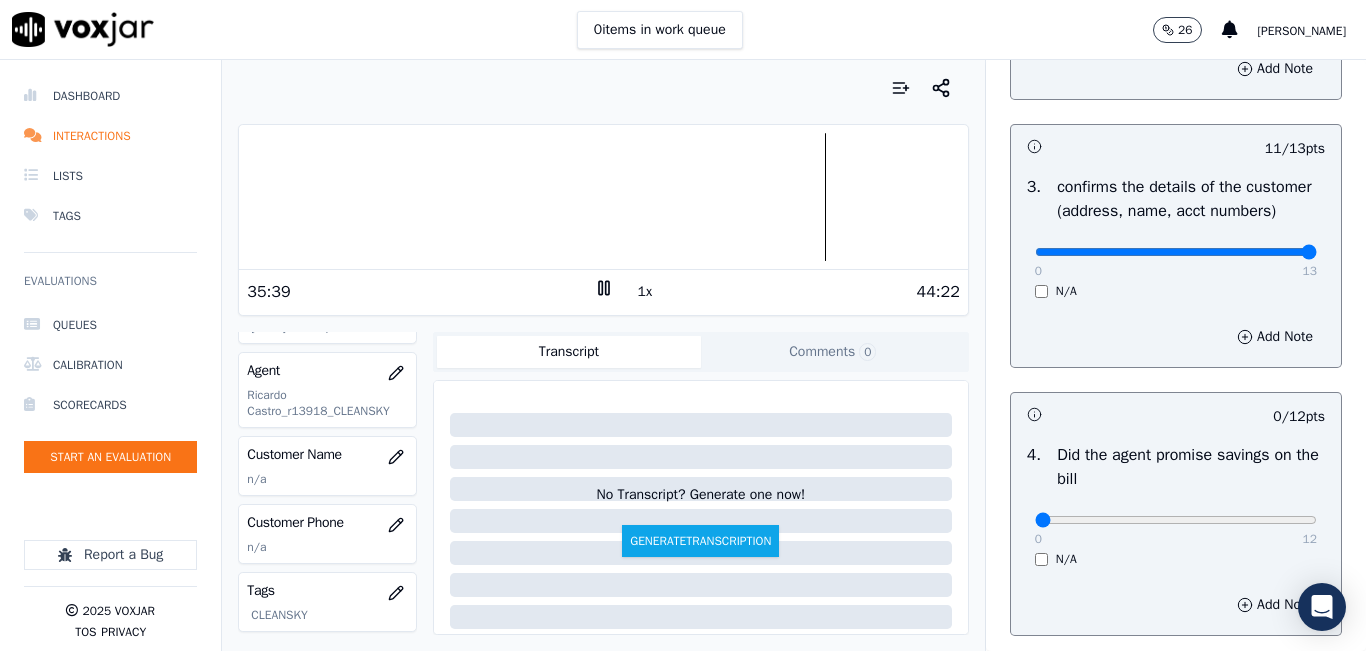 drag, startPoint x: 1262, startPoint y: 277, endPoint x: 1287, endPoint y: 287, distance: 26.925823 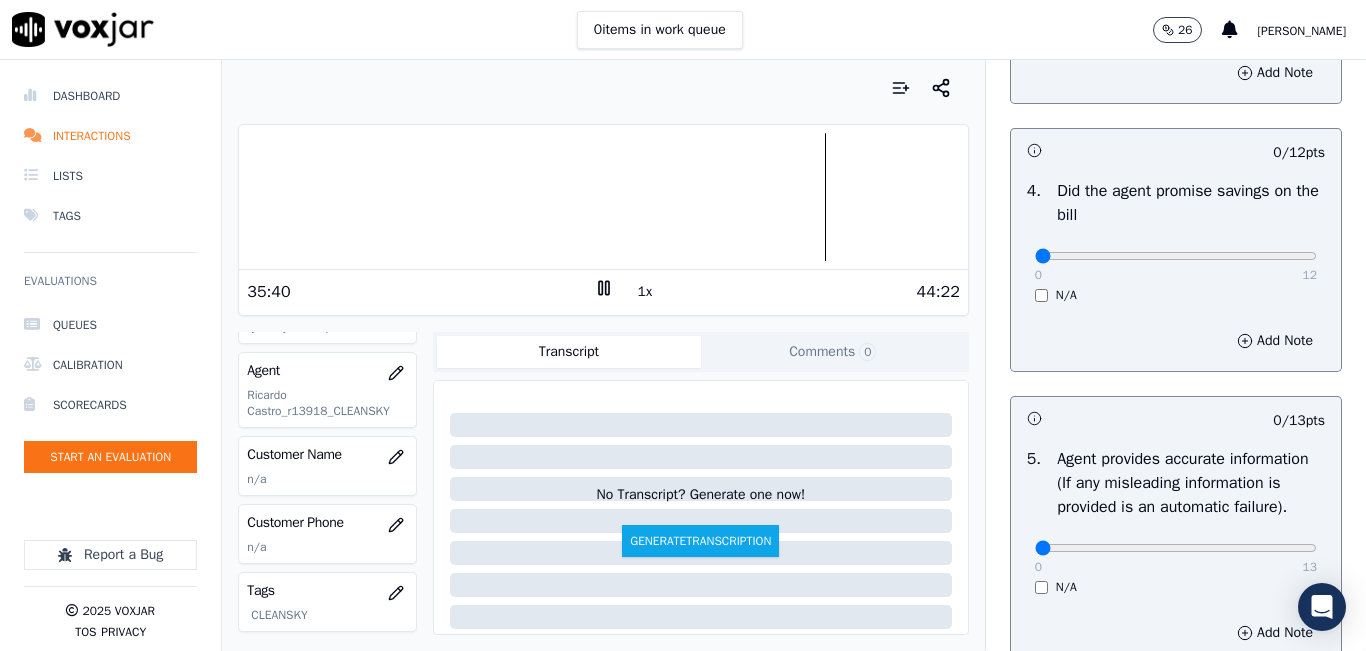 scroll, scrollTop: 900, scrollLeft: 0, axis: vertical 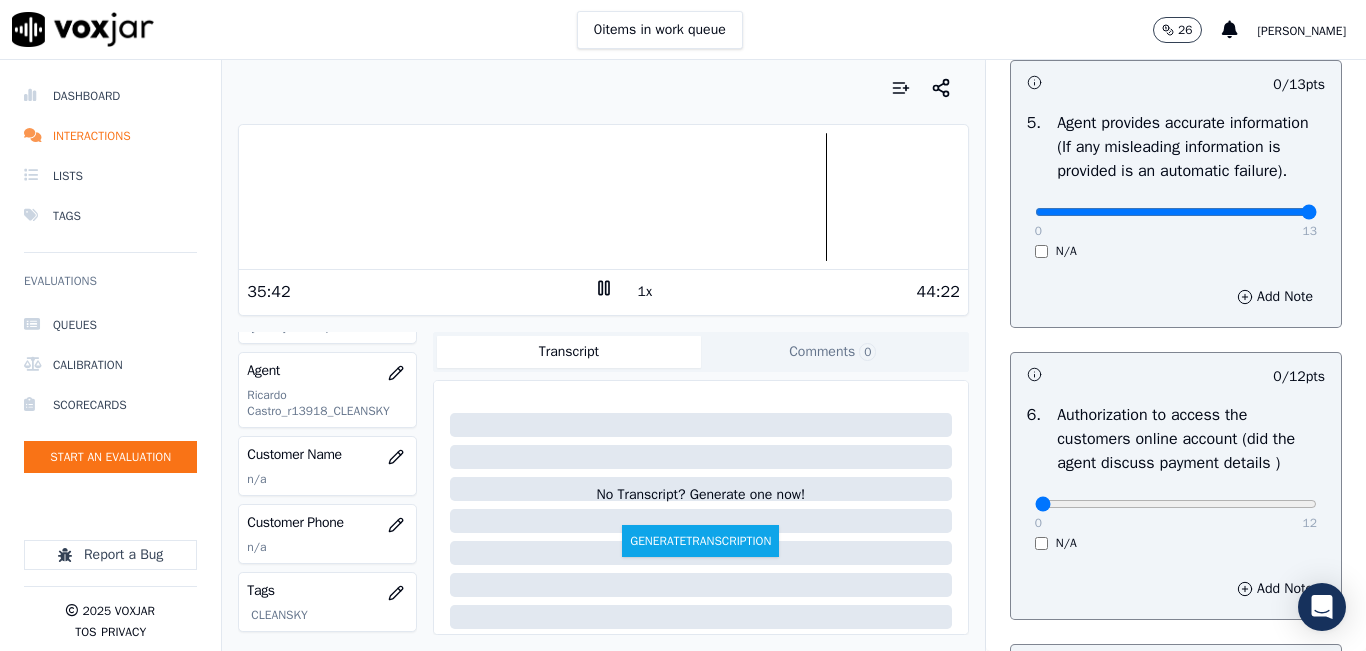 drag, startPoint x: 1242, startPoint y: 261, endPoint x: 1270, endPoint y: 265, distance: 28.284271 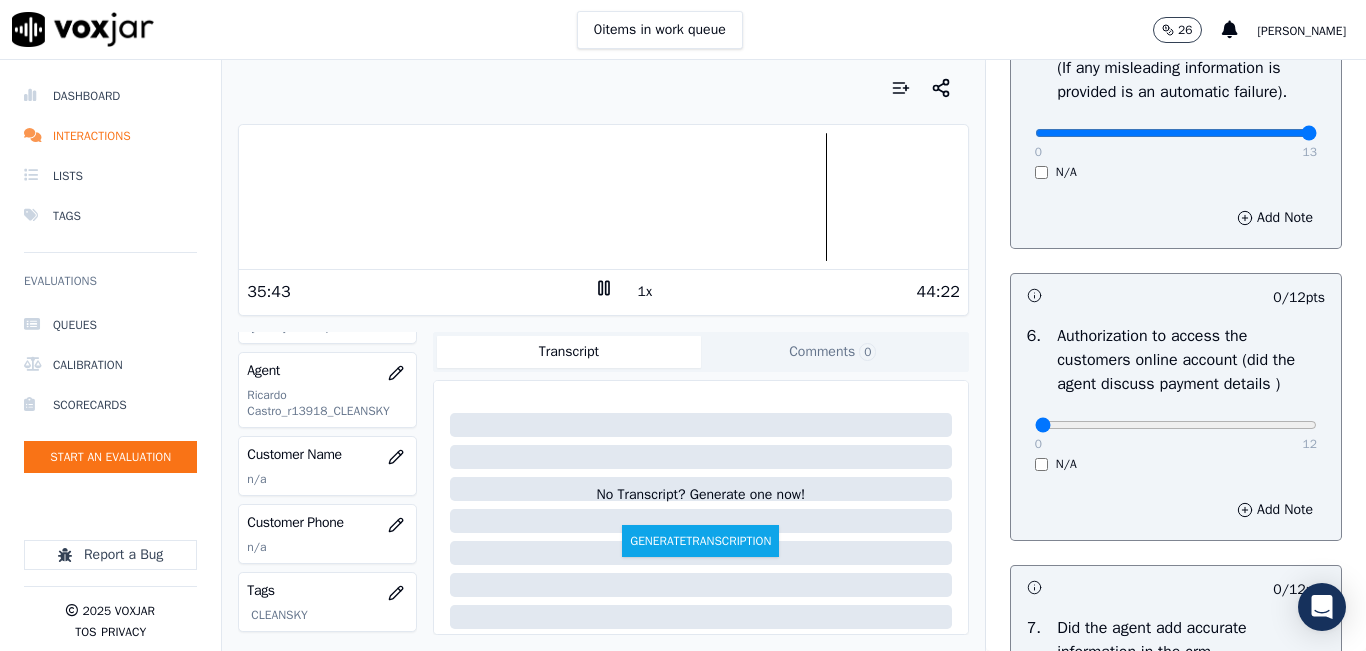 scroll, scrollTop: 1400, scrollLeft: 0, axis: vertical 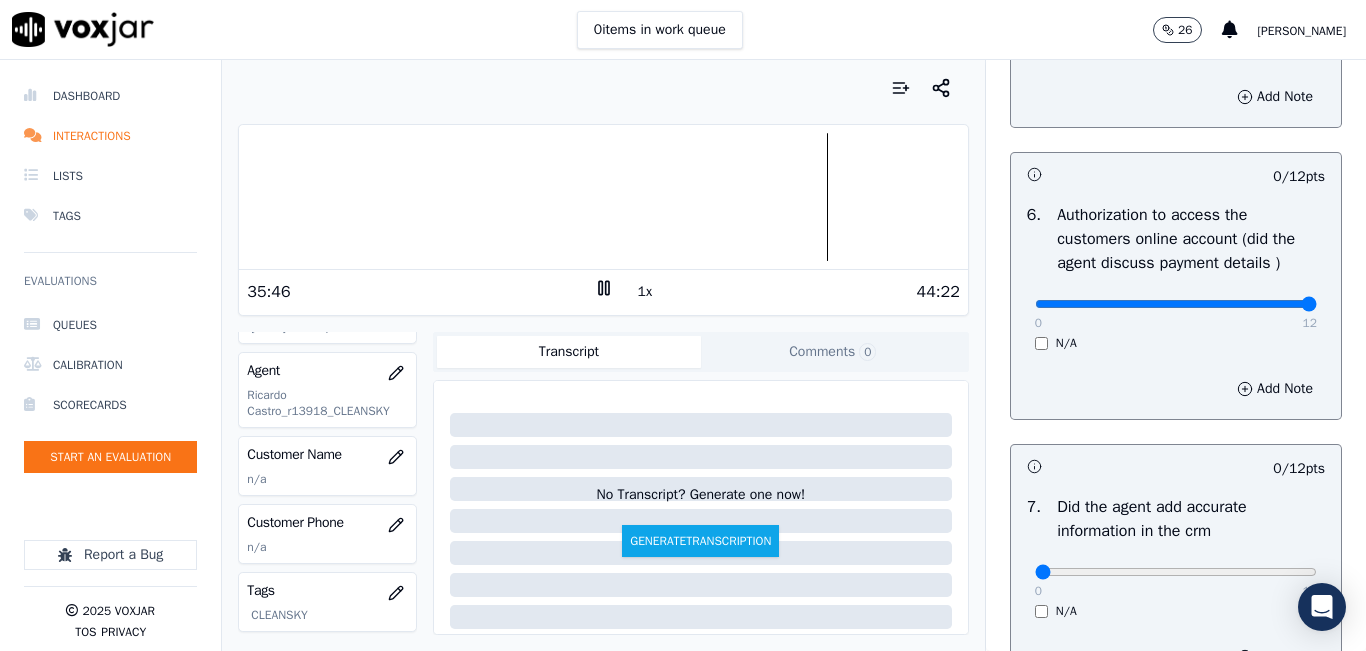 drag, startPoint x: 1241, startPoint y: 352, endPoint x: 1266, endPoint y: 348, distance: 25.317978 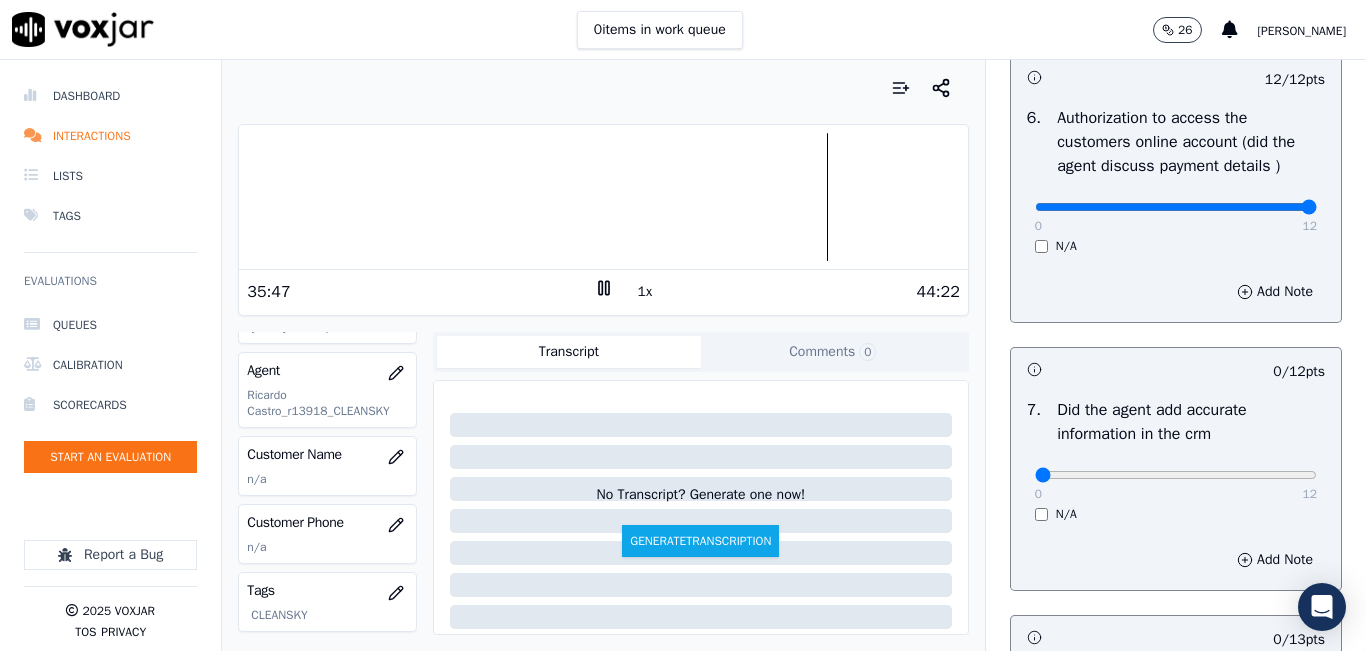scroll, scrollTop: 1700, scrollLeft: 0, axis: vertical 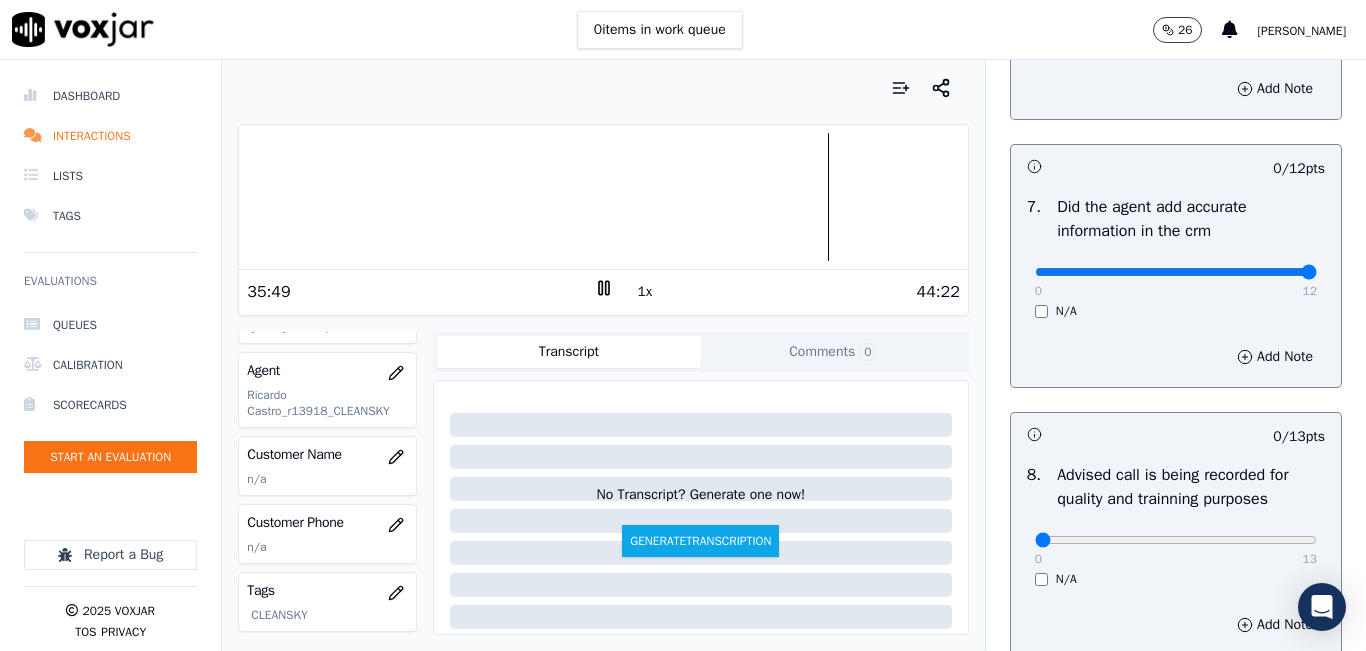 type on "12" 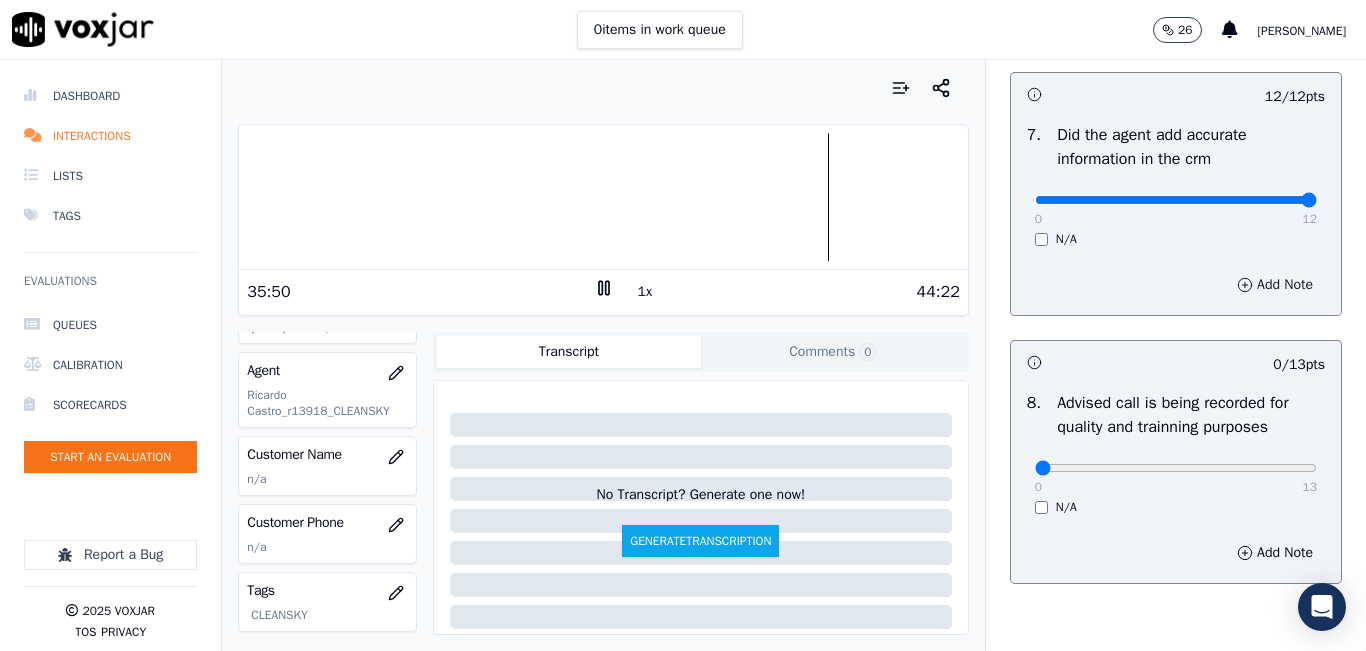 scroll, scrollTop: 1900, scrollLeft: 0, axis: vertical 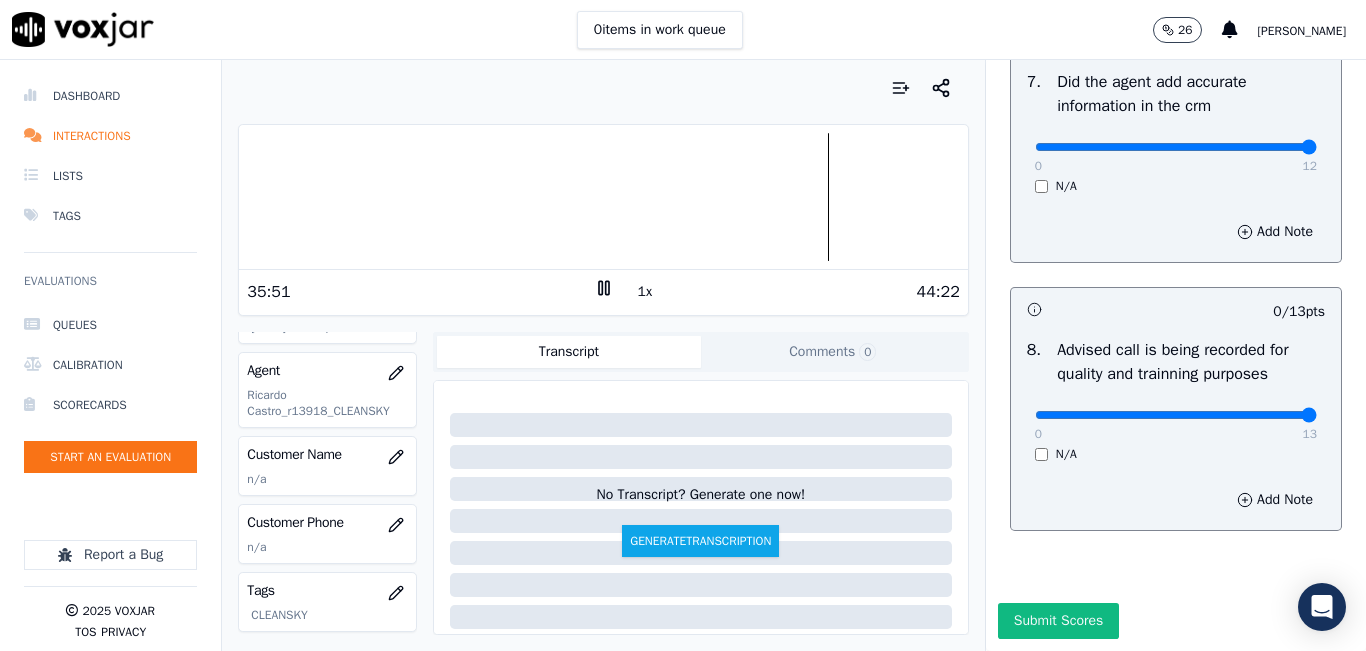 type on "13" 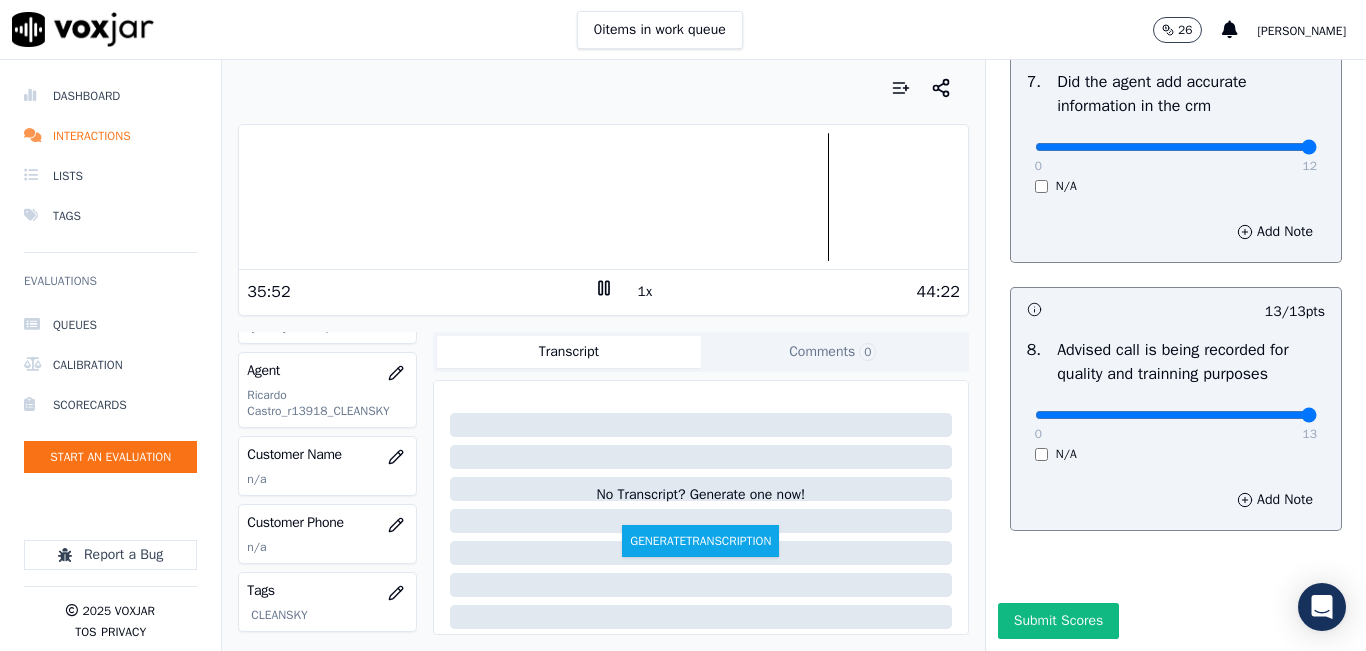 click at bounding box center (603, 197) 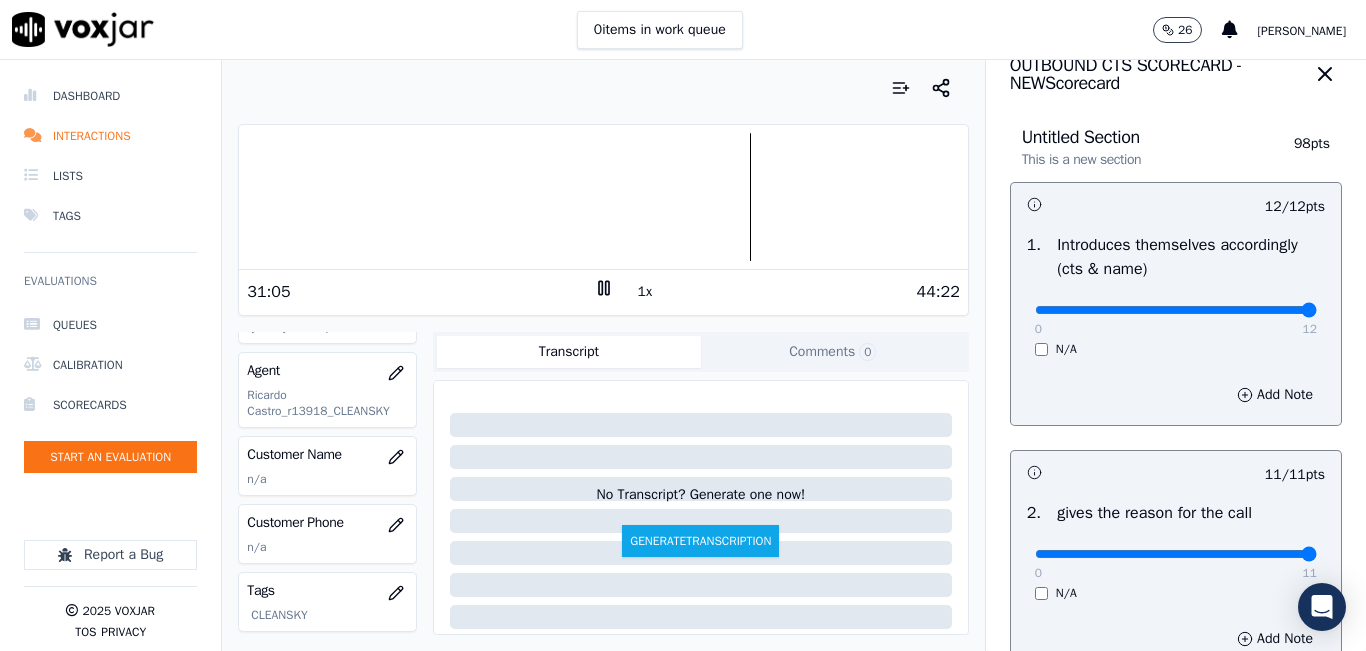 scroll, scrollTop: 18, scrollLeft: 0, axis: vertical 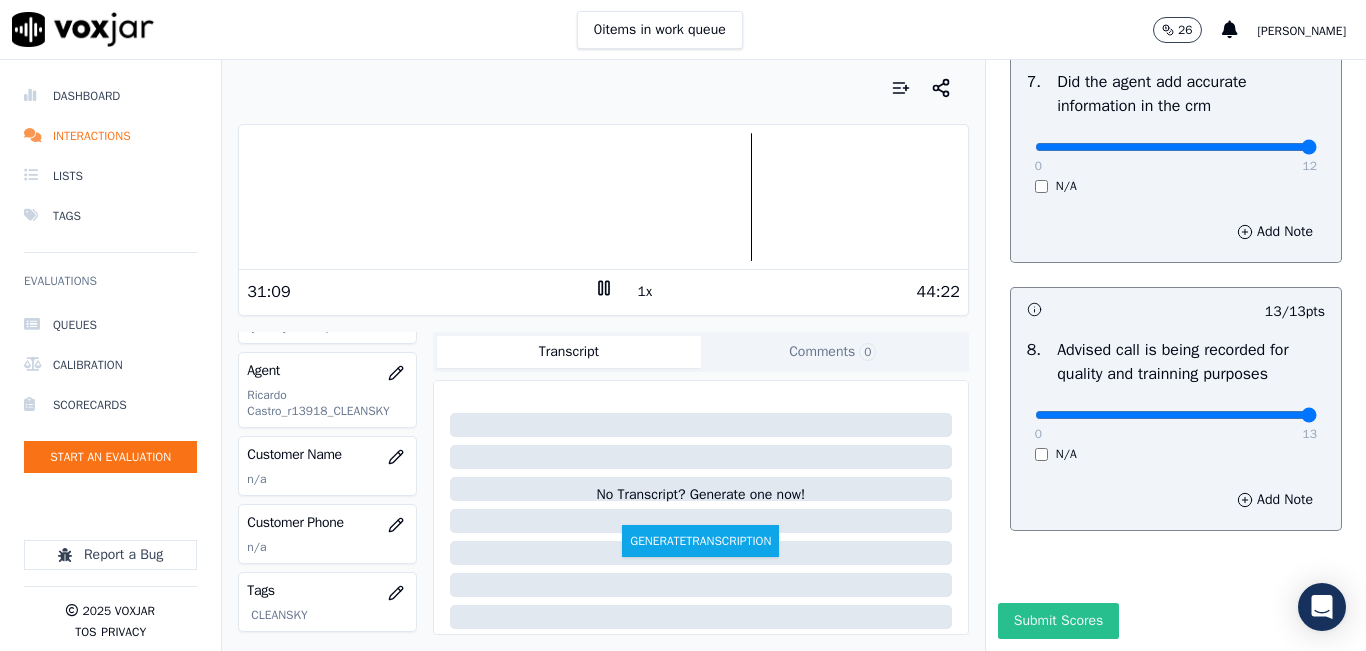 click on "Submit Scores" at bounding box center (1058, 621) 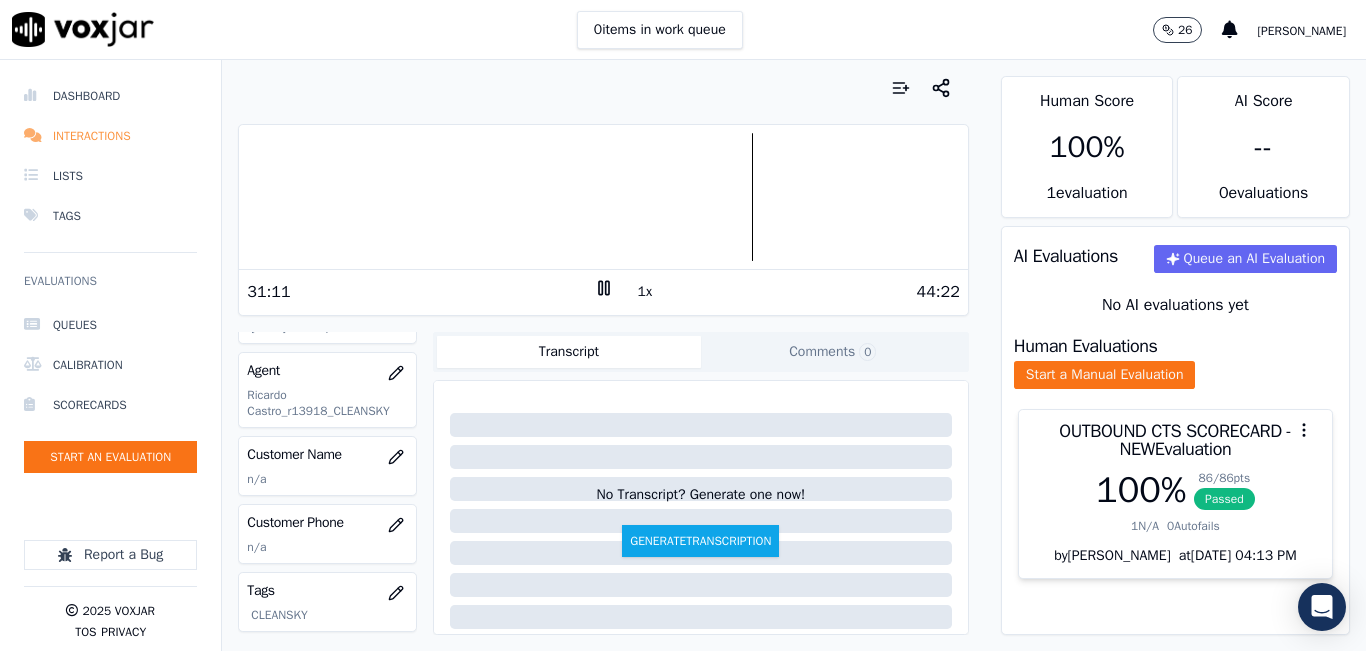 click on "Interactions" at bounding box center [110, 136] 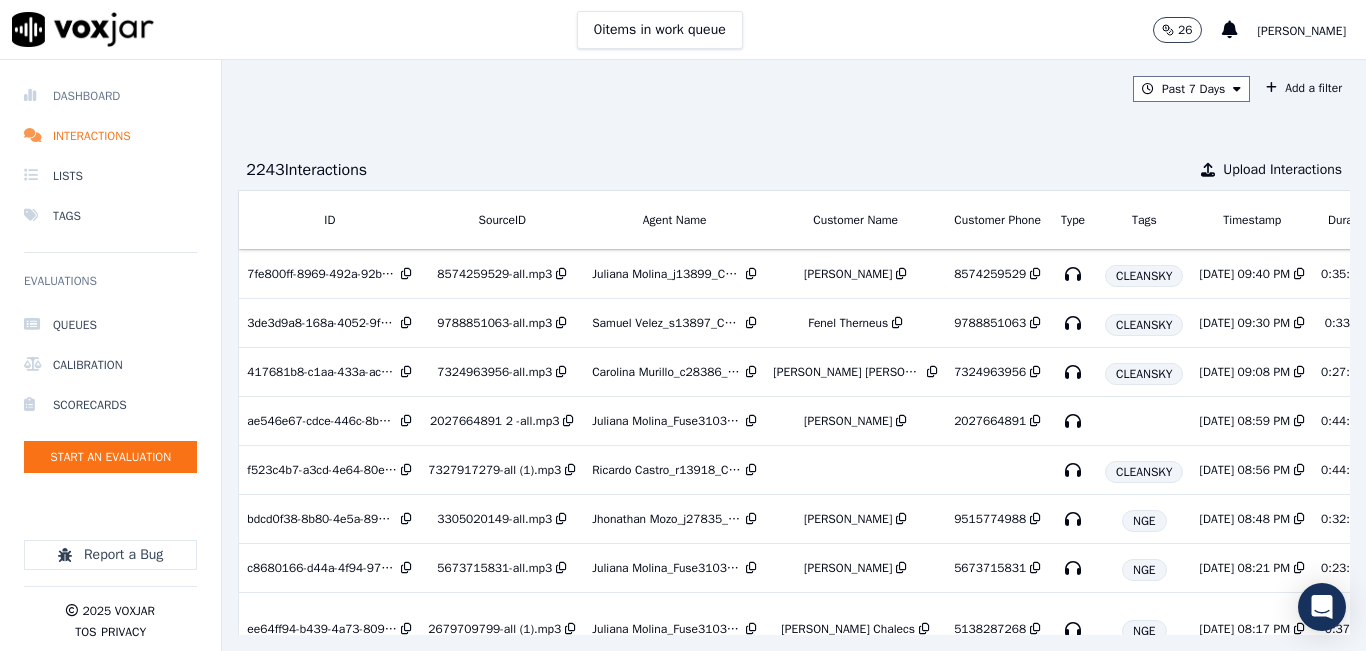 click on "Dashboard" at bounding box center [110, 96] 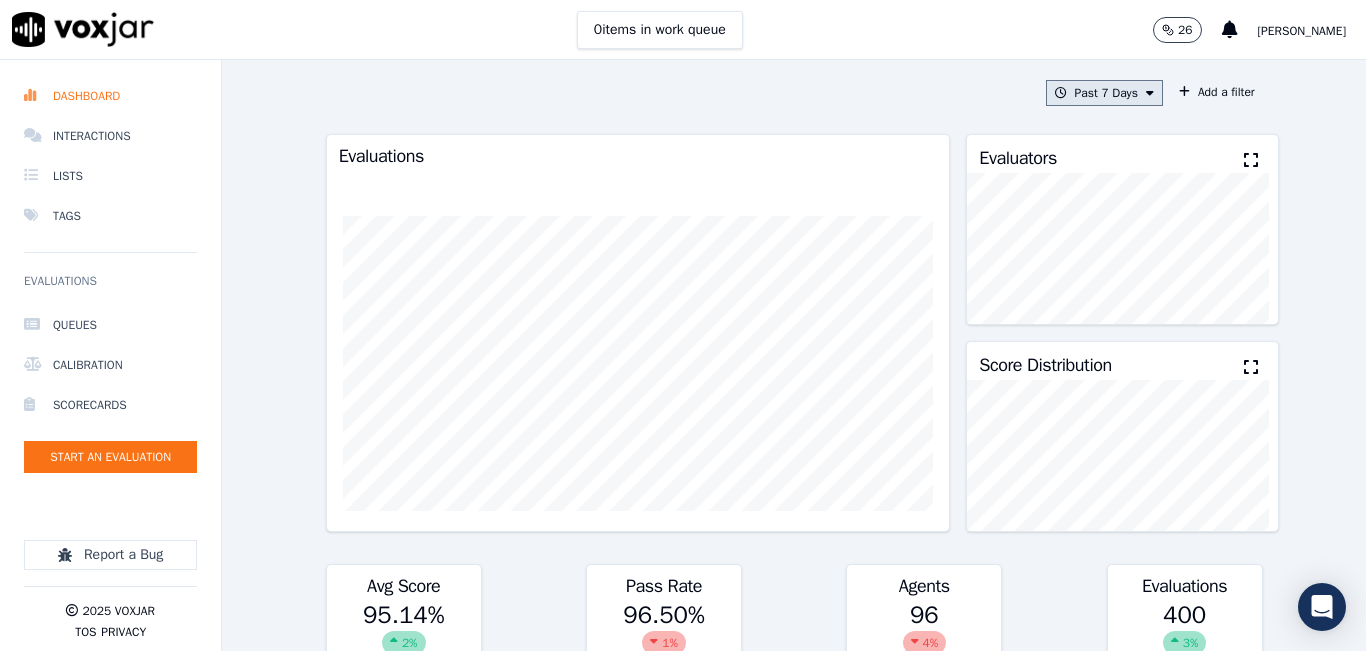 click on "Past 7 Days" at bounding box center [1104, 93] 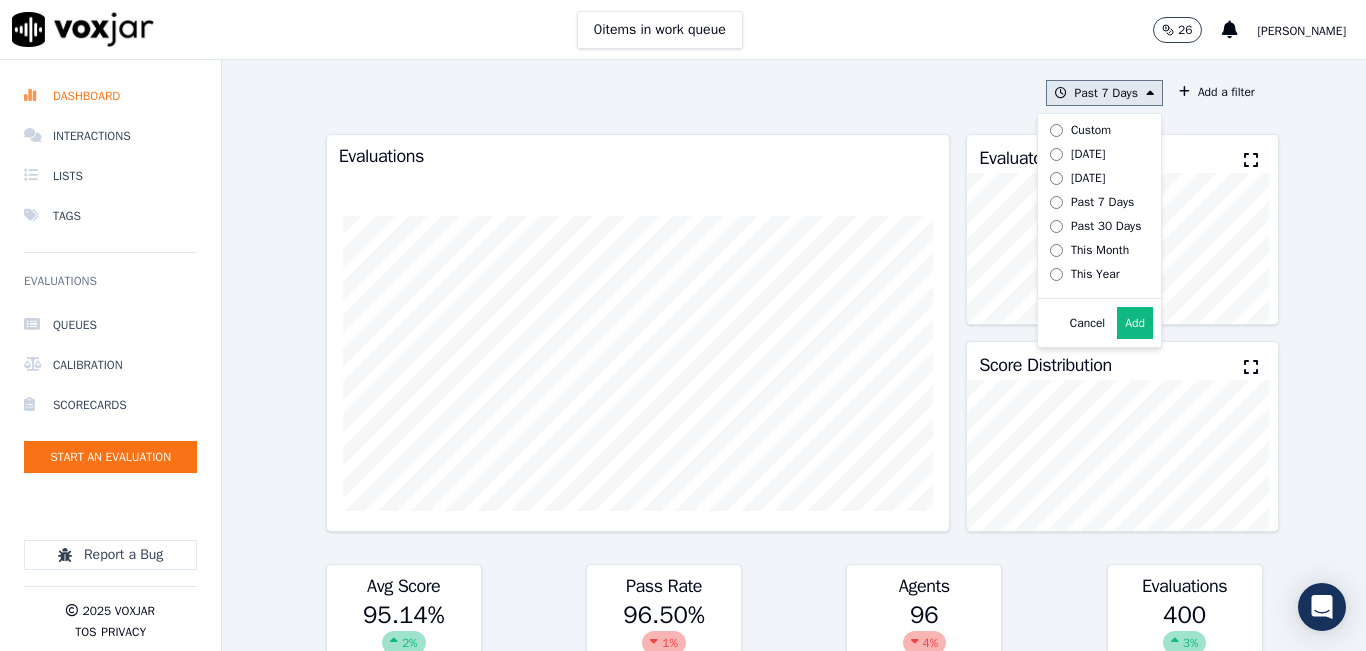 click on "[DATE]" at bounding box center [1088, 154] 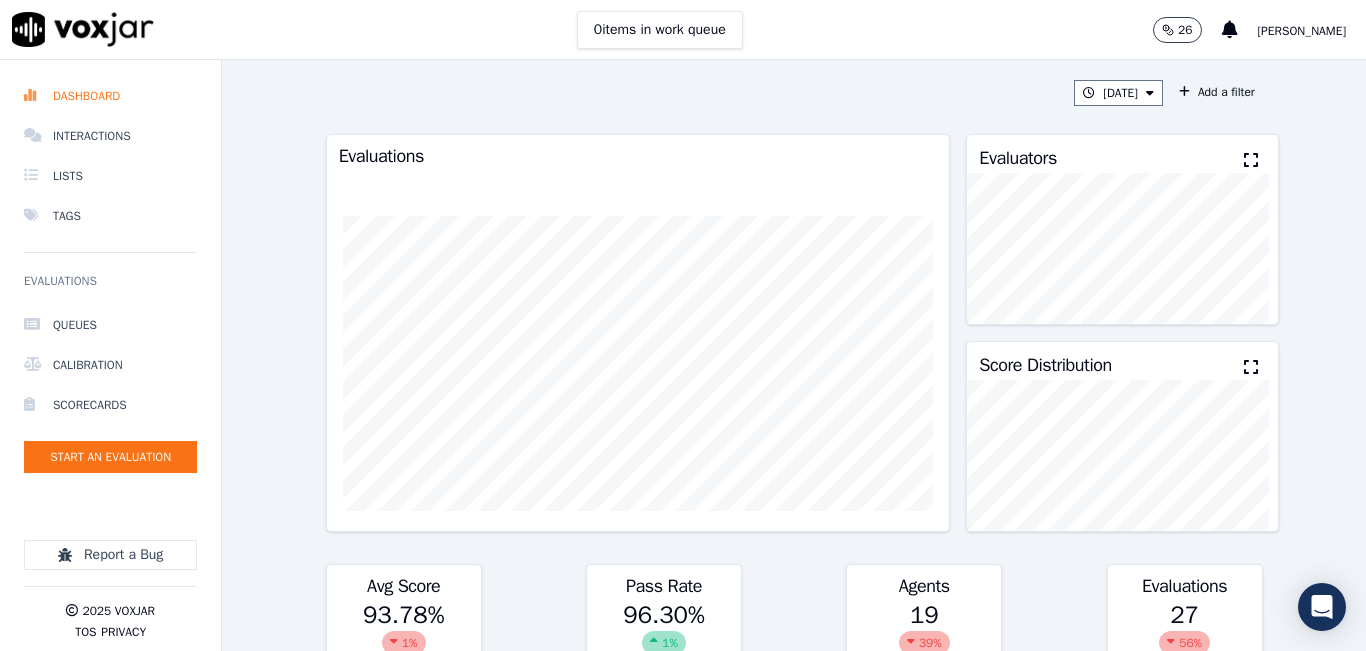 click at bounding box center [1251, 160] 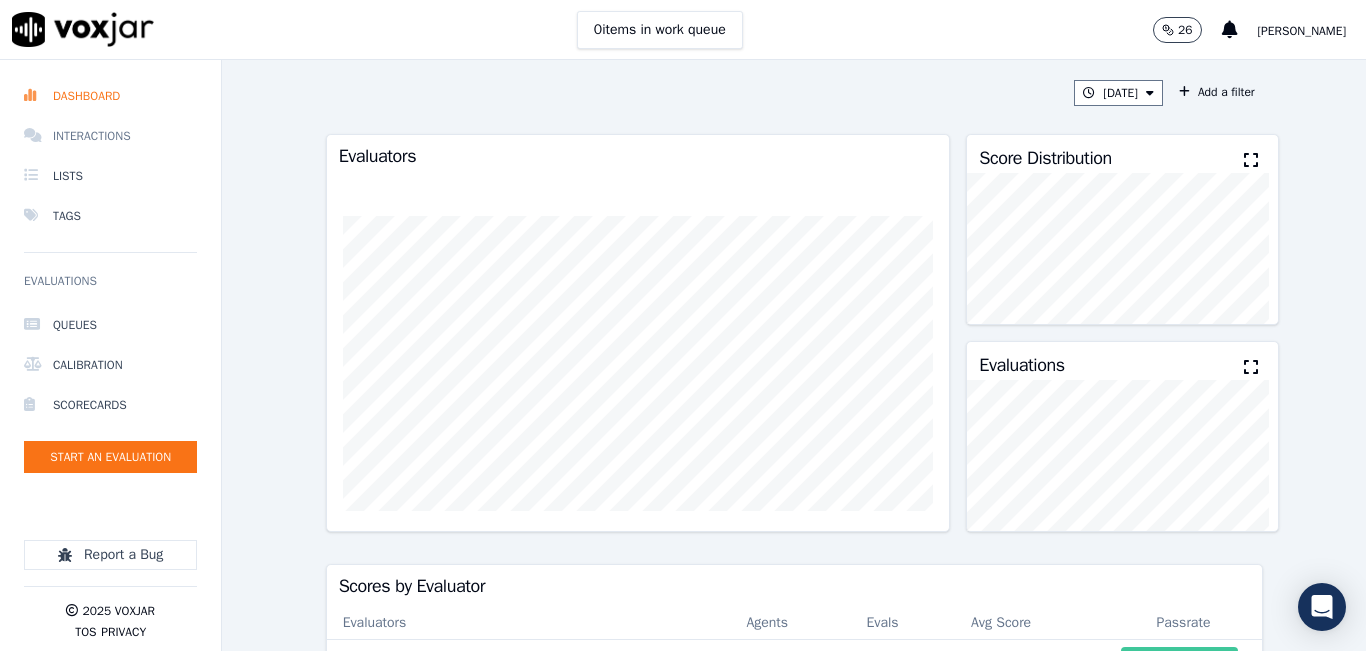 click on "Interactions" at bounding box center [110, 136] 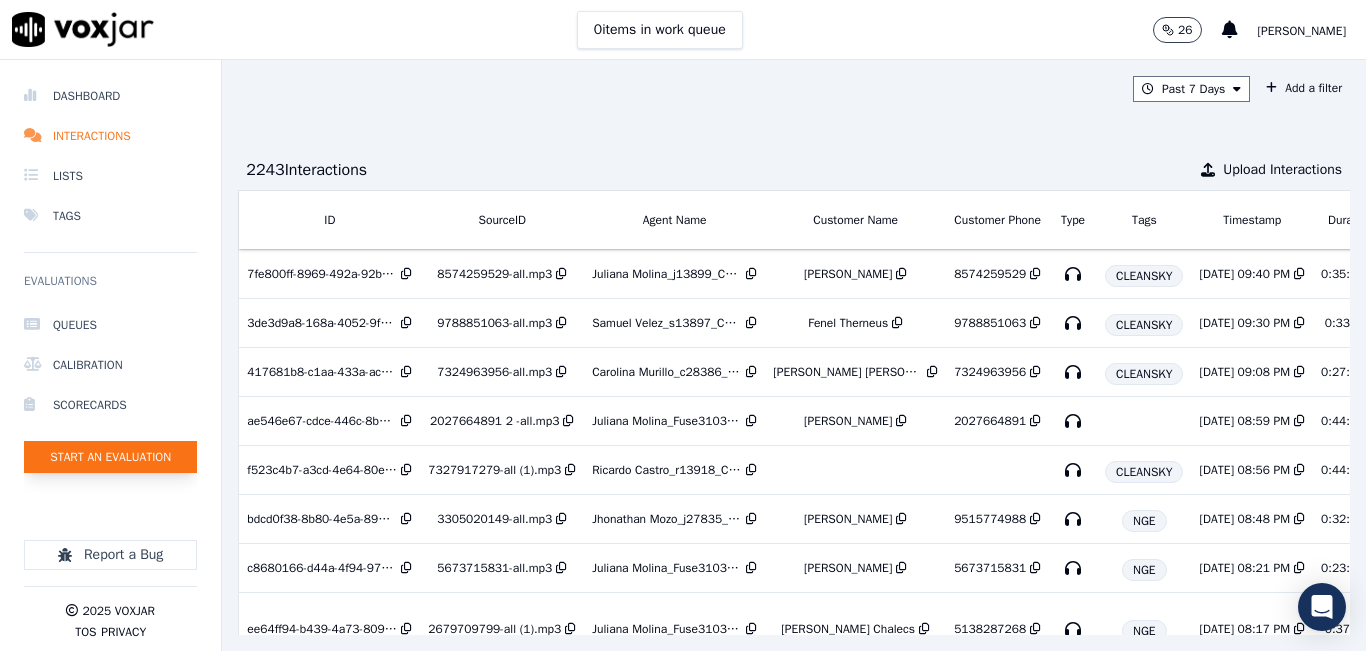 click on "Start an Evaluation" 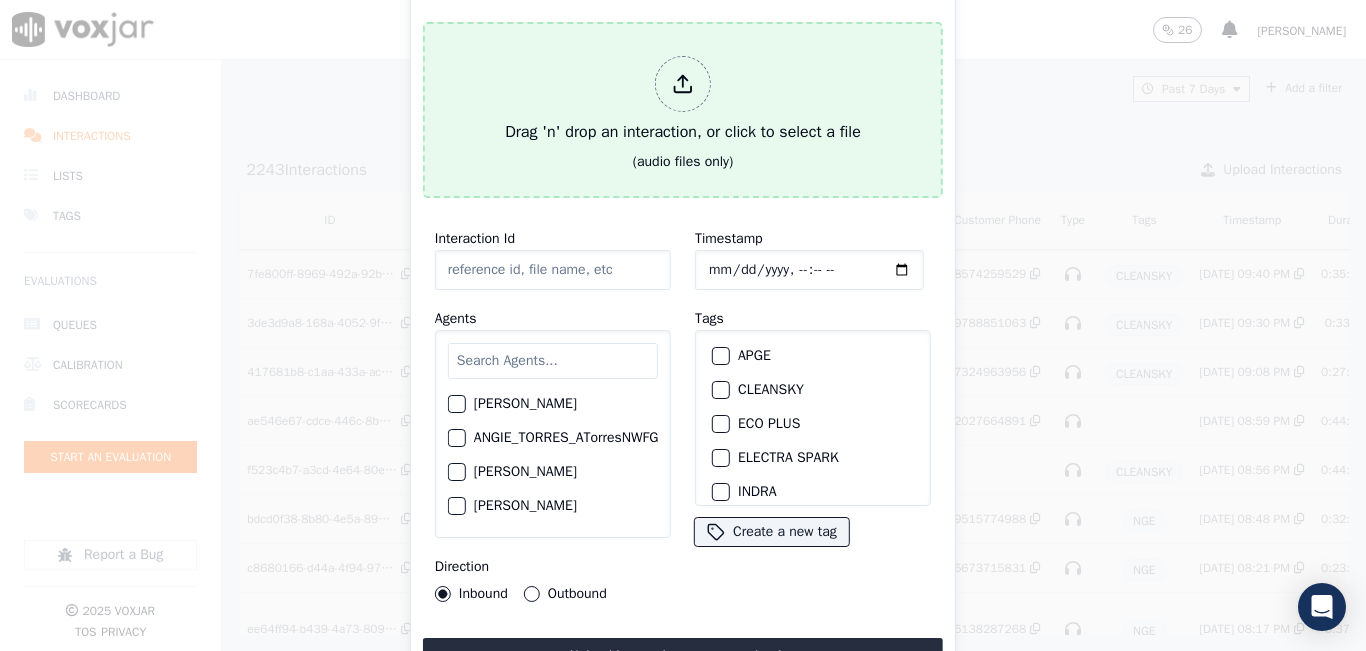 click on "Drag 'n' drop an interaction, or click to select a file" at bounding box center [683, 100] 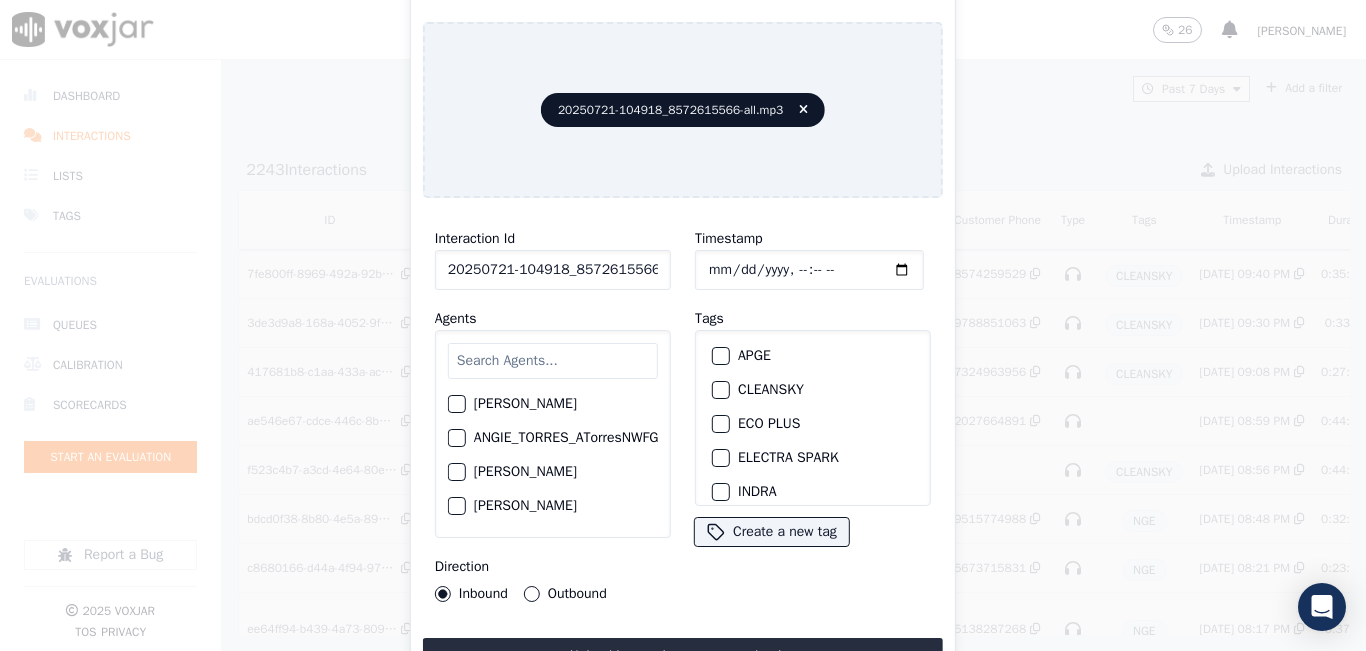 click at bounding box center (553, 361) 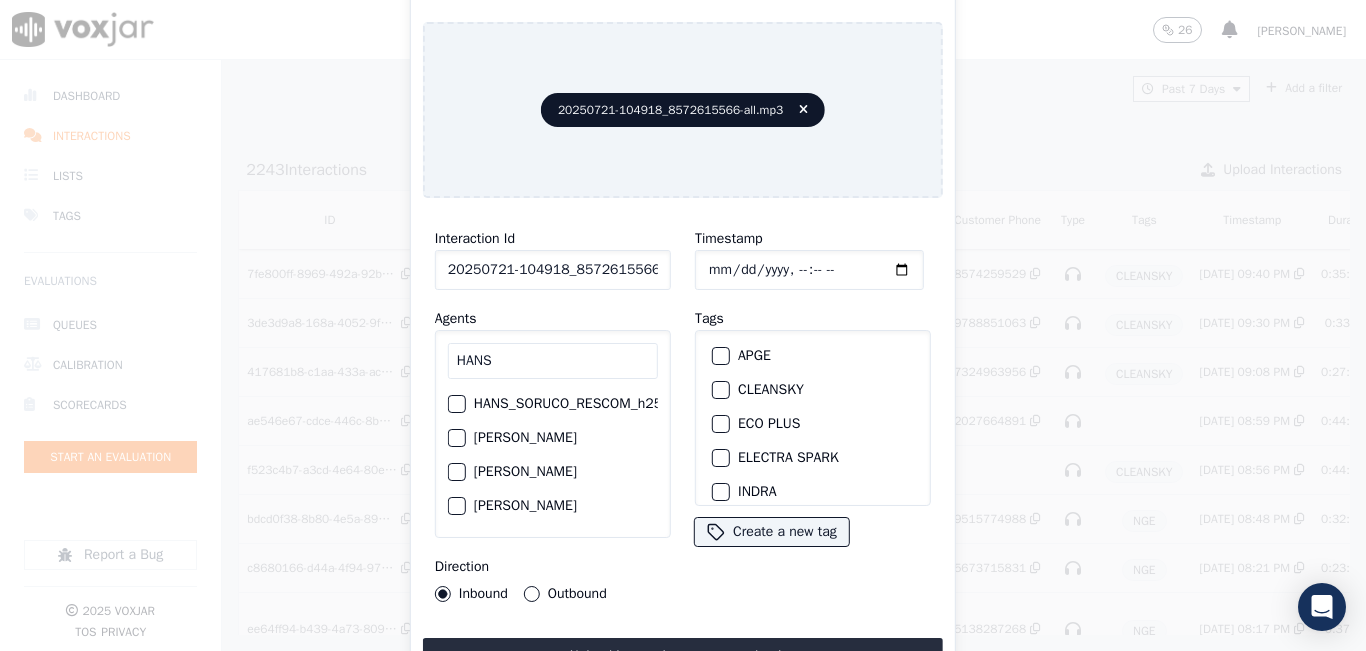 type on "HANS" 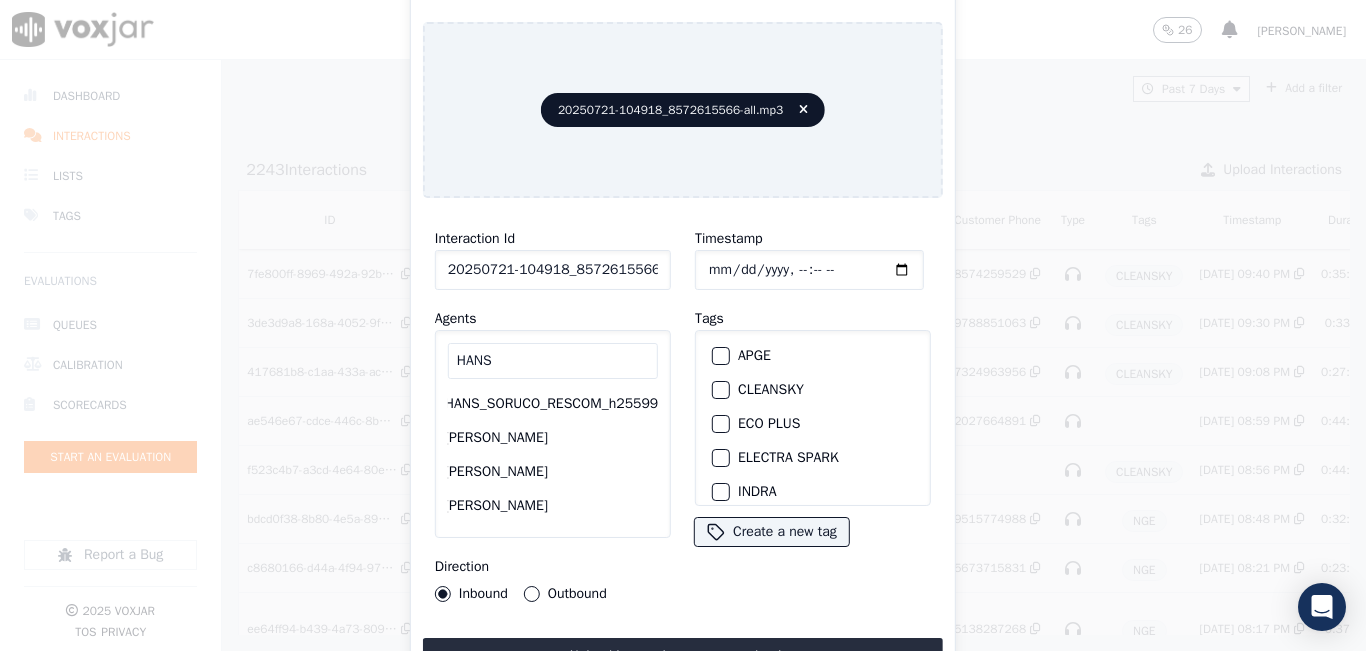 scroll, scrollTop: 0, scrollLeft: 52, axis: horizontal 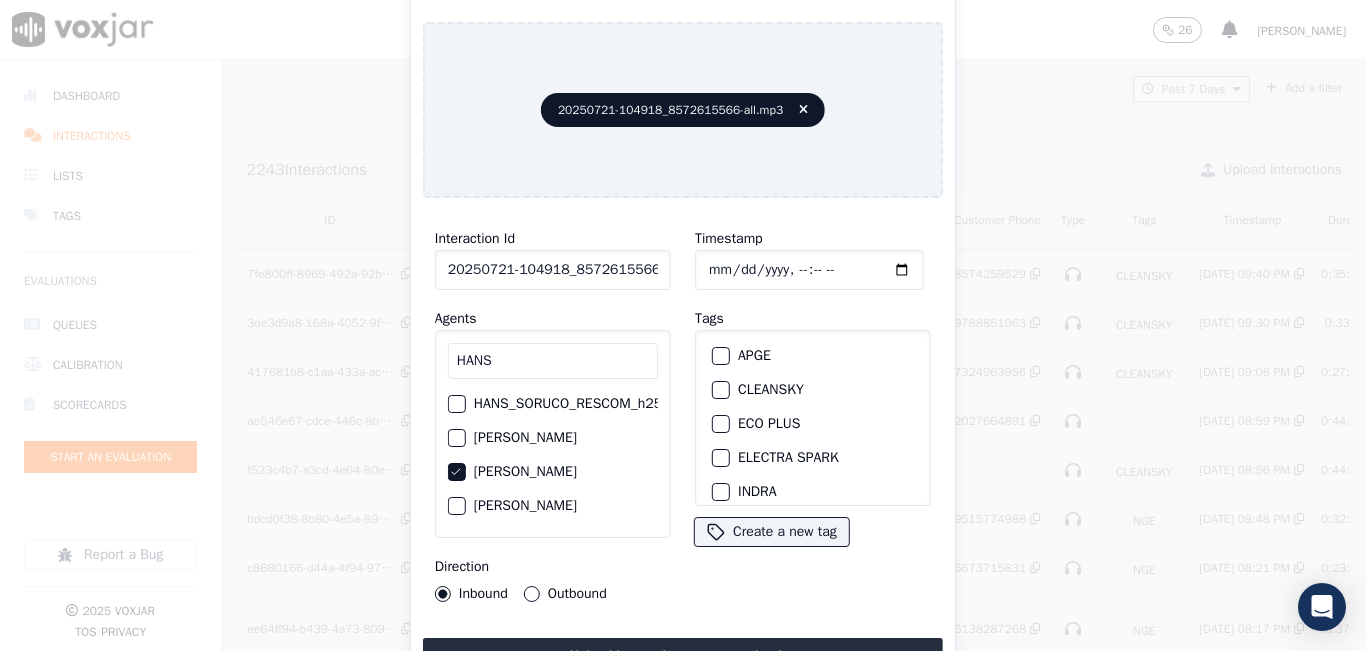 click on "Outbound" at bounding box center [532, 594] 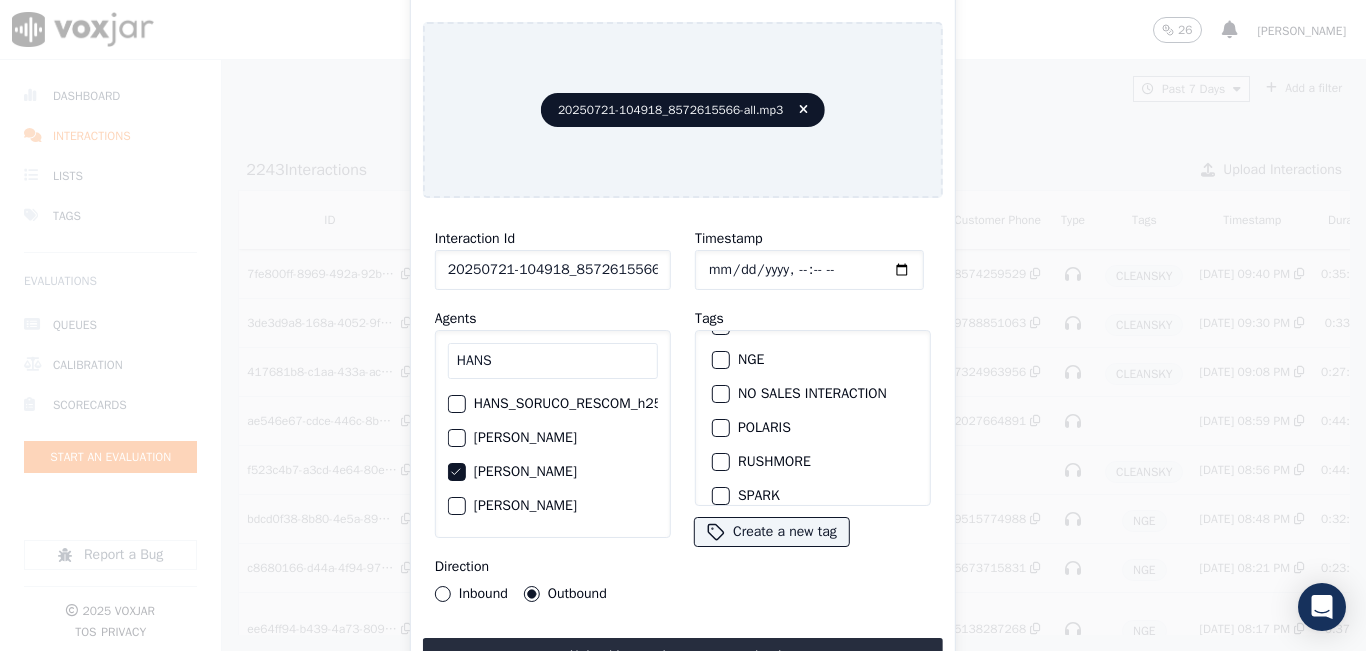 scroll, scrollTop: 300, scrollLeft: 0, axis: vertical 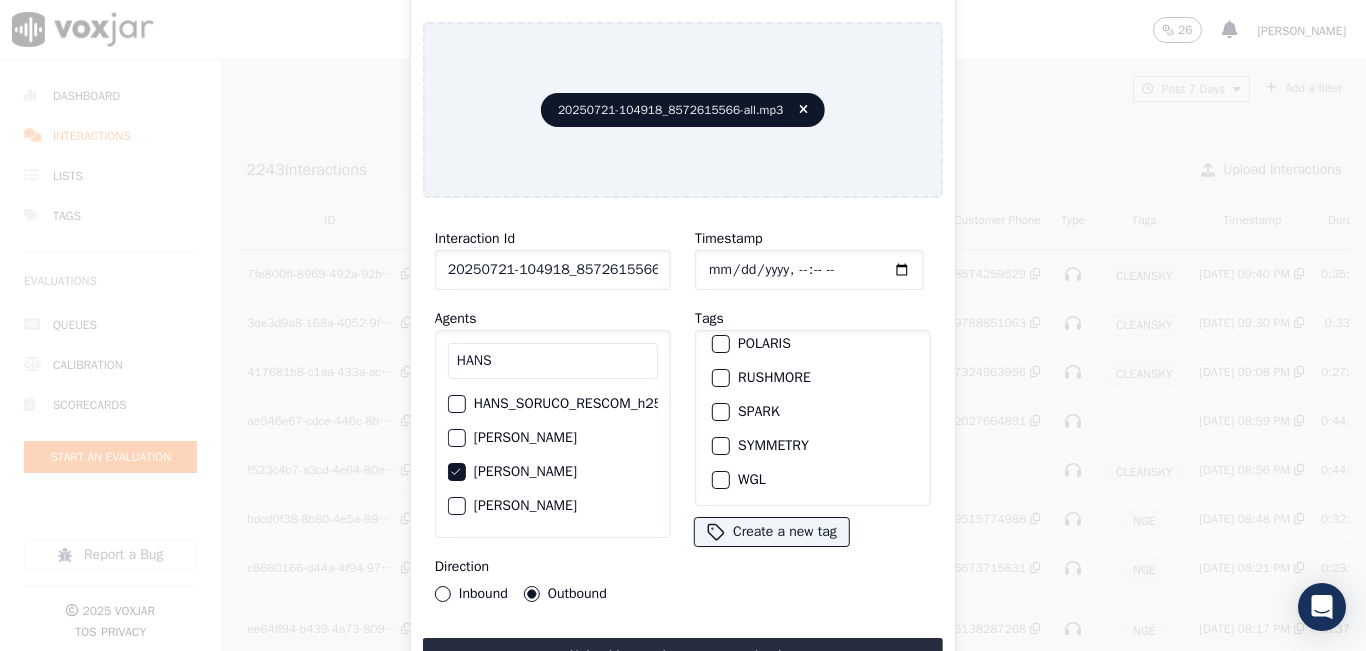 click at bounding box center (720, 412) 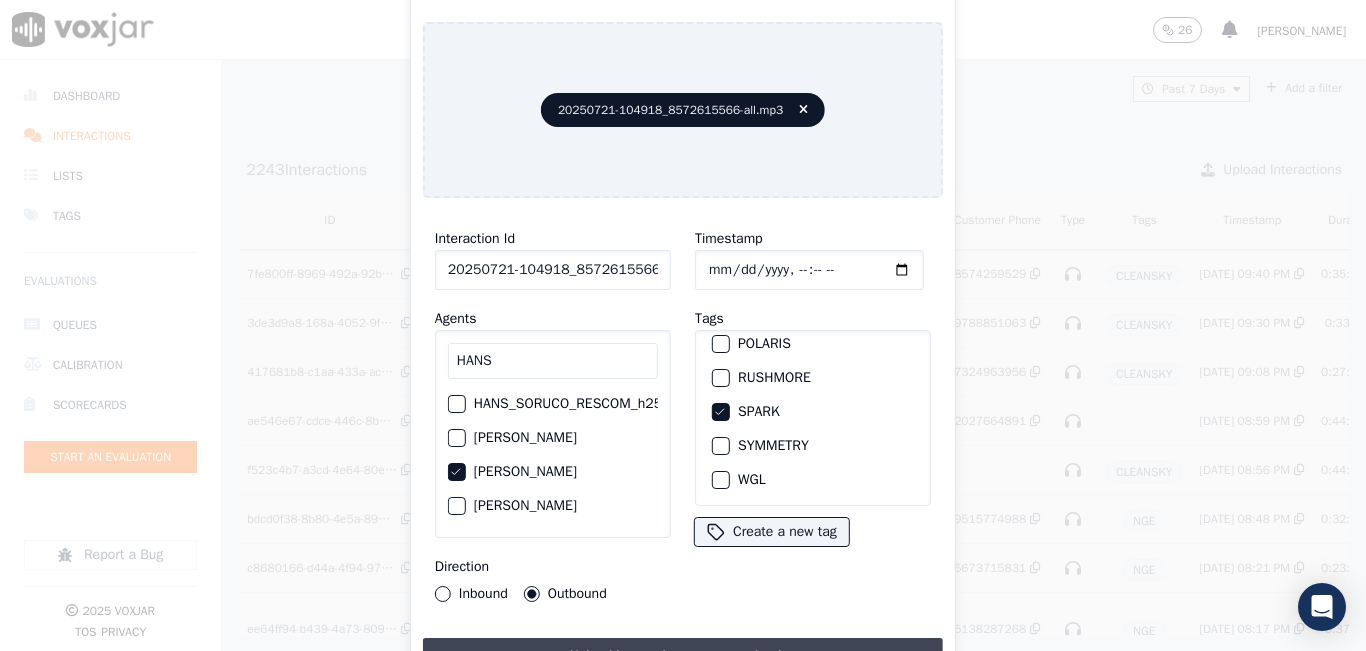 click on "Upload interaction to start evaluation" at bounding box center [683, 656] 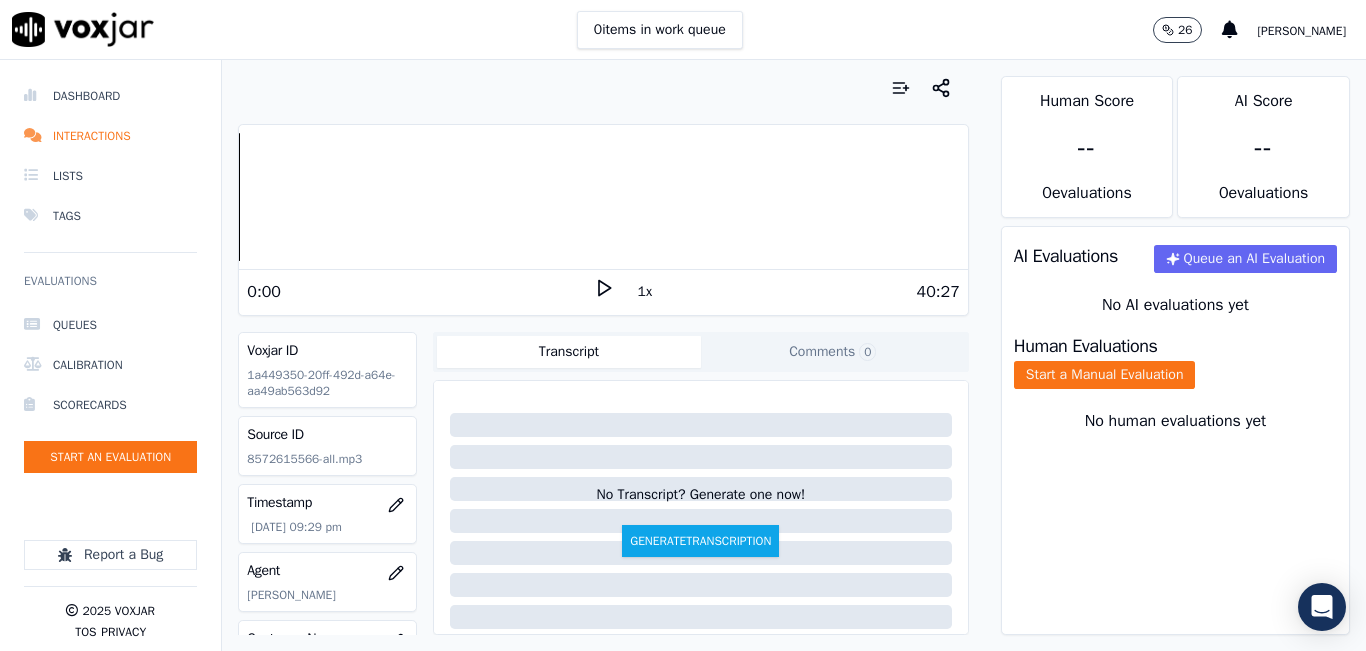 click 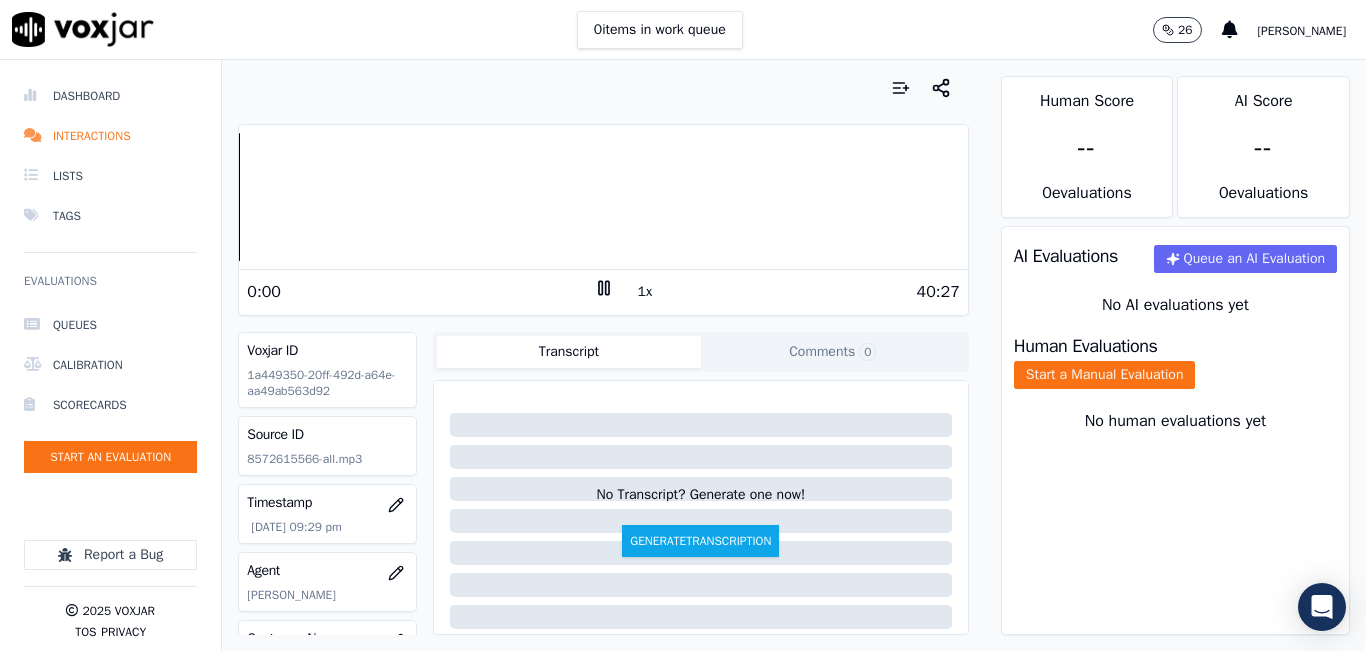 click on "1x" at bounding box center [645, 292] 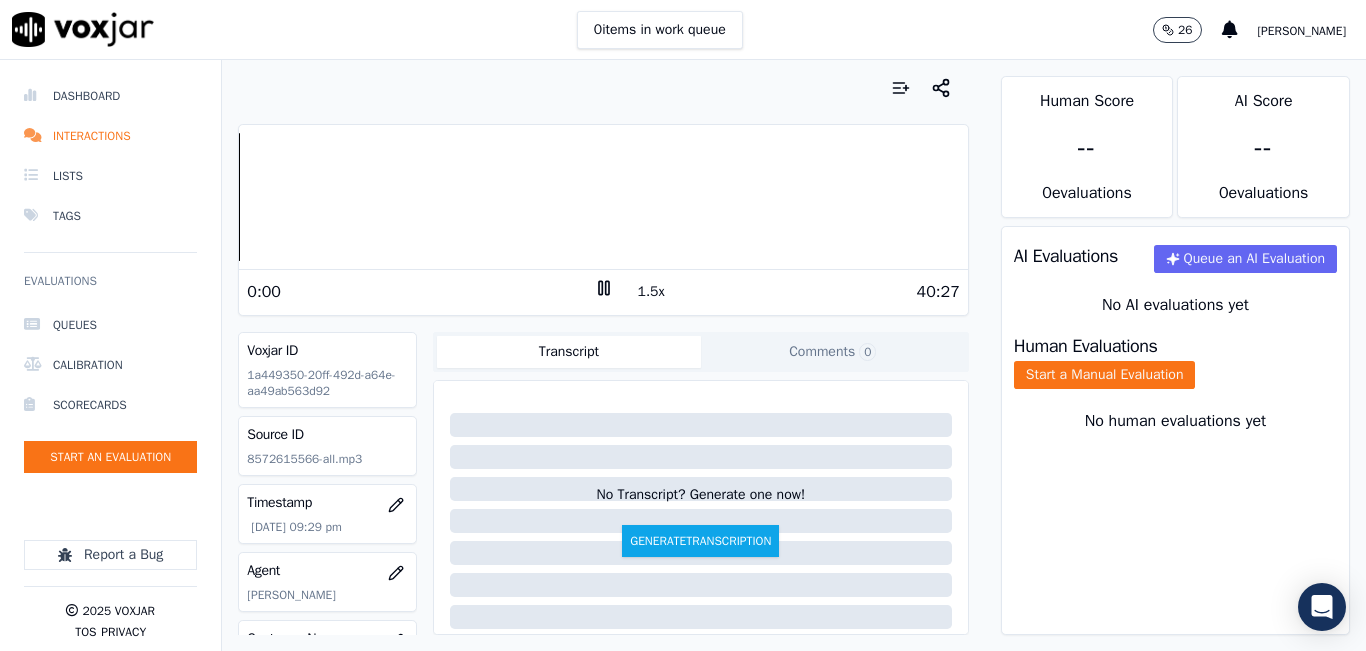 click on "1.5x" at bounding box center [651, 292] 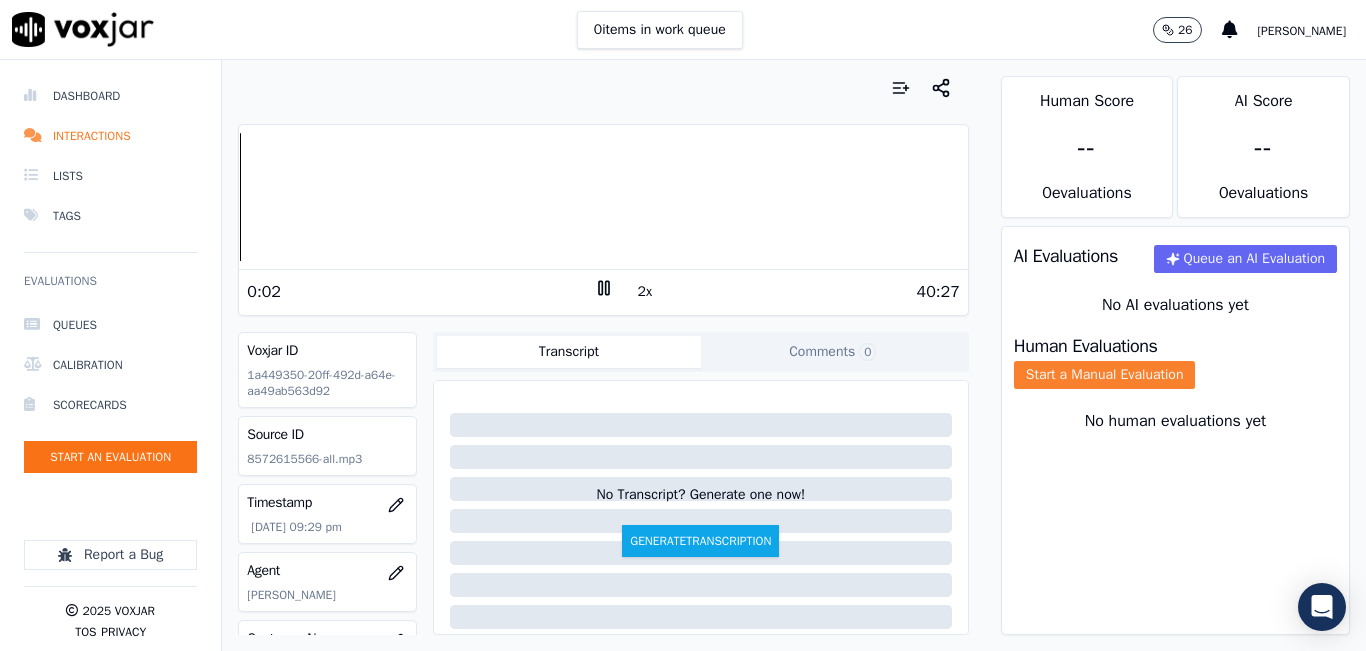 click on "Start a Manual Evaluation" 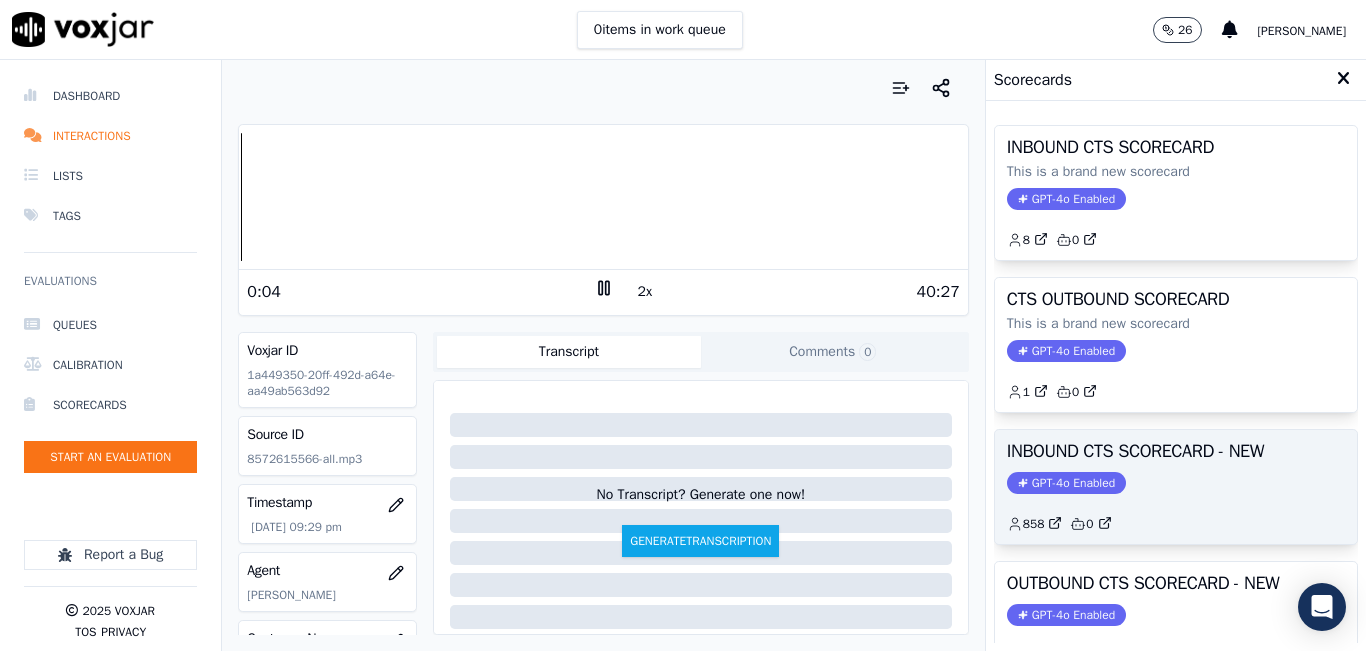 scroll, scrollTop: 100, scrollLeft: 0, axis: vertical 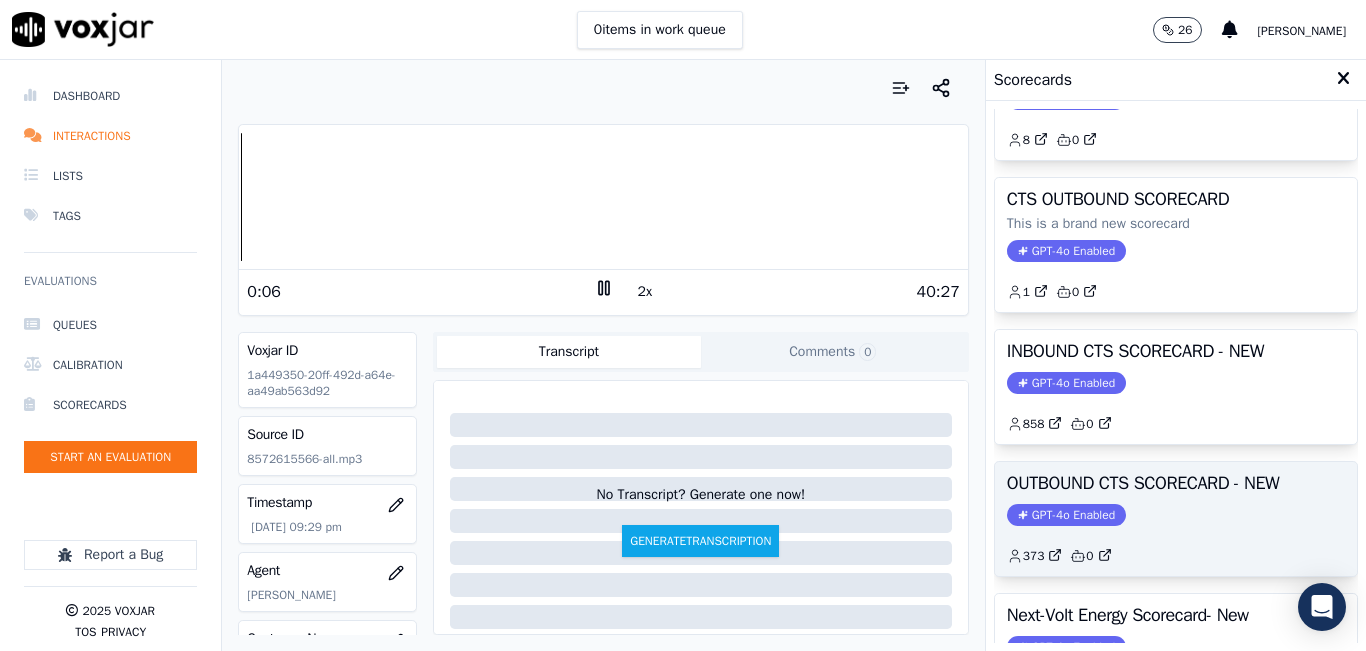 click on "GPT-4o Enabled" 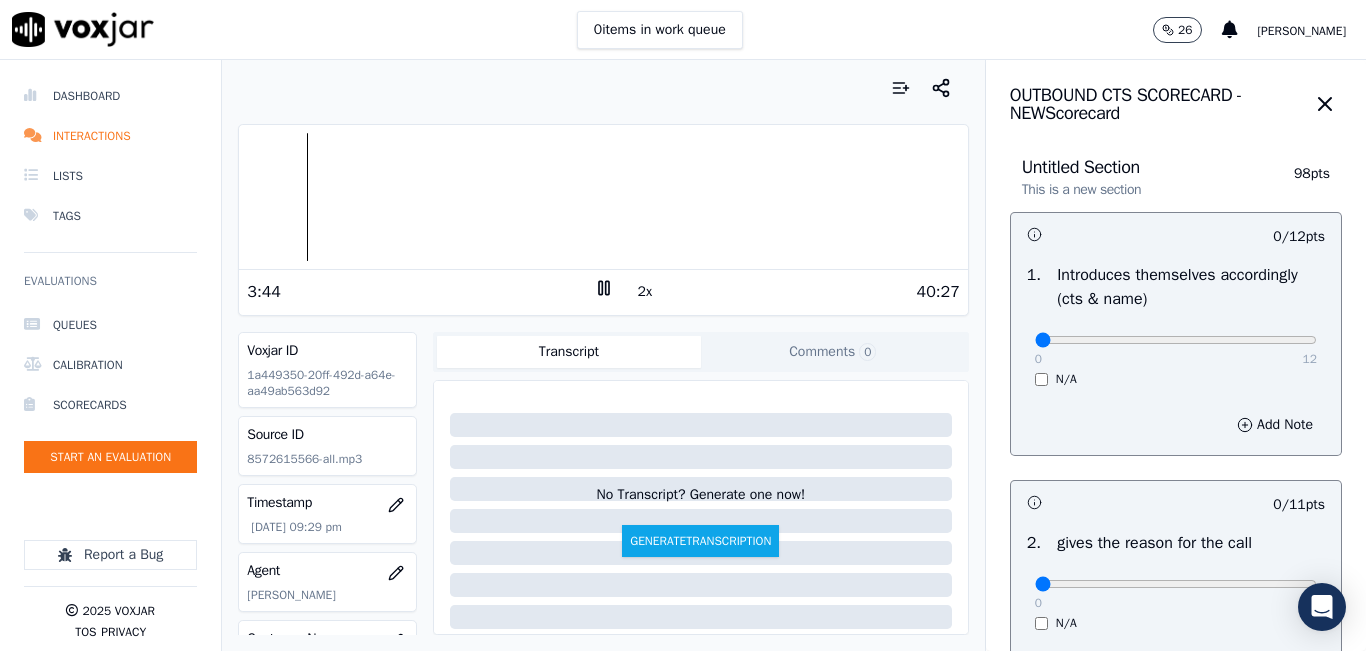 scroll, scrollTop: 200, scrollLeft: 0, axis: vertical 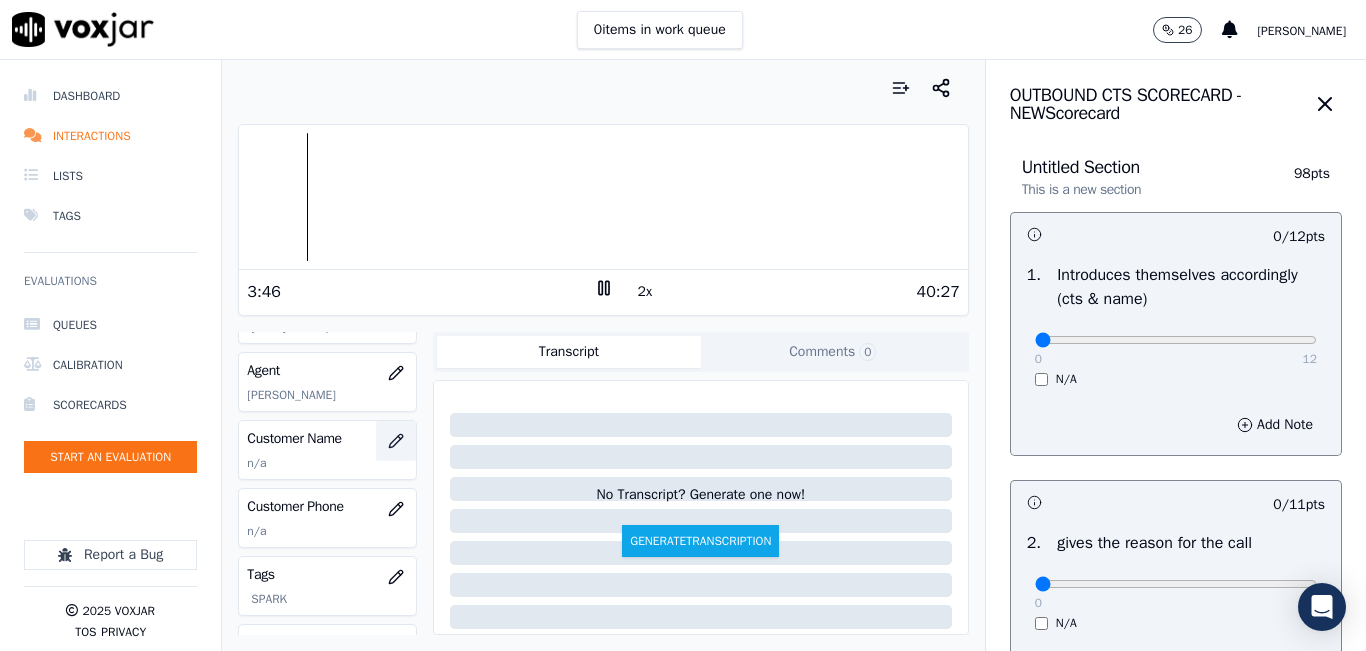 click 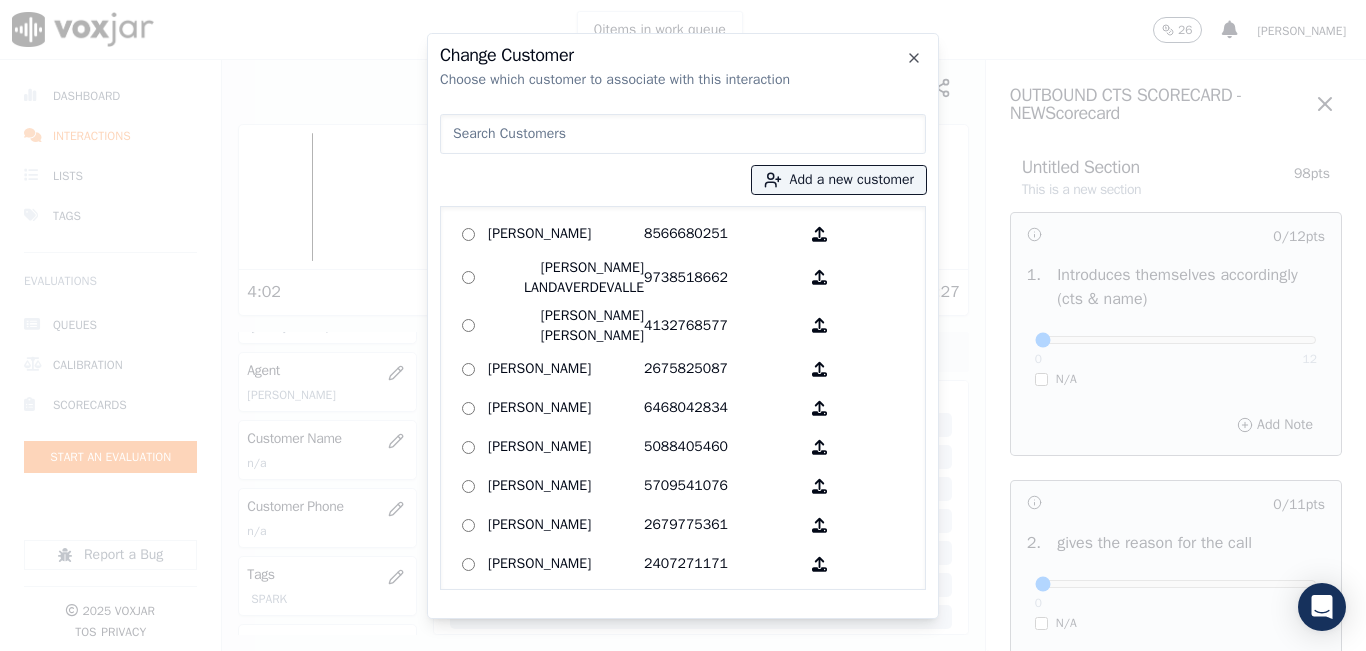 click at bounding box center [683, 134] 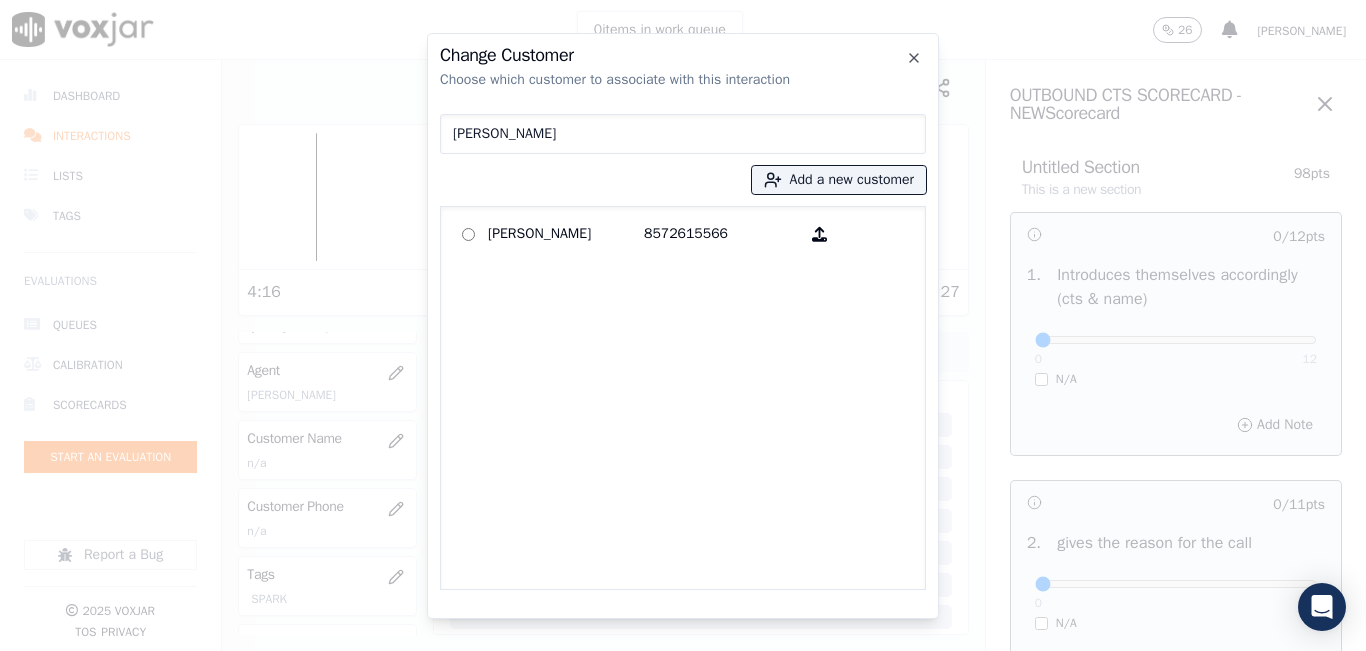 type on "ITALO MONTENEGRO" 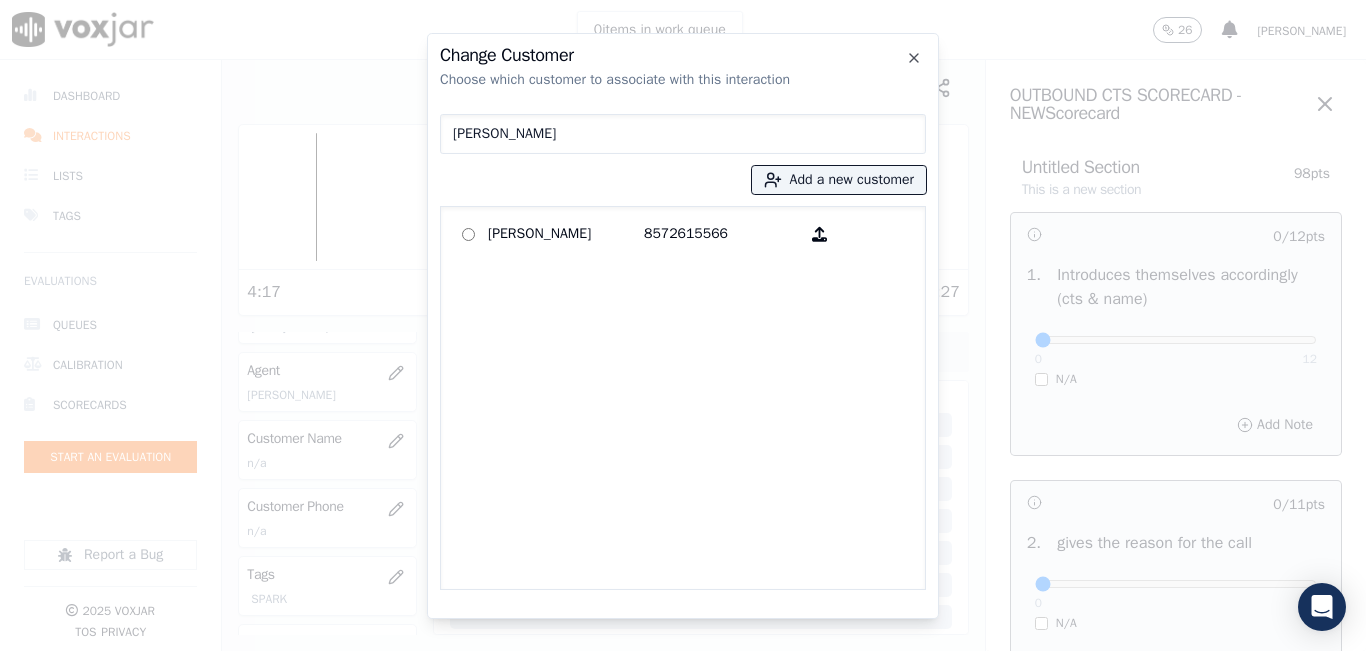 type 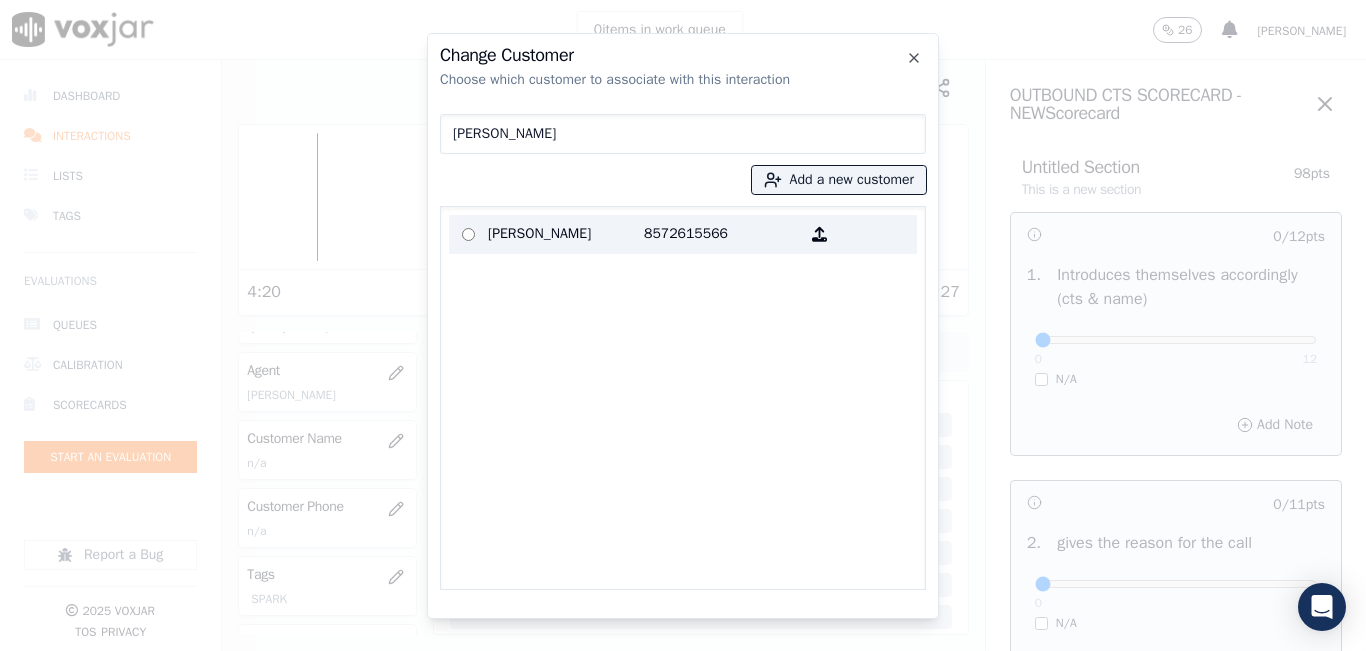 click on "Italo Montenegro" at bounding box center [566, 234] 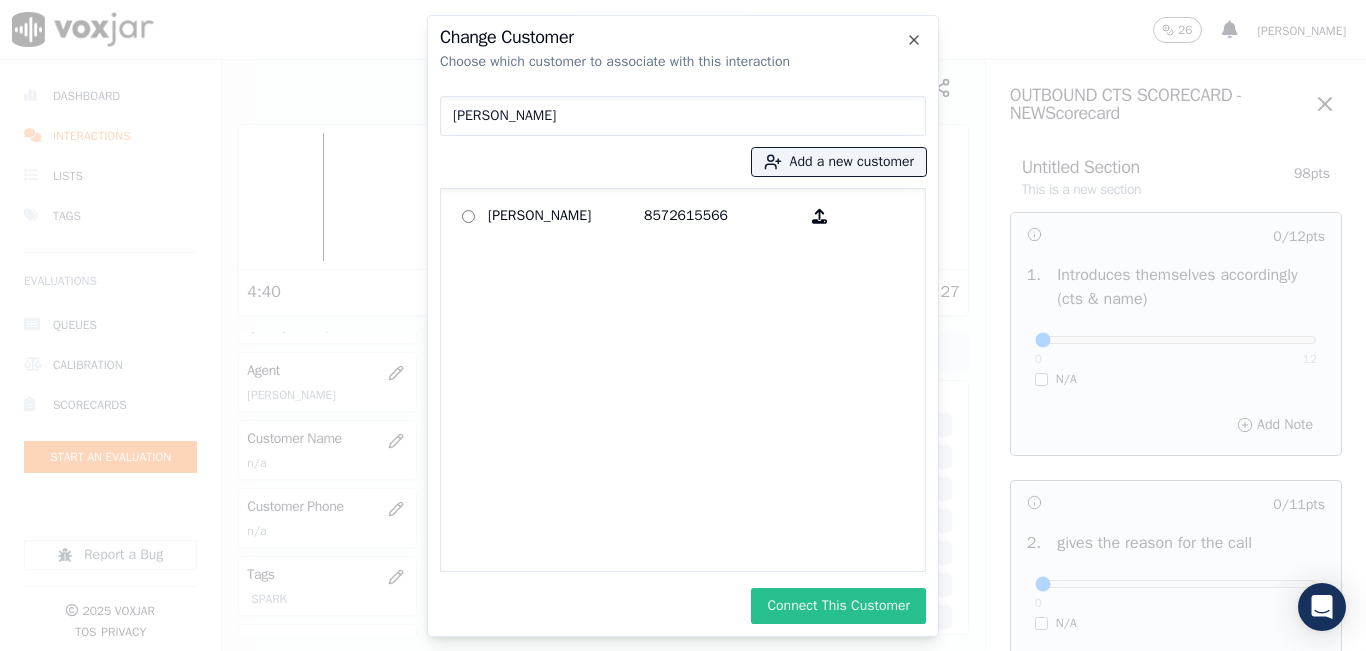 click on "Connect This Customer" at bounding box center [838, 606] 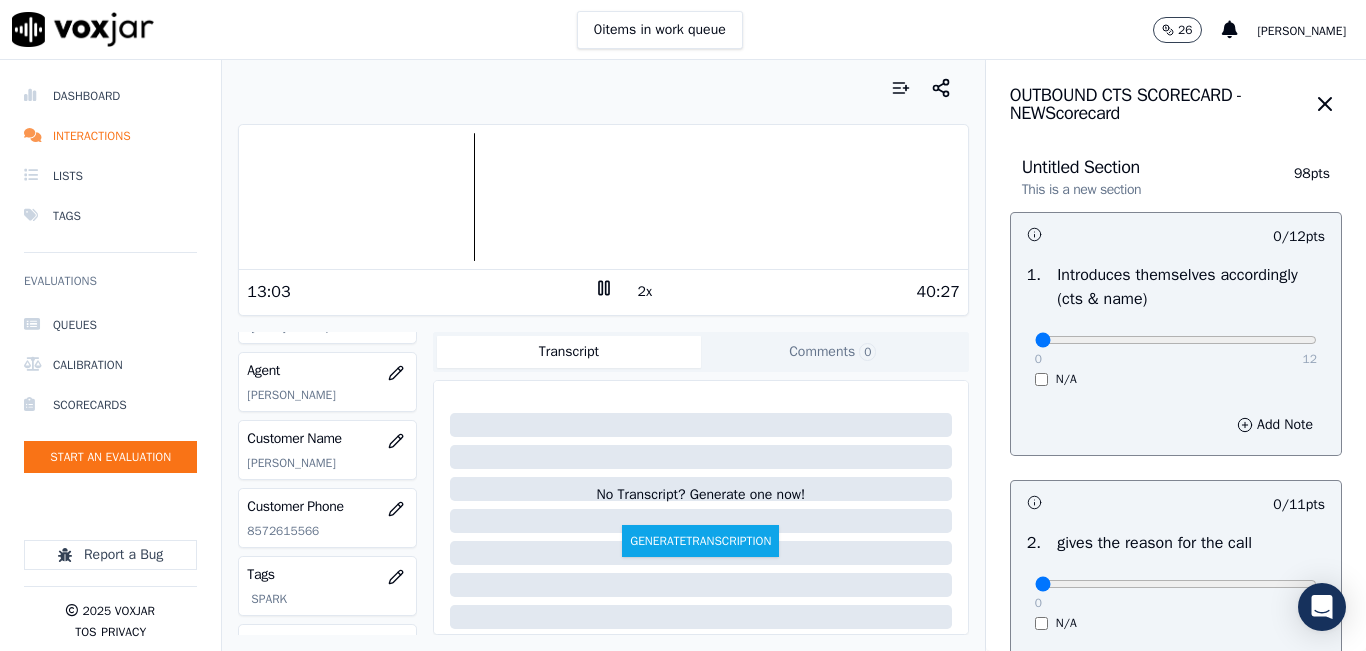 click at bounding box center (603, 197) 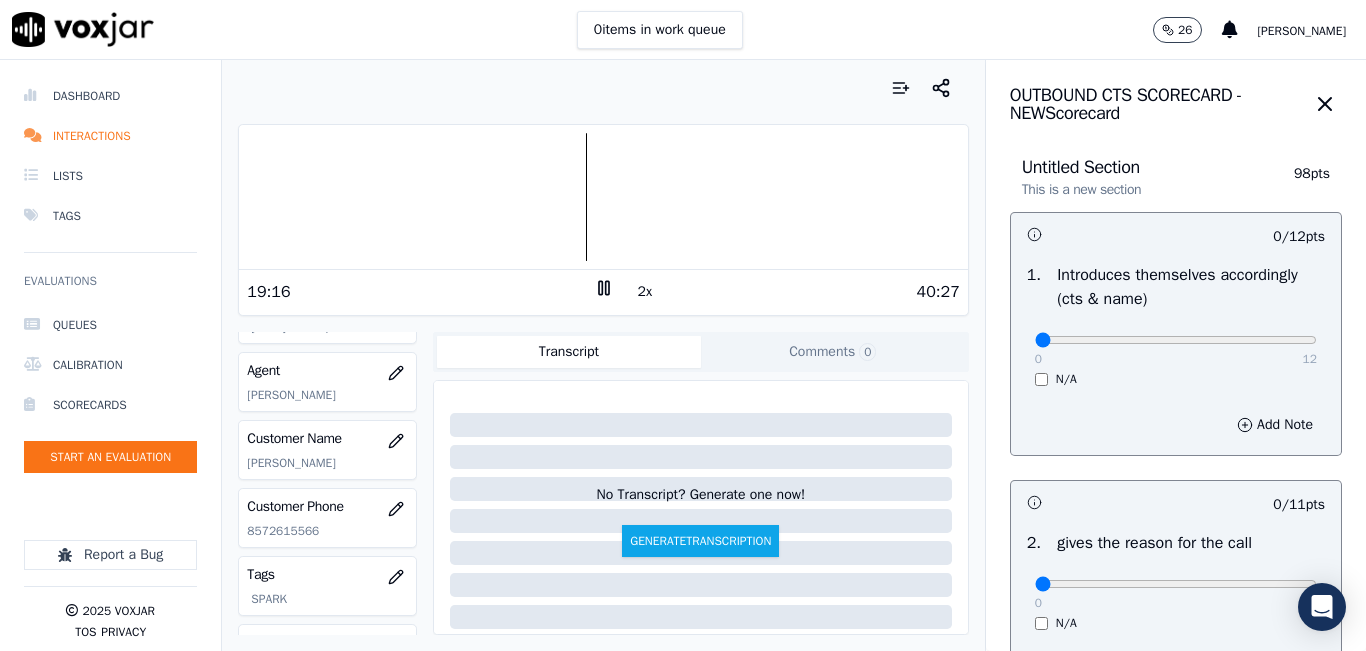 click at bounding box center [603, 197] 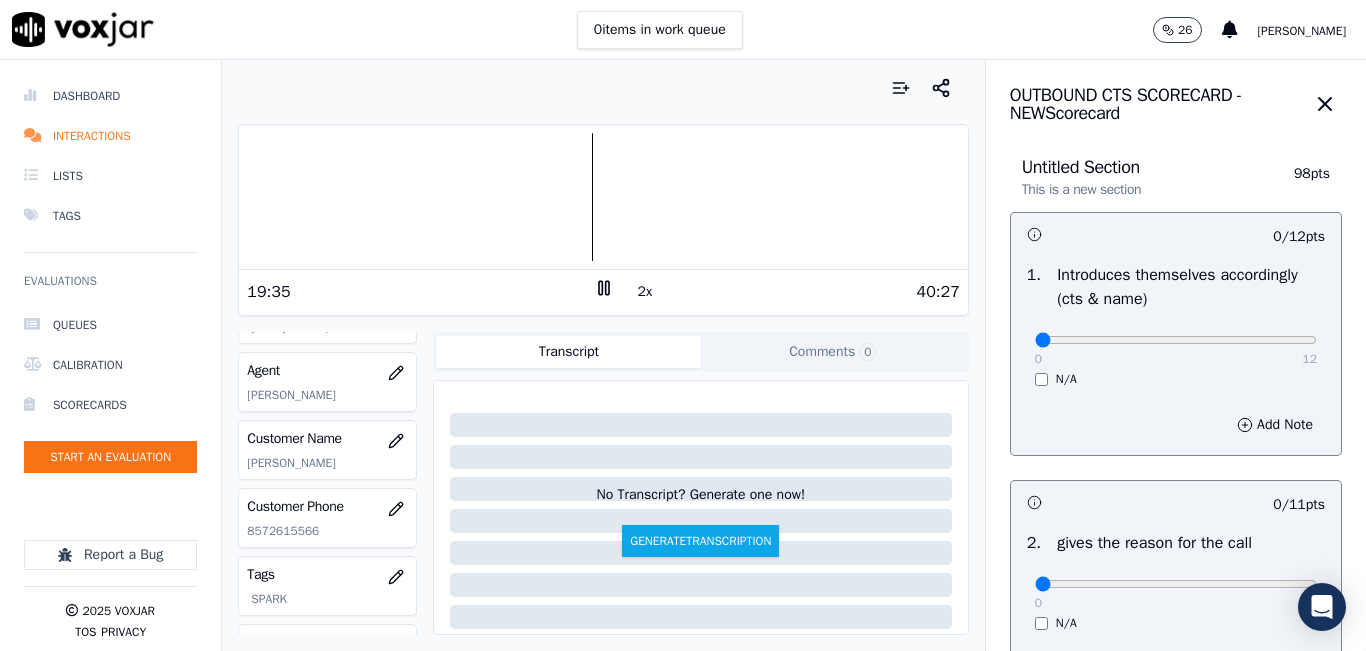 click at bounding box center [603, 197] 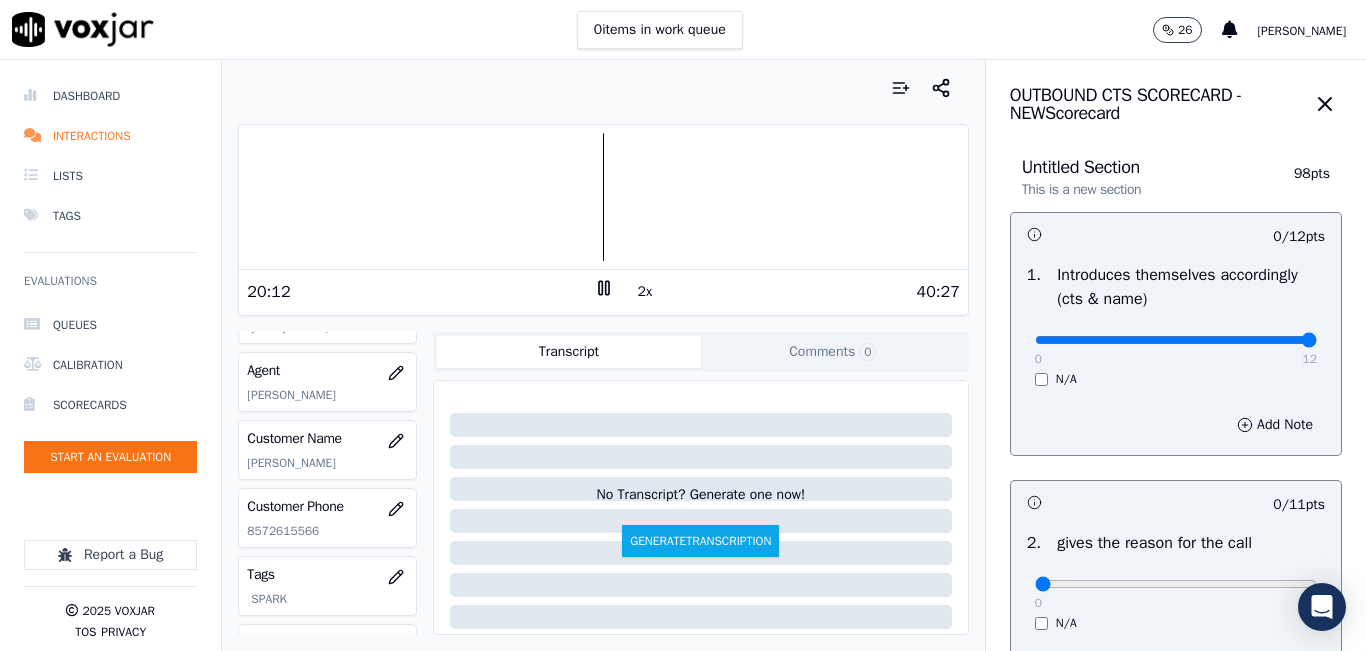 type on "12" 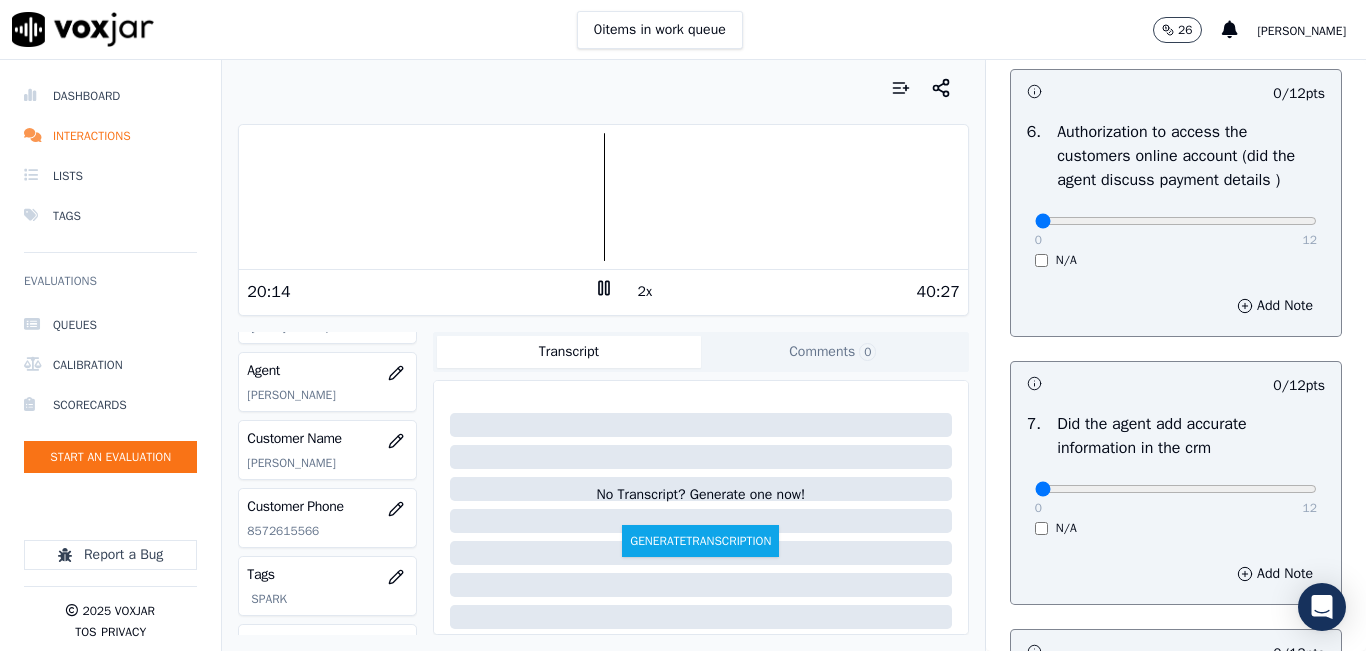 scroll, scrollTop: 1918, scrollLeft: 0, axis: vertical 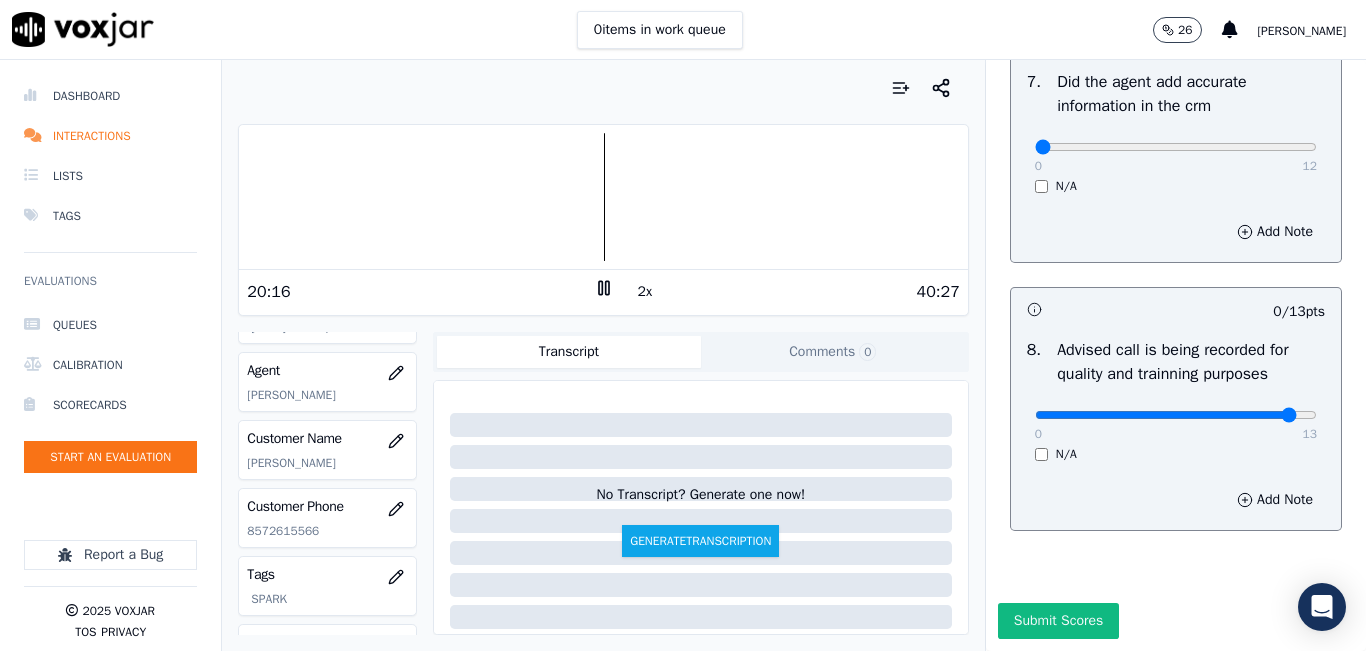 drag, startPoint x: 1247, startPoint y: 366, endPoint x: 1365, endPoint y: 370, distance: 118.06778 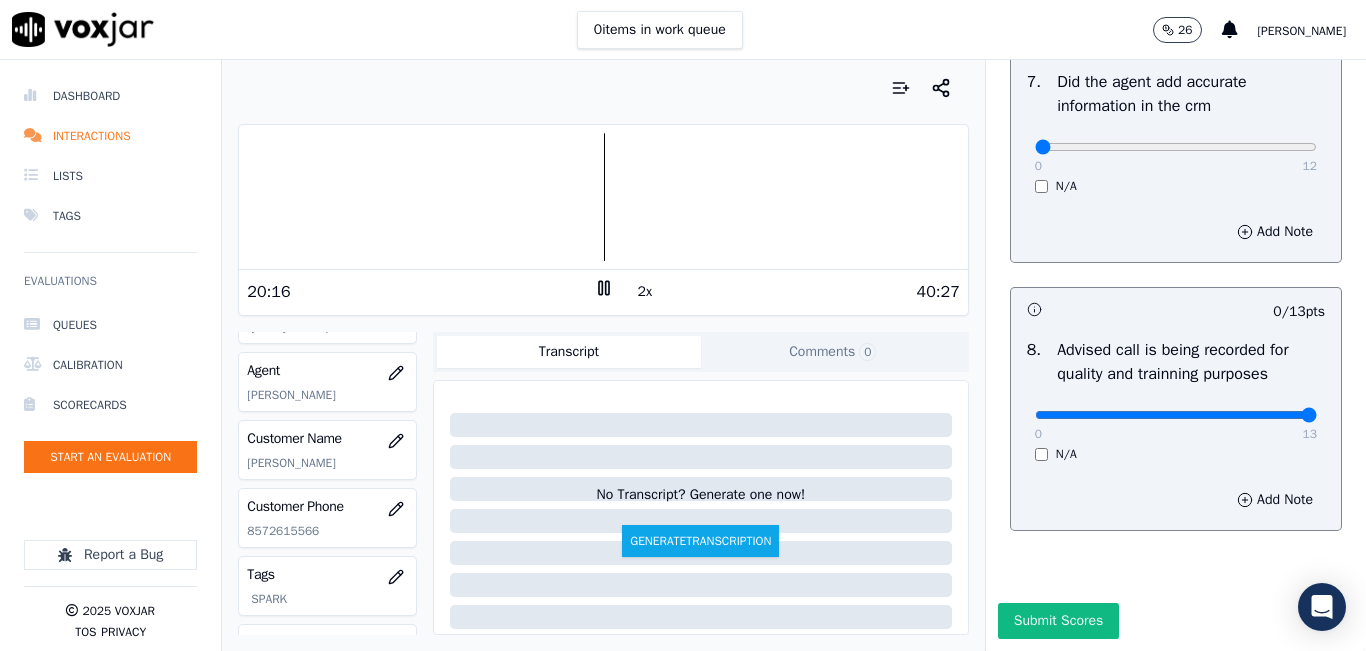 click at bounding box center (1176, -1485) 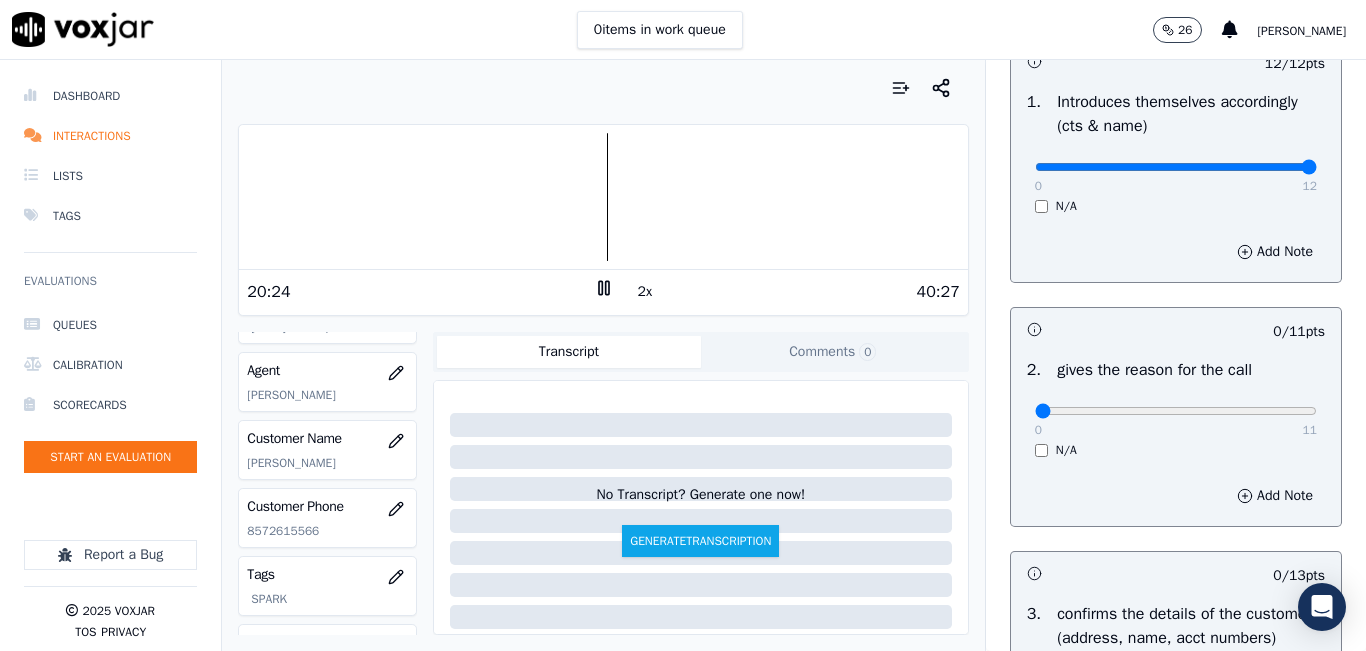 scroll, scrollTop: 200, scrollLeft: 0, axis: vertical 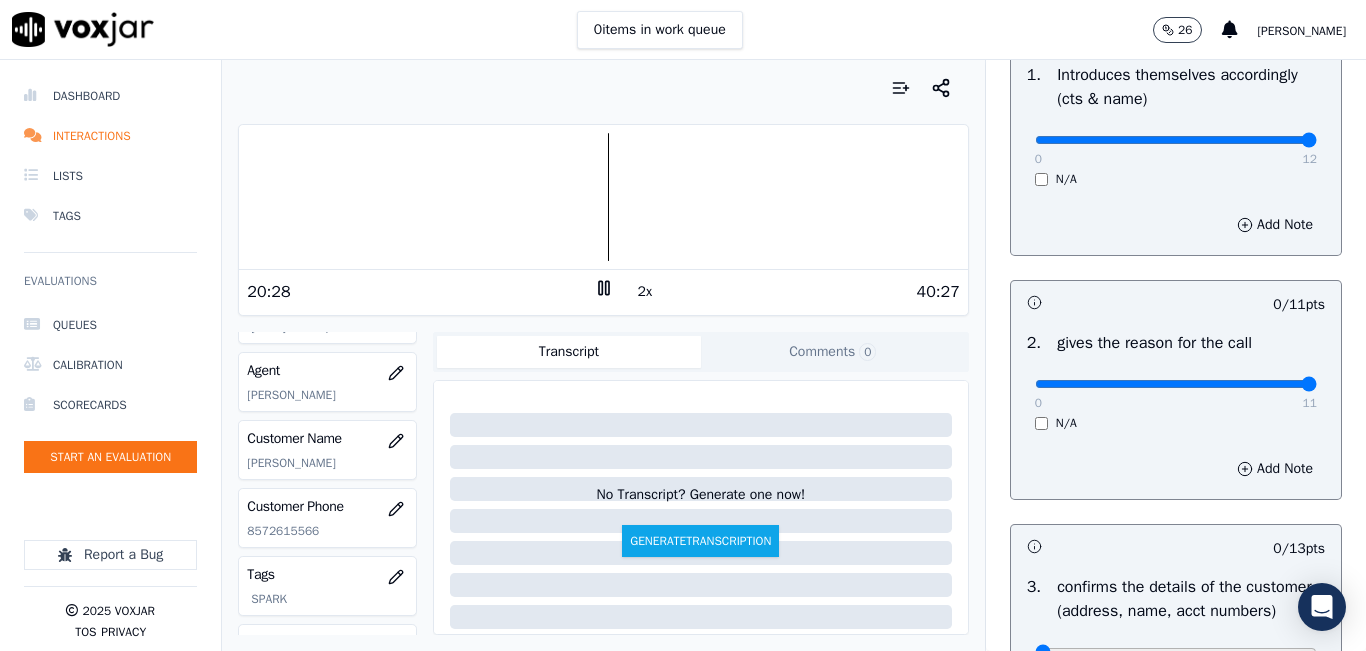 drag, startPoint x: 1235, startPoint y: 382, endPoint x: 1255, endPoint y: 376, distance: 20.880613 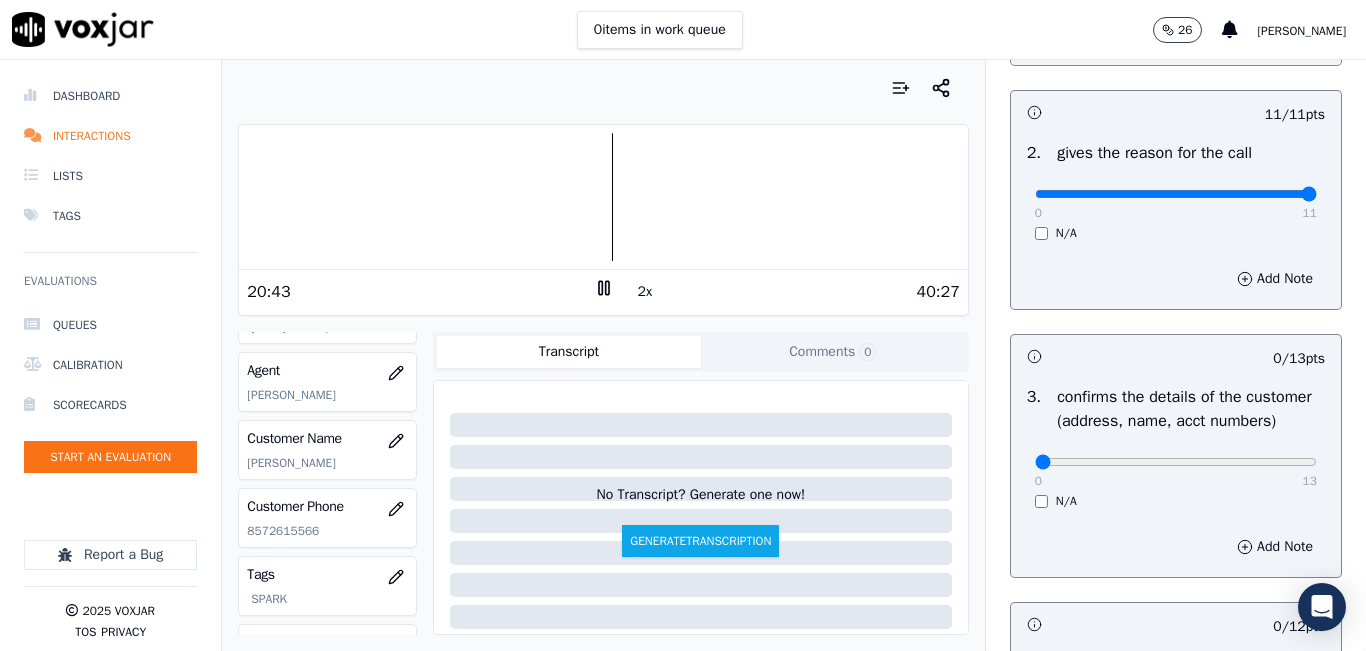 scroll, scrollTop: 400, scrollLeft: 0, axis: vertical 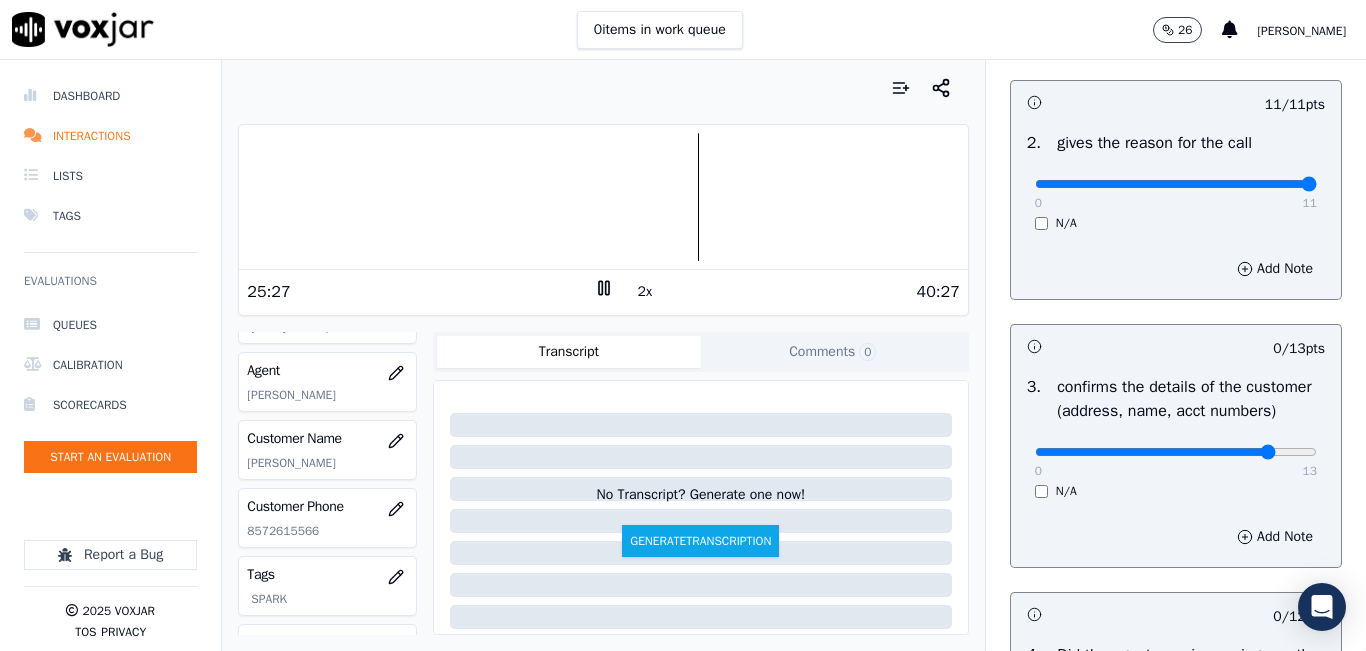 type on "11" 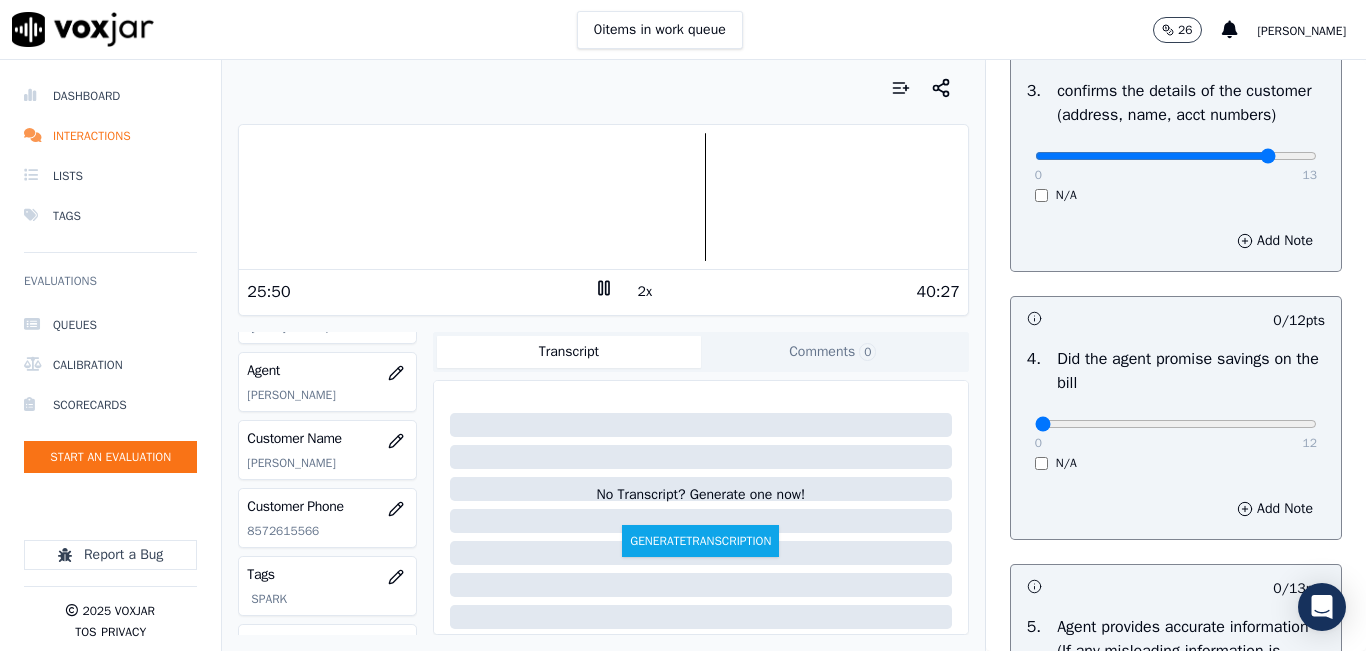 scroll, scrollTop: 700, scrollLeft: 0, axis: vertical 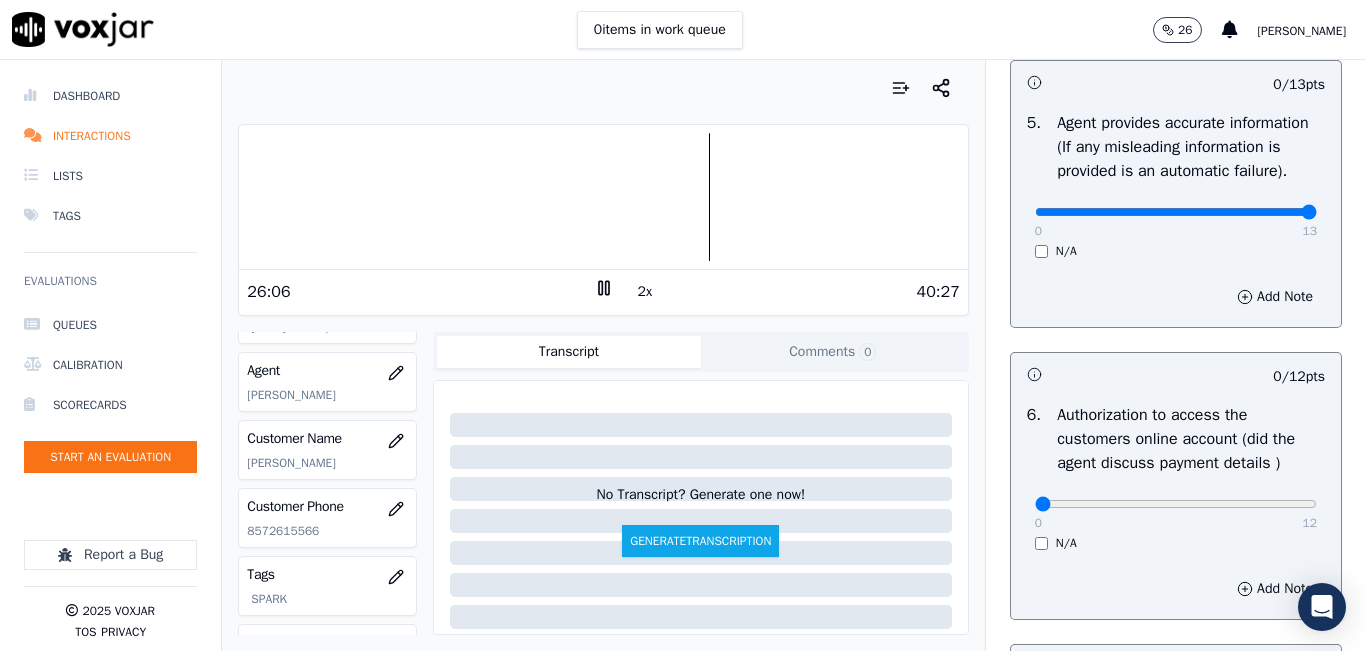 type on "13" 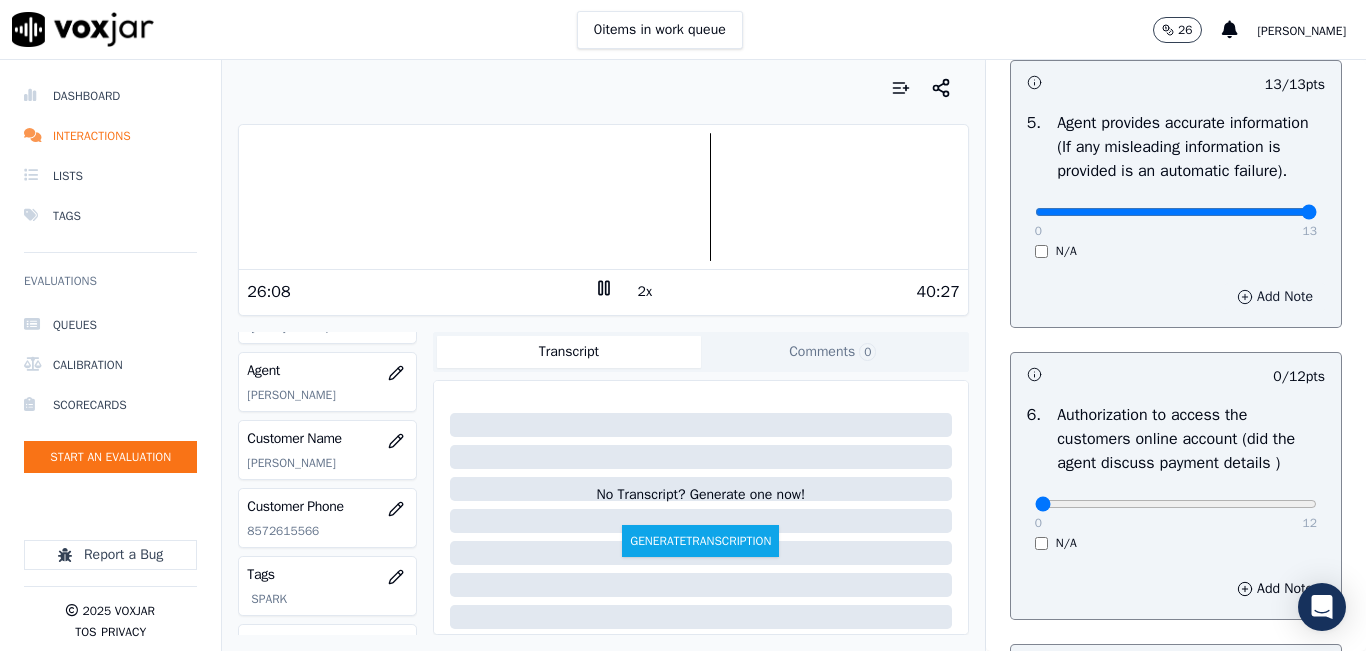 scroll, scrollTop: 1300, scrollLeft: 0, axis: vertical 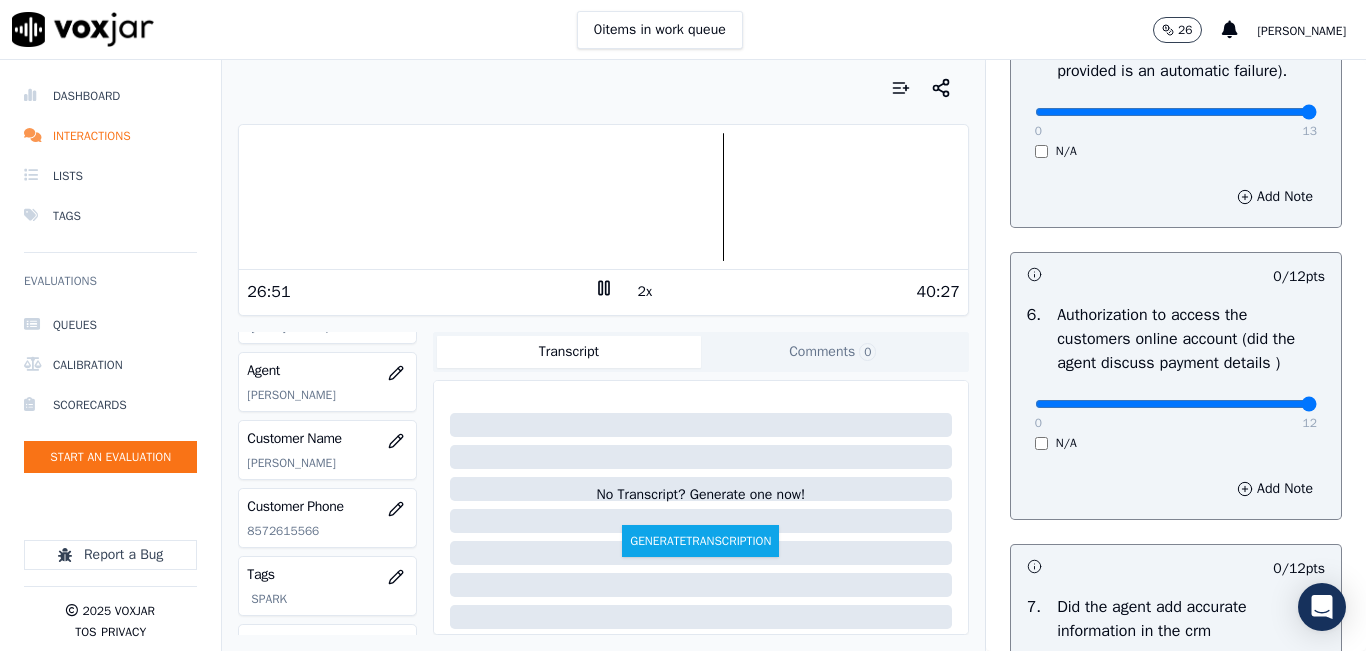 drag, startPoint x: 1270, startPoint y: 450, endPoint x: 1287, endPoint y: 446, distance: 17.464249 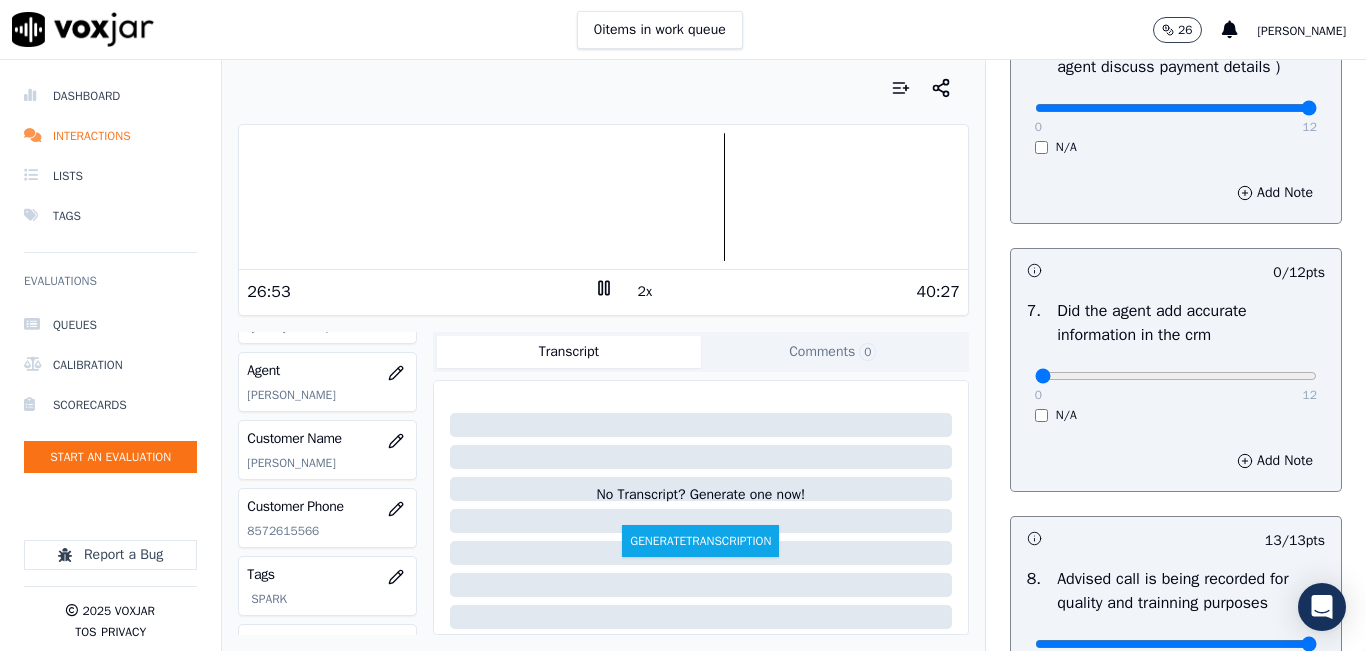 scroll, scrollTop: 1600, scrollLeft: 0, axis: vertical 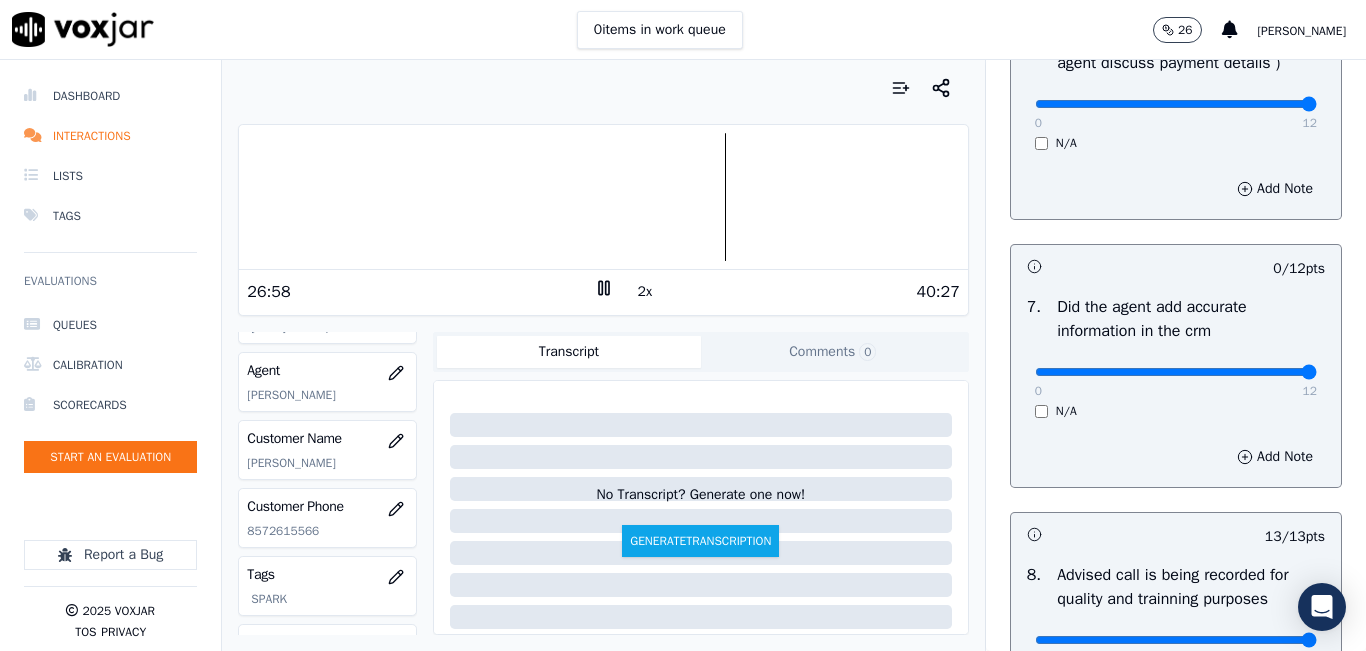drag, startPoint x: 1232, startPoint y: 421, endPoint x: 1286, endPoint y: 420, distance: 54.00926 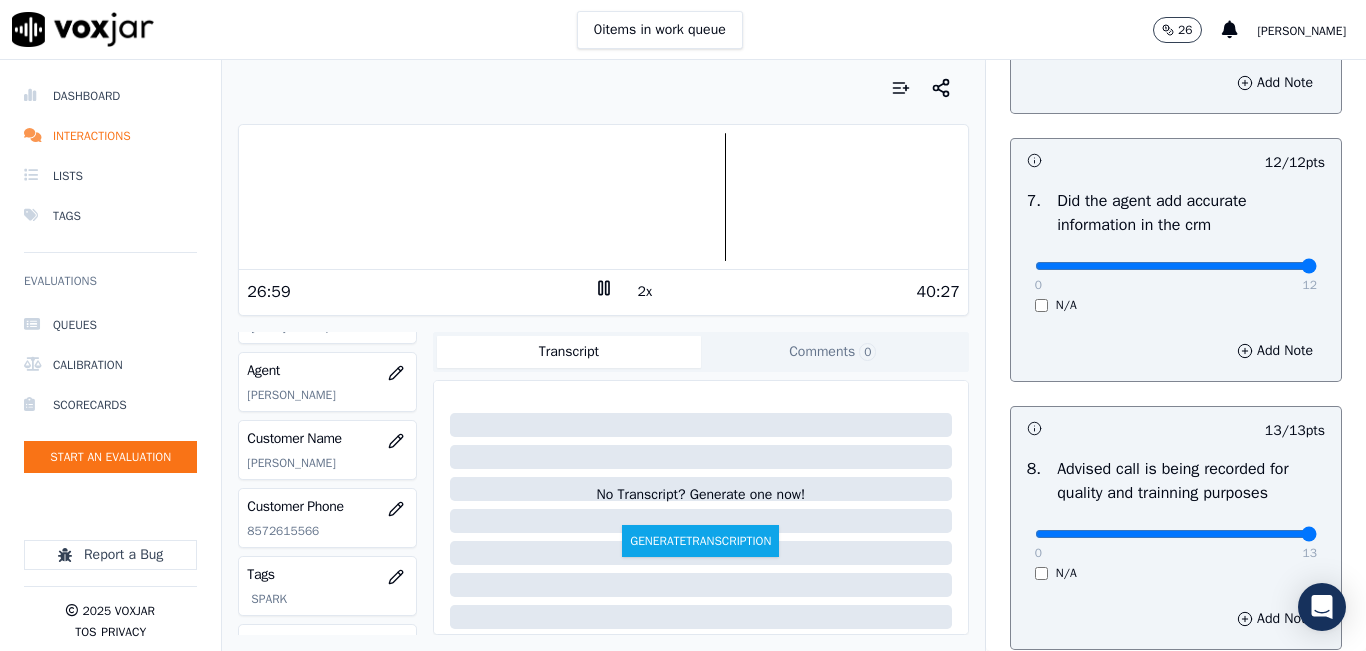 scroll, scrollTop: 1918, scrollLeft: 0, axis: vertical 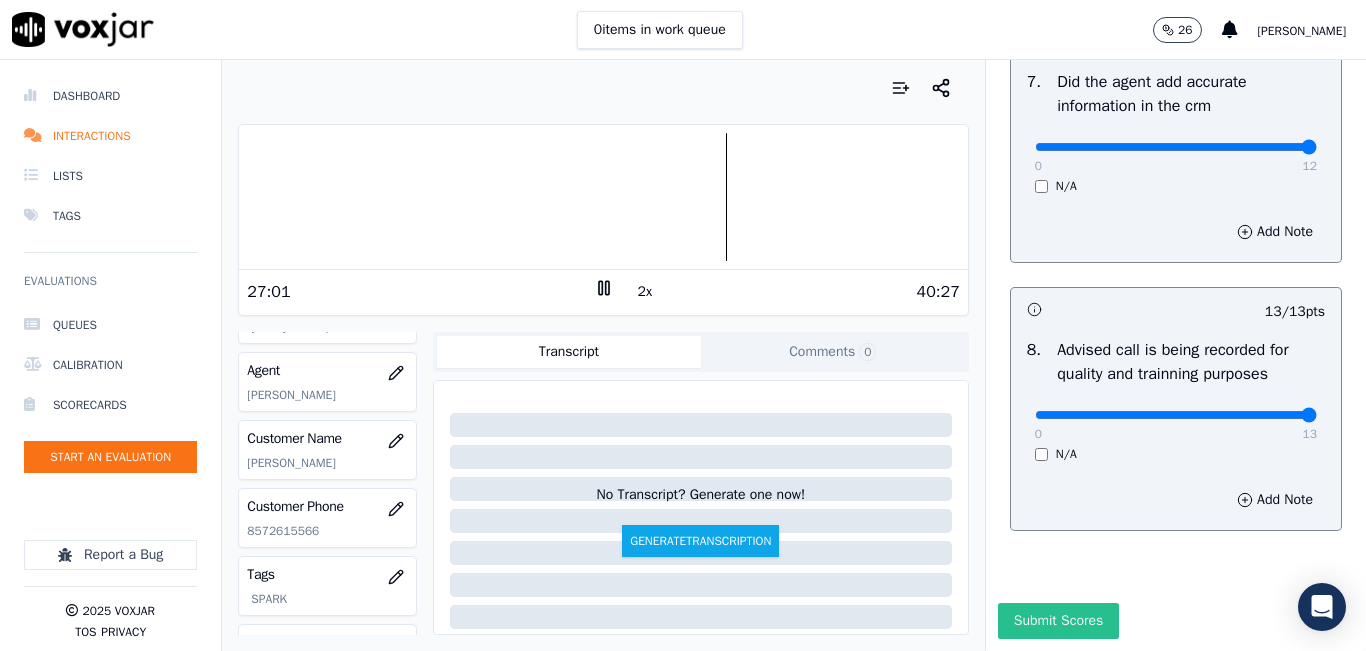 click on "Submit Scores" at bounding box center (1058, 621) 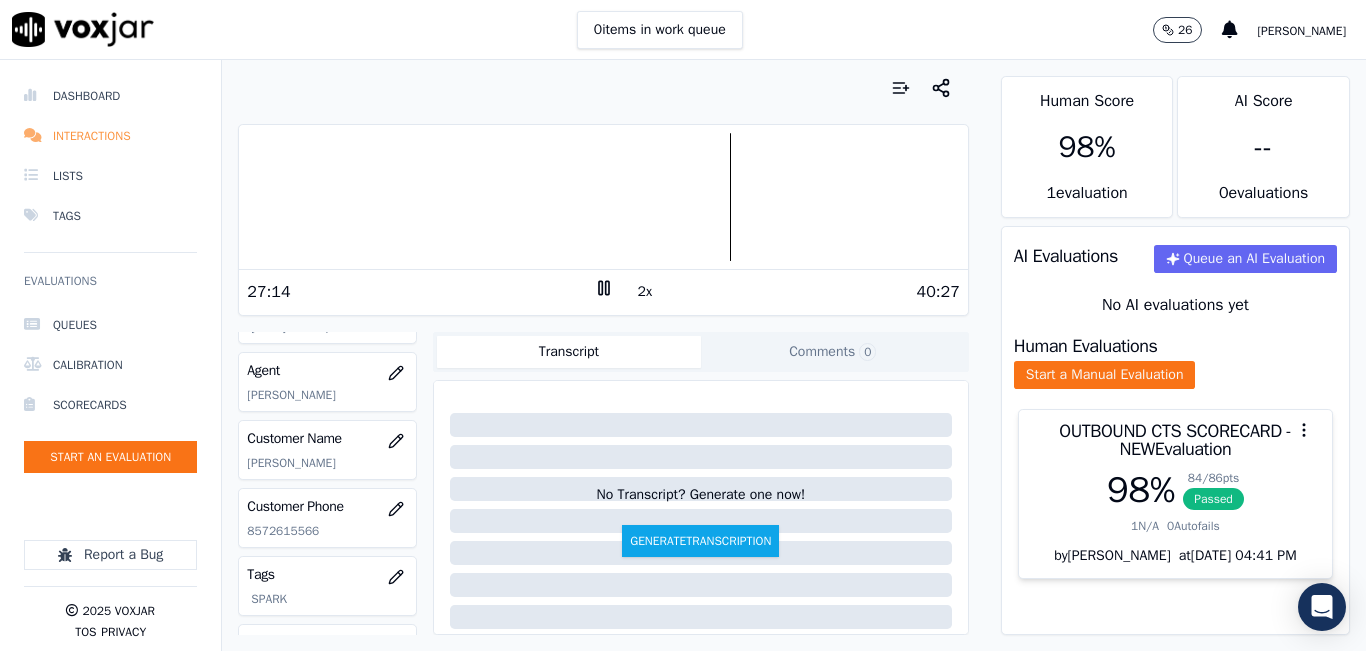 click on "Interactions" at bounding box center (110, 136) 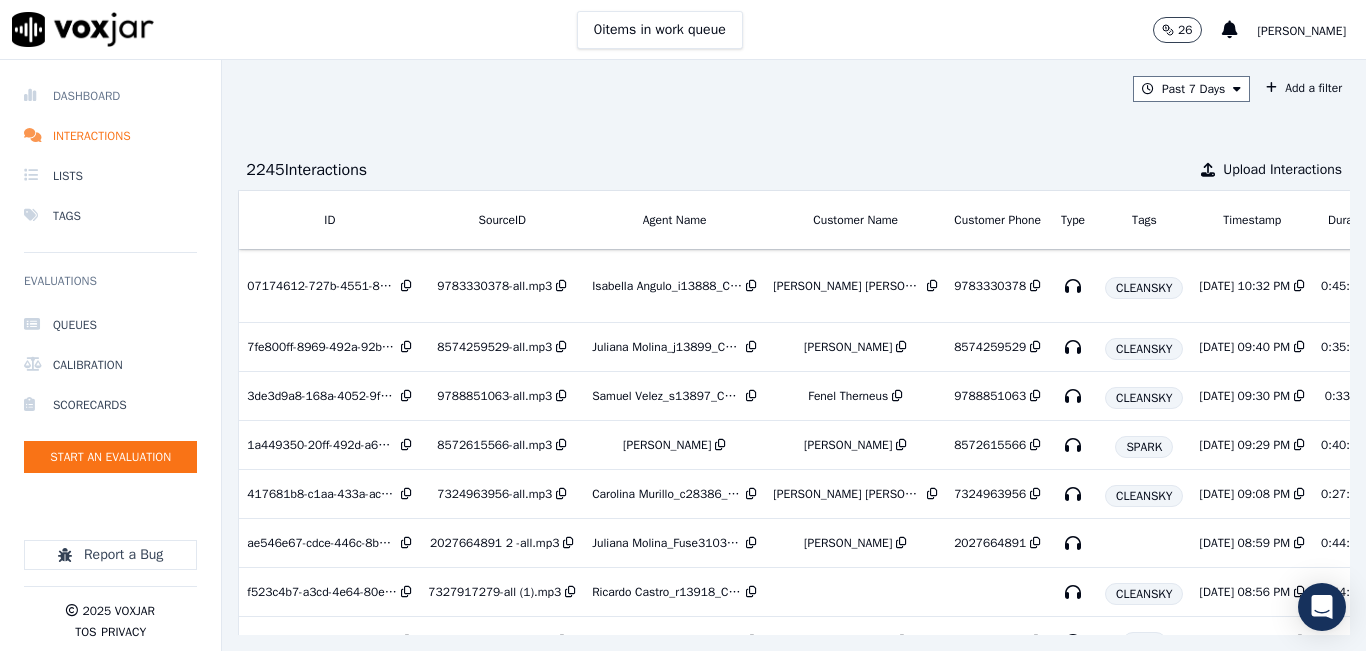 click on "Dashboard" at bounding box center (110, 96) 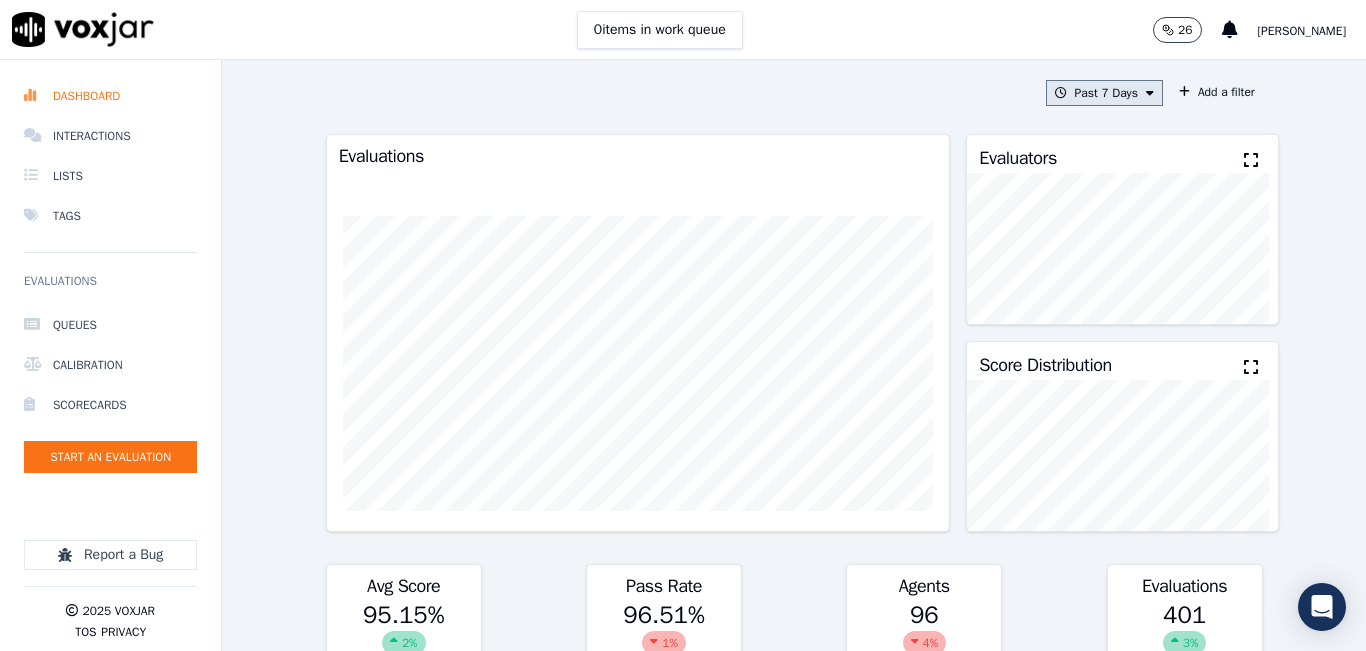click on "Past 7 Days" at bounding box center (1104, 93) 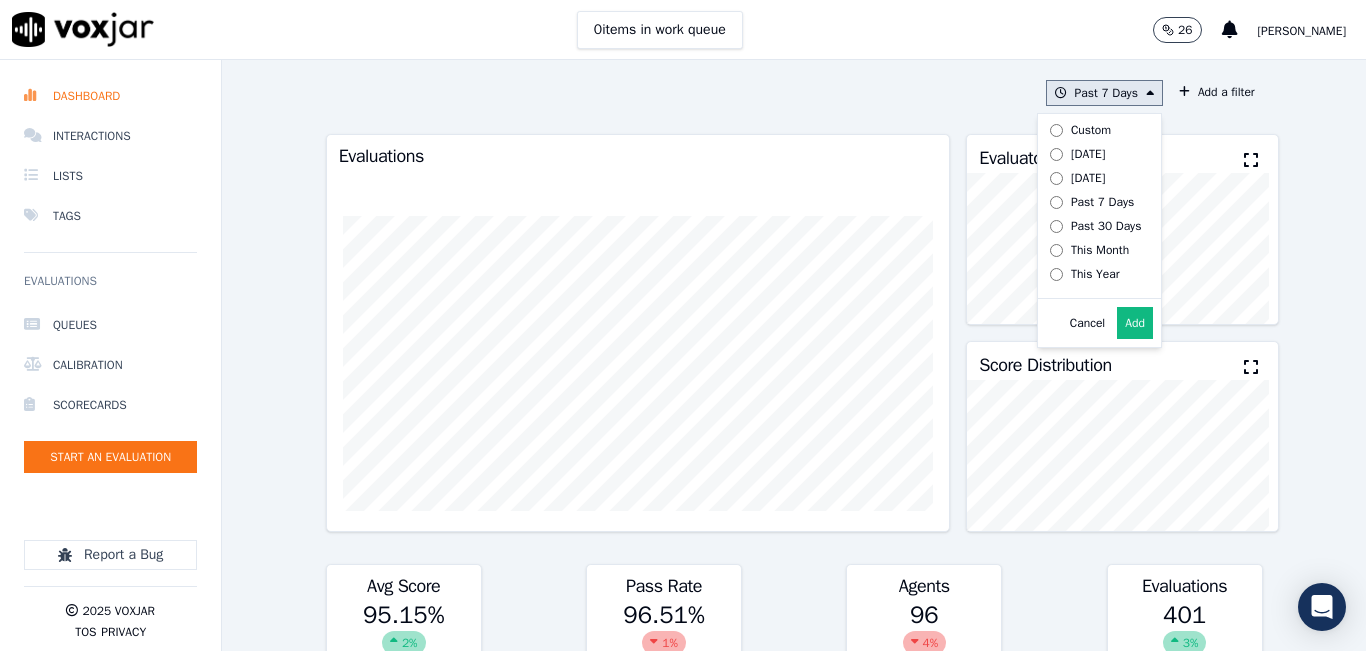 click on "[DATE]" at bounding box center (1088, 154) 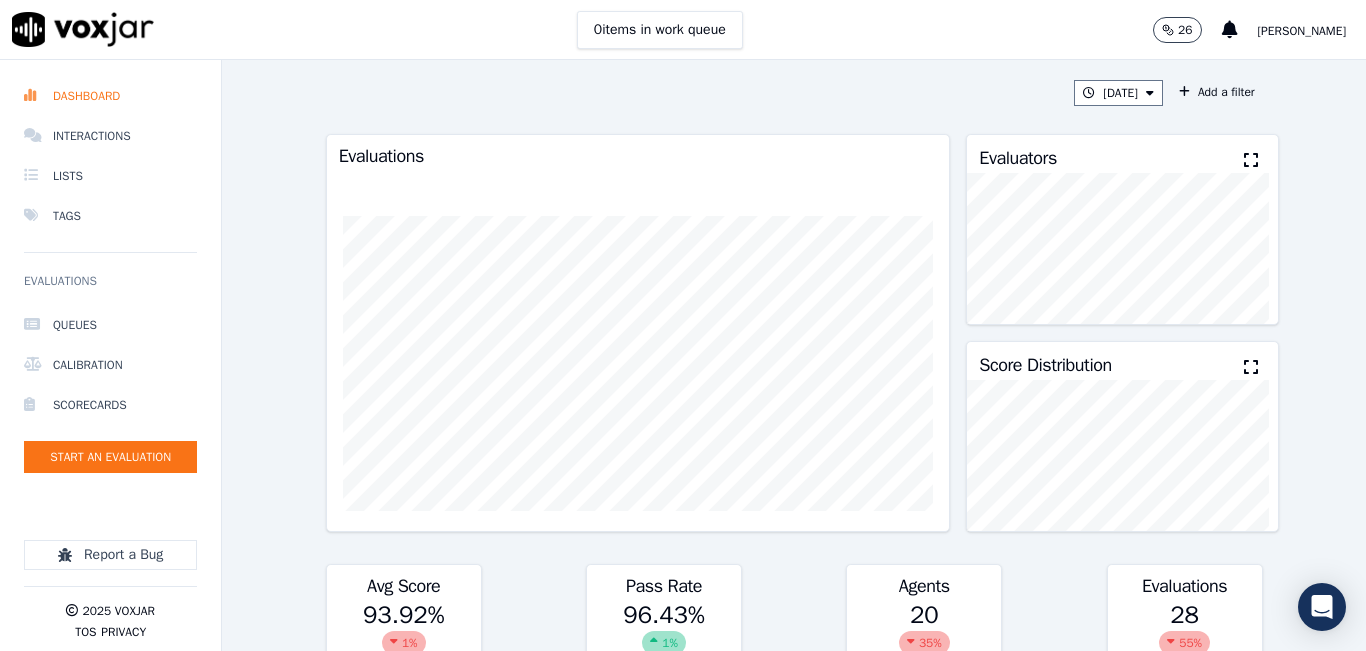 click at bounding box center (1251, 160) 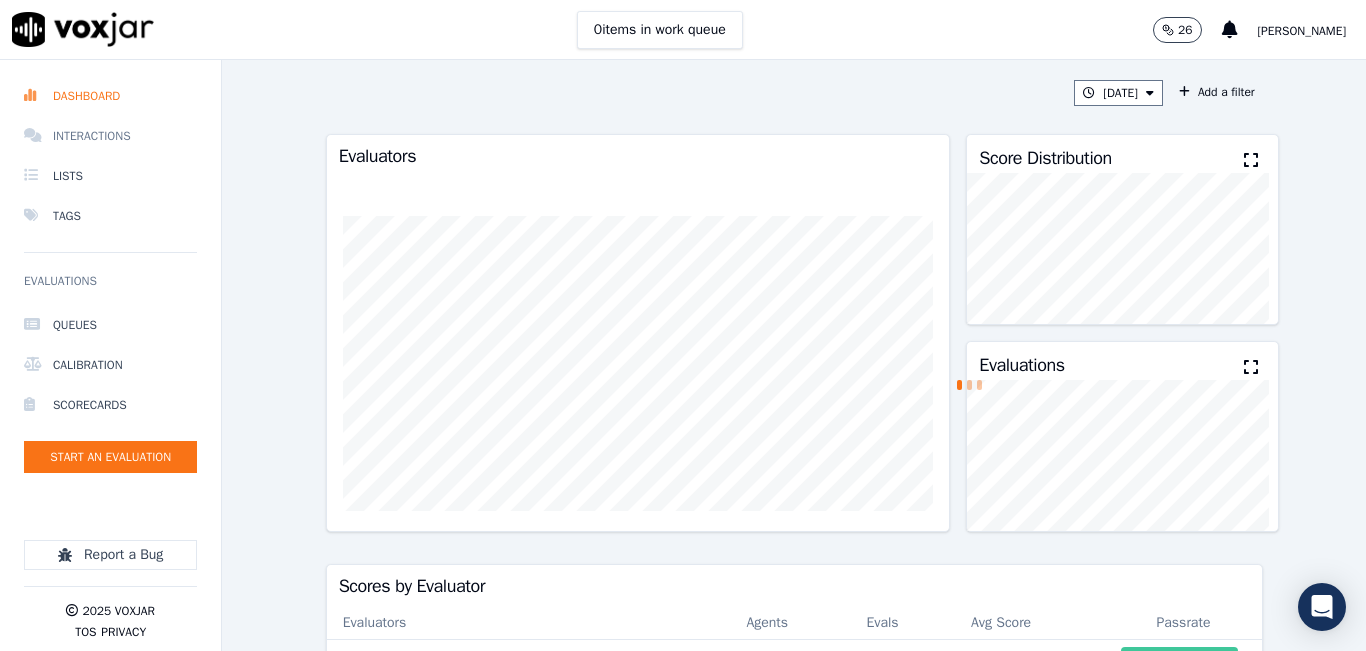 click on "Interactions" at bounding box center [110, 136] 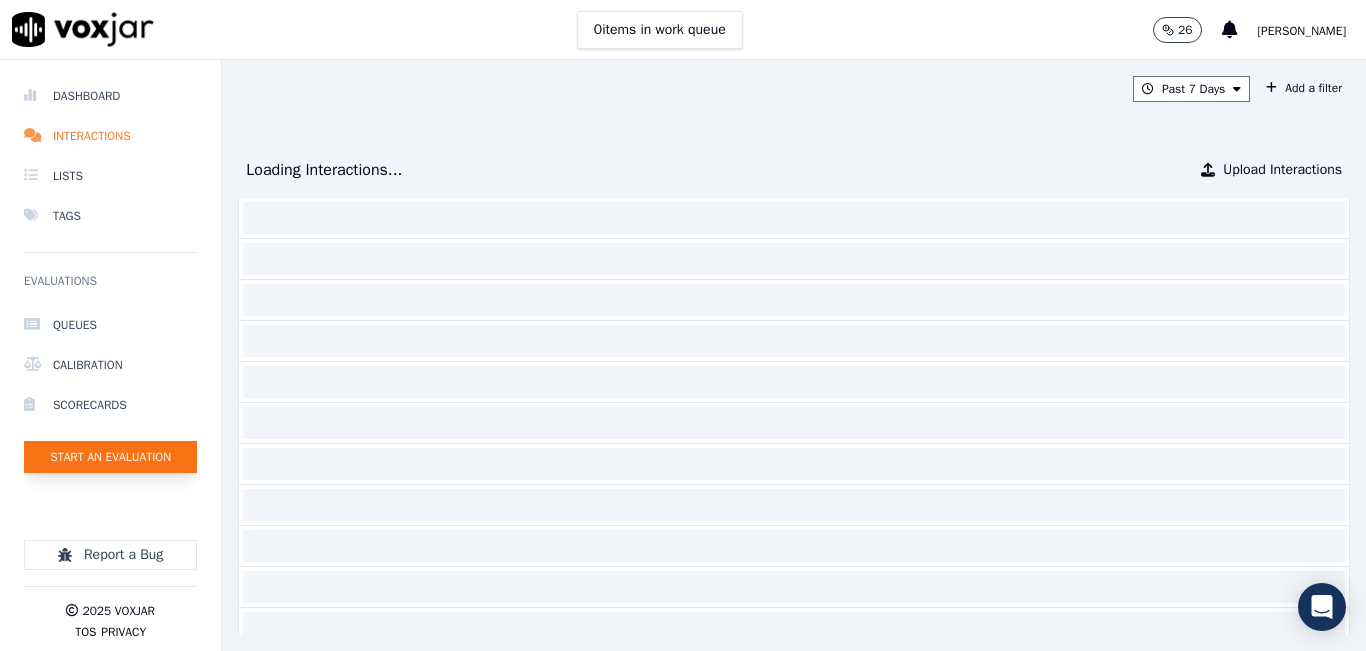click on "Start an Evaluation" 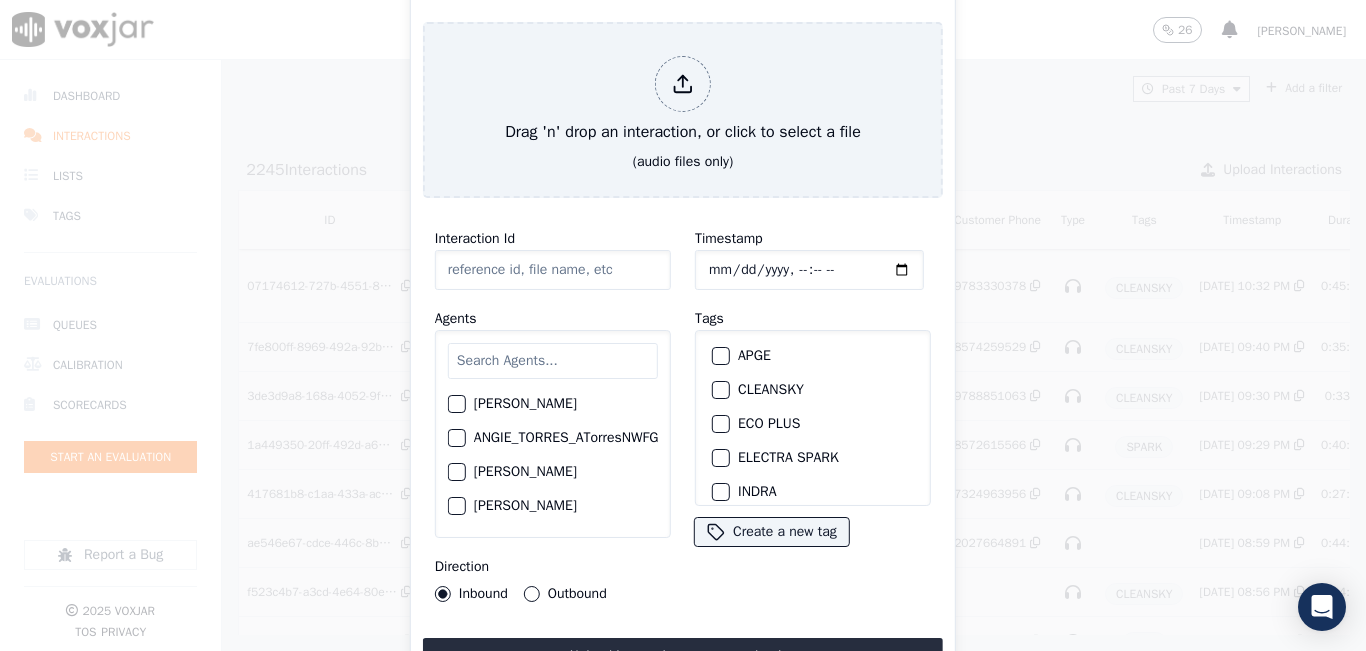 click at bounding box center [553, 361] 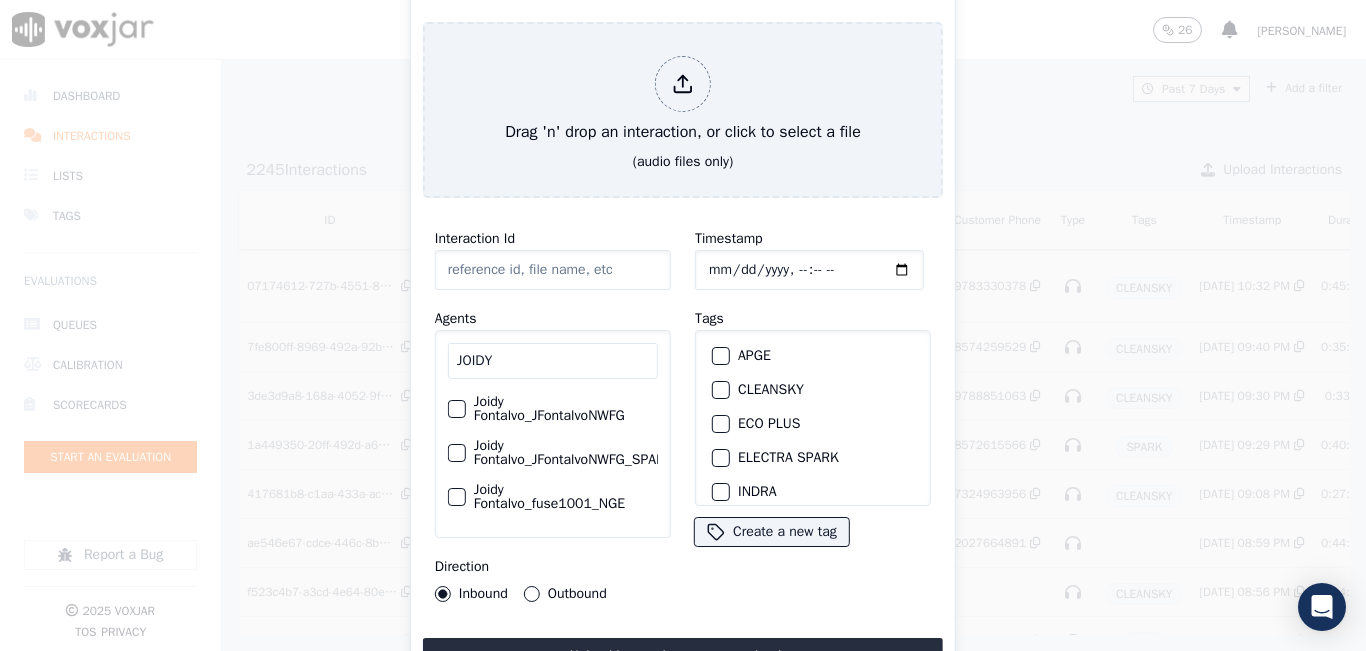 type on "JOIDY" 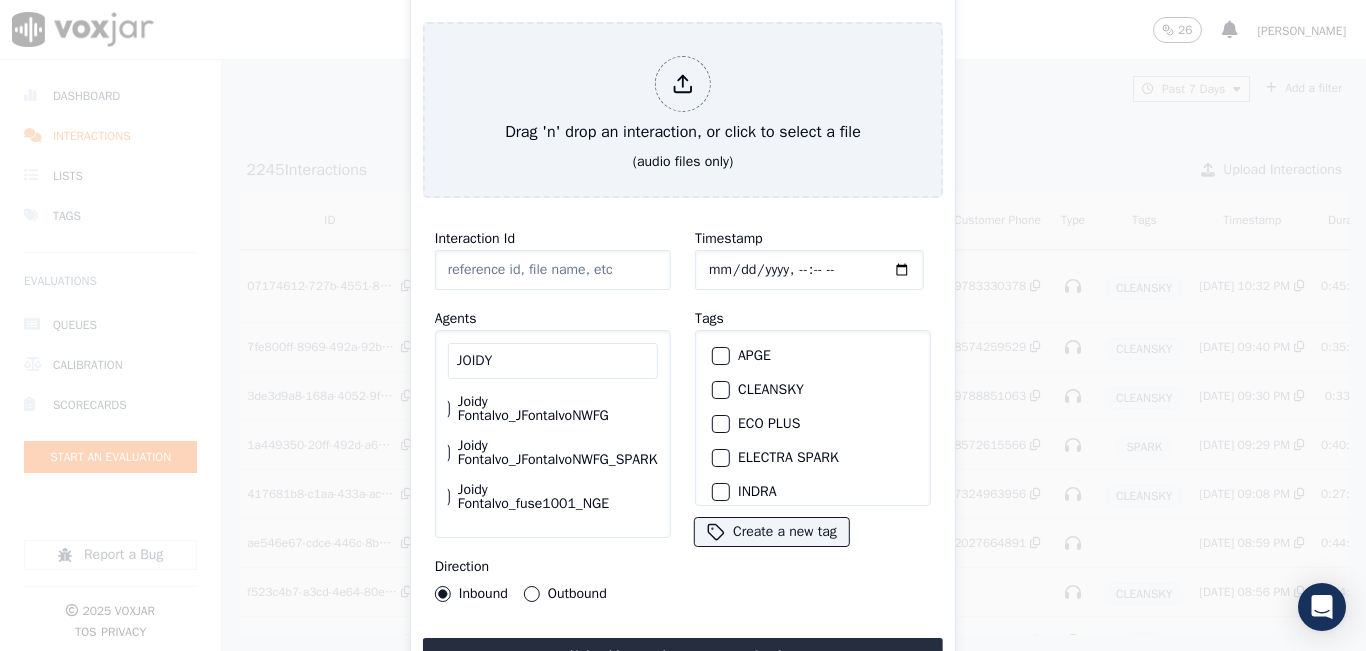 click on "Joidy Fontalvo_JFontalvoNWFG_SPARK" 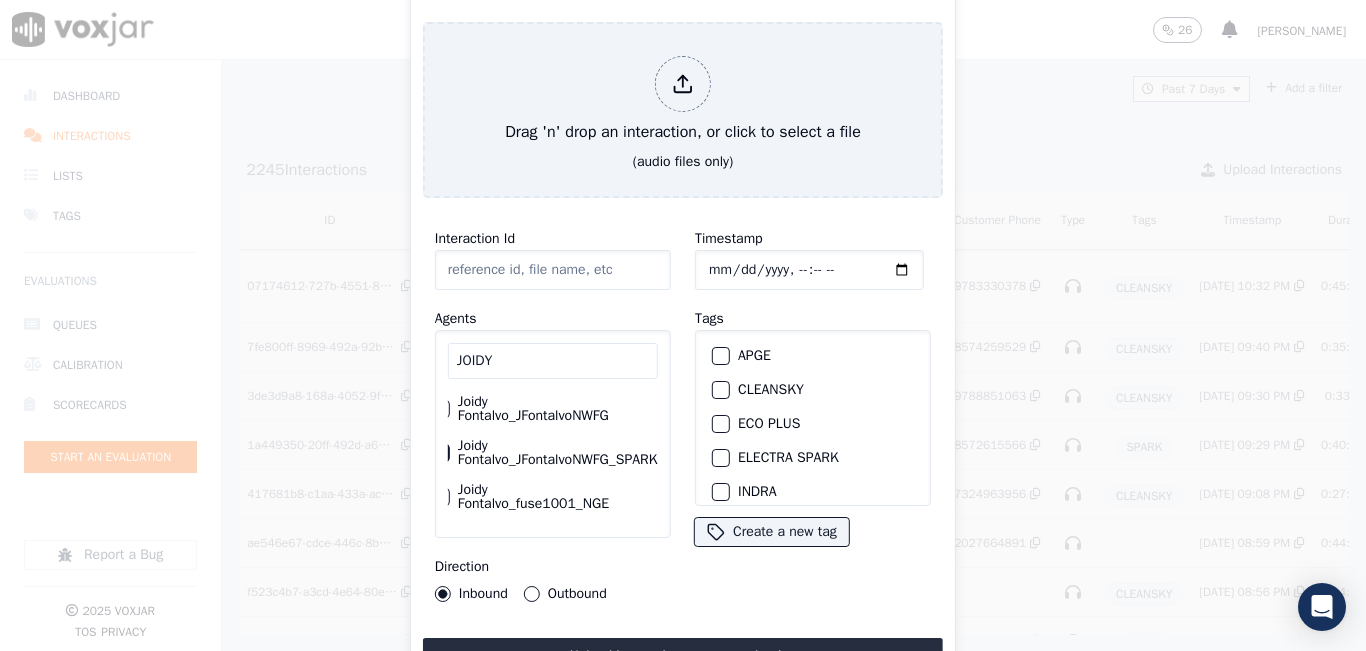 scroll, scrollTop: 0, scrollLeft: 0, axis: both 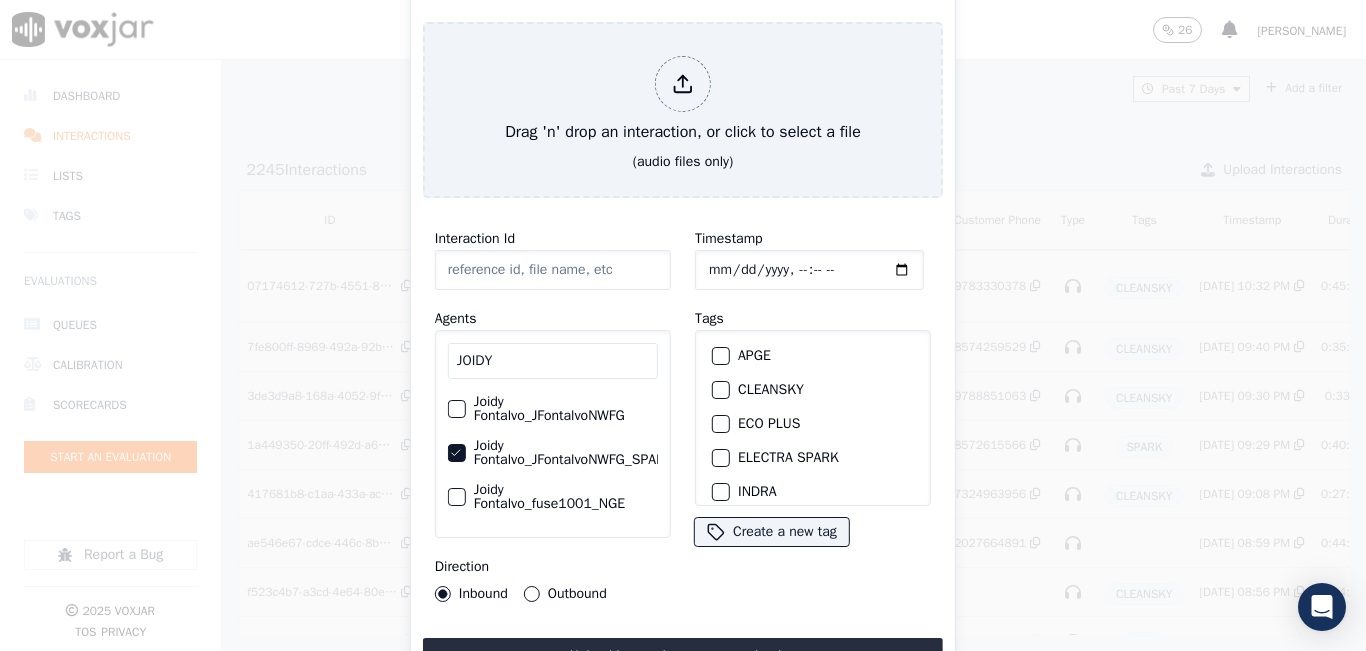 click on "Outbound" at bounding box center (532, 594) 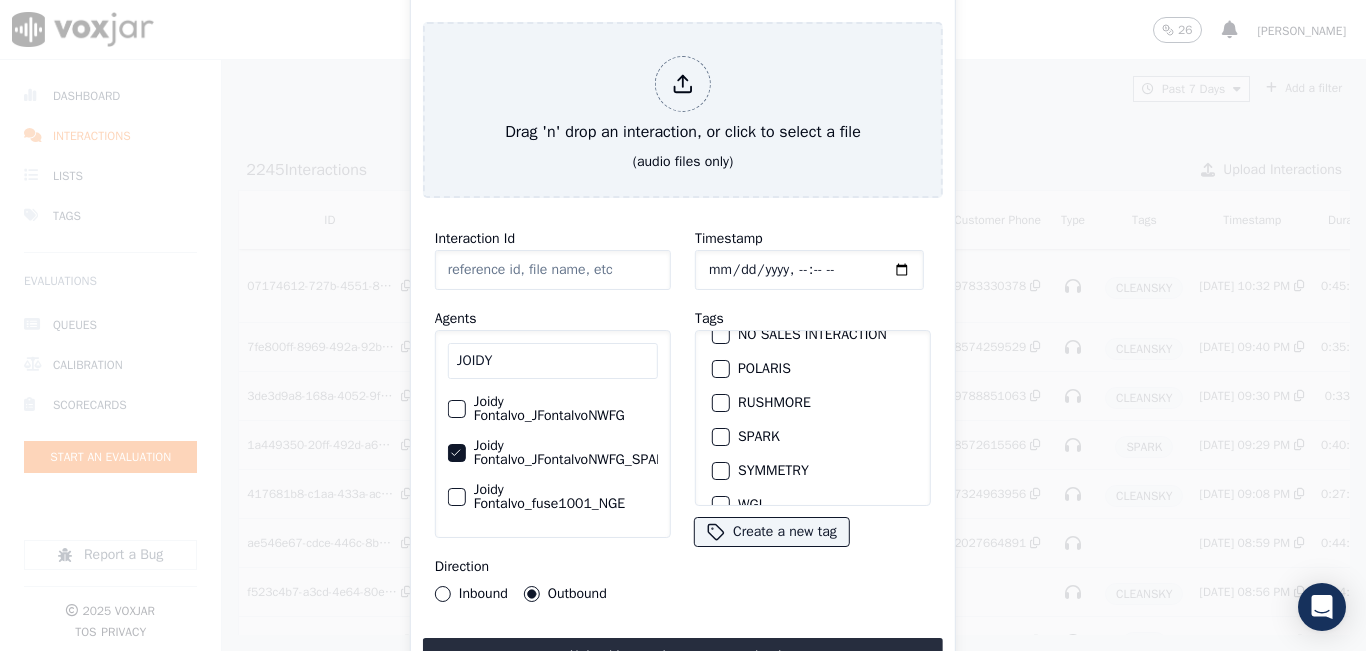 scroll, scrollTop: 300, scrollLeft: 0, axis: vertical 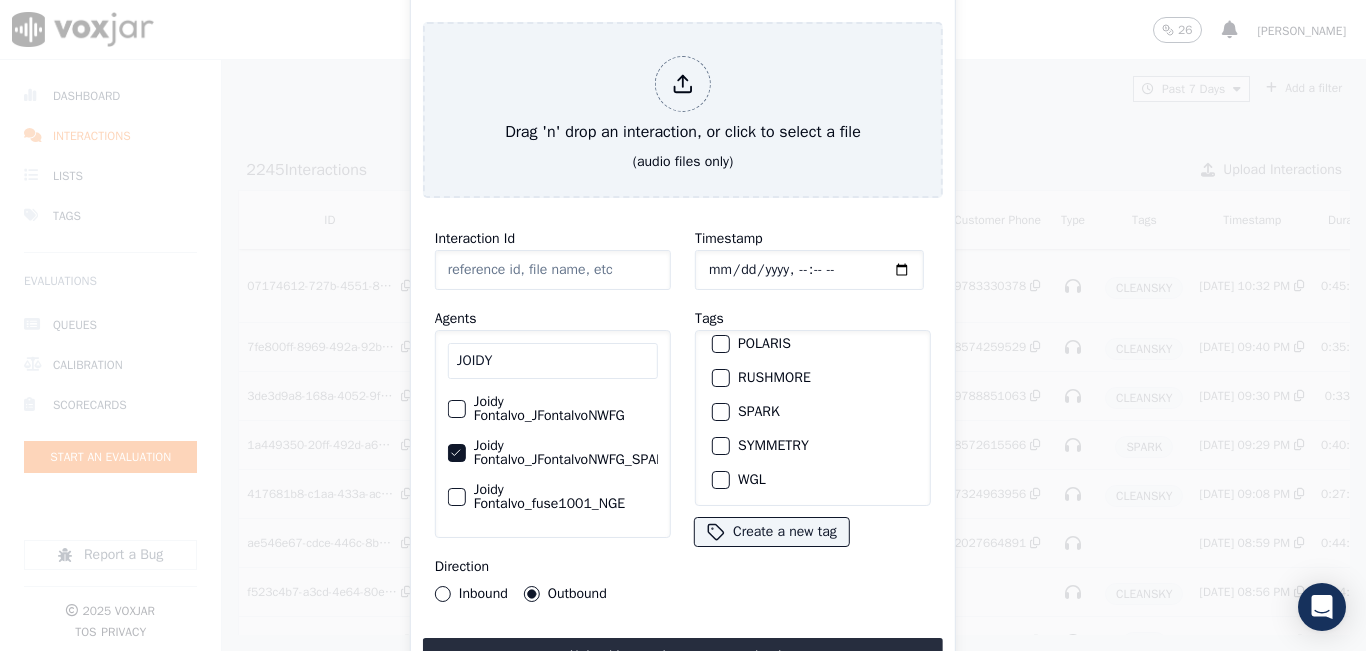 click at bounding box center (720, 412) 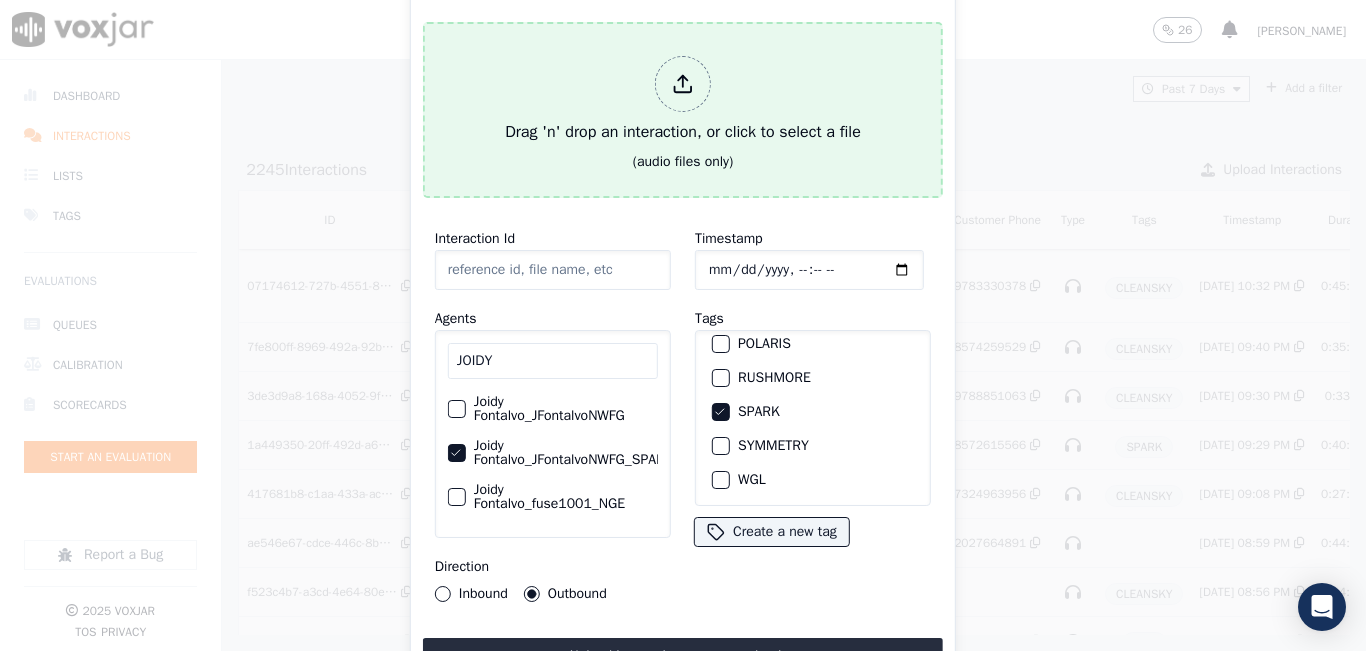 click at bounding box center (683, 84) 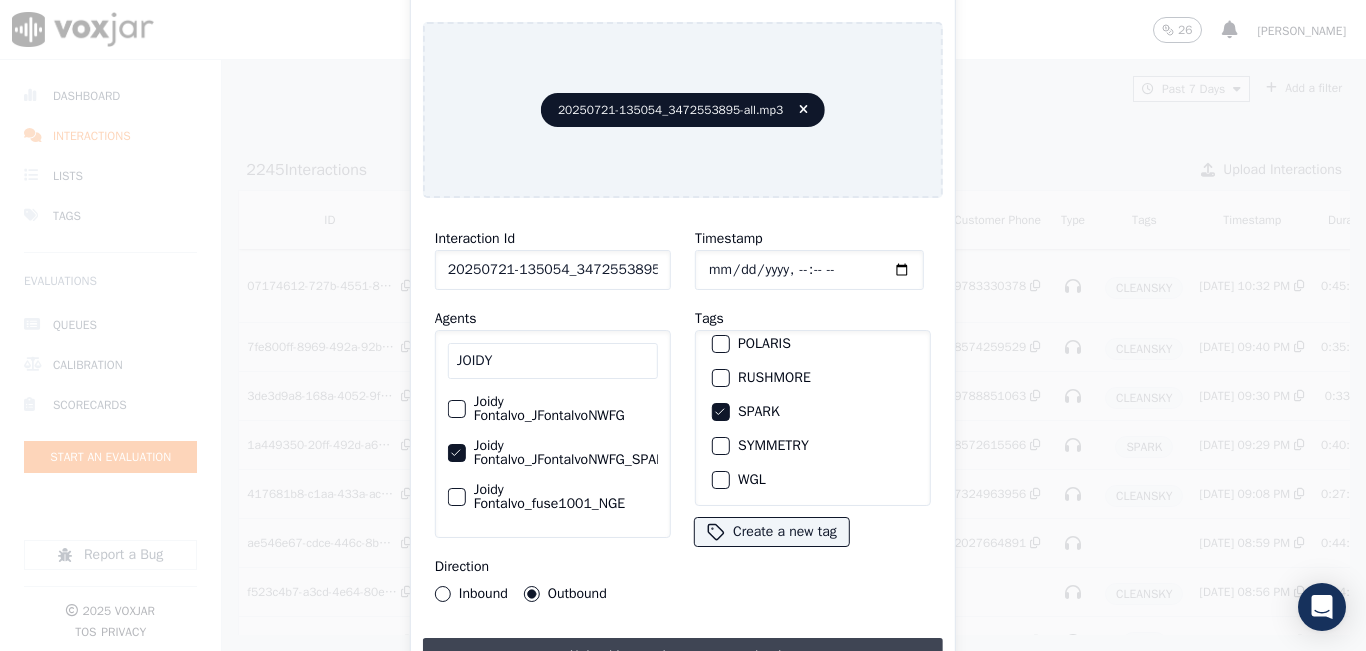 click on "Upload interaction to start evaluation" at bounding box center (683, 656) 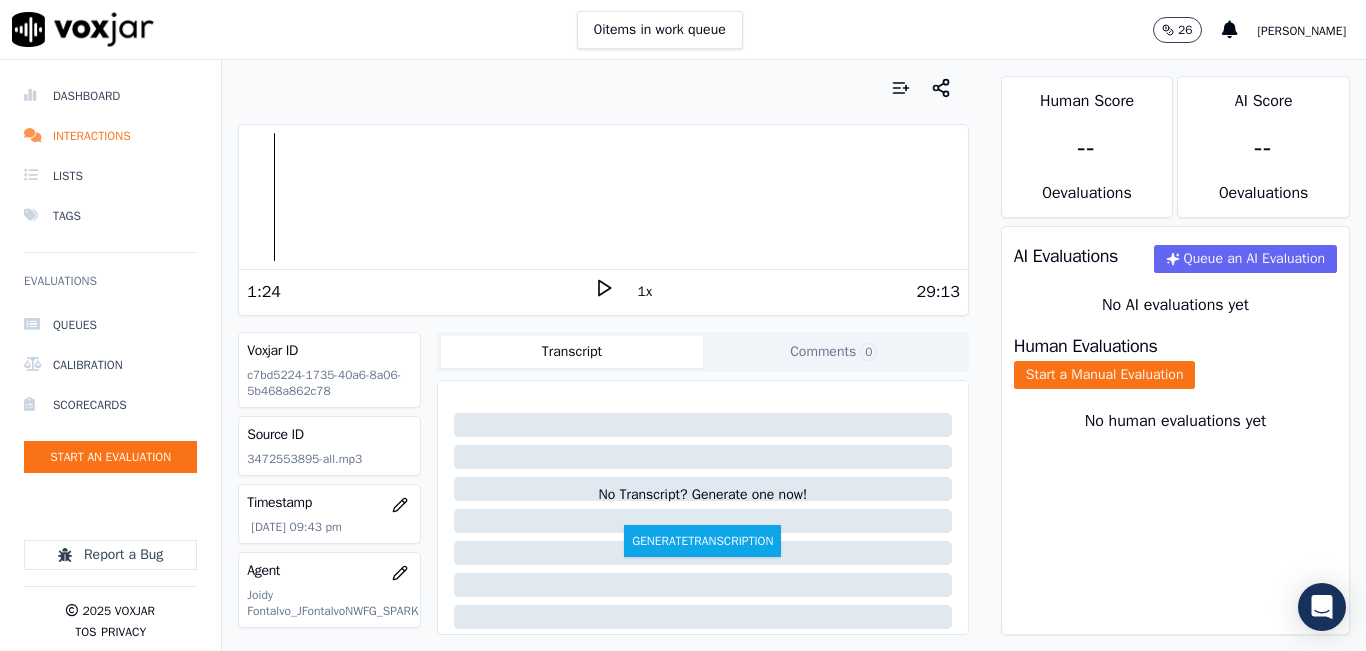 click at bounding box center (603, 197) 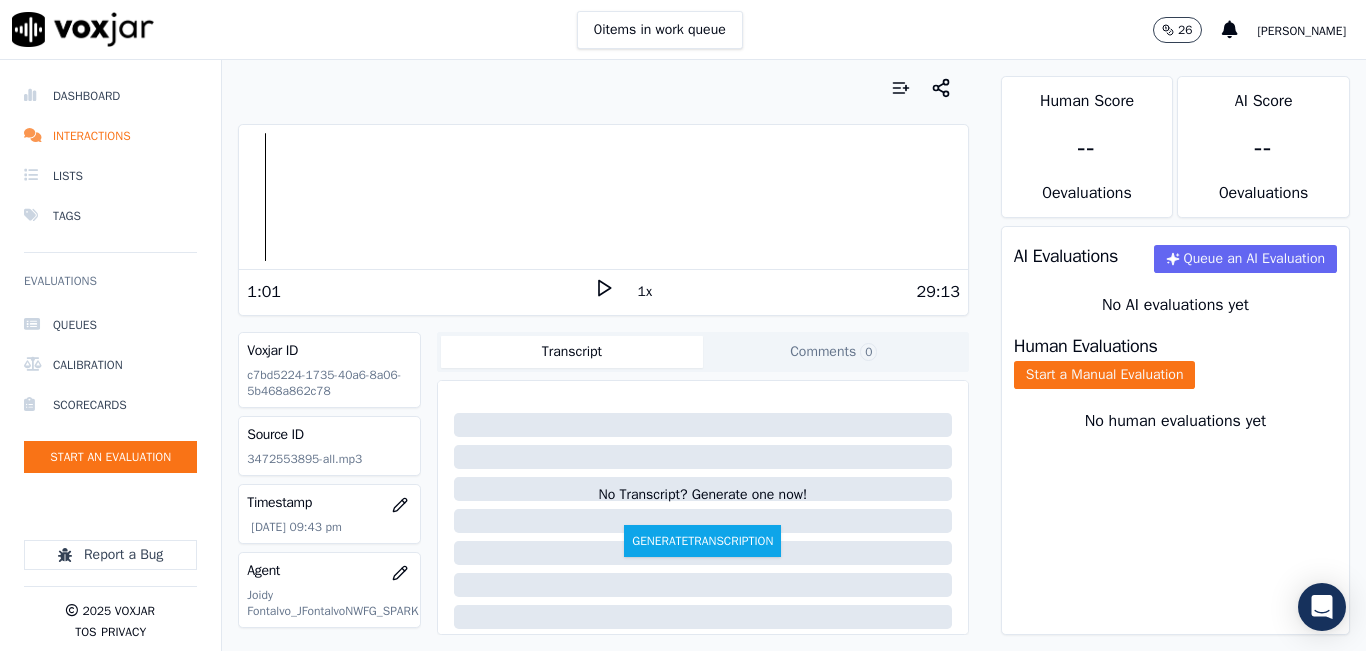 click 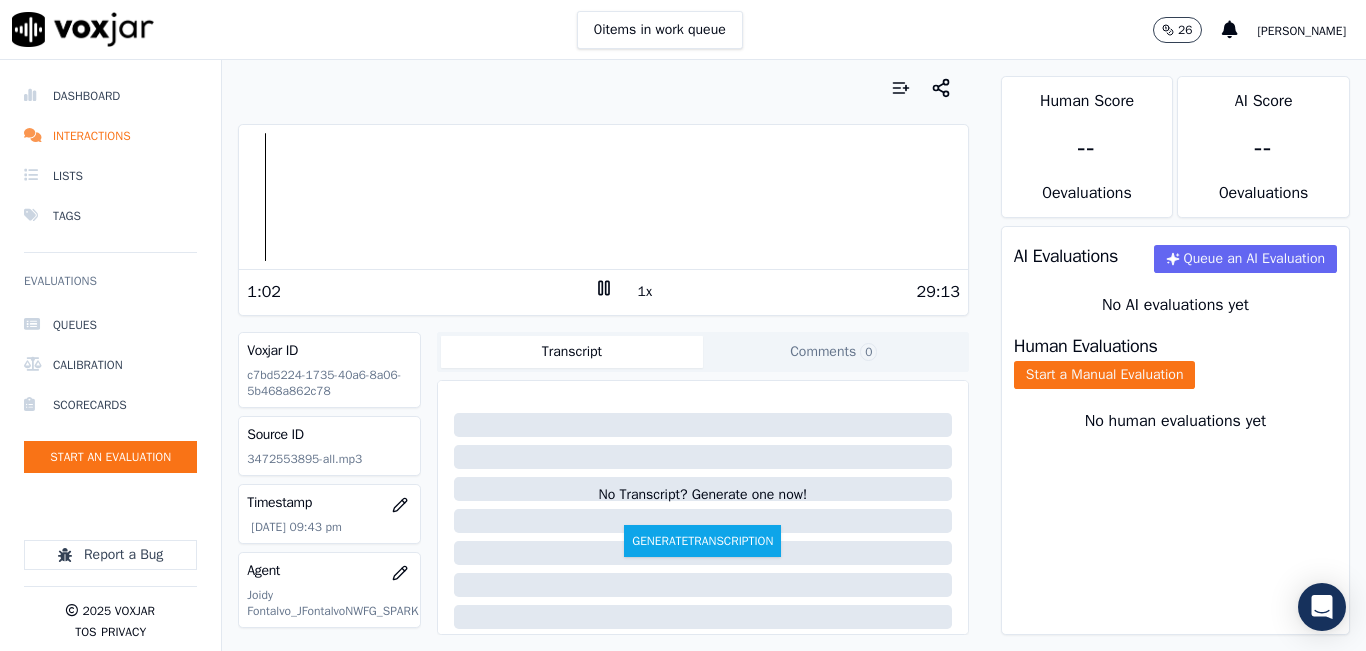 click on "1x" at bounding box center [645, 292] 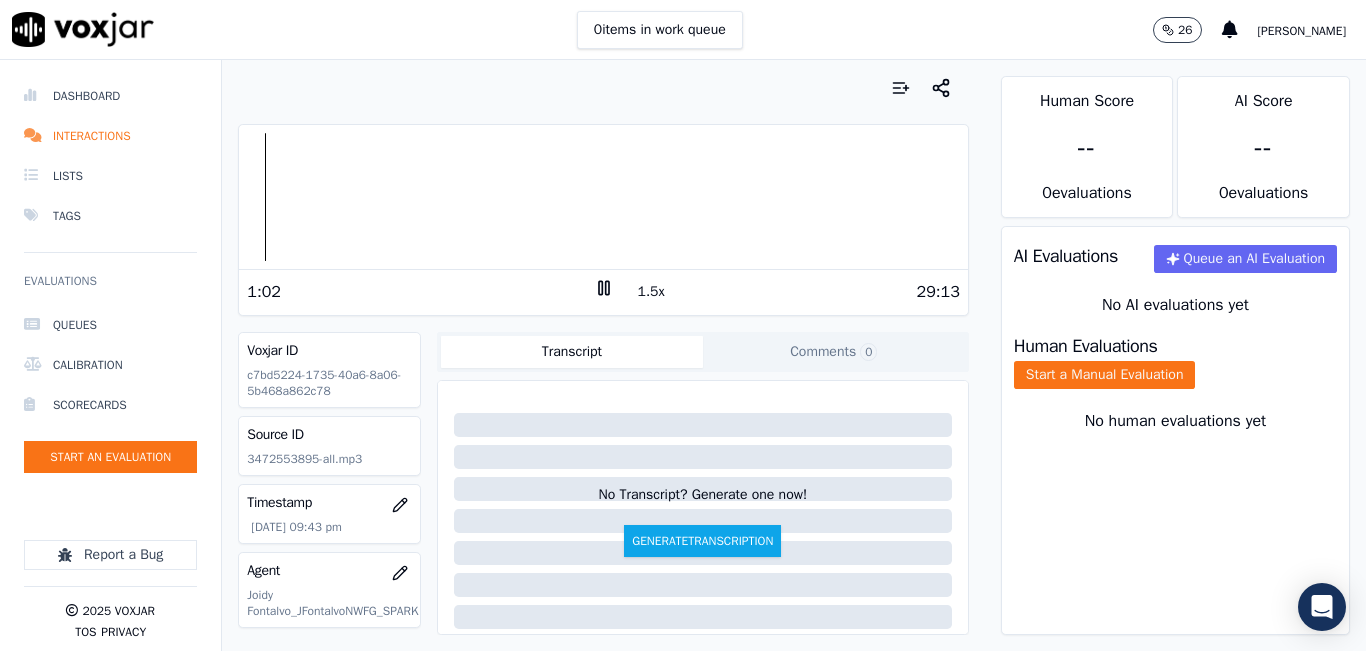 click on "1.5x" at bounding box center [651, 292] 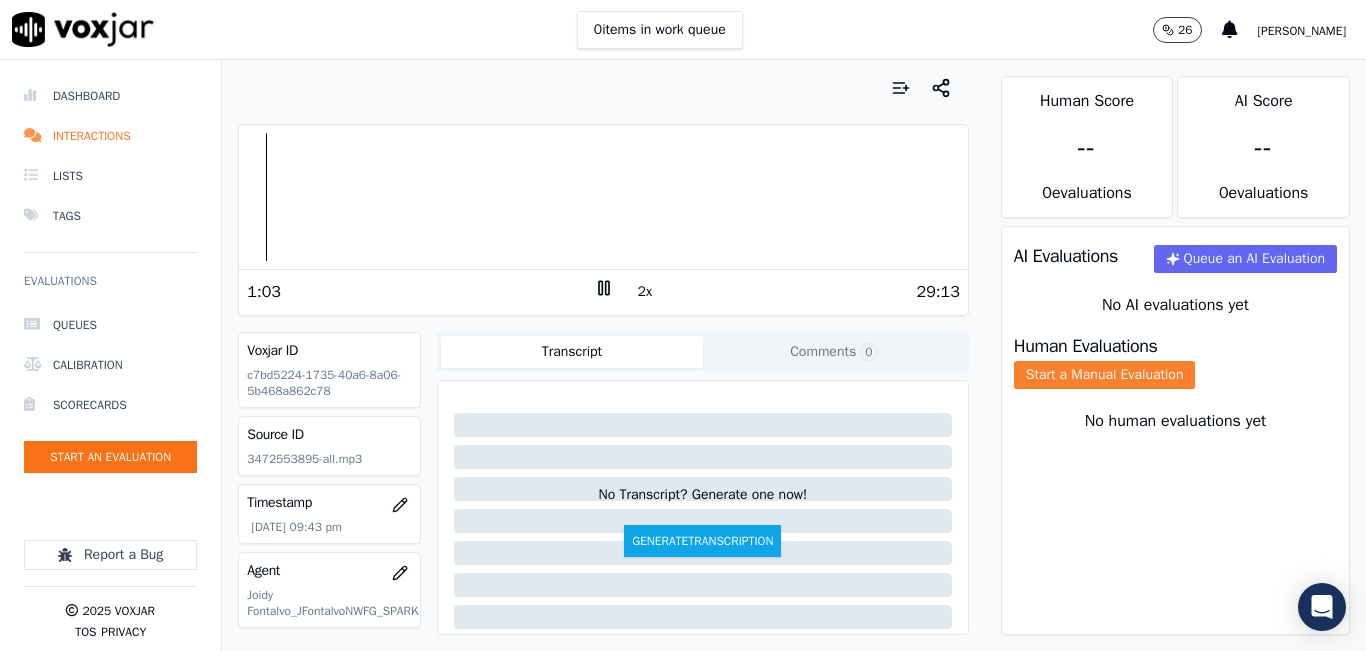 click on "Start a Manual Evaluation" 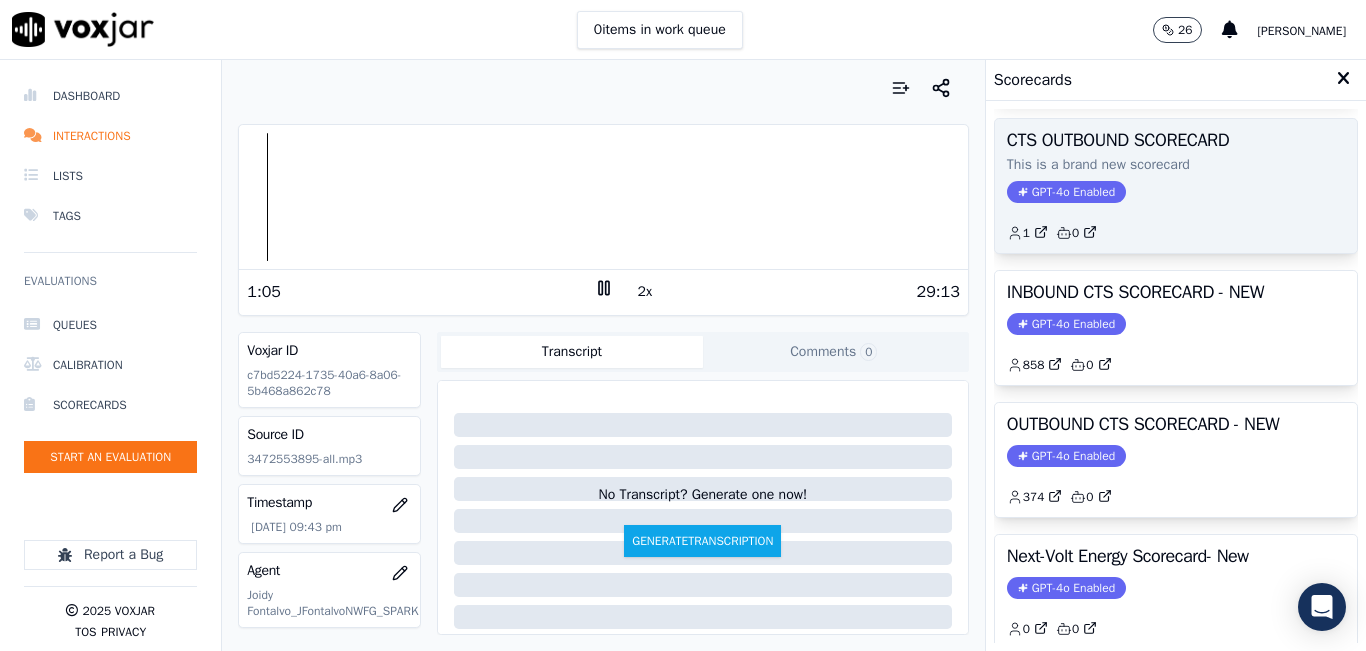 scroll, scrollTop: 200, scrollLeft: 0, axis: vertical 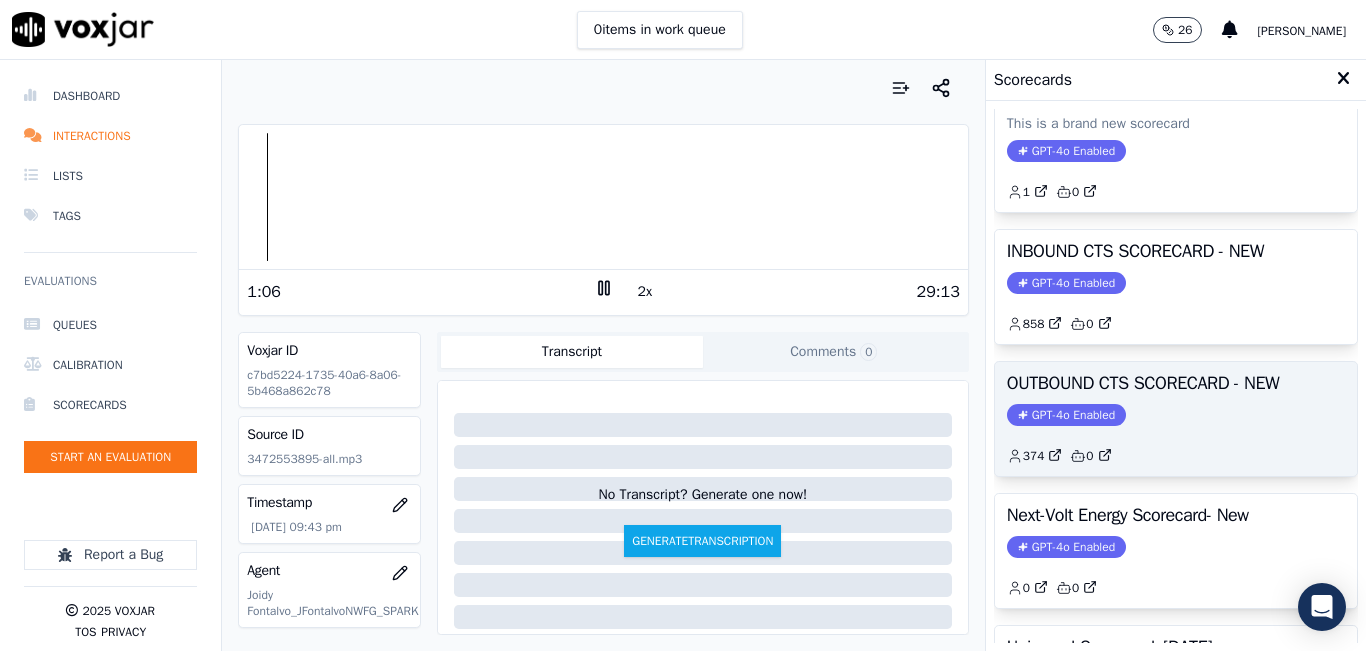 click on "GPT-4o Enabled" 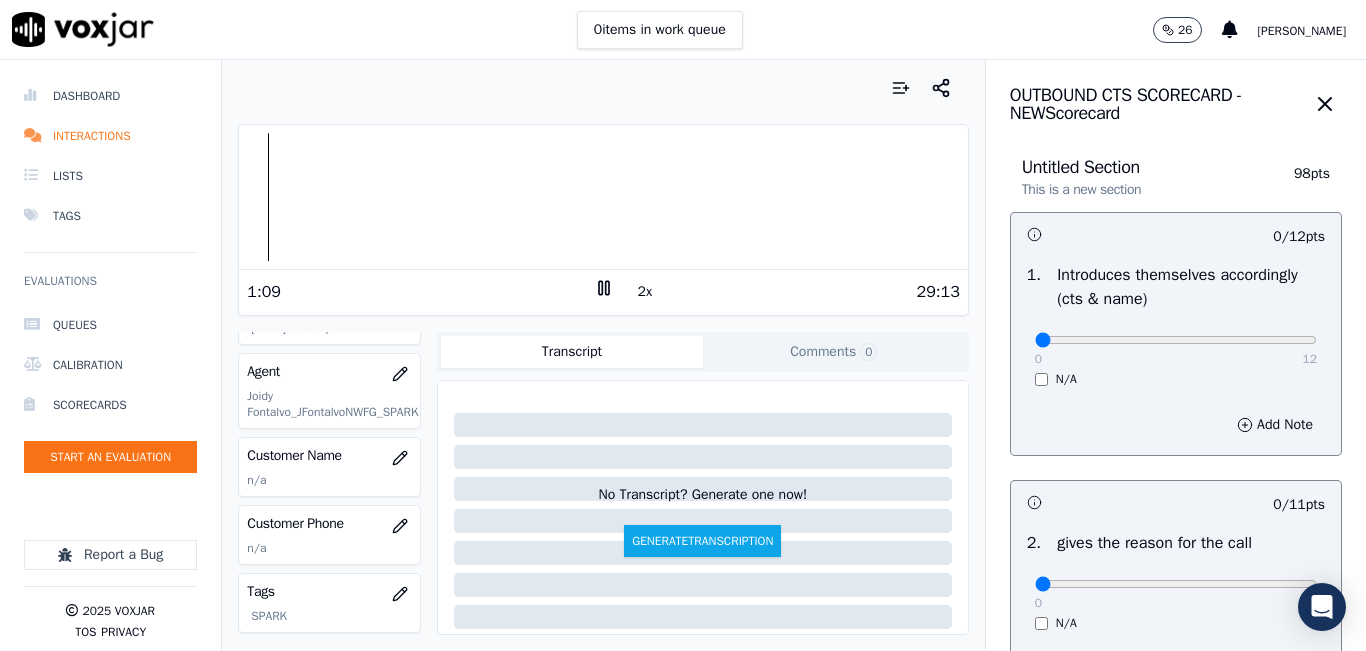 scroll, scrollTop: 200, scrollLeft: 0, axis: vertical 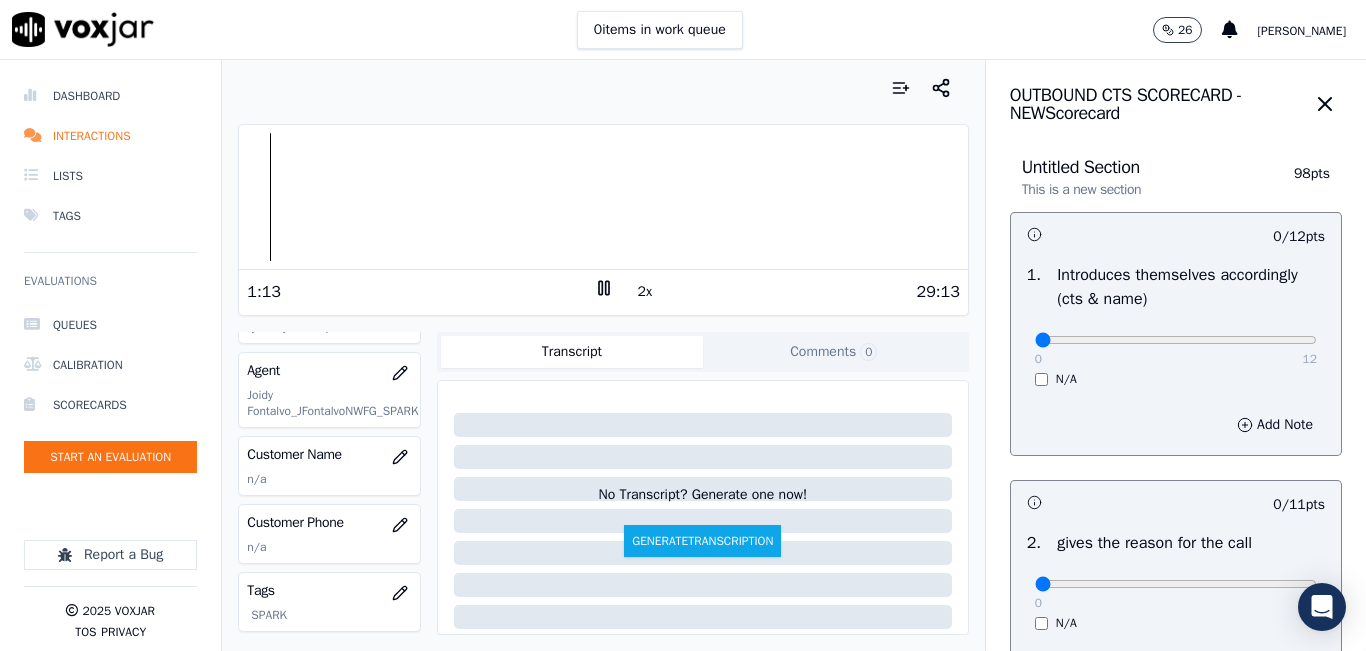 click on "2x" at bounding box center [645, 292] 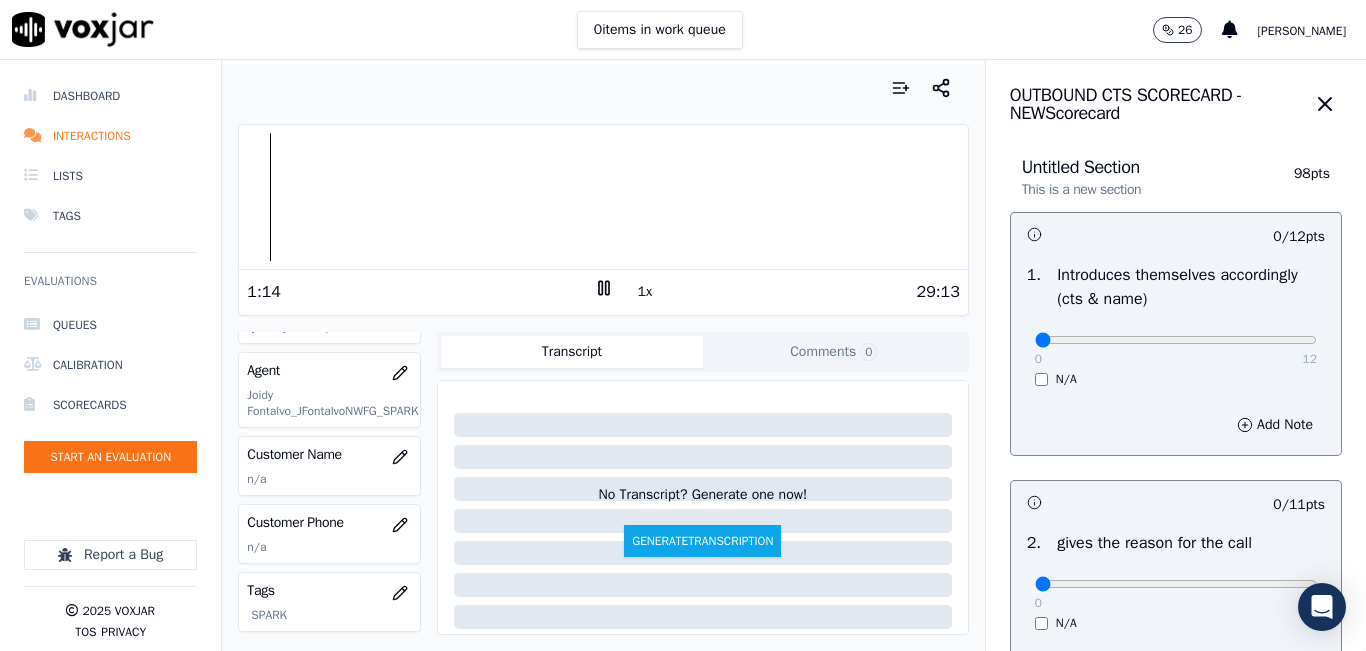 click at bounding box center [603, 197] 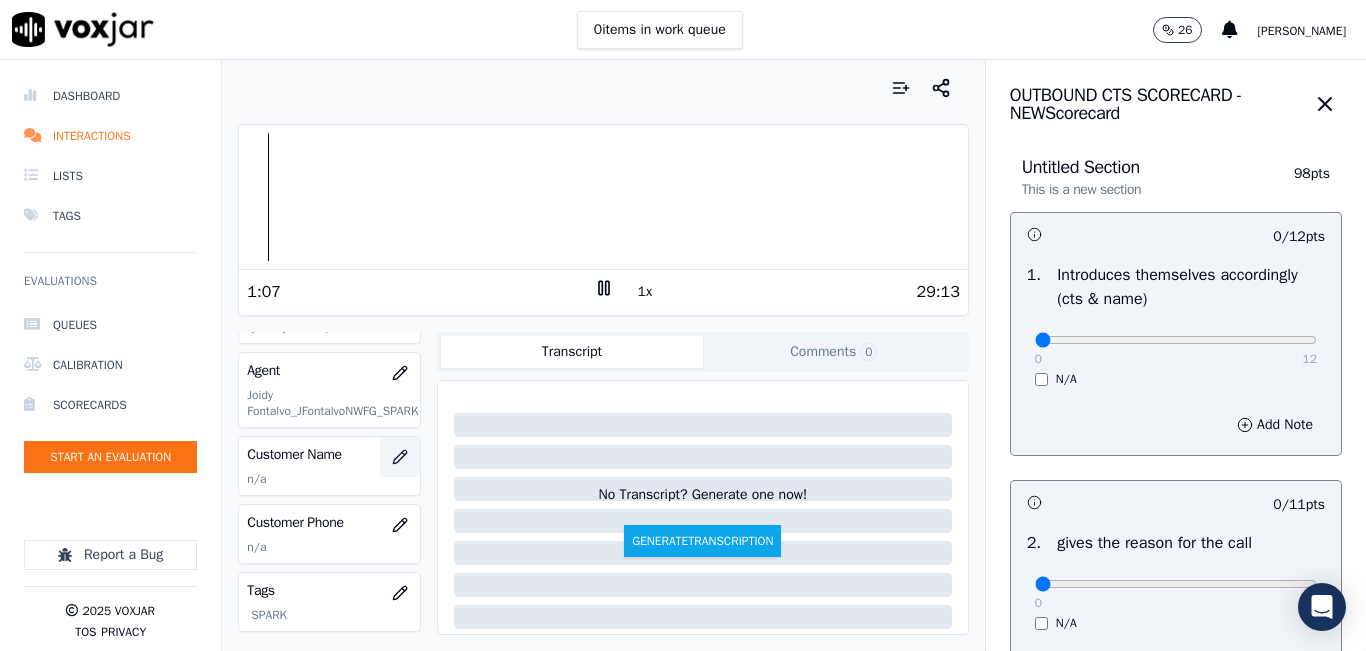 click 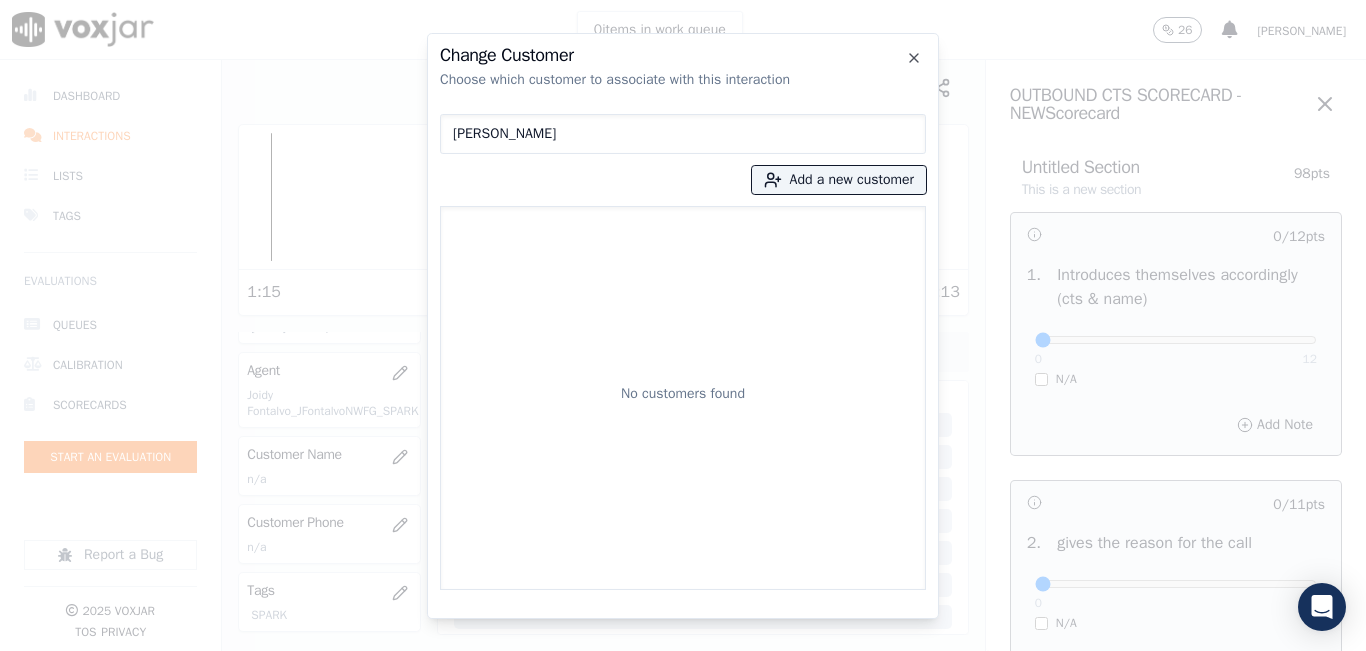 type on "DANIEL MARQUEZ" 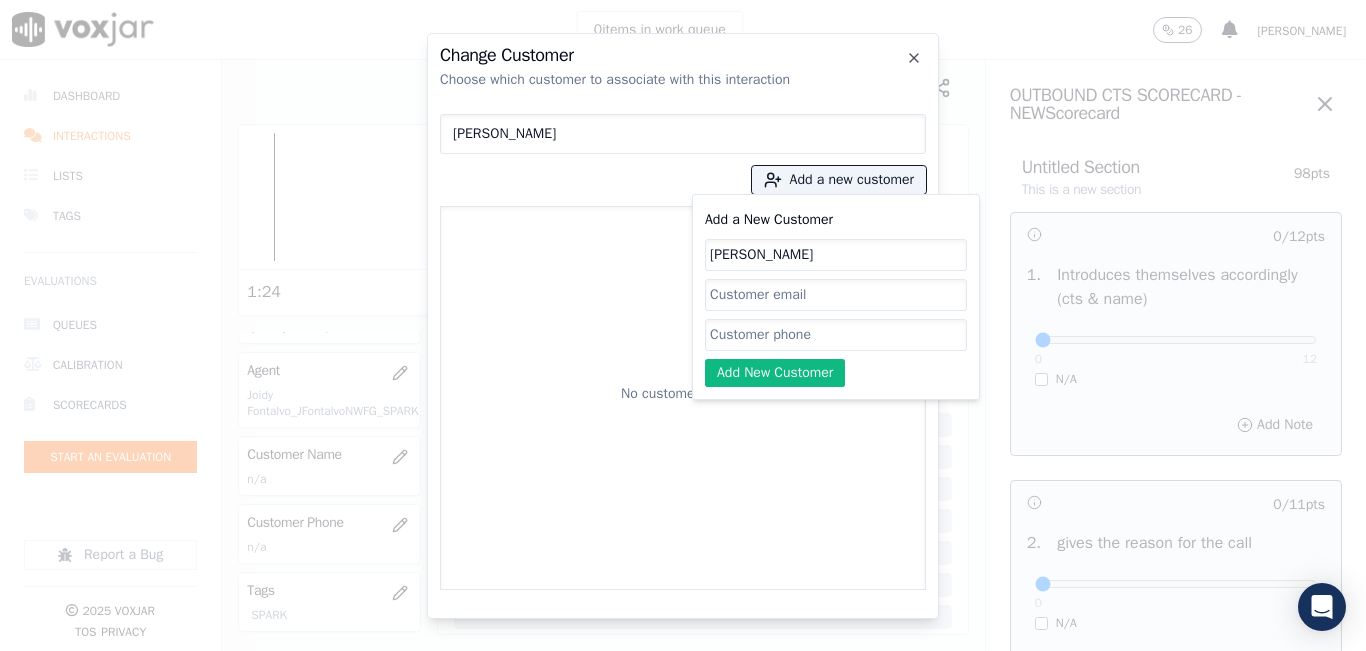 type on "DANIEL MARQUEZ" 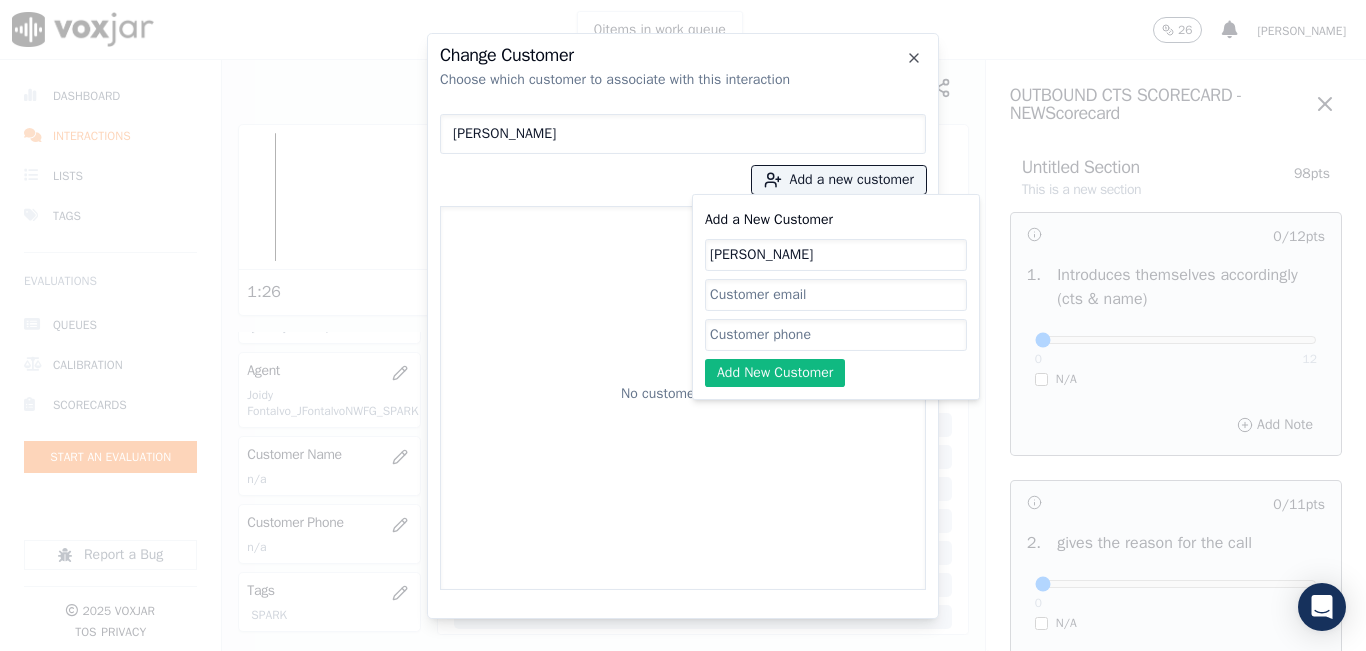 paste on "3472553895" 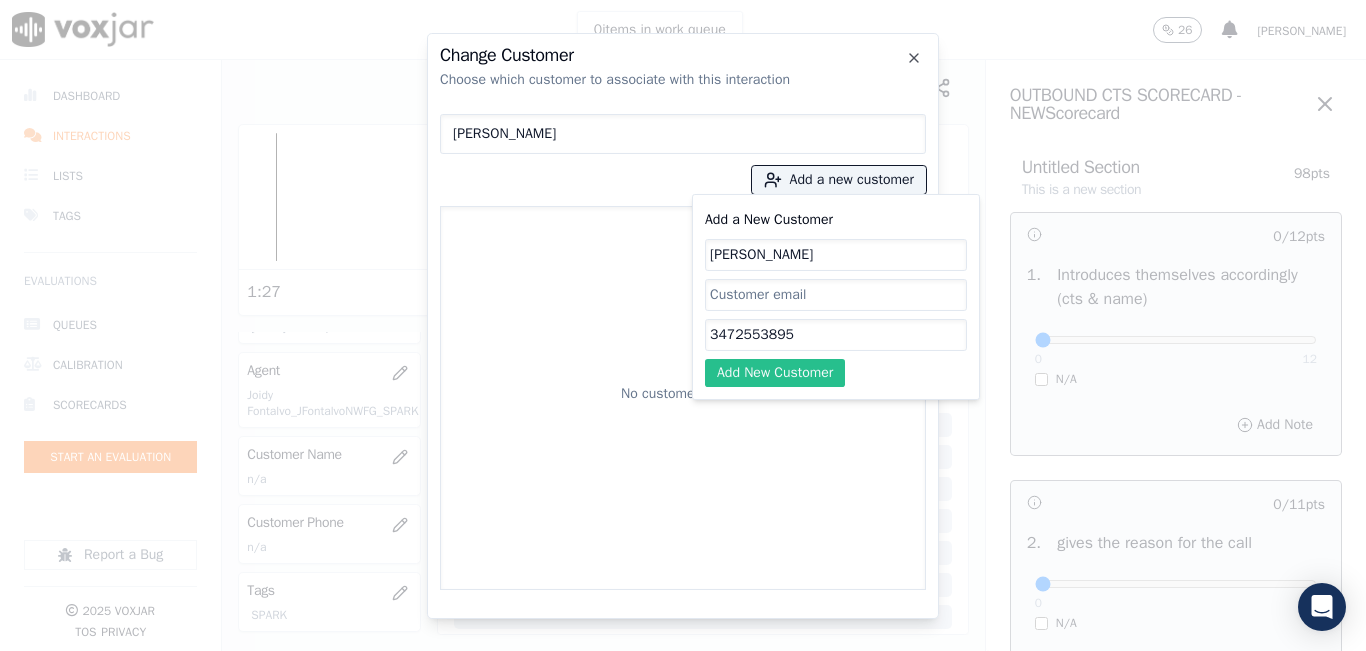 type on "3472553895" 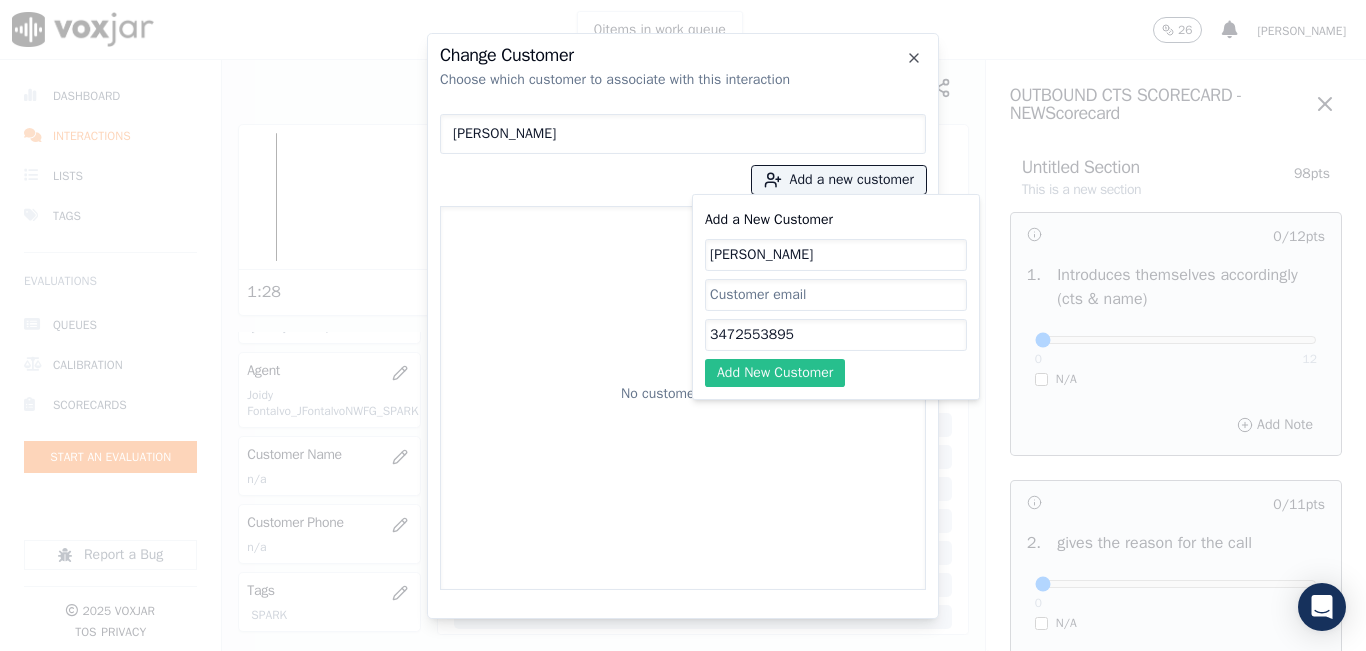 click on "Add New Customer" 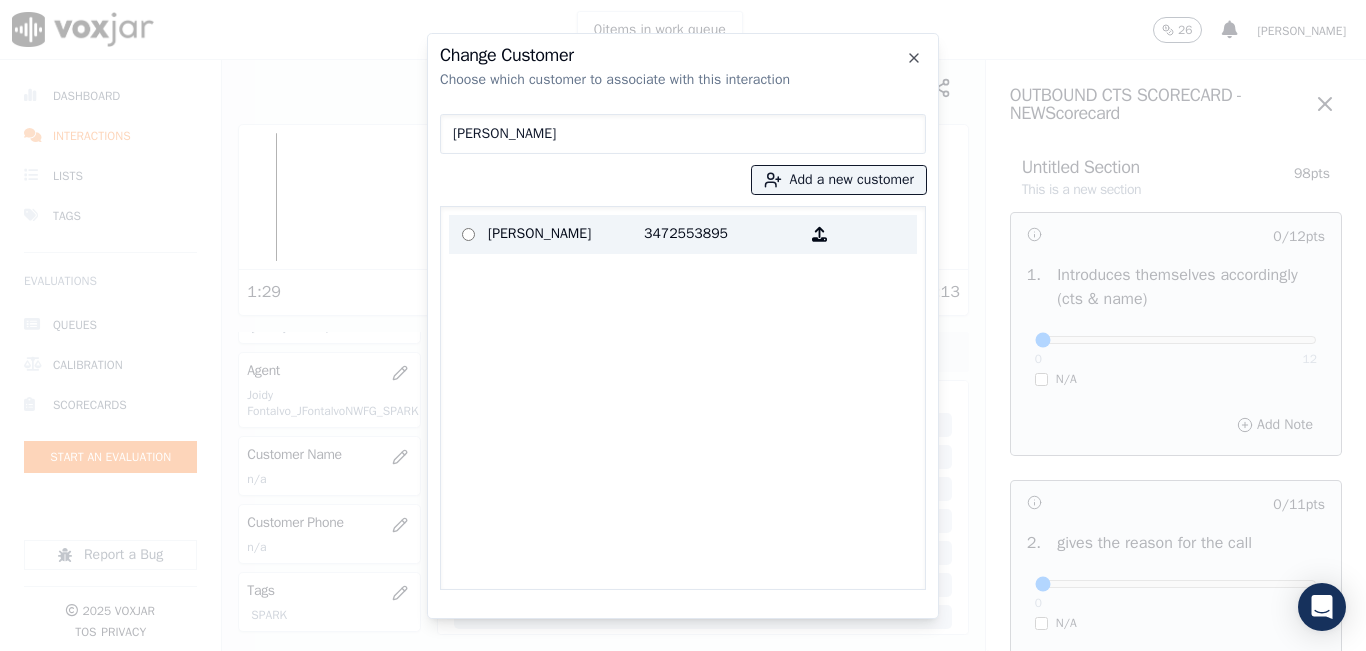 click on "DANIEL MARQUEZ" at bounding box center [566, 234] 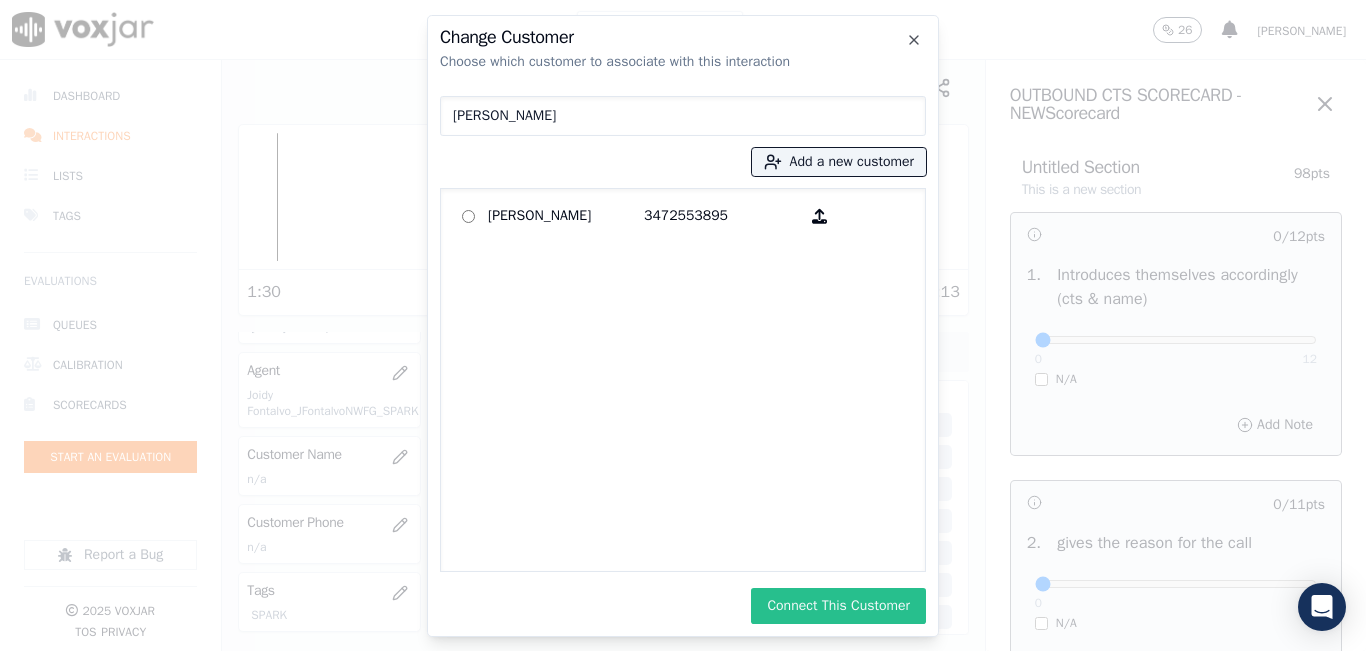 click on "Connect This Customer" at bounding box center [838, 606] 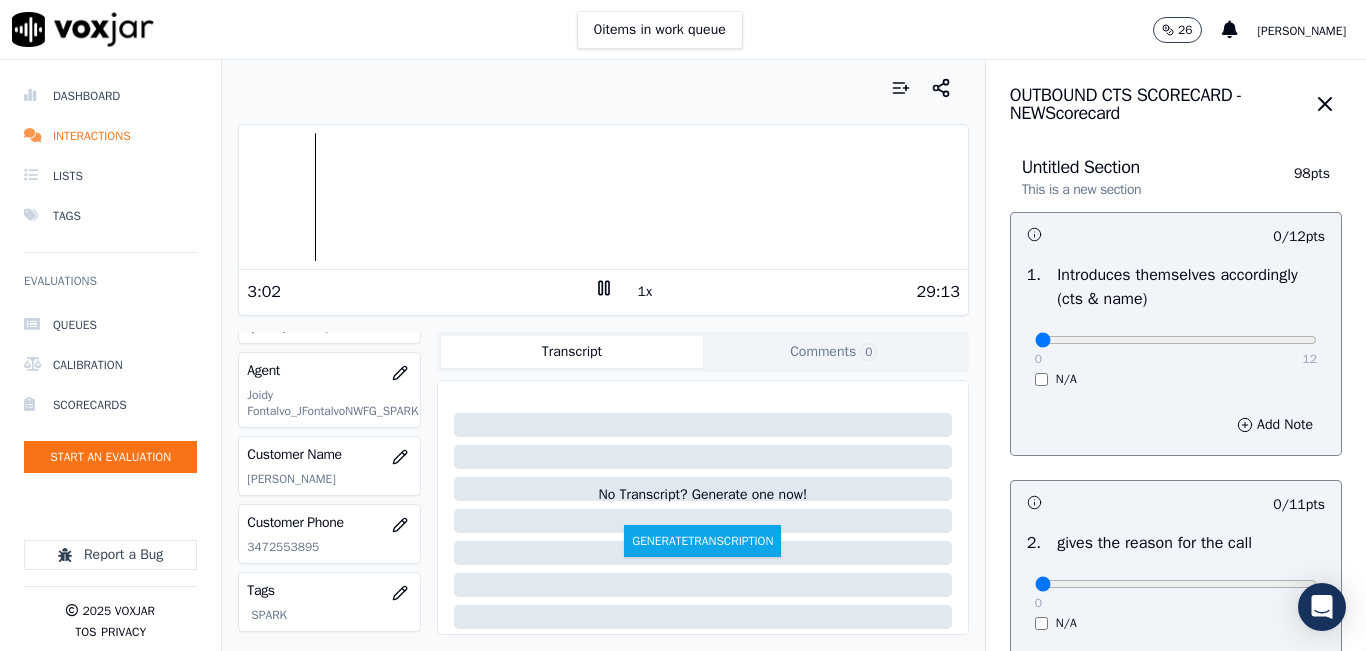 click on "1x" at bounding box center (645, 292) 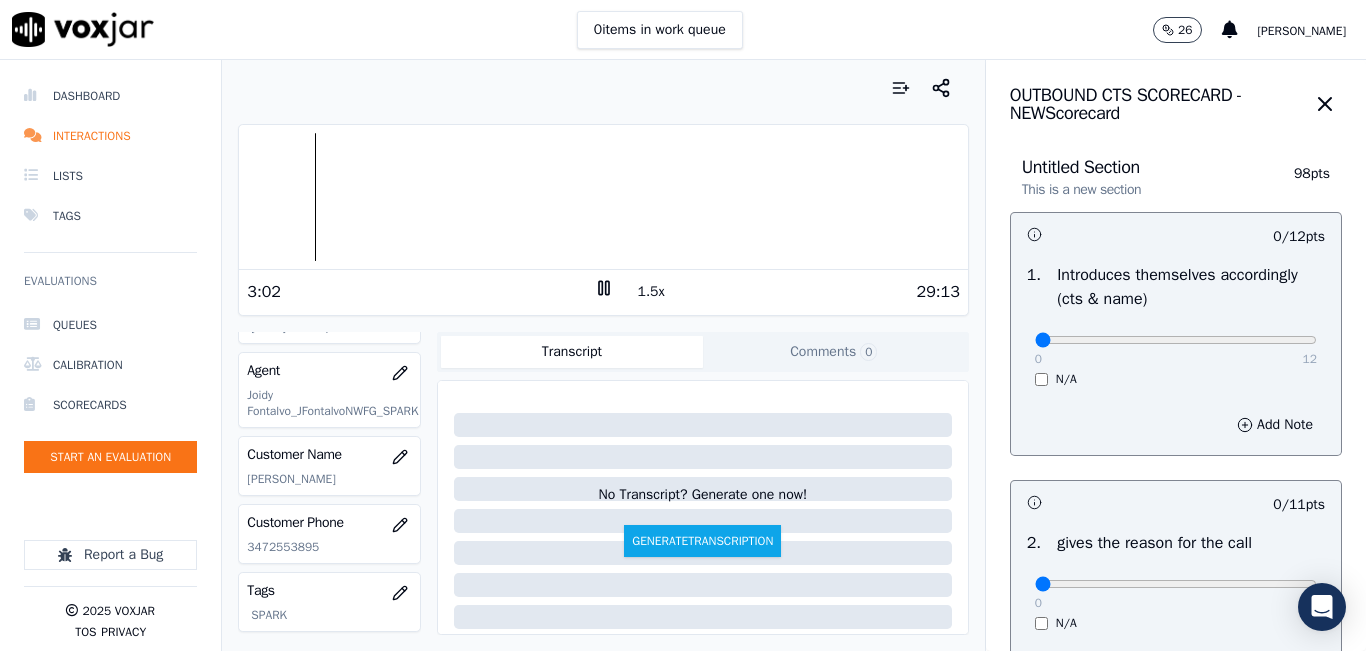 click on "1.5x" at bounding box center [651, 292] 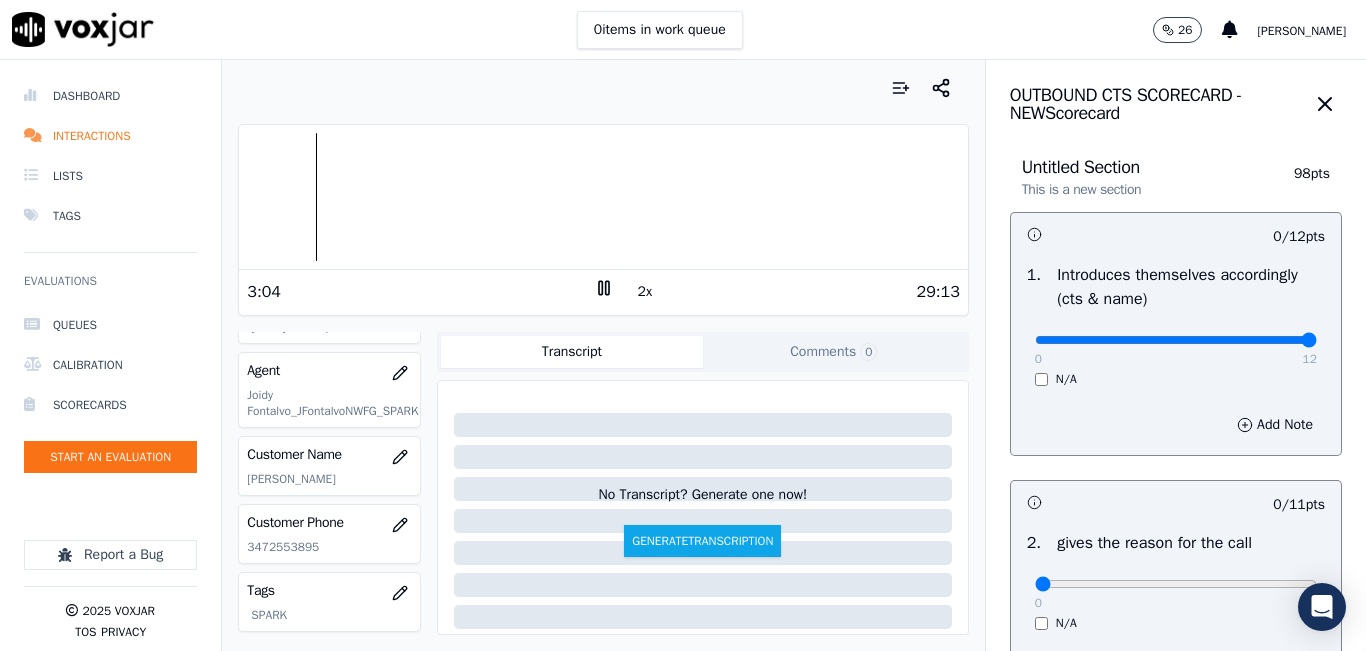 drag, startPoint x: 1264, startPoint y: 338, endPoint x: 1313, endPoint y: 338, distance: 49 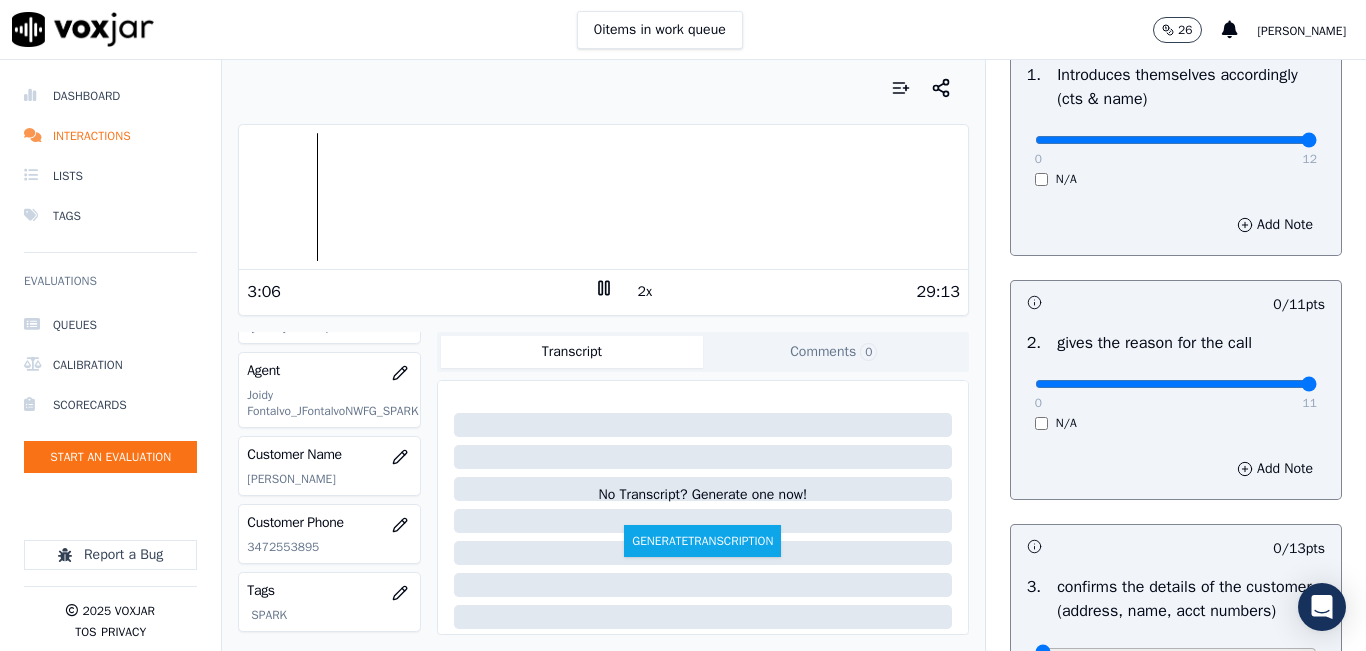 drag, startPoint x: 1260, startPoint y: 380, endPoint x: 1300, endPoint y: 385, distance: 40.311287 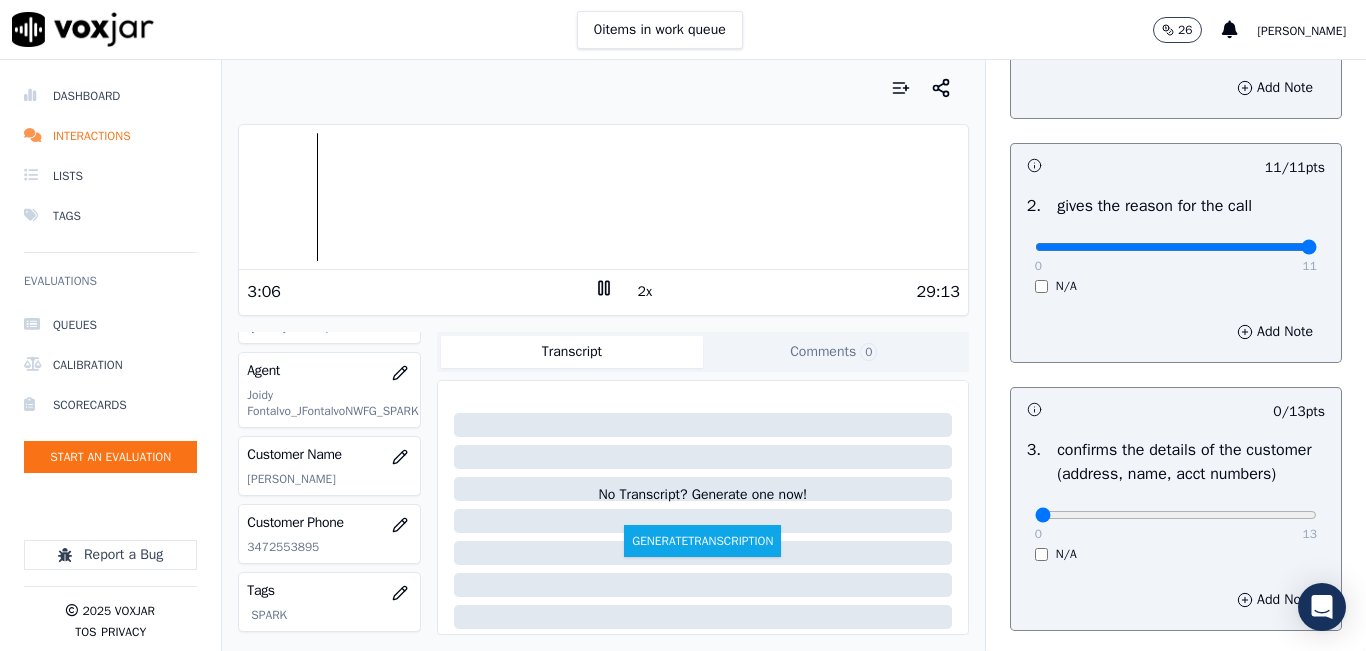 scroll, scrollTop: 500, scrollLeft: 0, axis: vertical 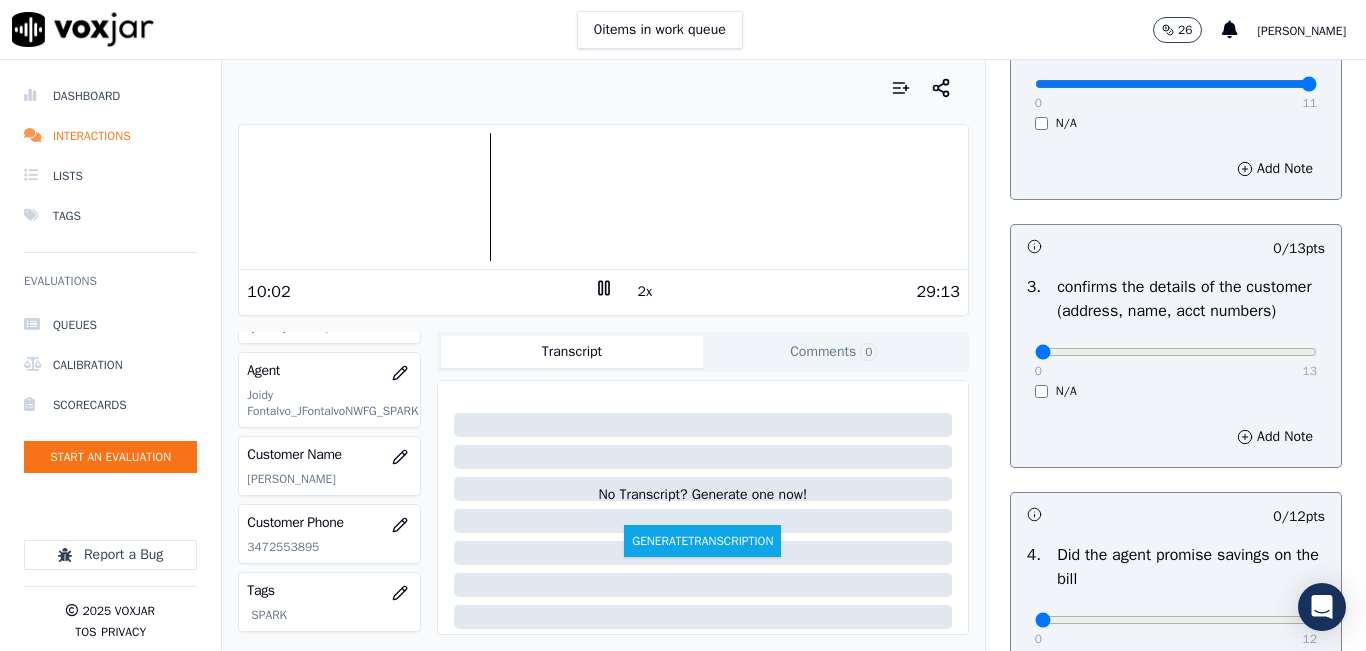 click at bounding box center [603, 197] 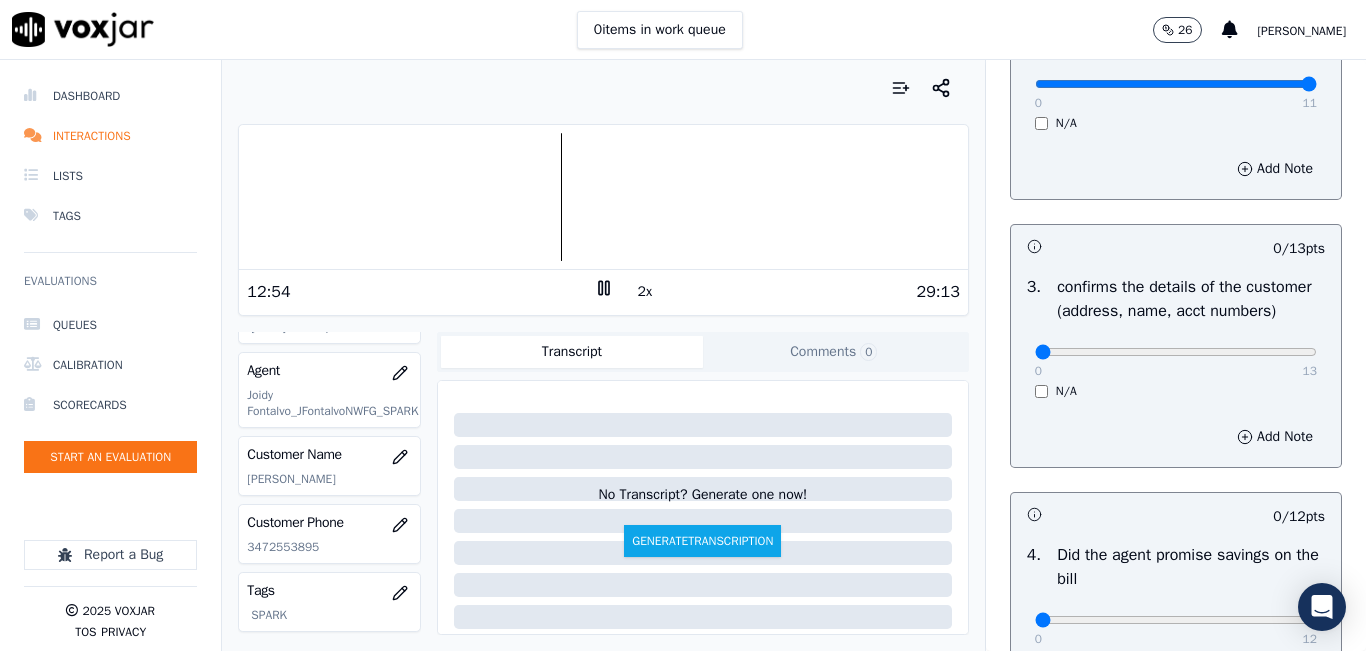 click at bounding box center (603, 197) 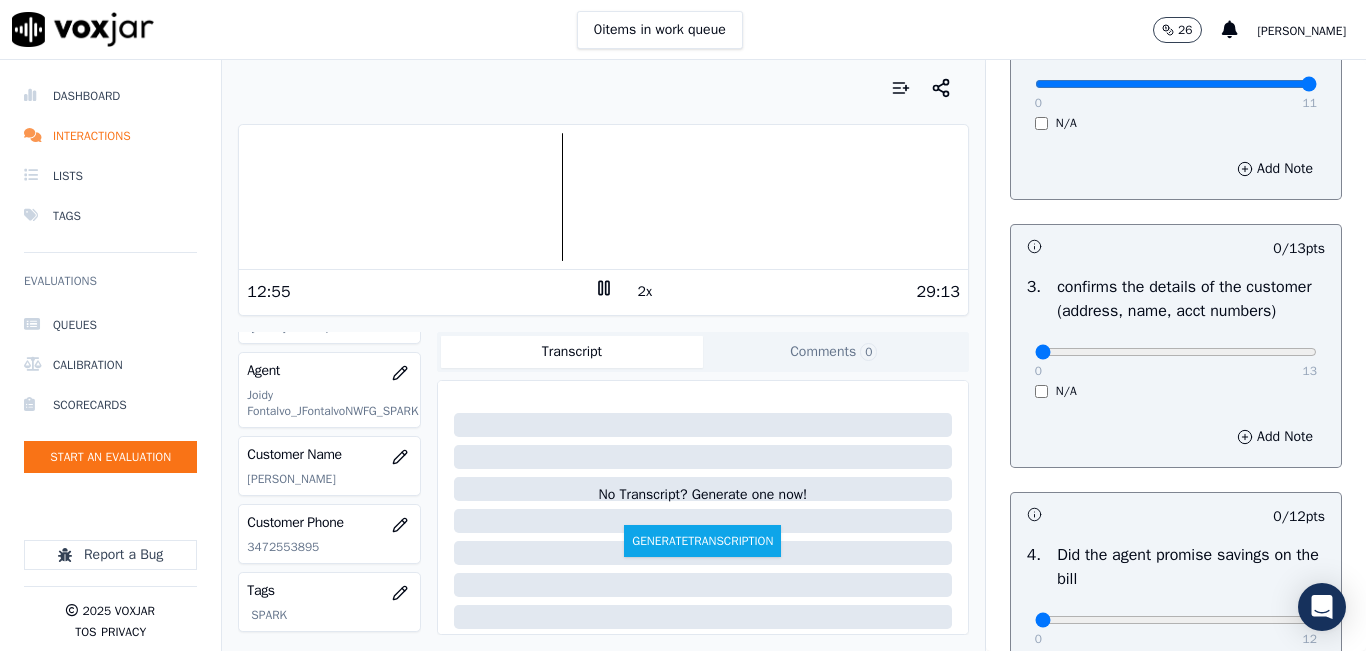 click at bounding box center (603, 197) 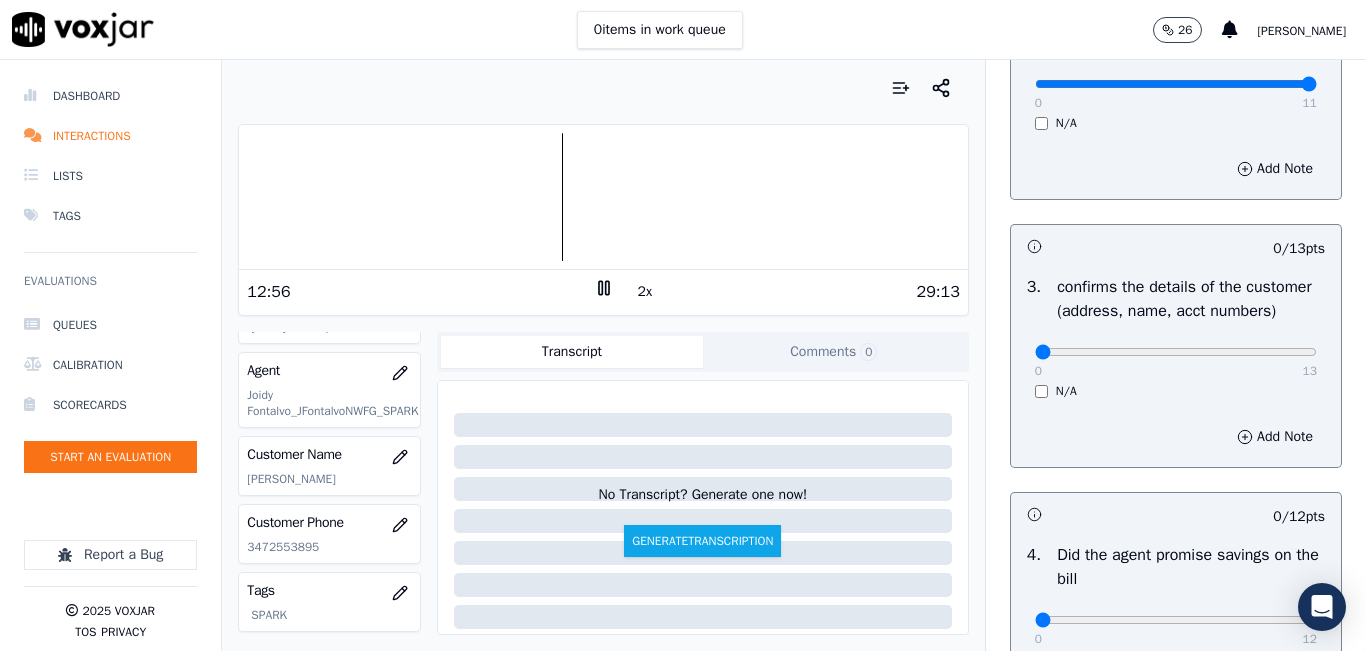 click on "0  items in work queue     26         carlos barrios" at bounding box center [683, 30] 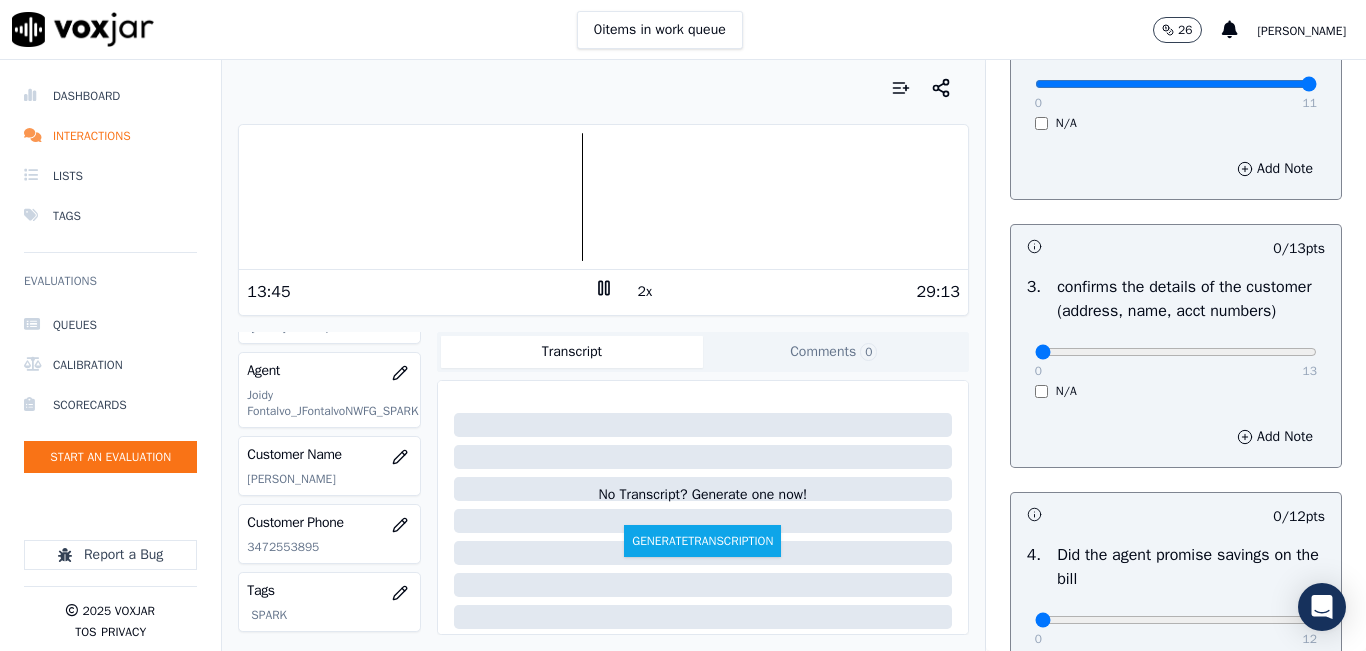 click at bounding box center (603, 197) 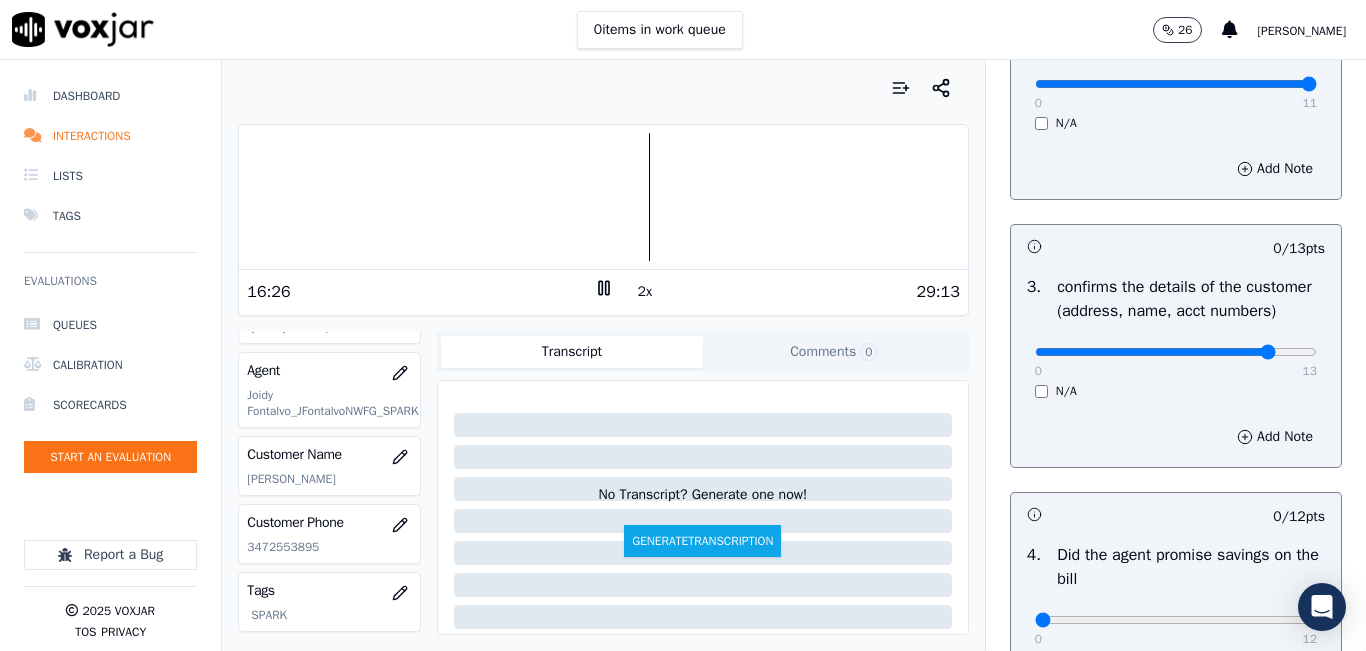click at bounding box center [1176, -160] 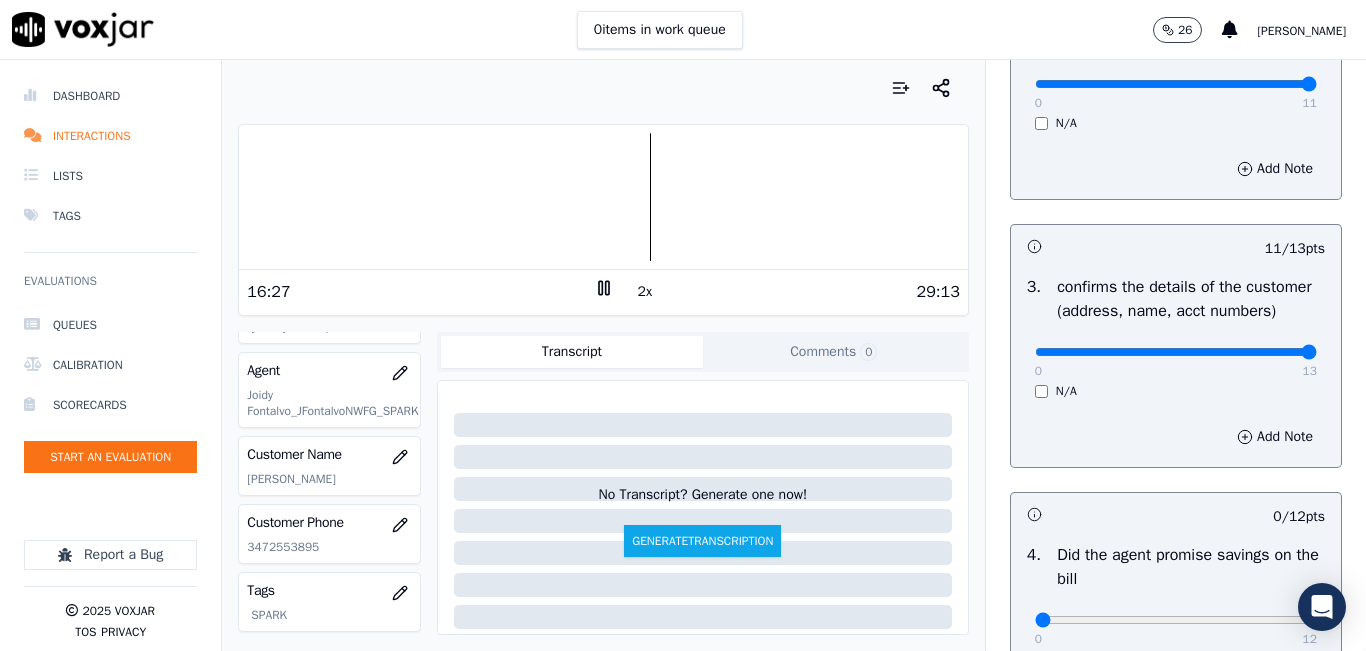 drag, startPoint x: 1294, startPoint y: 378, endPoint x: 1292, endPoint y: 356, distance: 22.090721 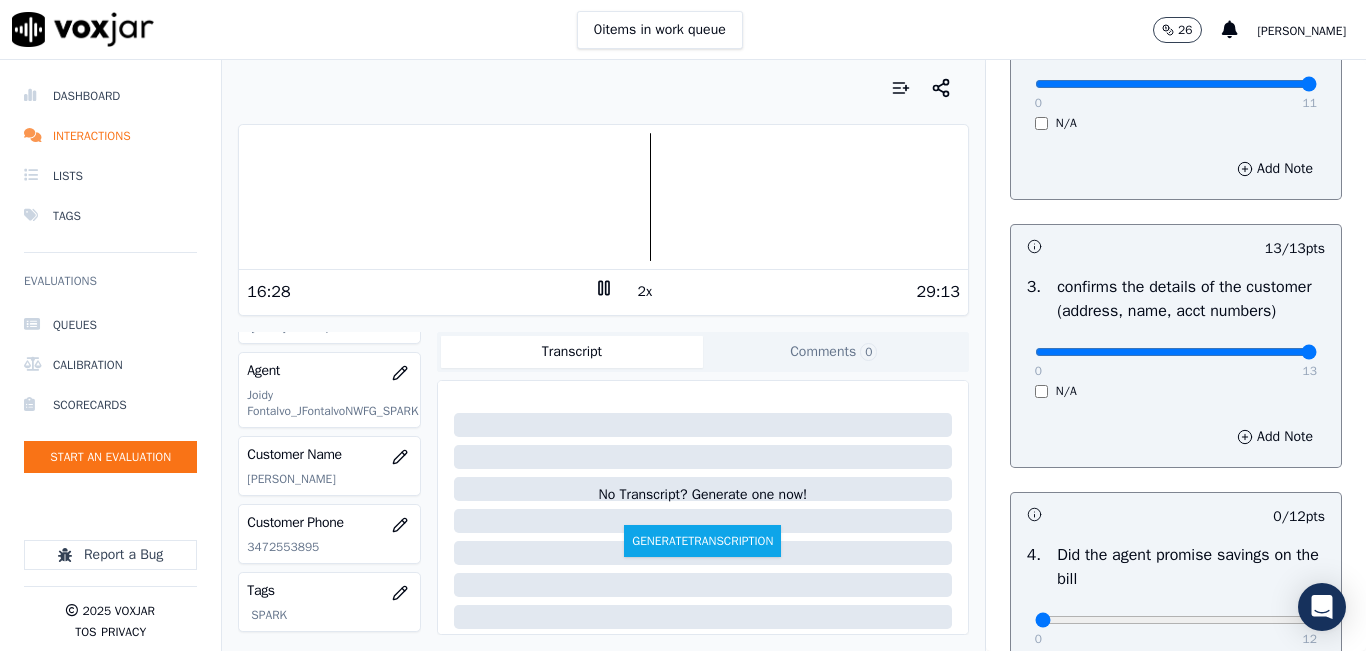 scroll, scrollTop: 900, scrollLeft: 0, axis: vertical 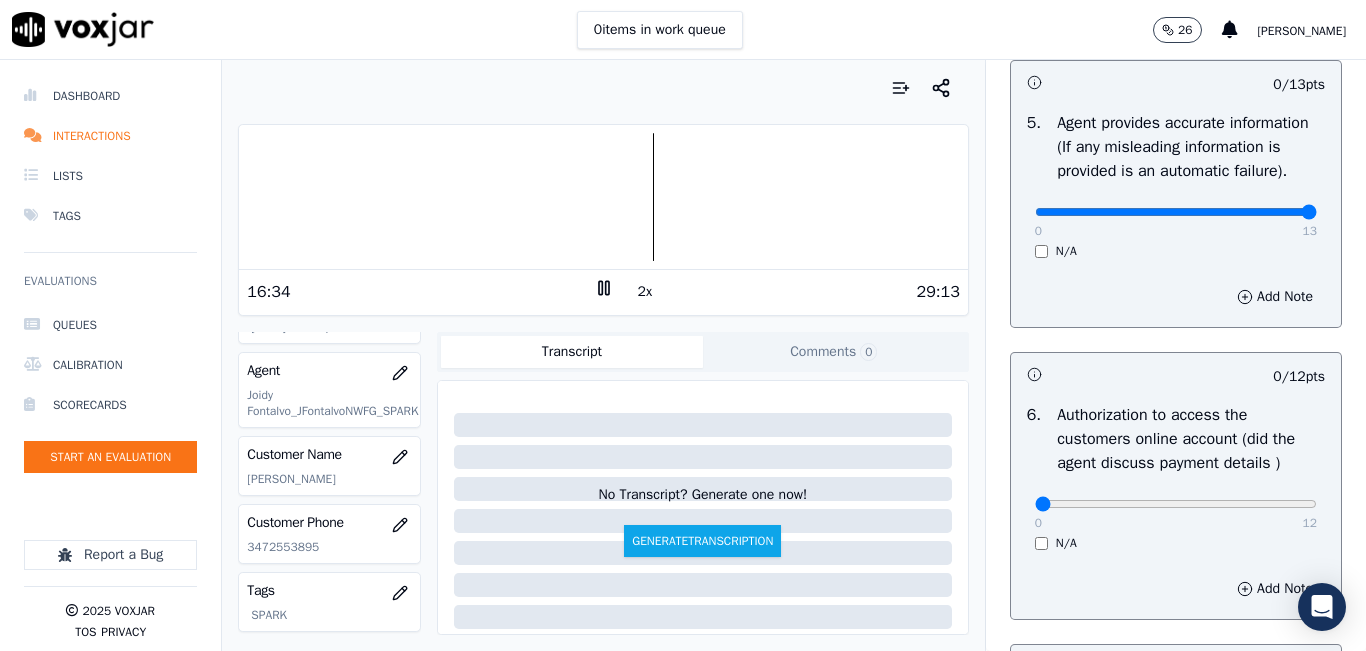 drag, startPoint x: 1252, startPoint y: 267, endPoint x: 1279, endPoint y: 263, distance: 27.294687 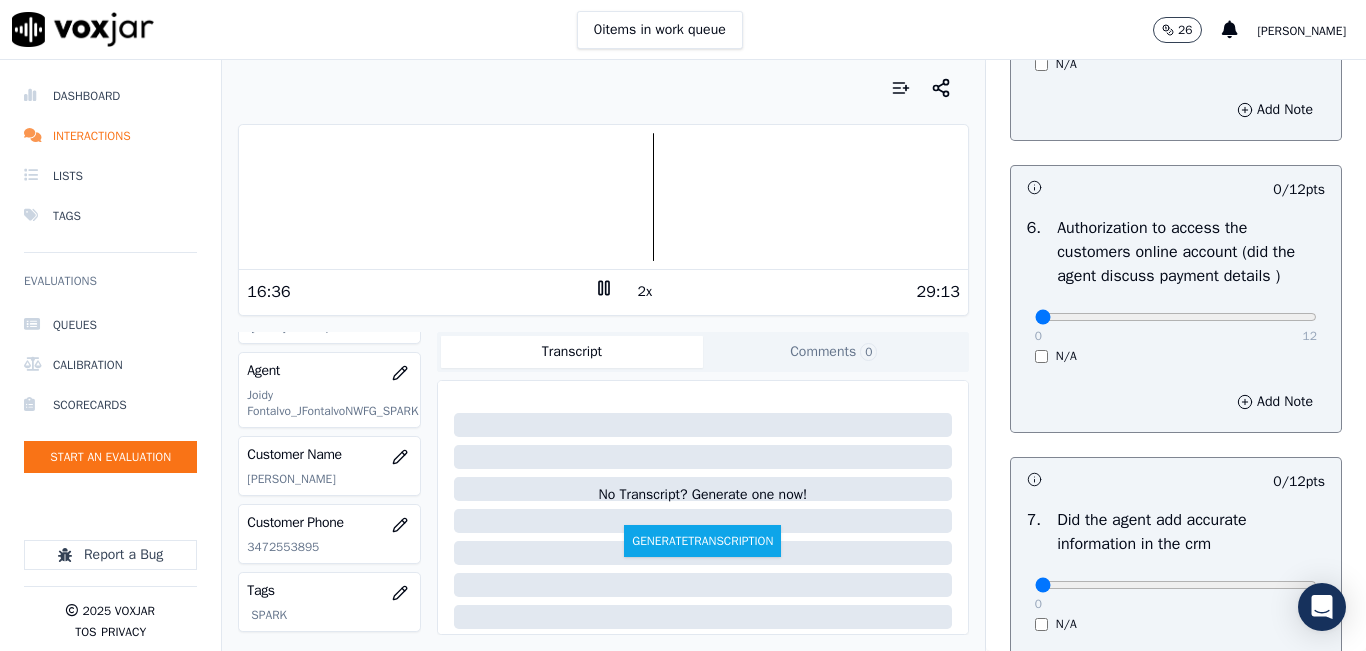 scroll, scrollTop: 1400, scrollLeft: 0, axis: vertical 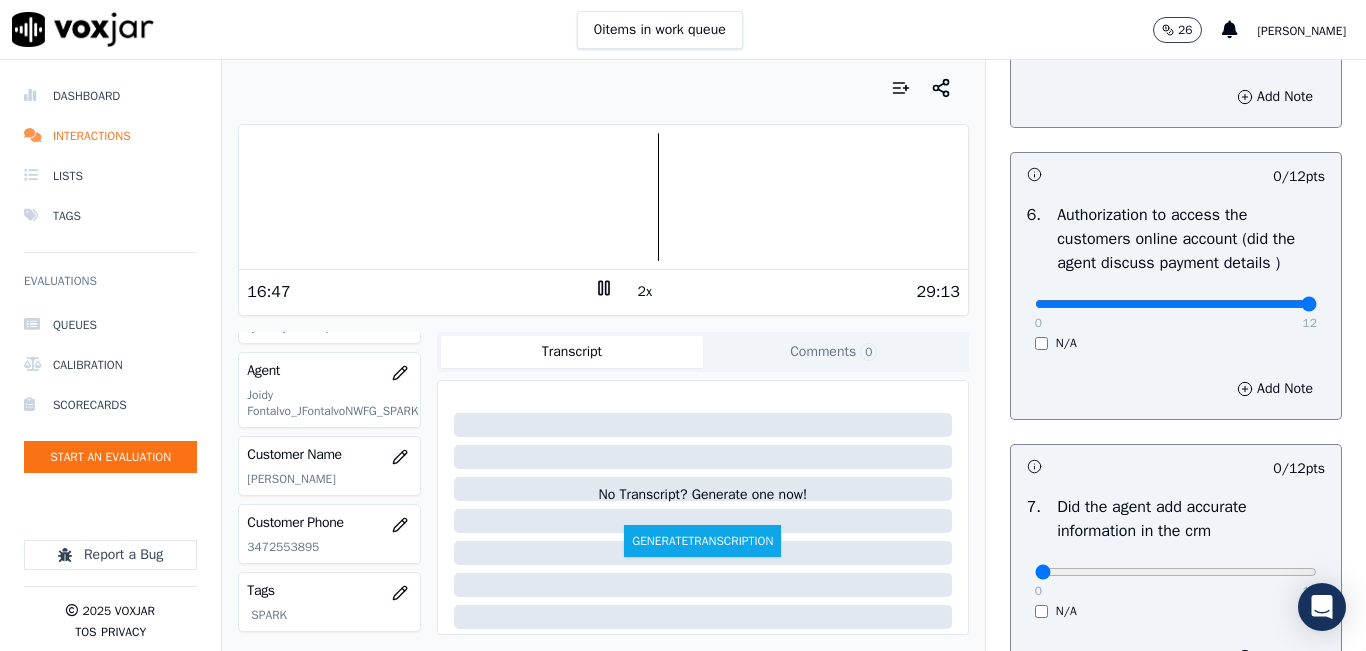 drag, startPoint x: 1255, startPoint y: 351, endPoint x: 1265, endPoint y: 347, distance: 10.770329 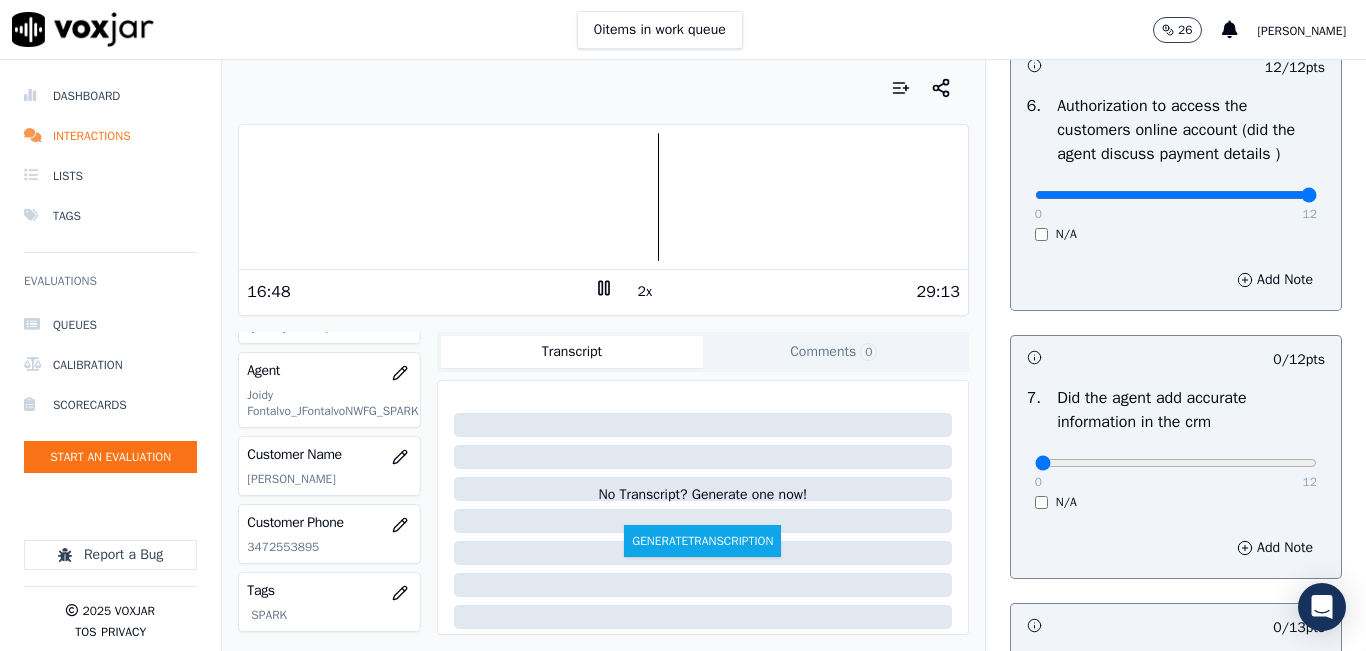 scroll, scrollTop: 1700, scrollLeft: 0, axis: vertical 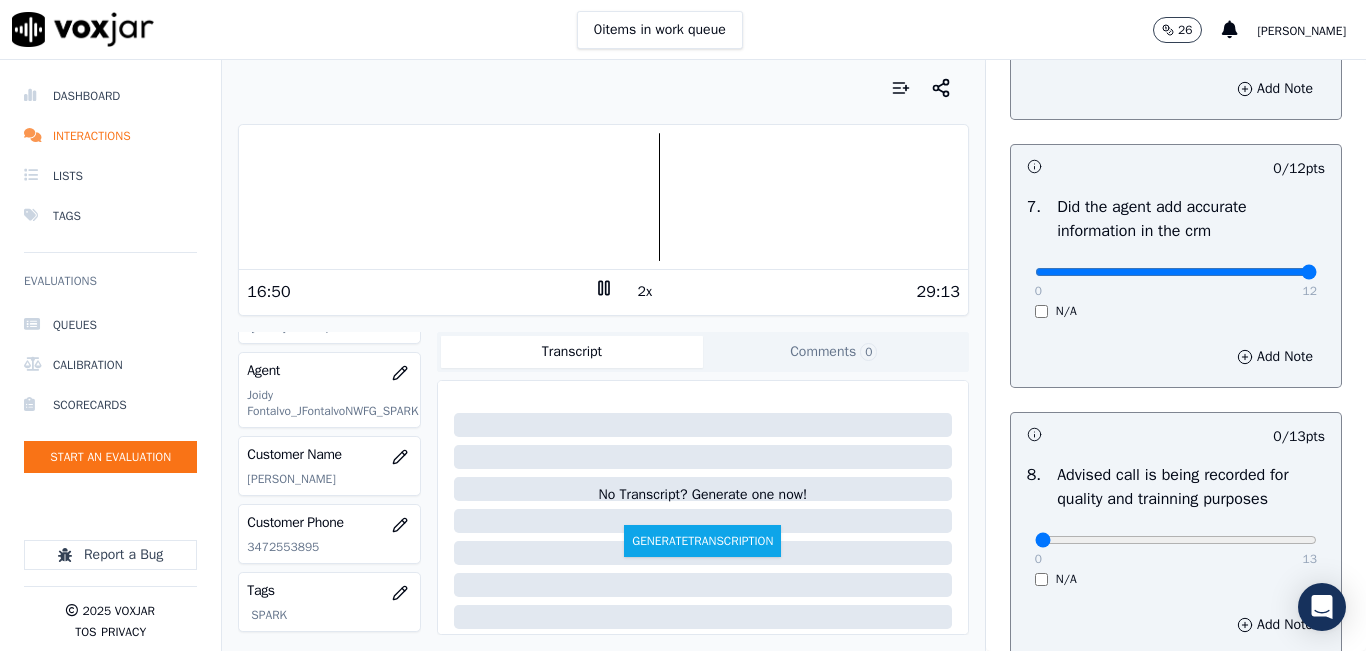 type on "12" 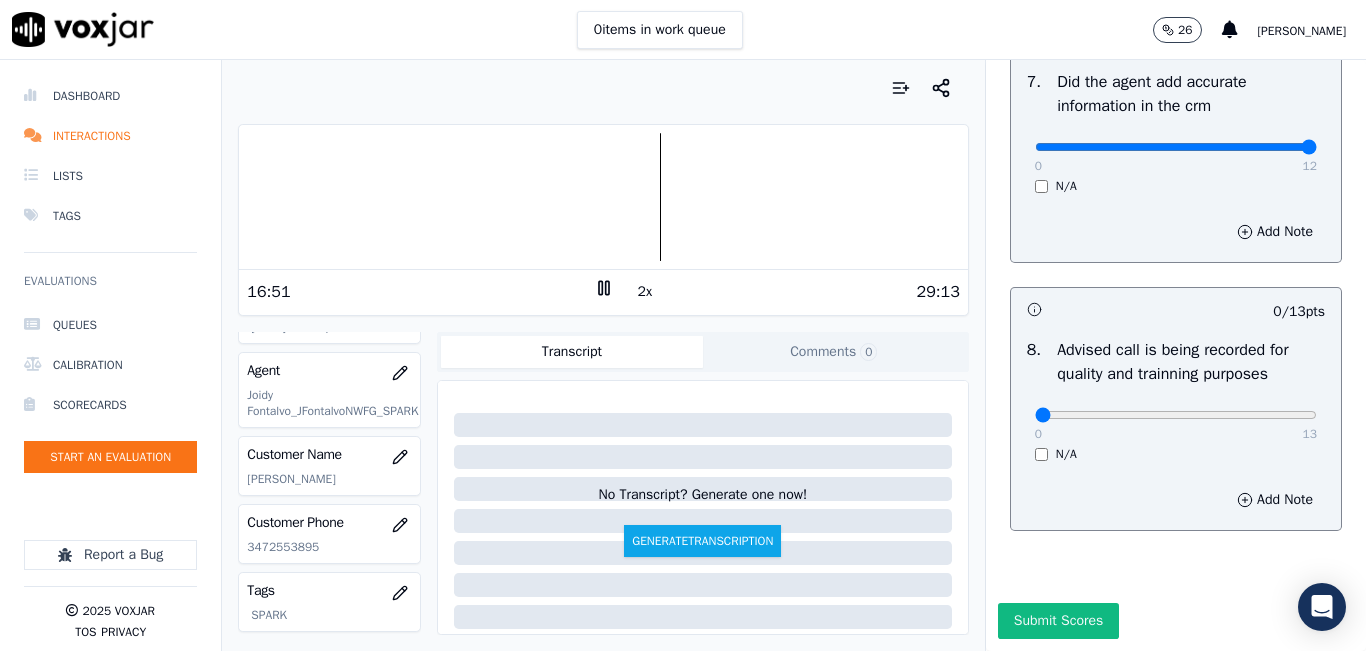scroll, scrollTop: 1918, scrollLeft: 0, axis: vertical 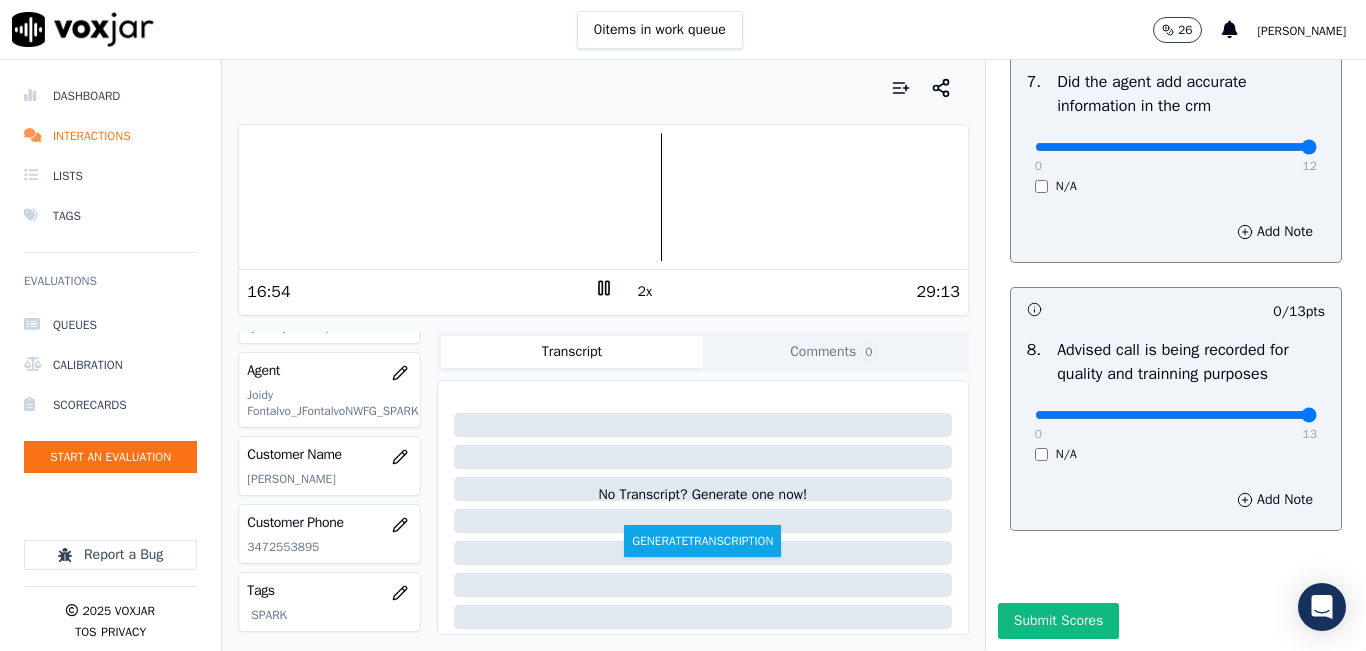 drag, startPoint x: 1266, startPoint y: 373, endPoint x: 1253, endPoint y: 338, distance: 37.336308 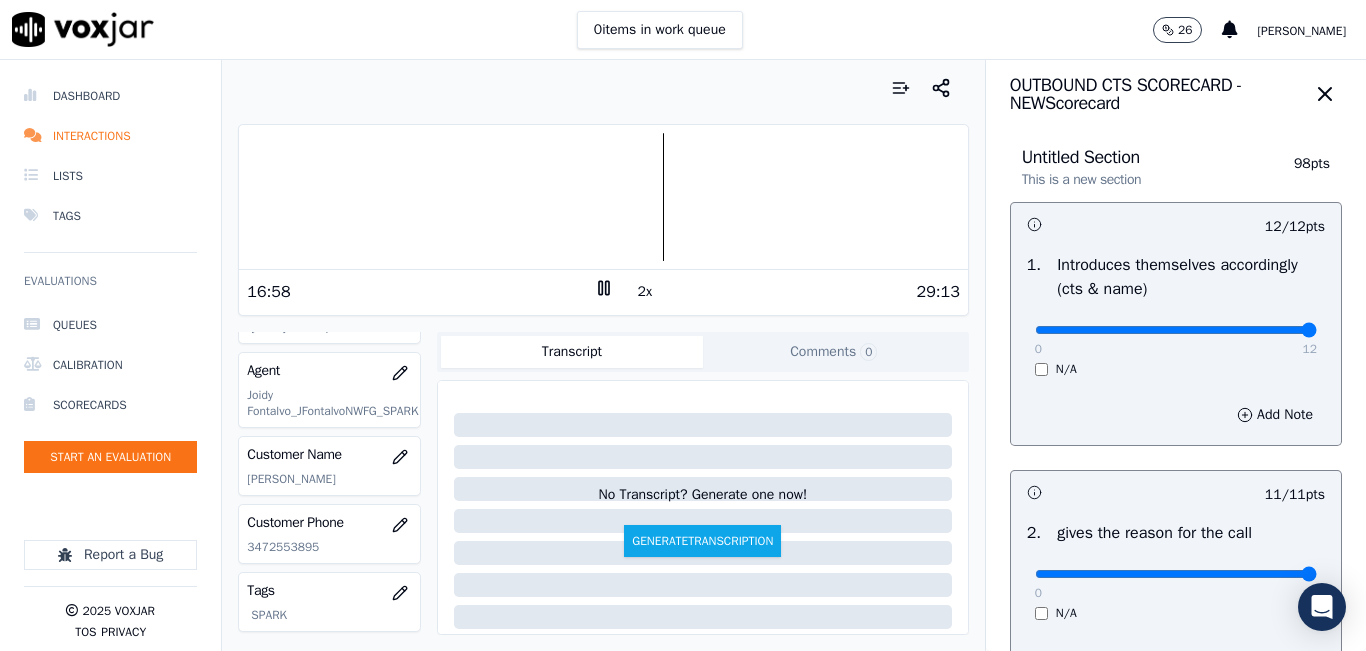 scroll, scrollTop: 0, scrollLeft: 0, axis: both 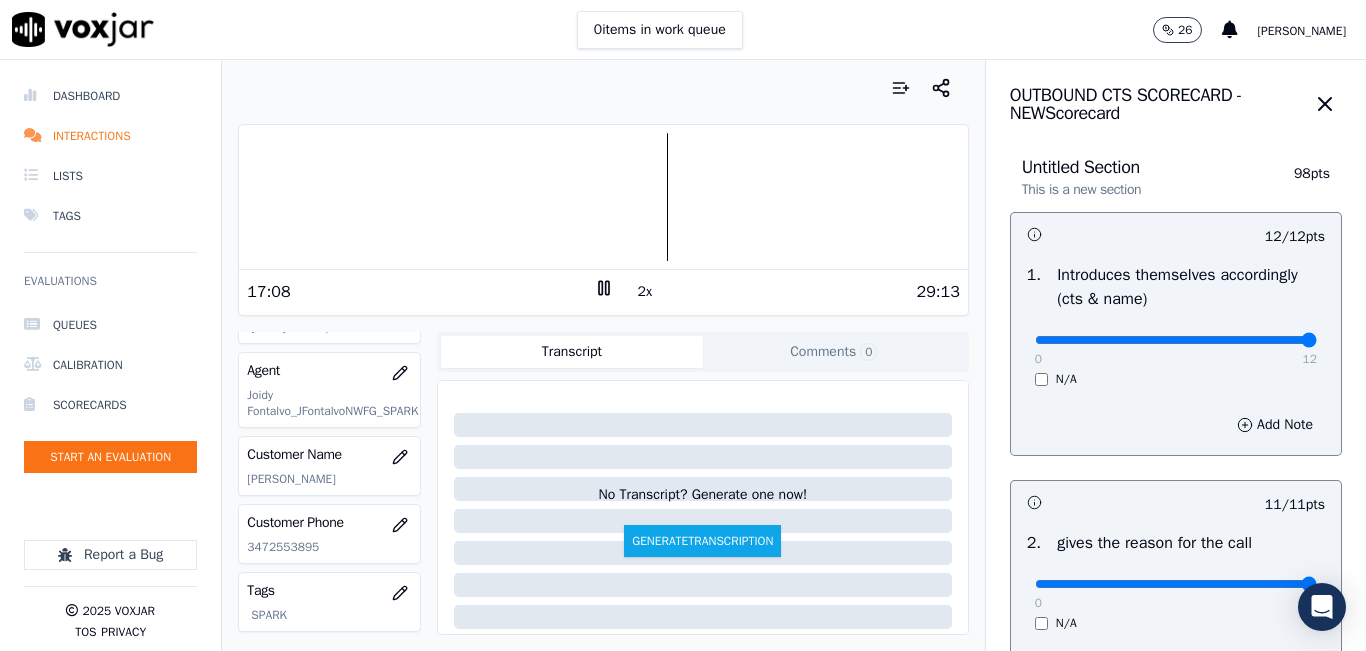 click 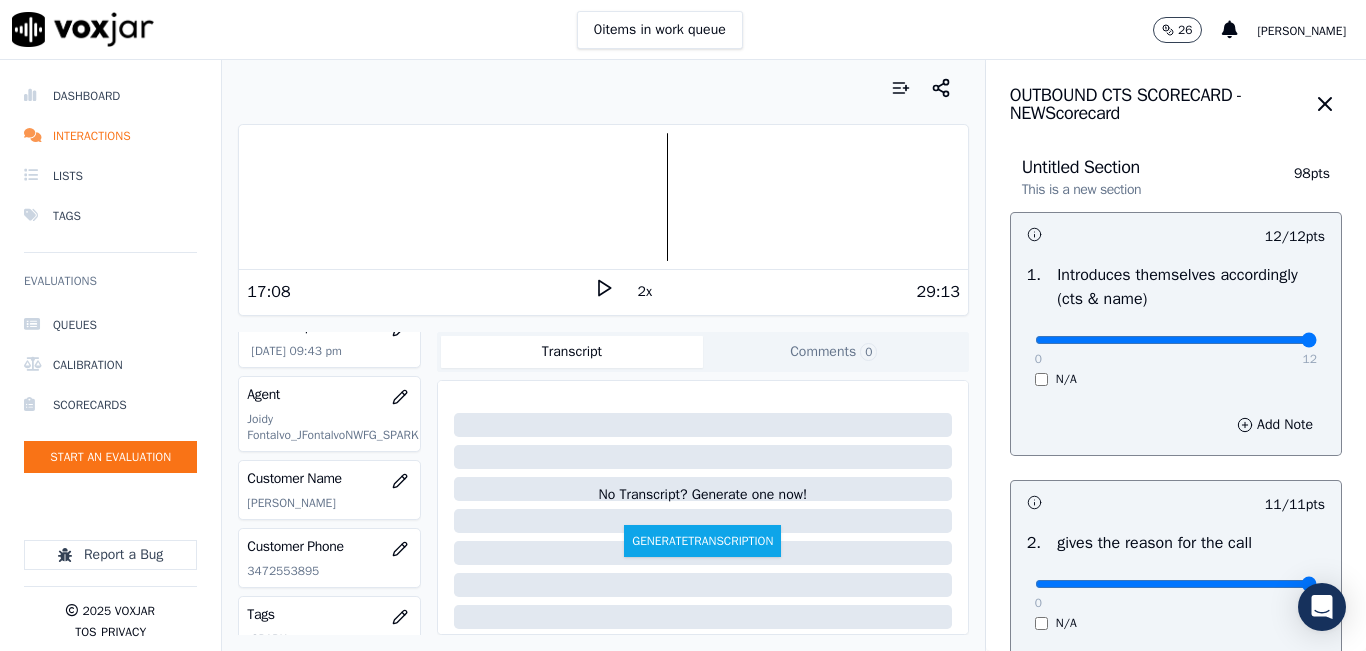 scroll, scrollTop: 0, scrollLeft: 0, axis: both 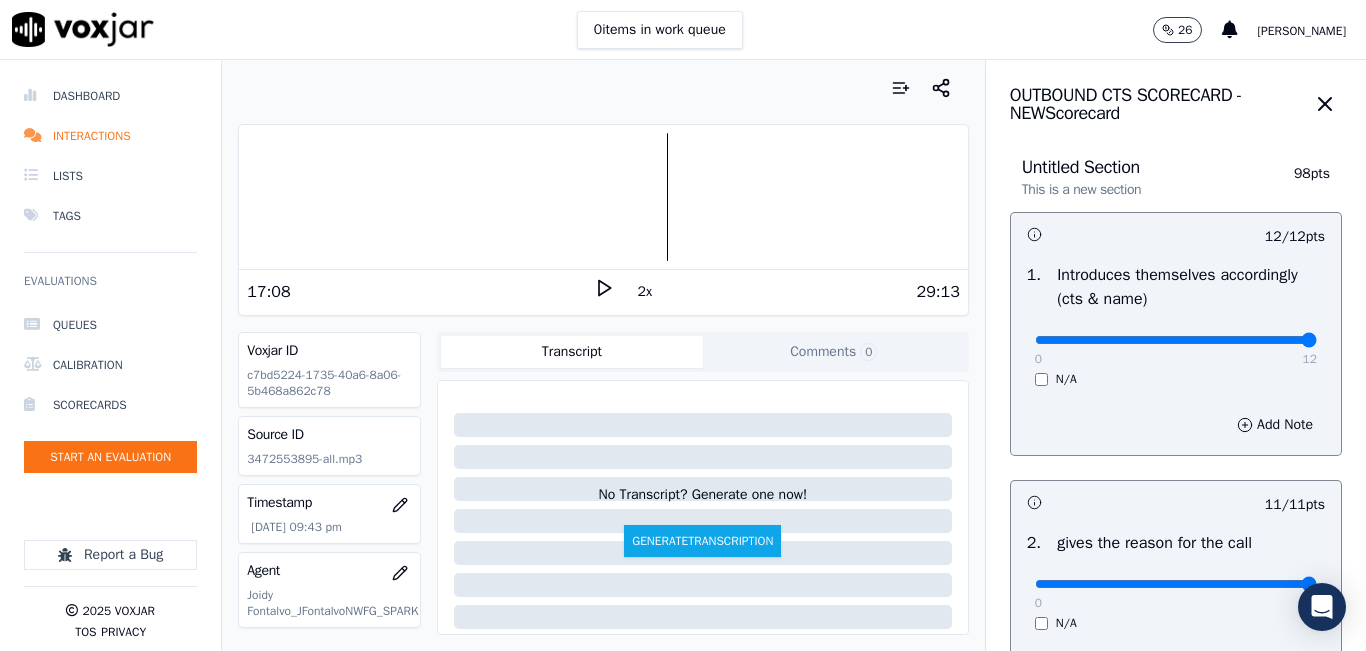 click 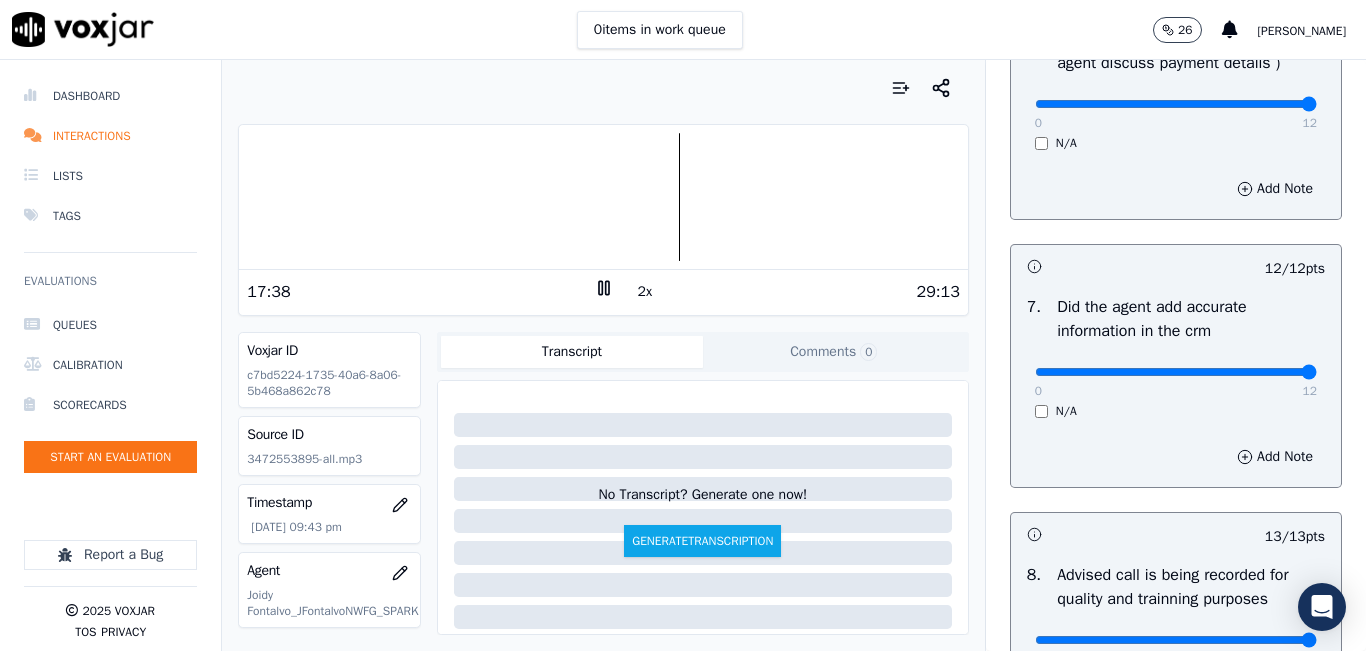scroll, scrollTop: 1918, scrollLeft: 0, axis: vertical 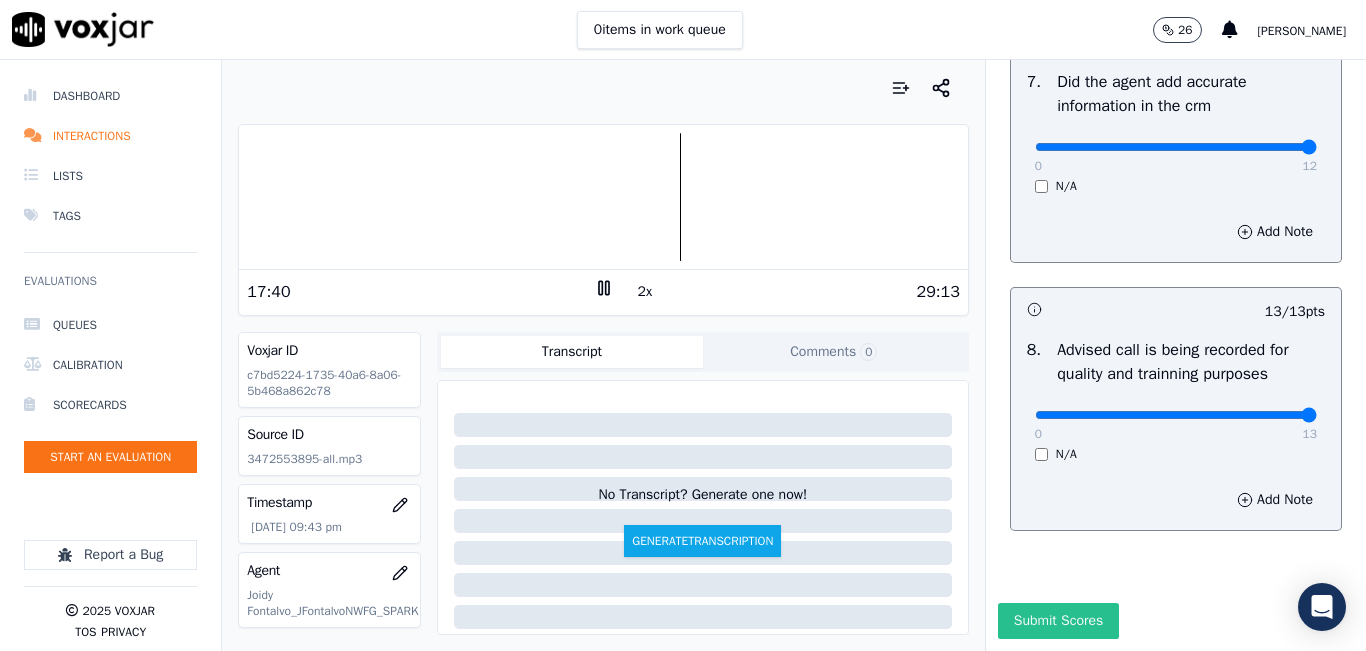 click on "Submit Scores" at bounding box center [1058, 621] 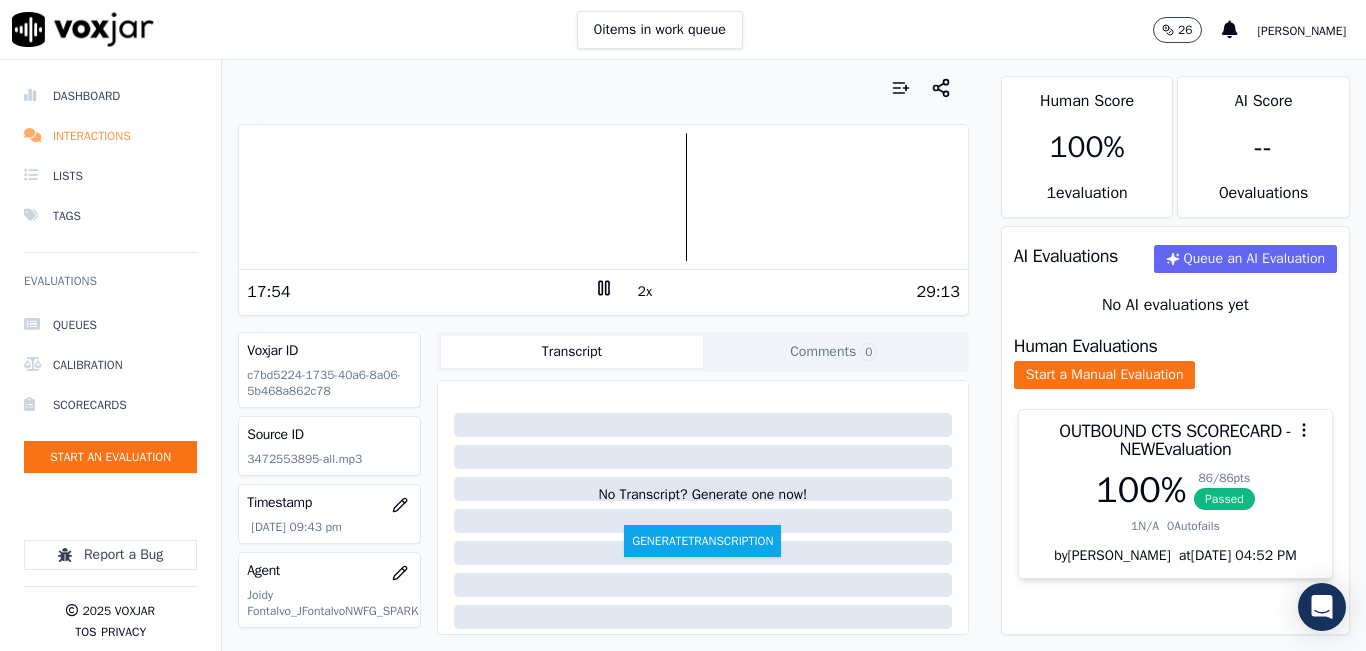 click on "Interactions" at bounding box center [110, 136] 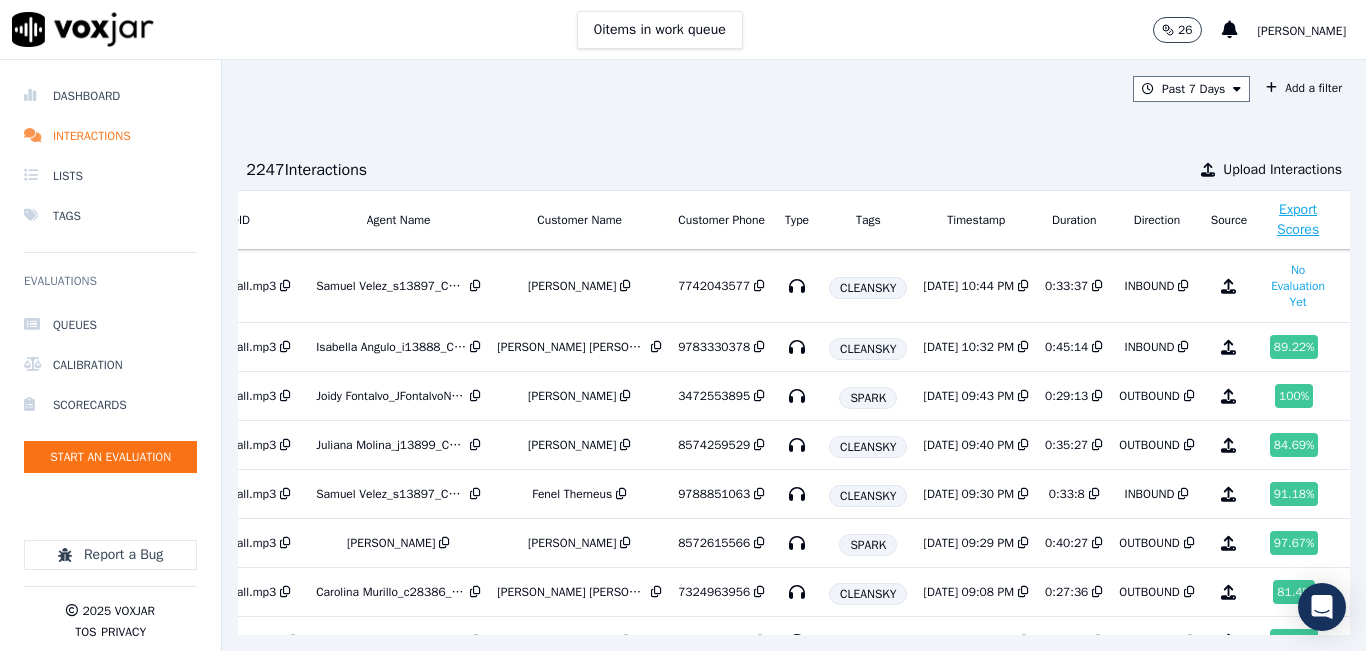 scroll, scrollTop: 0, scrollLeft: 337, axis: horizontal 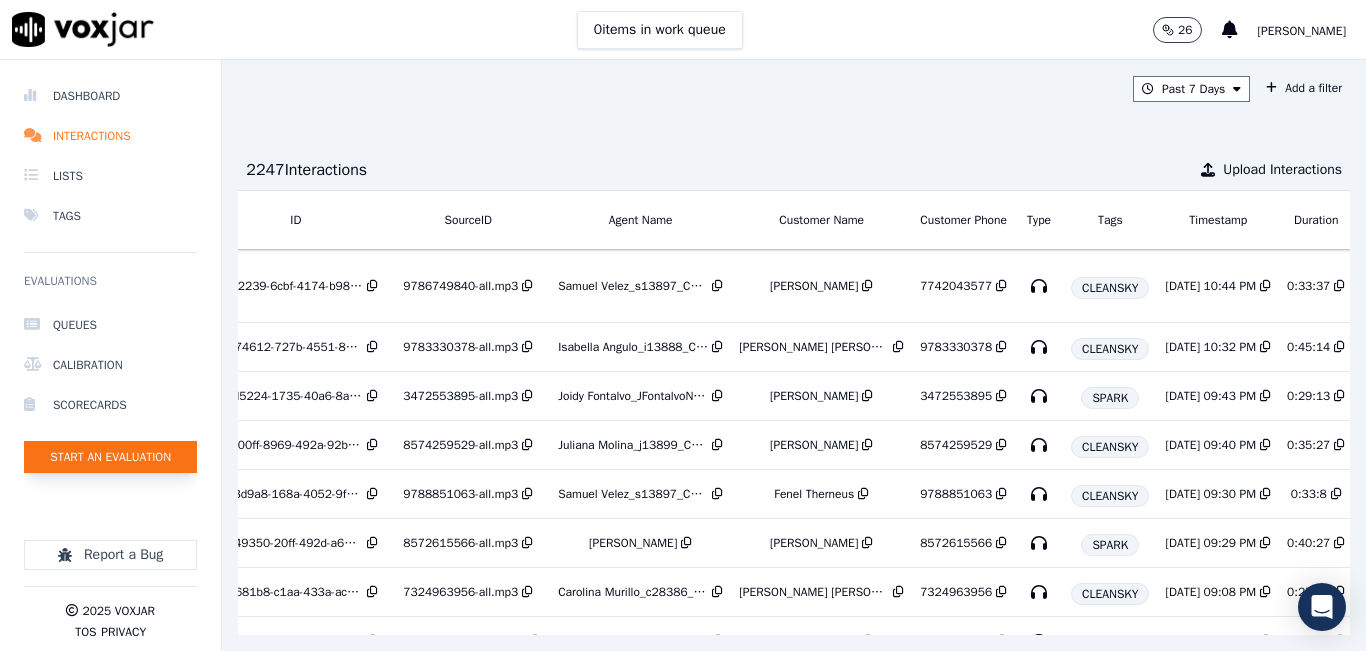 click on "Start an Evaluation" 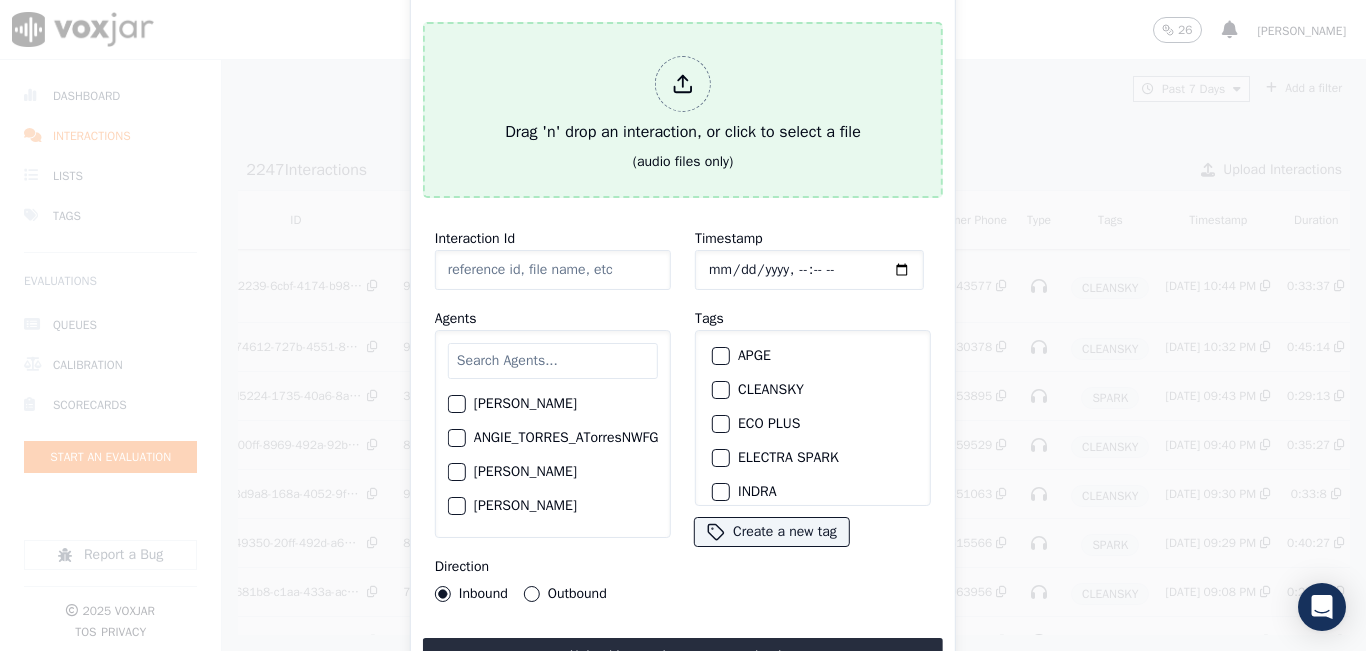 click on "(audio files only)" at bounding box center (683, 162) 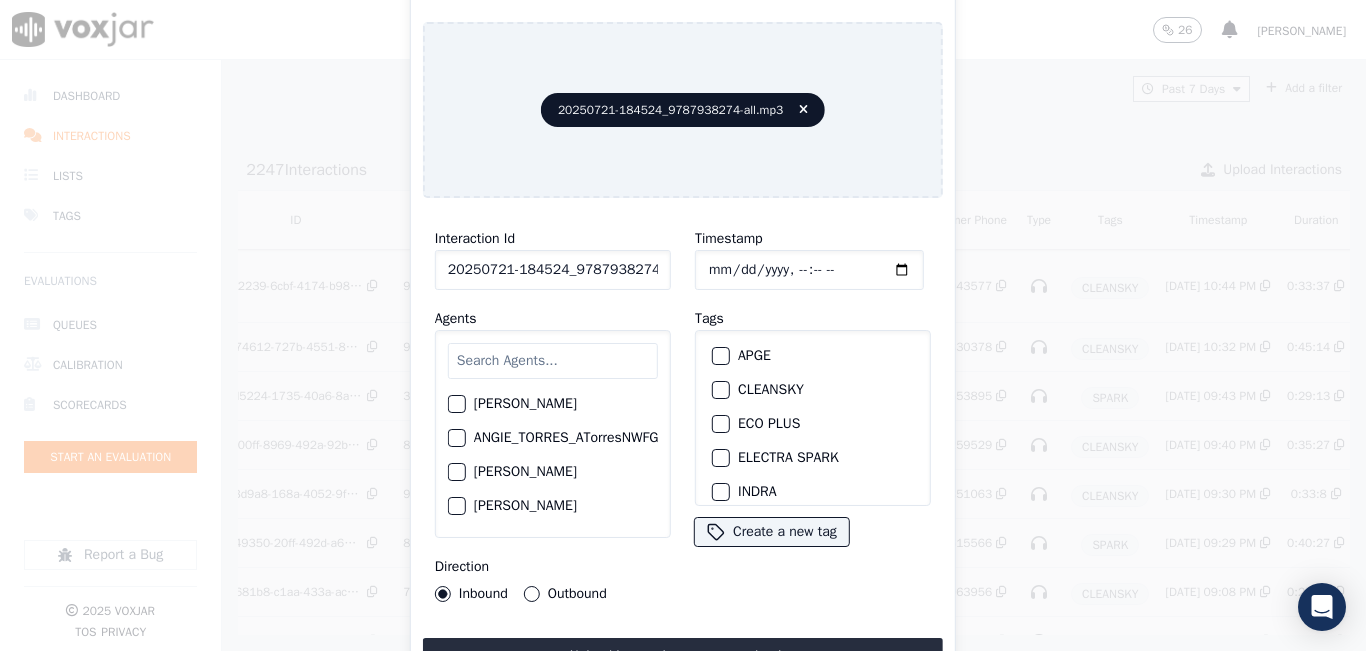 click at bounding box center (553, 361) 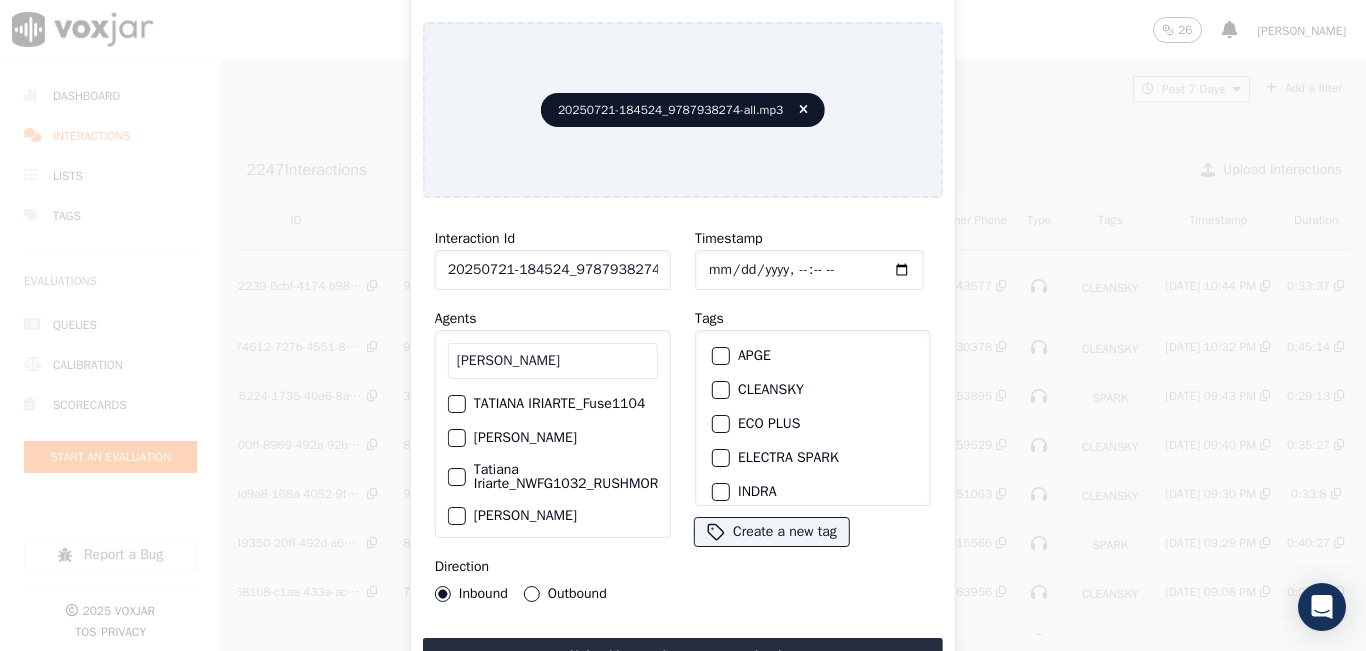 scroll, scrollTop: 100, scrollLeft: 0, axis: vertical 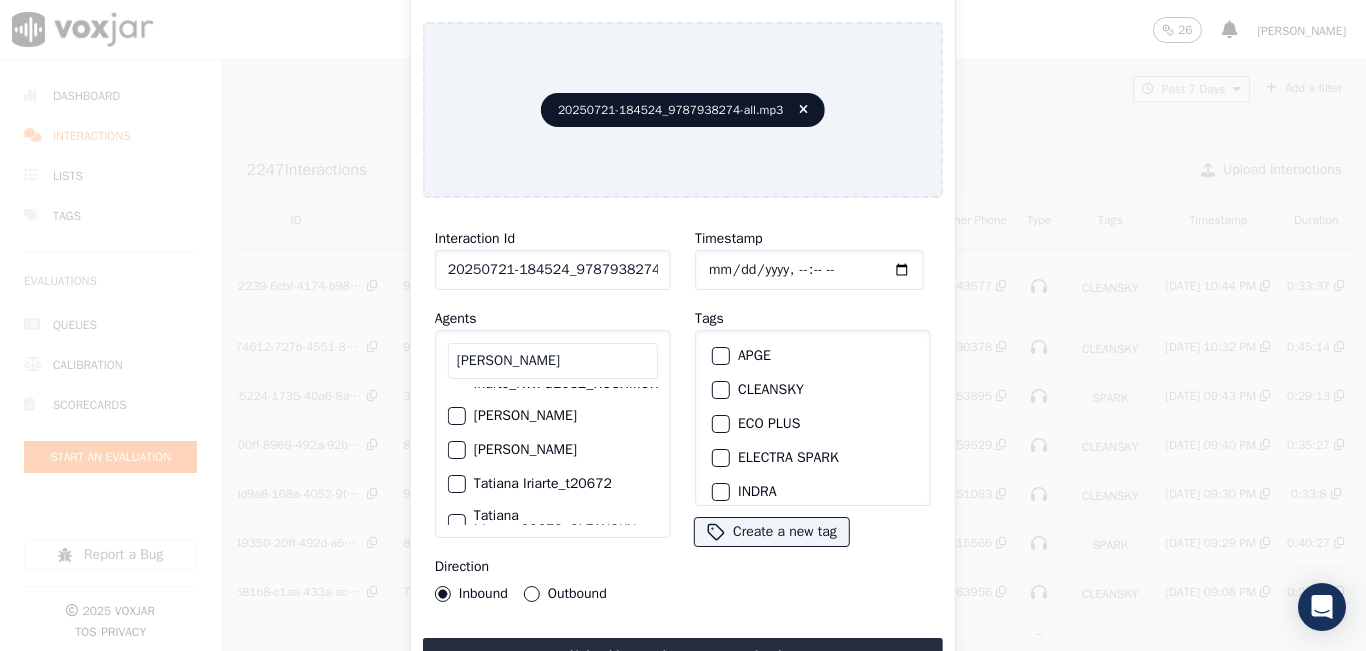 click on "[PERSON_NAME]" 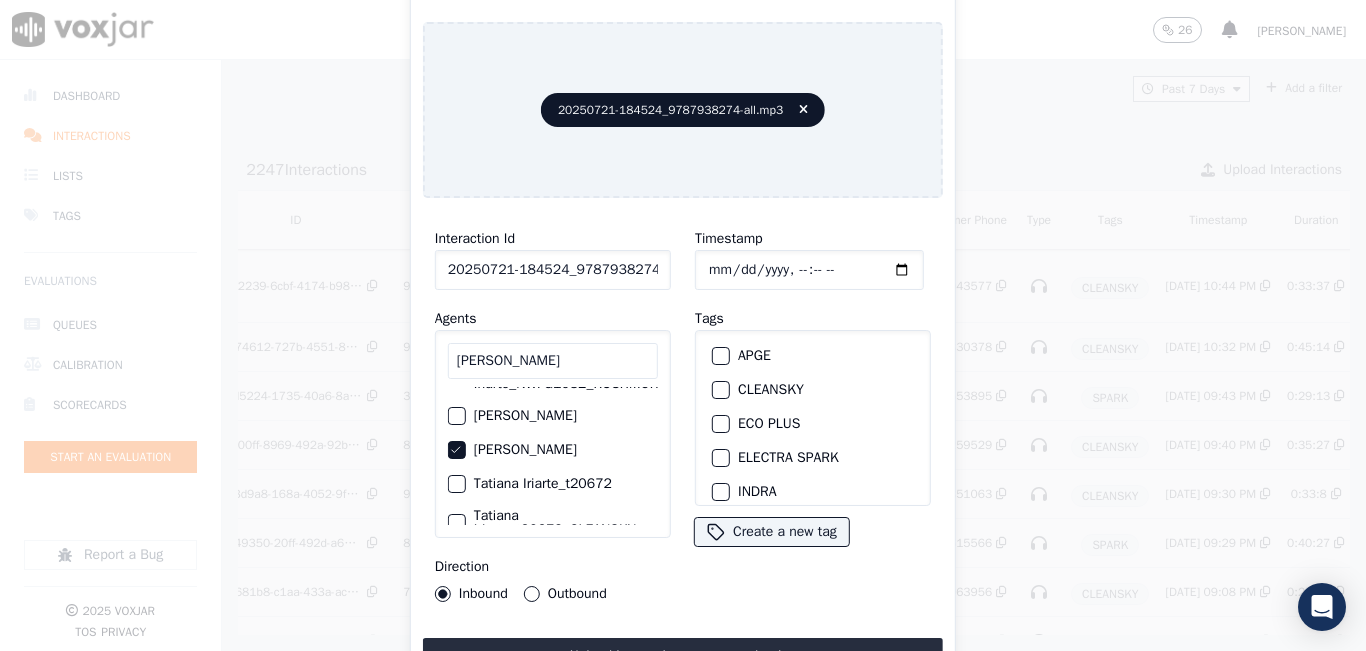 click on "Outbound" at bounding box center [532, 594] 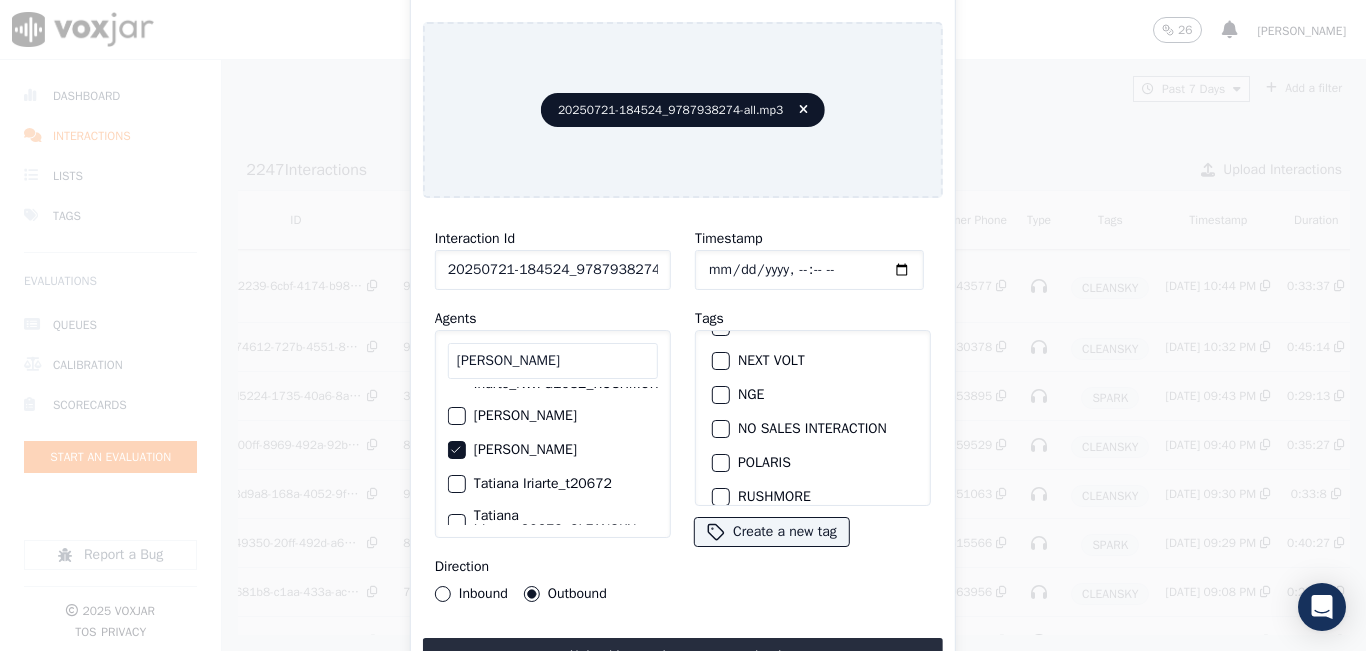 scroll, scrollTop: 300, scrollLeft: 0, axis: vertical 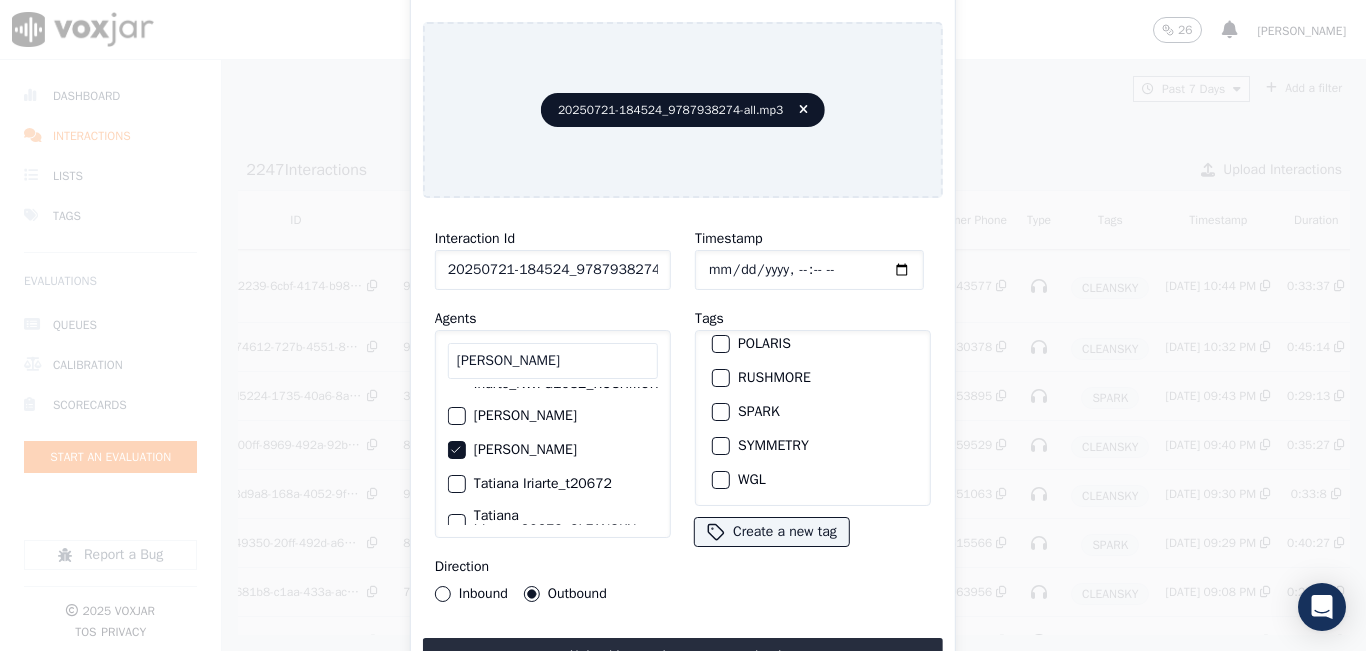 click on "SPARK" at bounding box center [813, 412] 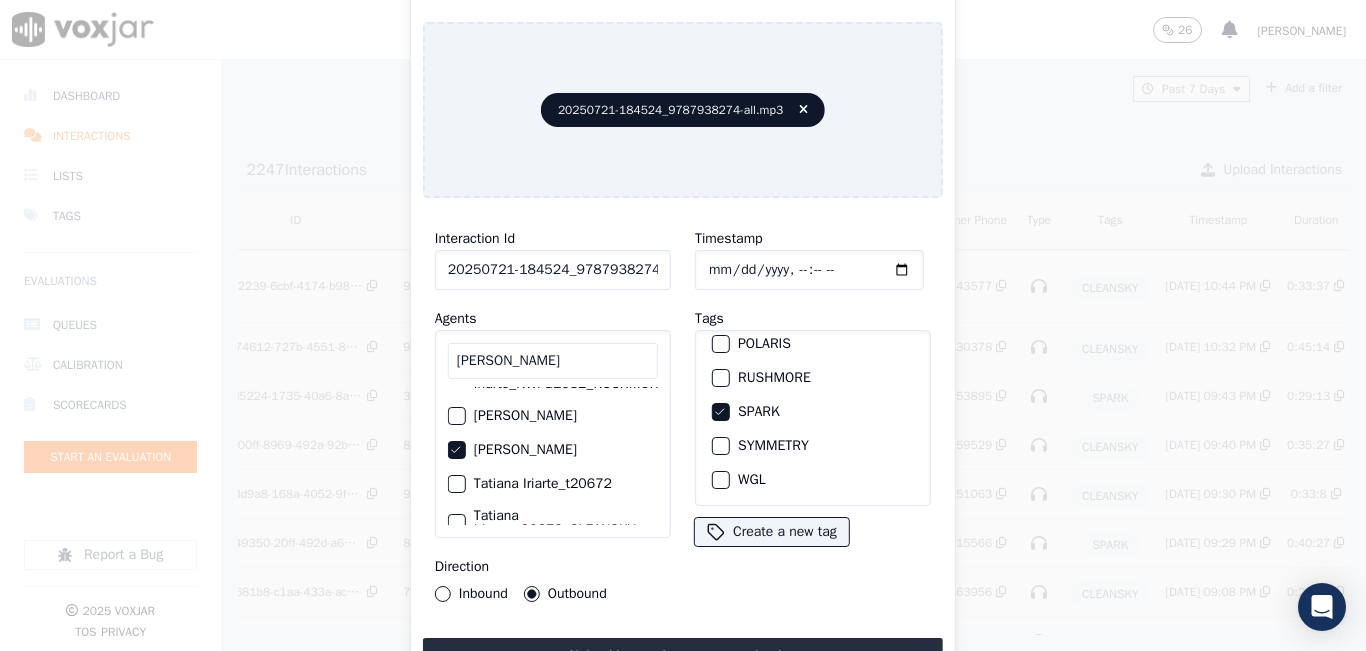 click on "TATIANA" at bounding box center [553, 361] 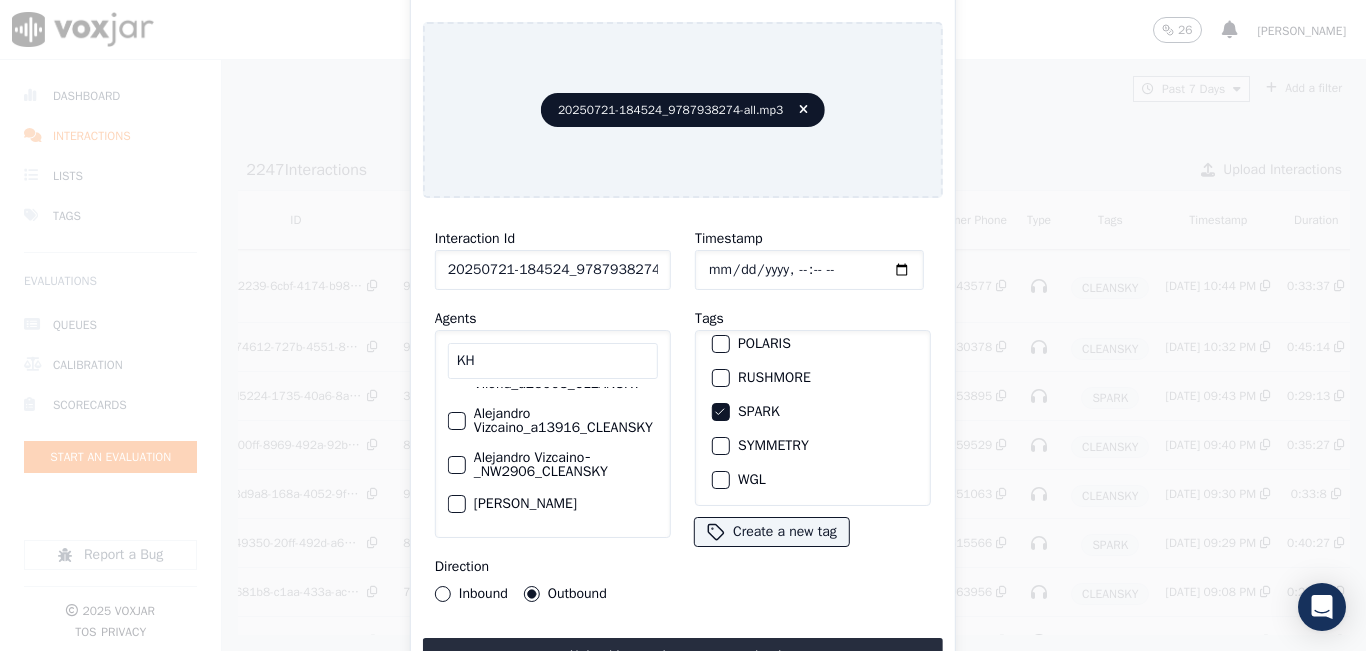 scroll, scrollTop: 0, scrollLeft: 0, axis: both 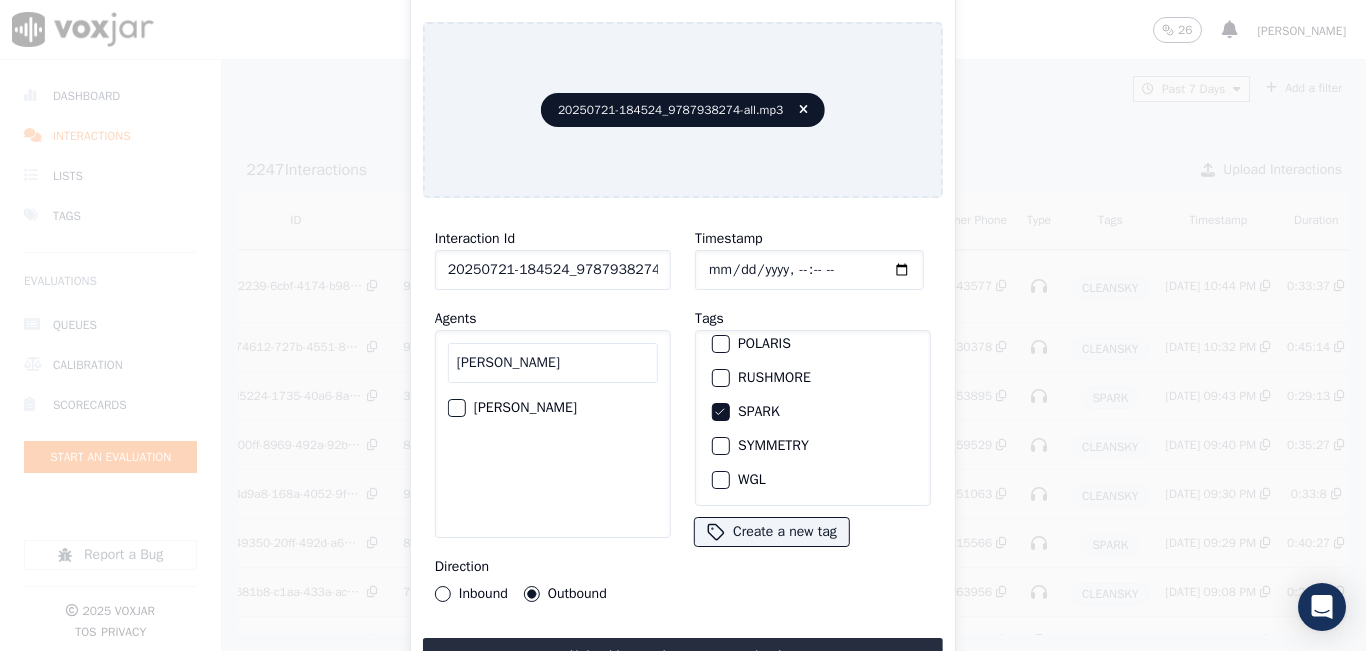 type on "KHER" 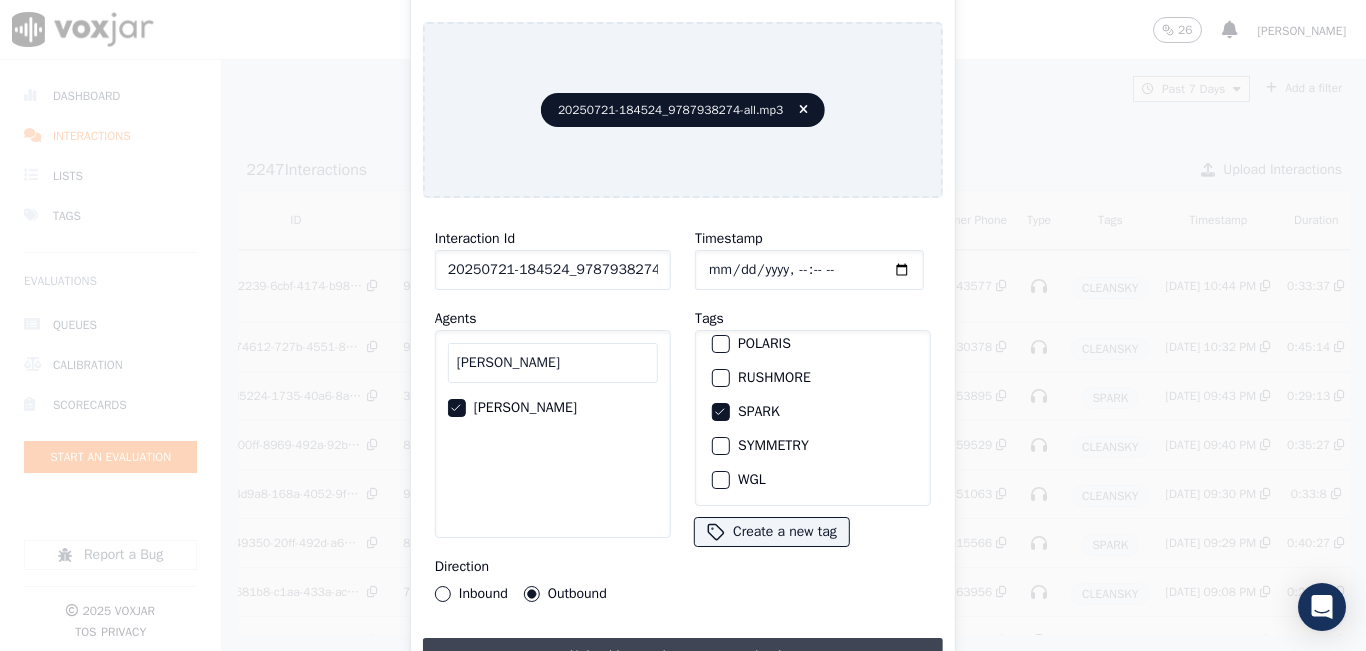 click on "Upload interaction to start evaluation" at bounding box center [683, 656] 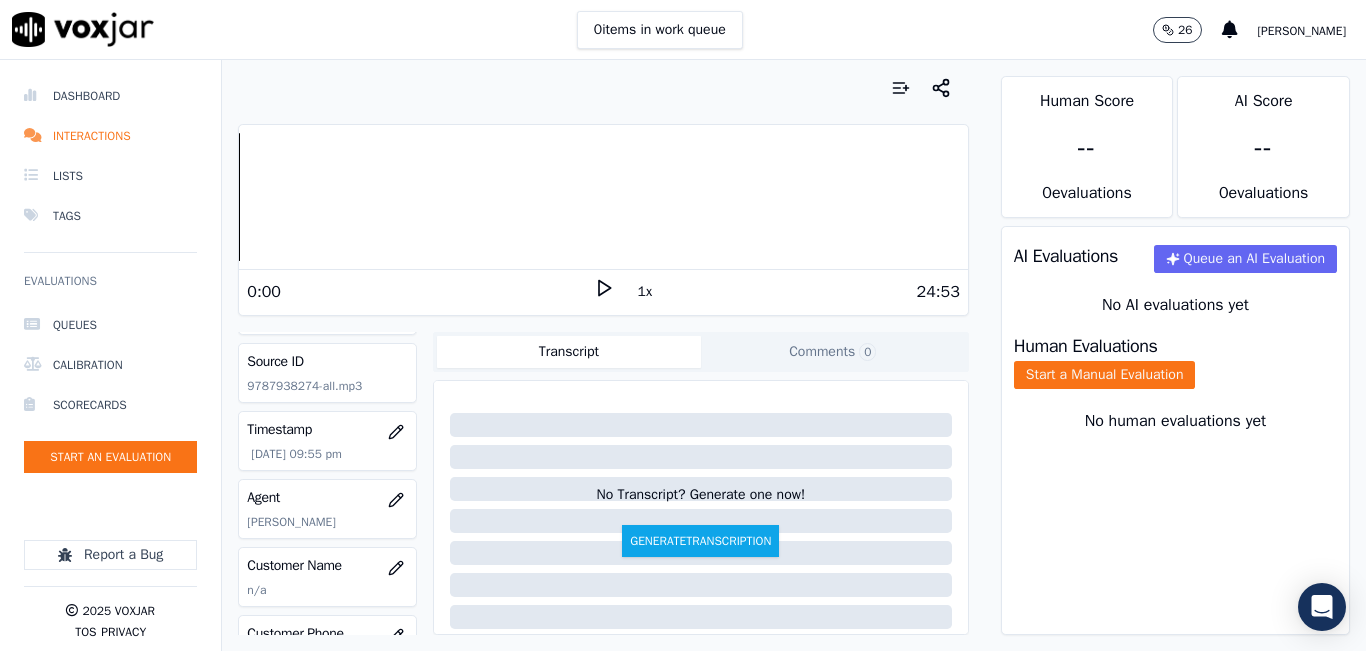 scroll, scrollTop: 200, scrollLeft: 0, axis: vertical 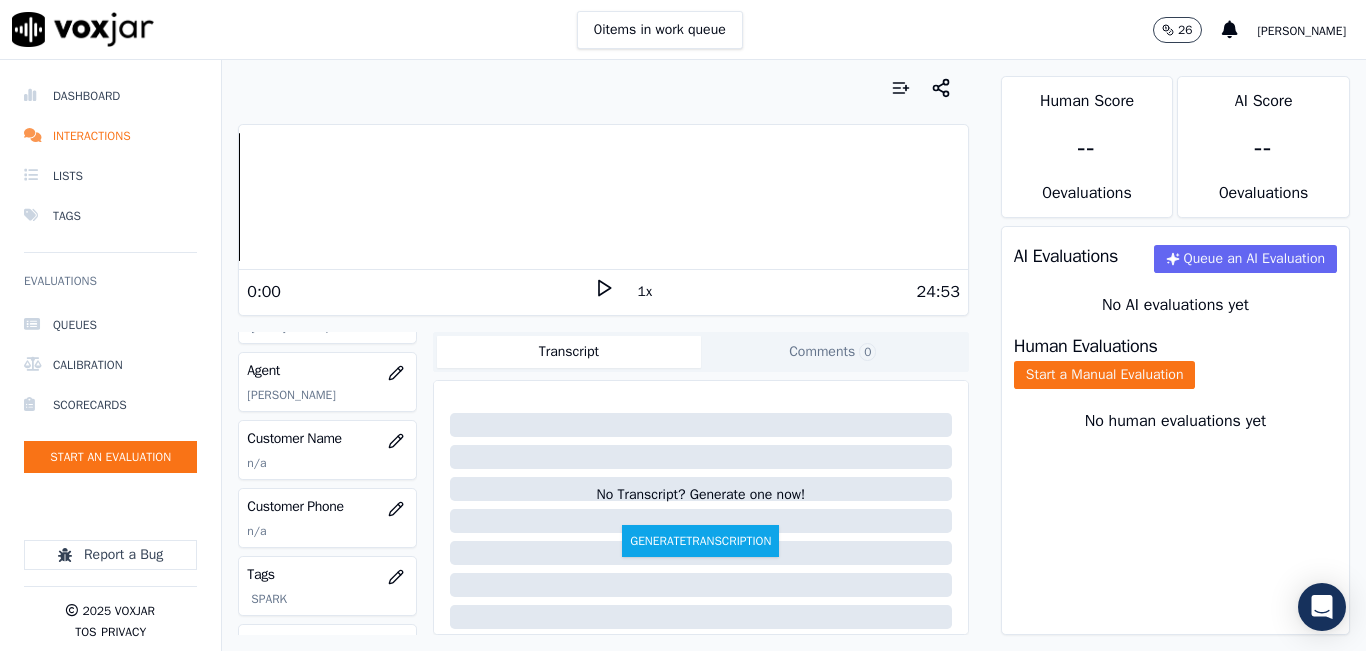 click 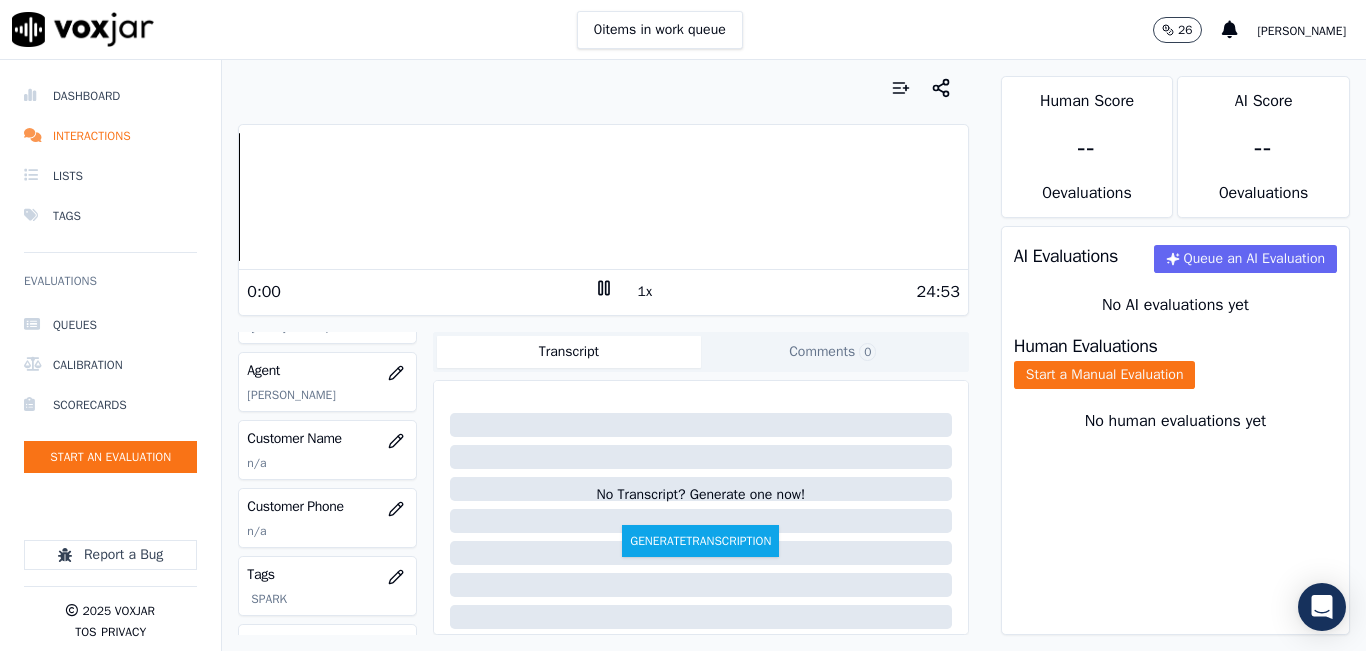 click on "1x" at bounding box center [645, 292] 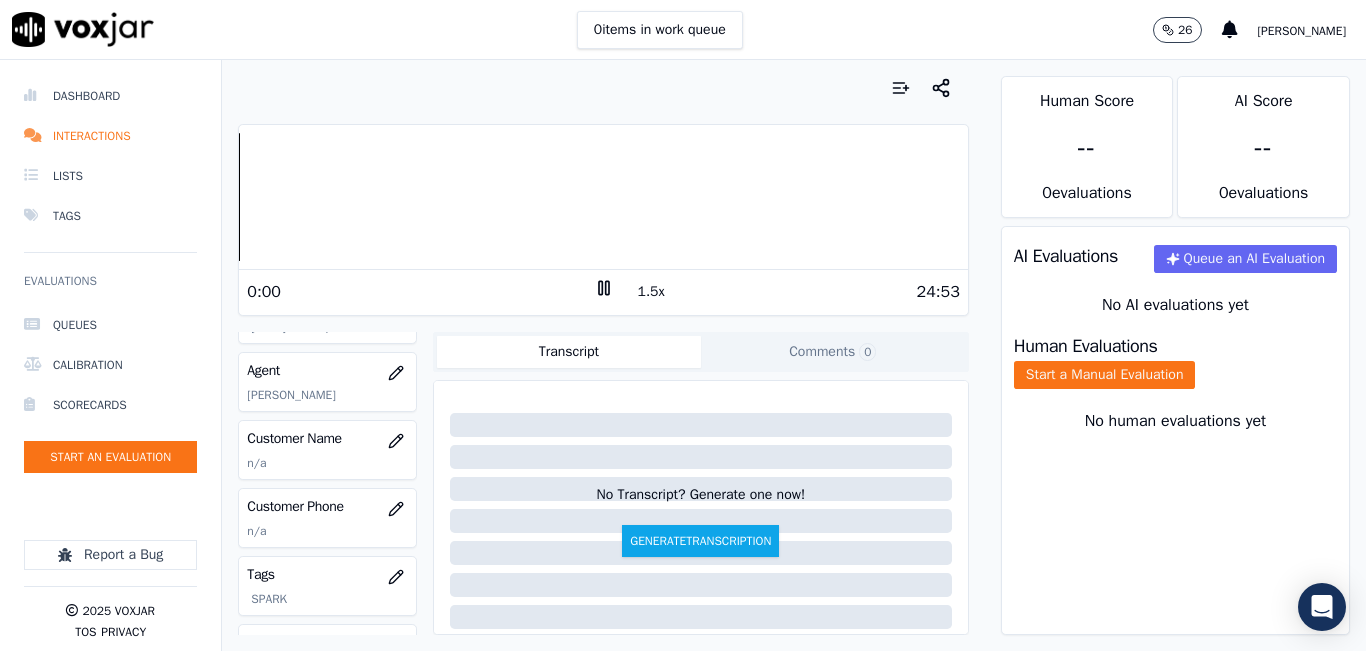 click on "1.5x" at bounding box center [651, 292] 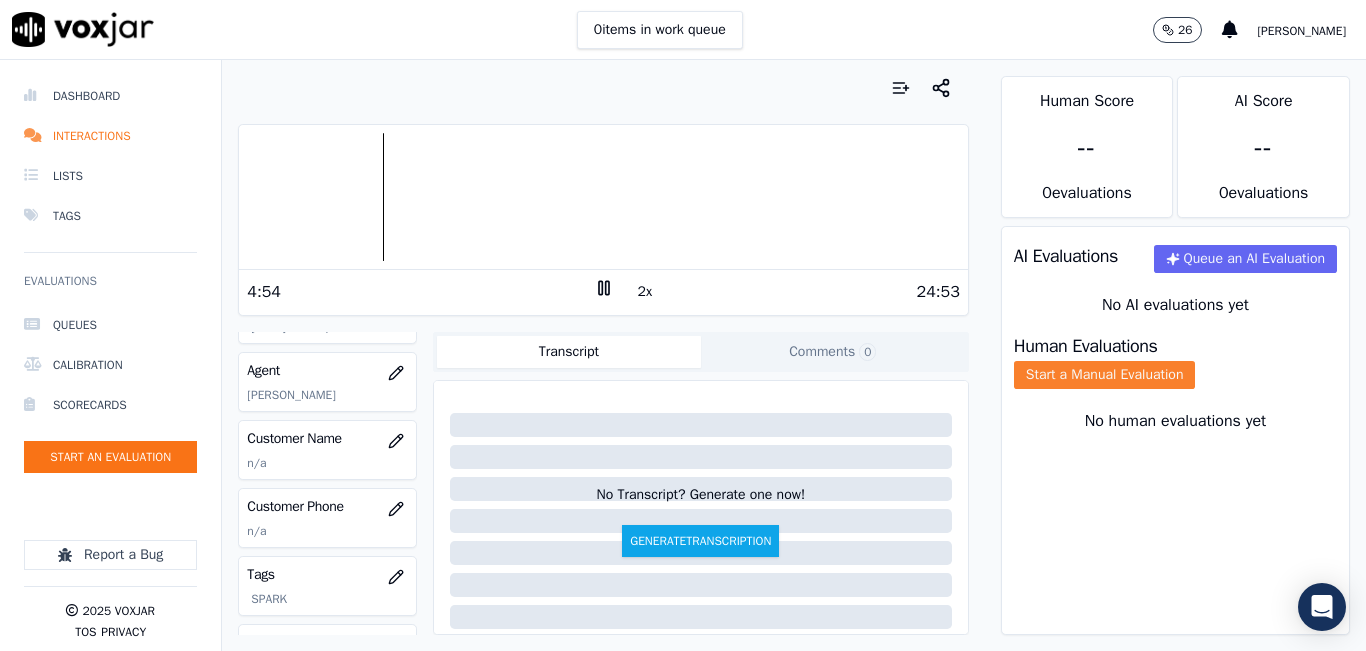 click on "Start a Manual Evaluation" 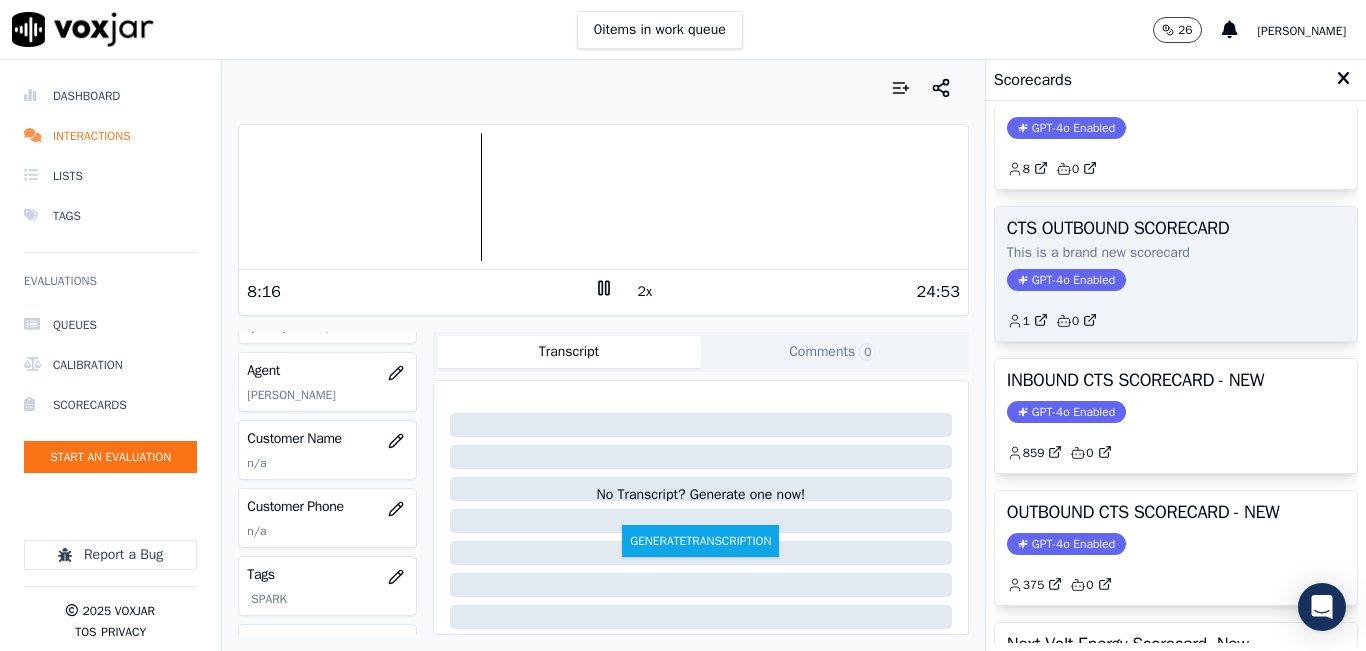 scroll, scrollTop: 100, scrollLeft: 0, axis: vertical 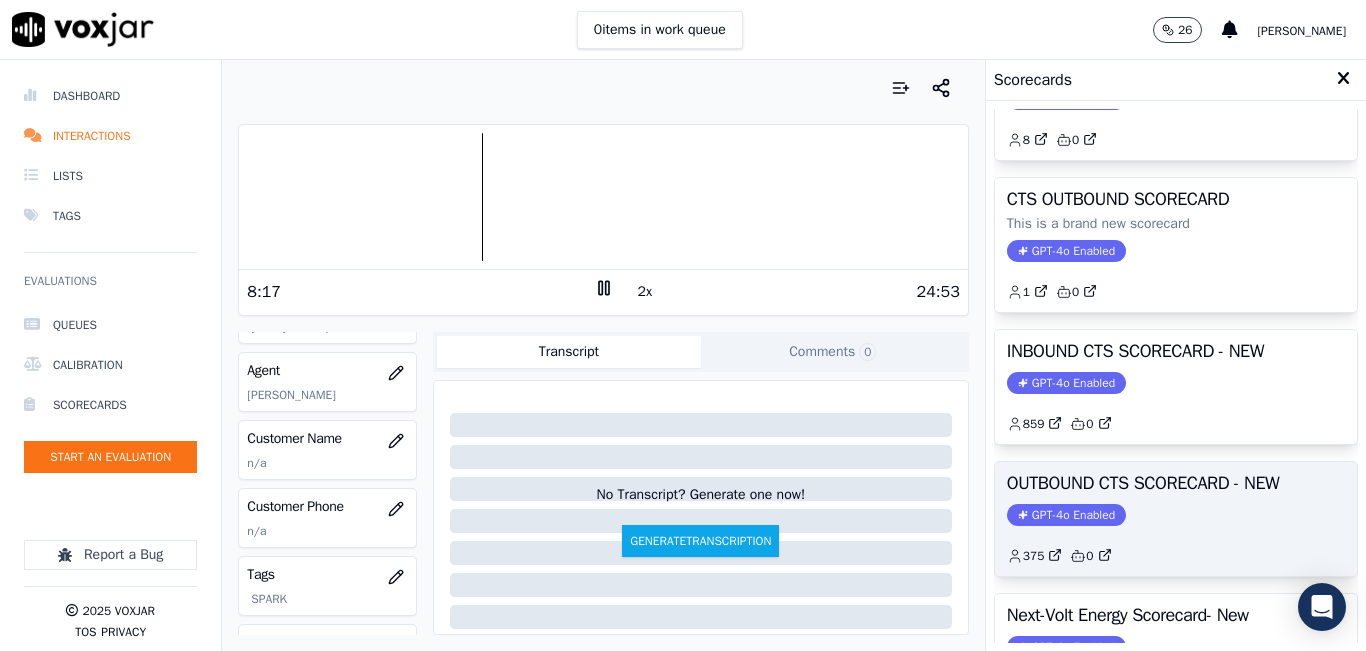 click on "OUTBOUND CTS SCORECARD - NEW        GPT-4o Enabled       375         0" at bounding box center (1176, 519) 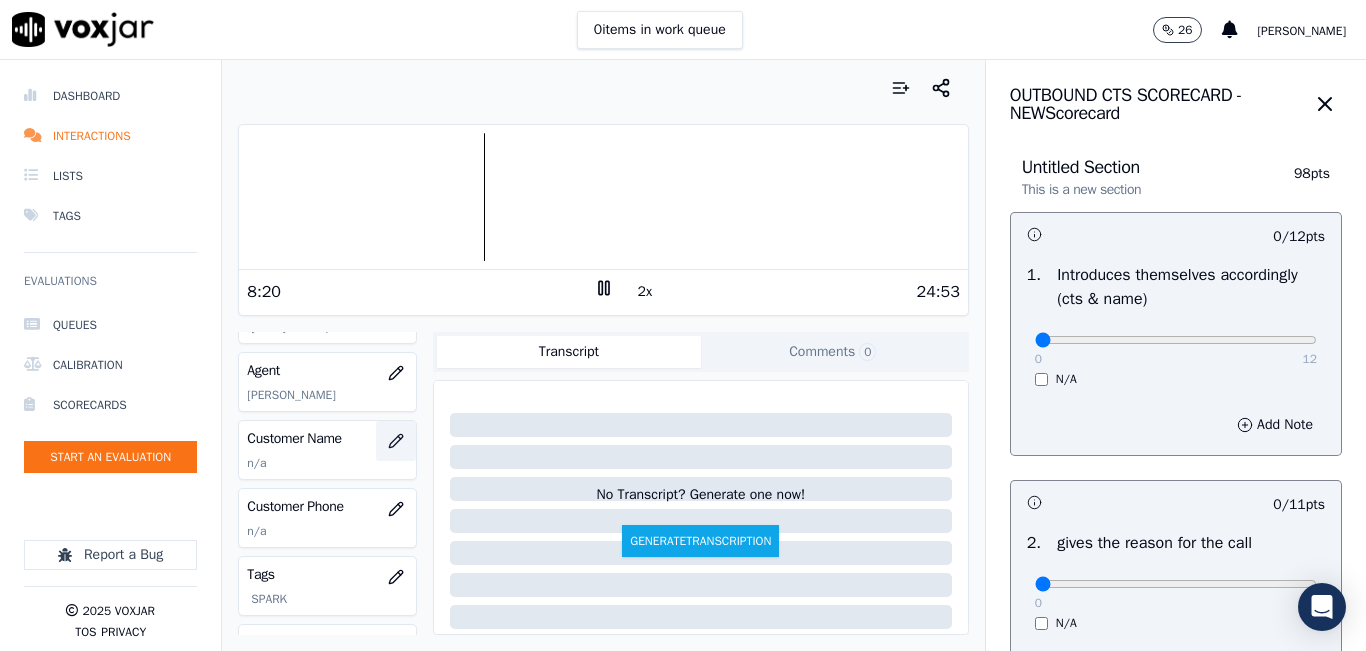 click at bounding box center (396, 441) 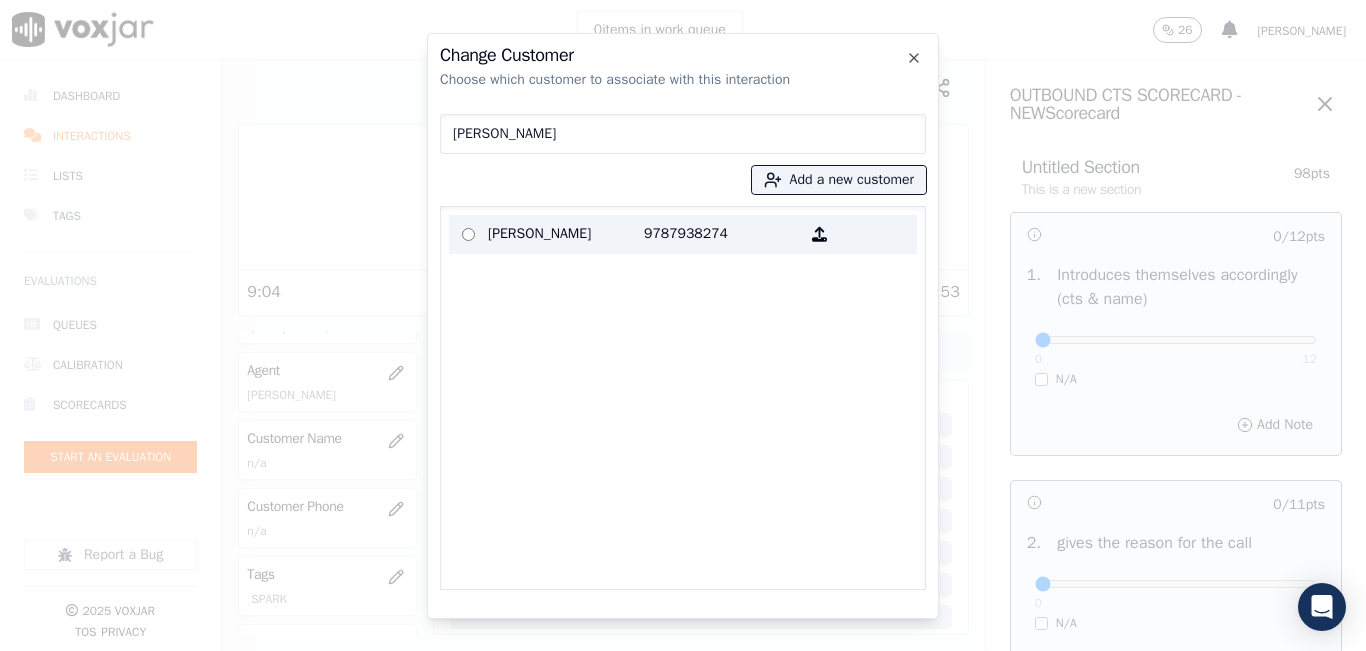 type on "DEVORA" 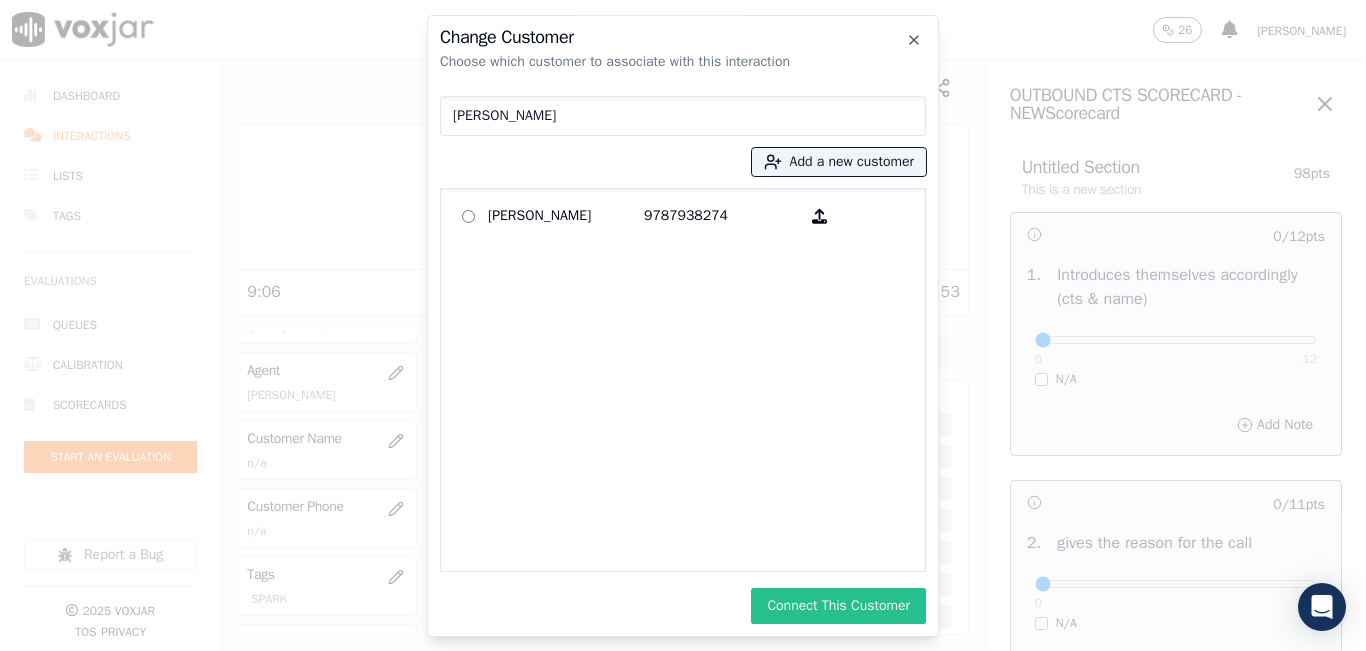 click on "Connect This Customer" at bounding box center [838, 606] 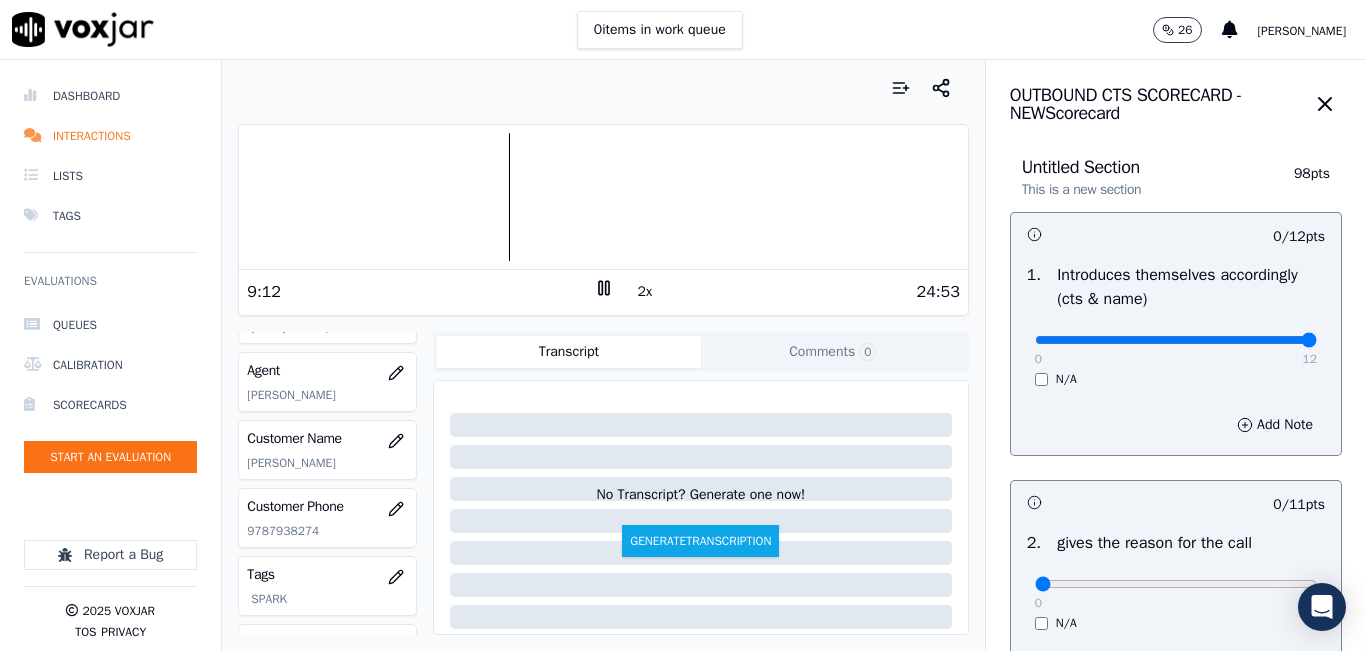 drag, startPoint x: 1255, startPoint y: 346, endPoint x: 1321, endPoint y: 329, distance: 68.154236 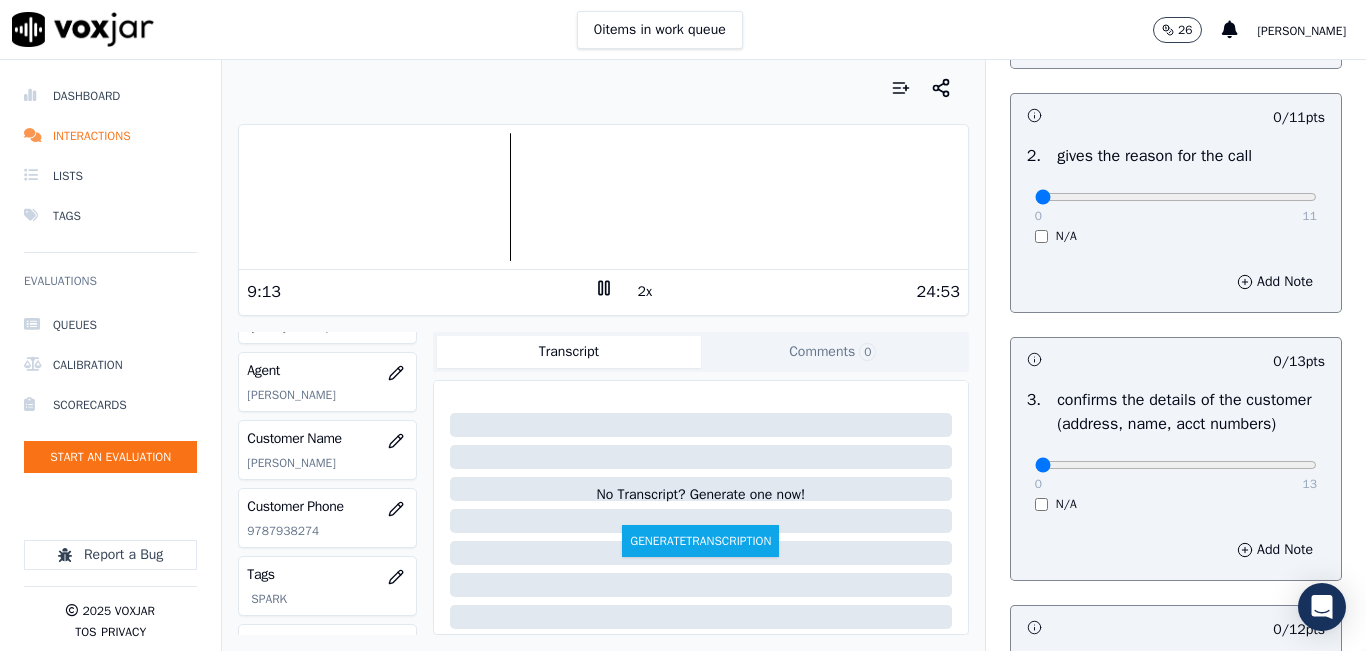 scroll, scrollTop: 400, scrollLeft: 0, axis: vertical 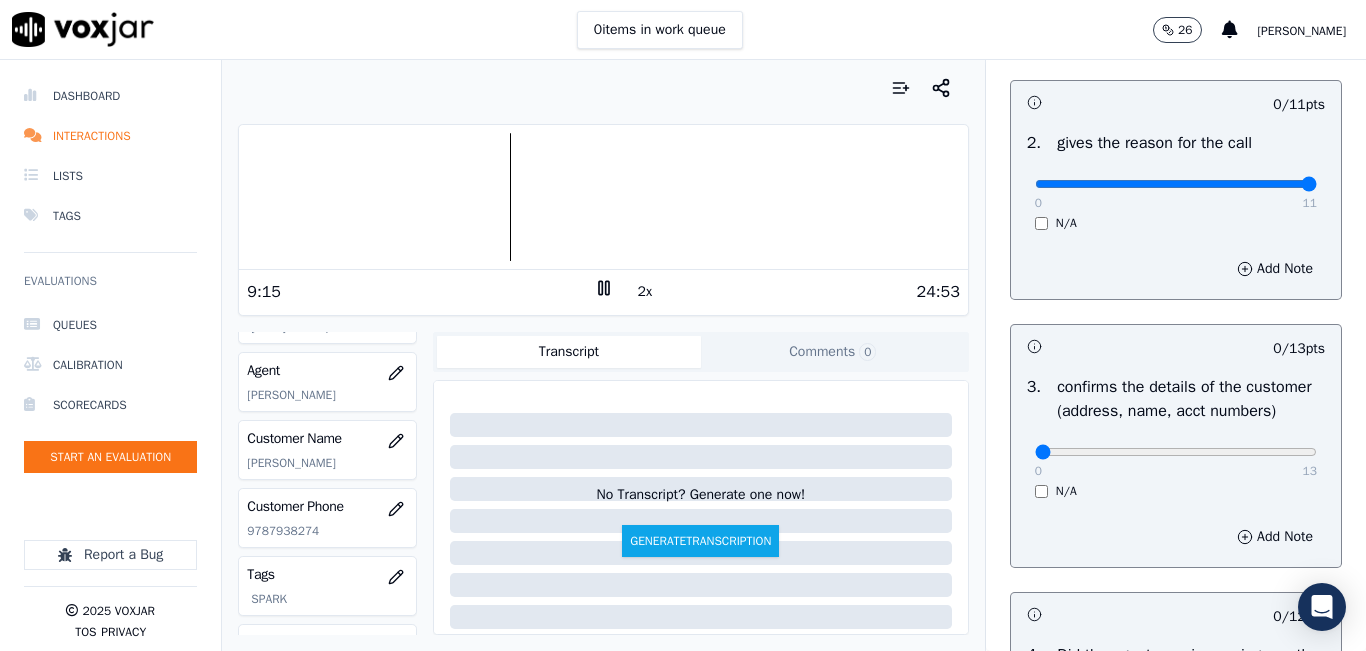 drag, startPoint x: 1253, startPoint y: 177, endPoint x: 1287, endPoint y: 173, distance: 34.234486 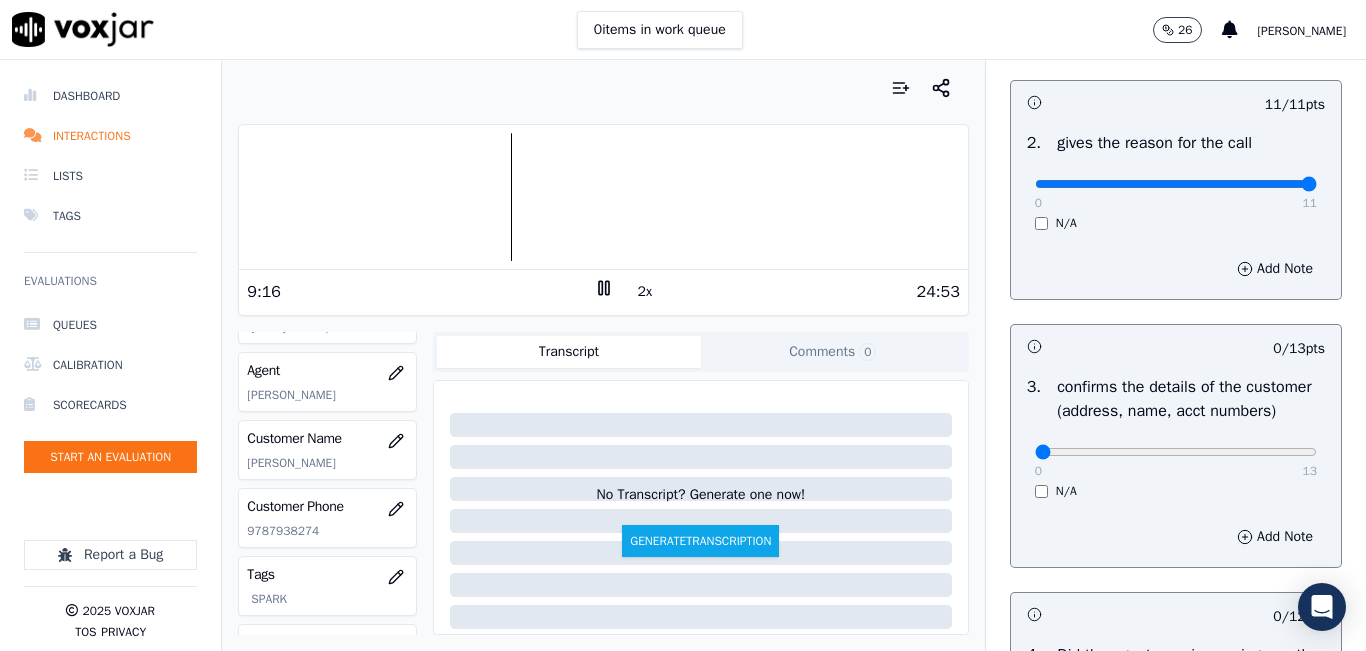 scroll, scrollTop: 500, scrollLeft: 0, axis: vertical 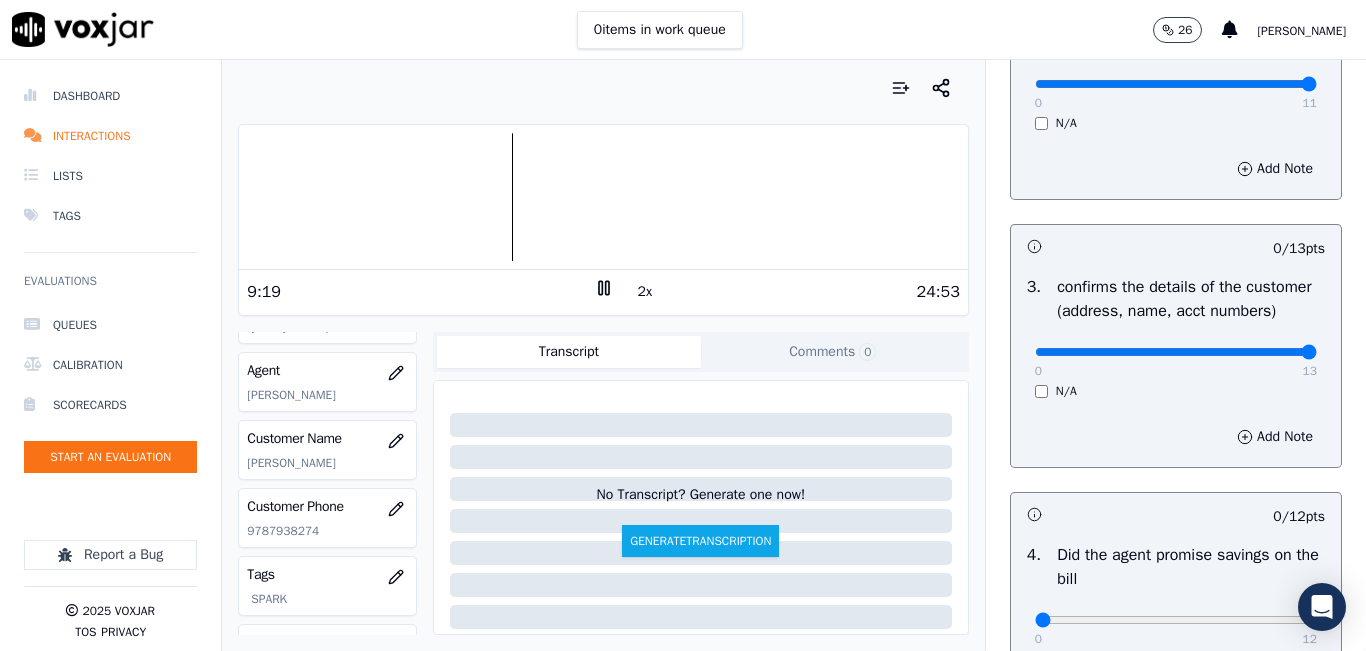 type on "13" 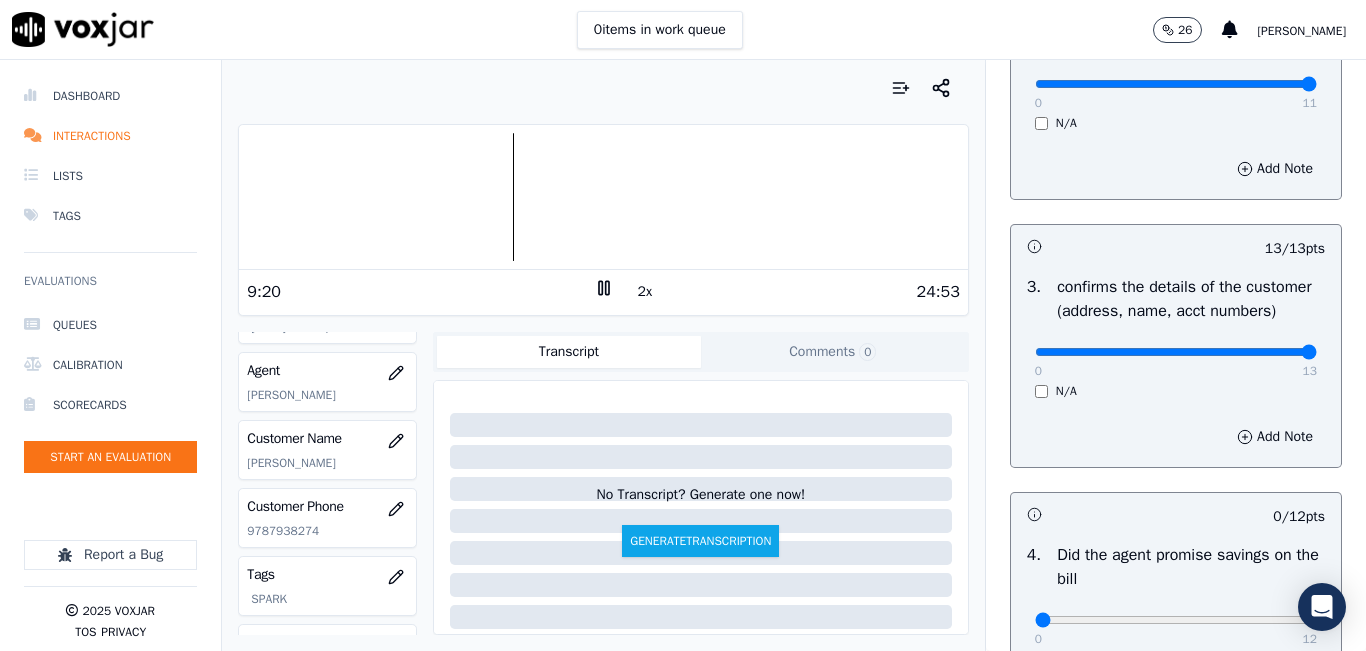 scroll, scrollTop: 900, scrollLeft: 0, axis: vertical 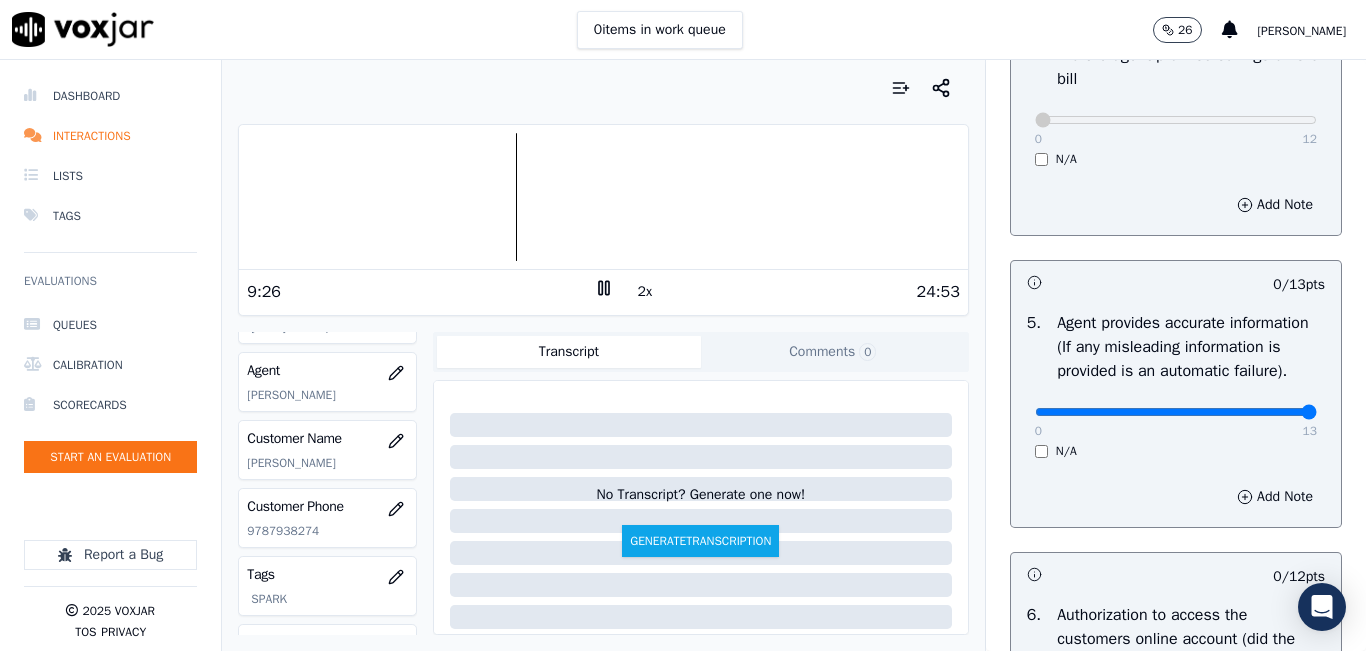drag, startPoint x: 1262, startPoint y: 459, endPoint x: 1279, endPoint y: 436, distance: 28.600698 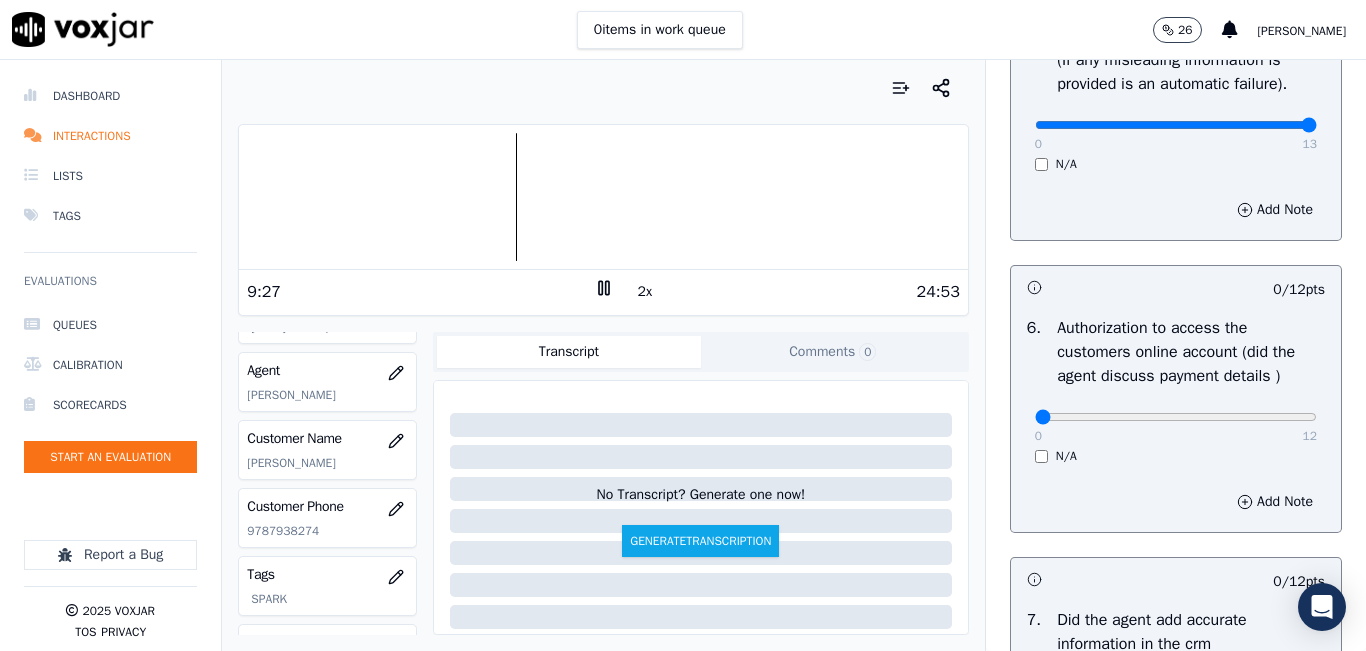 scroll, scrollTop: 1300, scrollLeft: 0, axis: vertical 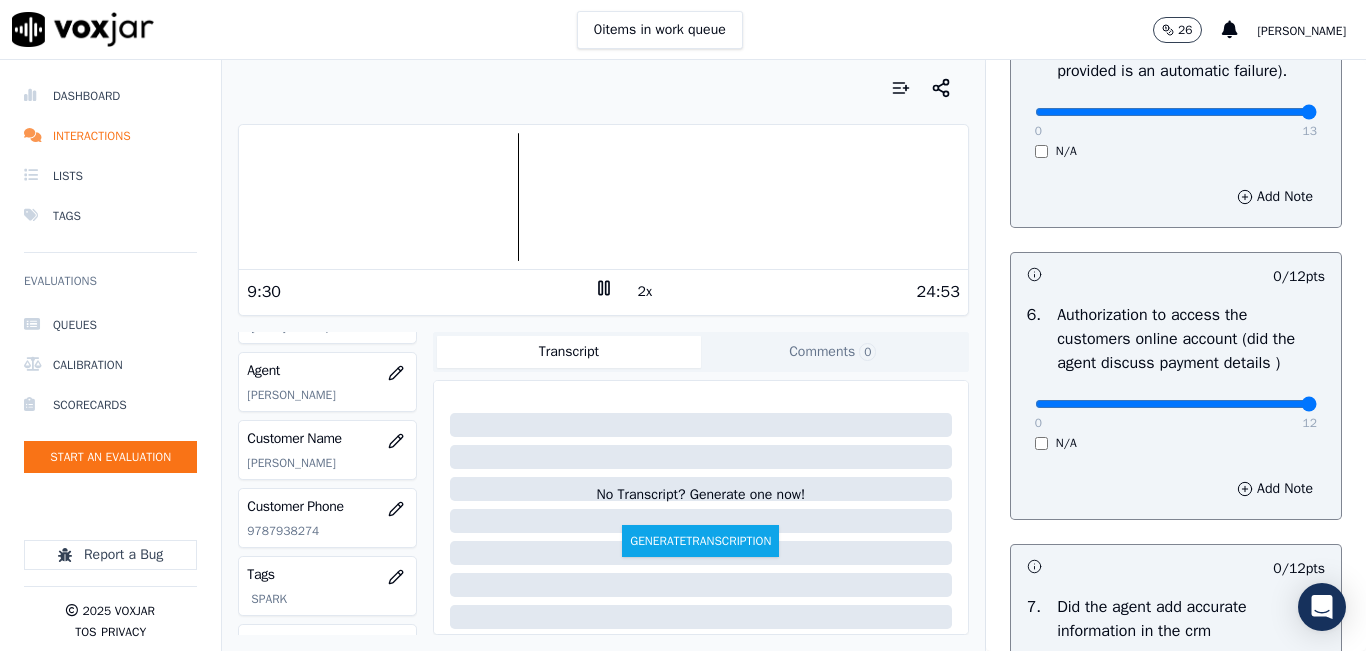 type on "12" 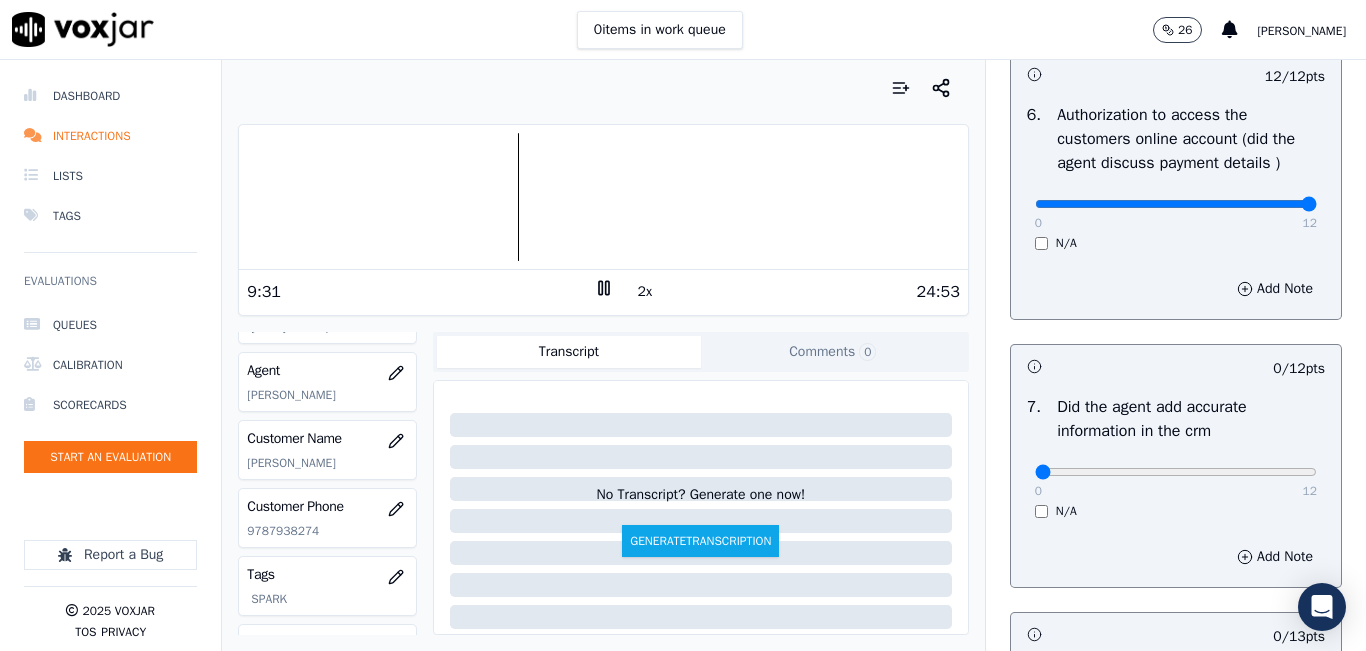 scroll, scrollTop: 1800, scrollLeft: 0, axis: vertical 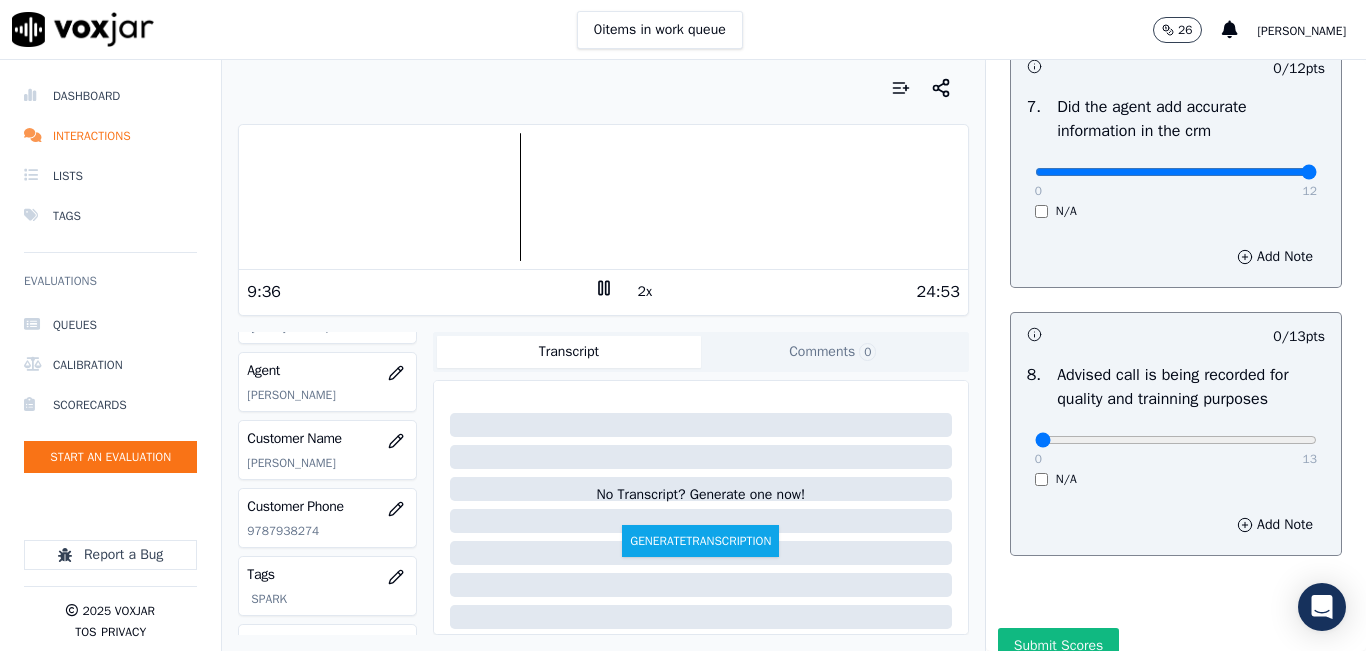 drag, startPoint x: 1256, startPoint y: 224, endPoint x: 1271, endPoint y: 222, distance: 15.132746 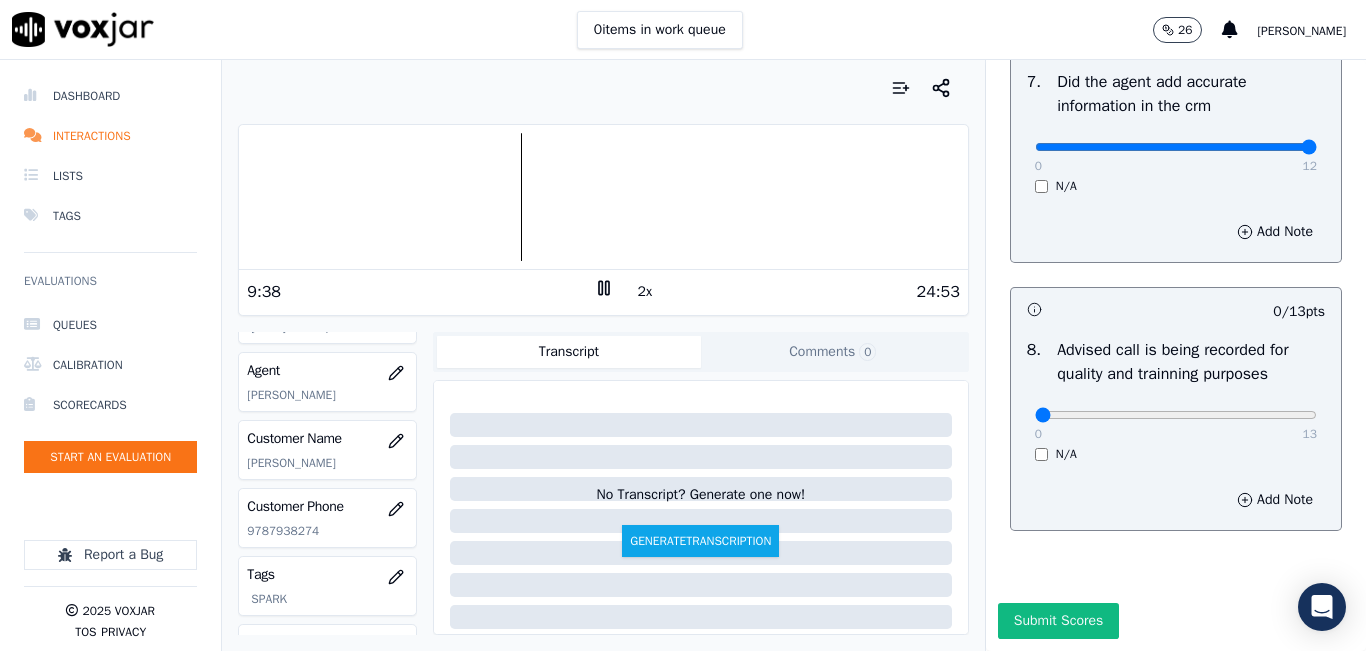 scroll, scrollTop: 1900, scrollLeft: 0, axis: vertical 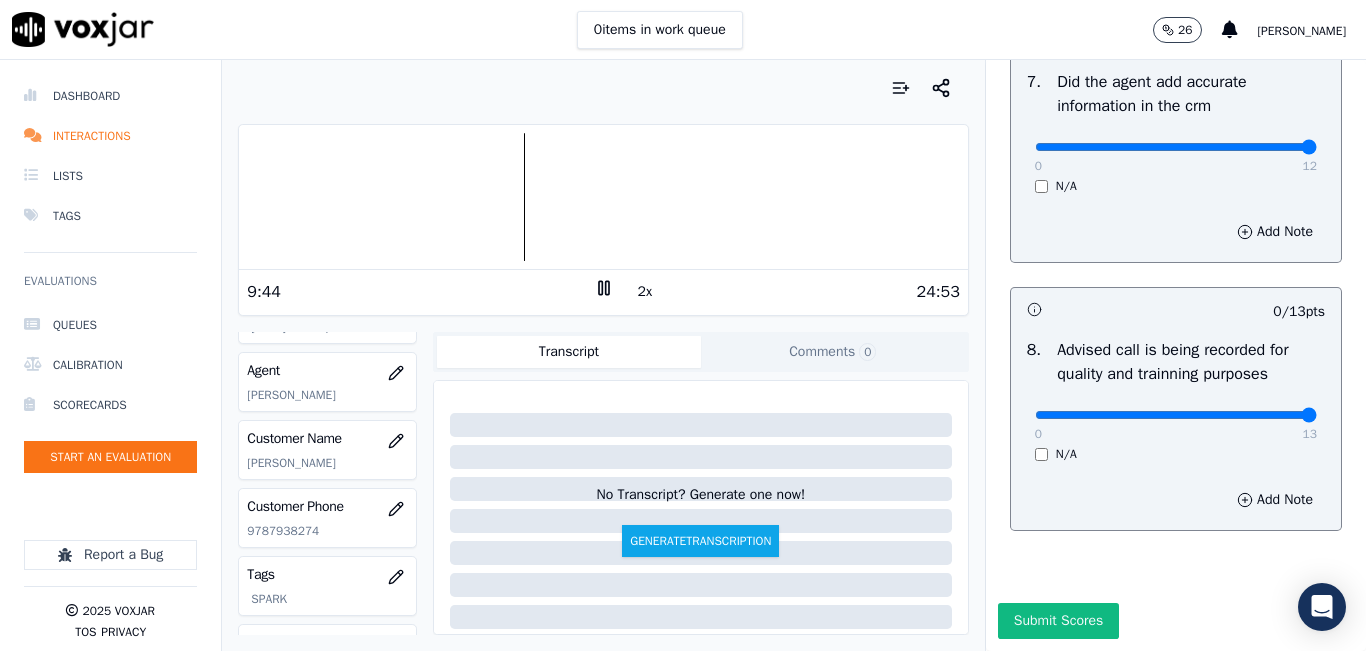 type on "13" 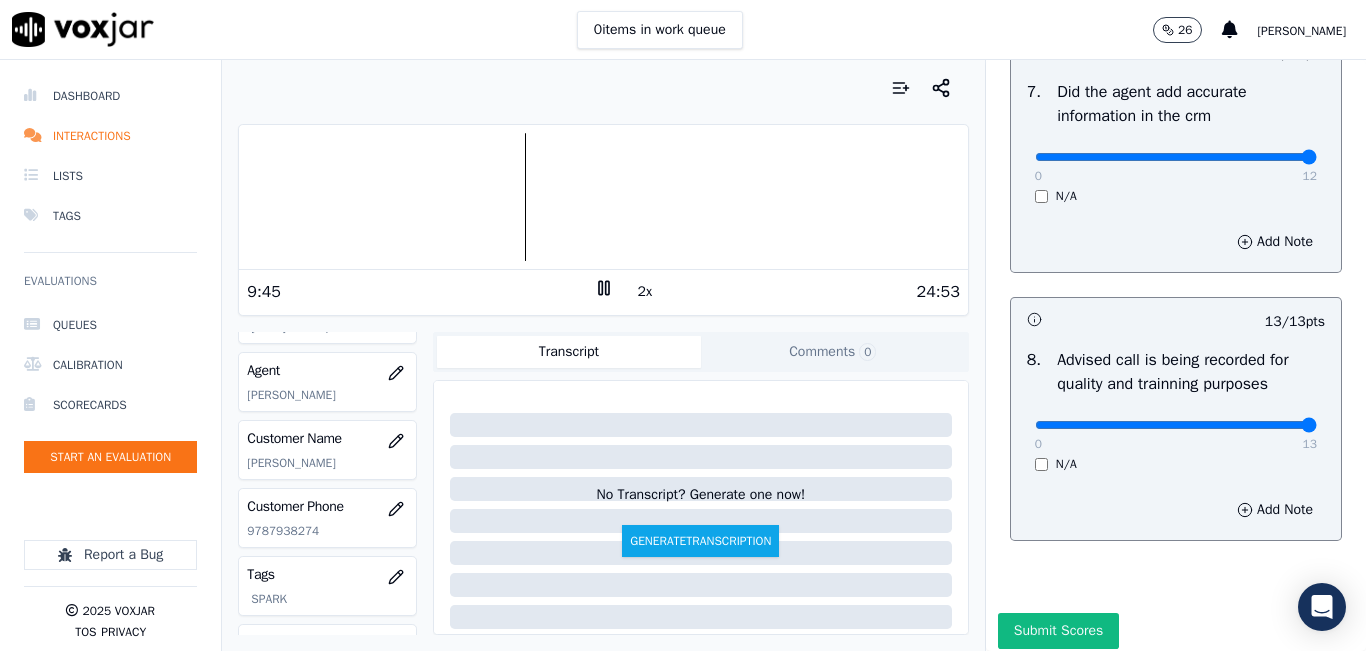 scroll, scrollTop: 1700, scrollLeft: 0, axis: vertical 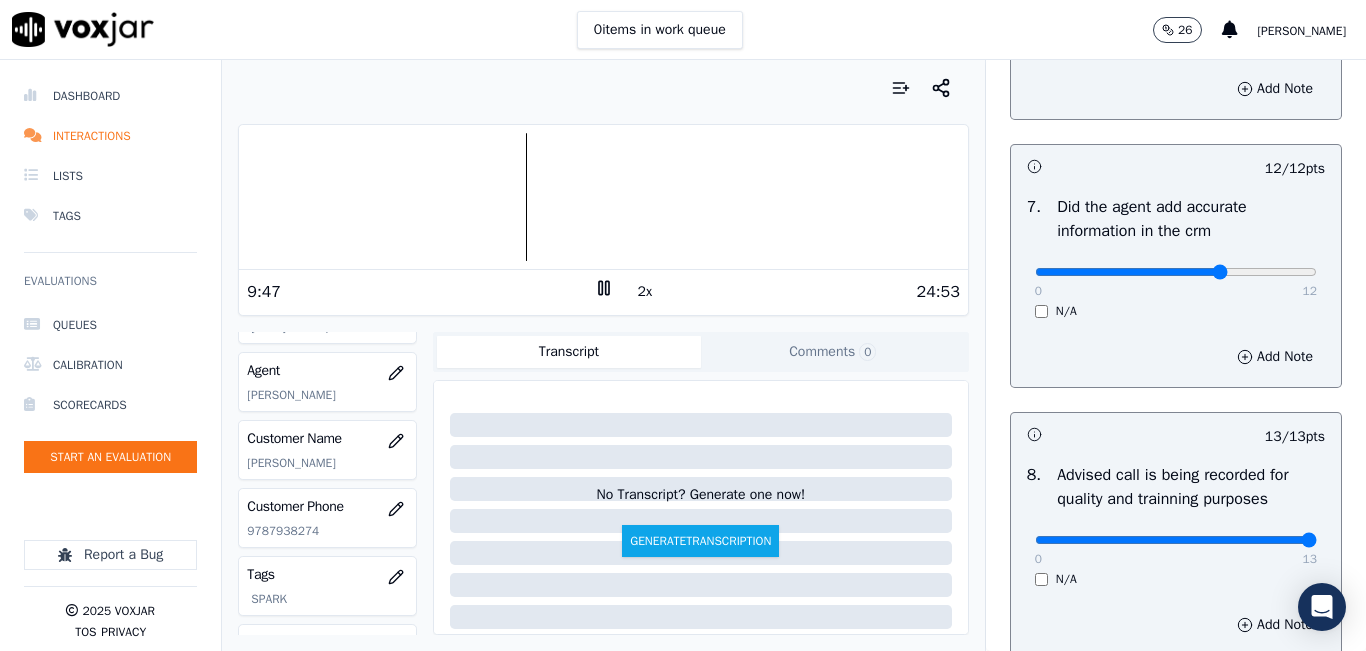 click at bounding box center (1176, -1360) 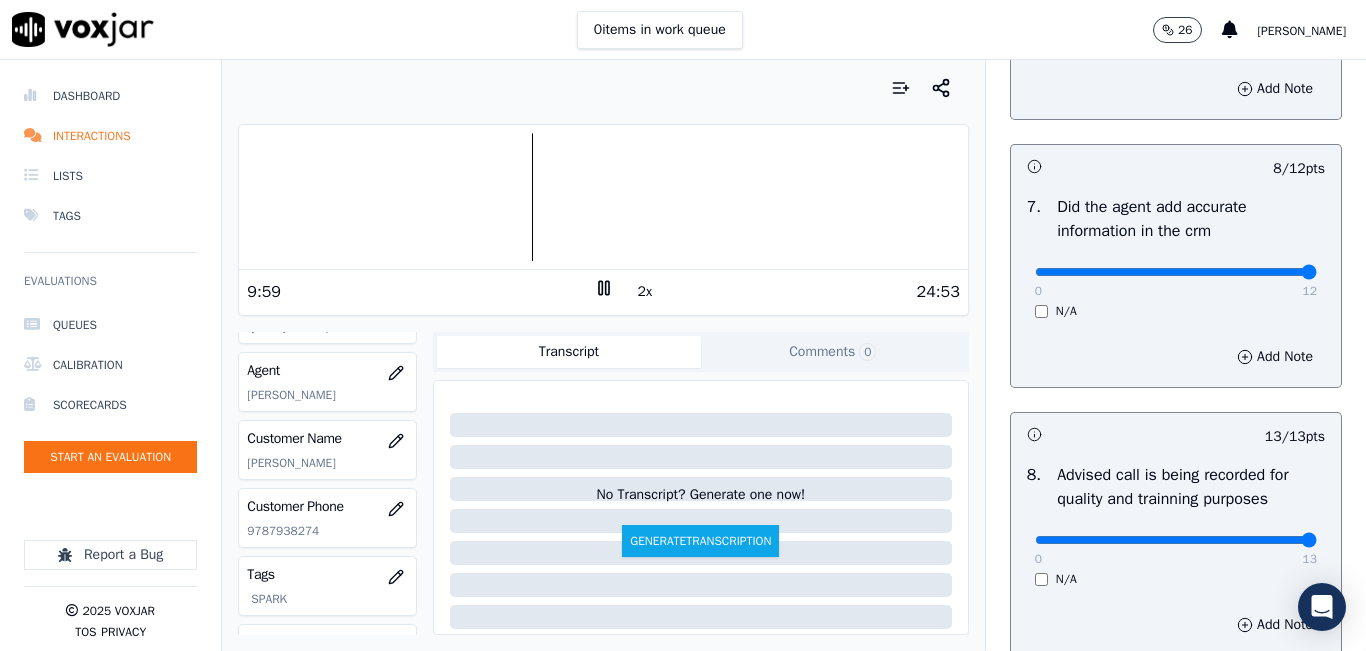drag, startPoint x: 1226, startPoint y: 320, endPoint x: 1318, endPoint y: 317, distance: 92.0489 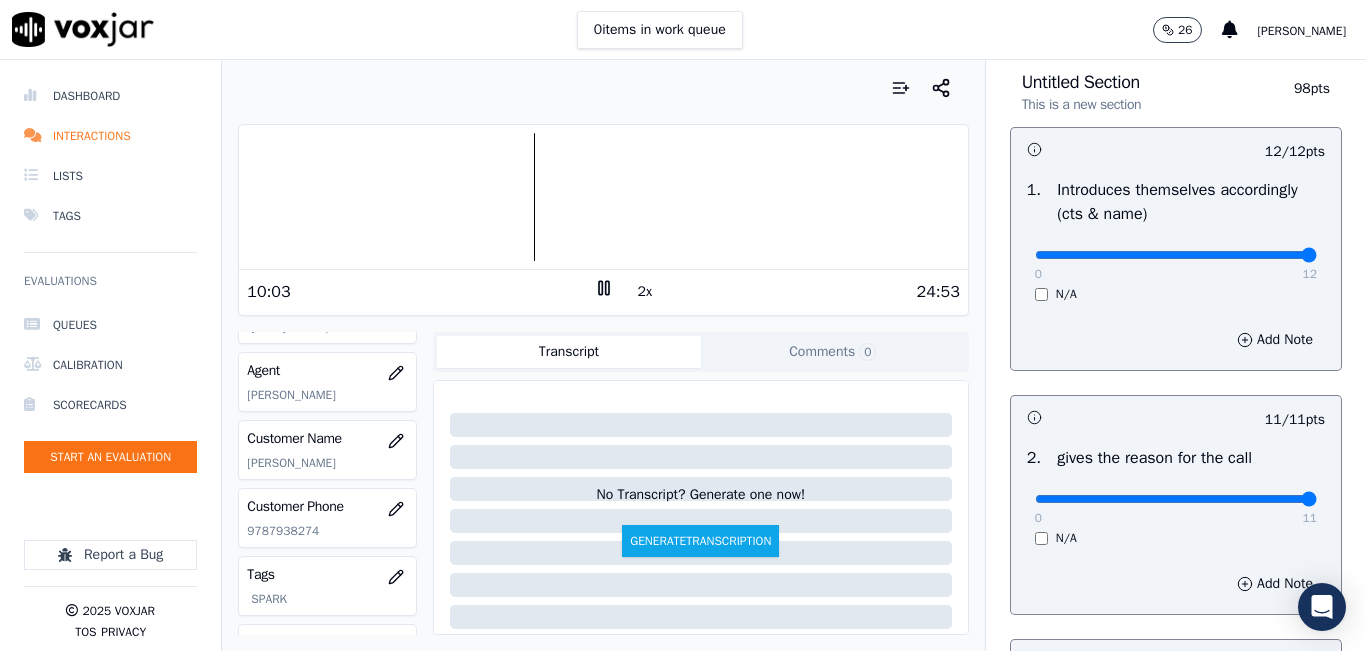 scroll, scrollTop: 0, scrollLeft: 0, axis: both 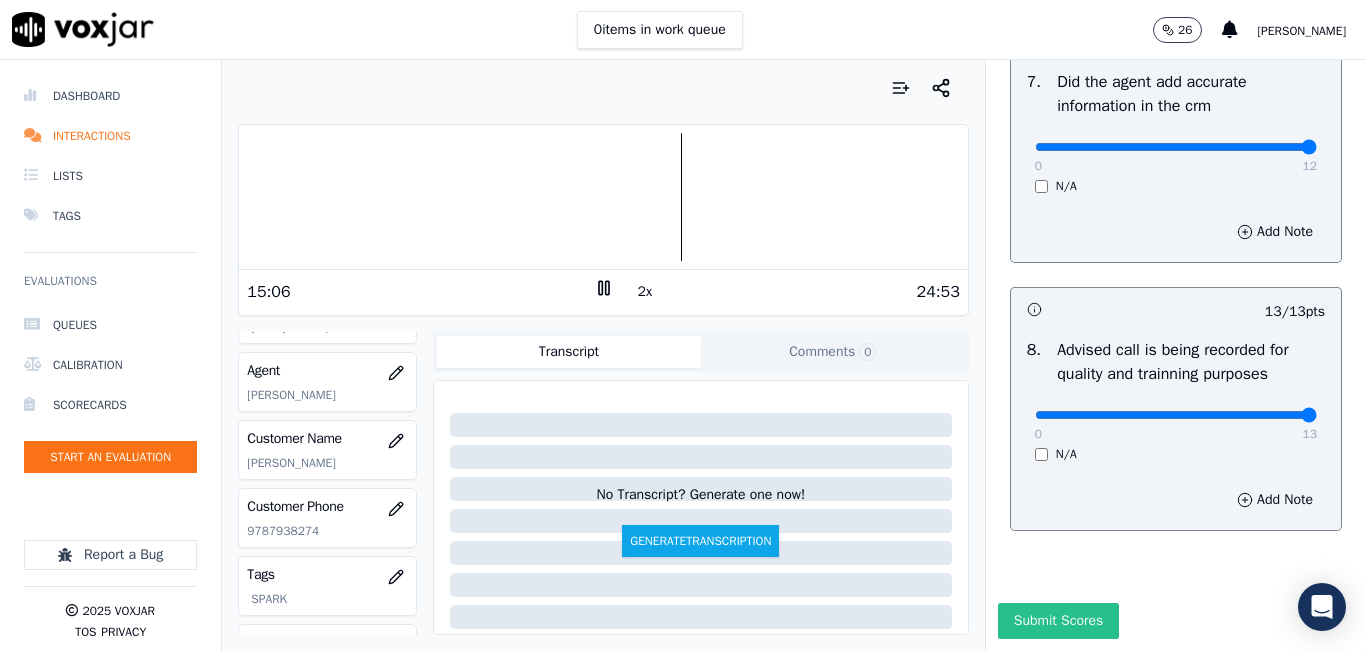 click on "Submit Scores" at bounding box center [1058, 621] 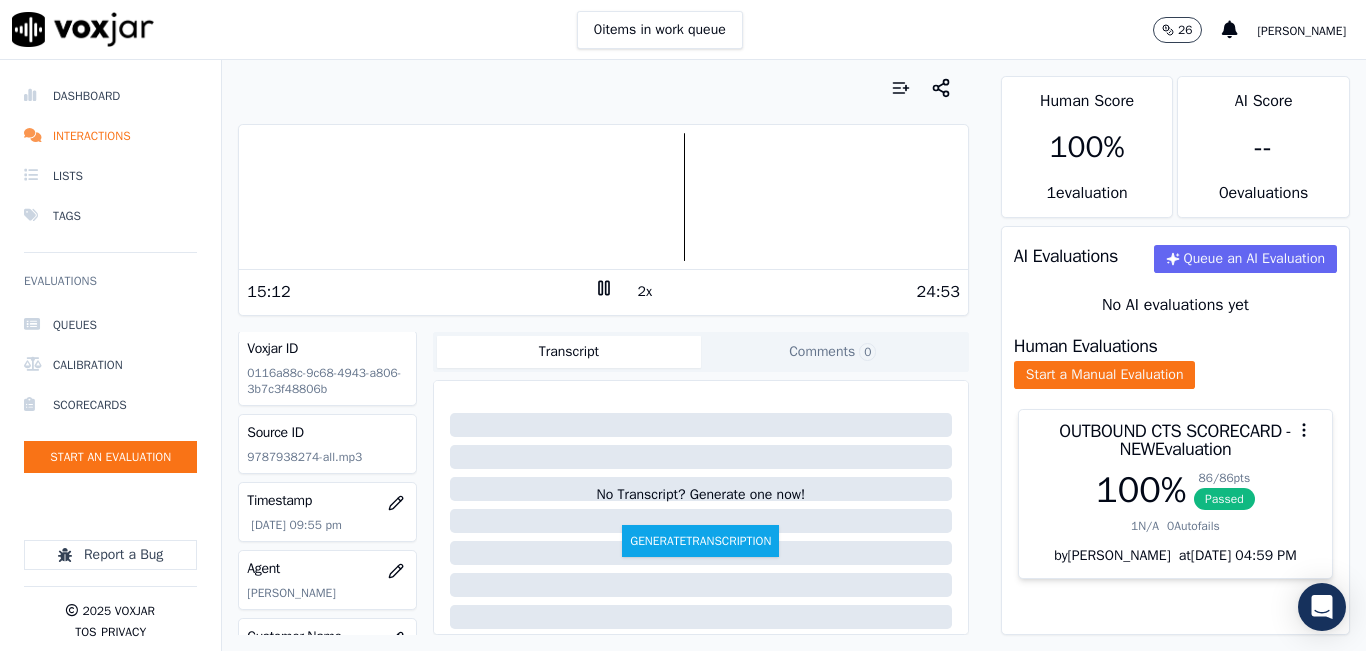 scroll, scrollTop: 0, scrollLeft: 0, axis: both 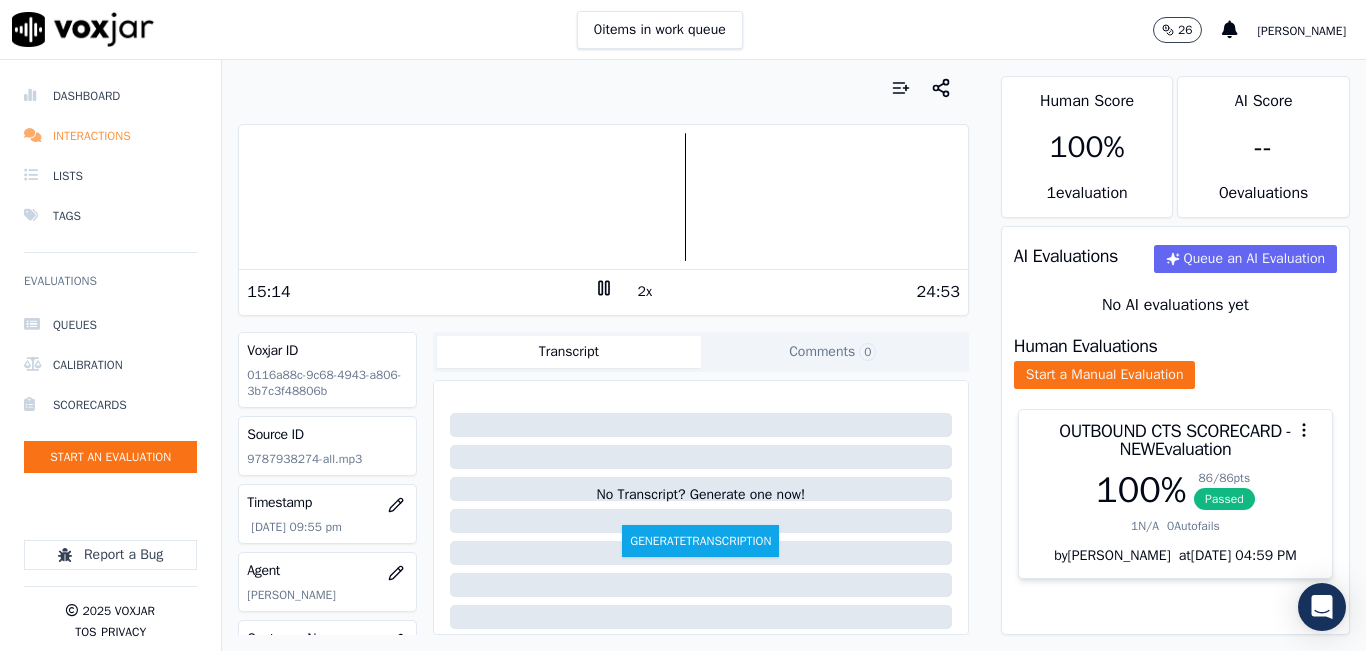 click on "Interactions" at bounding box center [110, 136] 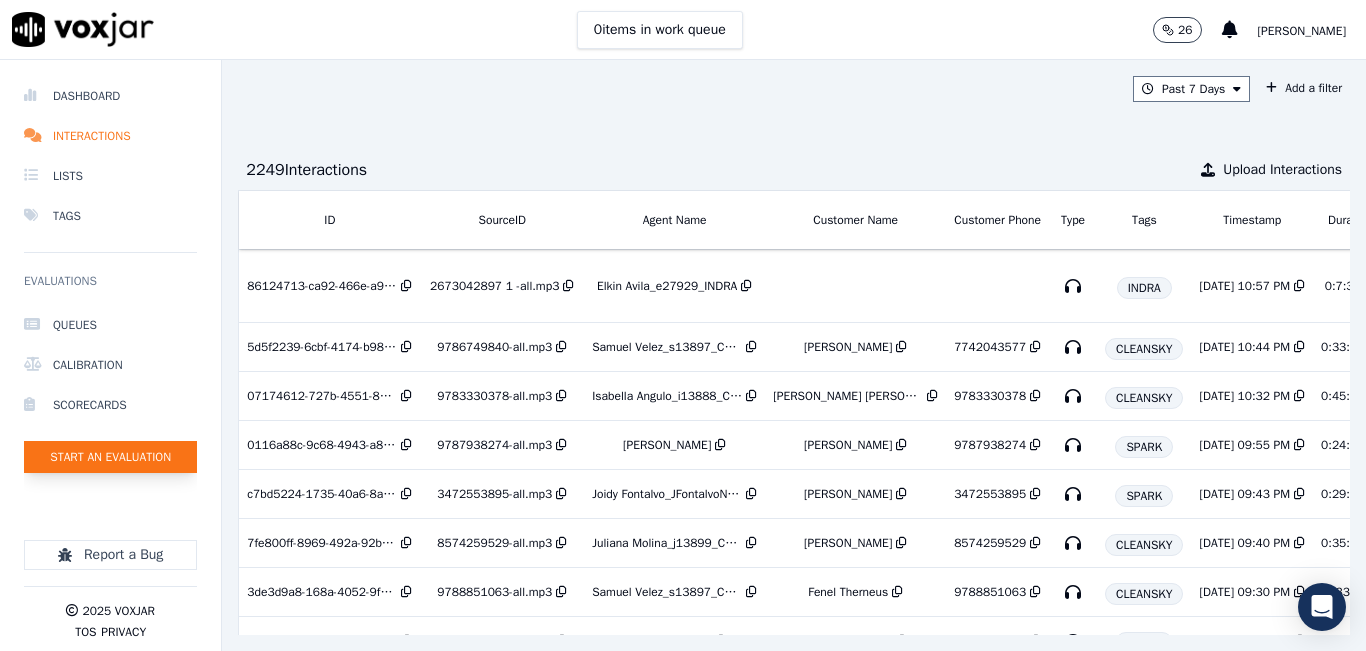 click on "Start an Evaluation" 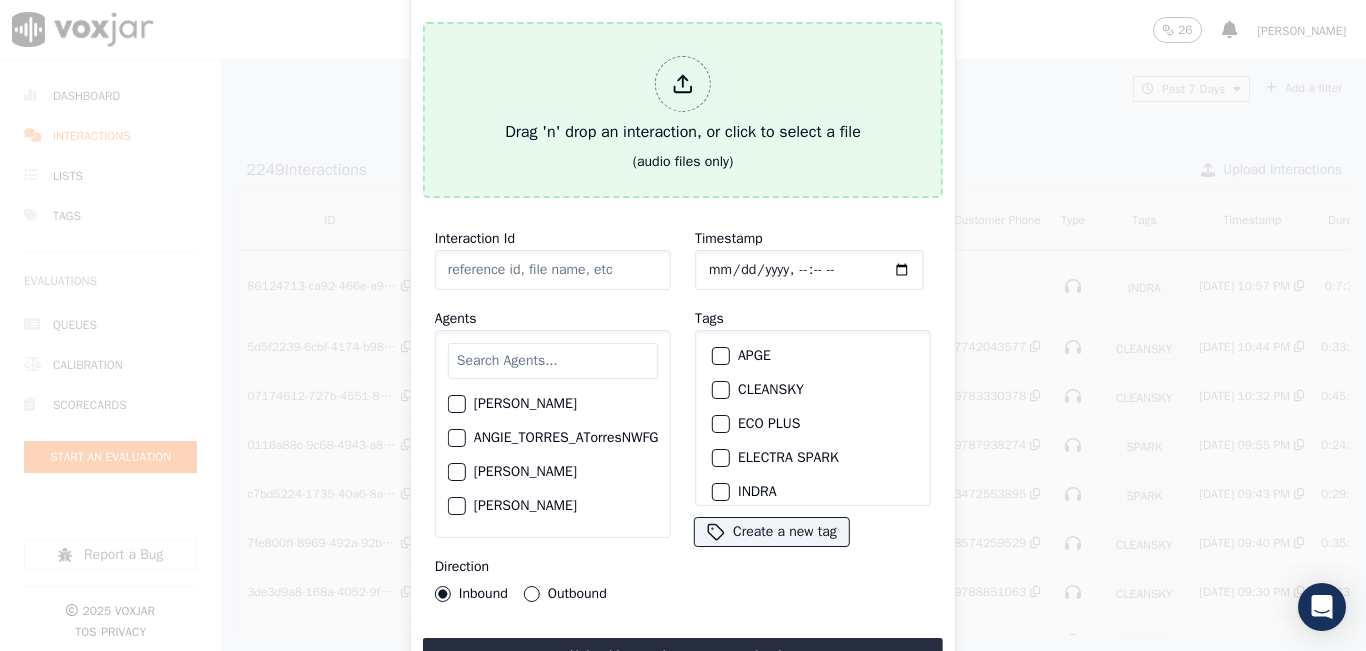 click on "Drag 'n' drop an interaction, or click to select a file" at bounding box center [683, 100] 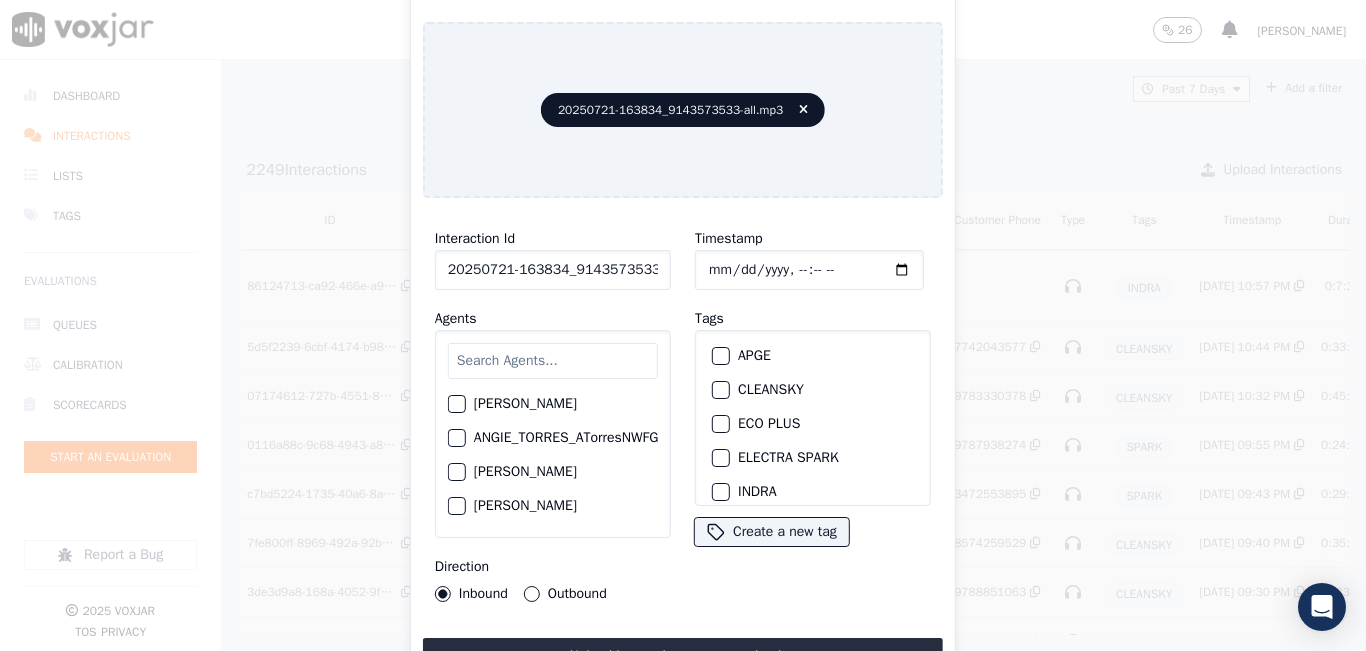 click at bounding box center (553, 361) 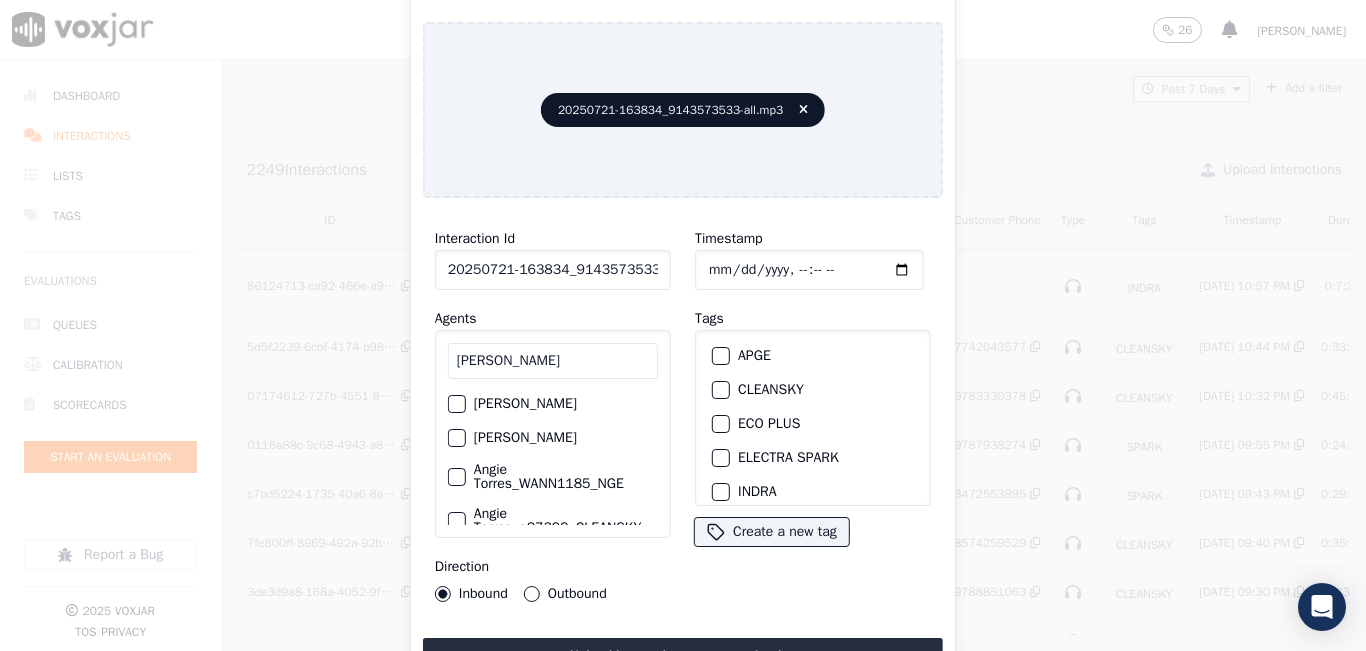 scroll, scrollTop: 0, scrollLeft: 1, axis: horizontal 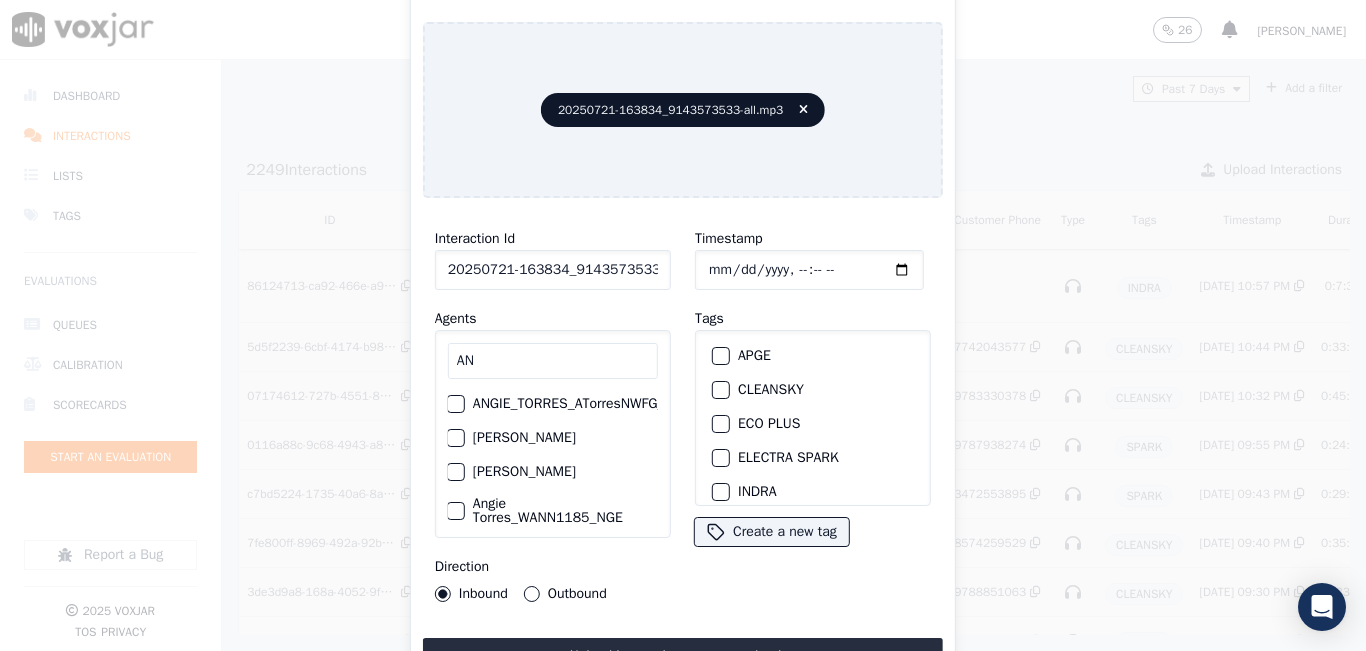 type on "A" 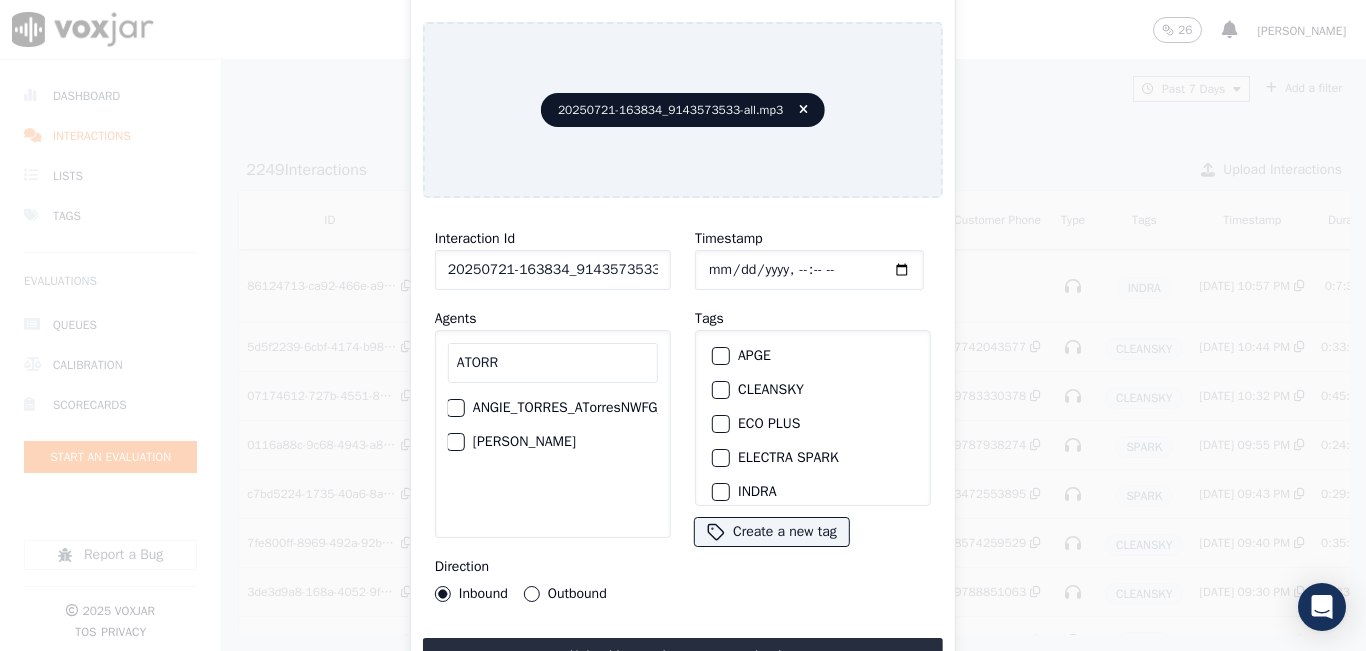 type on "ATORR" 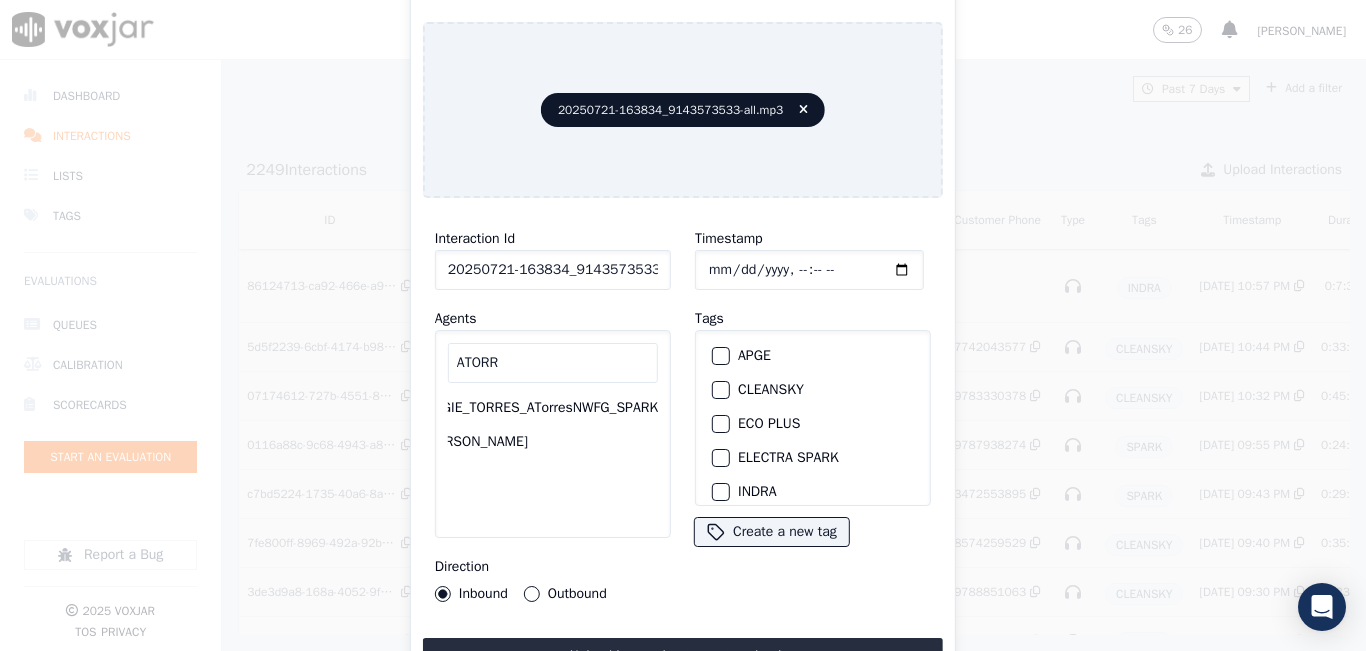 click on "ANGIE_TORRES_ATorresNWFG_SPARK" 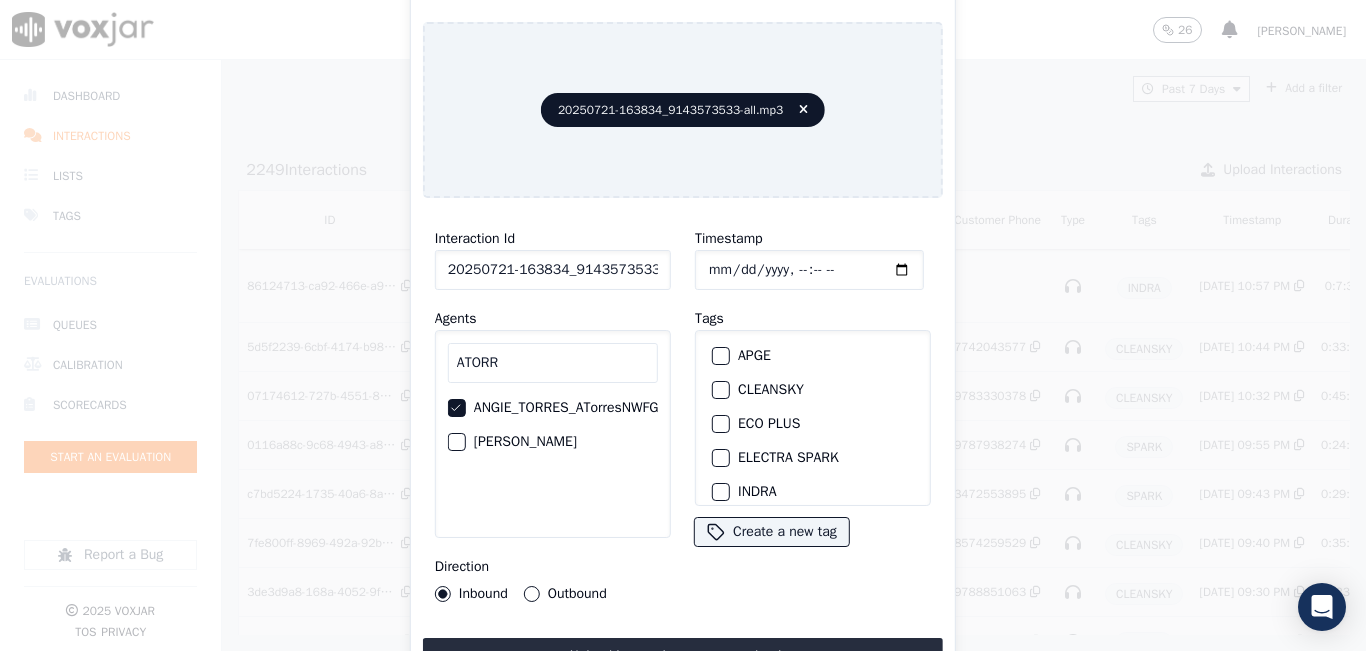 click on "Outbound" at bounding box center [532, 594] 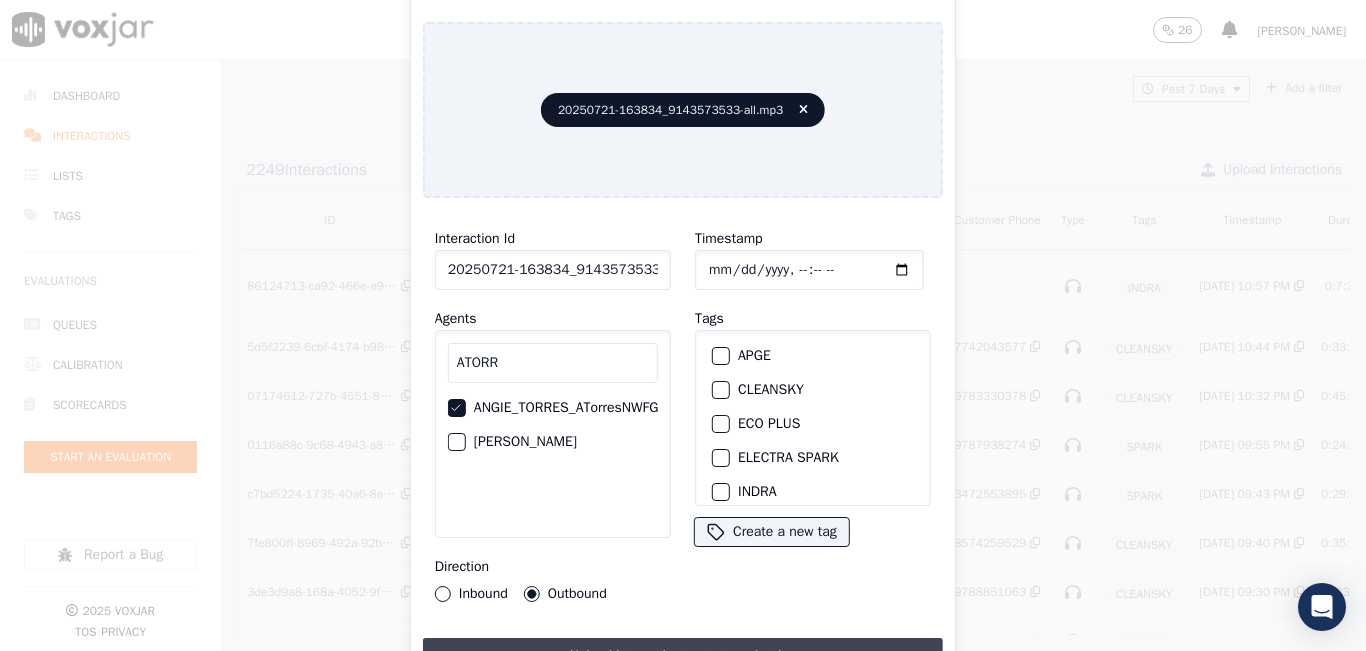 click on "Upload interaction to start evaluation" at bounding box center (683, 656) 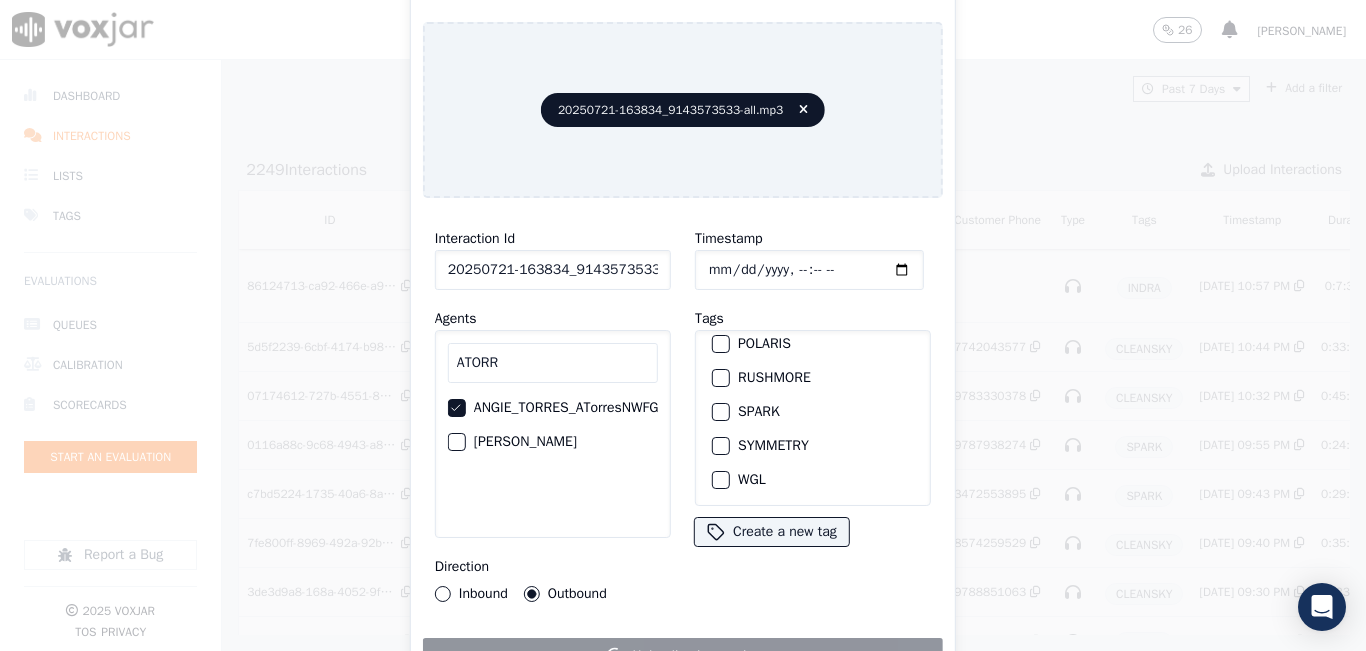 scroll, scrollTop: 309, scrollLeft: 0, axis: vertical 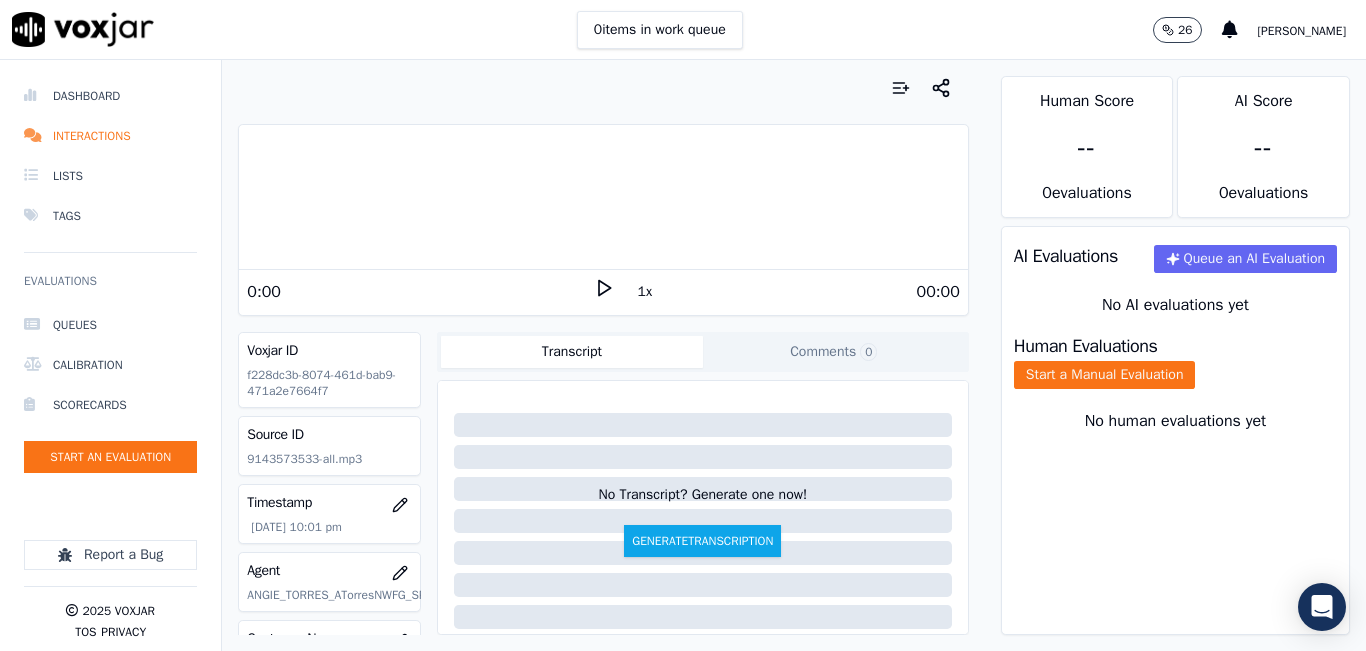 click on "1x" at bounding box center (645, 292) 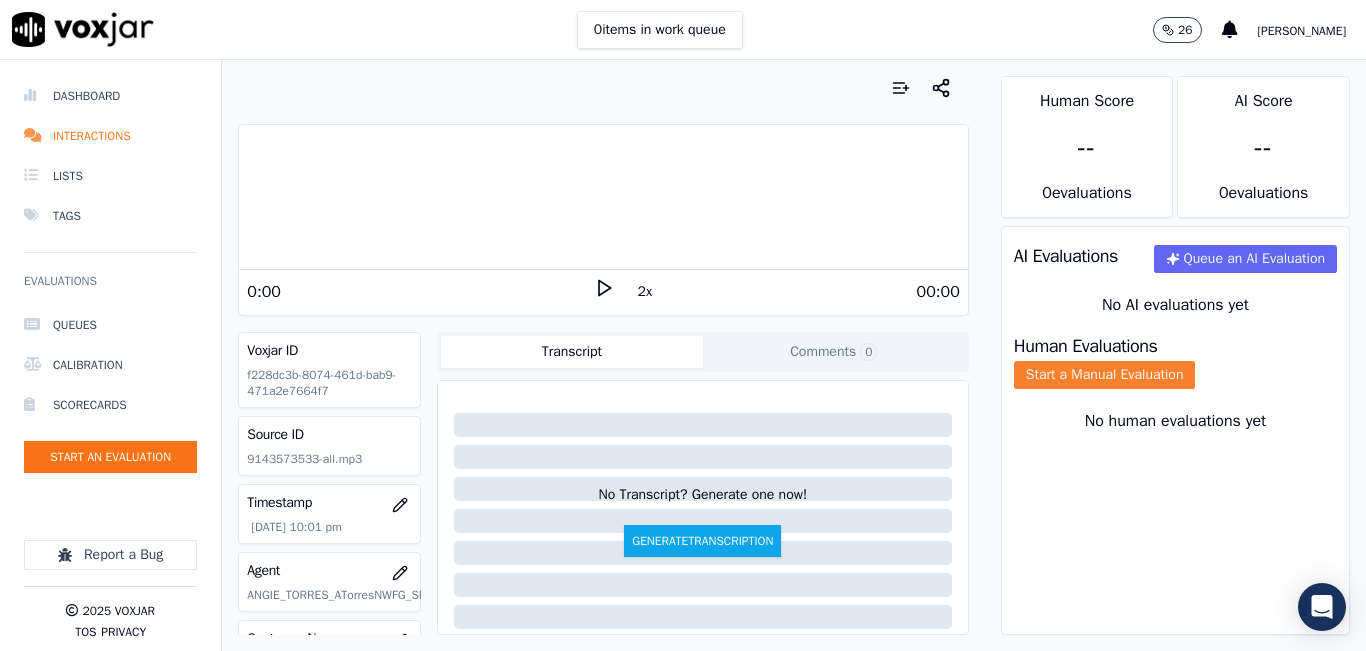 click on "Start a Manual Evaluation" 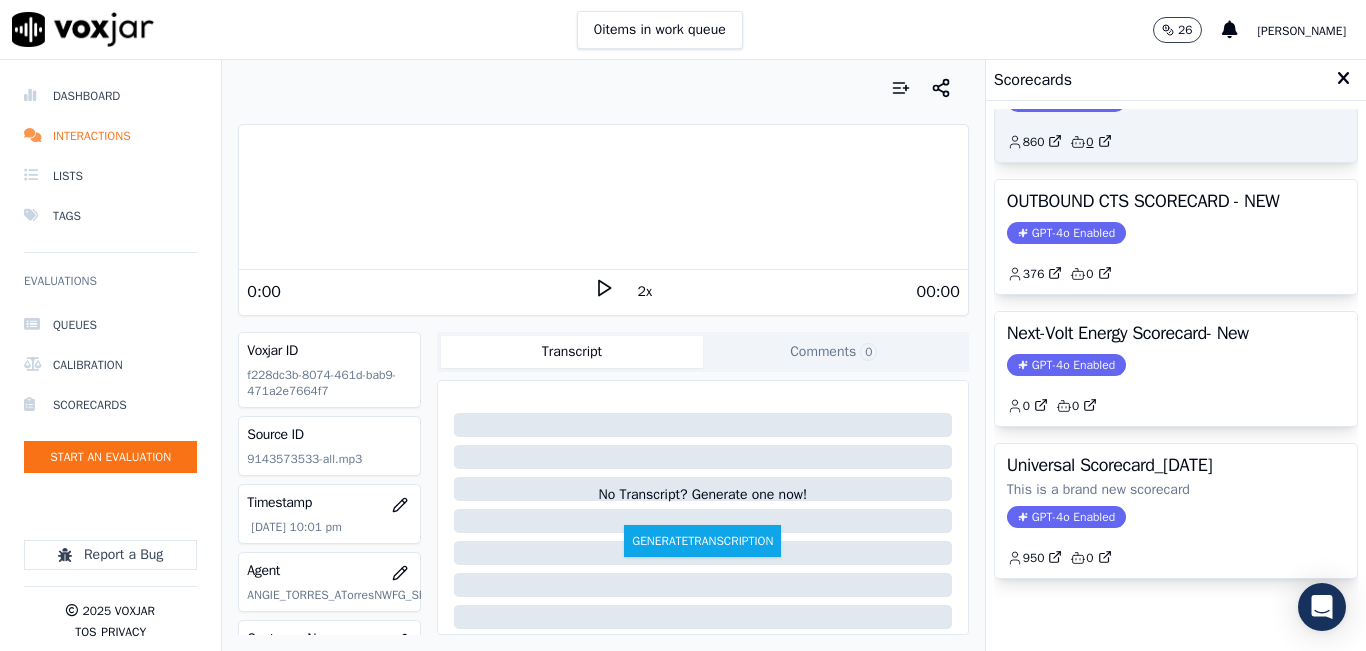 scroll, scrollTop: 400, scrollLeft: 0, axis: vertical 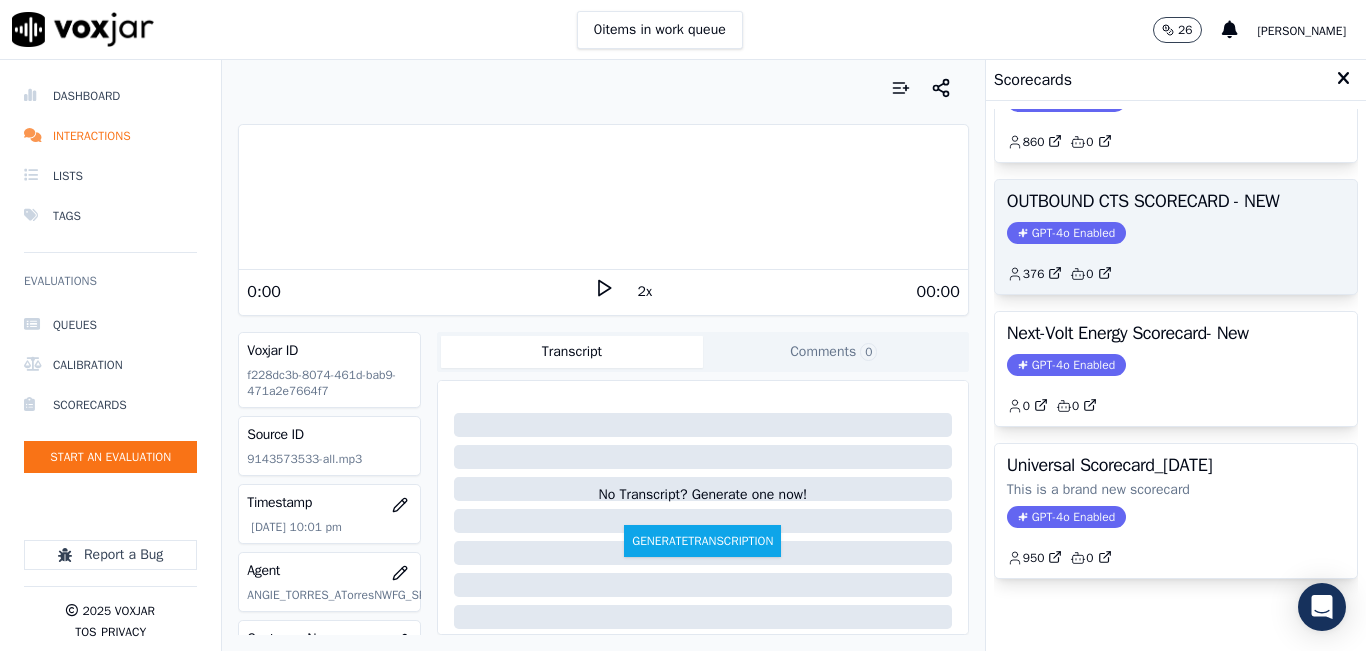 click on "OUTBOUND CTS SCORECARD - NEW        GPT-4o Enabled       376         0" at bounding box center (1176, 237) 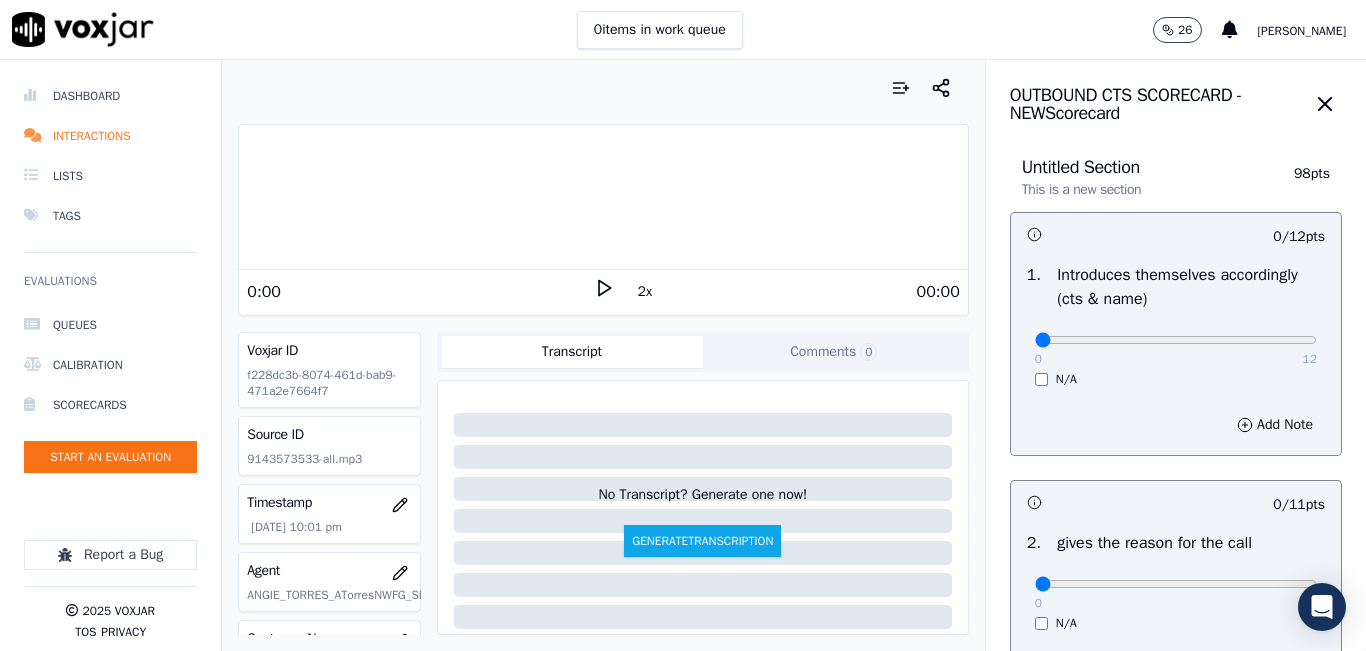 click 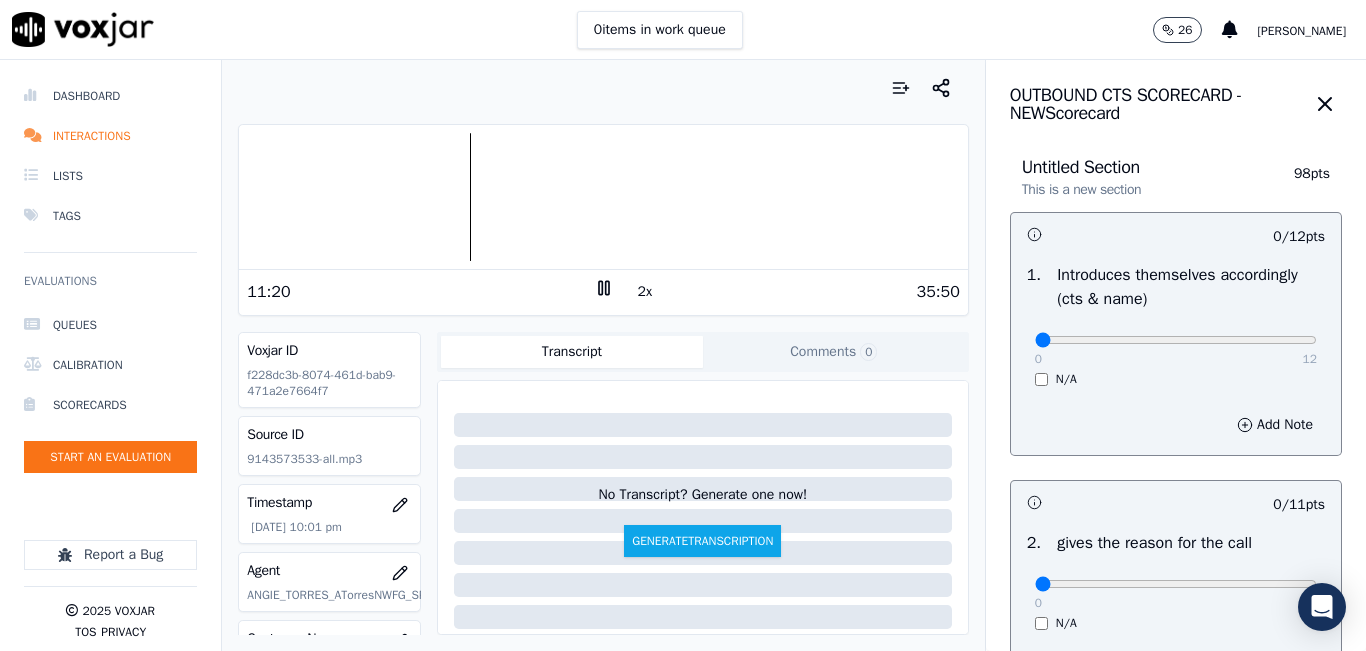 click on "Dashboard   Interactions   Lists   Tags       Evaluations     Queues   Calibration   Scorecards   Start an Evaluation
Report a Bug       2025   Voxjar   TOS   Privacy" 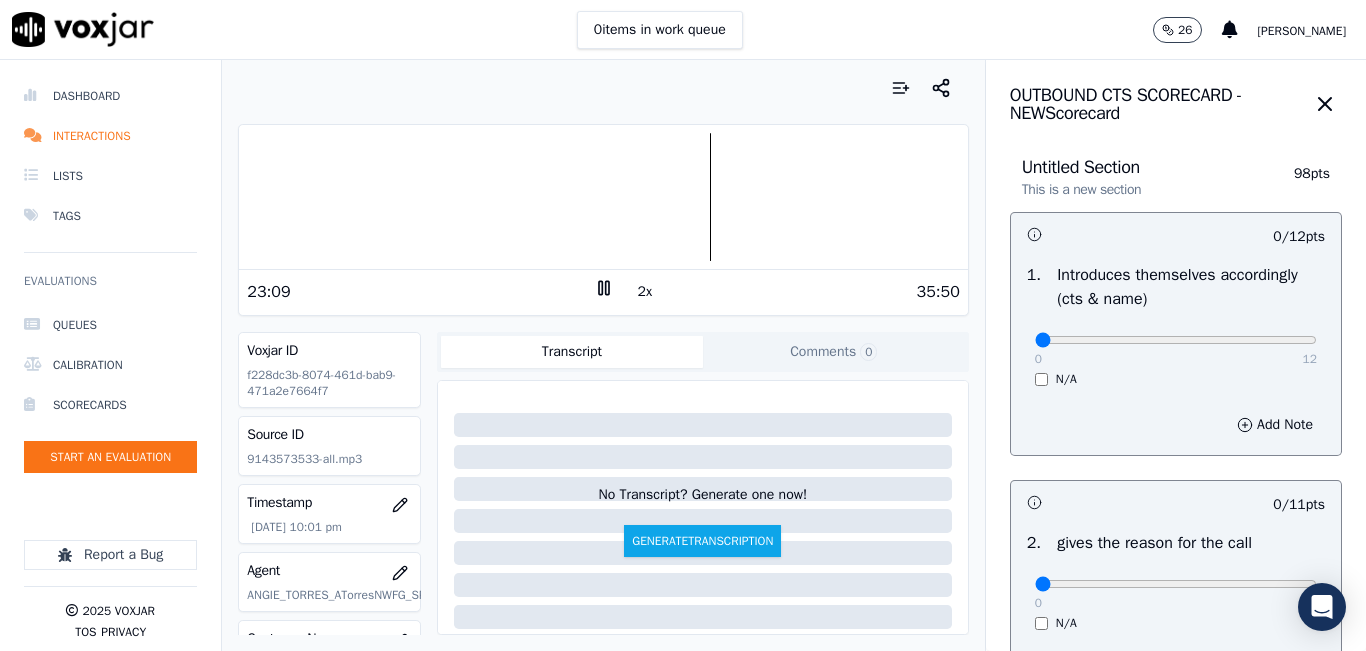 click at bounding box center (603, 197) 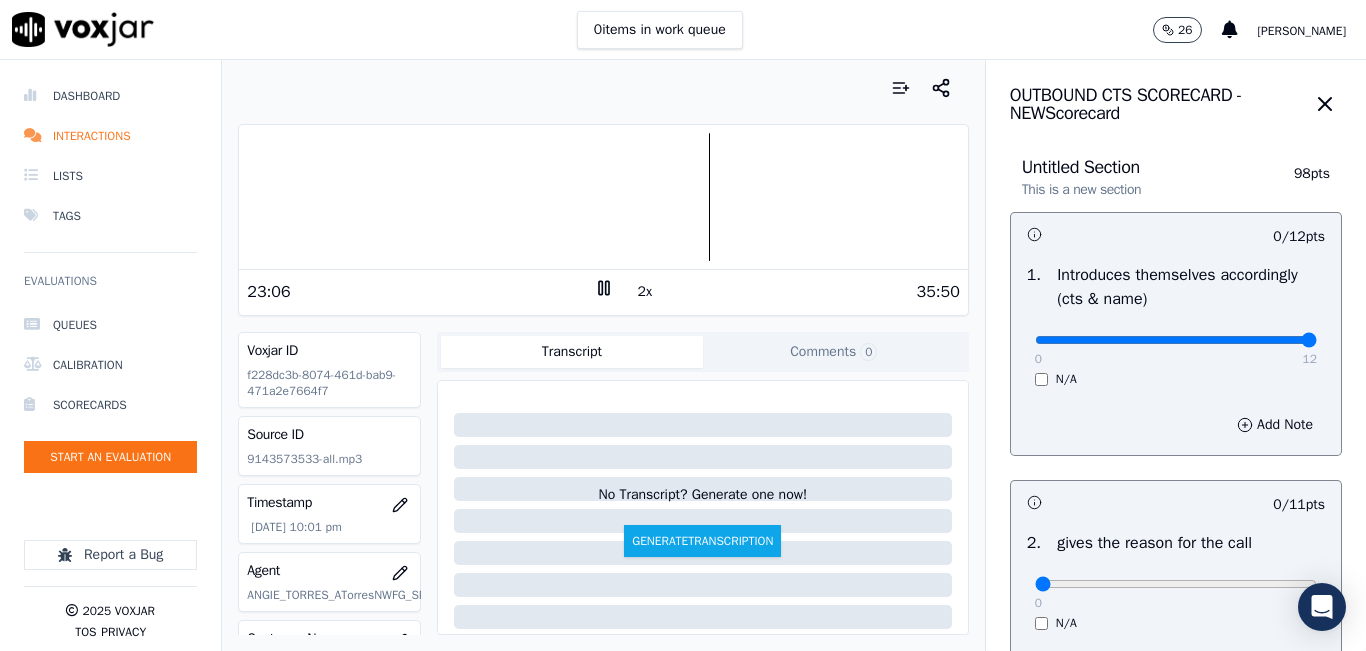 drag, startPoint x: 1263, startPoint y: 339, endPoint x: 1276, endPoint y: 338, distance: 13.038404 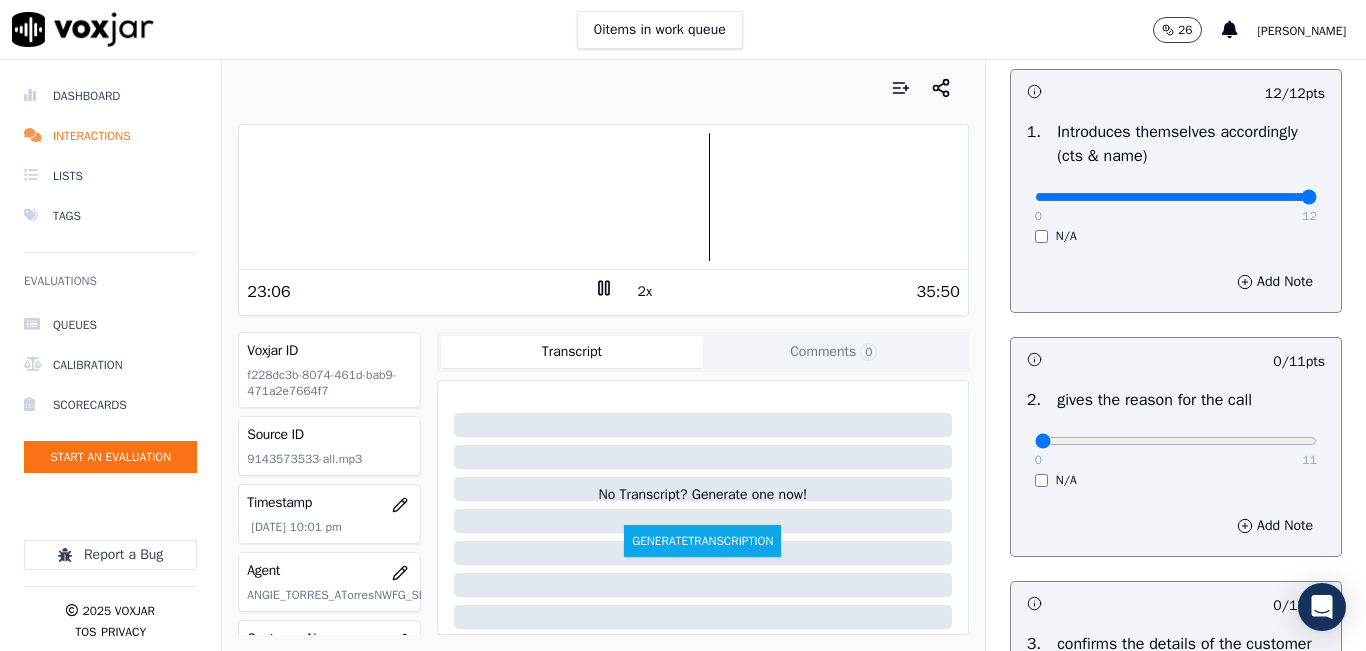 scroll, scrollTop: 300, scrollLeft: 0, axis: vertical 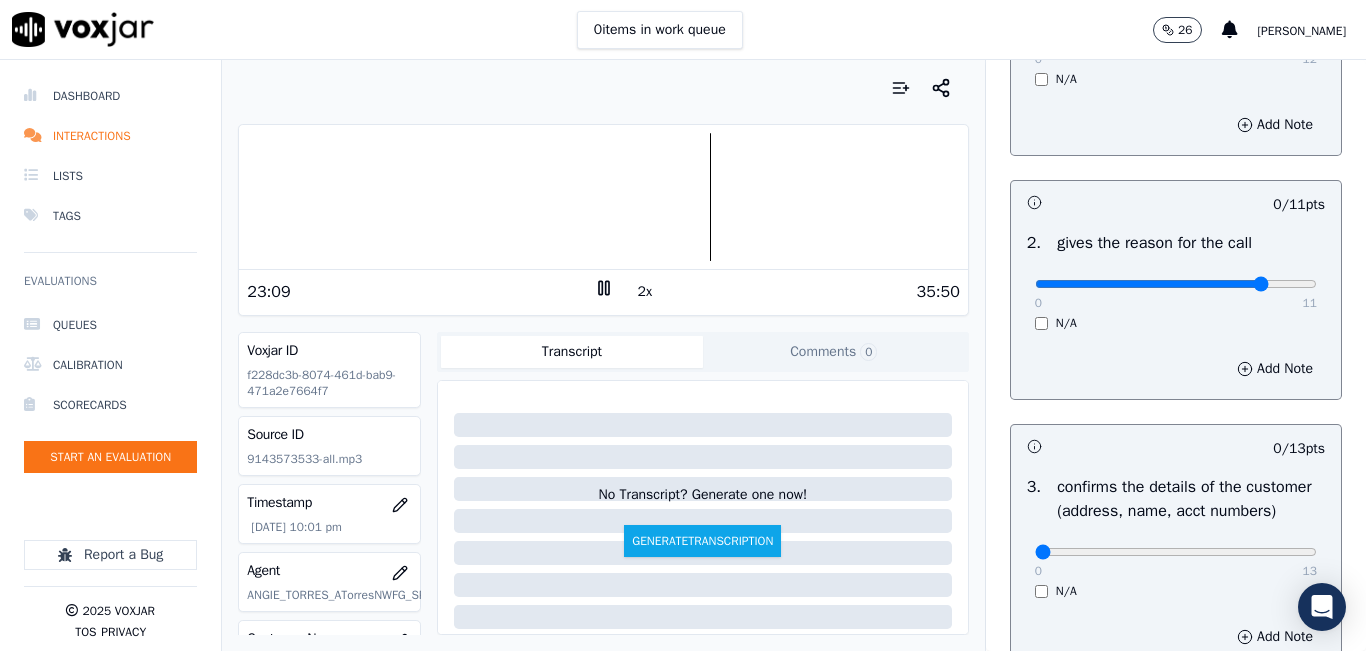 type on "9" 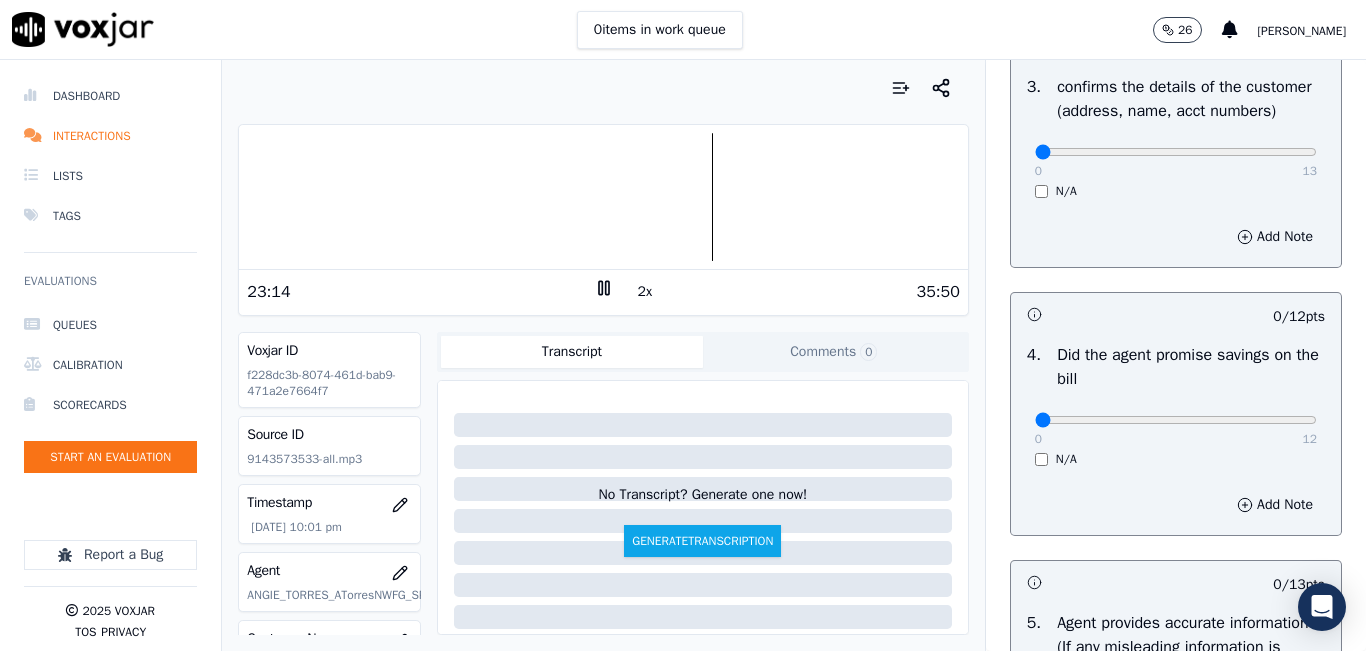 scroll, scrollTop: 600, scrollLeft: 0, axis: vertical 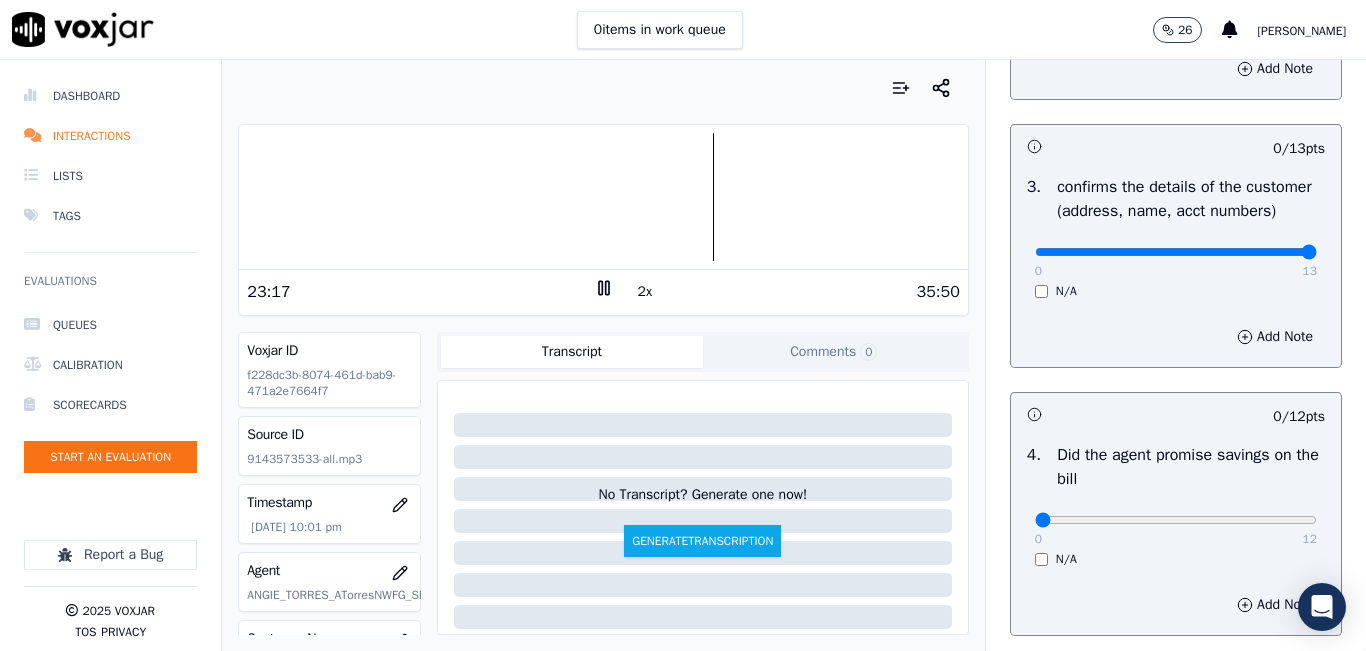 type on "13" 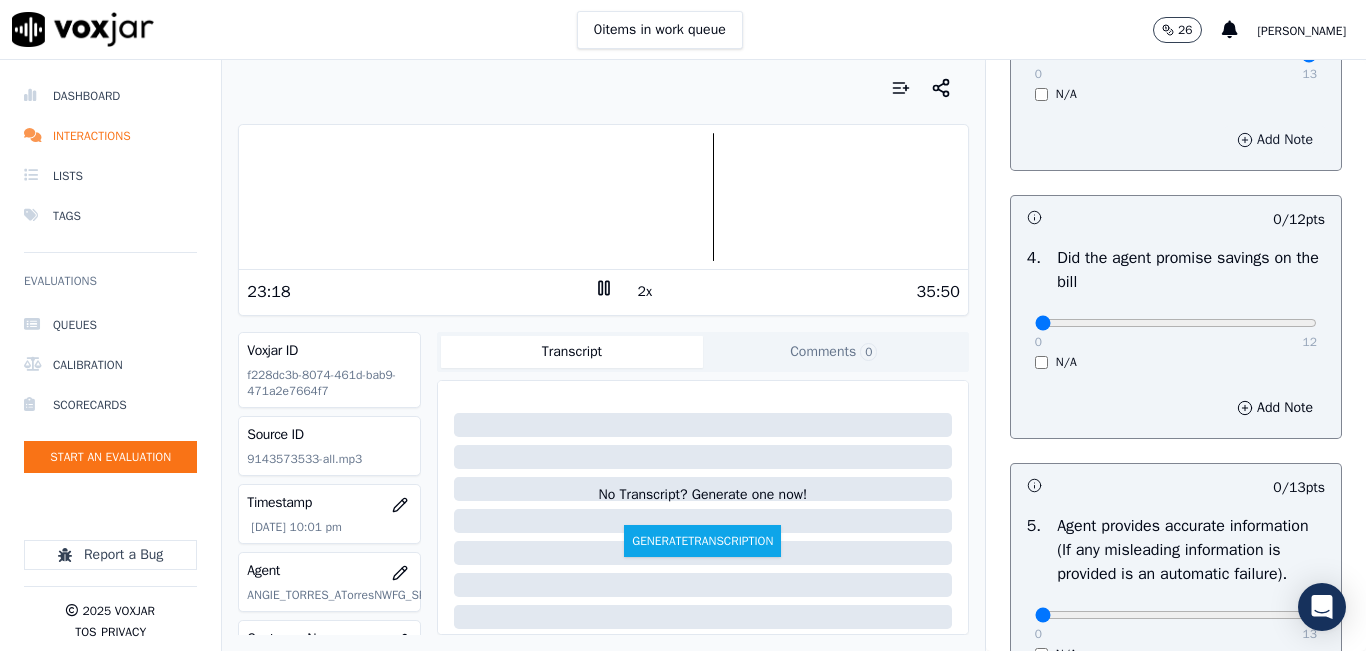 scroll, scrollTop: 800, scrollLeft: 0, axis: vertical 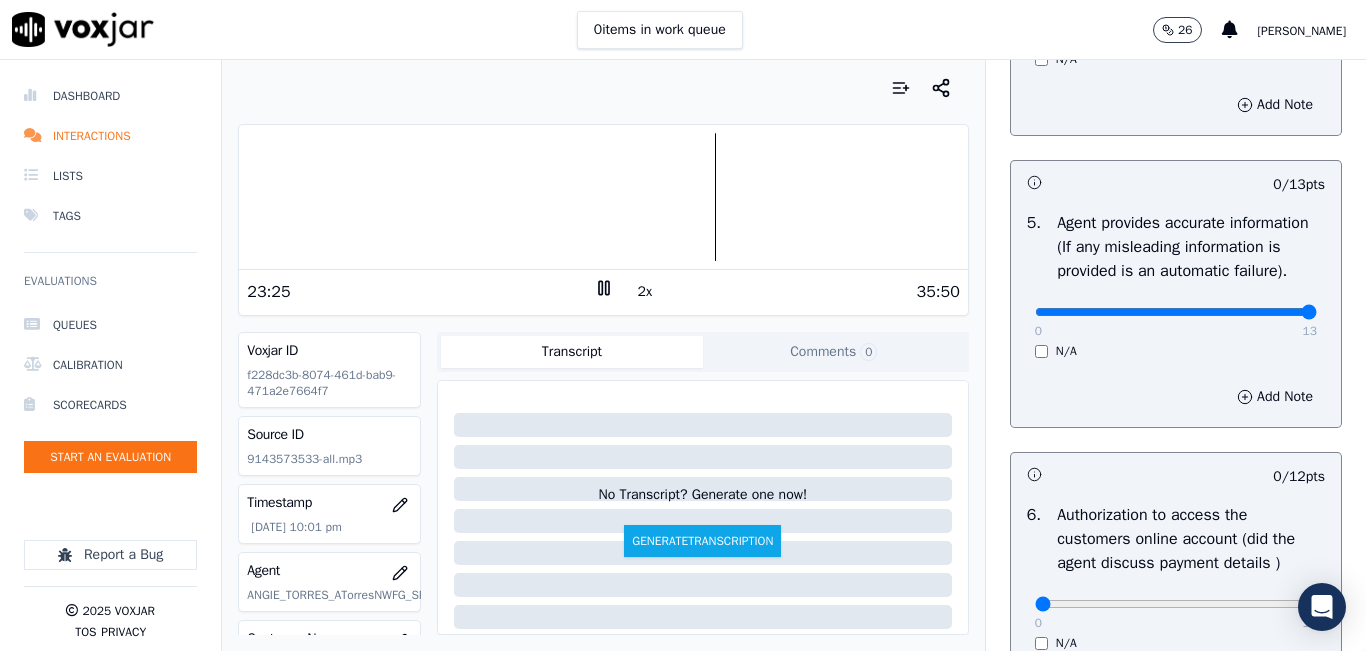 type on "13" 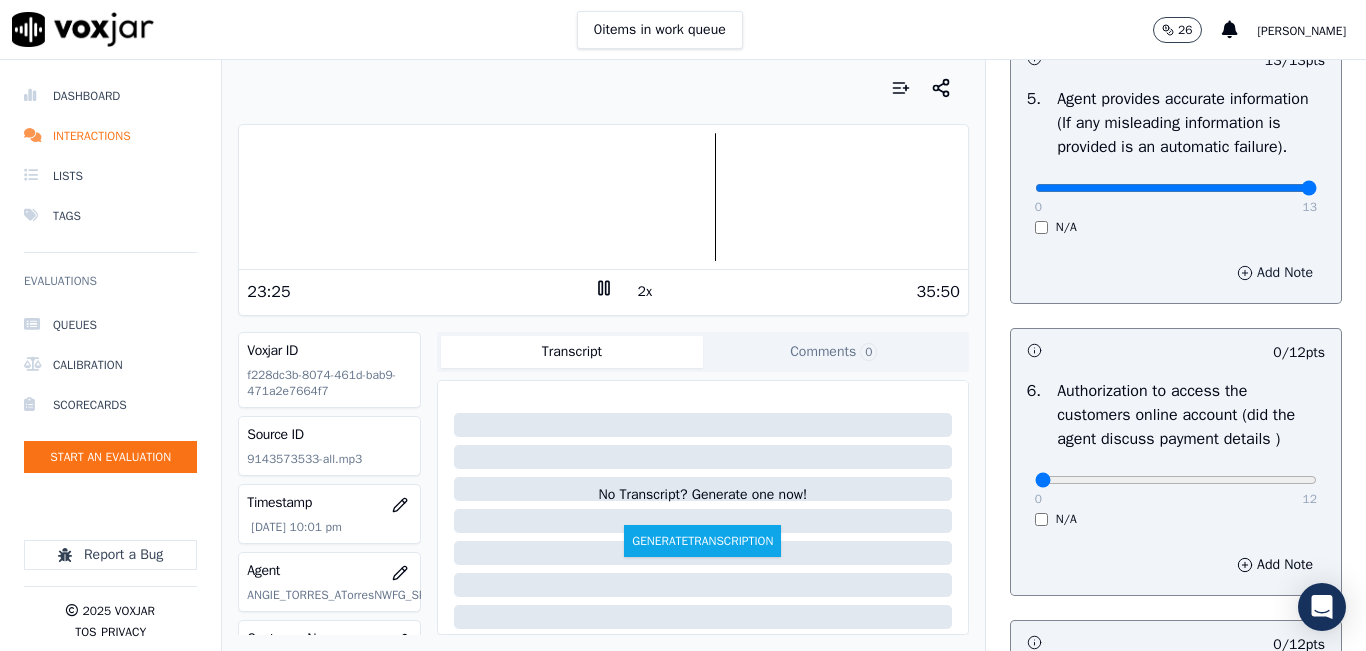 scroll, scrollTop: 1500, scrollLeft: 0, axis: vertical 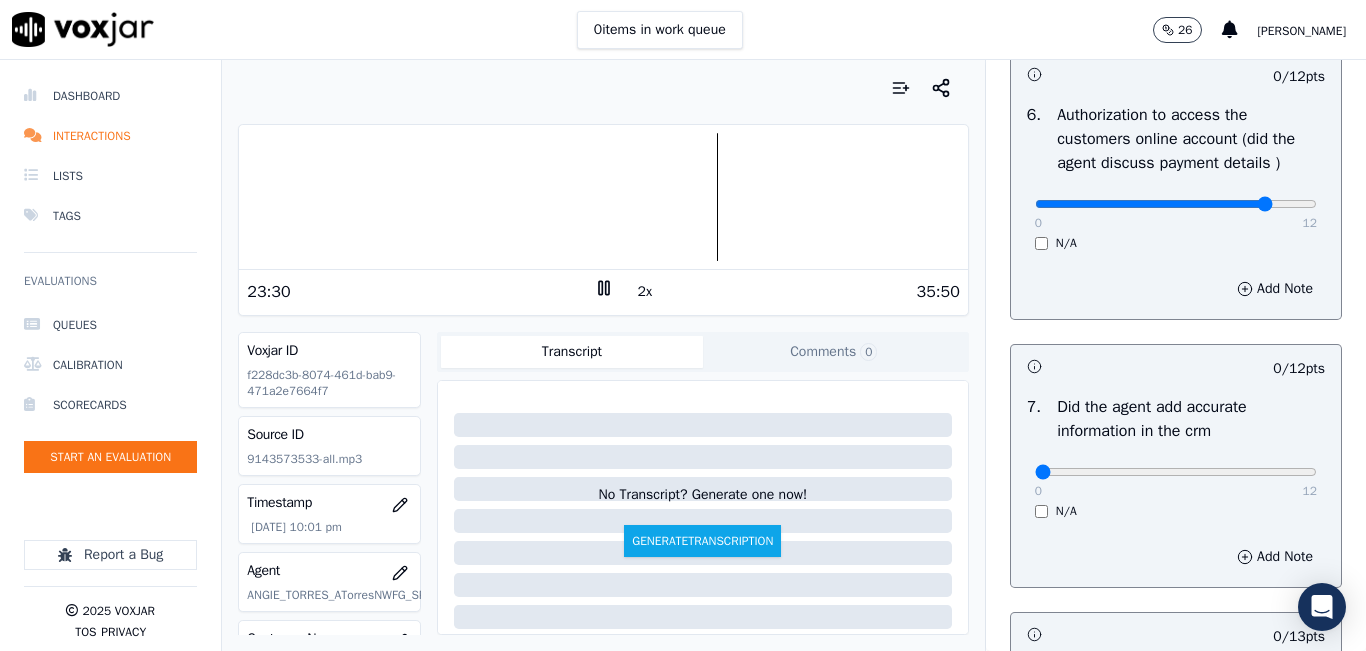 type on "10" 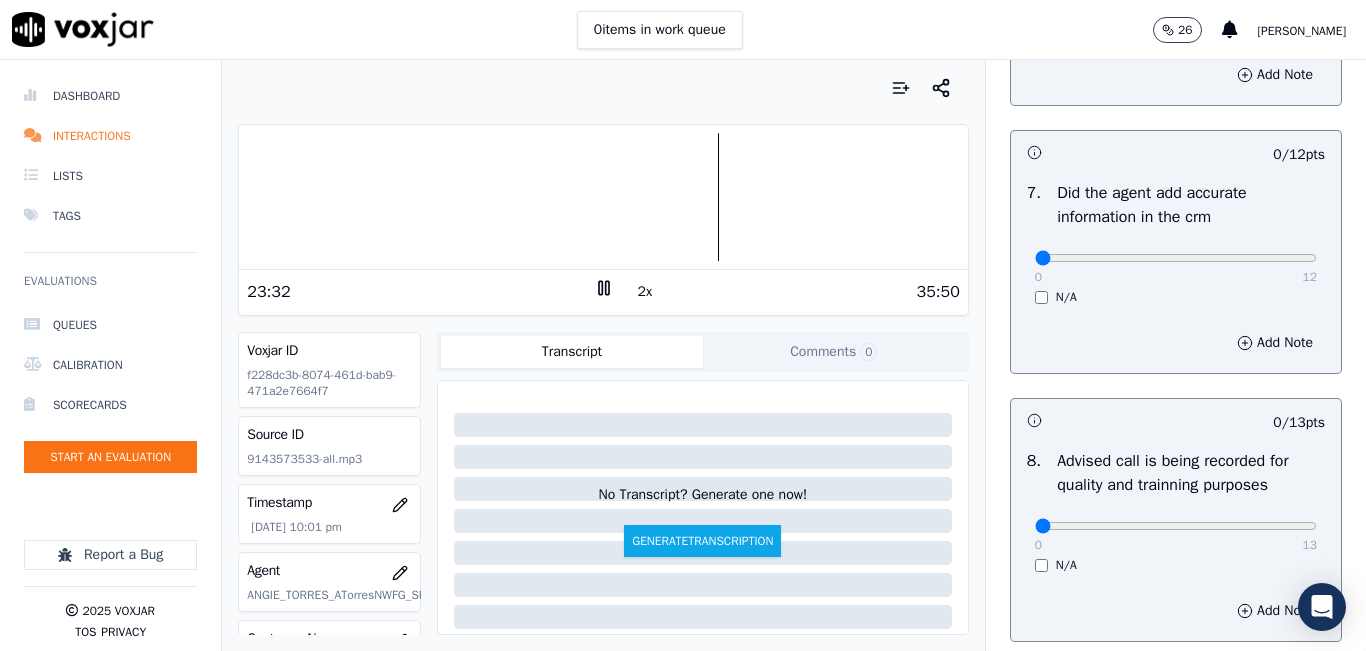 scroll, scrollTop: 1800, scrollLeft: 0, axis: vertical 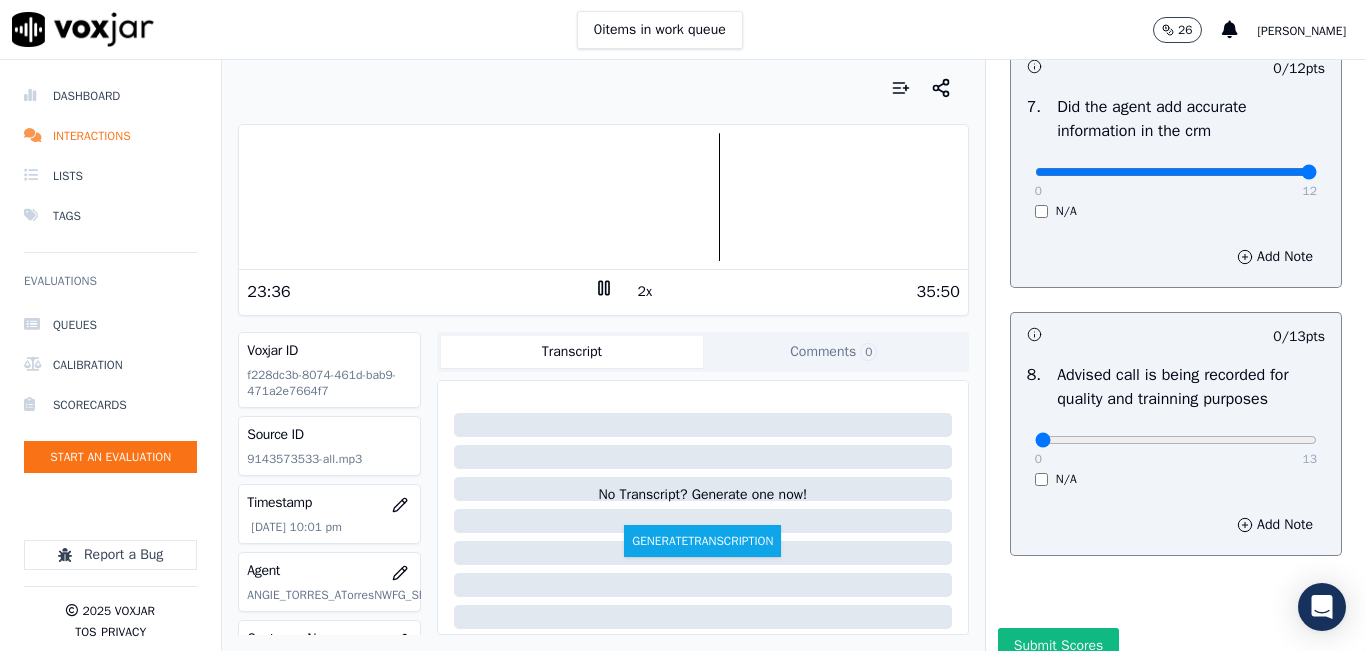 type on "12" 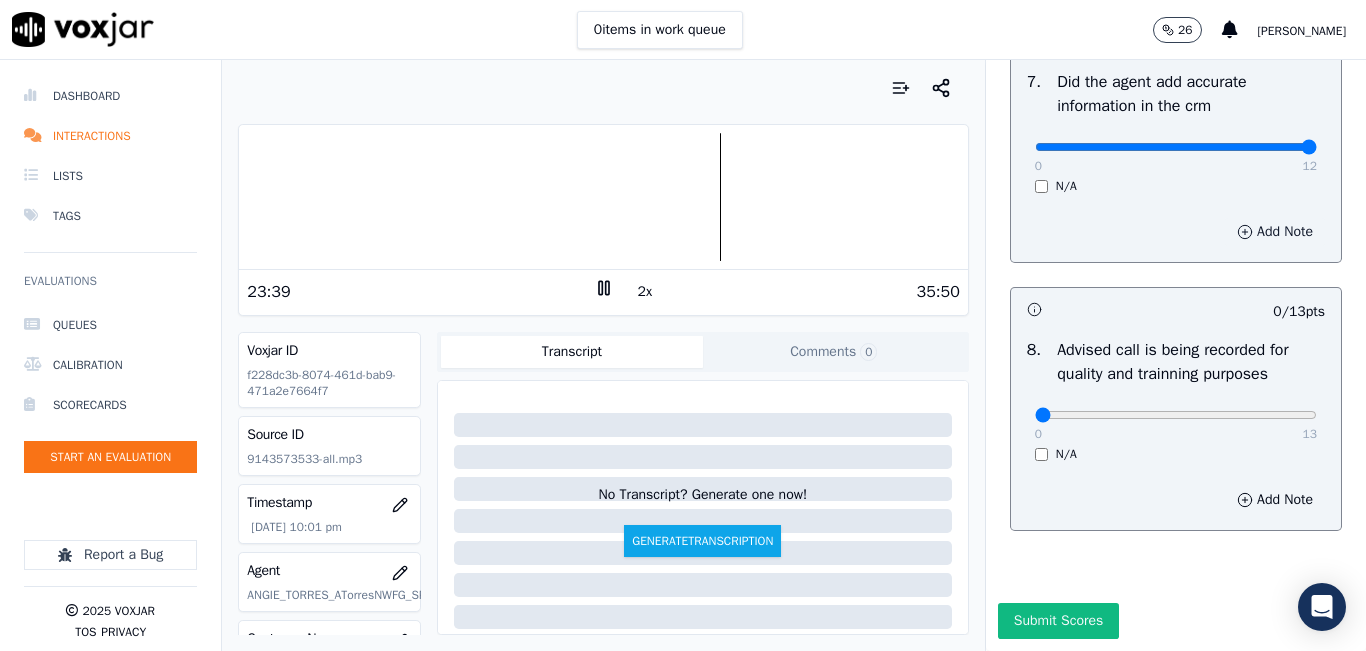 scroll, scrollTop: 1918, scrollLeft: 0, axis: vertical 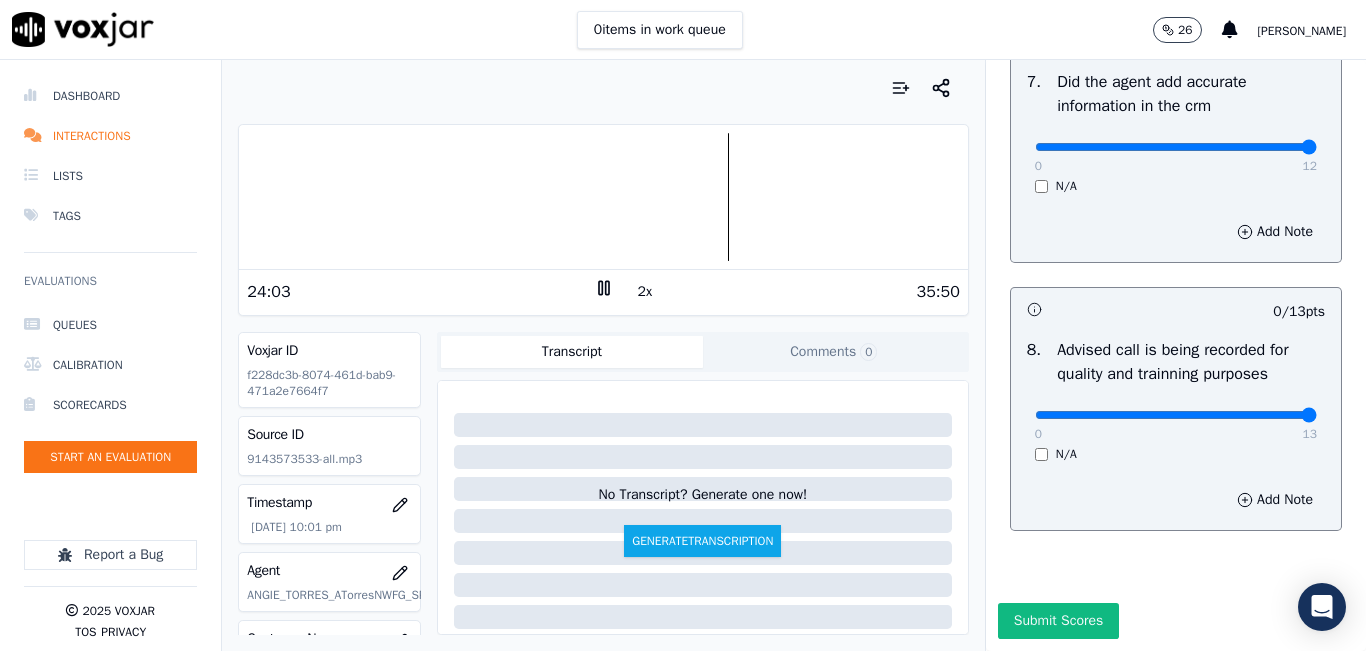 type on "13" 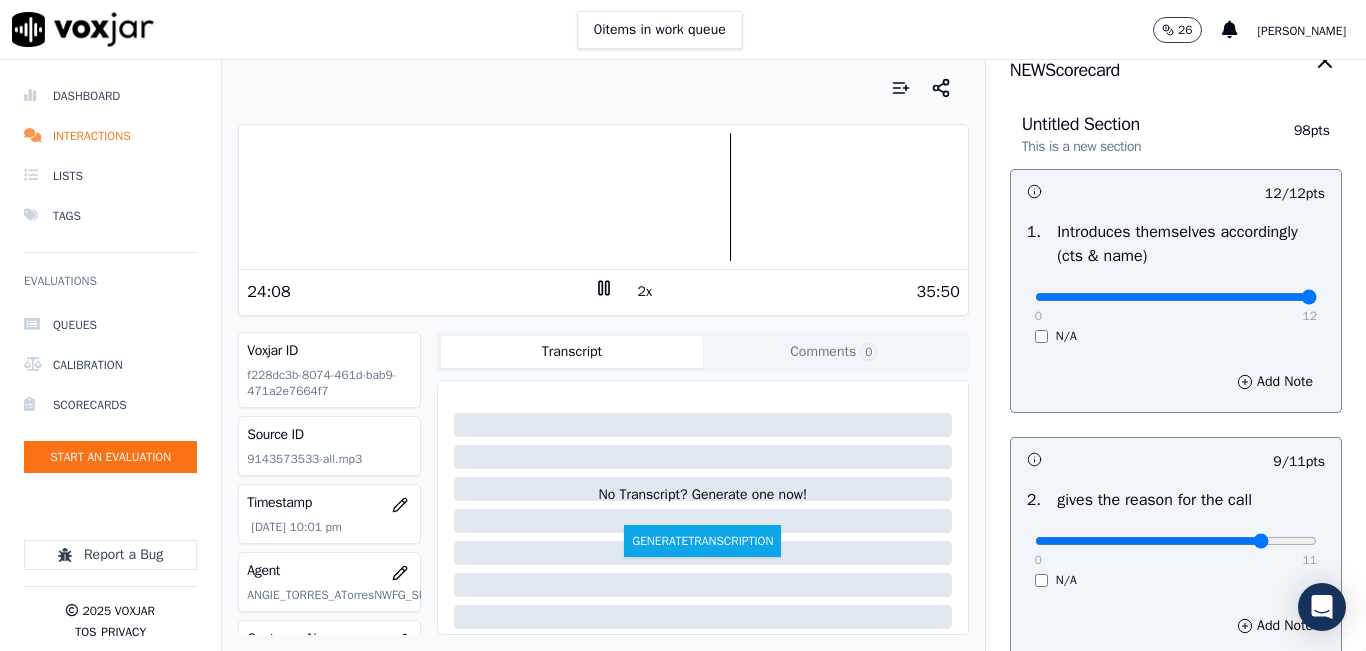 scroll, scrollTop: 0, scrollLeft: 0, axis: both 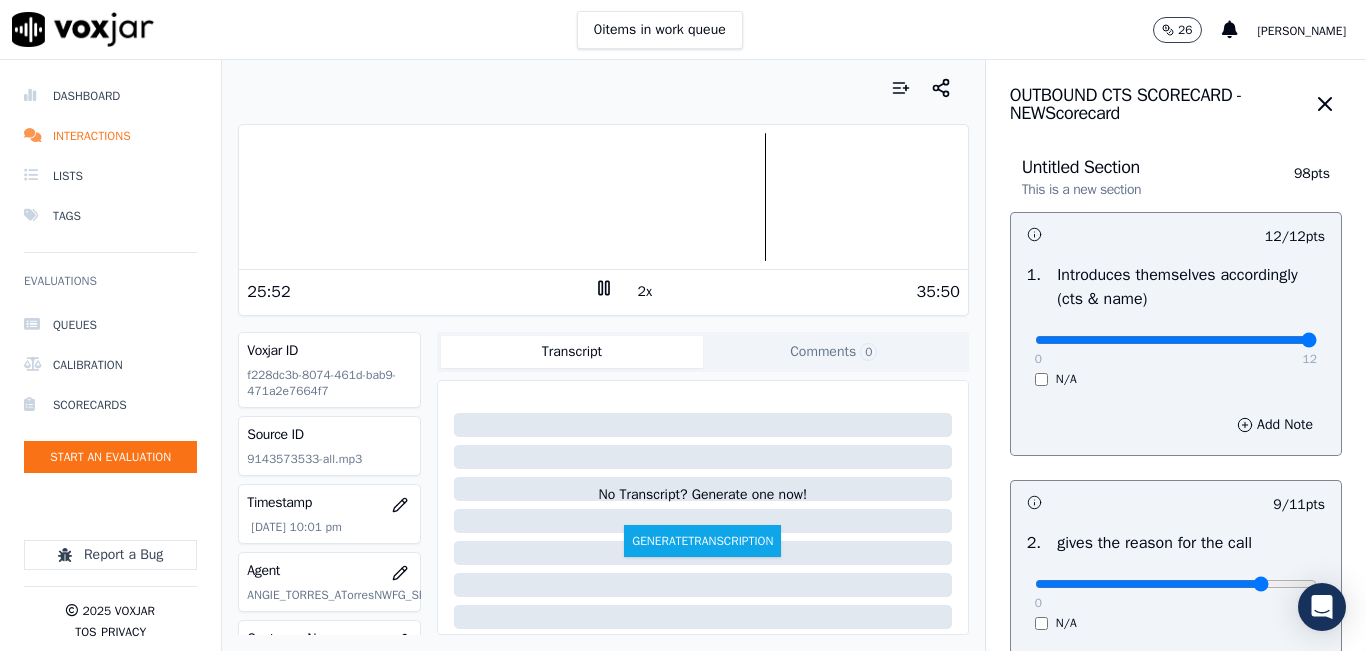 click at bounding box center (603, 197) 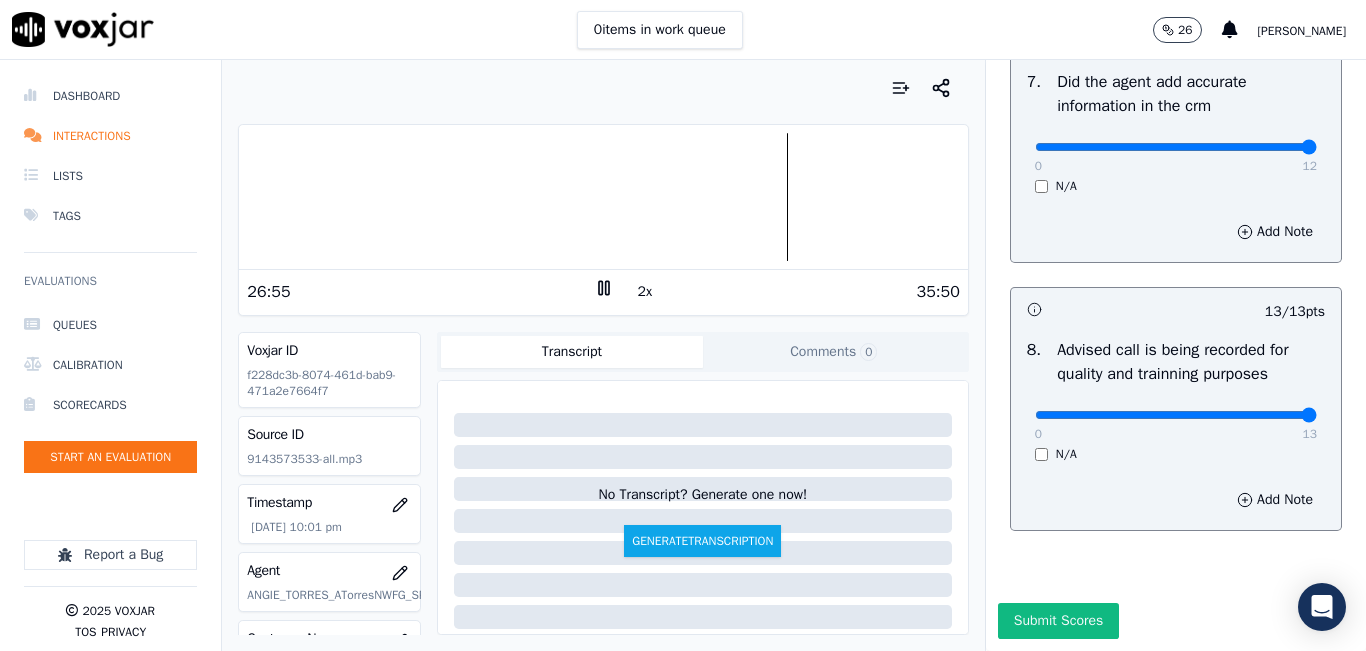 scroll, scrollTop: 1918, scrollLeft: 0, axis: vertical 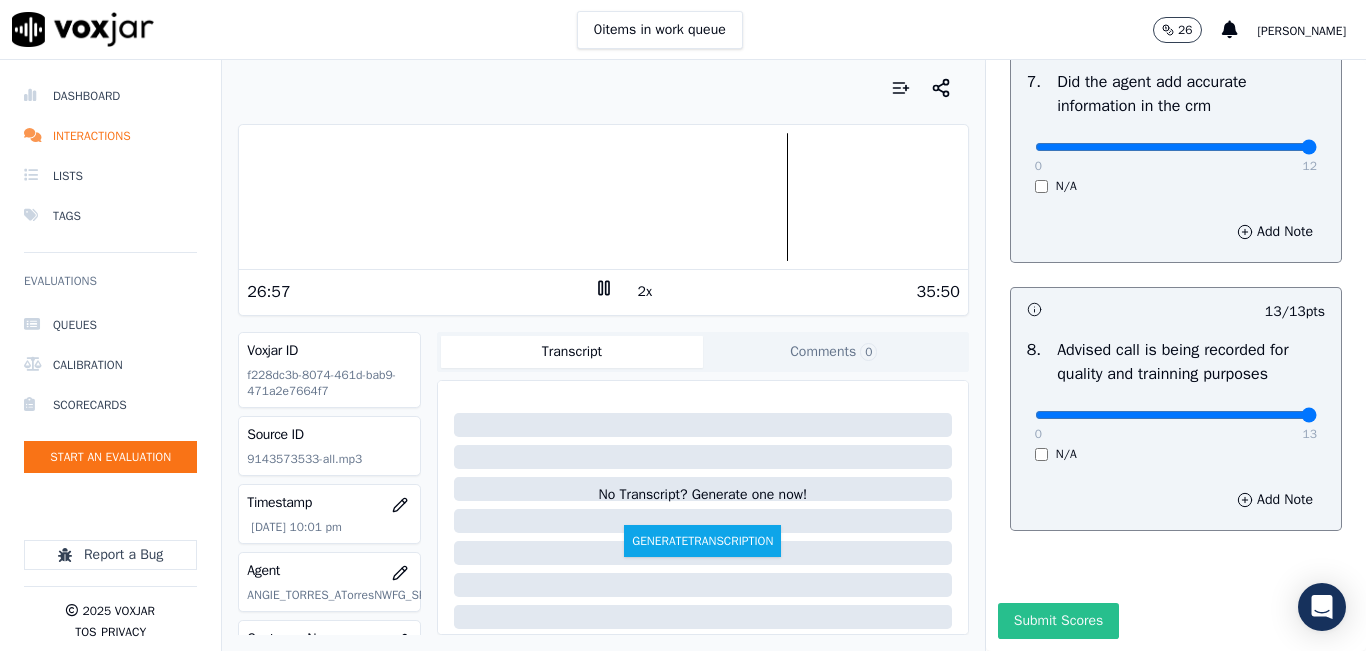 click on "Submit Scores" at bounding box center [1058, 621] 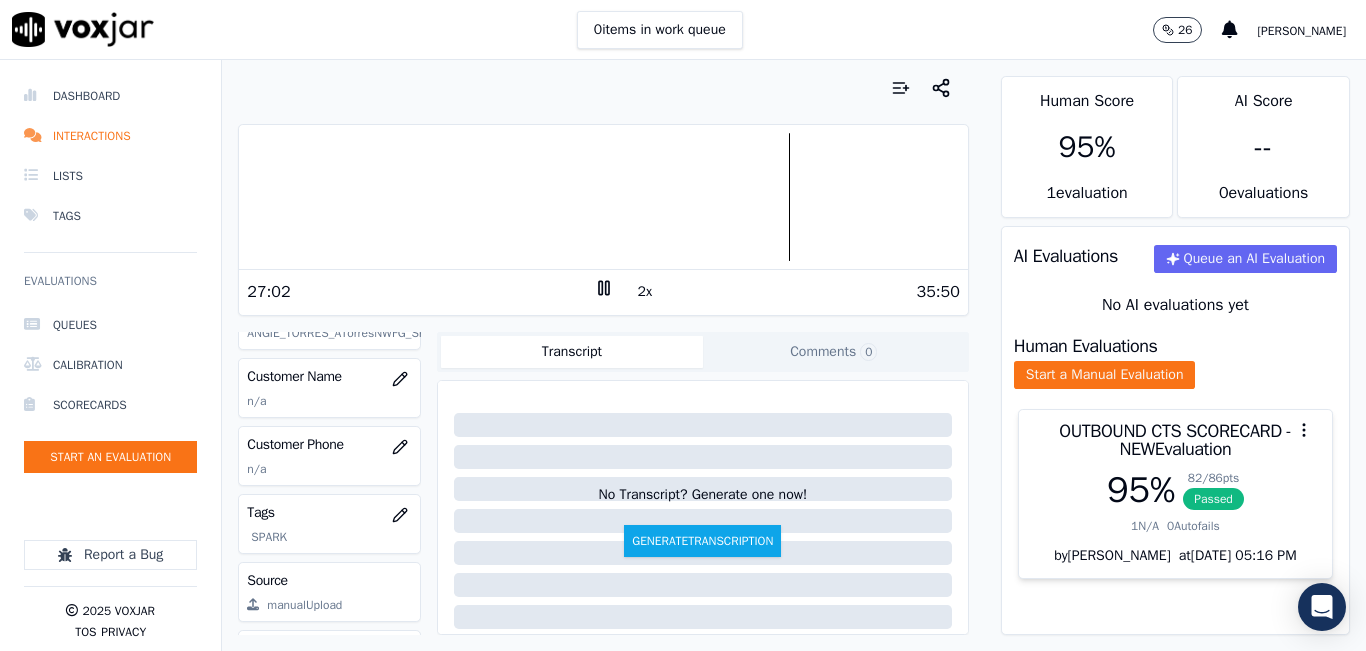 scroll, scrollTop: 162, scrollLeft: 0, axis: vertical 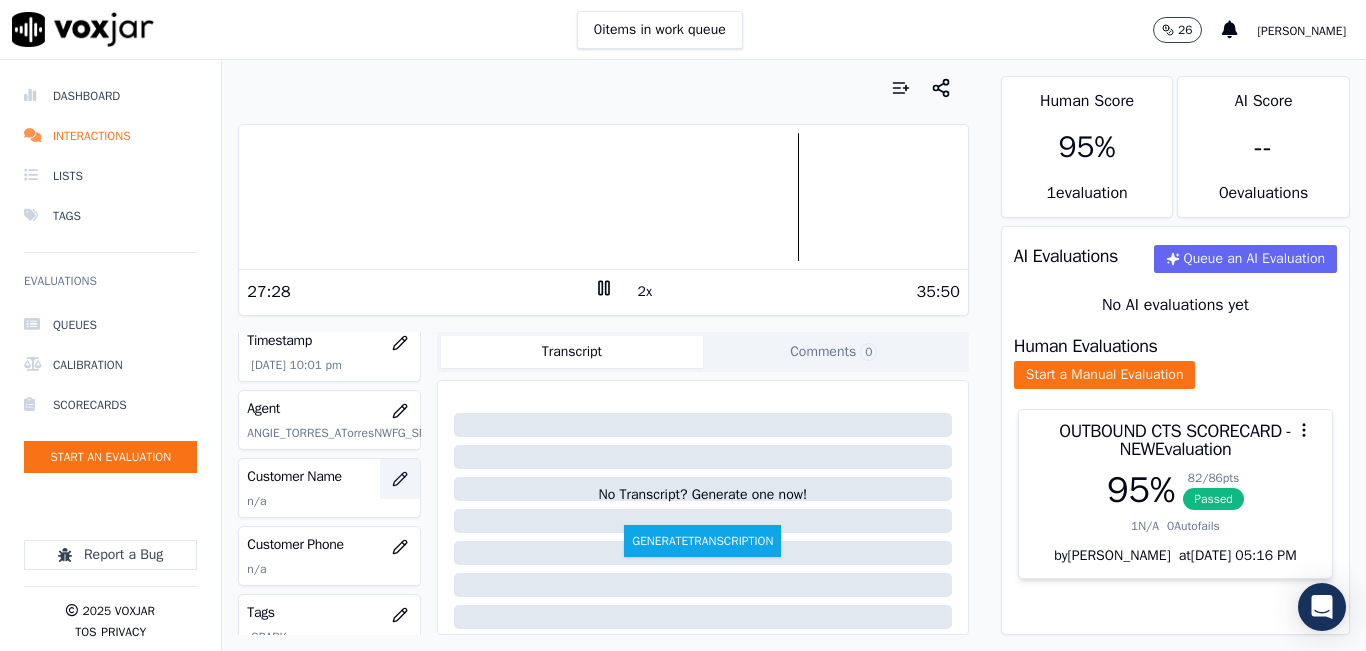 click 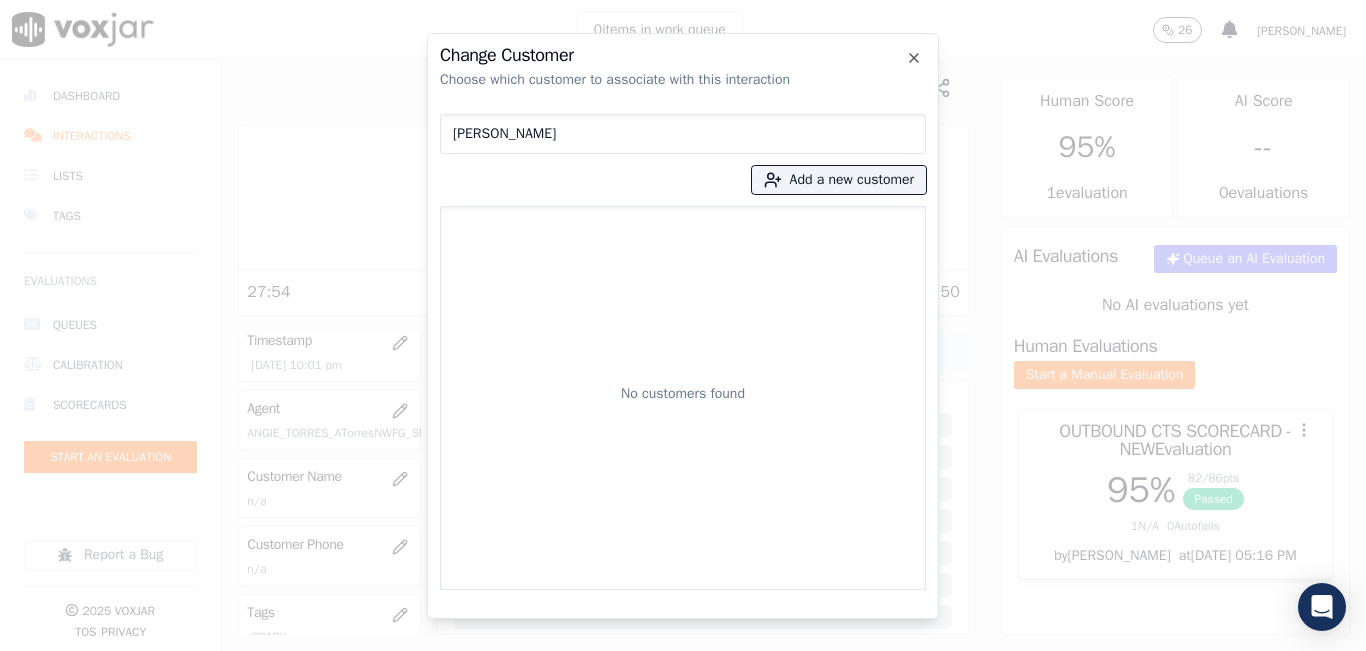 type on "DERICK DAVID CONTRERAS TORVISCO" 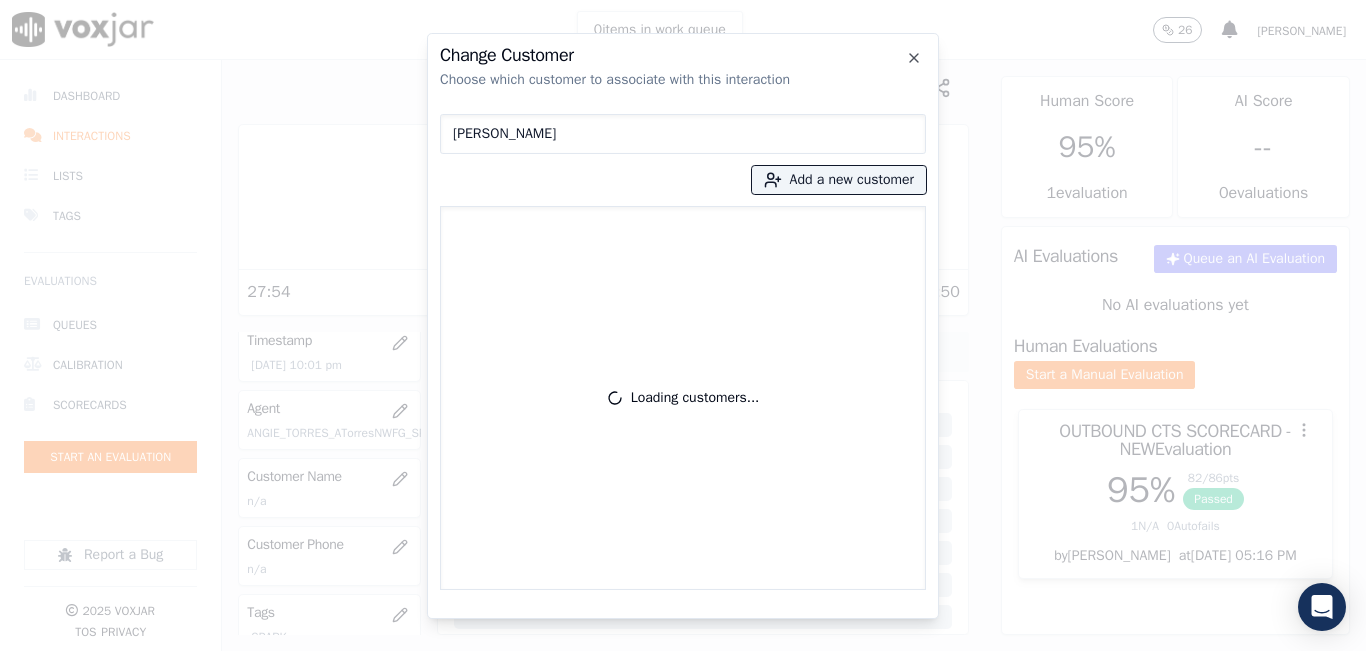 type 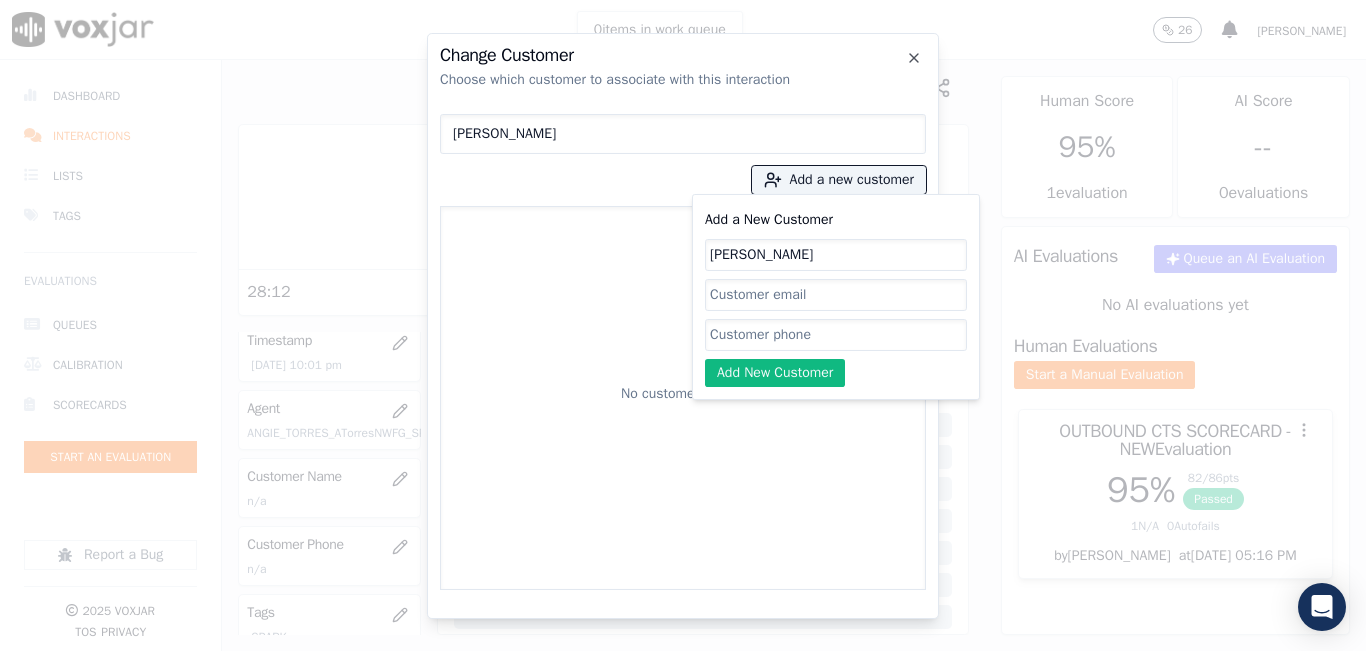 type on "DERICK DAVID CONTRERAS TORVISCO" 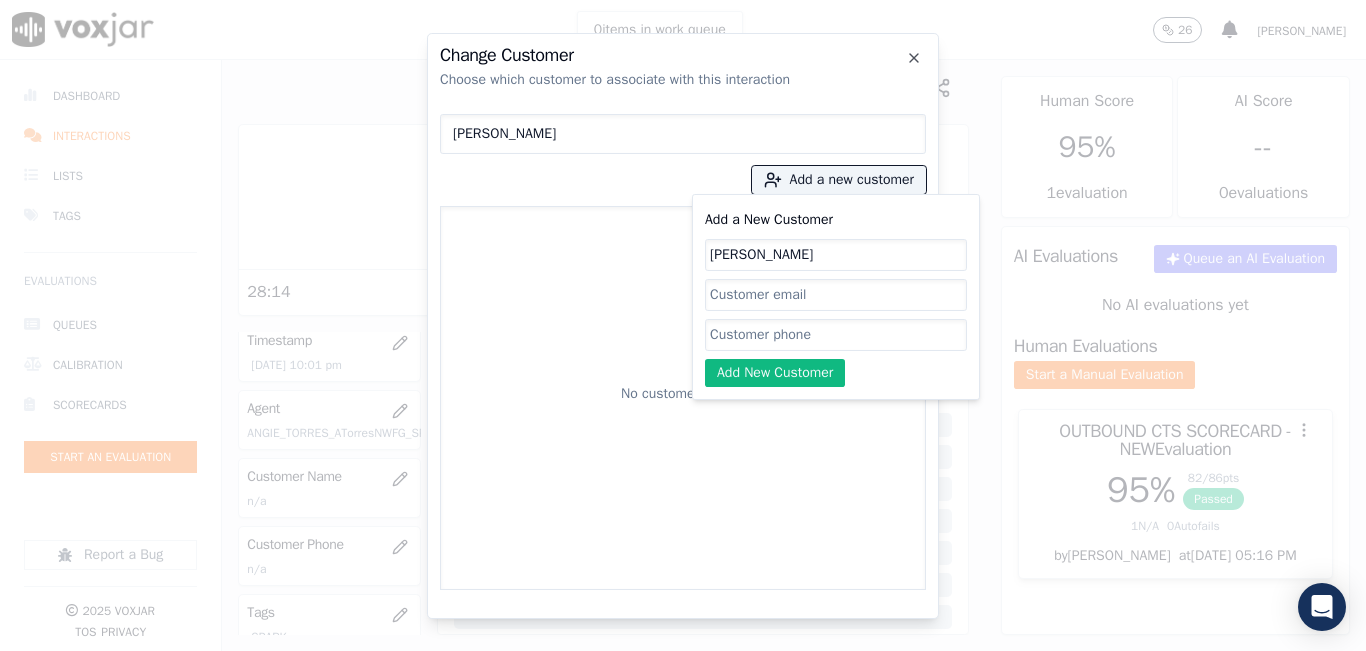 paste on "9143573533" 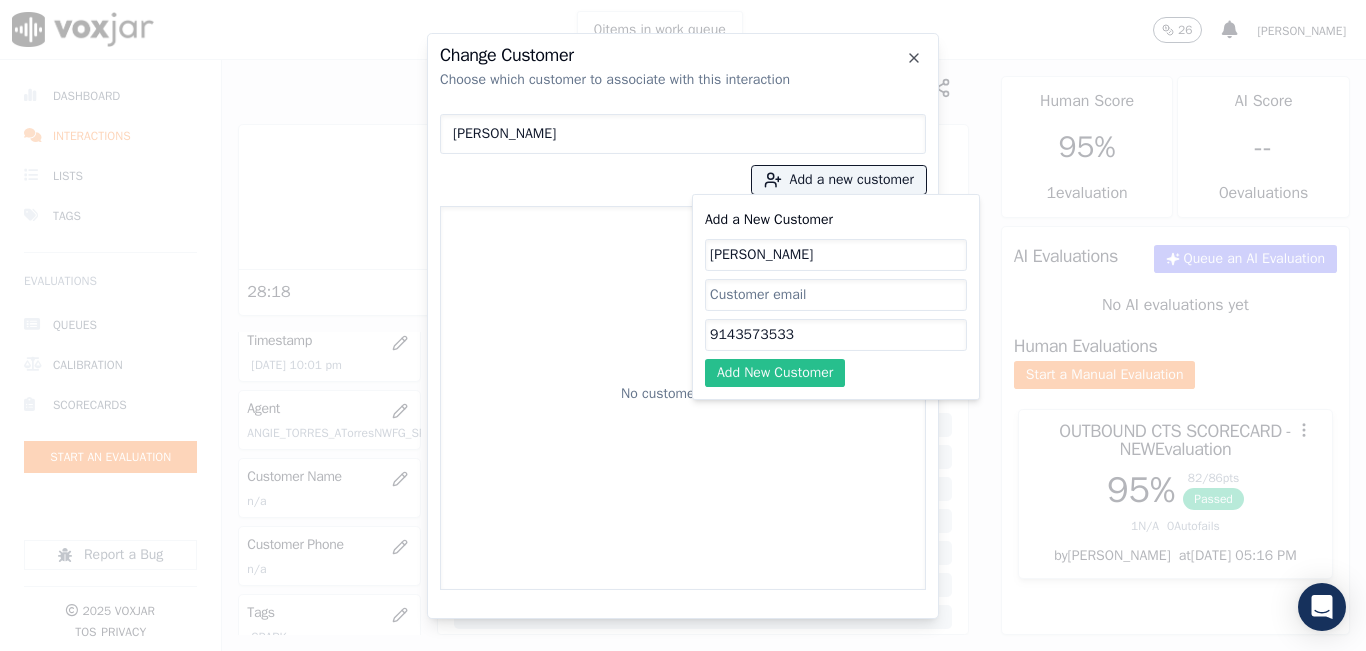 type on "9143573533" 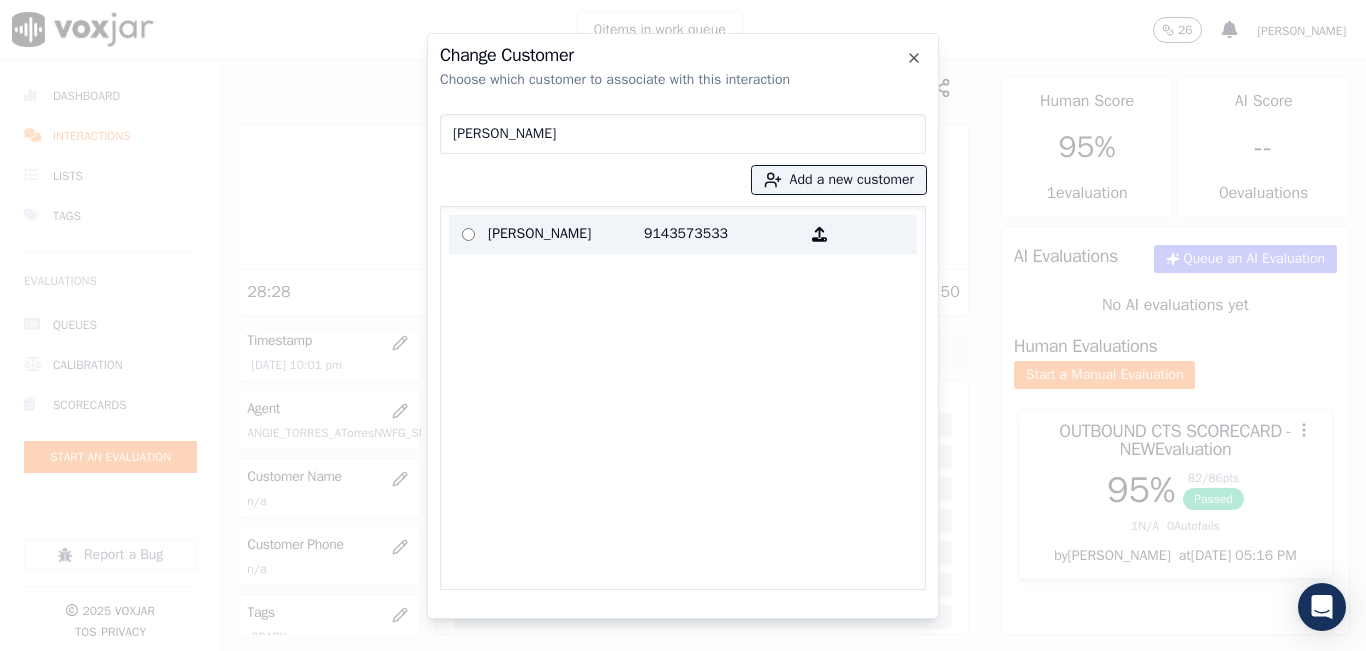 click on "DERICK DAVID CONTRERAS TORVISCO" at bounding box center (566, 234) 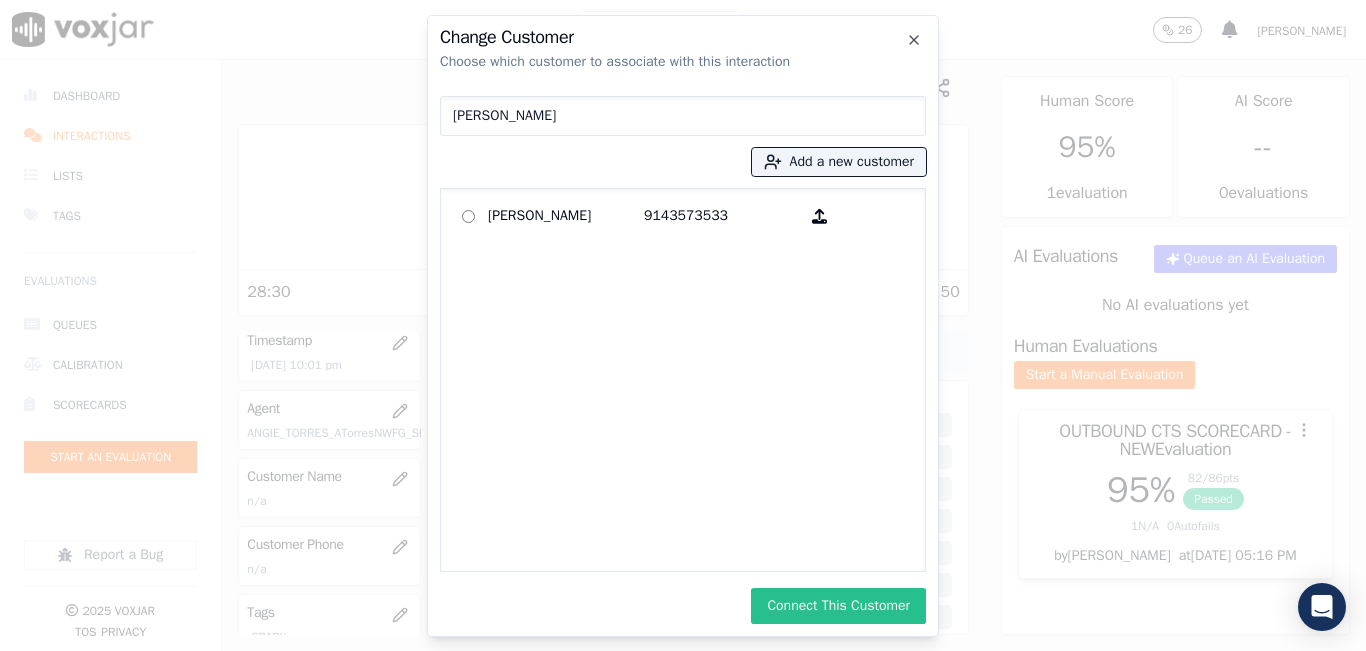 click on "Connect This Customer" at bounding box center (838, 606) 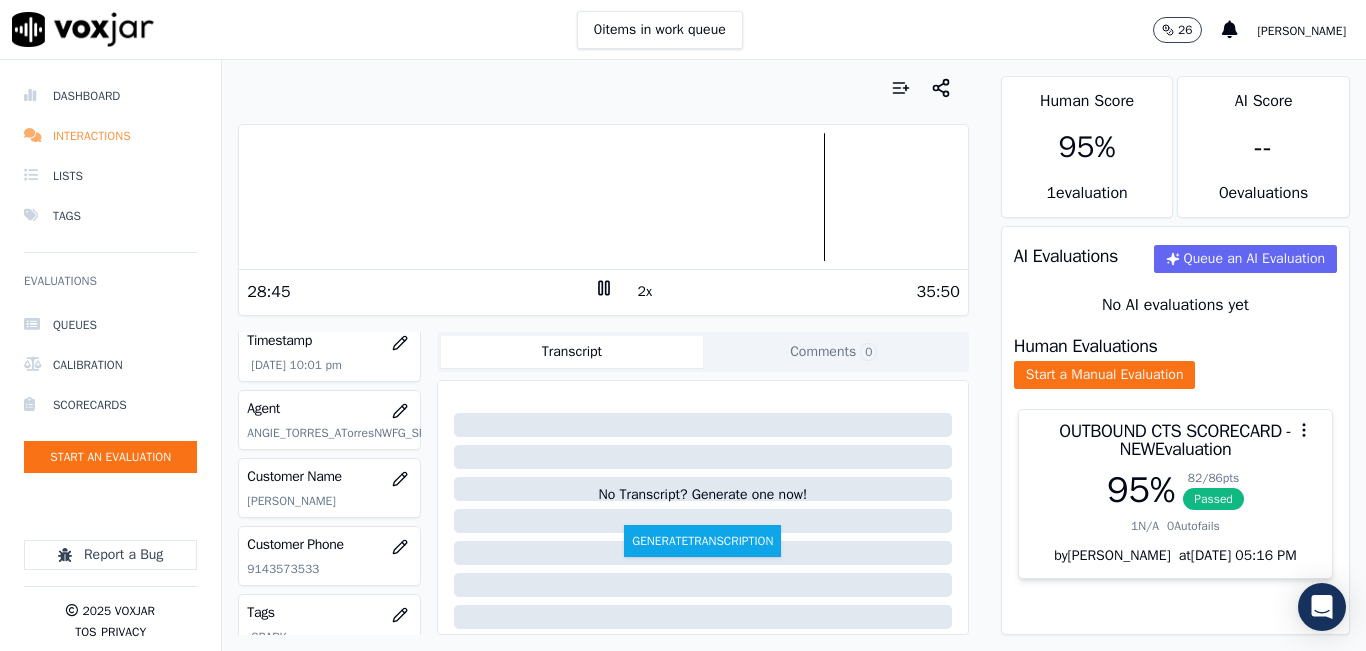 click on "Interactions" at bounding box center [110, 136] 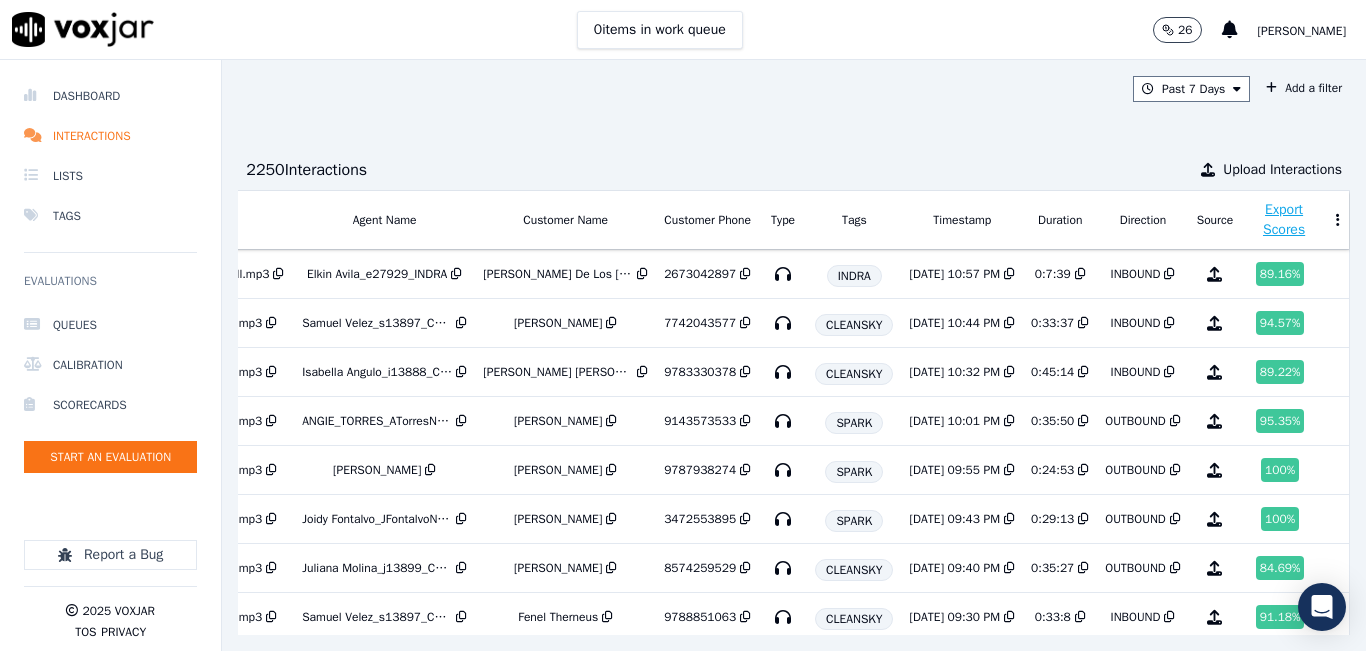 scroll, scrollTop: 0, scrollLeft: 337, axis: horizontal 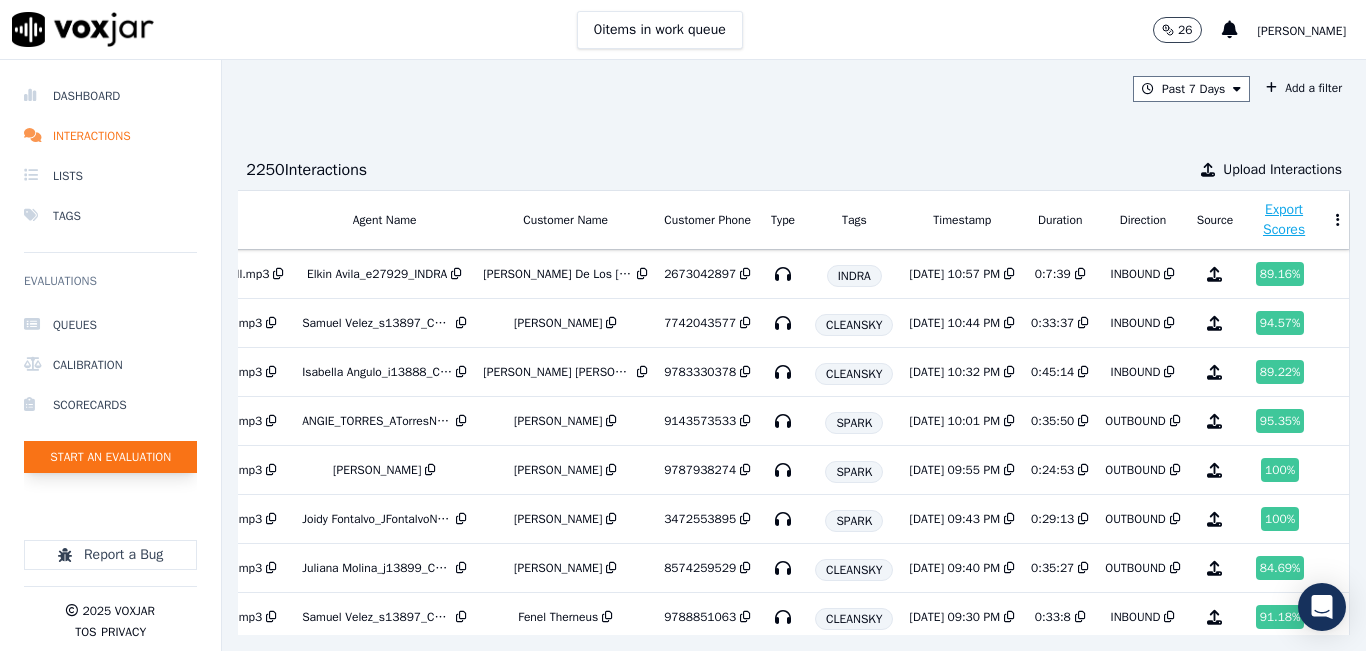 click on "Start an Evaluation" 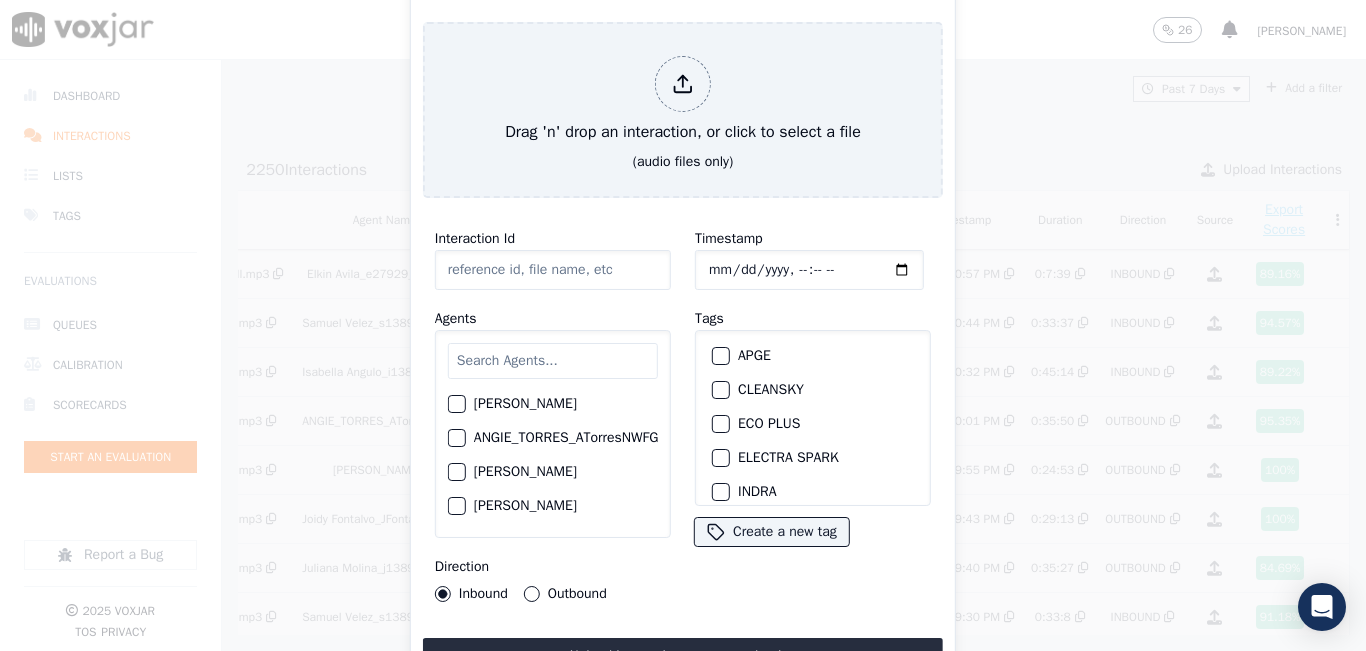 click at bounding box center (553, 361) 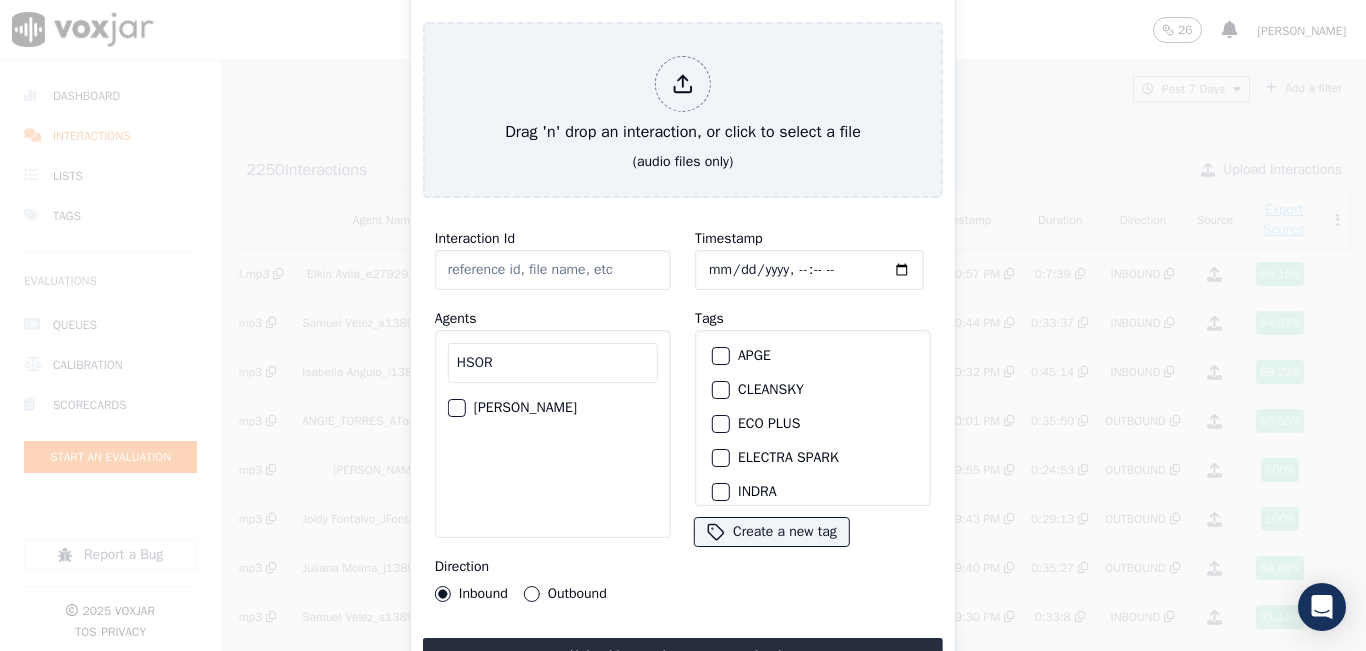 type on "HSOR" 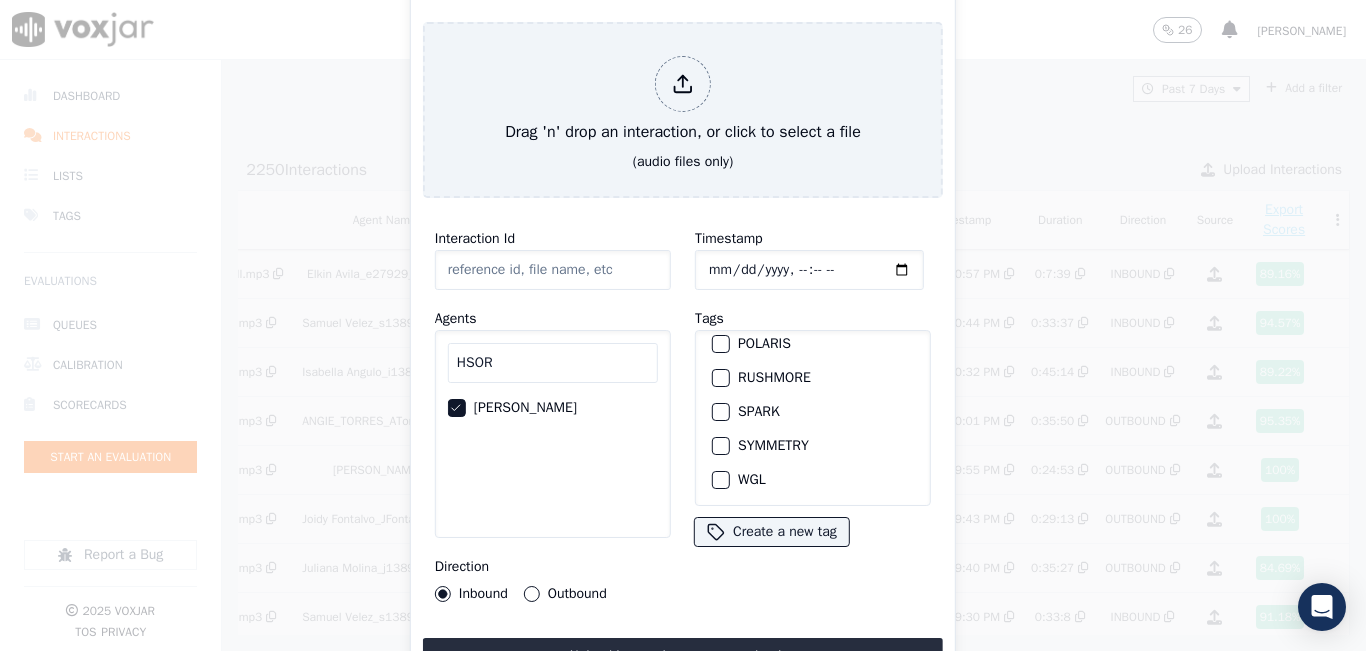 scroll, scrollTop: 309, scrollLeft: 0, axis: vertical 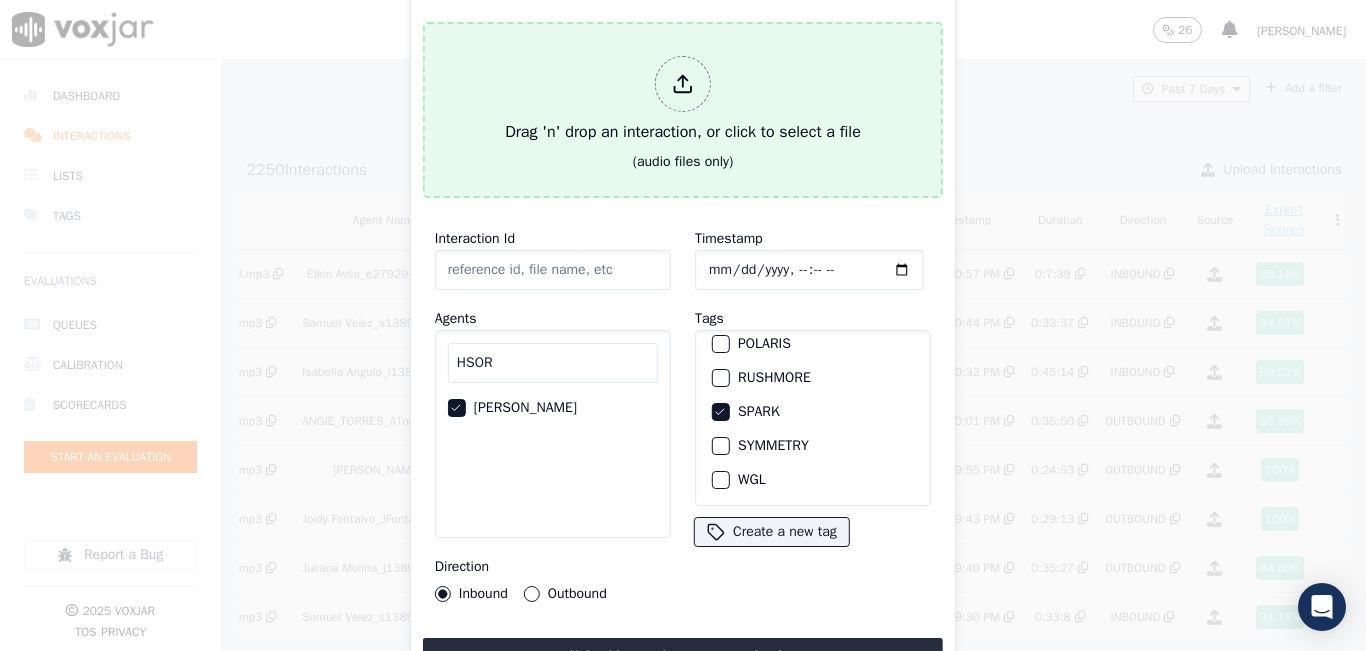 click on "Drag 'n' drop an interaction, or click to select a file" at bounding box center (683, 100) 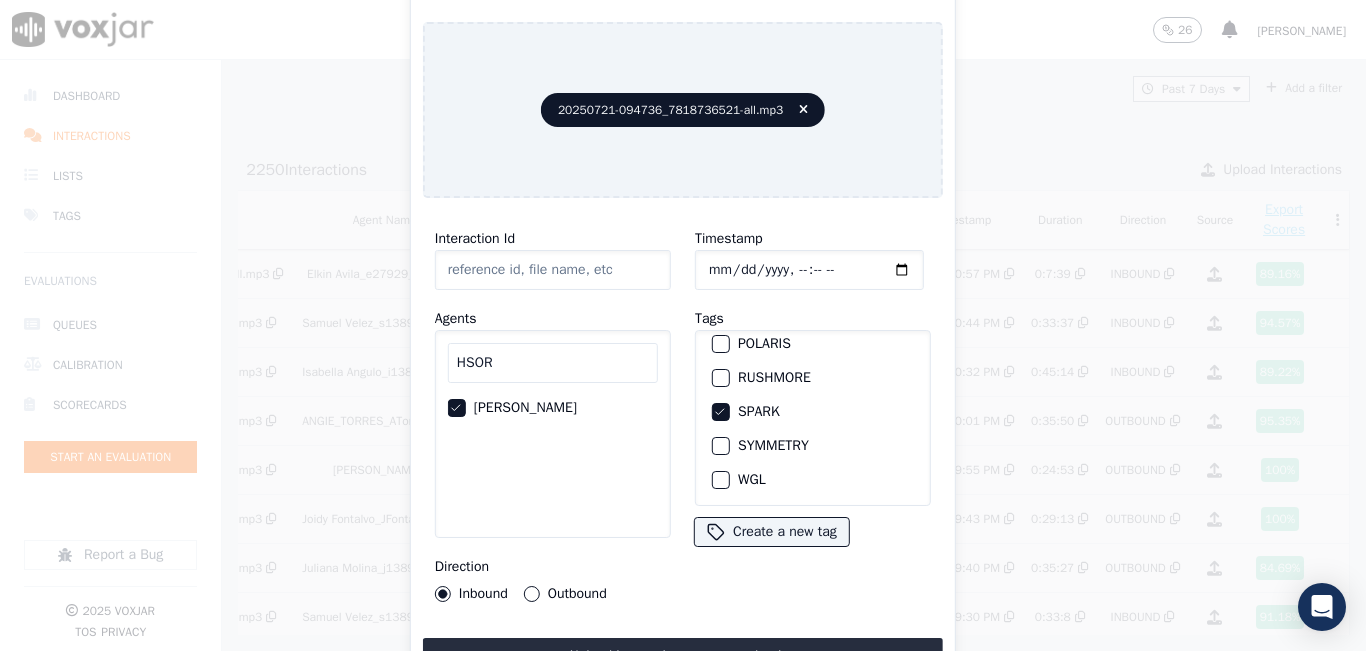 type on "20250721-094736_7818736521-all.mp3" 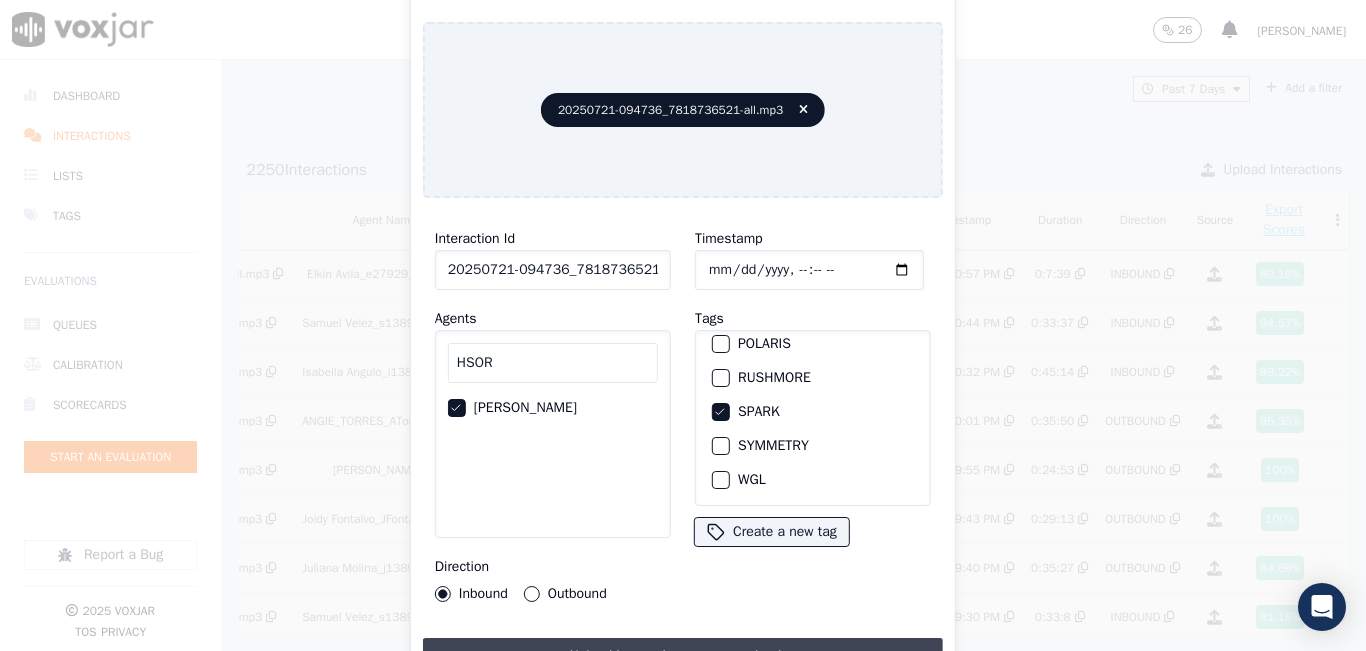 click on "Upload interaction to start evaluation" at bounding box center [683, 656] 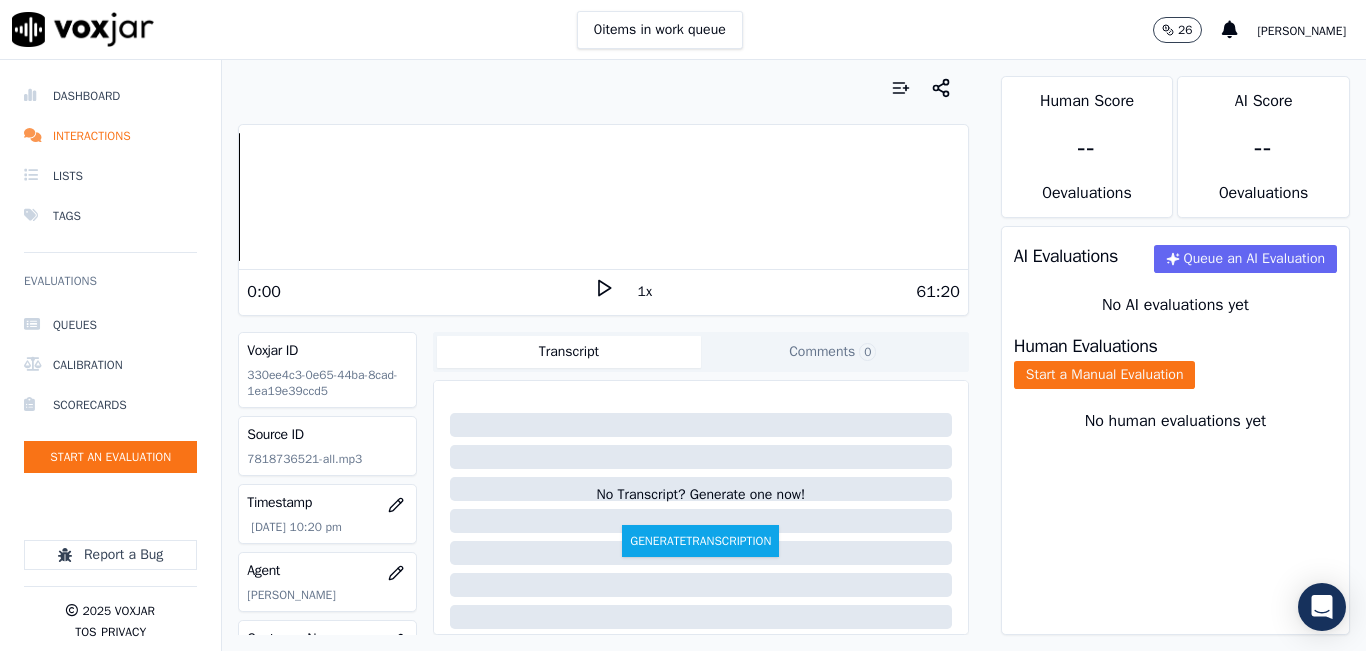 scroll, scrollTop: 200, scrollLeft: 0, axis: vertical 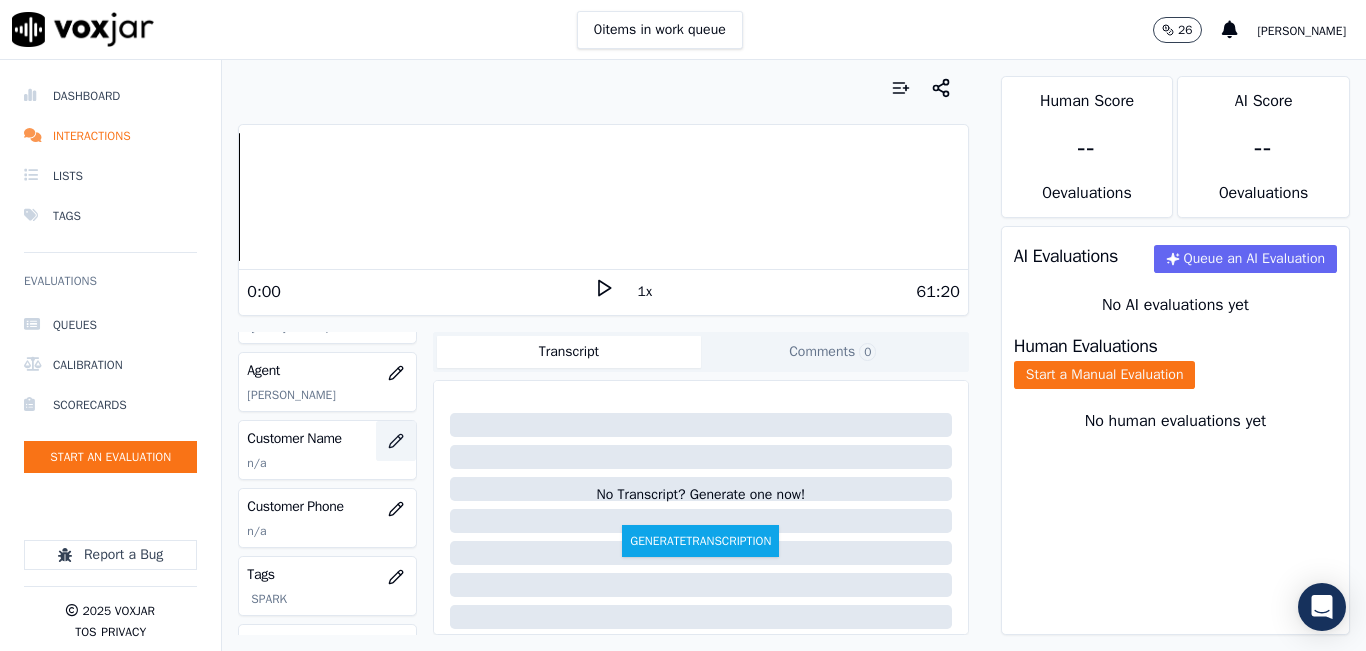 click at bounding box center (396, 441) 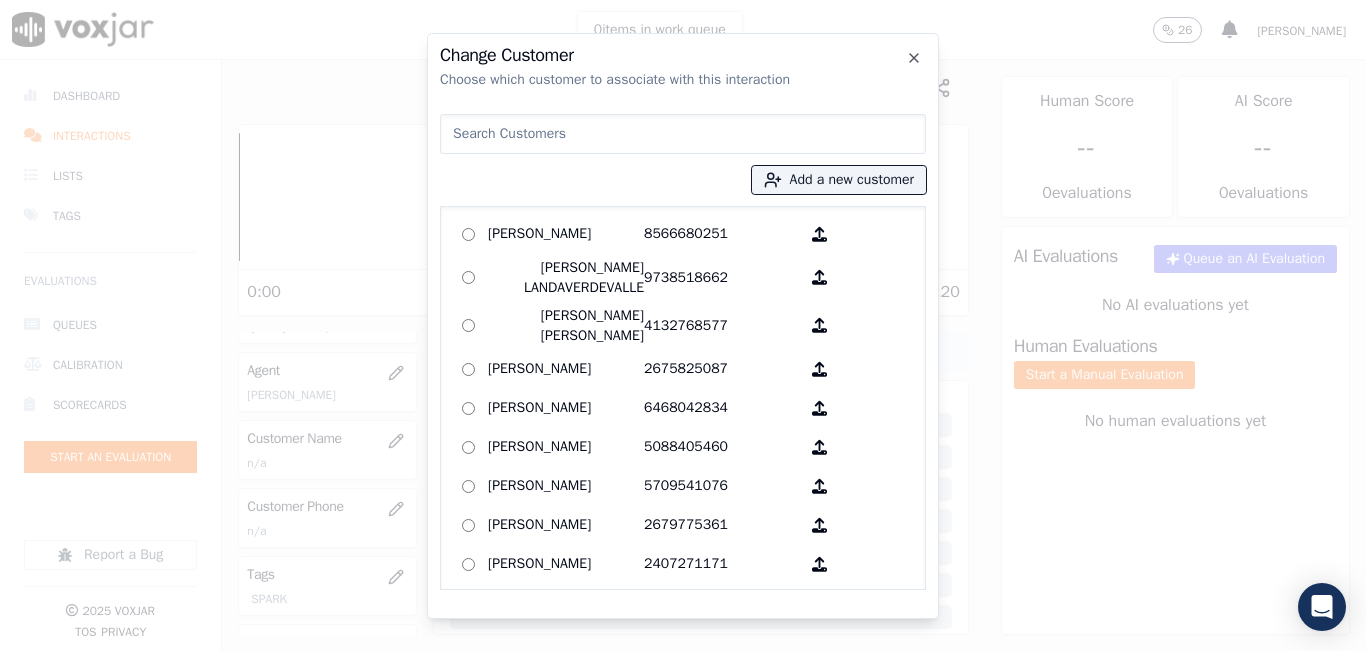 click at bounding box center (683, 134) 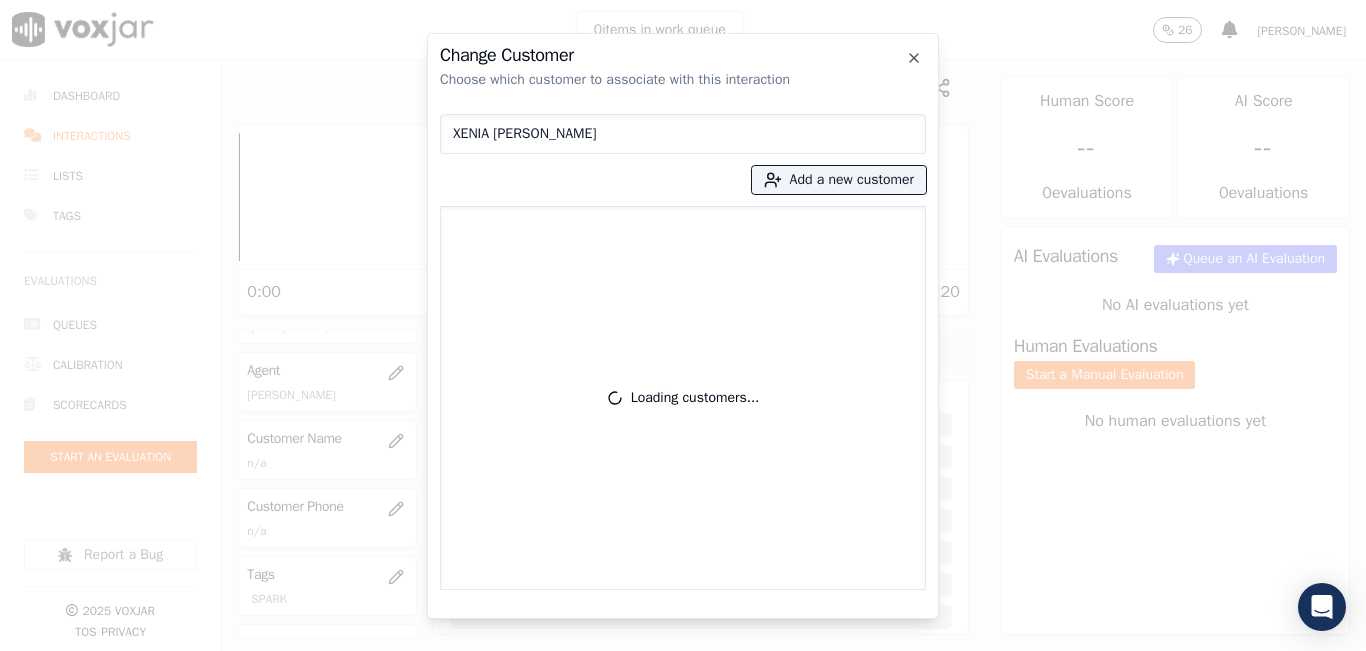 type on "XENIA ALEXANDRA GONZALEZ PORTILLO" 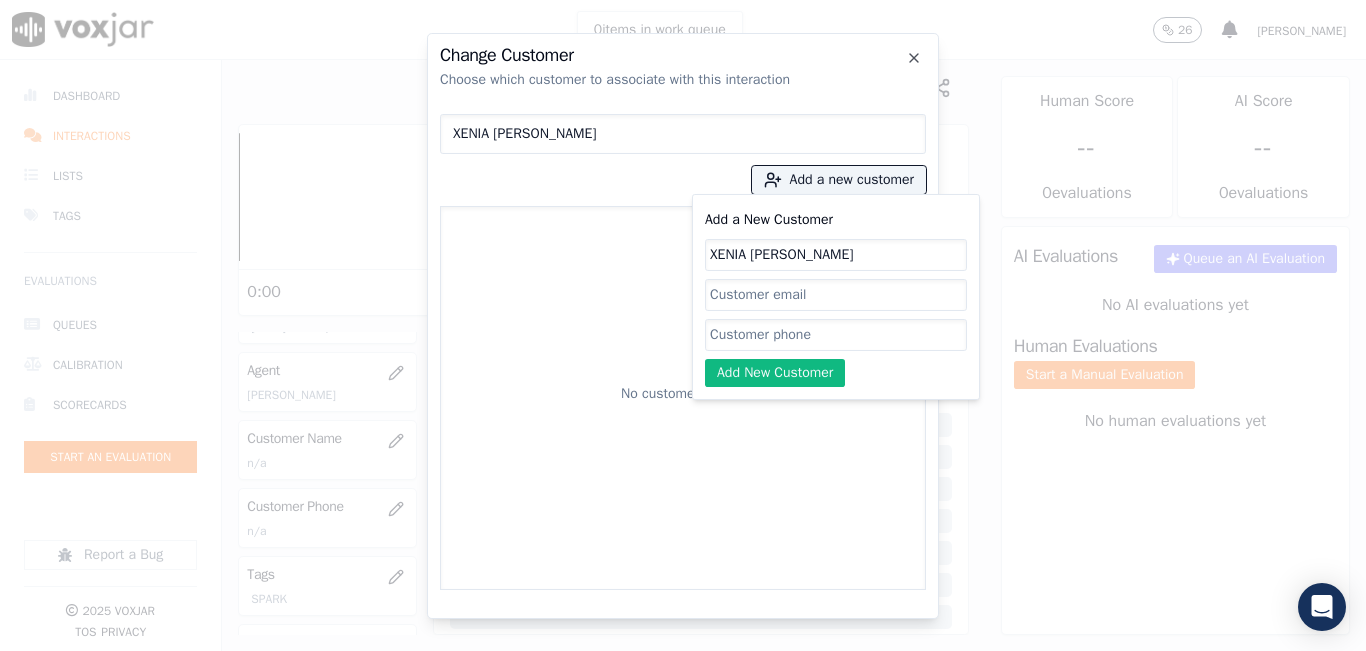 scroll, scrollTop: 0, scrollLeft: 7, axis: horizontal 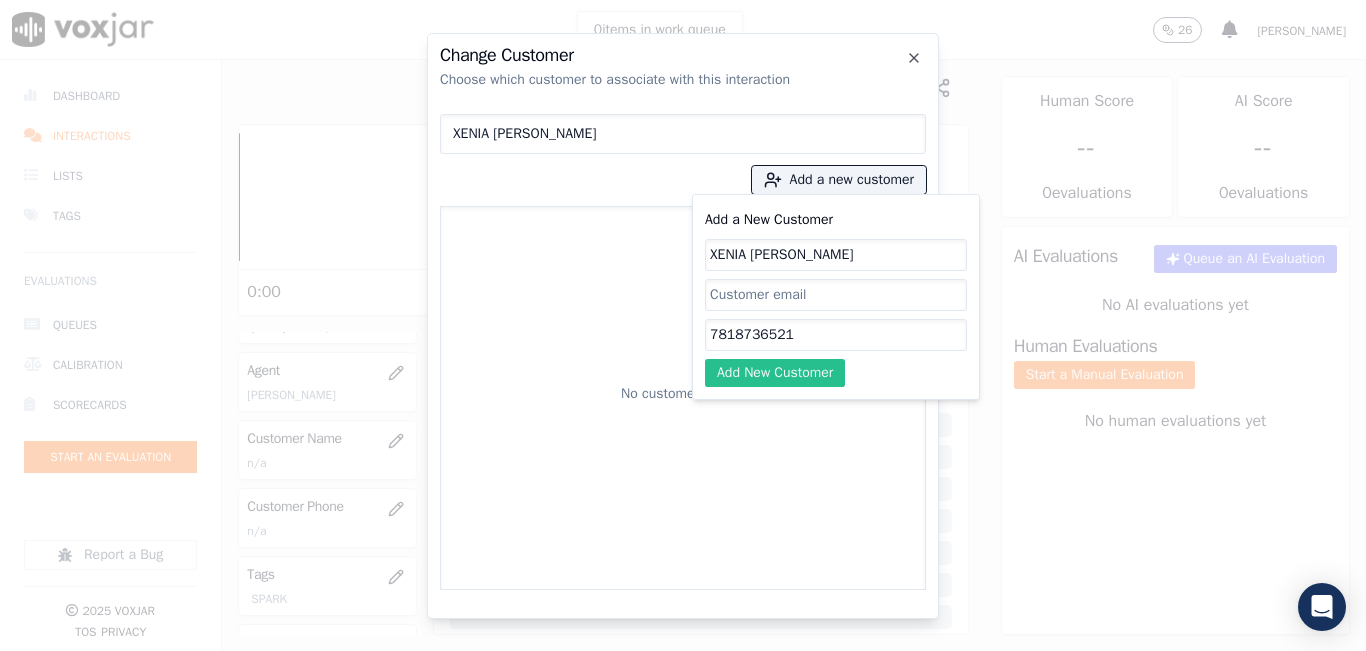 type on "7818736521" 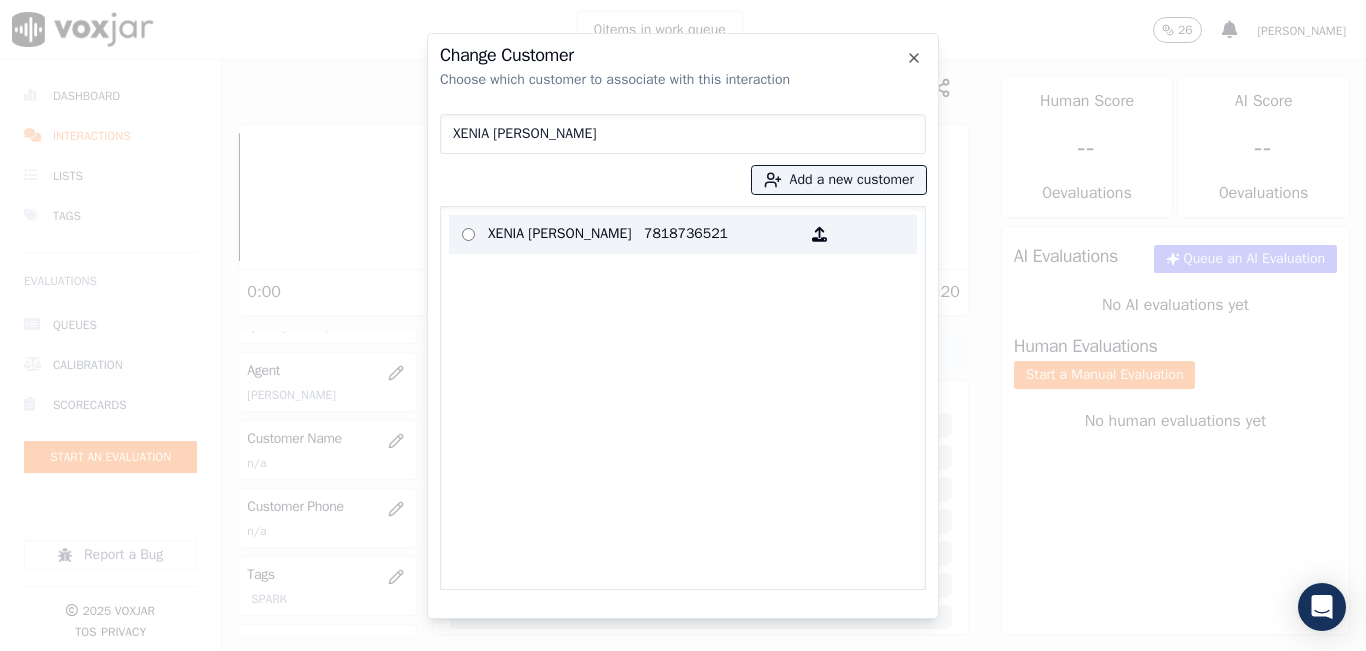 click on "7818736521" at bounding box center (722, 234) 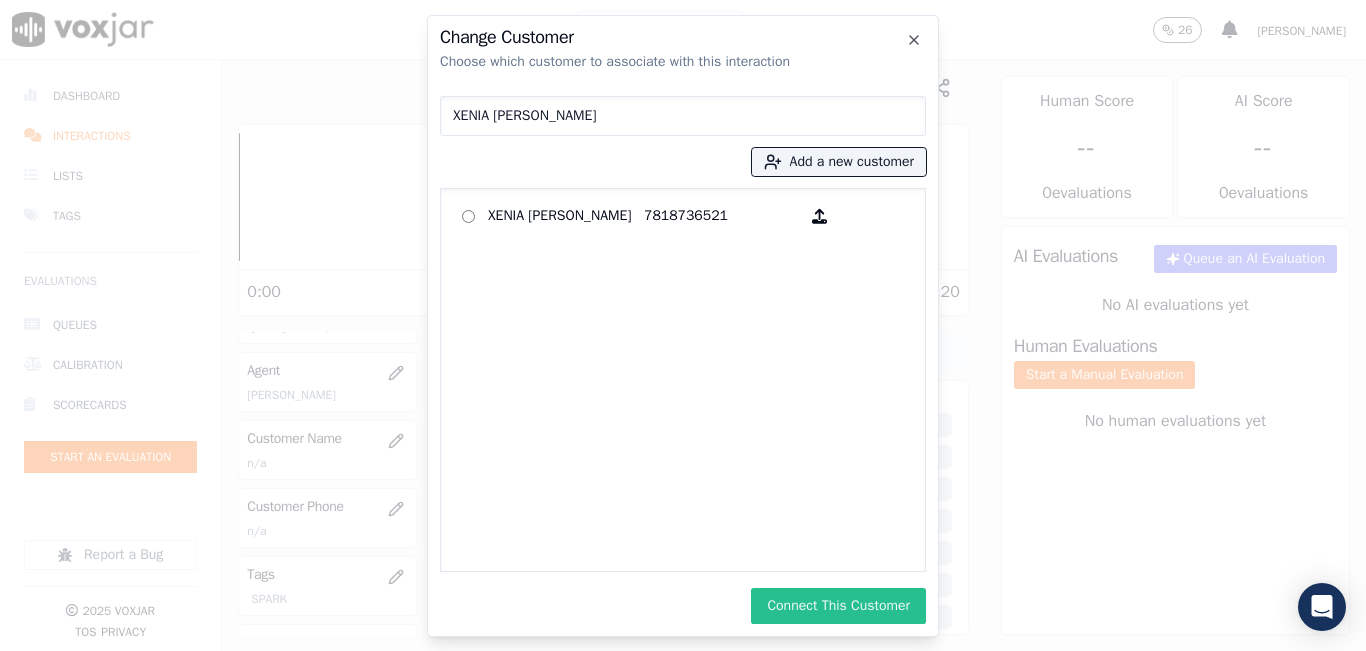 click on "Connect This Customer" at bounding box center [838, 606] 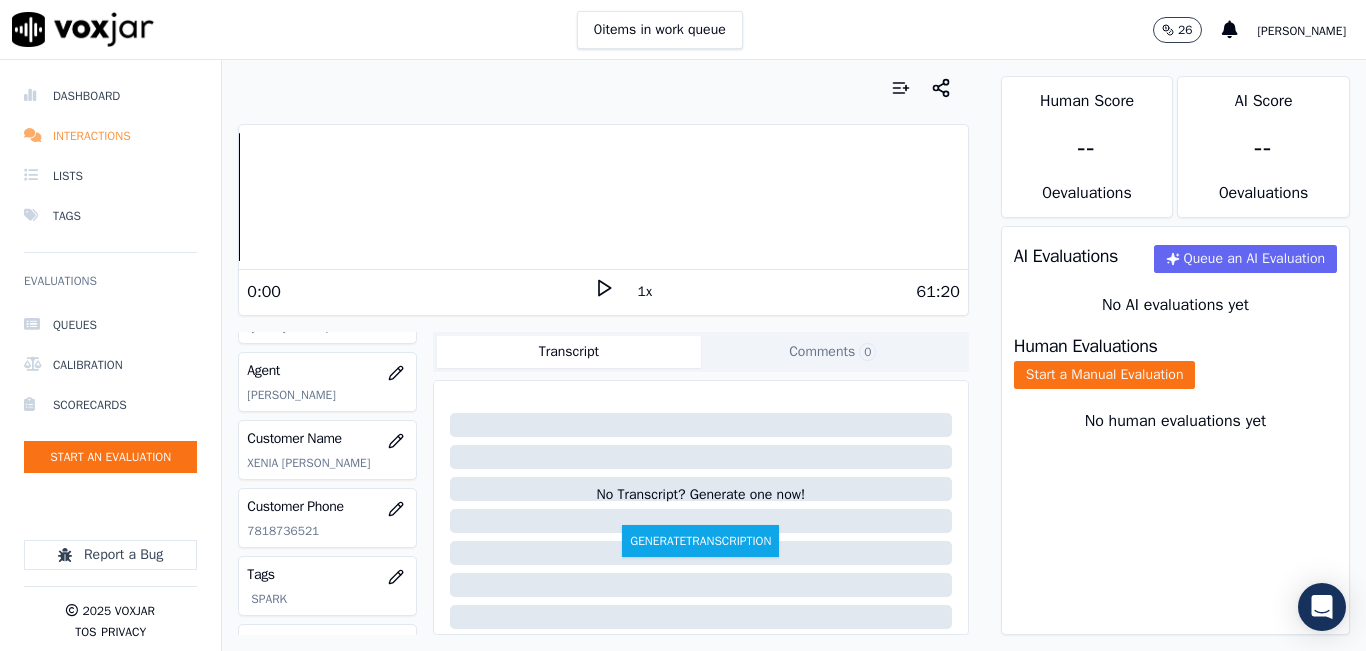click on "Interactions" at bounding box center [110, 136] 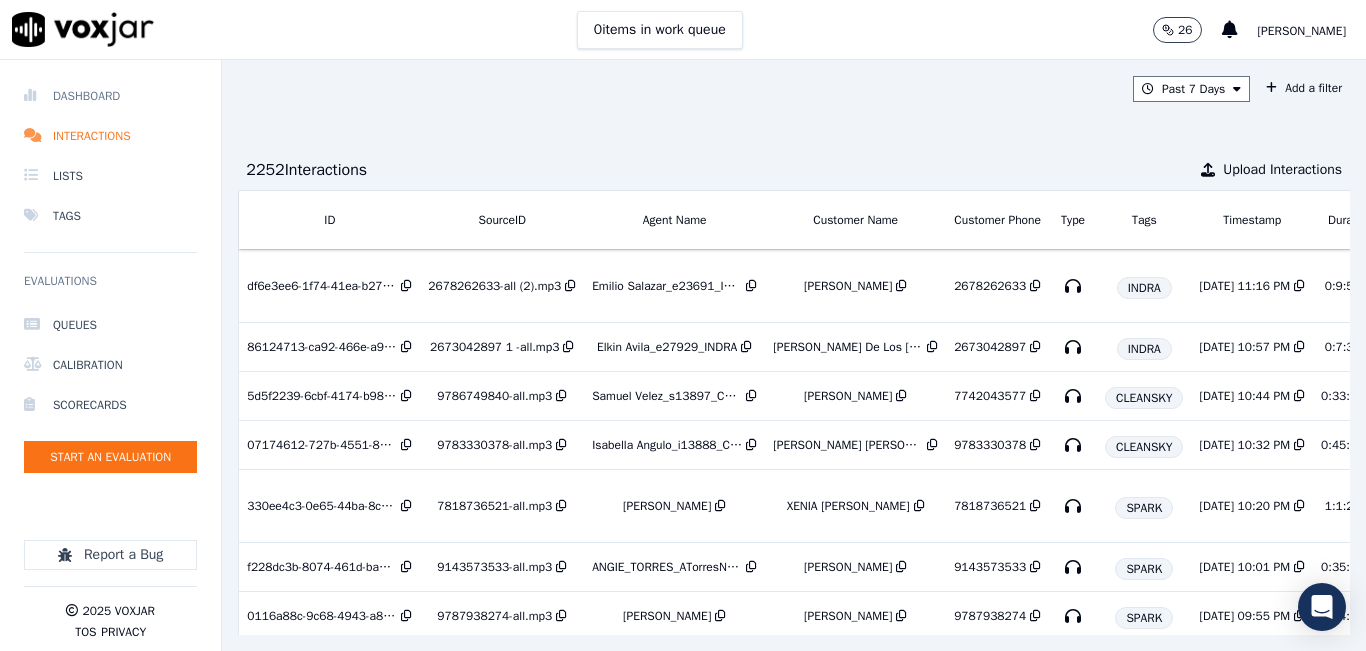 click on "Dashboard" at bounding box center (110, 96) 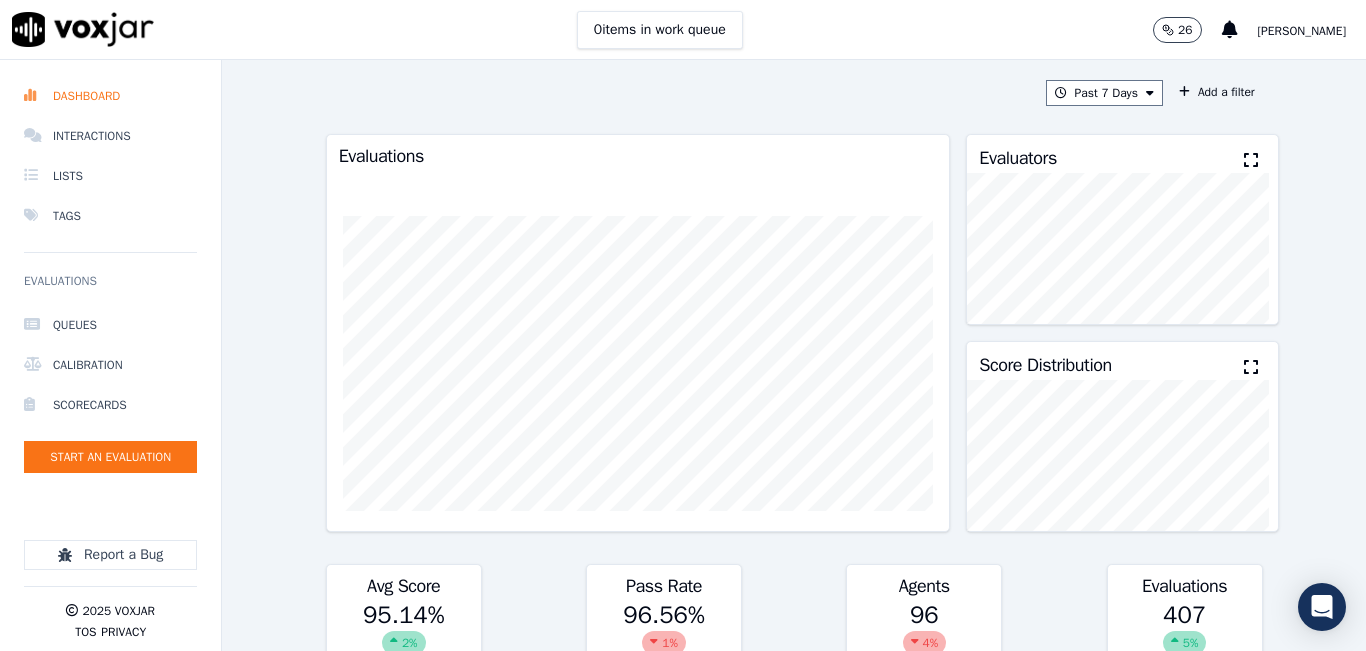 click on "Past 7 Days
Add a filter
Evaluations         Evaluators           Score Distribution             Avg Score   95.14 %
2 %   Pass Rate   96.56 %
1 %   Agents   96     4 %   Evaluations   407     5 %   Scores by Scorecard   Scorecards   Evals   Avg Score   Passrate     INBOUND CTS SCORECARD - NEW    272   97.93 %   99.63 %   export     OUTBOUND CTS SCORECARD - NEW    135   89.53 %   90.37 %   export       Agent Leaderboard     Agents   Evals   Avg Score   Passrate   Recent Evals   Isabella Angulo_i19976_INDRA   3   100.00 %   100.00 %                   Fabiola Rendon_f27222_CLEANSKY   2   100.00 %   100.00 %               Francisco Vargas_Fuse3197_NGE   1   100.00 %   100.00 %           Jorge Silva_WANN1194_NGE   1   100.00 %   100.00 %           Francisco Vargas_f27836_CLEANSKY   1   100.00 %   100.00 %           Juliana Molina_MDE3008_INDRA   2   100.00 %   100.00 %               Samuel Velez_MDE3014_INDRA   1   100.00 %   100.00 %" at bounding box center (794, 355) 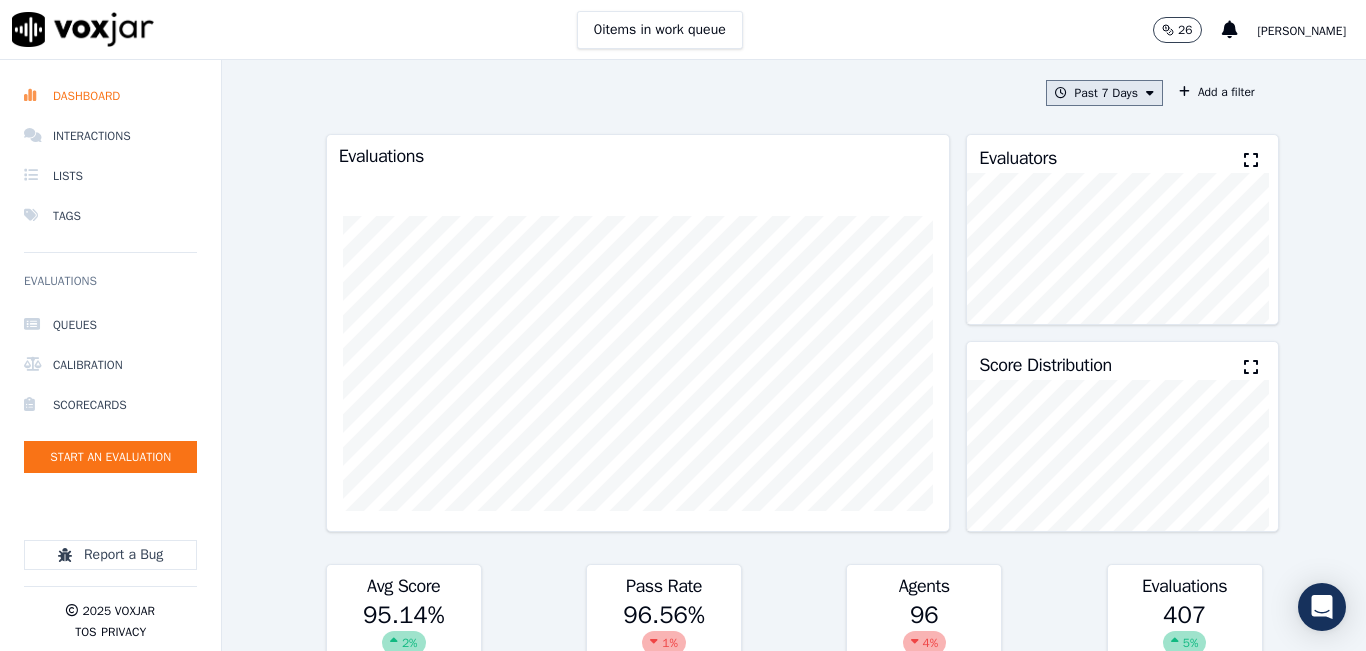 click on "Past 7 Days" at bounding box center (1104, 93) 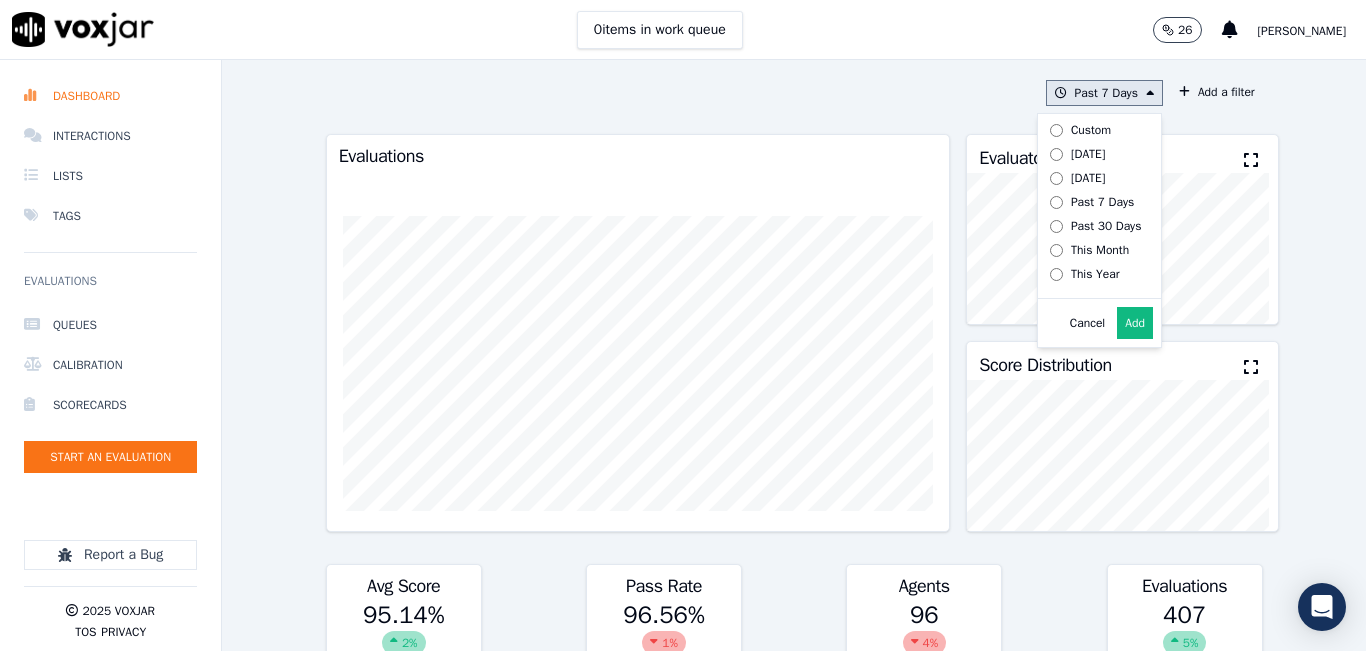 click on "[DATE]" at bounding box center [1092, 154] 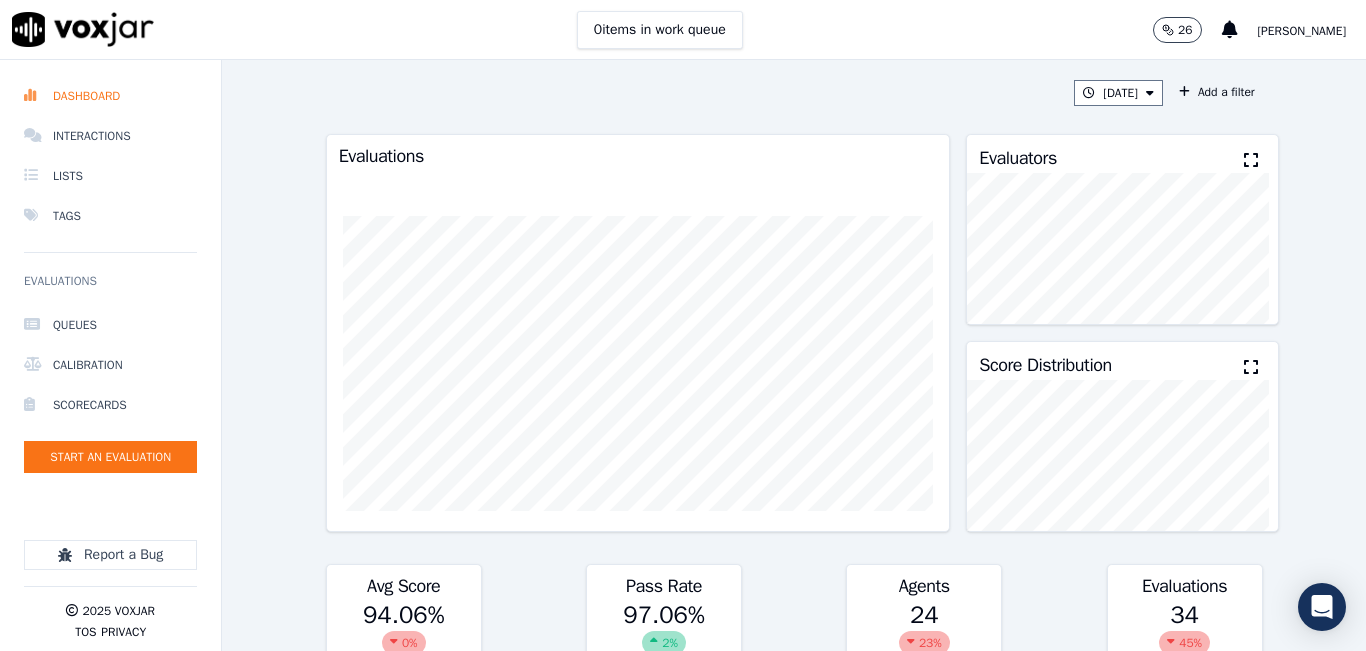 click at bounding box center (1251, 160) 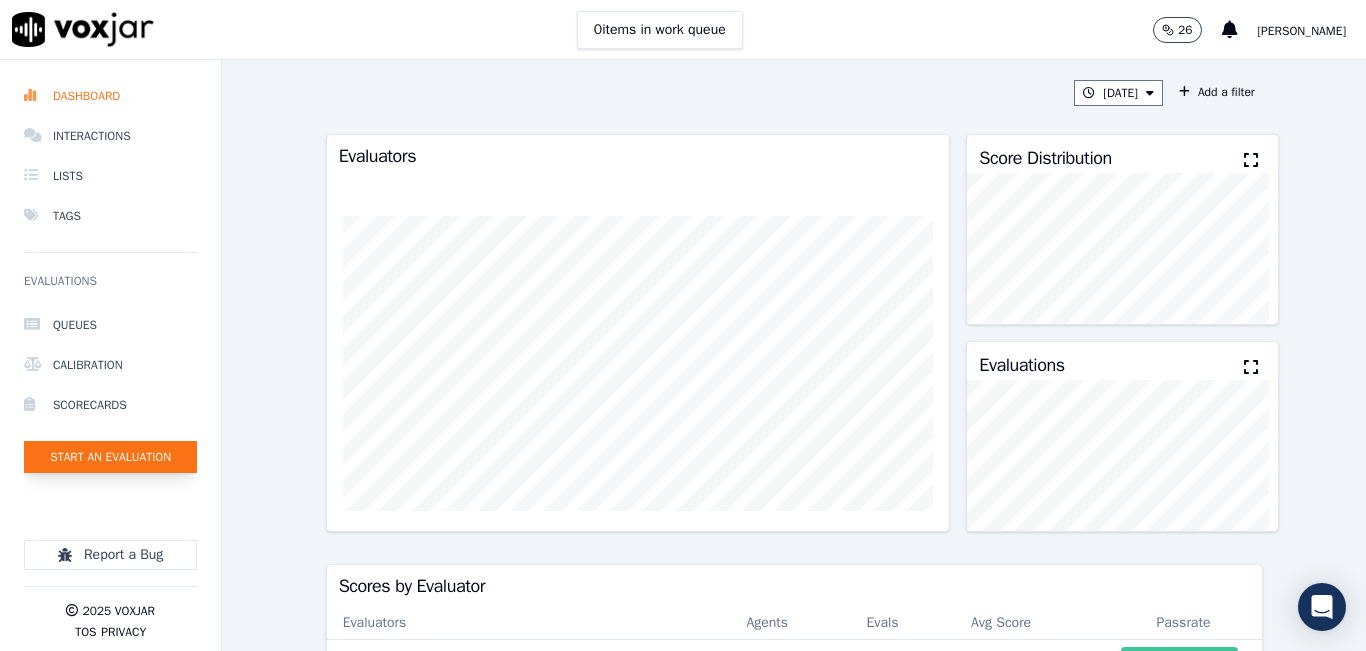 click on "Start an Evaluation" 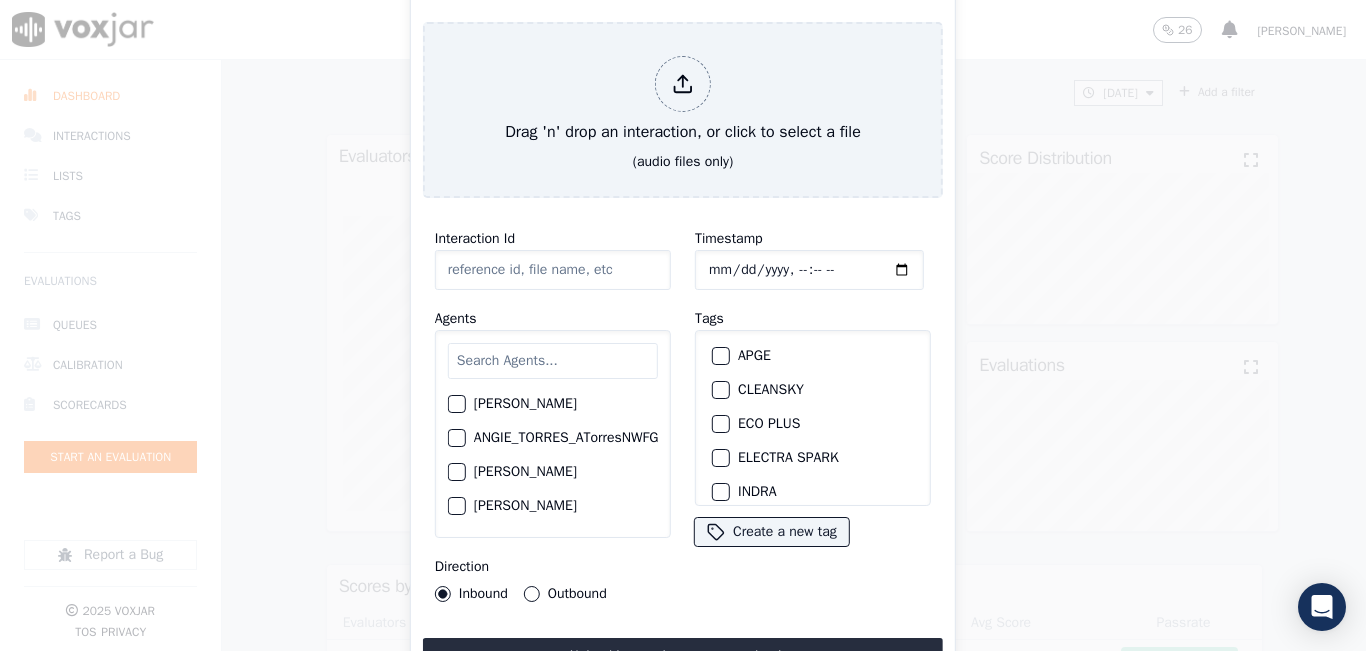 click at bounding box center [553, 361] 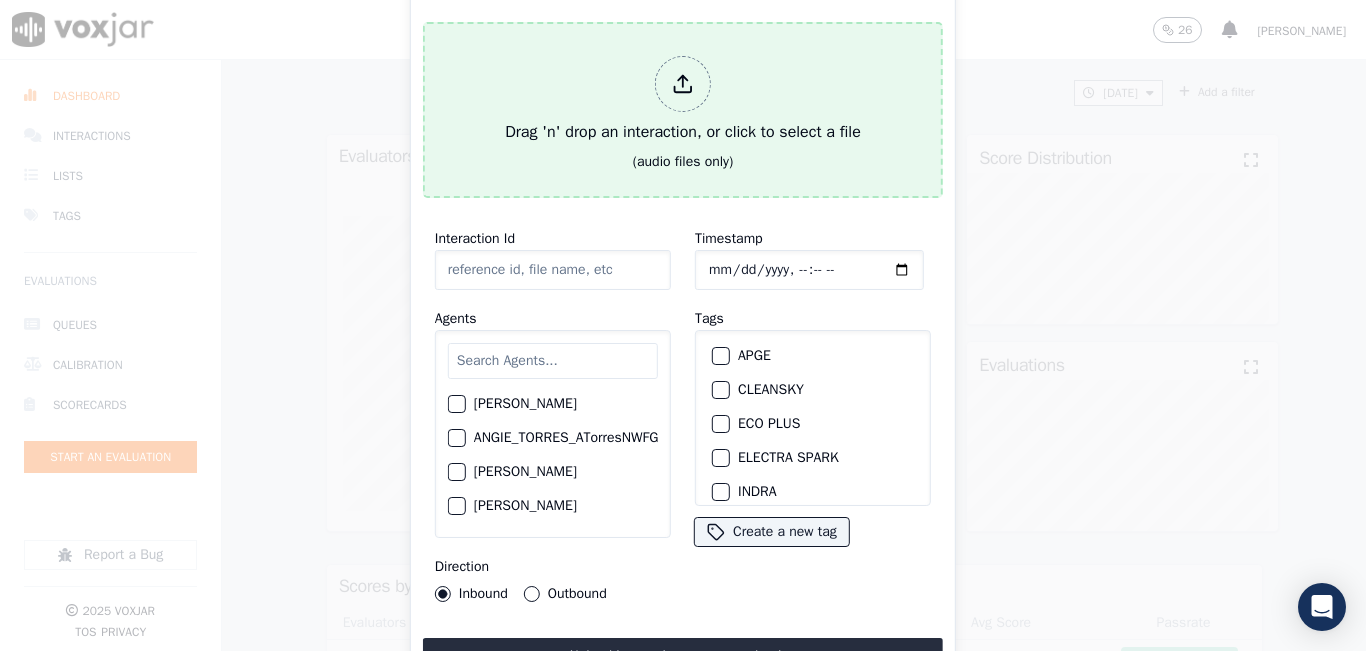click on "Drag 'n' drop an interaction, or click to select a file" at bounding box center (683, 100) 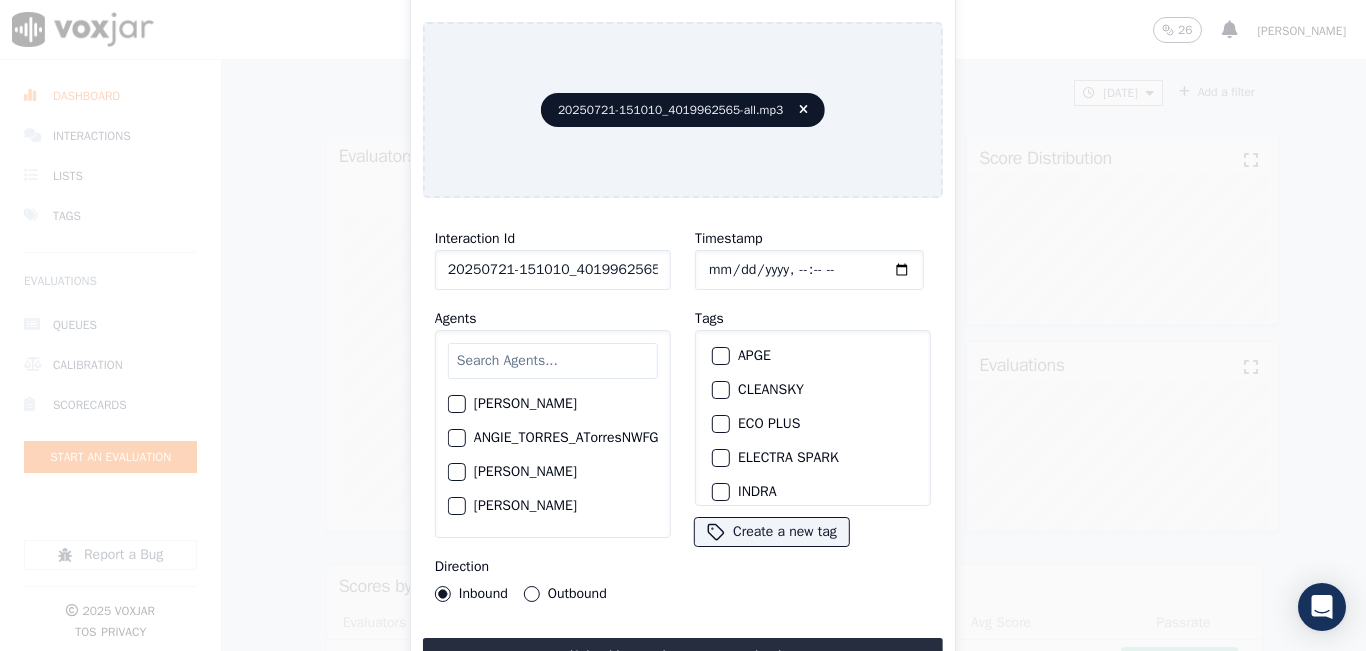 click at bounding box center (553, 361) 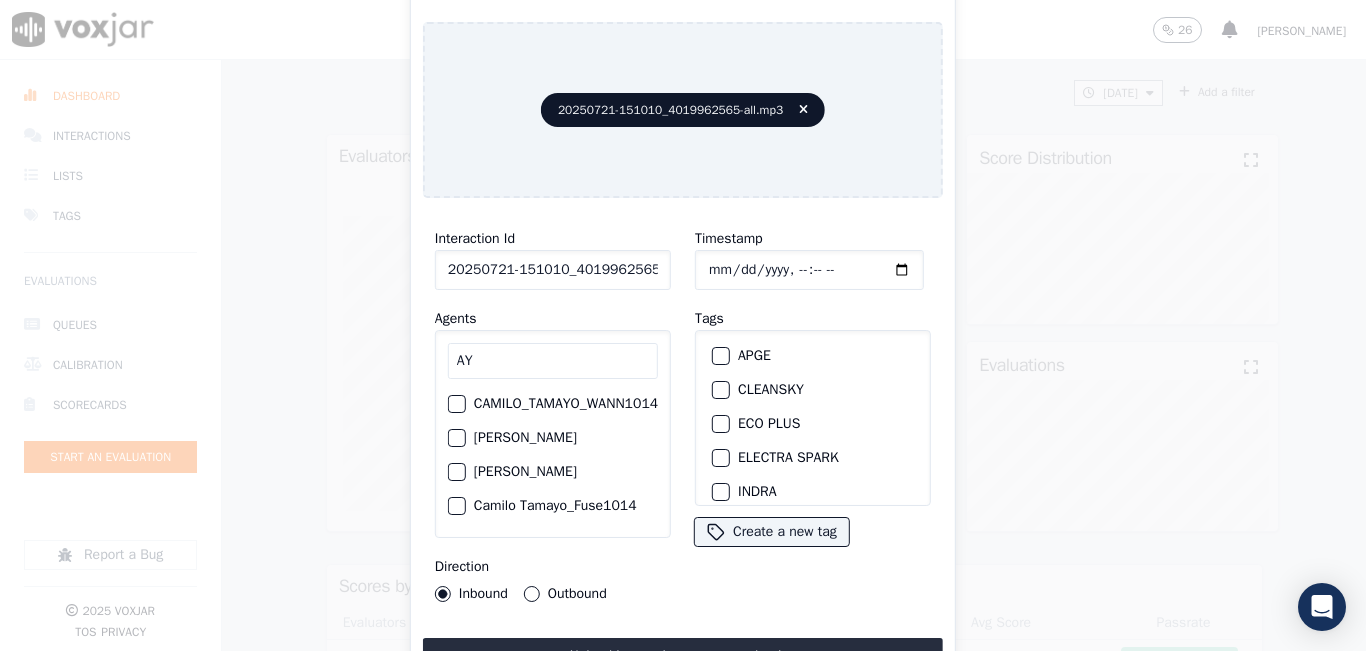 type on "A" 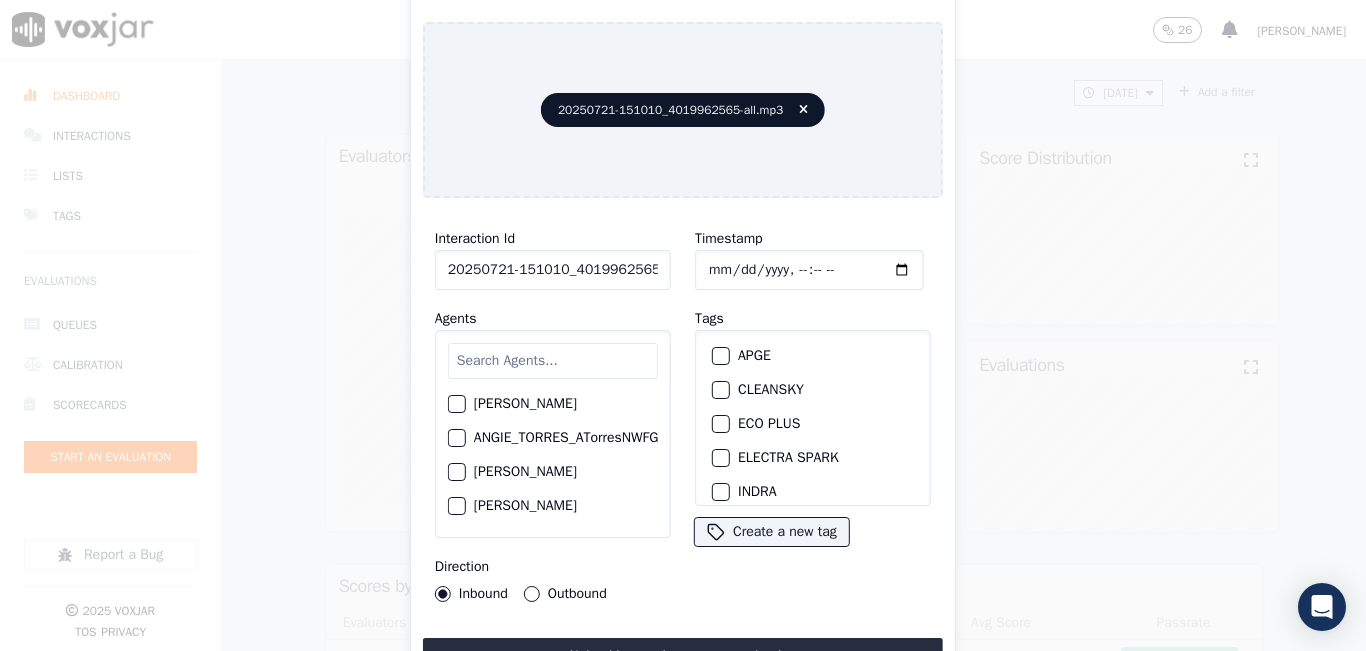 click at bounding box center (553, 361) 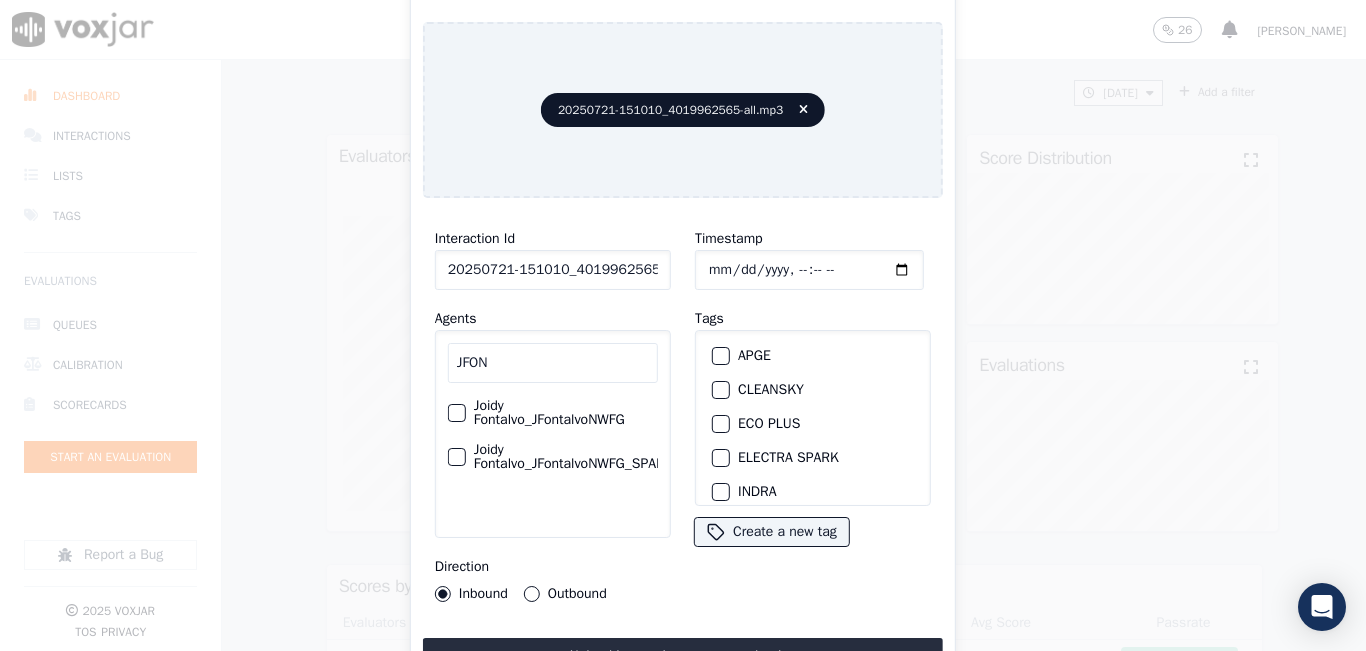 type on "JFON" 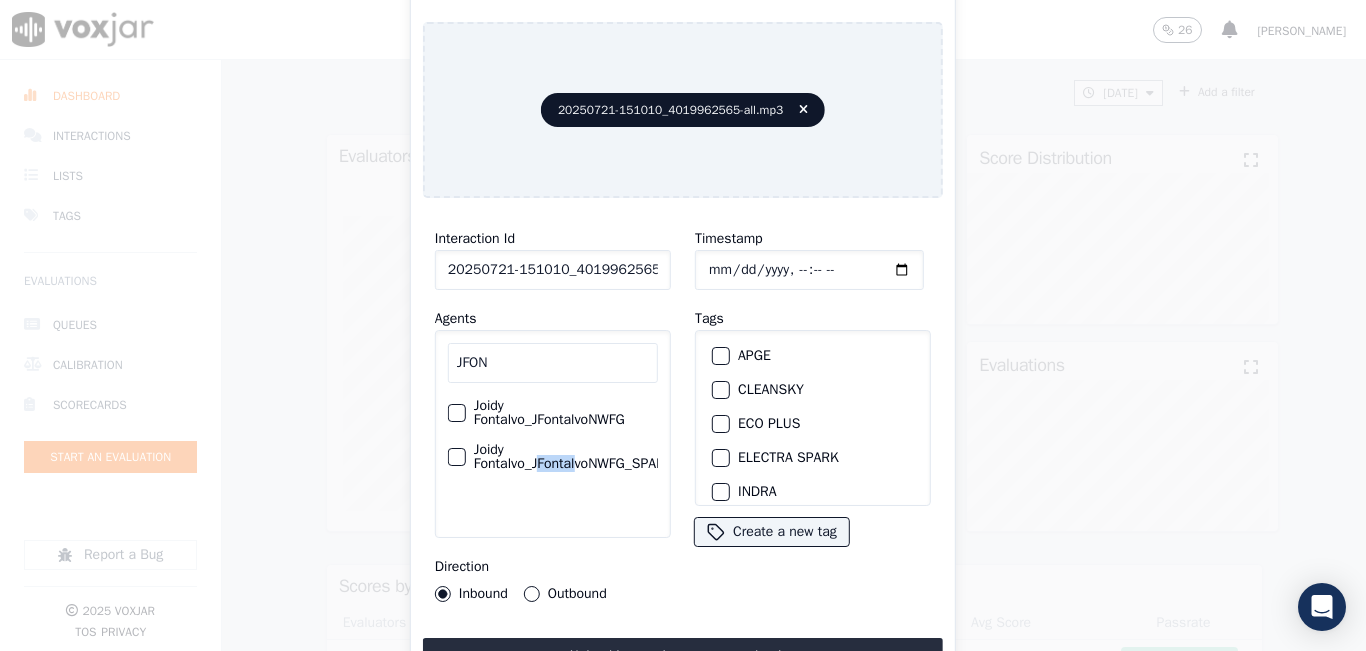 drag, startPoint x: 541, startPoint y: 489, endPoint x: 579, endPoint y: 480, distance: 39.051247 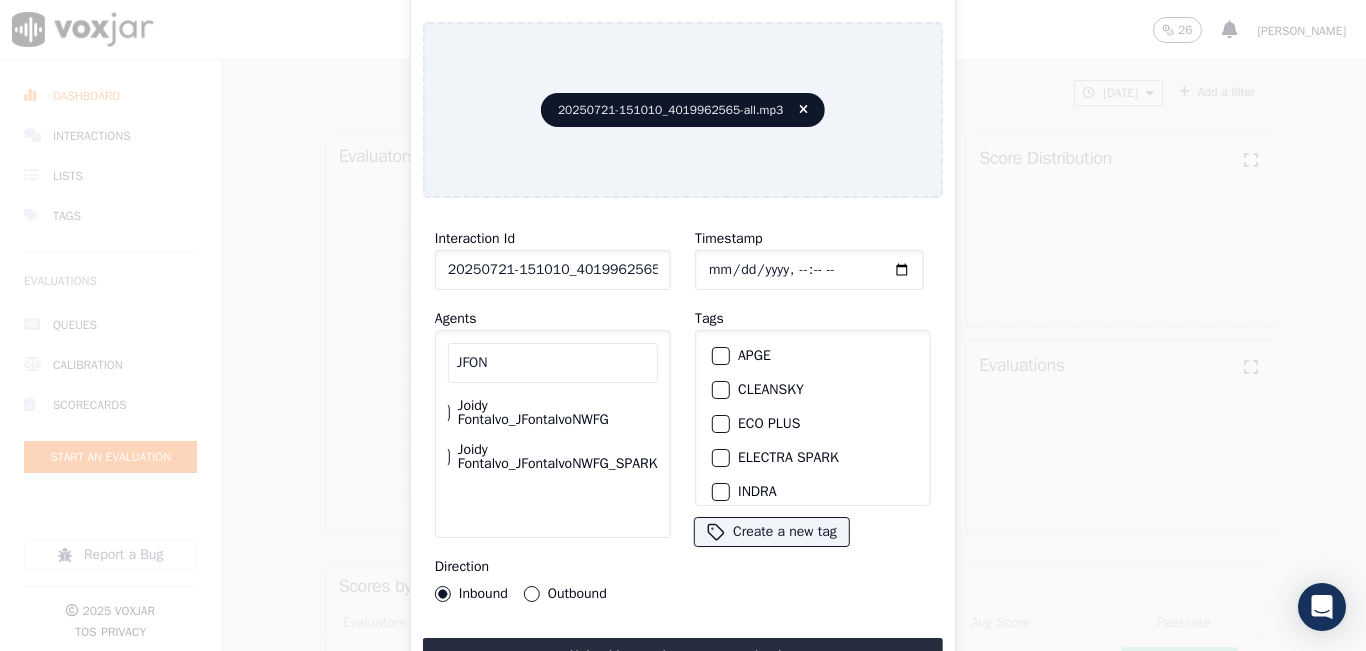 click on "Joidy Fontalvo_JFontalvoNWFG_SPARK" 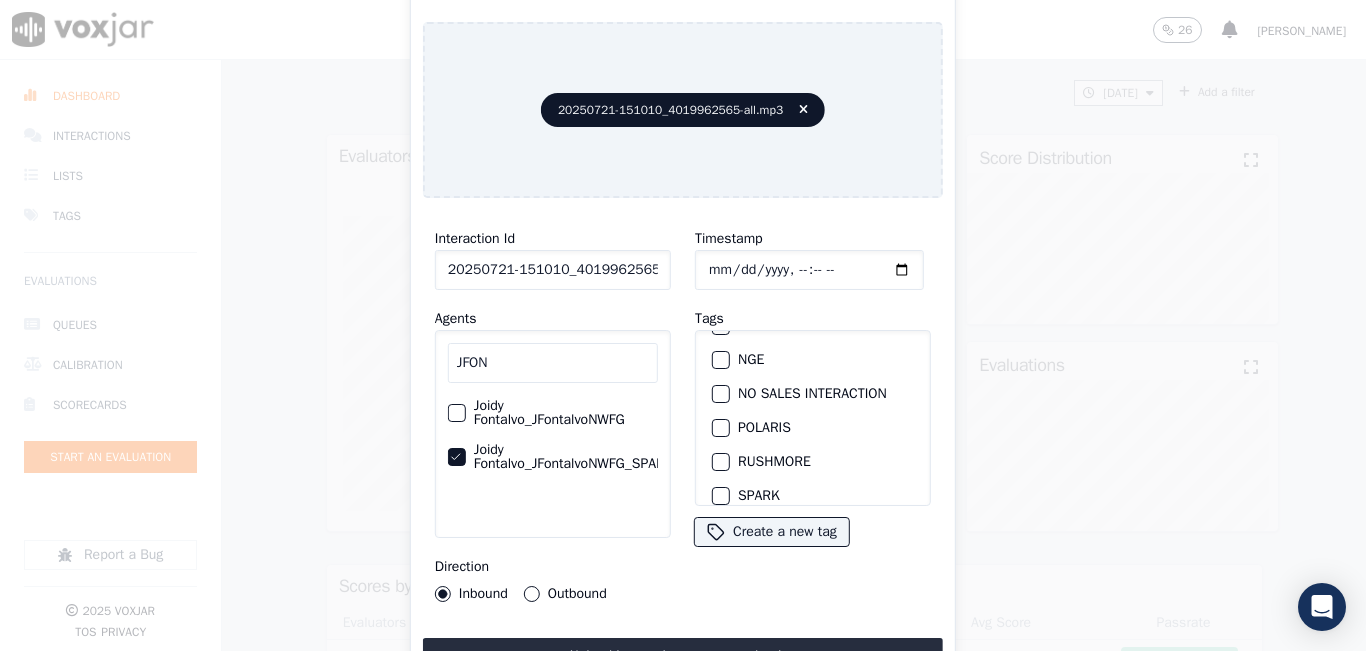 scroll, scrollTop: 300, scrollLeft: 0, axis: vertical 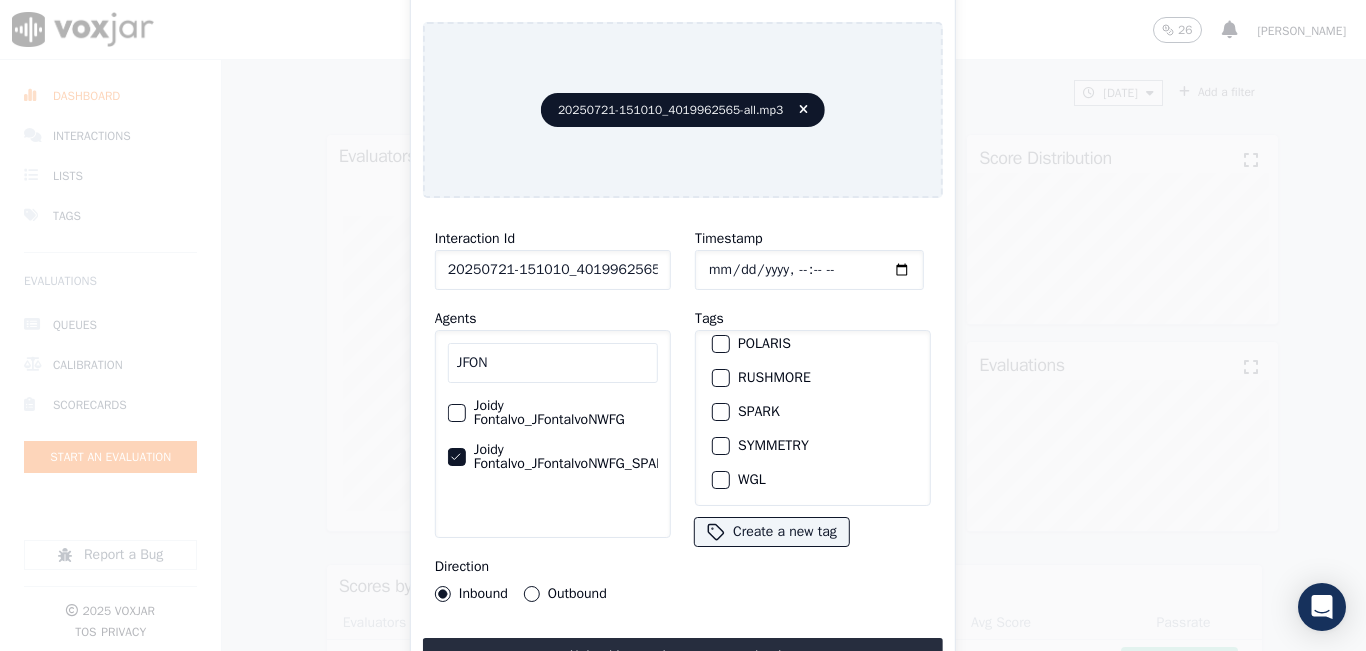 click on "SPARK" at bounding box center (721, 412) 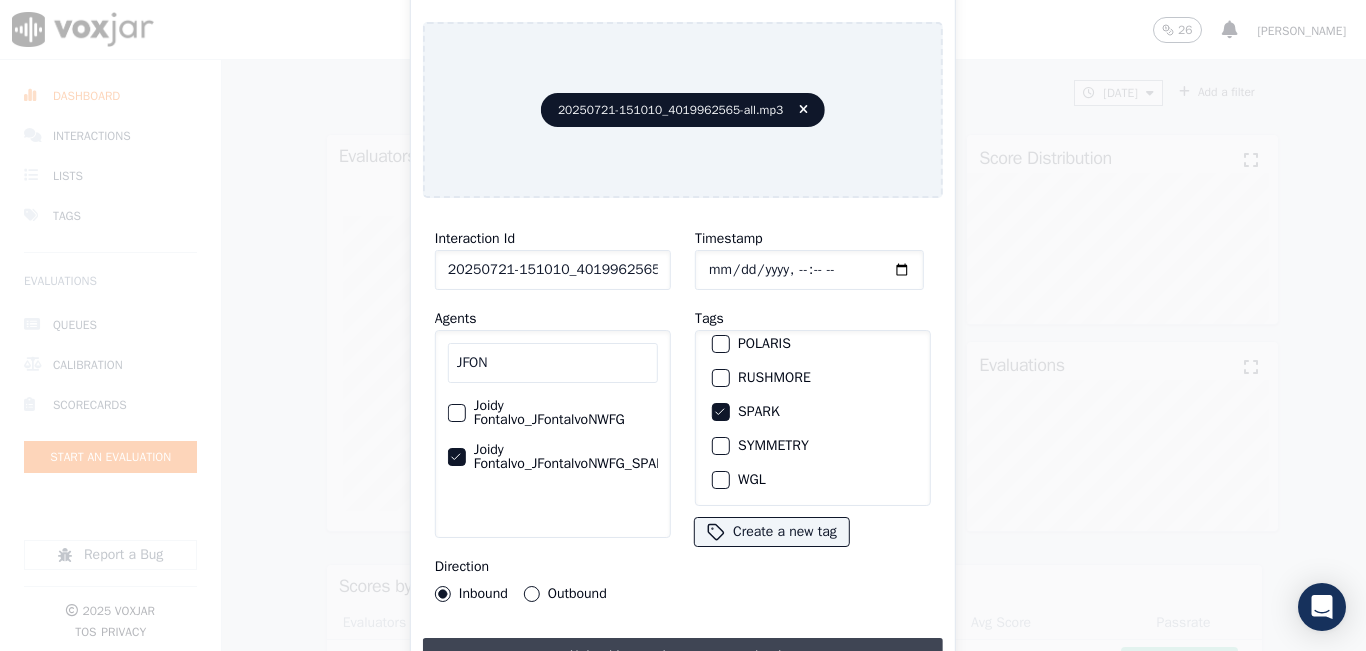 click on "Upload interaction to start evaluation" at bounding box center [683, 656] 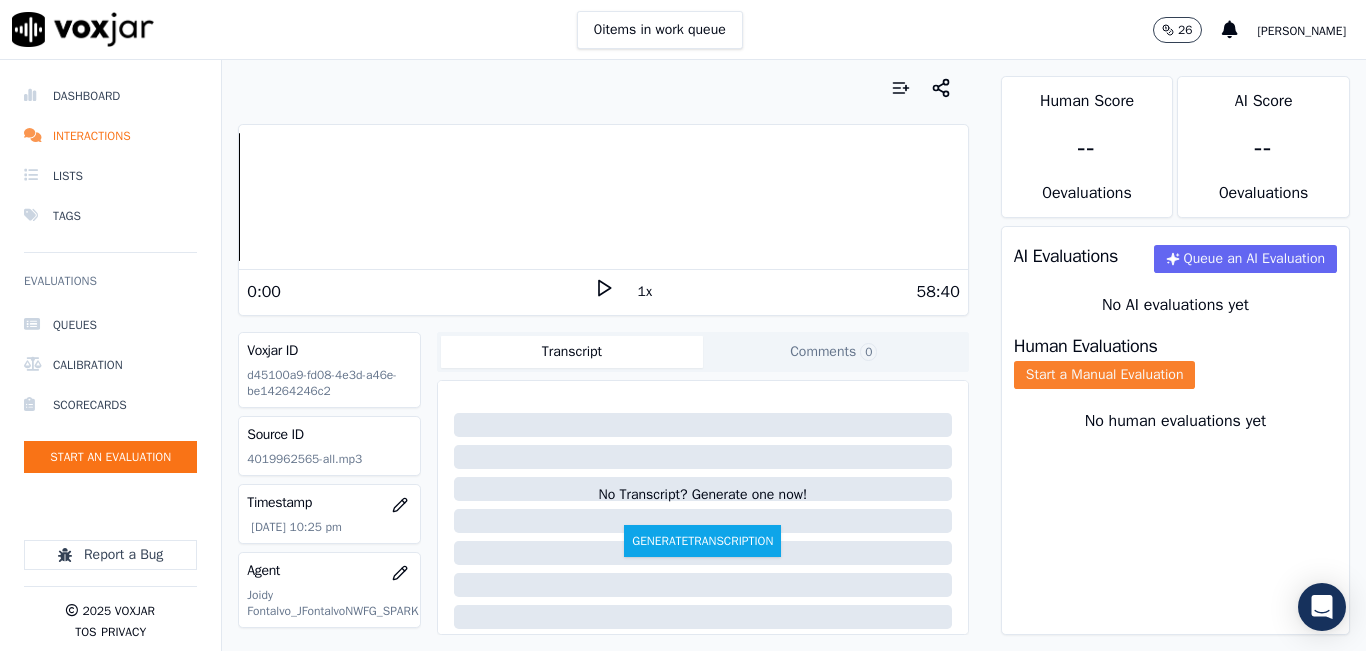 click on "Start a Manual Evaluation" 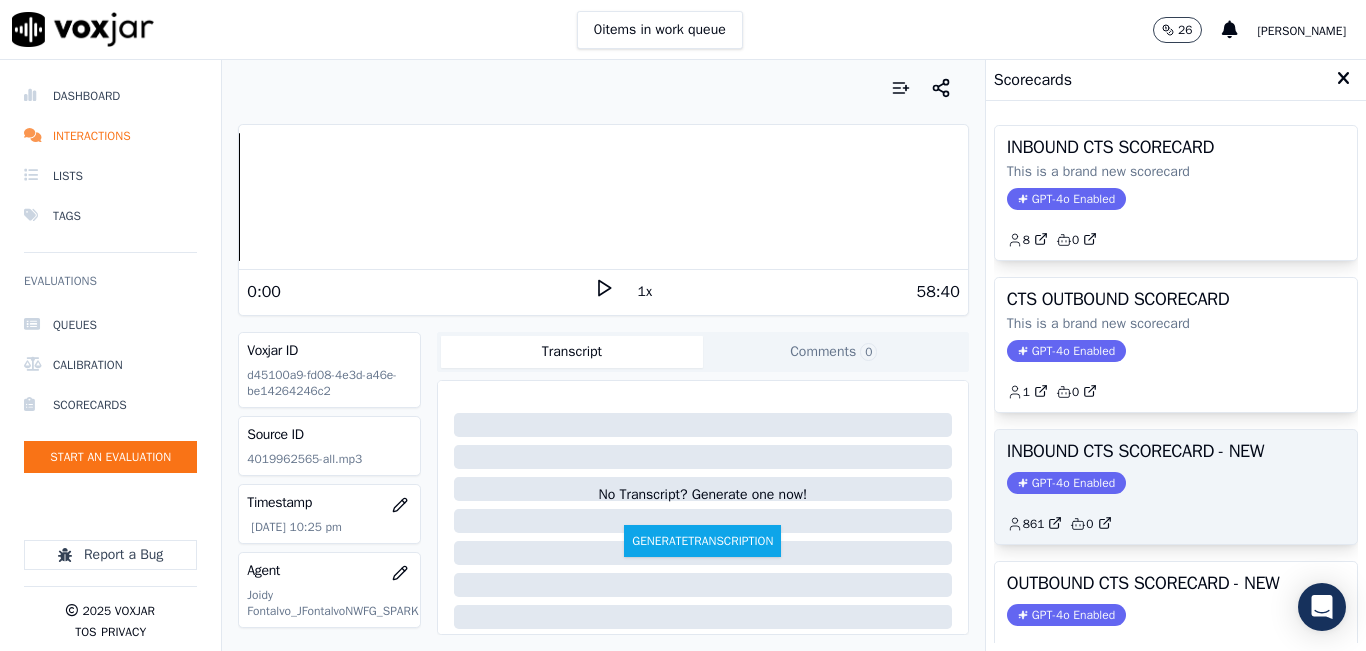 click on "GPT-4o Enabled" 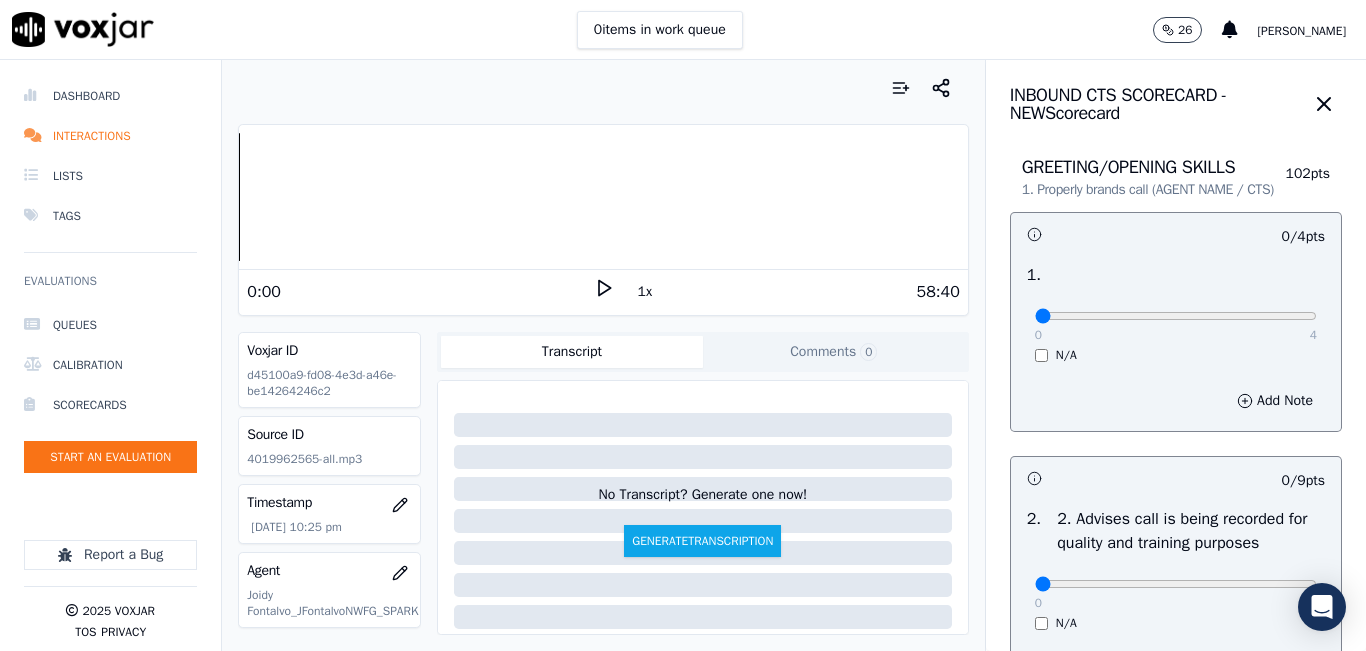 click on "Comments  0" 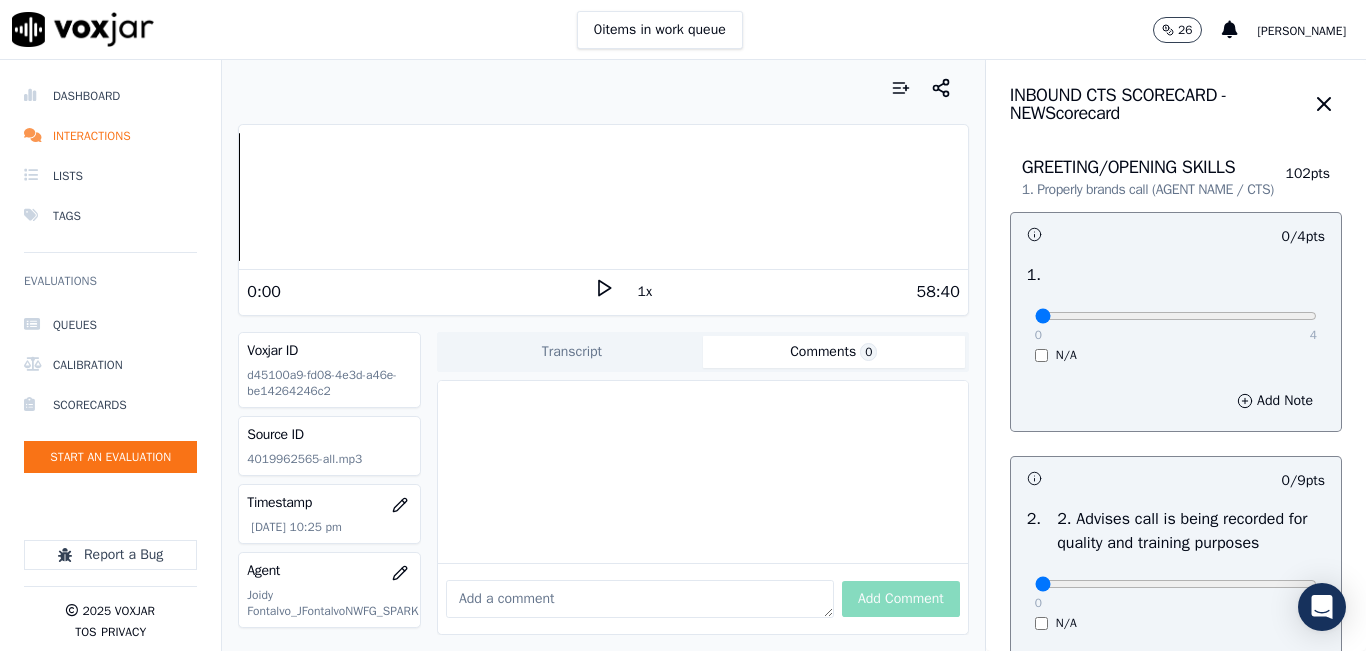click at bounding box center (640, 599) 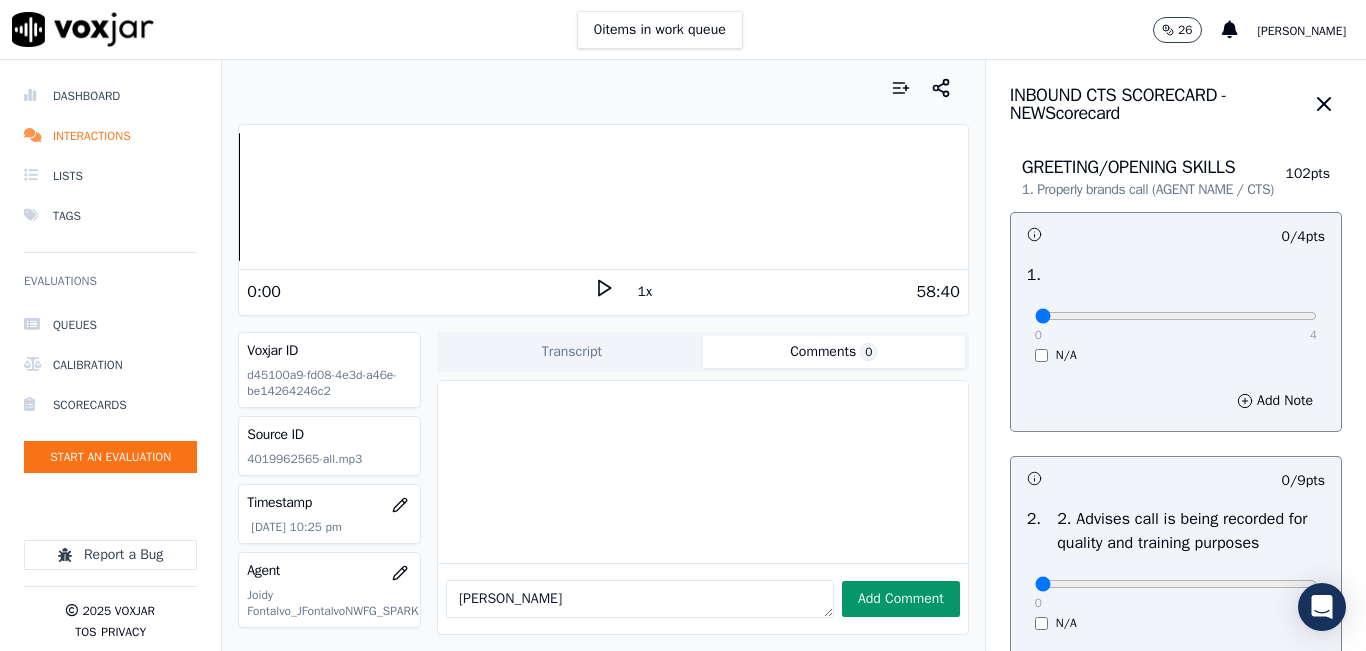 type on "ALEJANDRO AYALA" 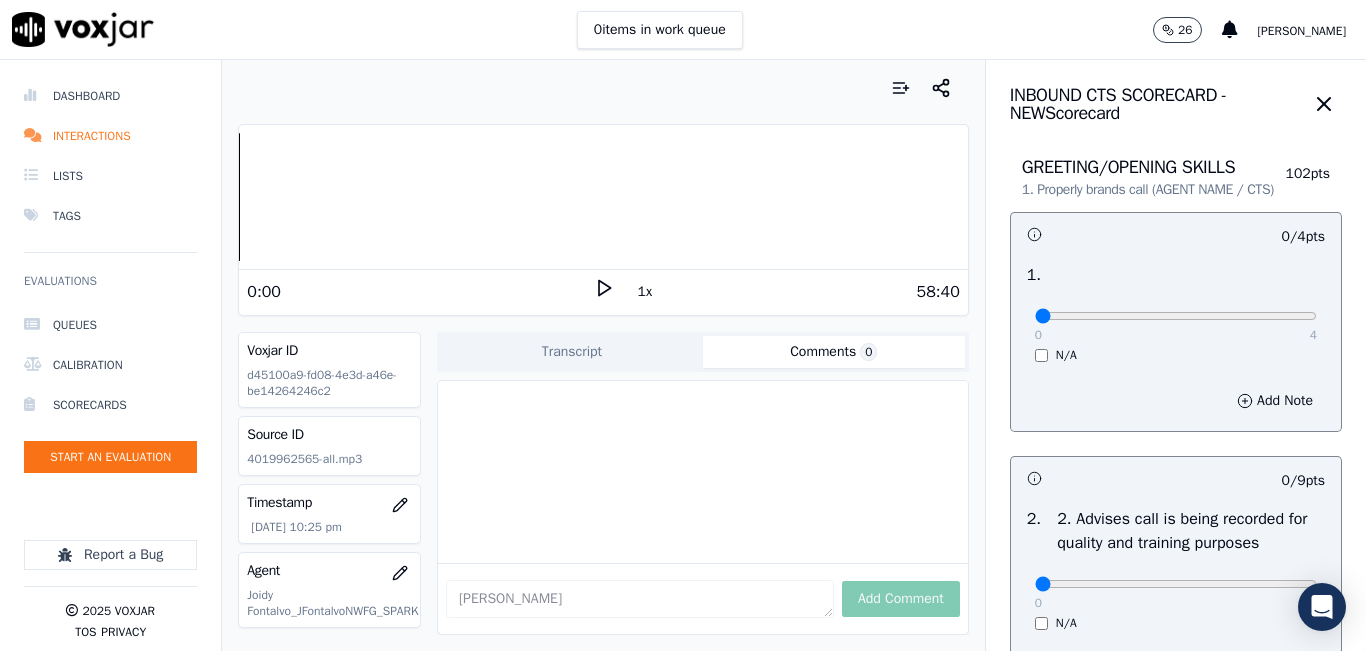 type 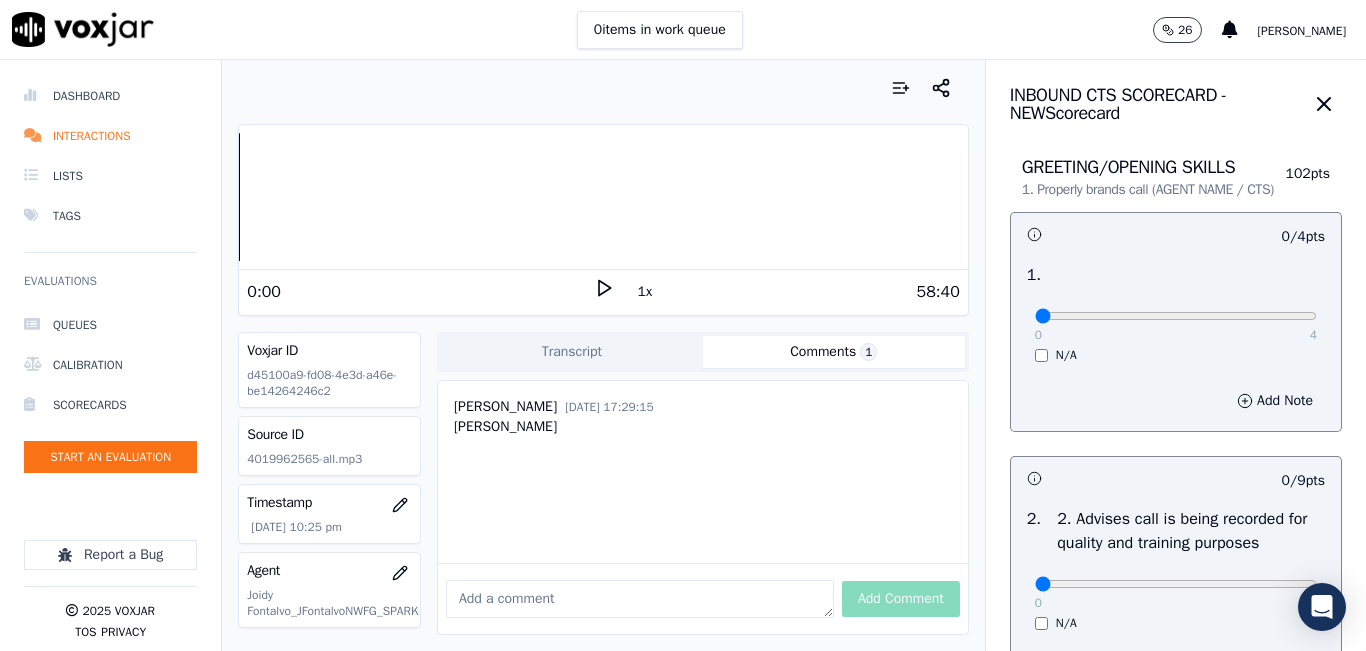 click on "Transcript" at bounding box center (572, 352) 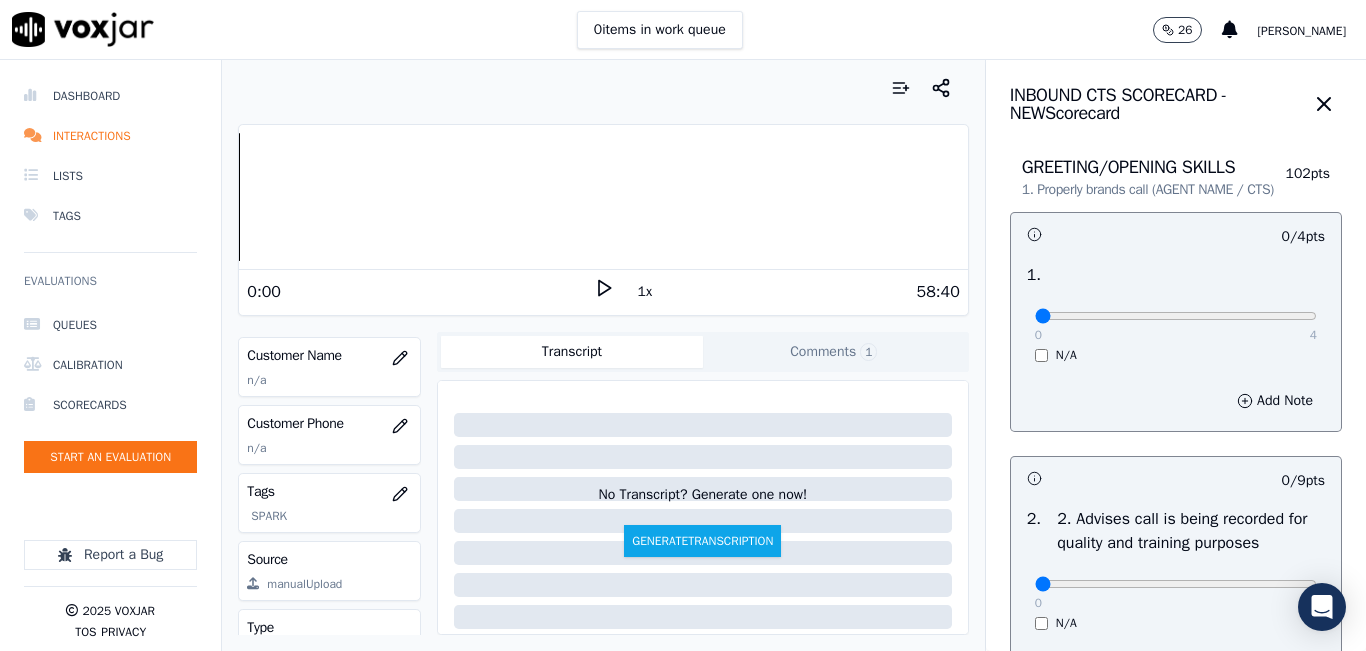 scroll, scrollTop: 300, scrollLeft: 0, axis: vertical 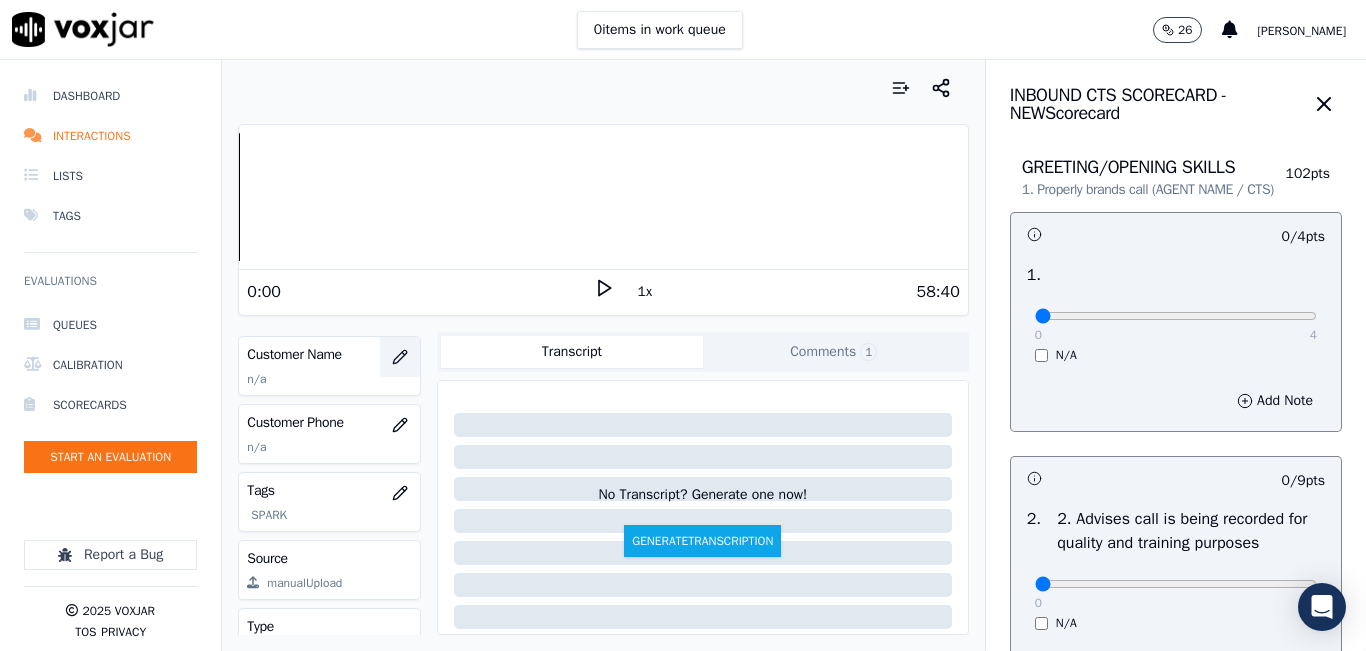 click 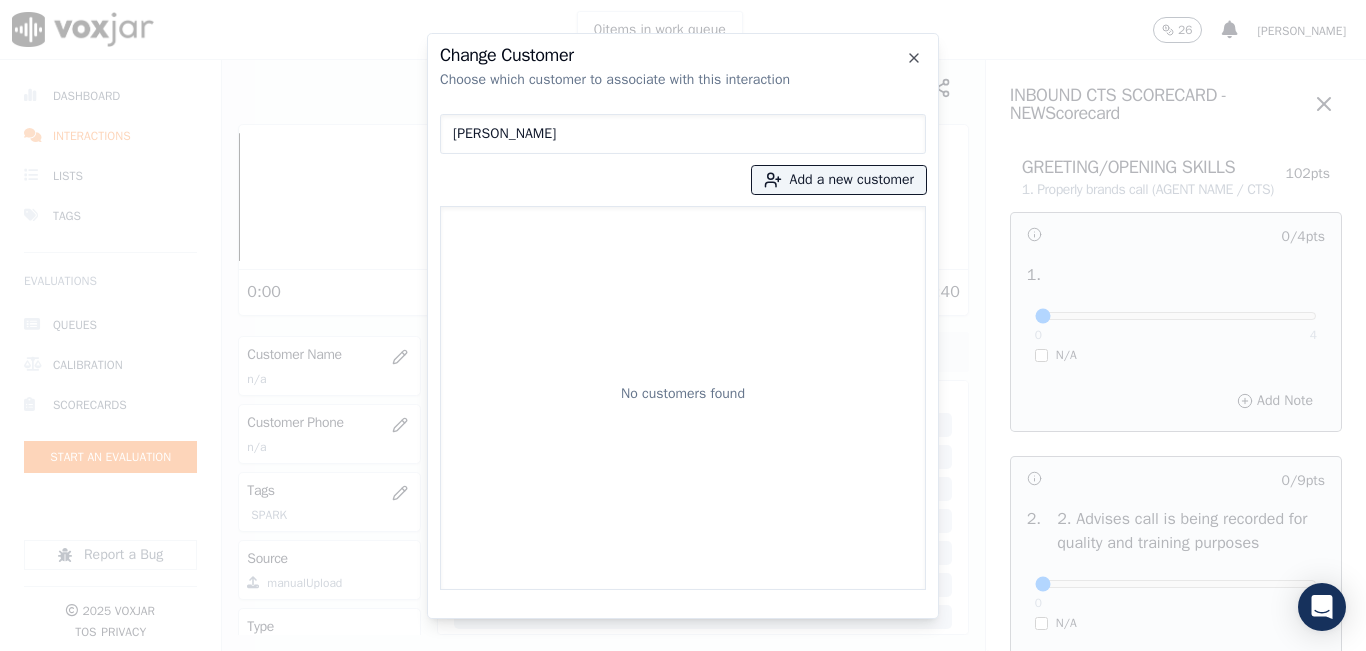 type on "JOAO DE OLIVEIROS" 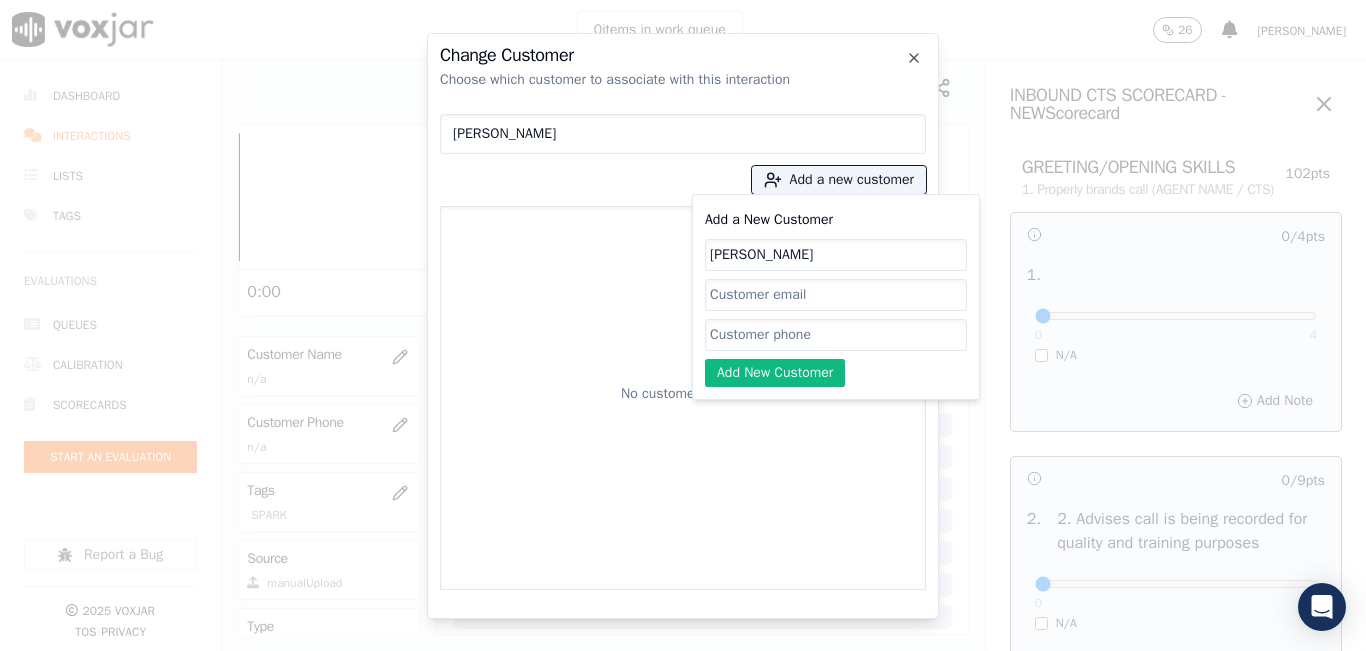 type on "JOAO DE OLIVEIROS" 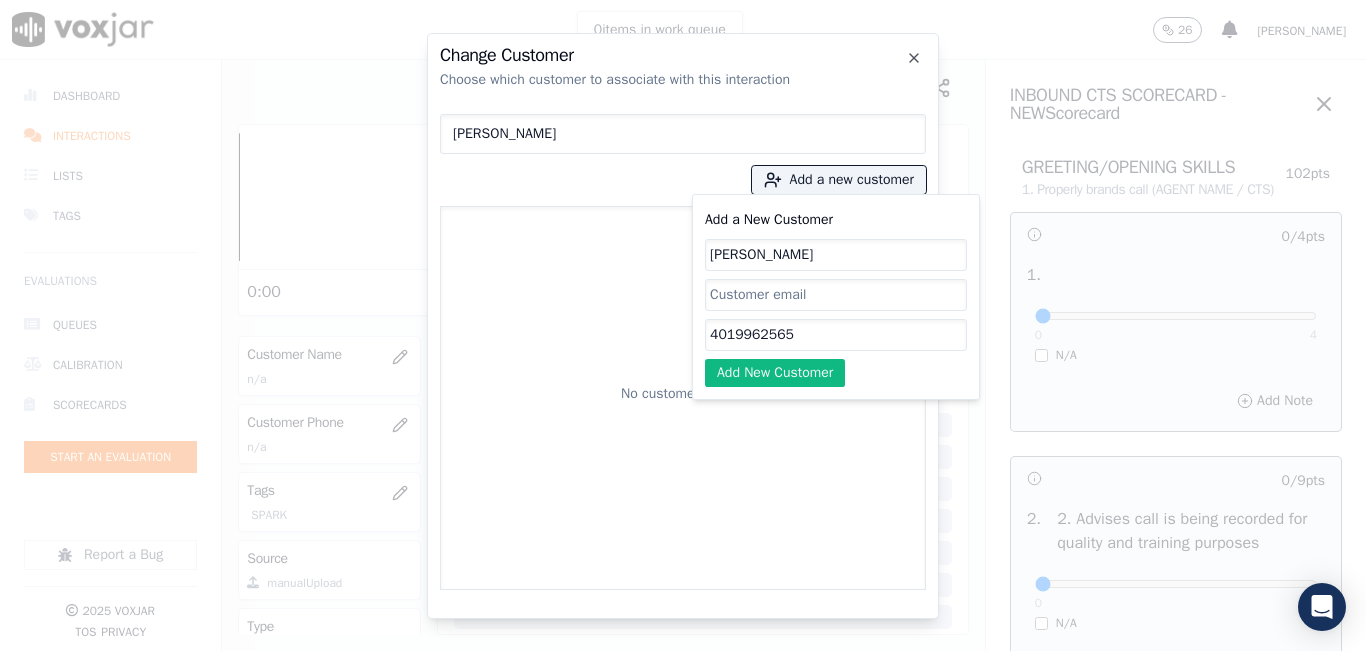 type on "4019962565" 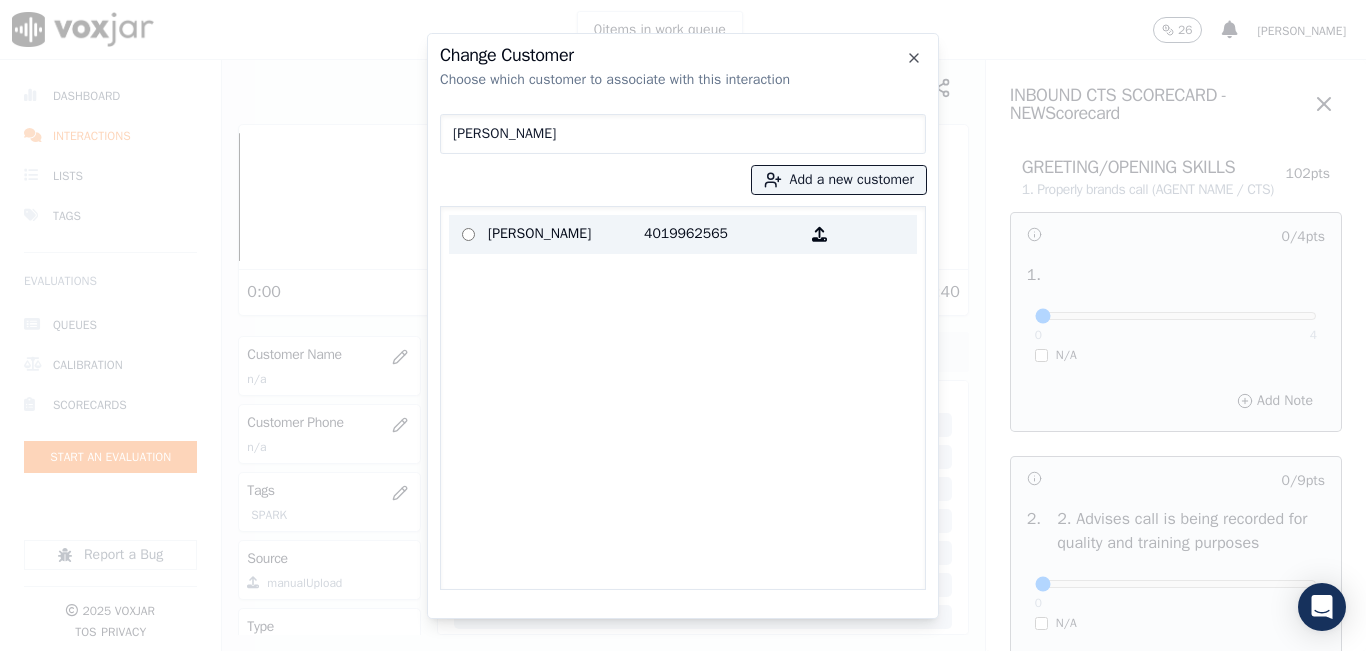 click on "4019962565" at bounding box center (722, 234) 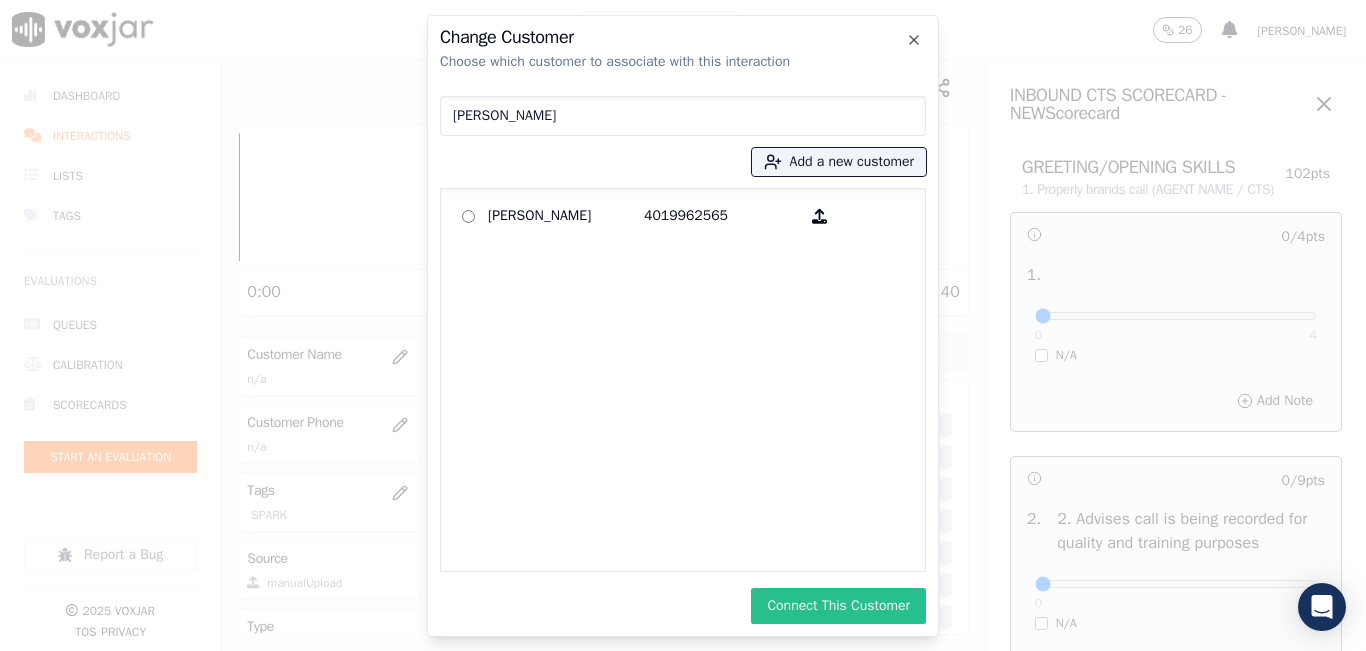 click on "Connect This Customer" at bounding box center (838, 606) 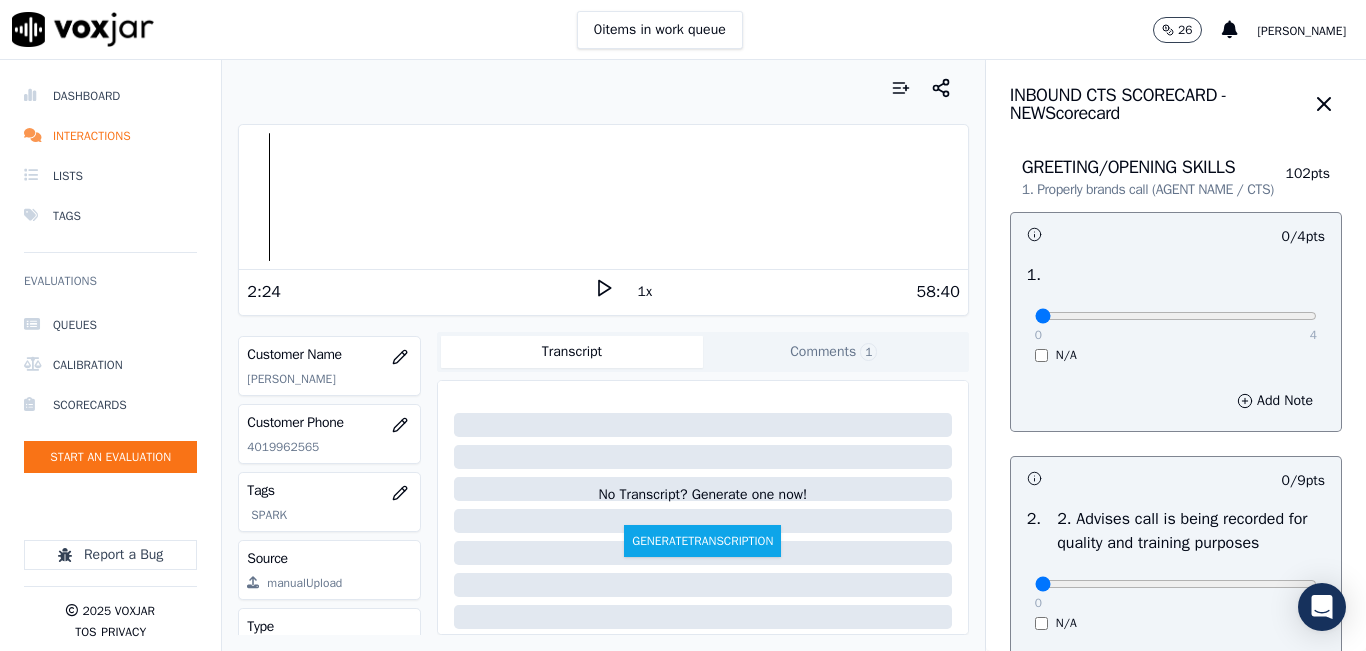 click 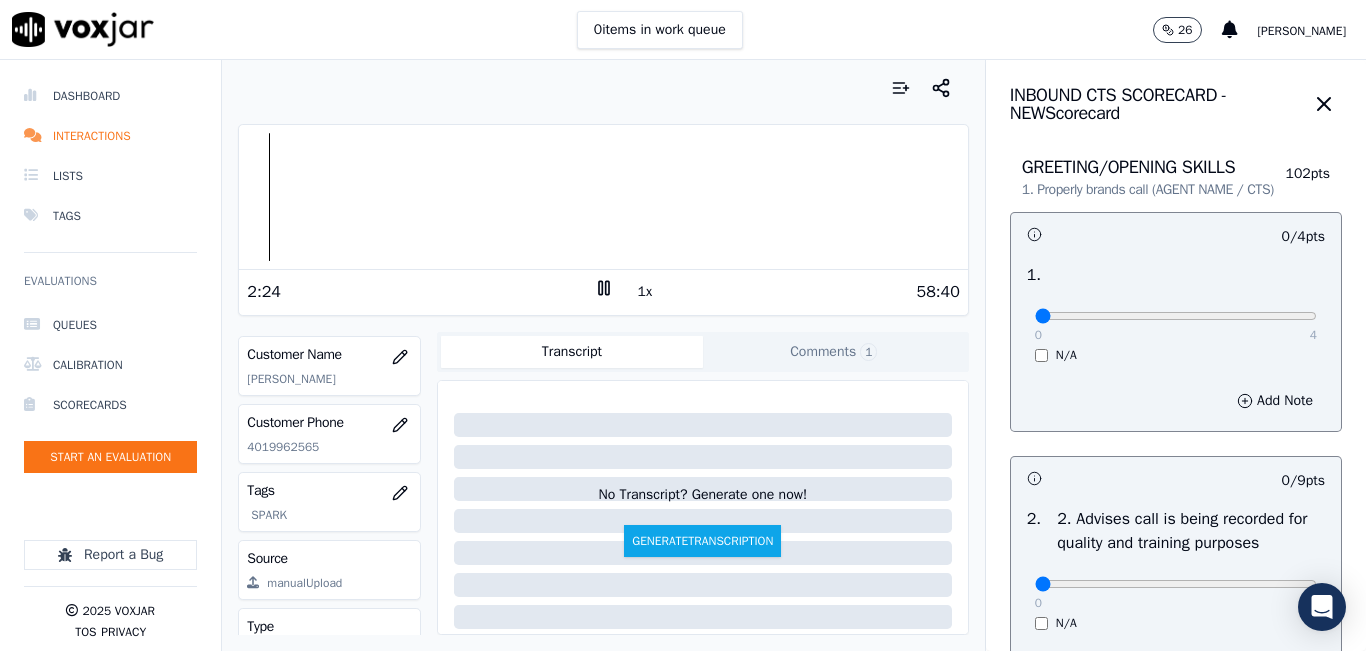 click on "1x" at bounding box center [645, 292] 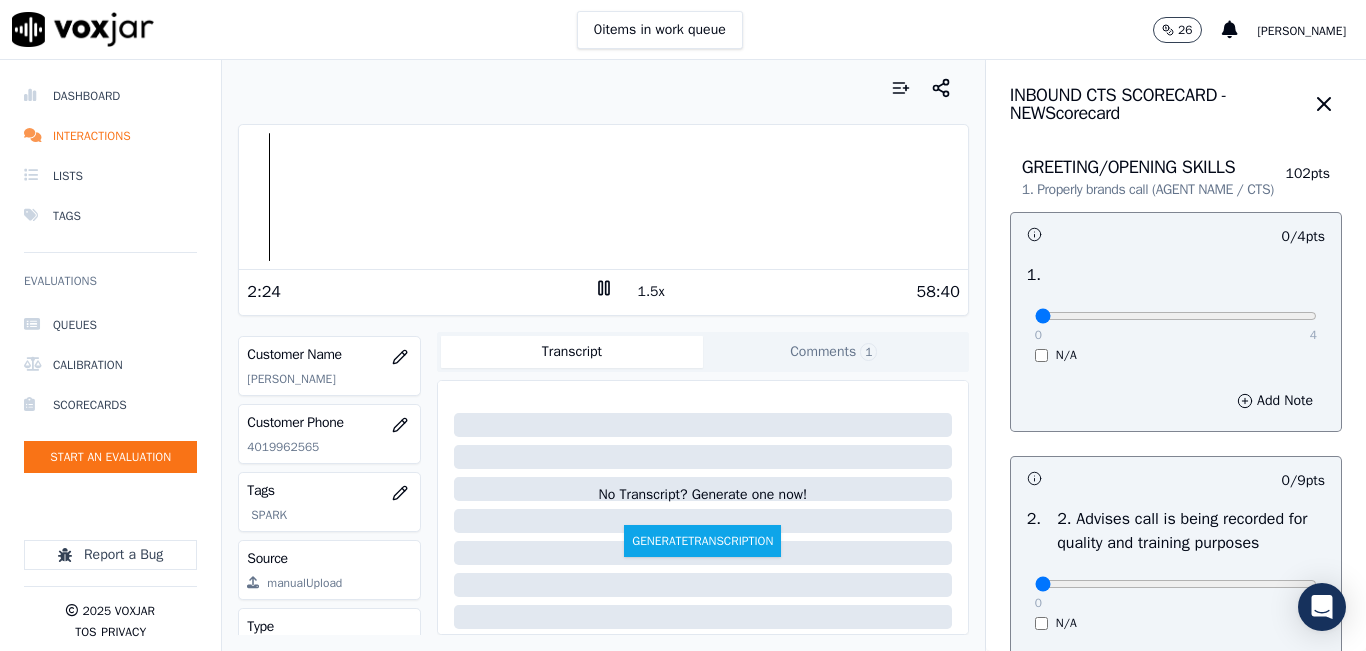 click on "1.5x" at bounding box center [651, 292] 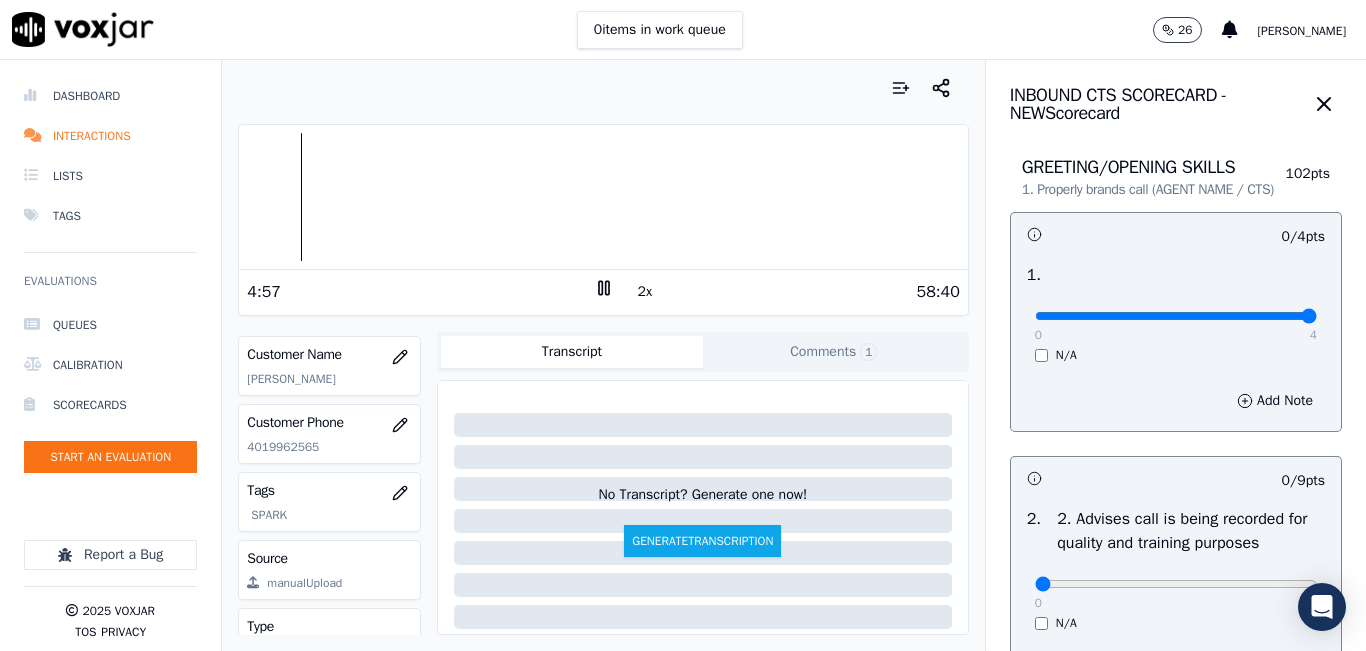 drag, startPoint x: 1247, startPoint y: 333, endPoint x: 1296, endPoint y: 322, distance: 50.219517 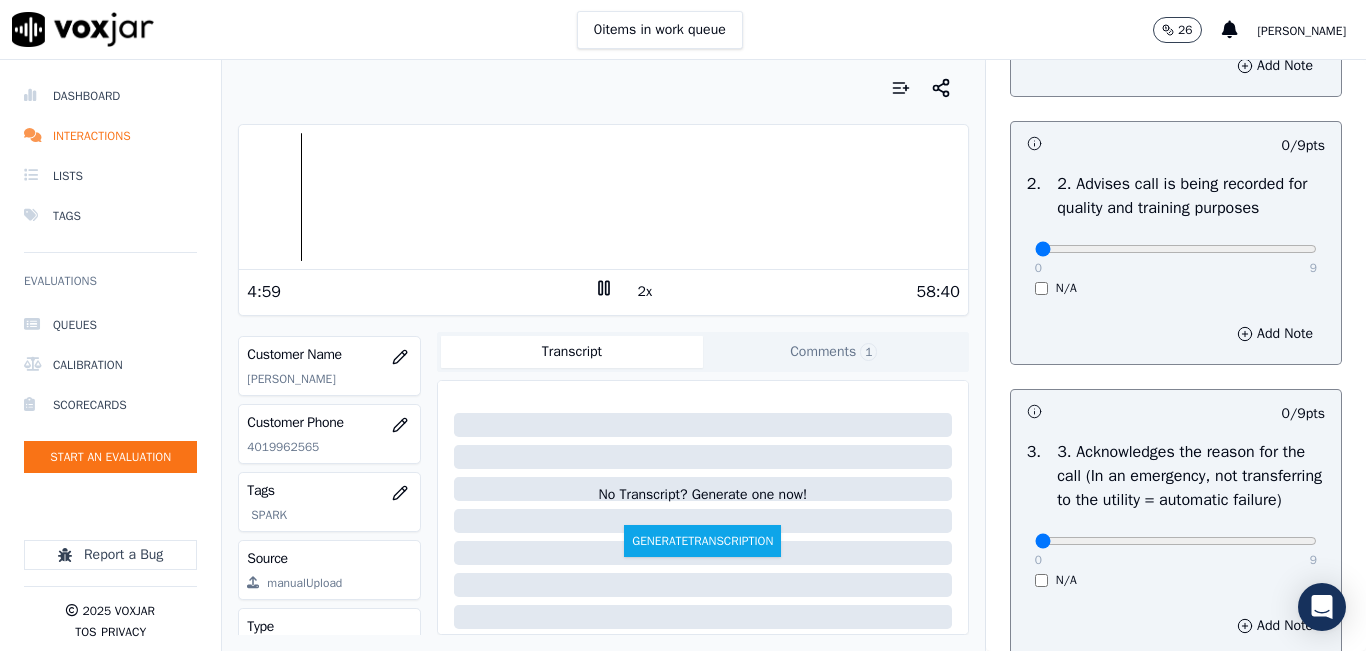 scroll, scrollTop: 400, scrollLeft: 0, axis: vertical 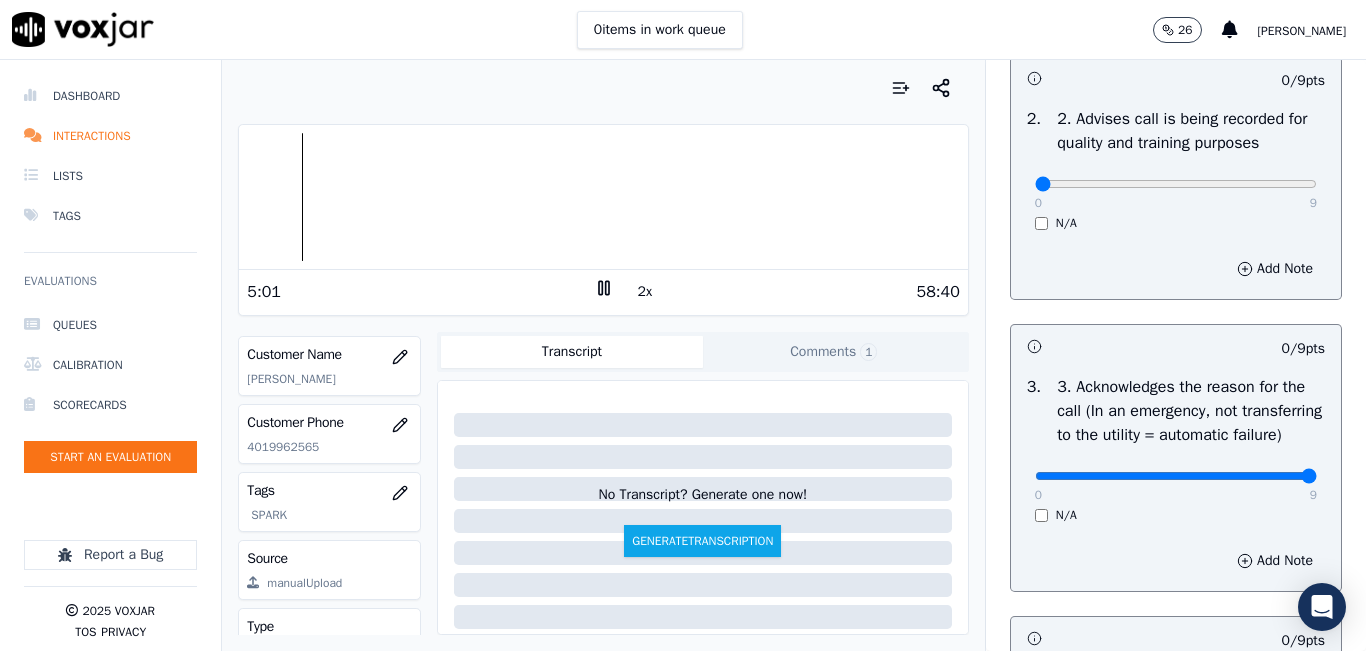 drag, startPoint x: 1255, startPoint y: 514, endPoint x: 1289, endPoint y: 508, distance: 34.525352 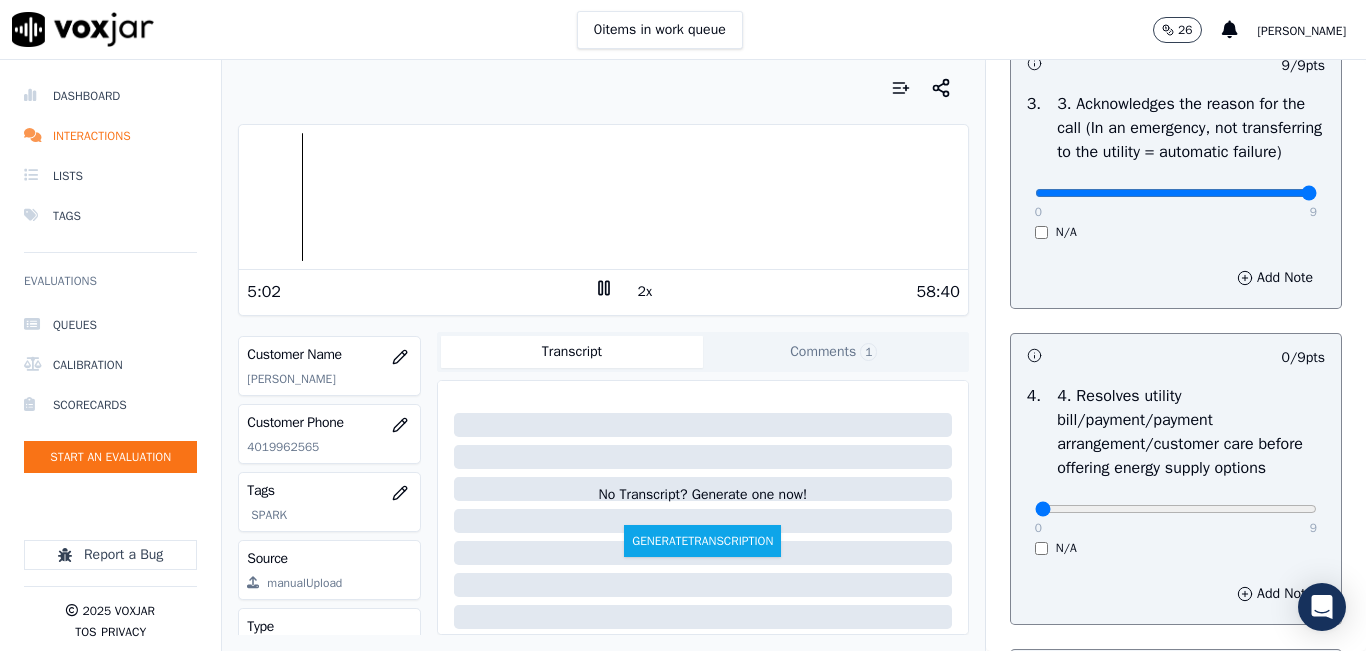 scroll, scrollTop: 700, scrollLeft: 0, axis: vertical 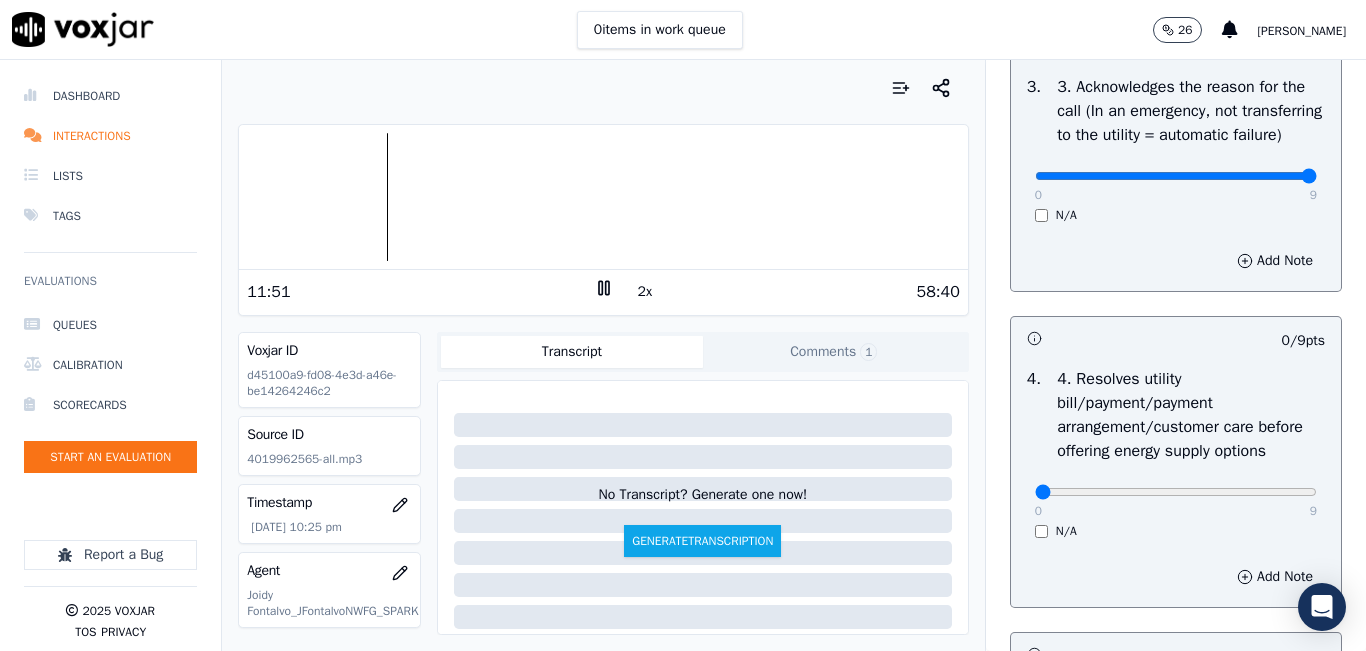 click at bounding box center [603, 197] 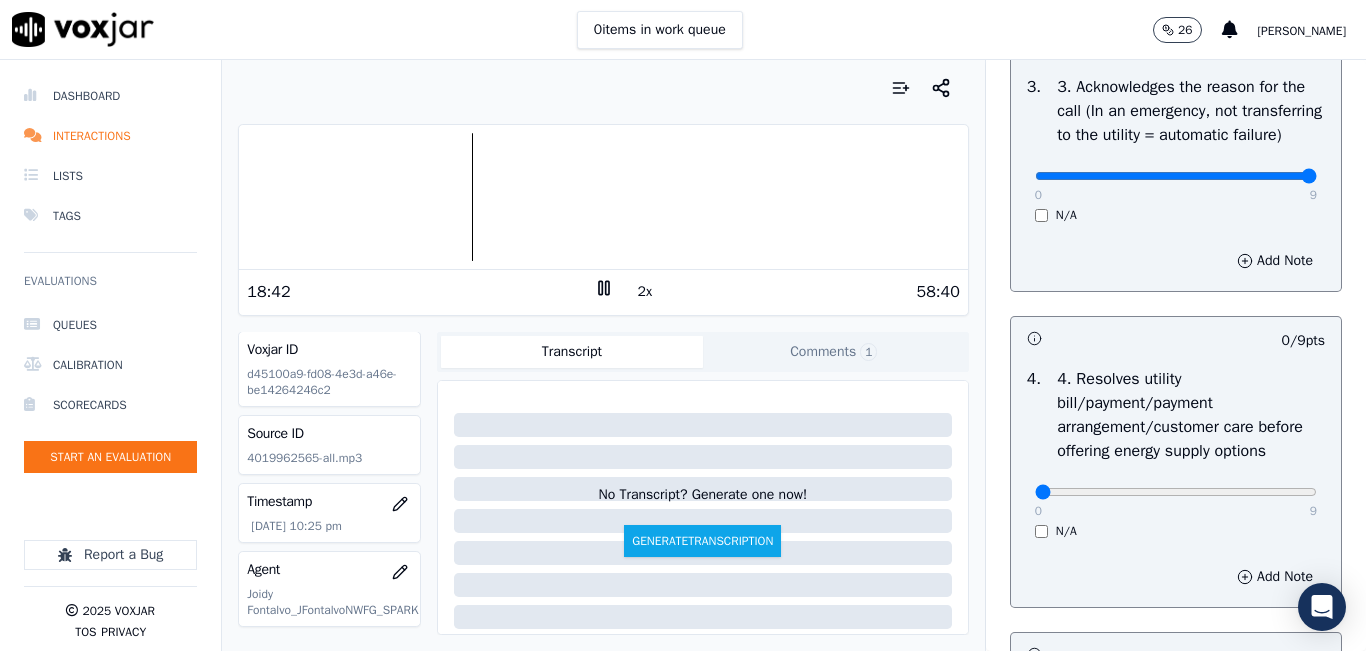 scroll, scrollTop: 0, scrollLeft: 0, axis: both 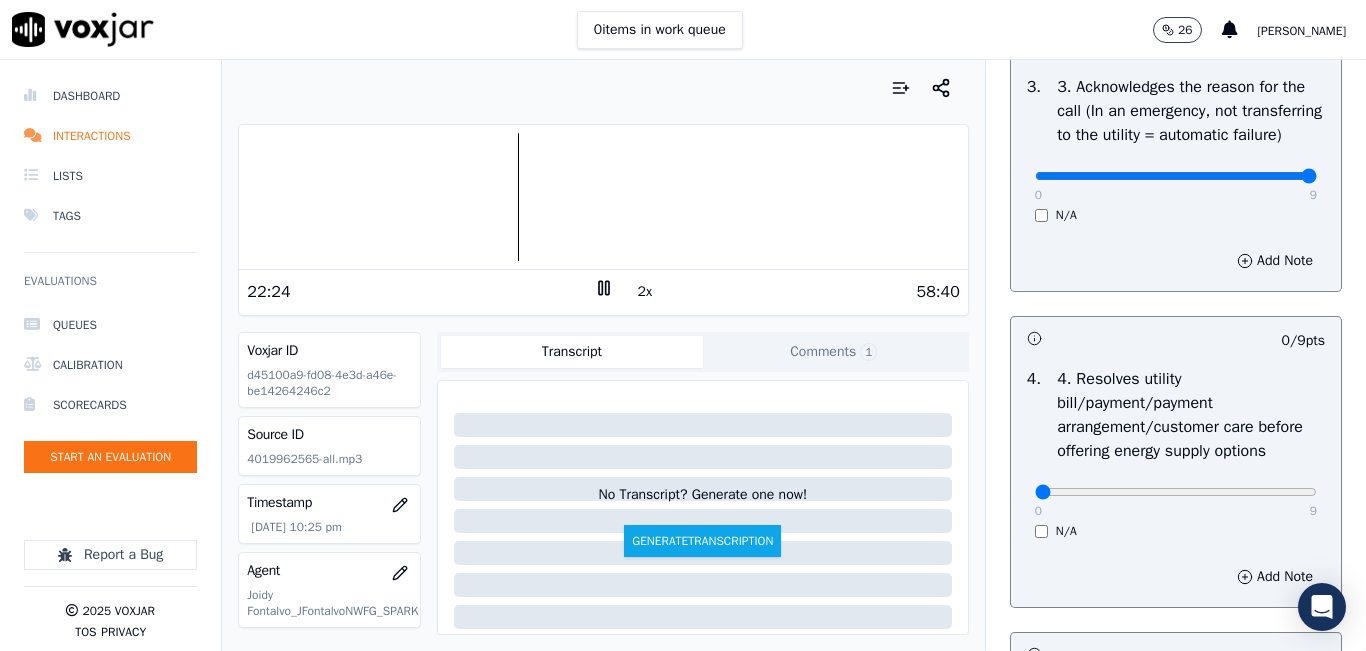 click on "2x" at bounding box center [645, 292] 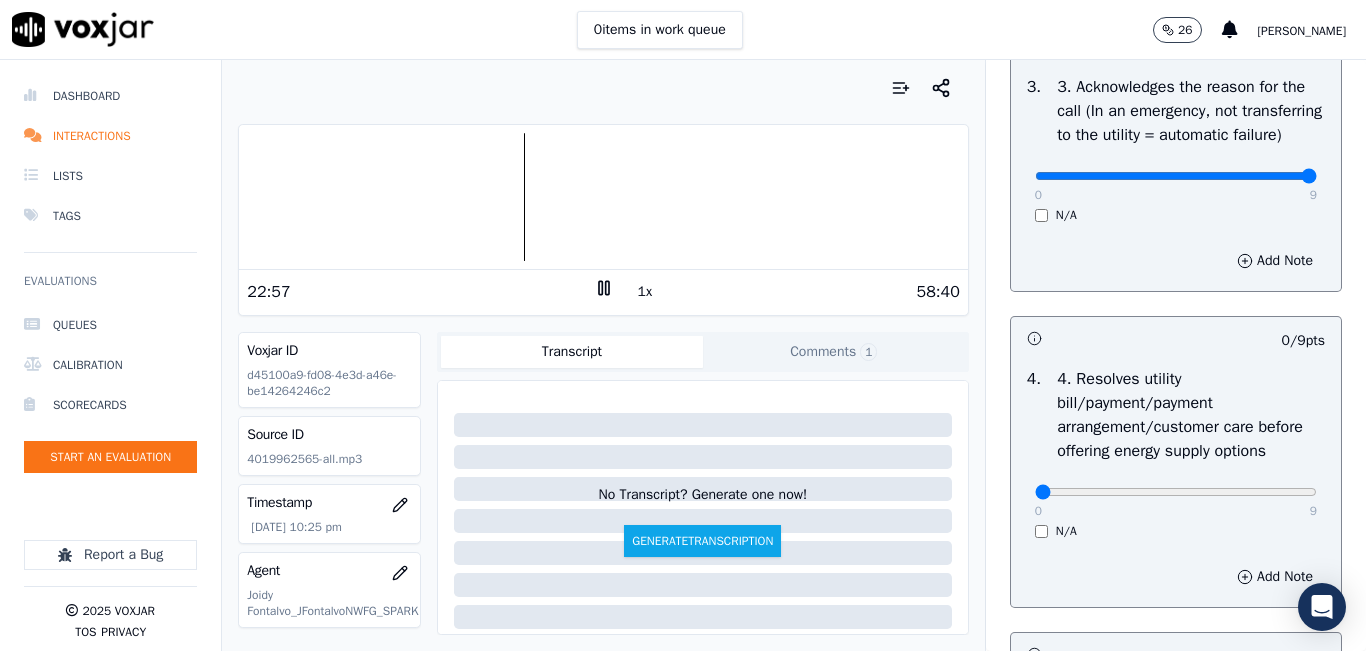 click on "0  items in work queue     26         carlos barrios" at bounding box center [683, 30] 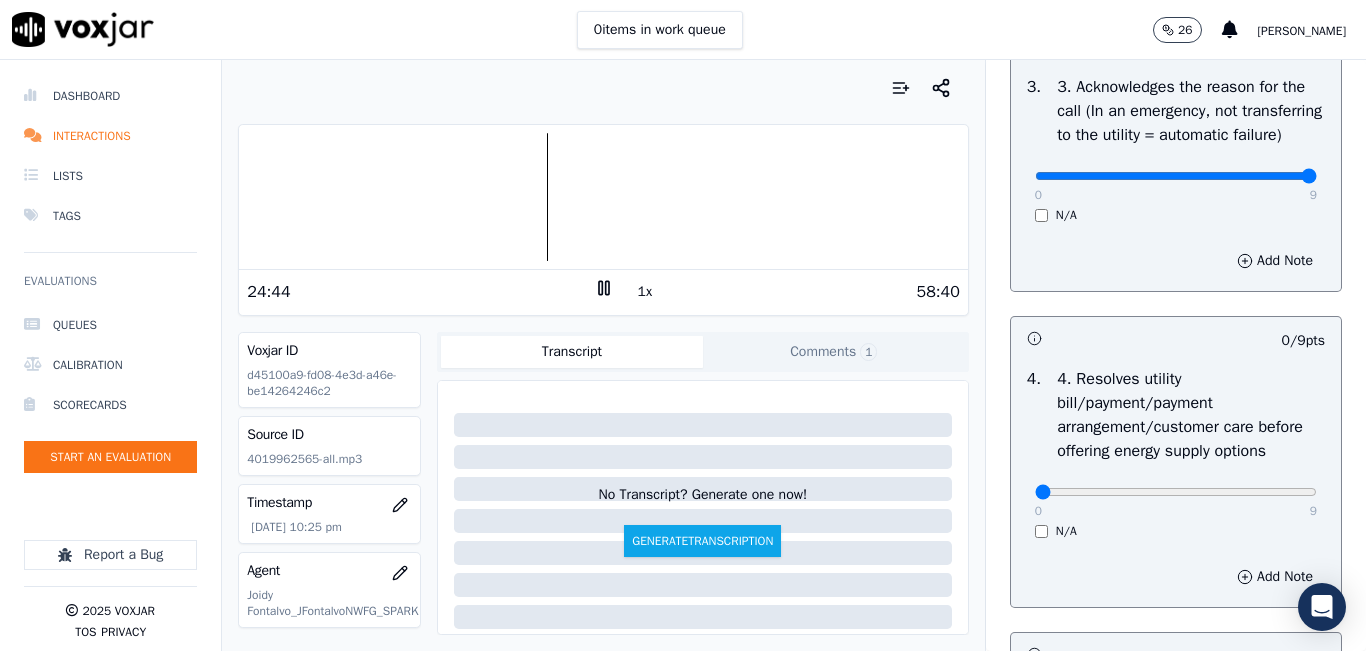 click on "GREETING/OPENING SKILLS   1. Properly brands call (AGENT NAME / CTS)   102  pts                 4 / 4  pts     1 .       0   4     N/A      Add Note                           0 / 9  pts     2 .   2. Advises call is being recorded for quality and training purposes     0   9     N/A      Add Note                           9 / 9  pts     3 .   3. Acknowledges the reason for the call (In an emergency, not transferring to the utility = automatic failure)     0   9     N/A      Add Note                           0 / 9  pts     4 .   4. Resolves utility bill/payment/payment arrangement/customer care before offering energy supply options     0   9     N/A      Add Note                           0 / 9  pts     5 .   5. Confirms the name of the person on the phone     0   9     N/A      Add Note                           0 / 9  pts     6 .   6. Asks for call-back and promo code consent, and informs on opt-out options     0   9     N/A      Add Note                           0 / 9  pts     7 .       0   9     N/A" at bounding box center [1176, 1431] 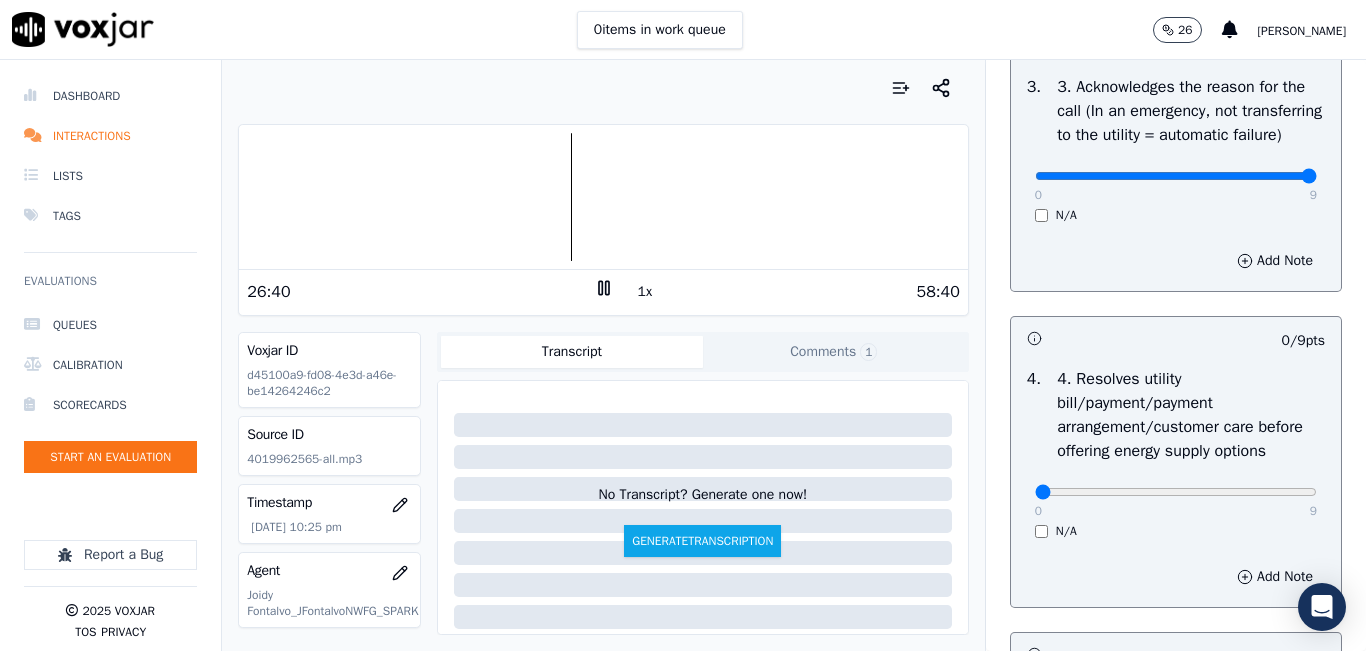 click on "1x" at bounding box center (645, 292) 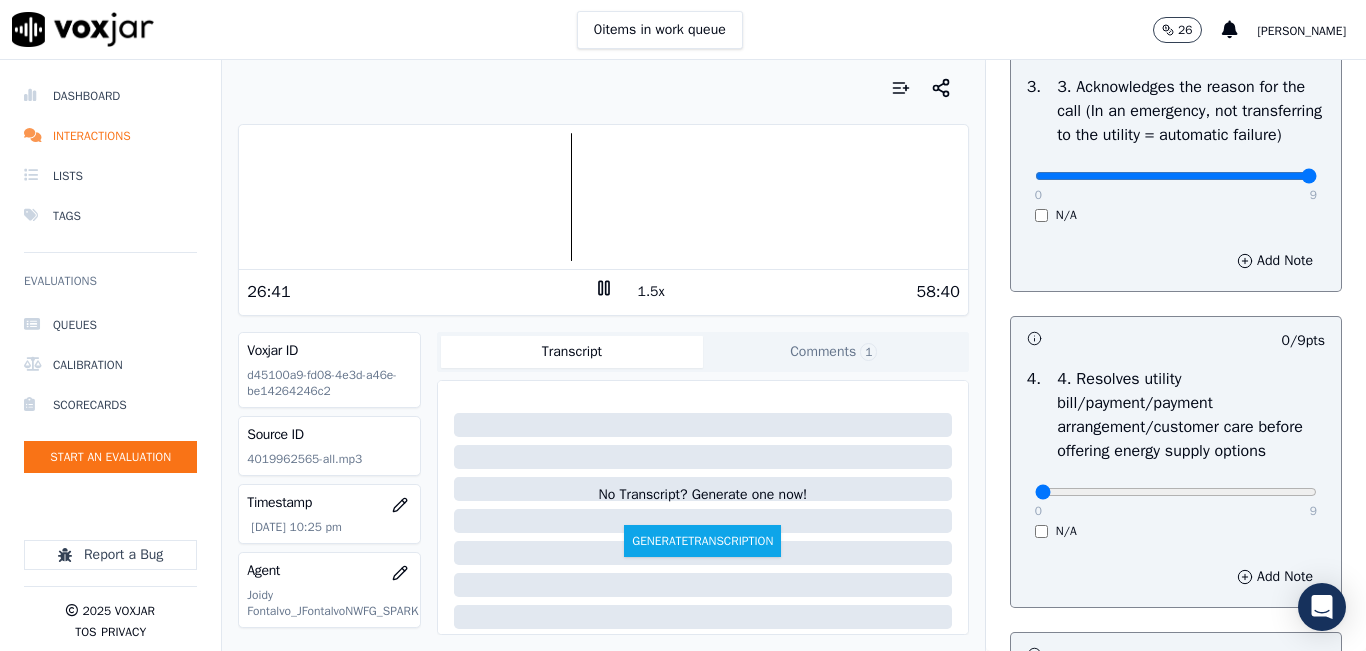 click on "1.5x" at bounding box center [651, 292] 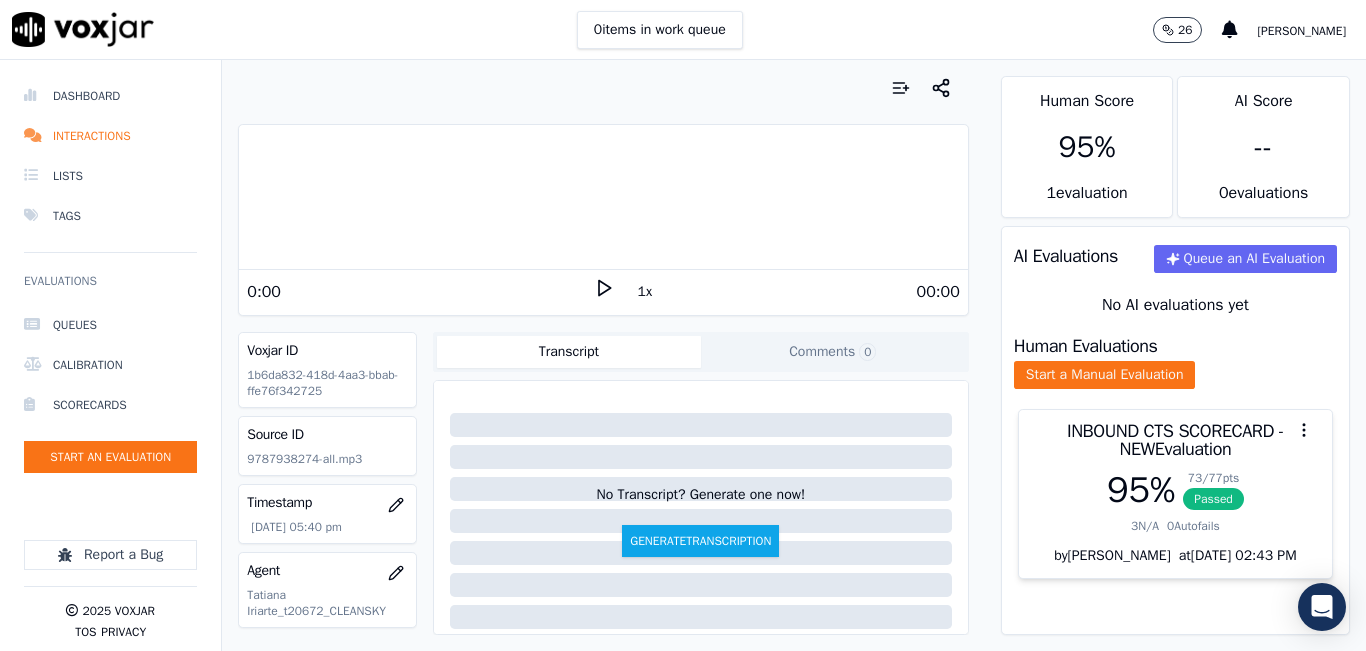 scroll, scrollTop: 0, scrollLeft: 0, axis: both 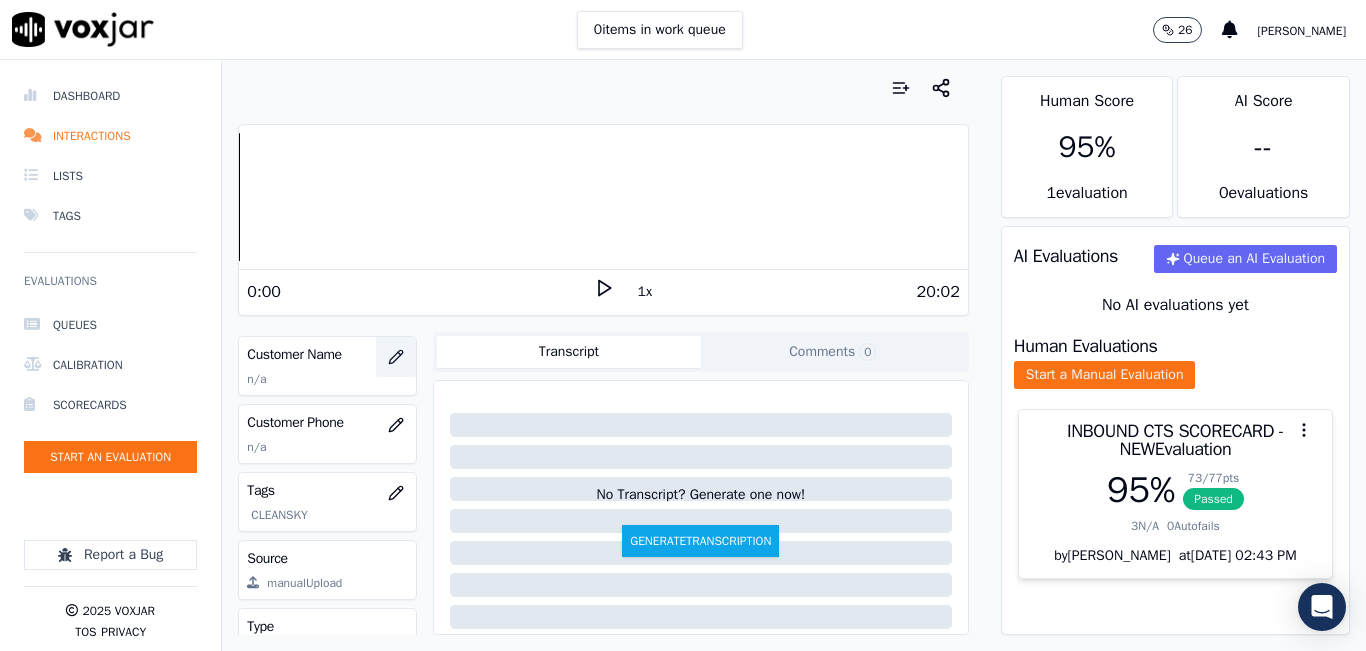 click 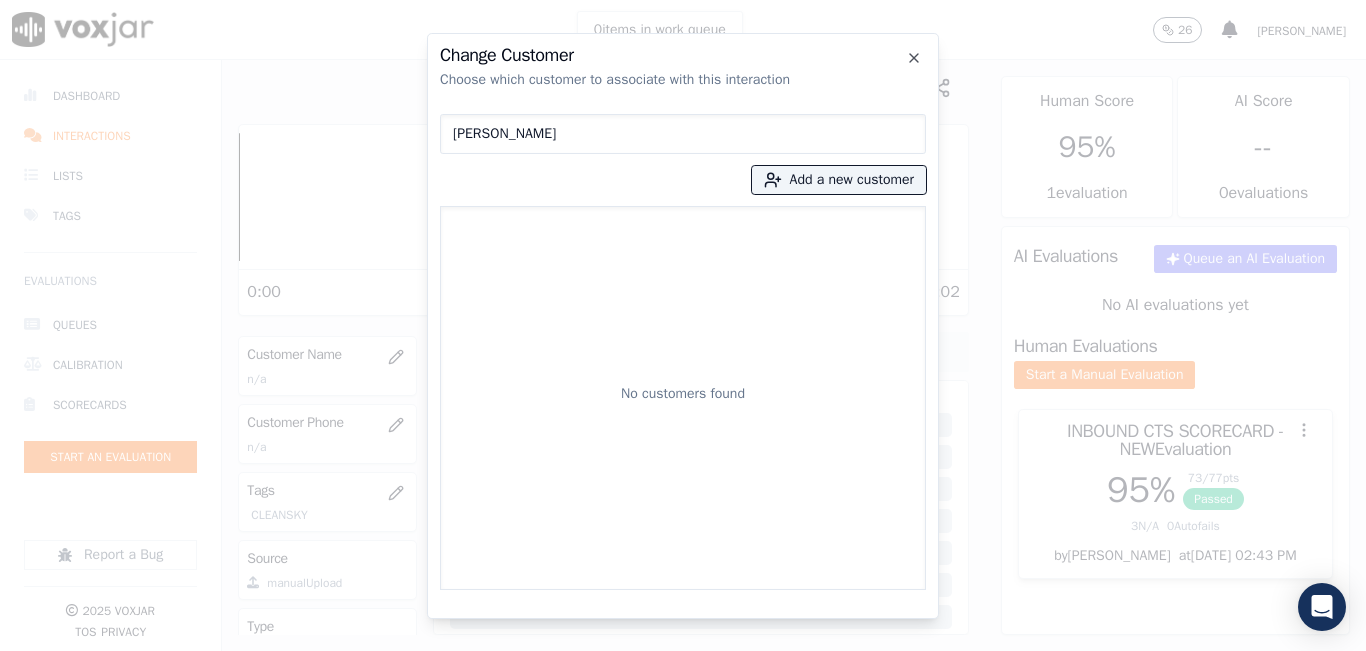 type on "[PERSON_NAME]" 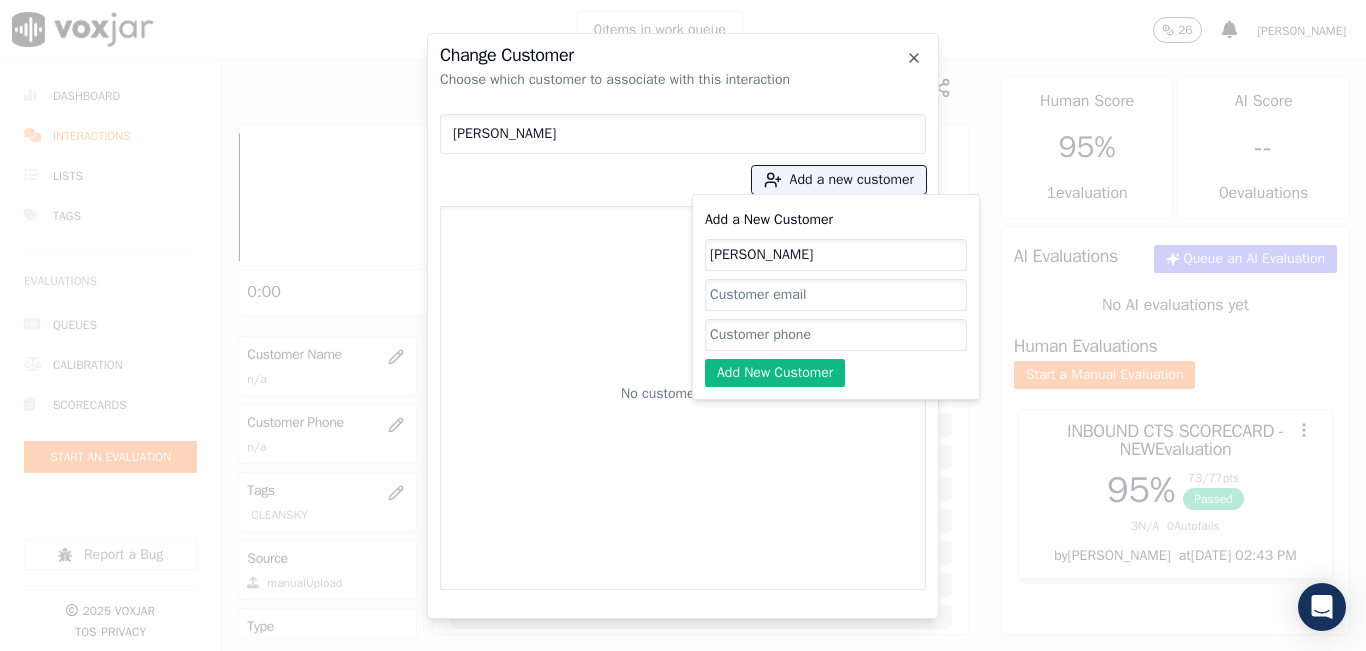 type on "[PERSON_NAME]" 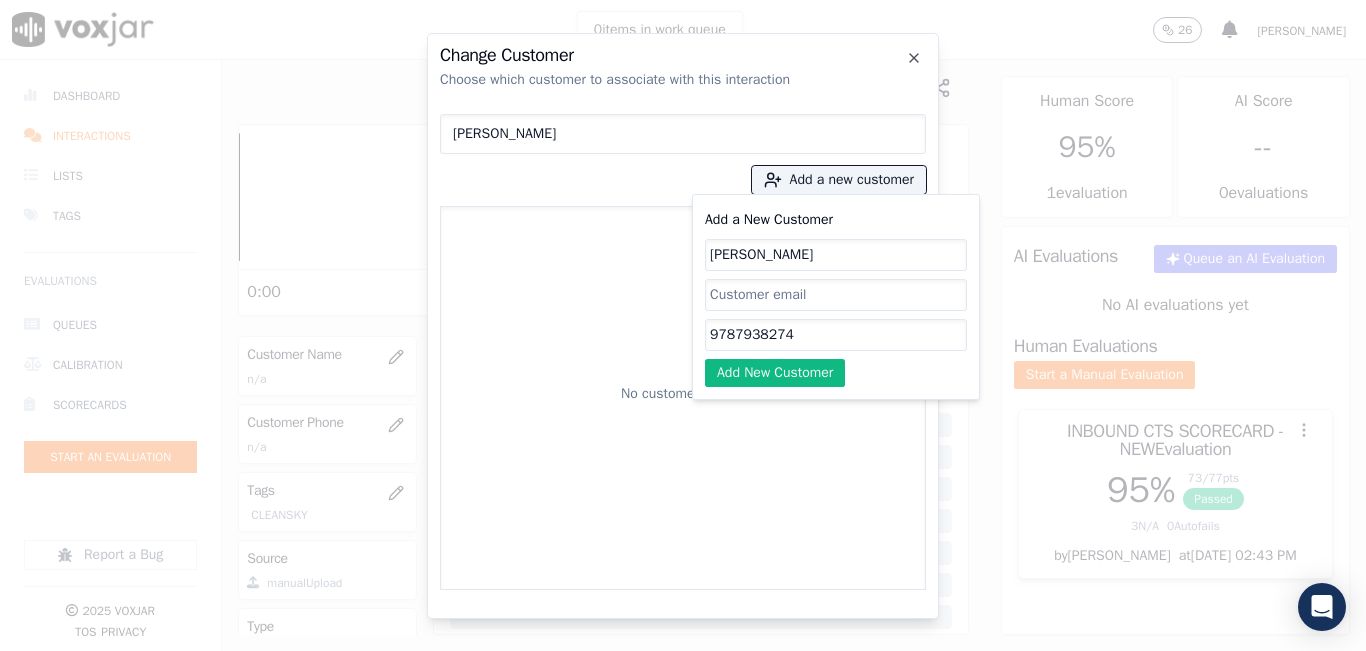 type on "9787938274" 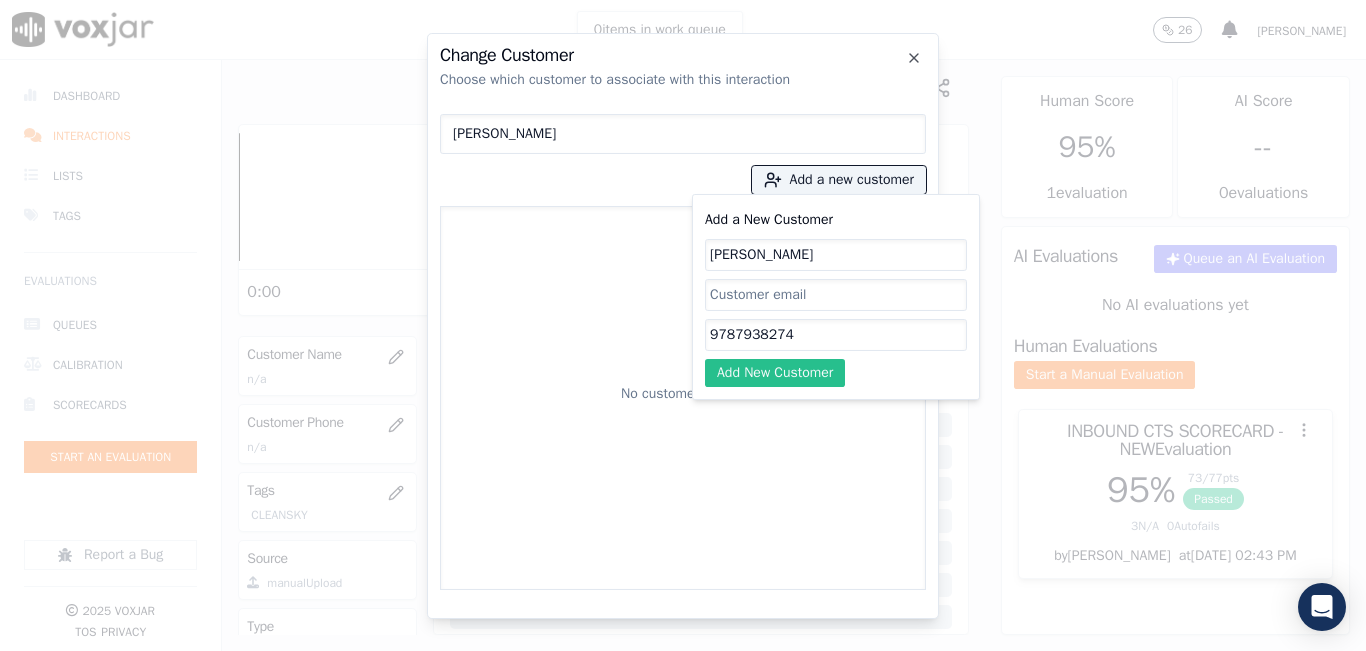 click on "Add New Customer" 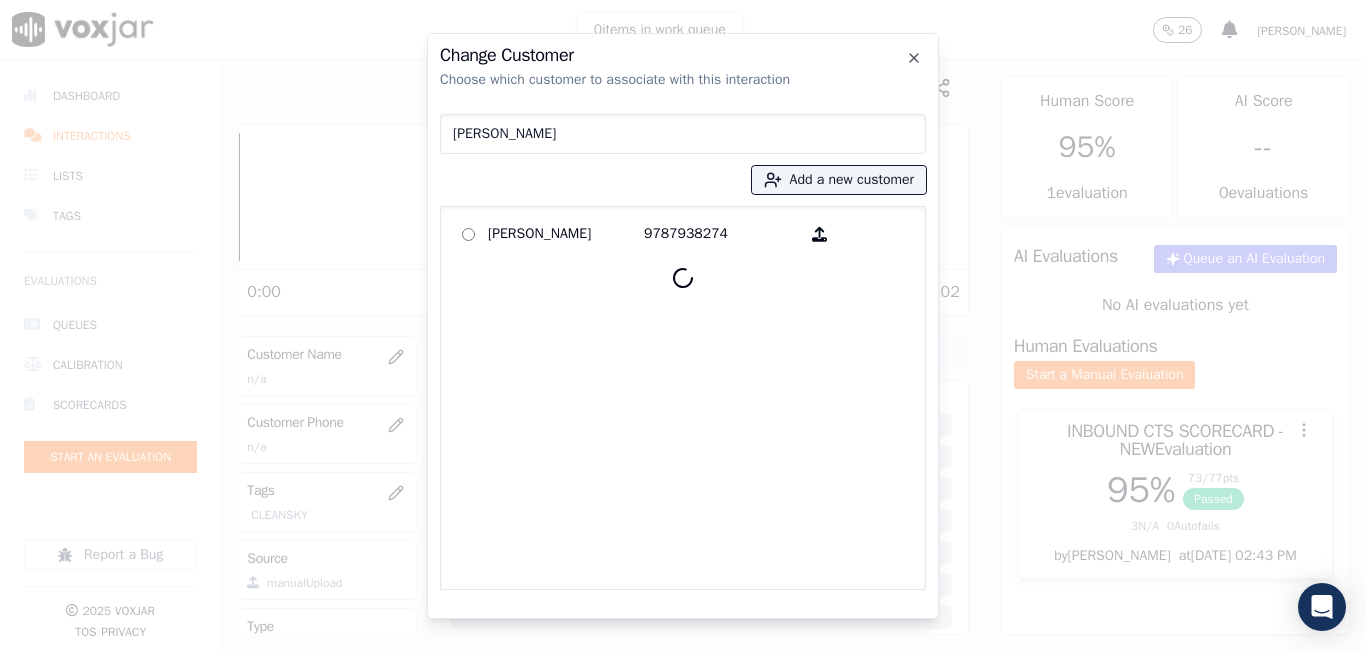 click on "9787938274" at bounding box center (722, 234) 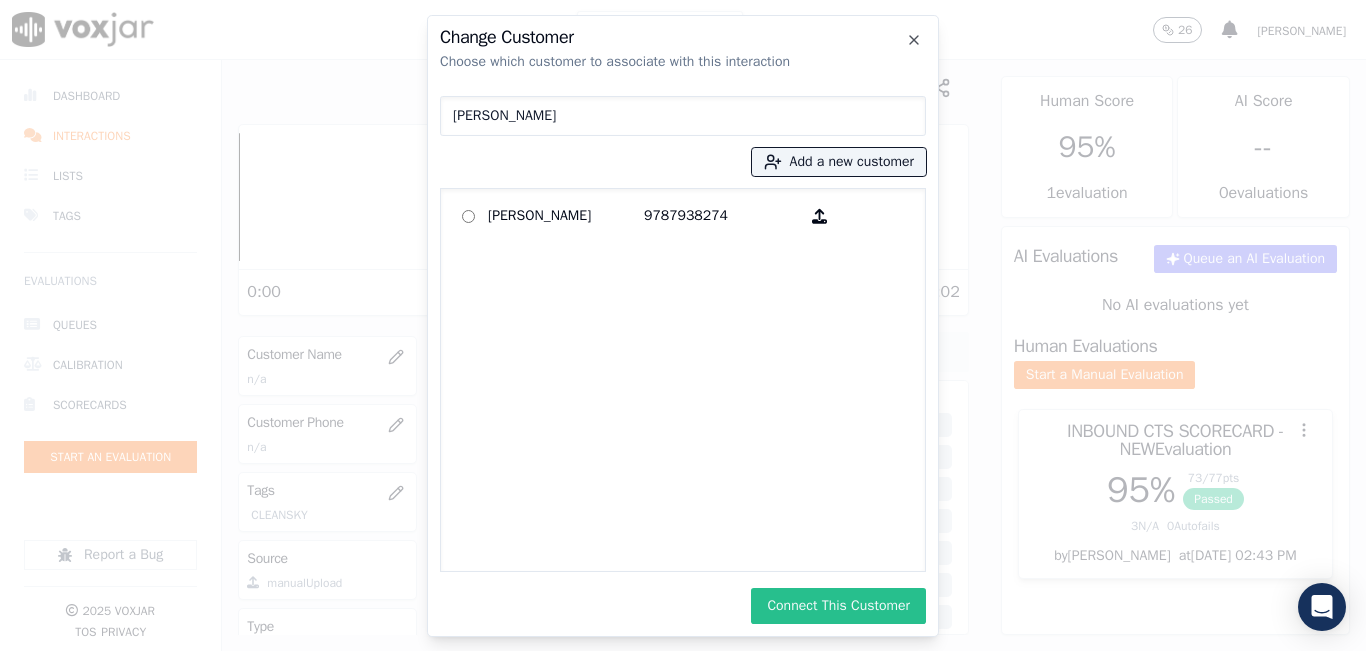click on "Connect This Customer" at bounding box center (838, 606) 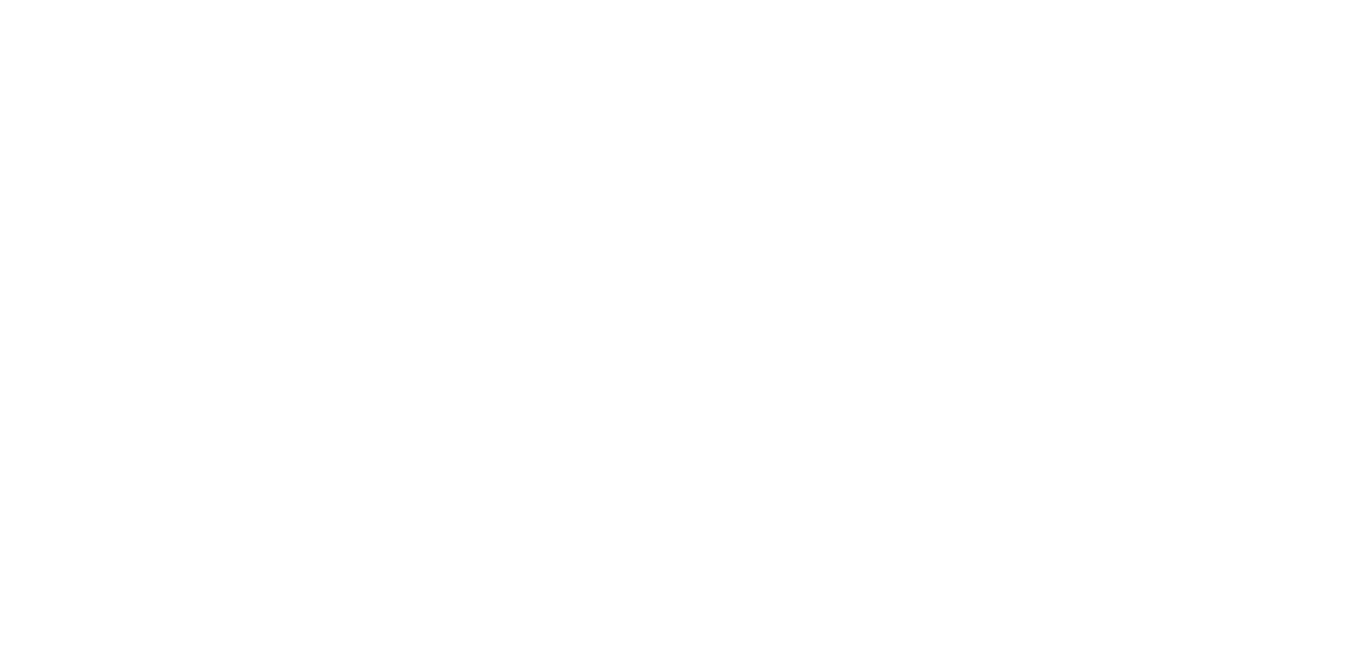 scroll, scrollTop: 0, scrollLeft: 0, axis: both 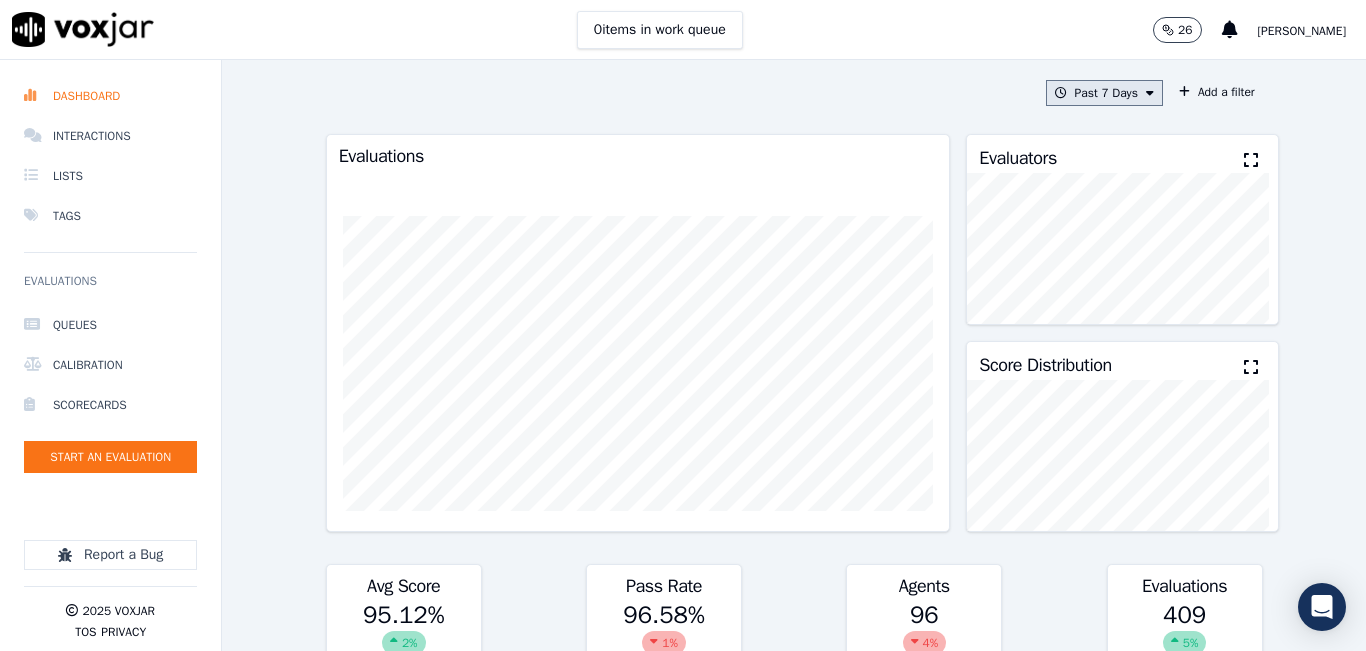 click on "Past 7 Days" at bounding box center [1104, 93] 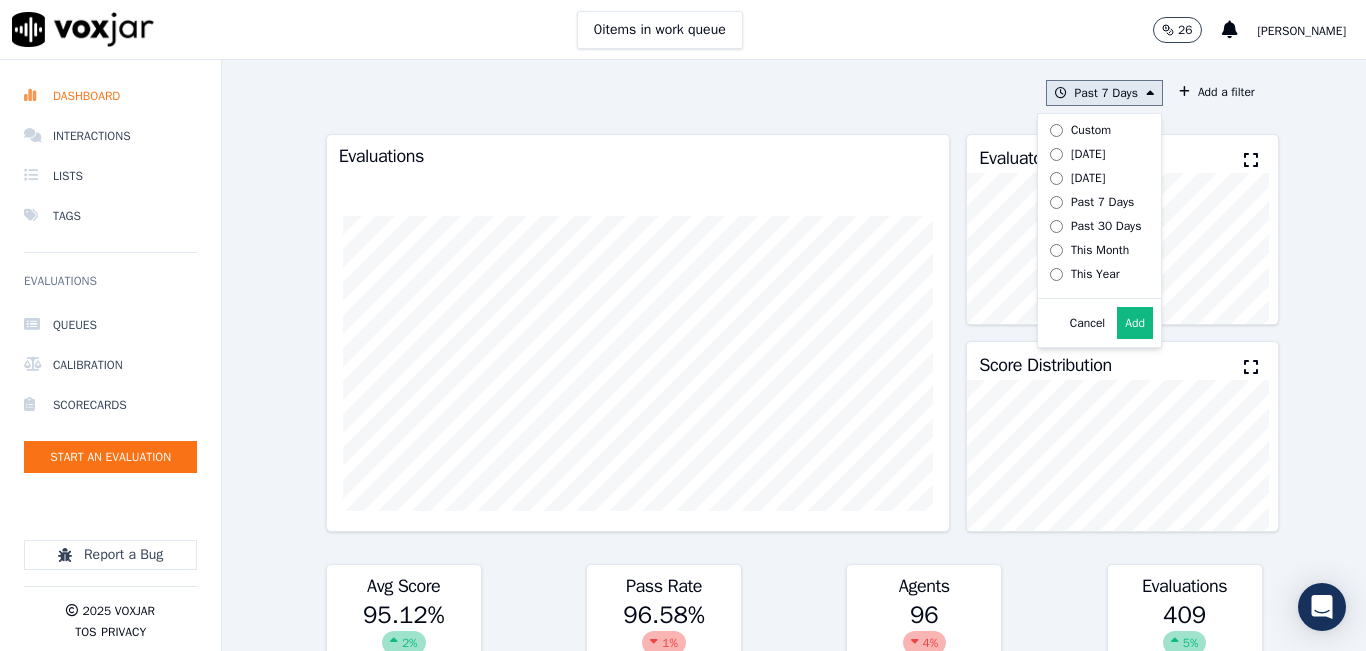 click on "Today" at bounding box center [1088, 154] 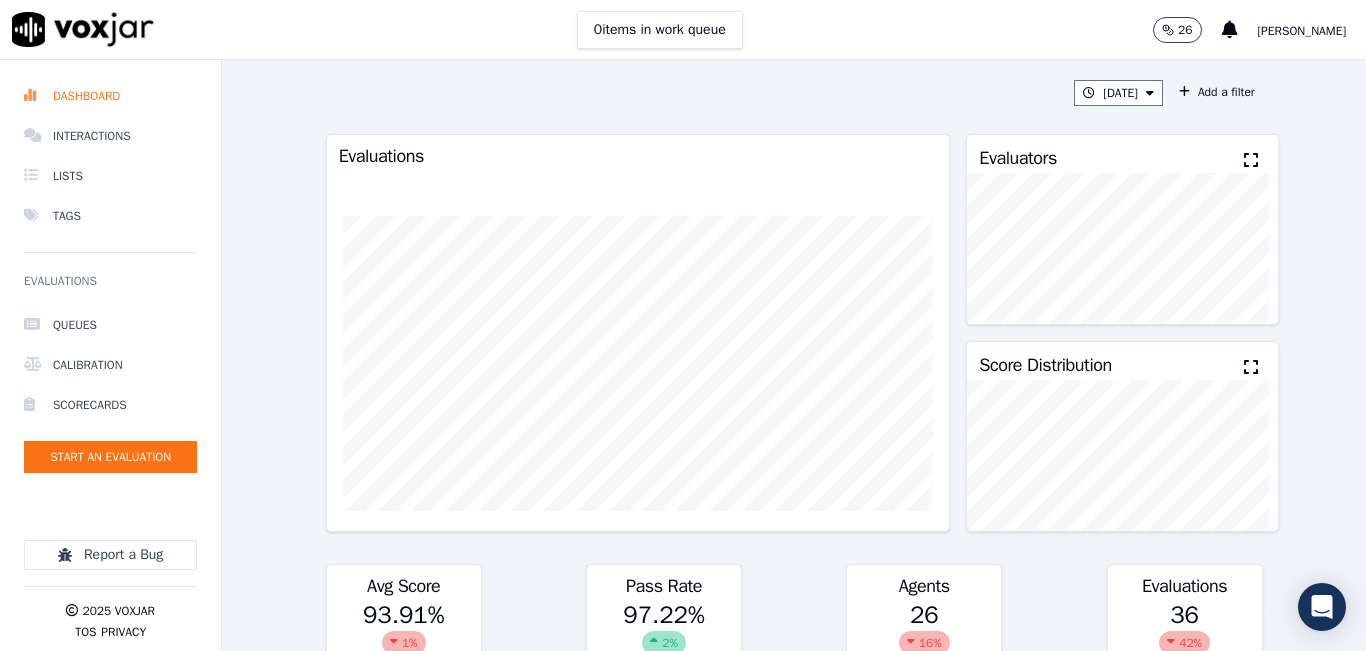 click at bounding box center [1251, 160] 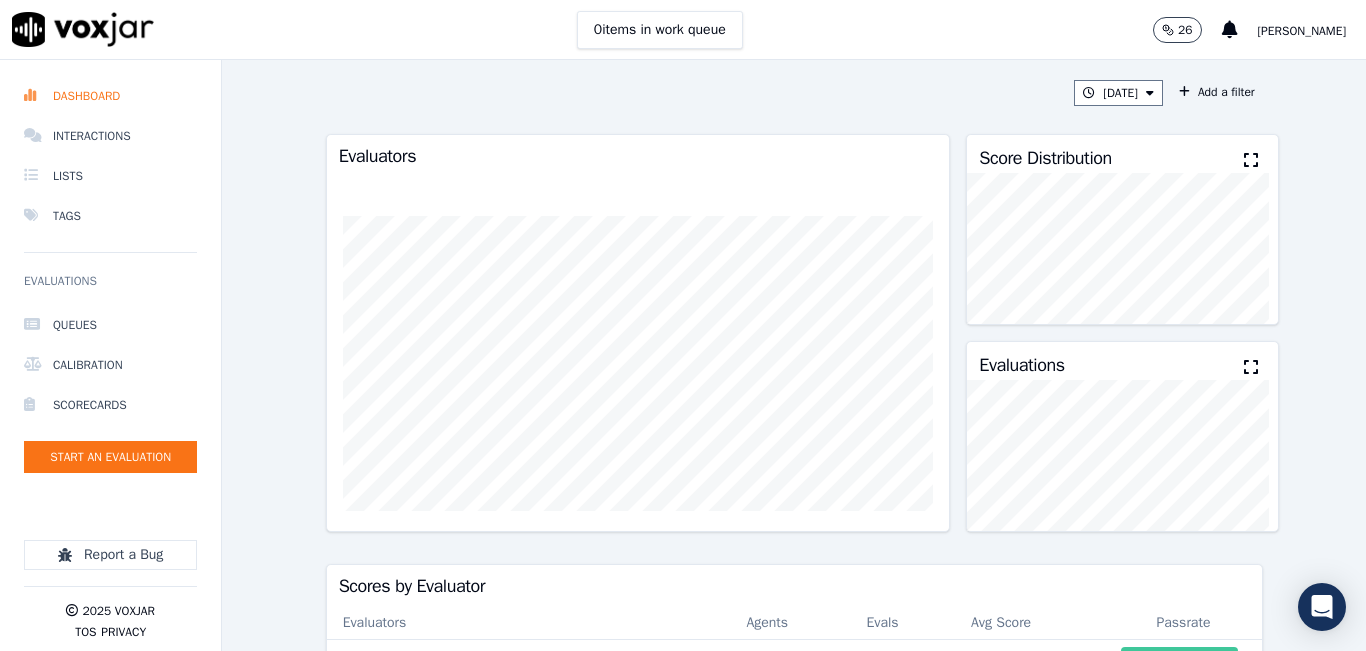 click on "Today
Add a filter
Evaluators         Score Distribution           Evaluations               Scores by Evaluator   Evaluators   Agents   Evals   Avg Score   Passrate   maleman@newavepower.net   11   14   88.64 %   92.86 %   Maria Ortiz   0   0   0.00 %   0 %   carlos barrios   15   22   97.26 %   100.00 %   Shadia De Castro   0   0   0.00 %   0 %   gcampos   0   0   0.00 %   0 %   Scott   0   0   0.00 %   0 %   Juliana Zapata    0   0   0.00 %   0 %   Rahul Sharma   0   0   0.00 %   0 %   Alejandro Ayala   0   0   0.00 %   0 %   Sheila De Castro   0   0   0.00 %   0 %" at bounding box center [794, 355] 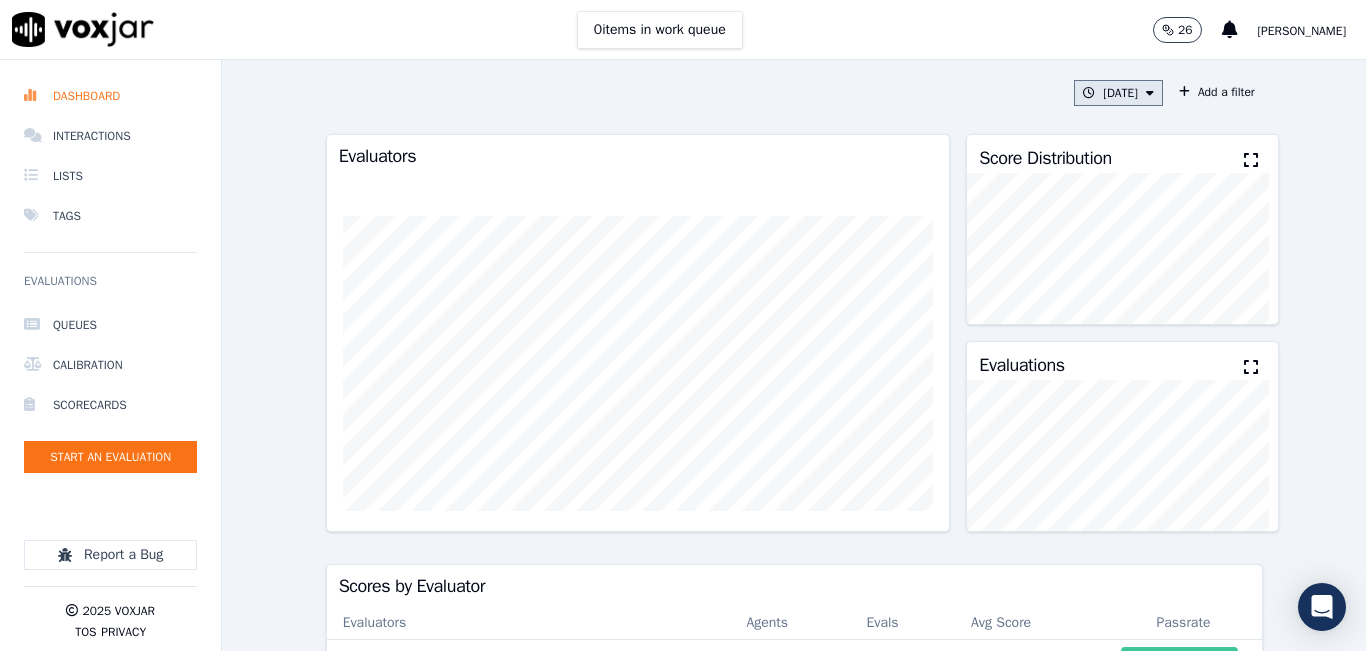 click on "Today" at bounding box center (1118, 93) 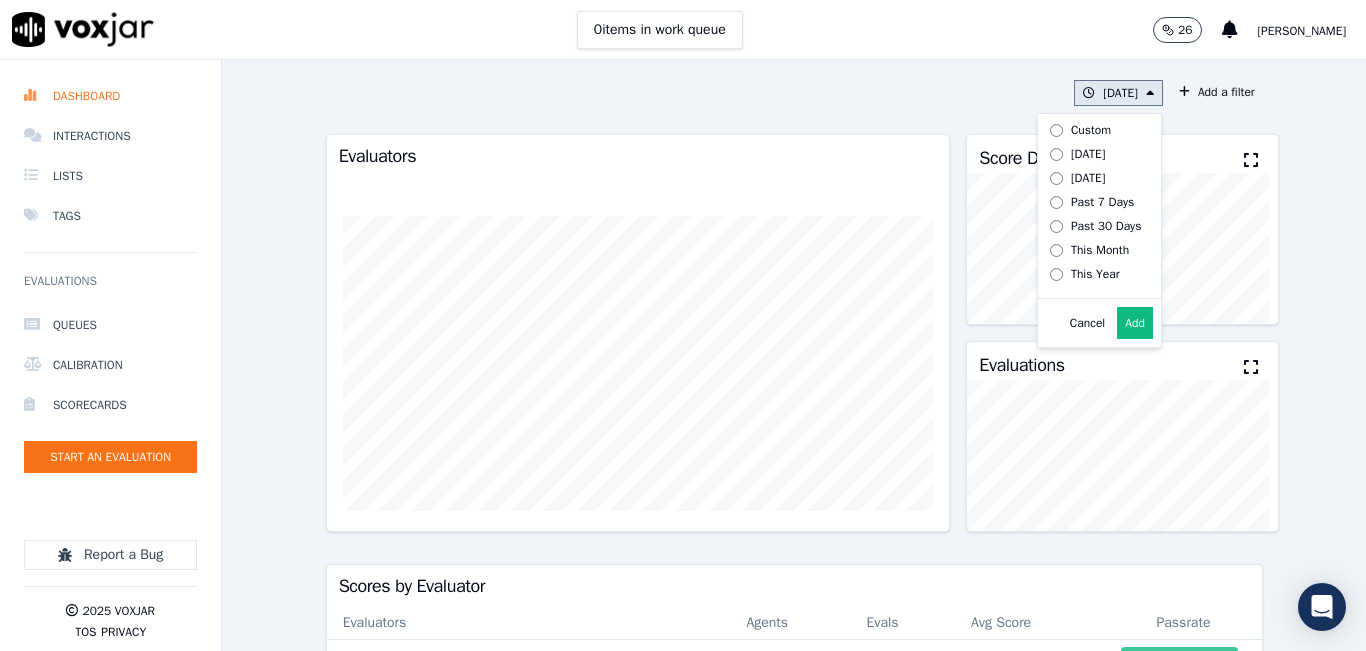 click on "Yesterday" at bounding box center [1088, 178] 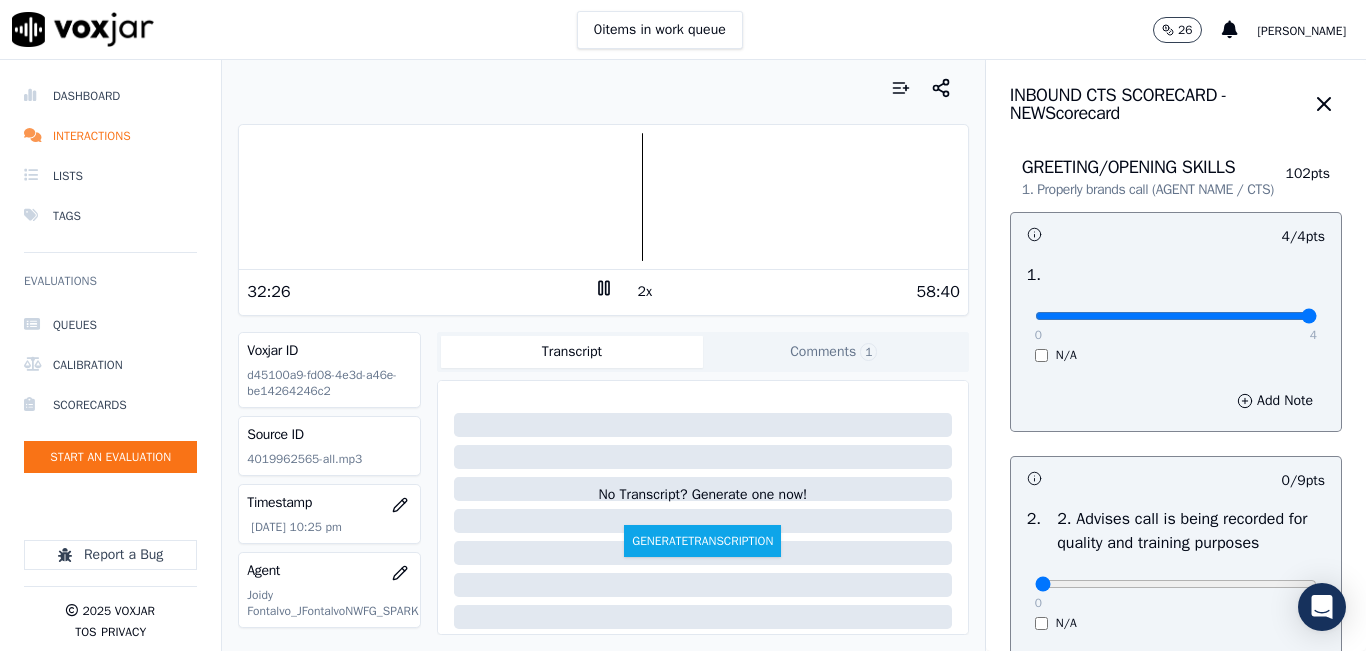 scroll, scrollTop: 0, scrollLeft: 0, axis: both 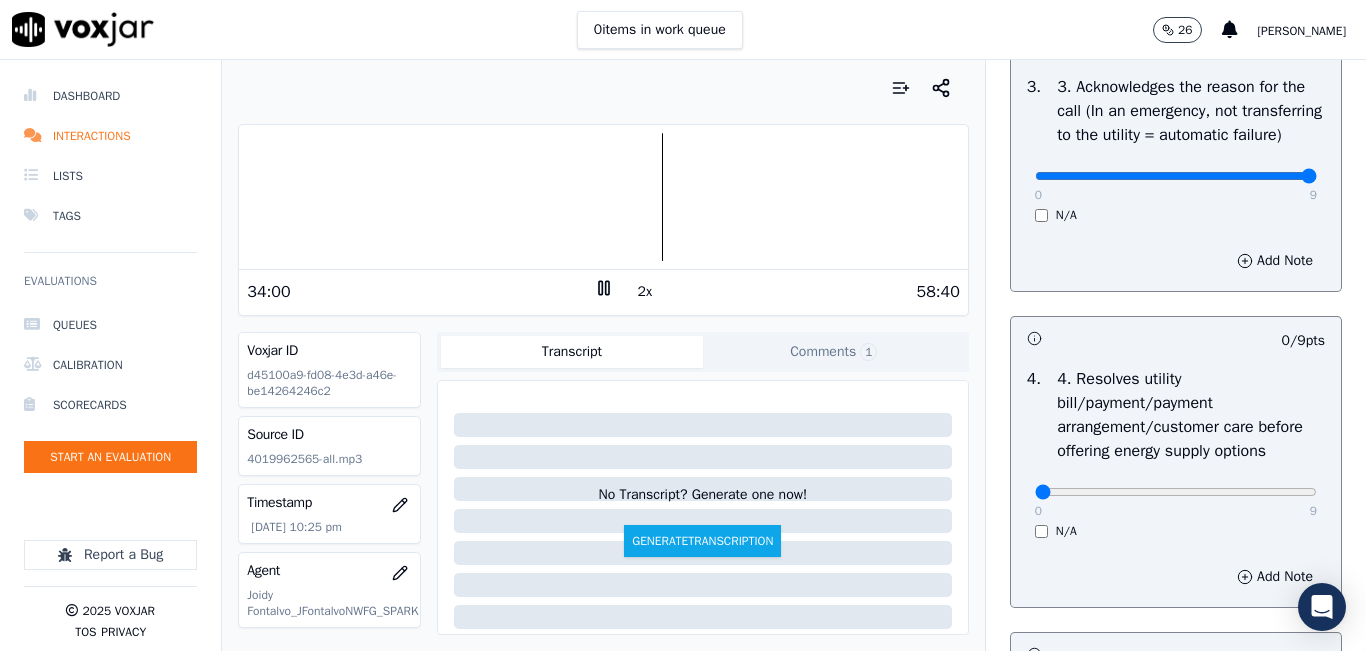 click at bounding box center (603, 197) 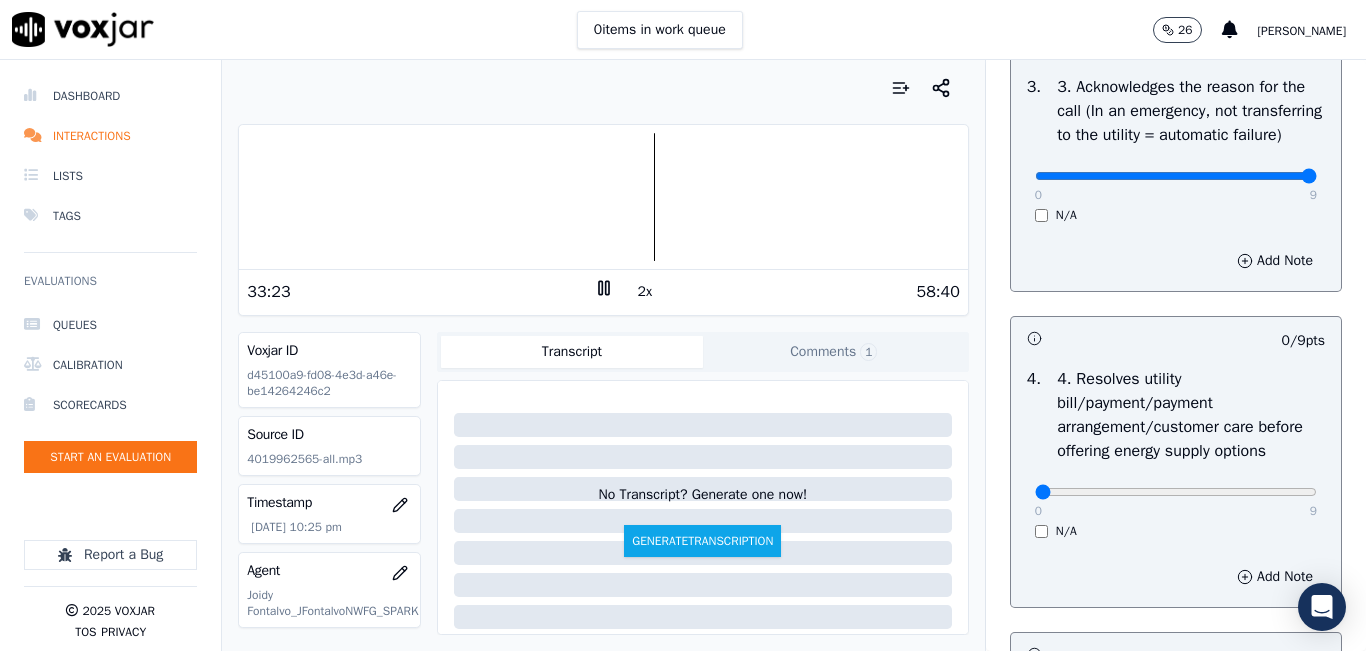 click on "2x" at bounding box center [645, 292] 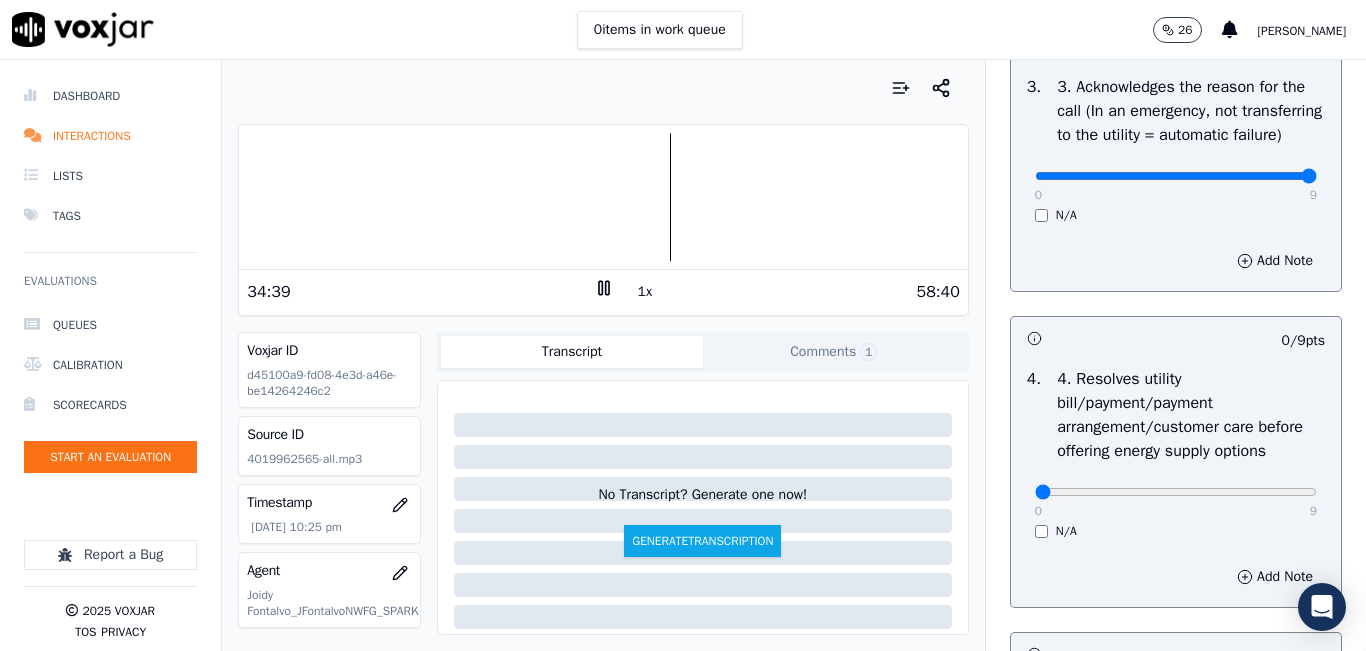click 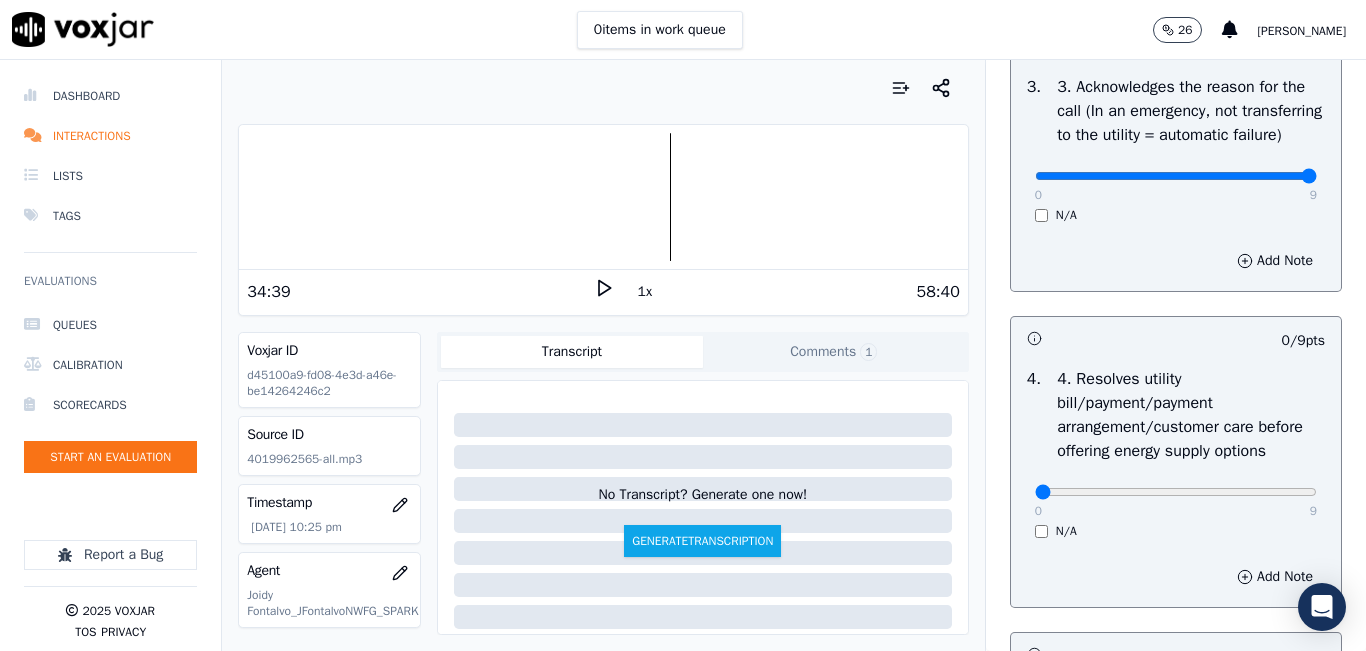 click 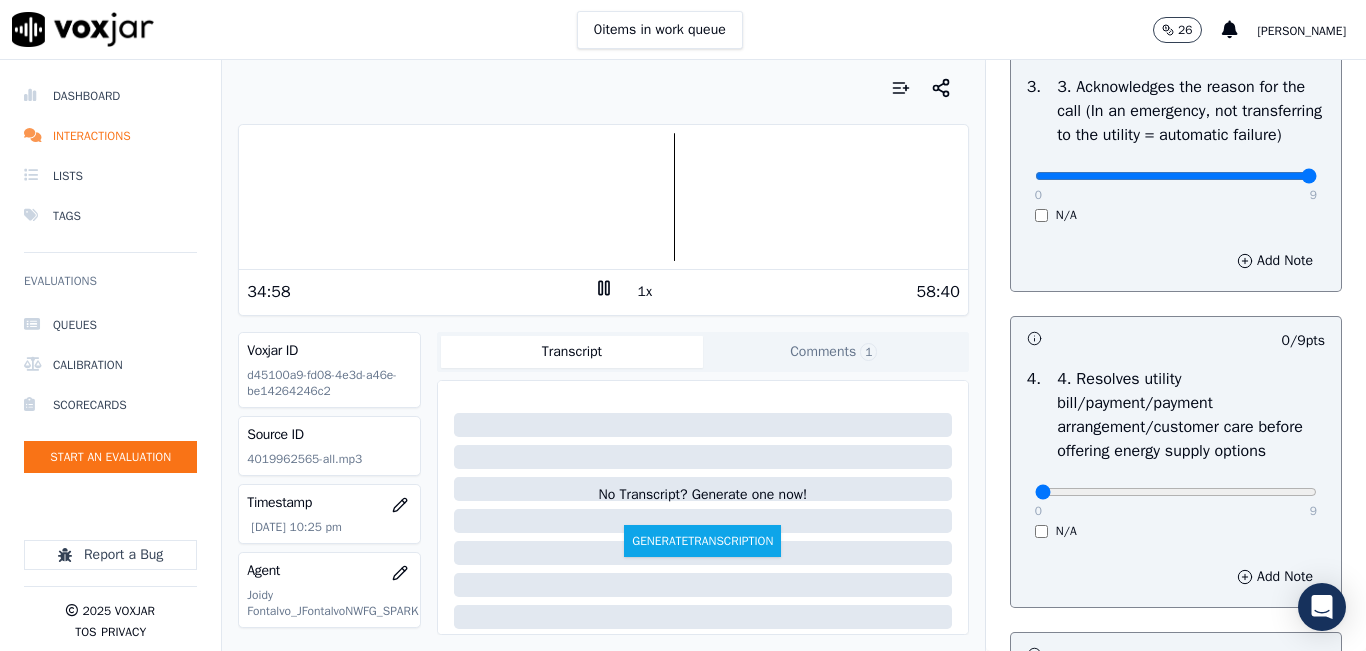 click on "1x" at bounding box center (645, 292) 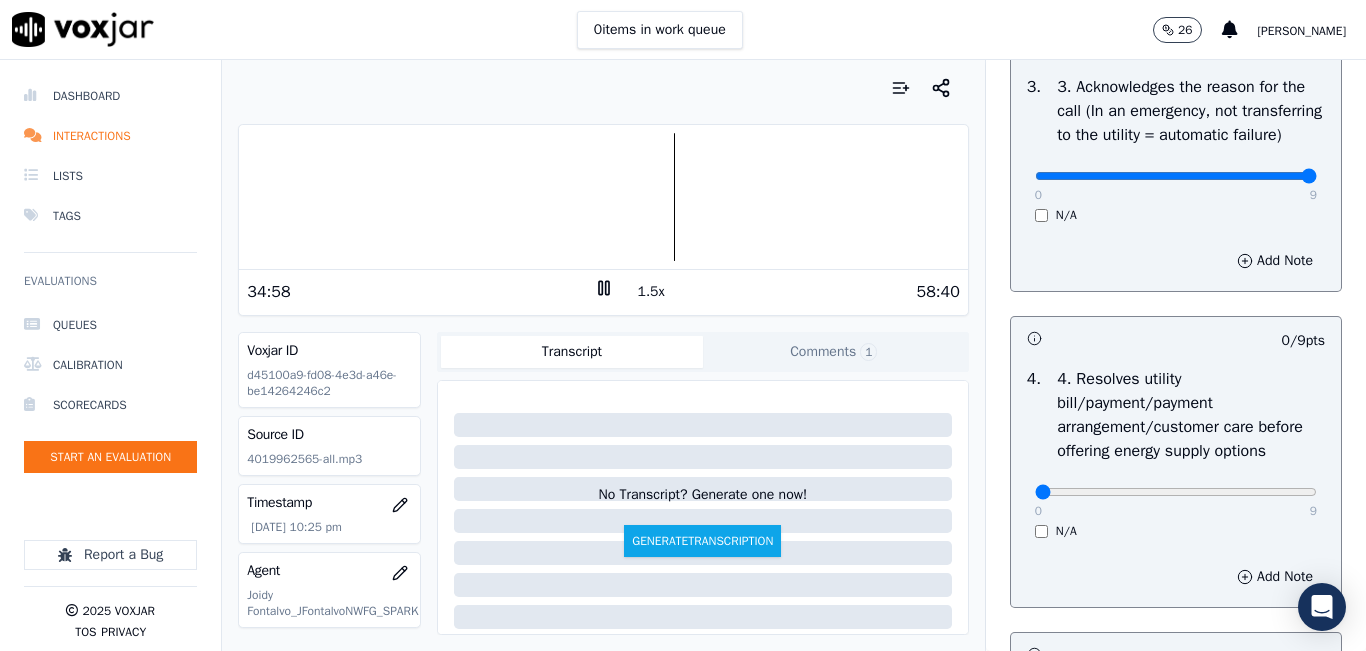click on "1.5x" at bounding box center (651, 292) 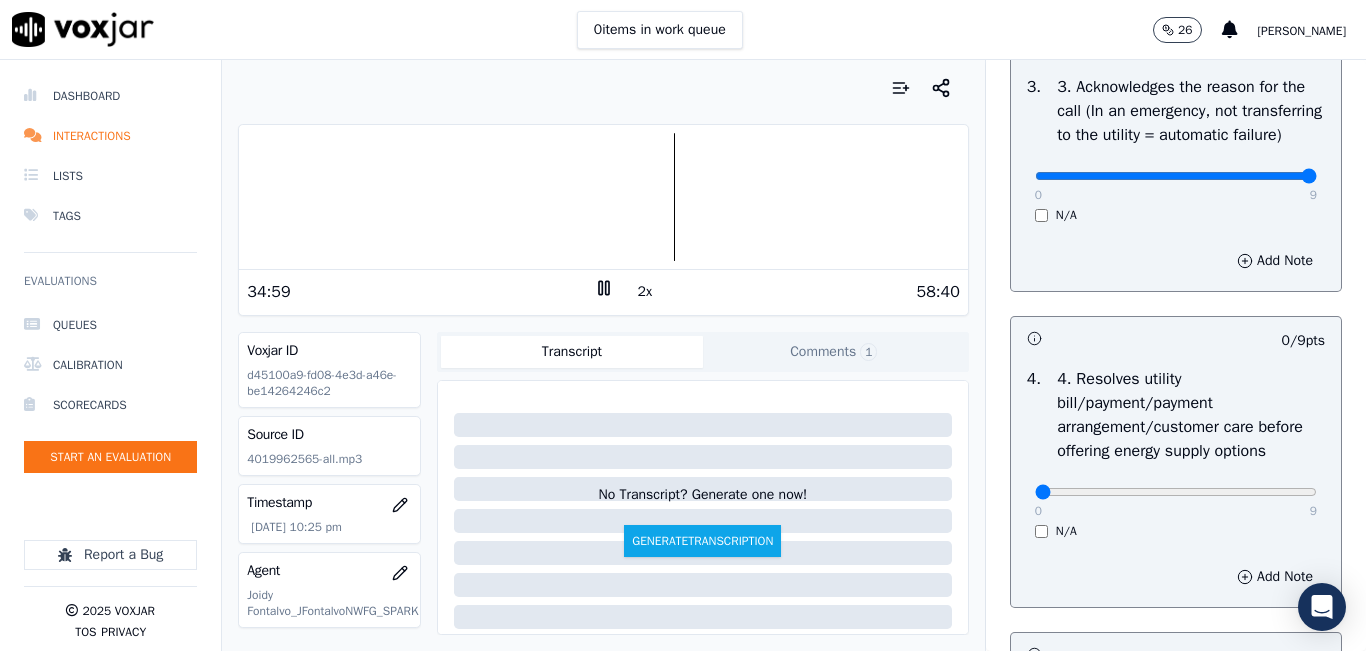 click on "2x" at bounding box center (645, 292) 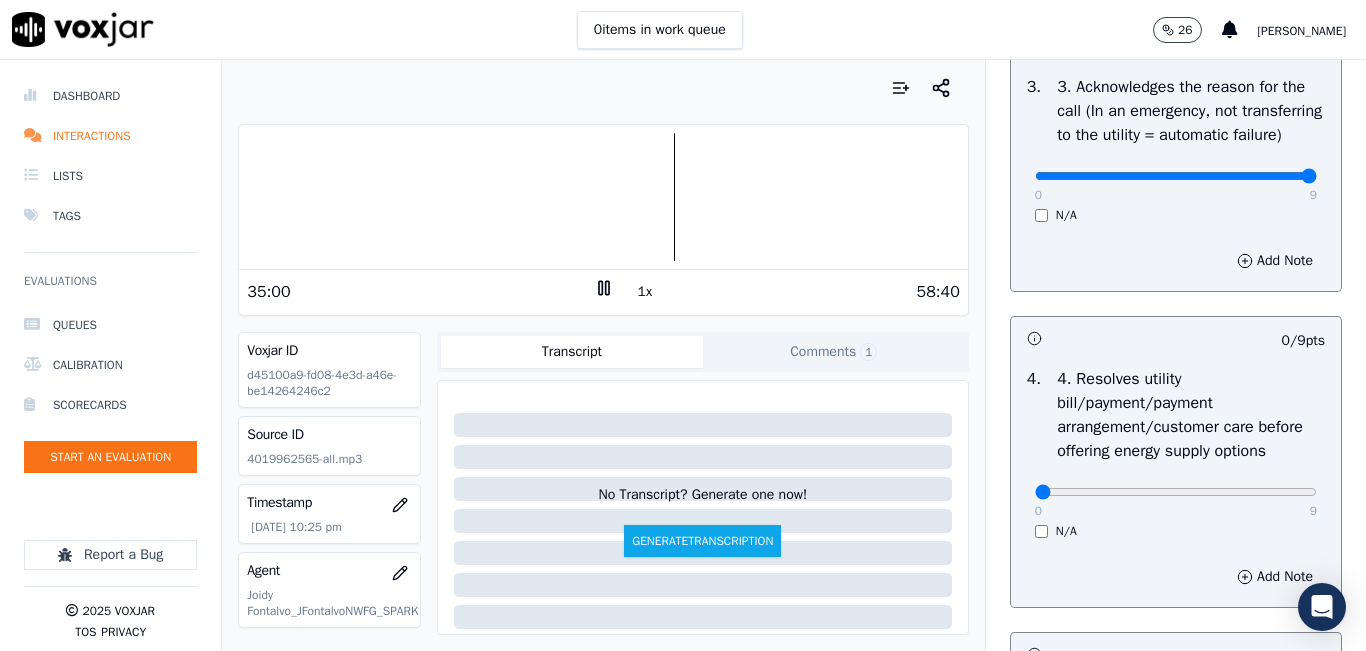 click on "1x" at bounding box center (645, 292) 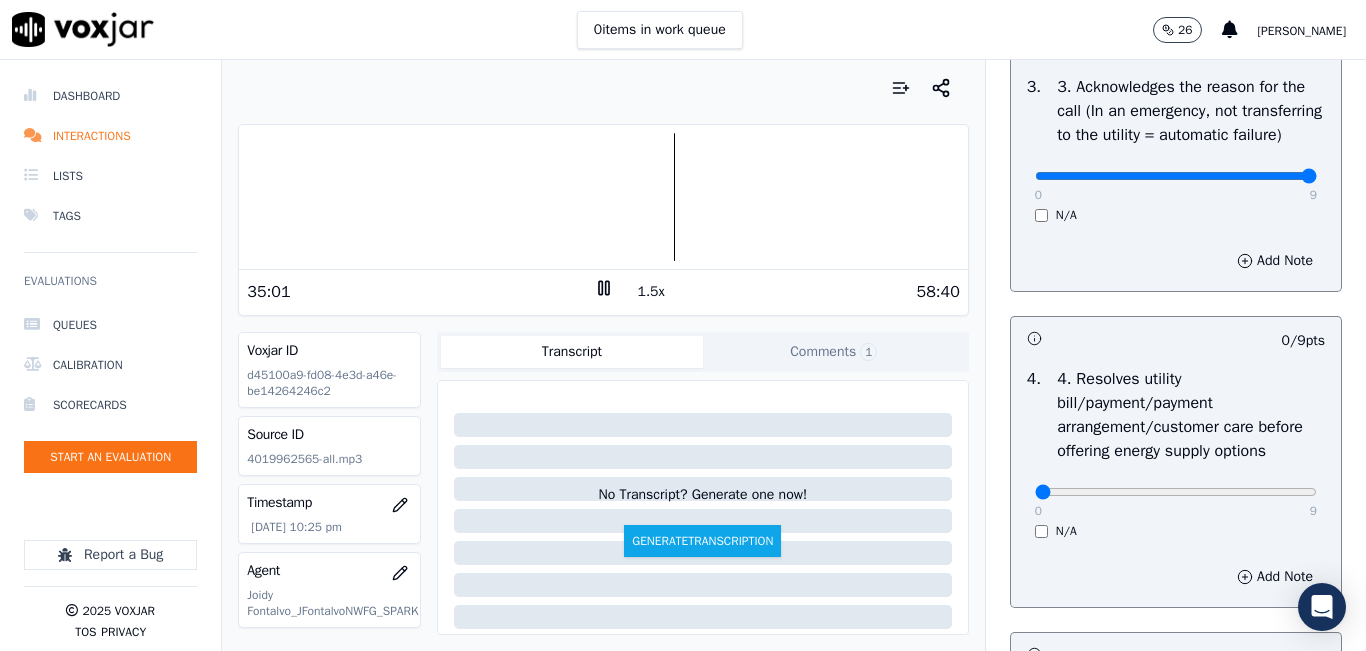 click on "1.5x" at bounding box center [651, 292] 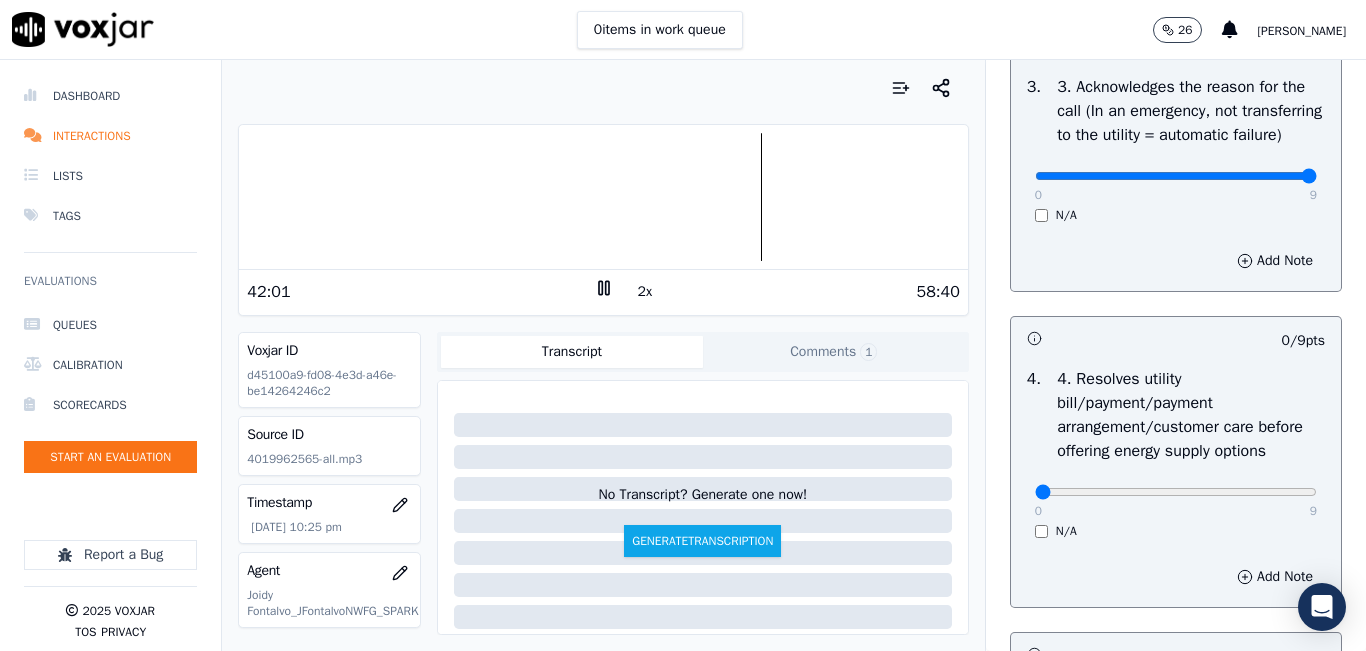 click at bounding box center (603, 197) 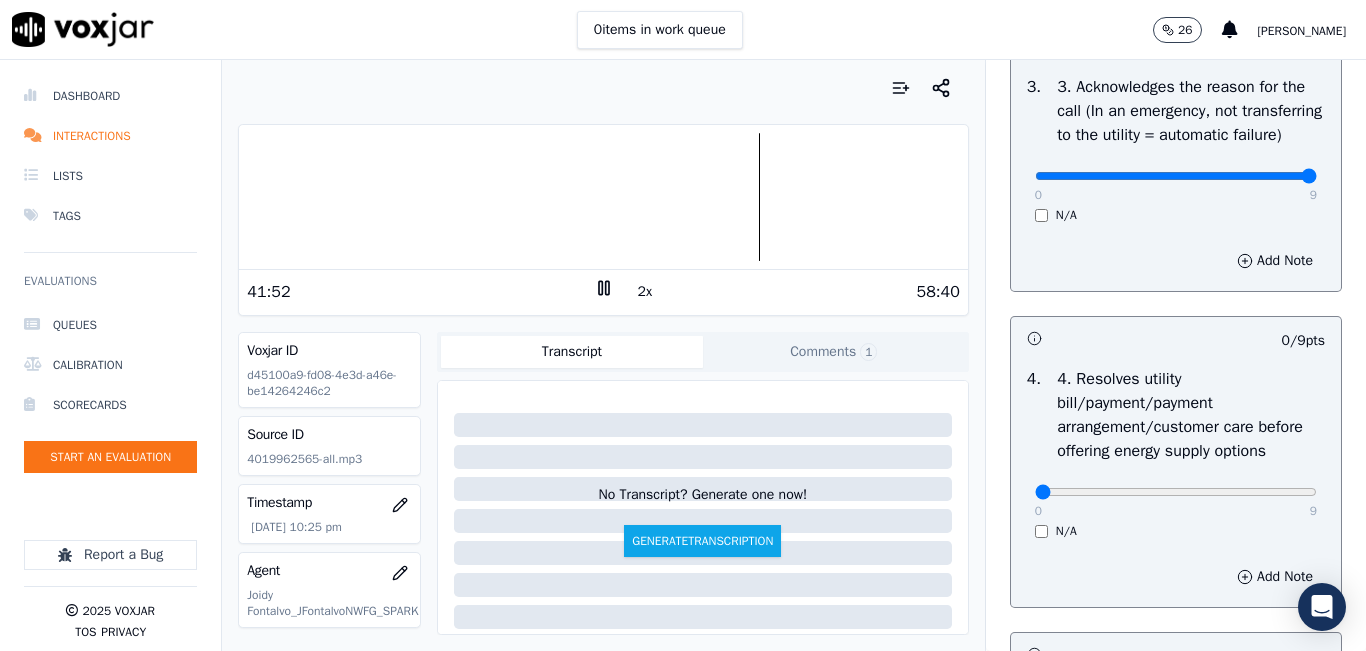 click at bounding box center [603, 197] 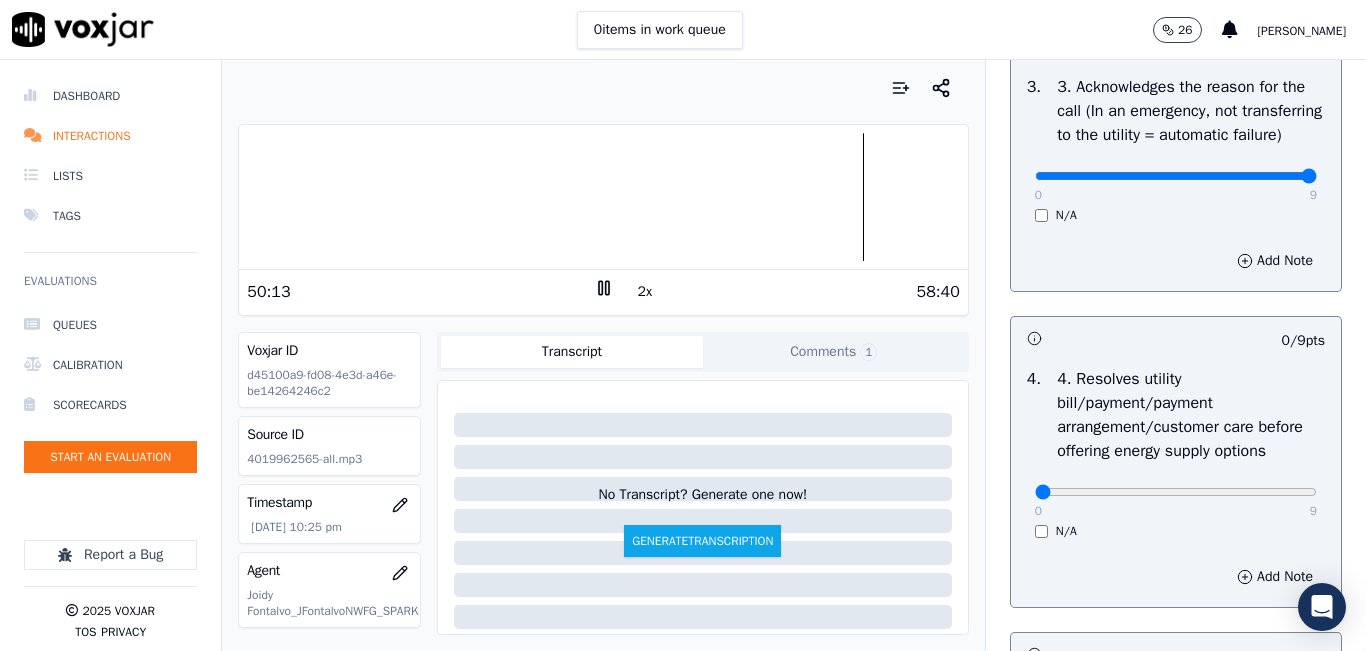 click at bounding box center [603, 197] 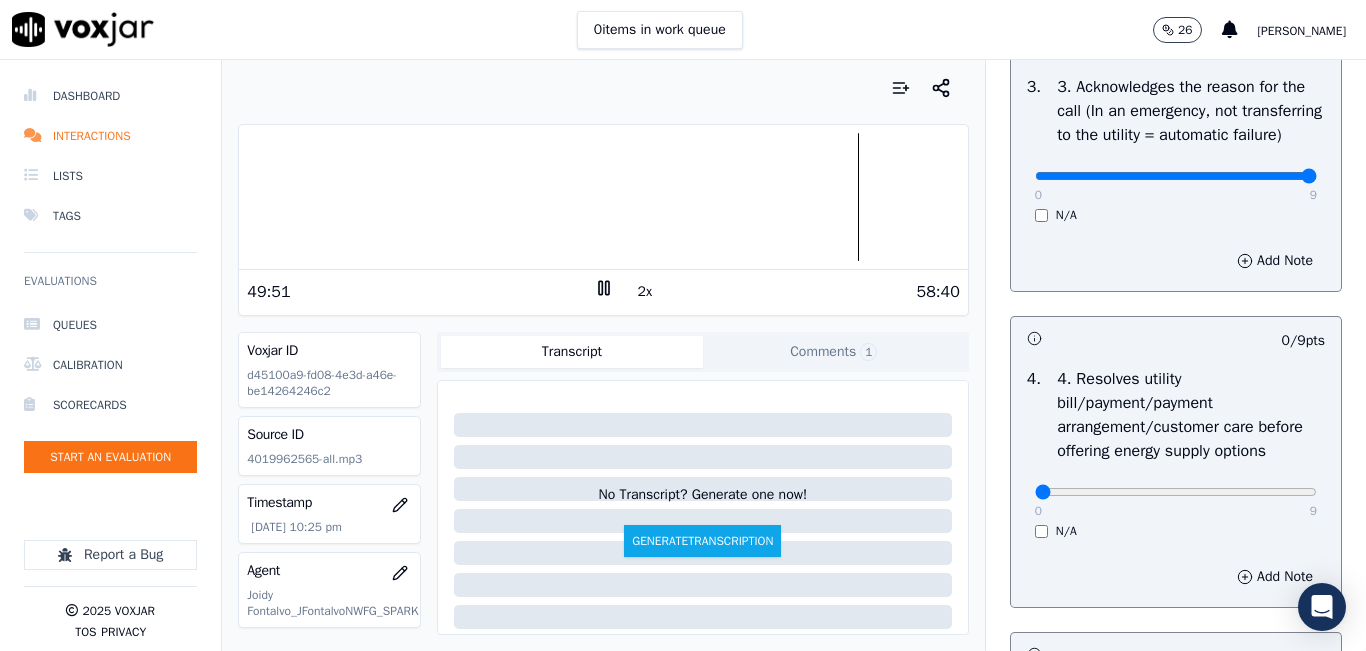 click at bounding box center (603, 197) 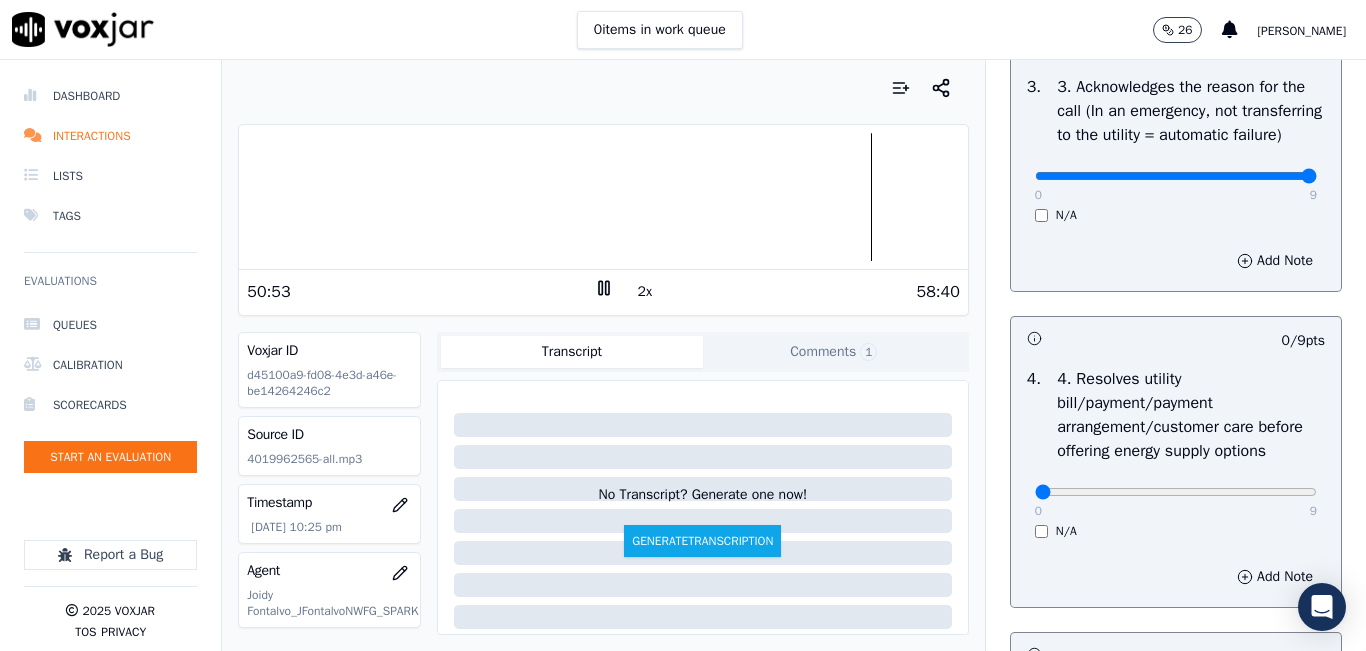 click at bounding box center (603, 197) 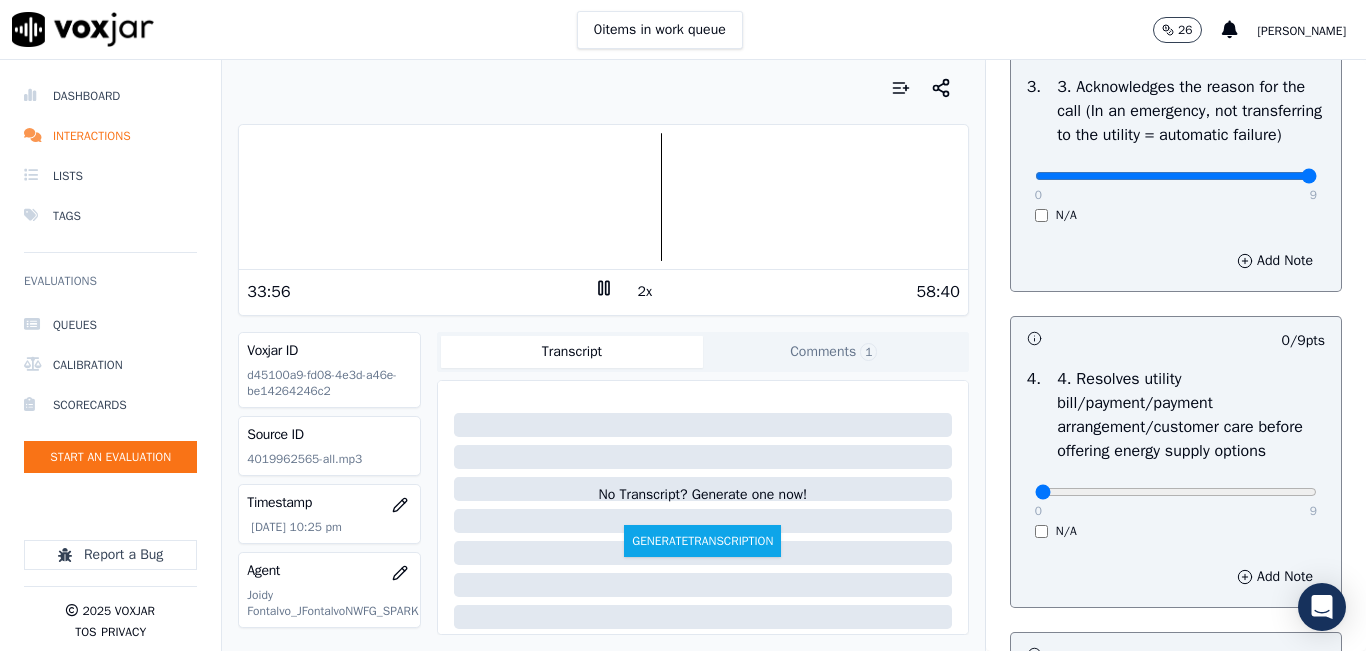 click at bounding box center (603, 197) 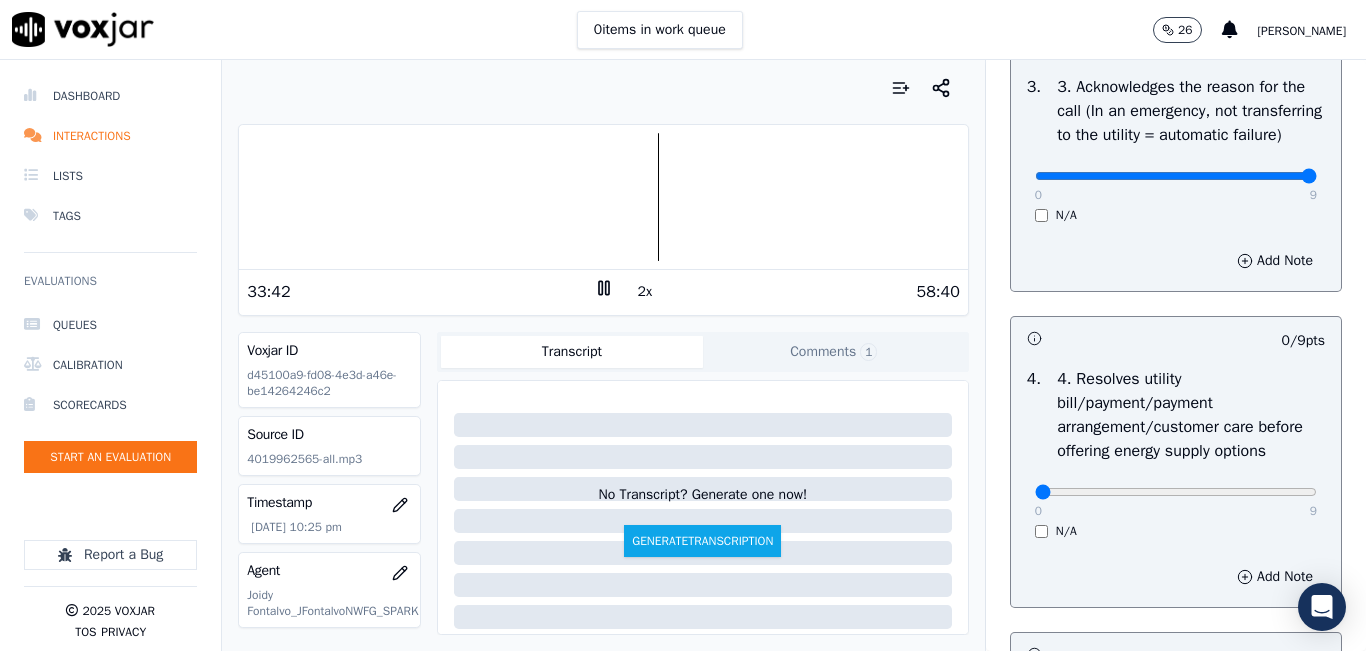 click at bounding box center [603, 197] 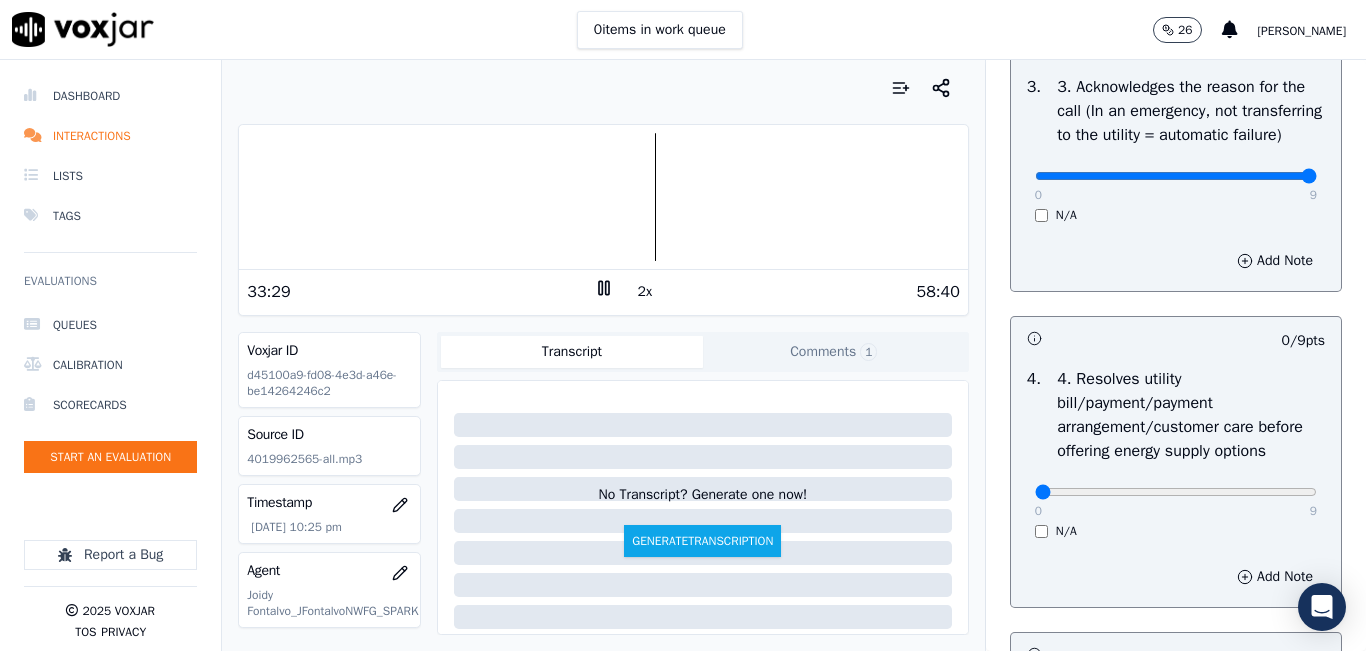 click on "2x" at bounding box center (645, 292) 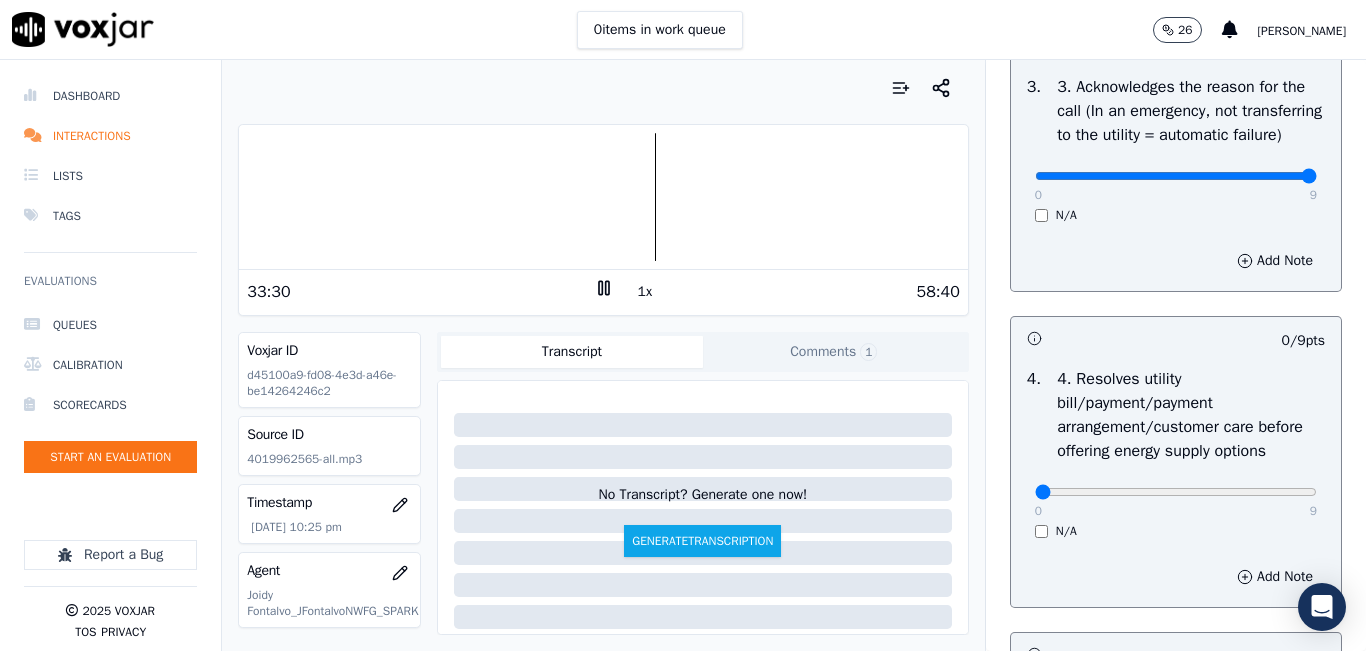 click at bounding box center (603, 197) 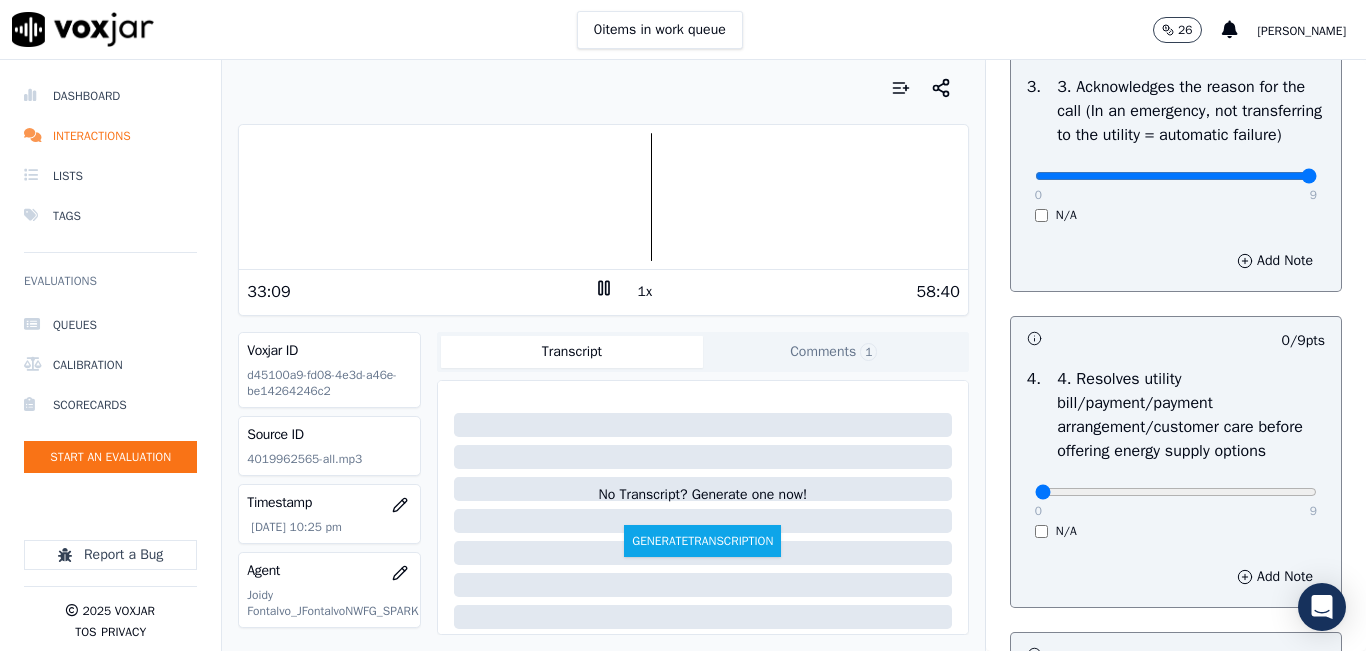 click on "1x" at bounding box center [645, 292] 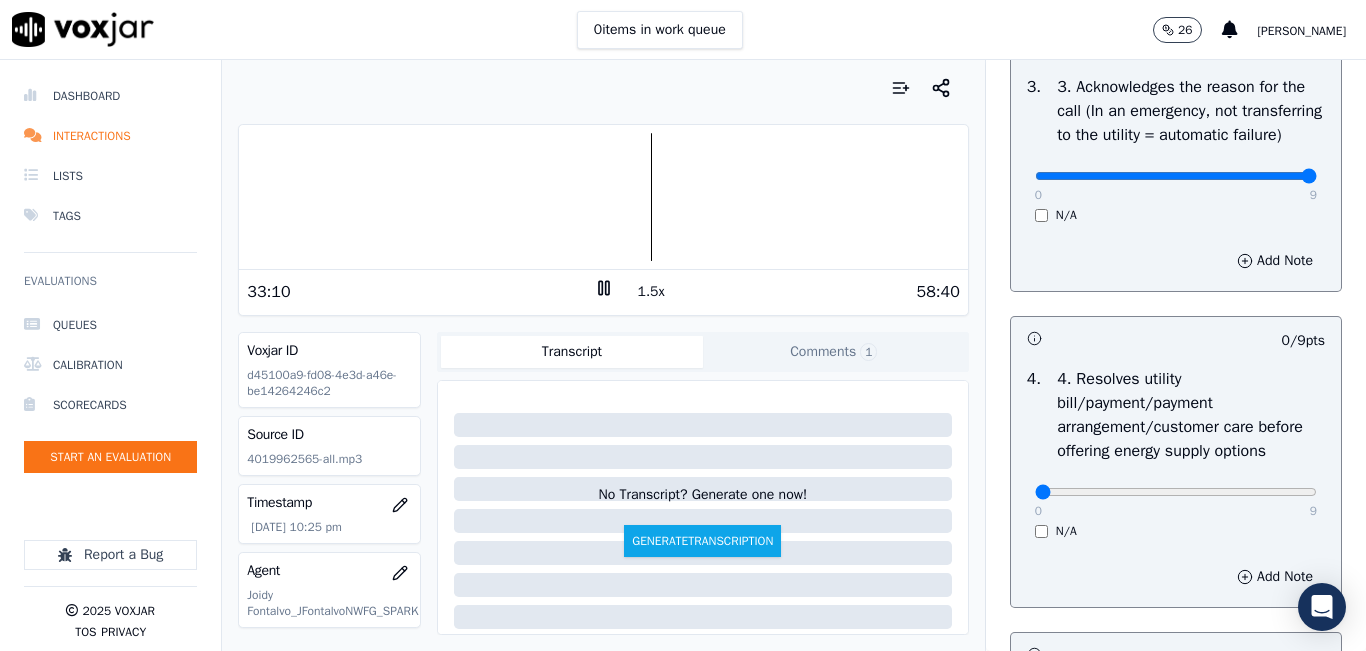 click on "1.5x" at bounding box center (651, 292) 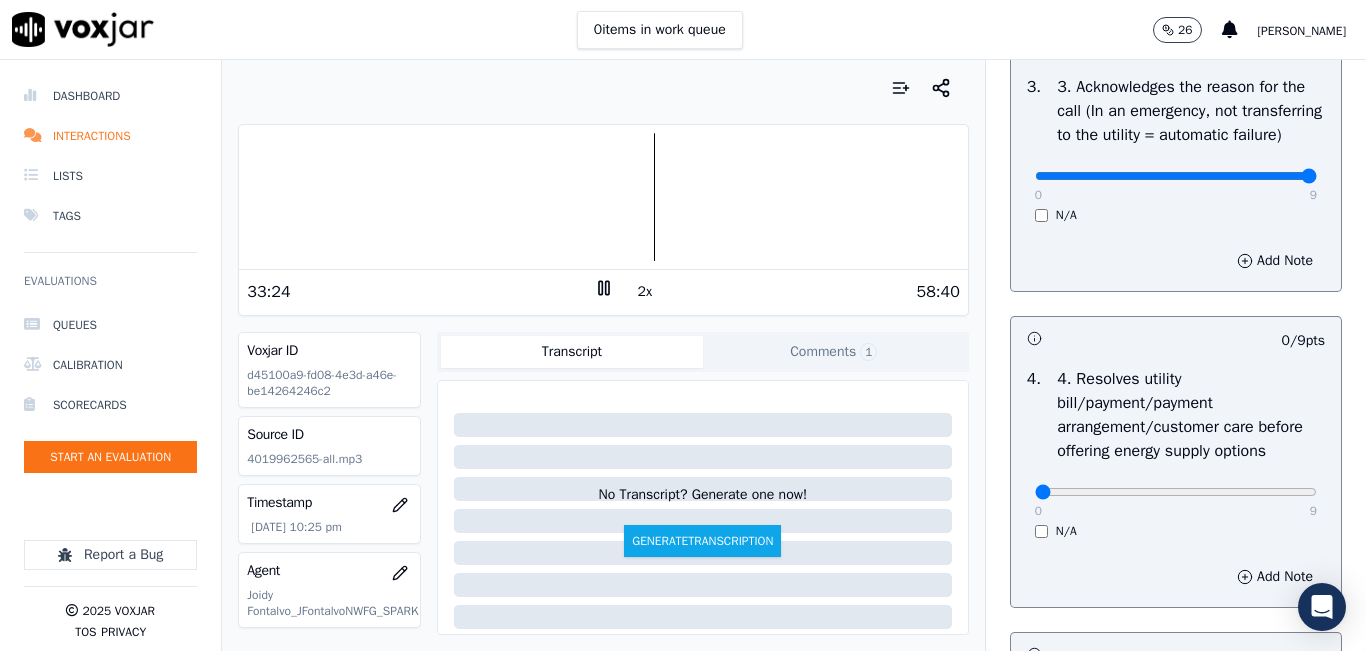 click on "2x" at bounding box center [645, 292] 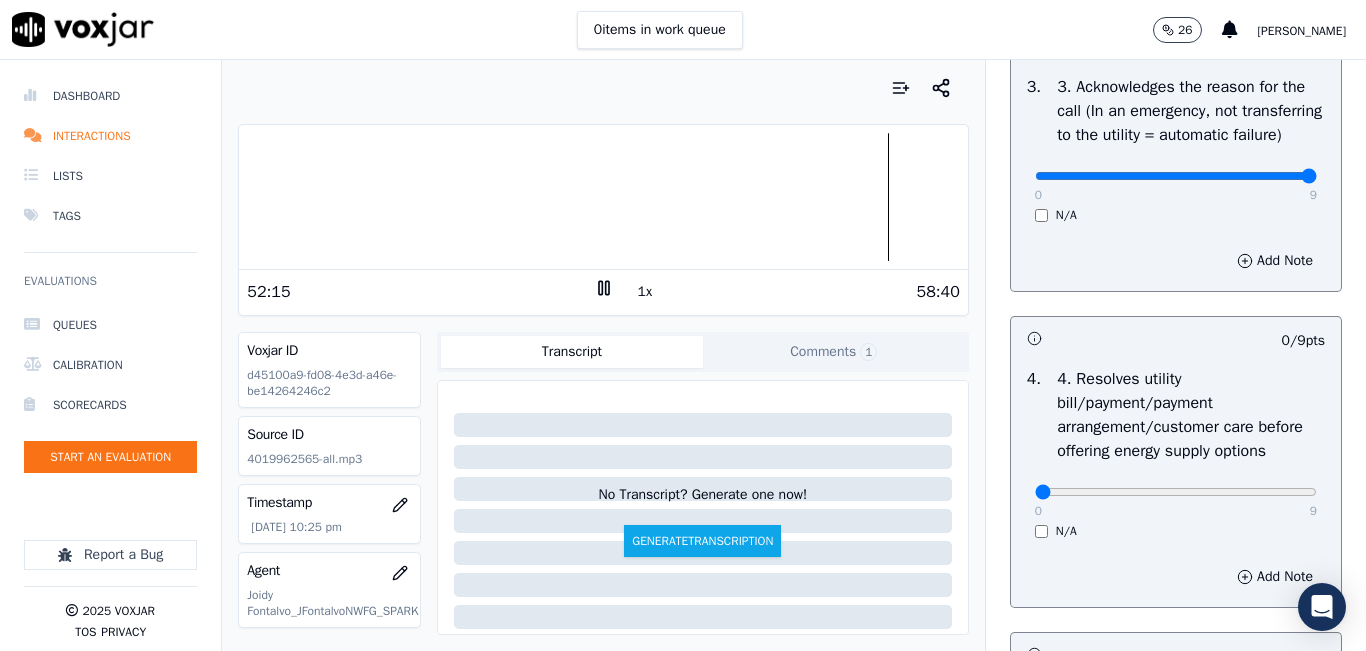 click at bounding box center (603, 197) 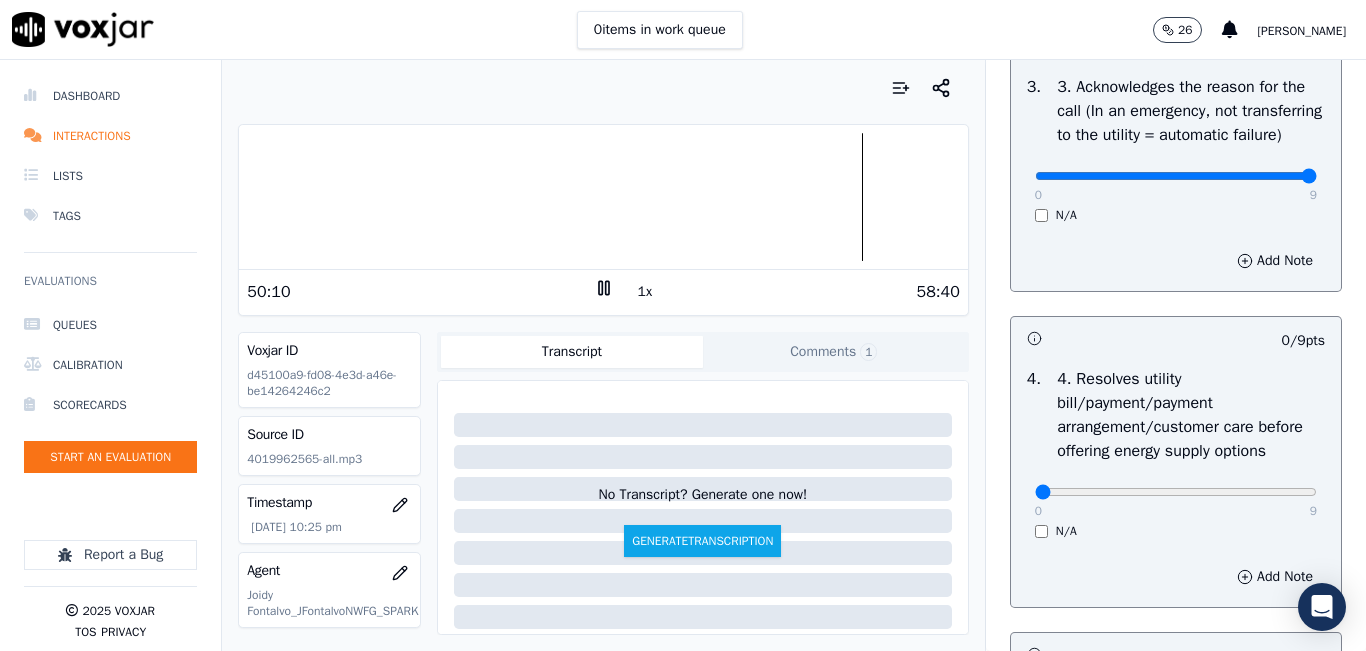 click at bounding box center [603, 197] 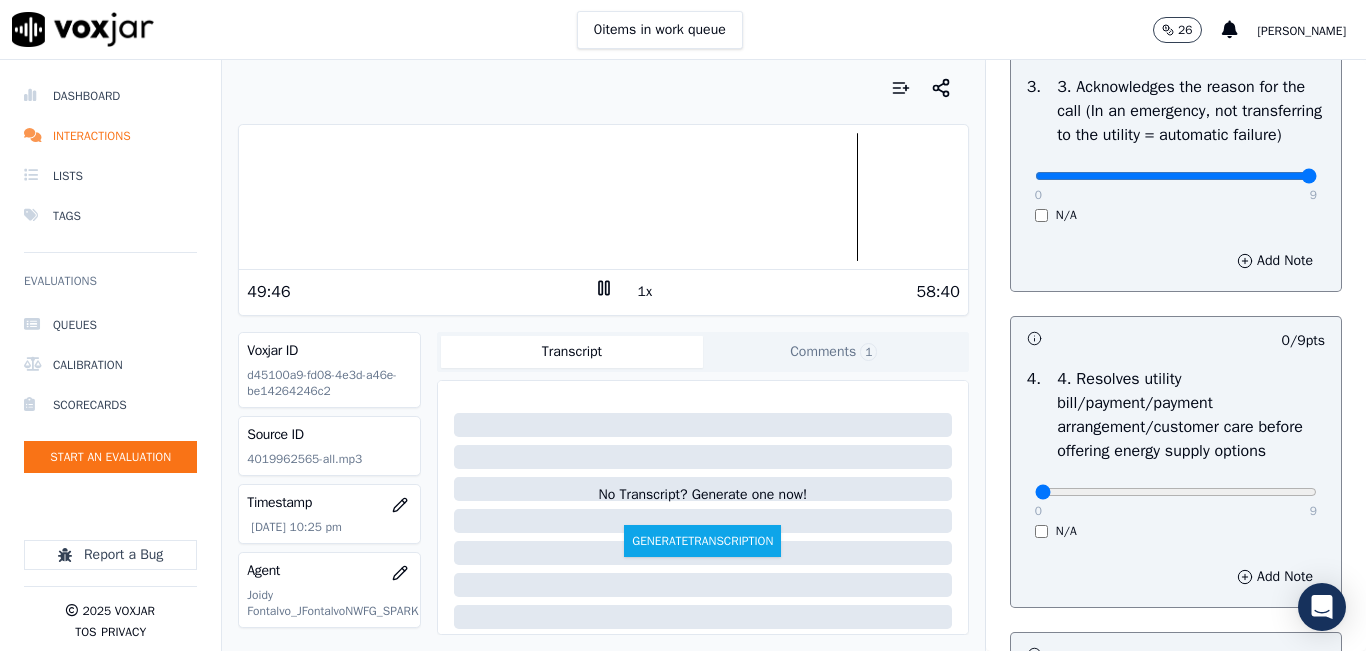 click at bounding box center [603, 197] 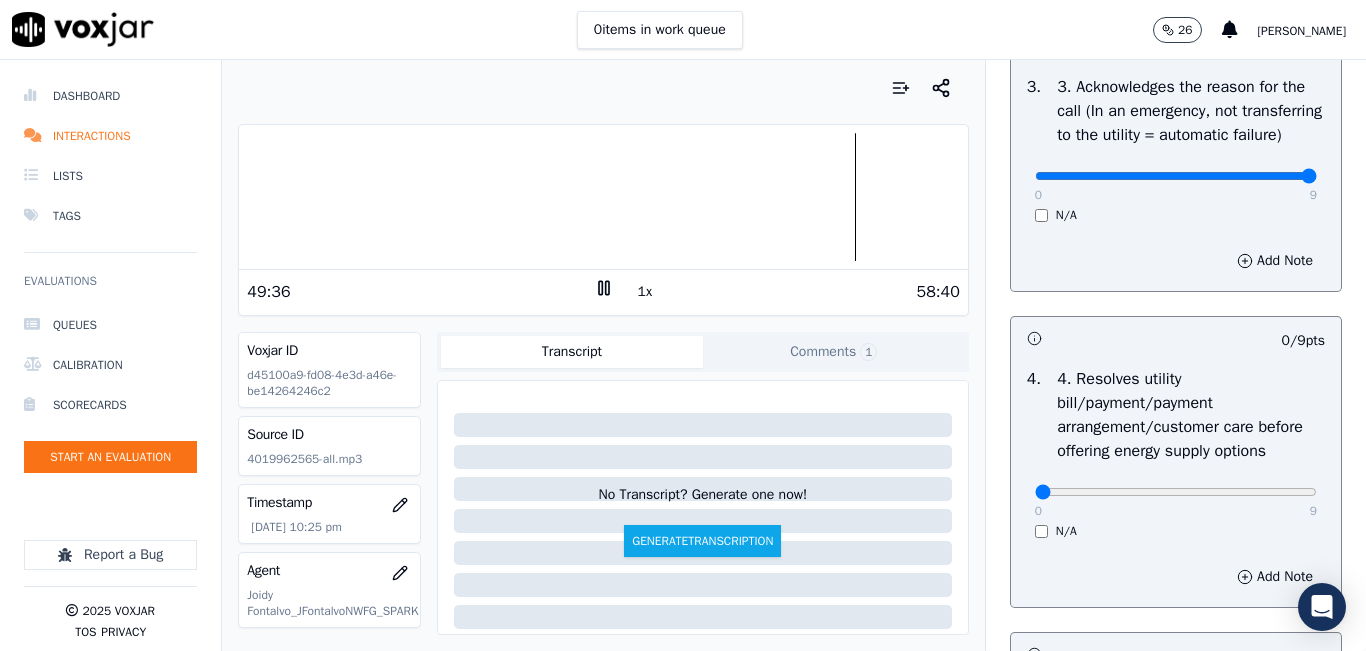 click on "1x" at bounding box center [645, 292] 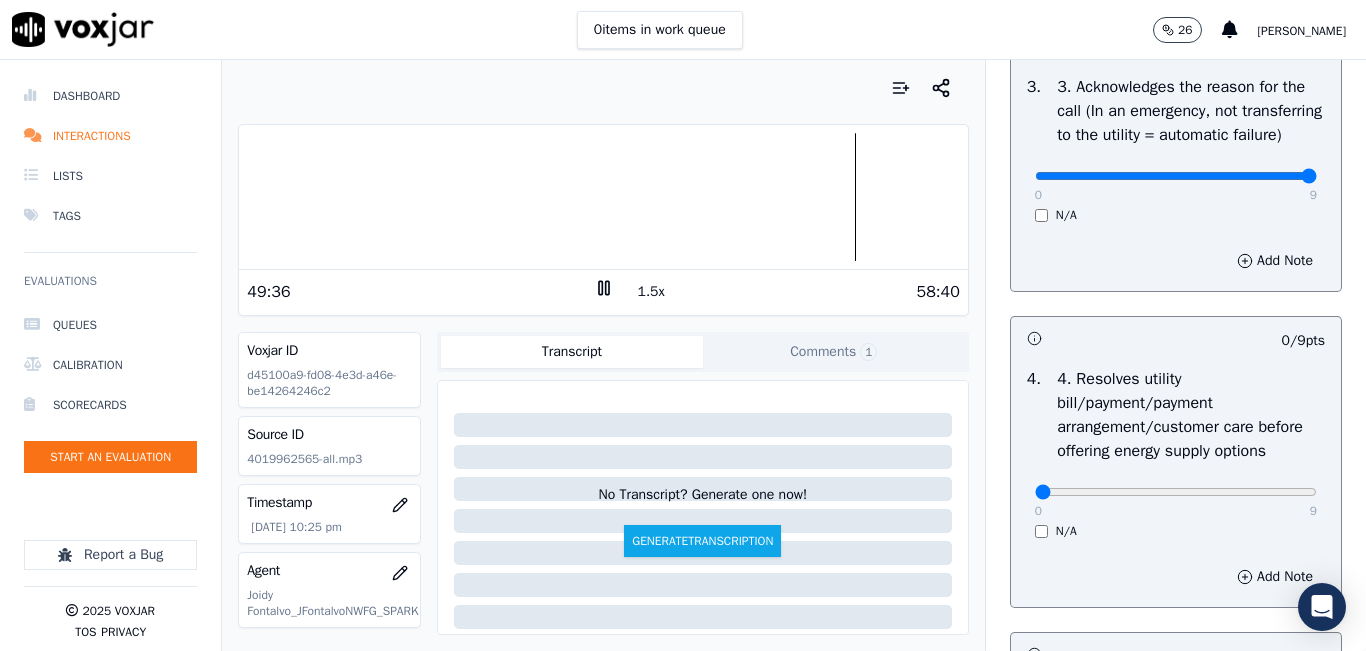 click on "1.5x" at bounding box center (651, 292) 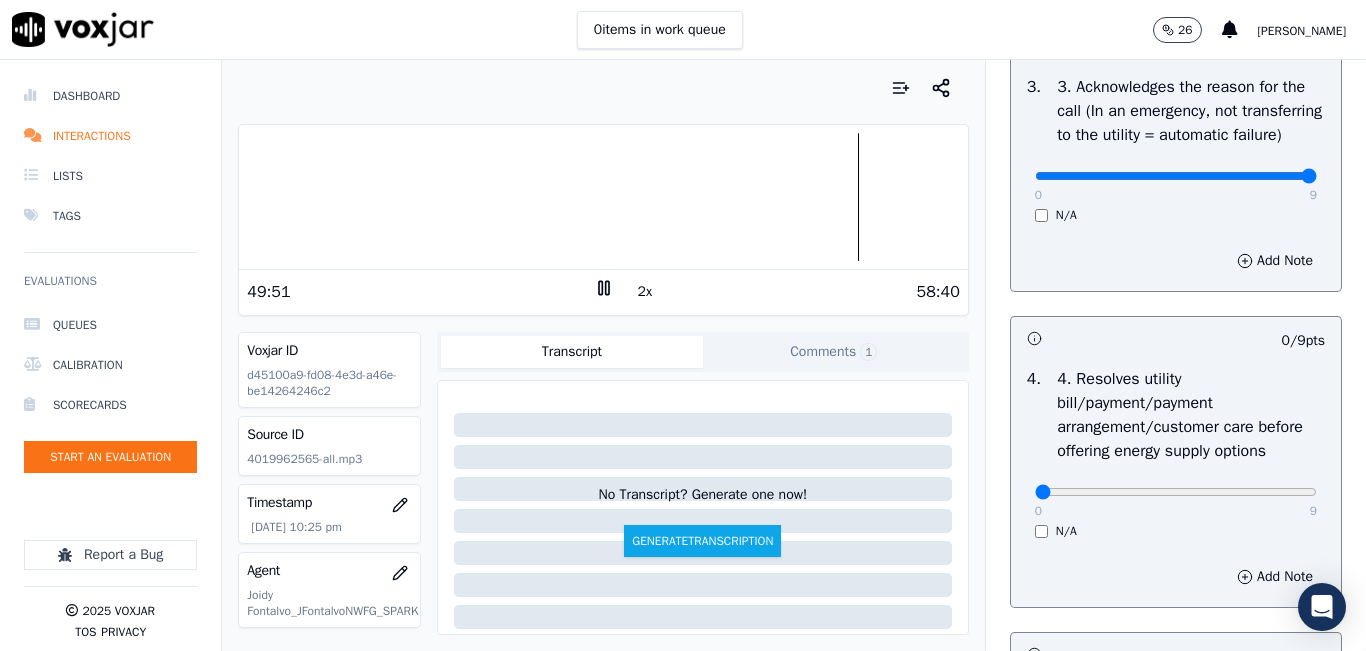 click on "2x" at bounding box center (645, 292) 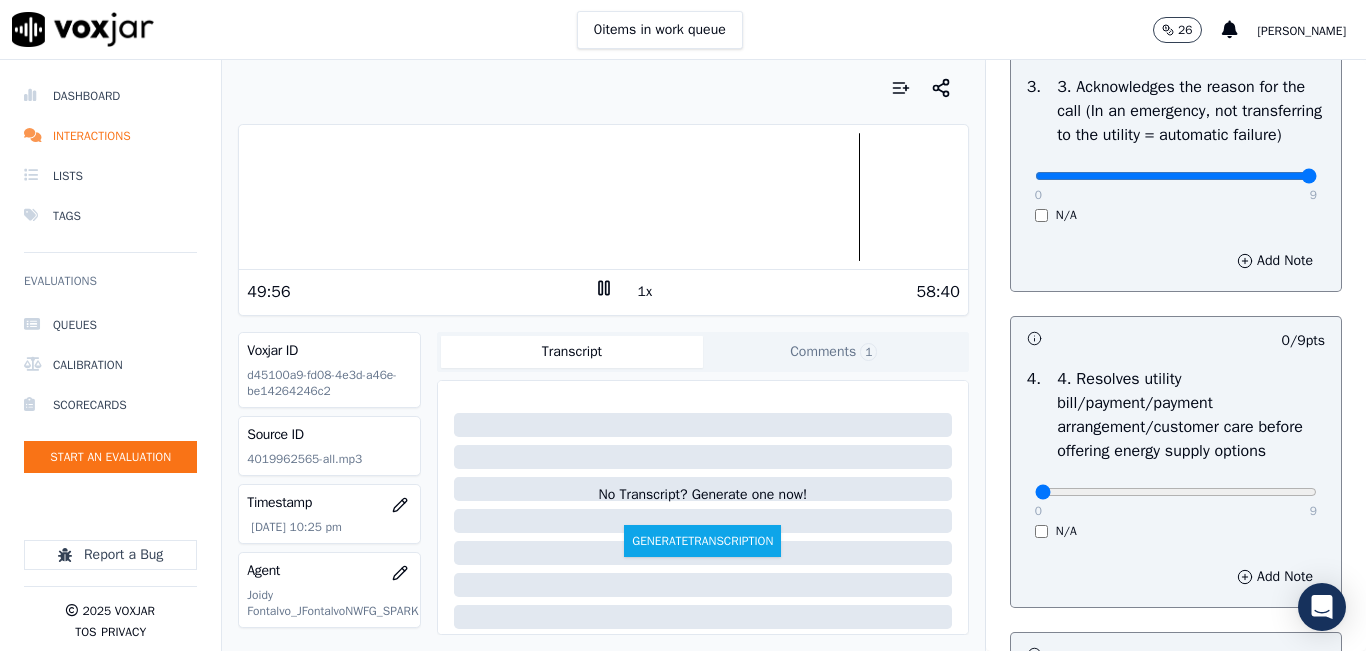 click 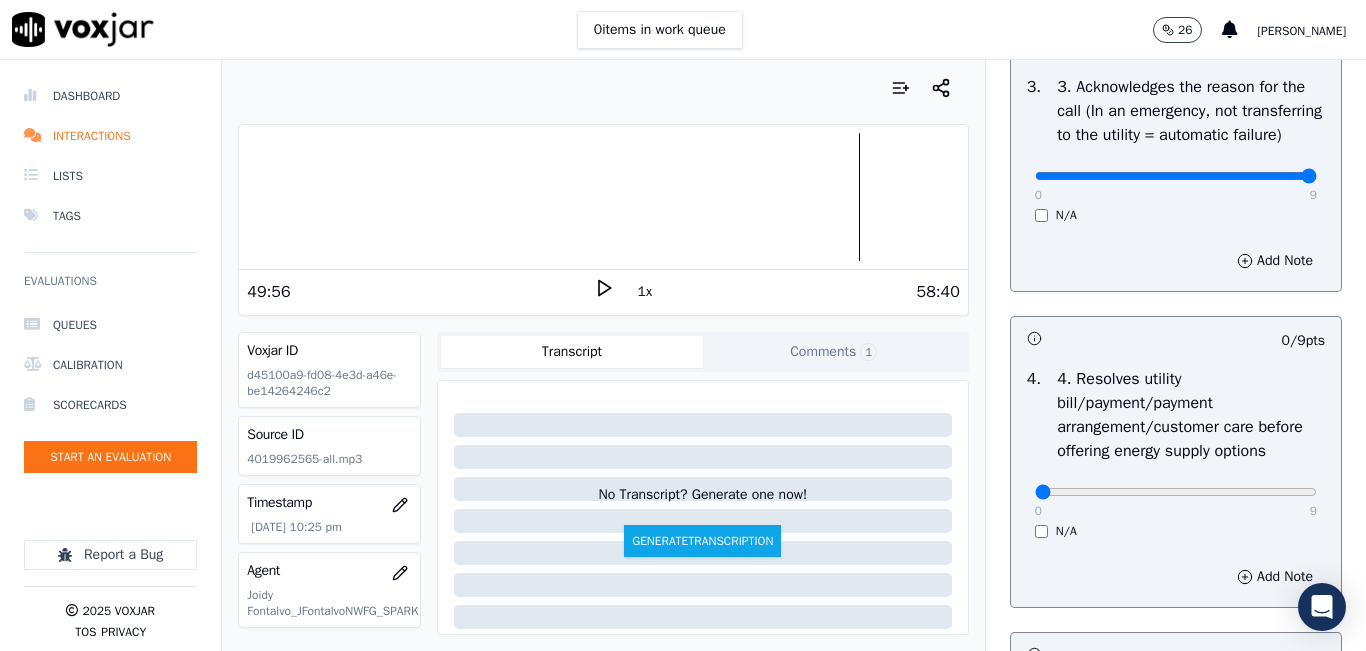 click 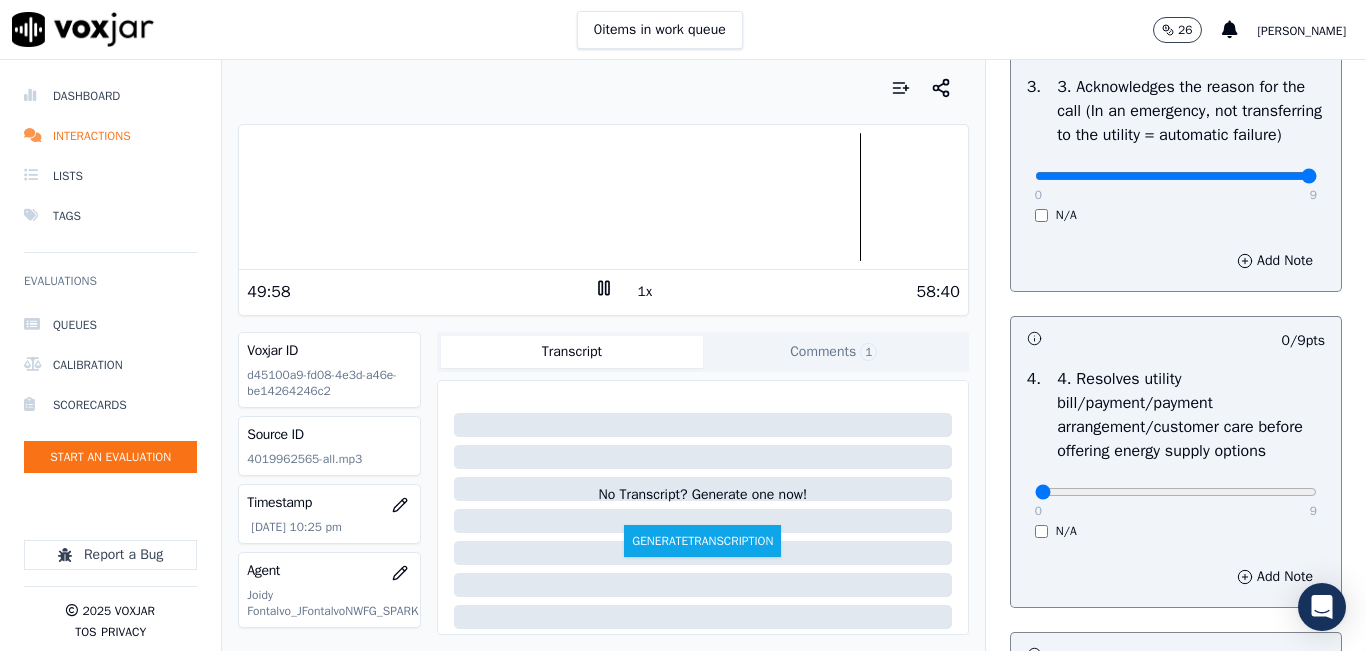 click at bounding box center (603, 197) 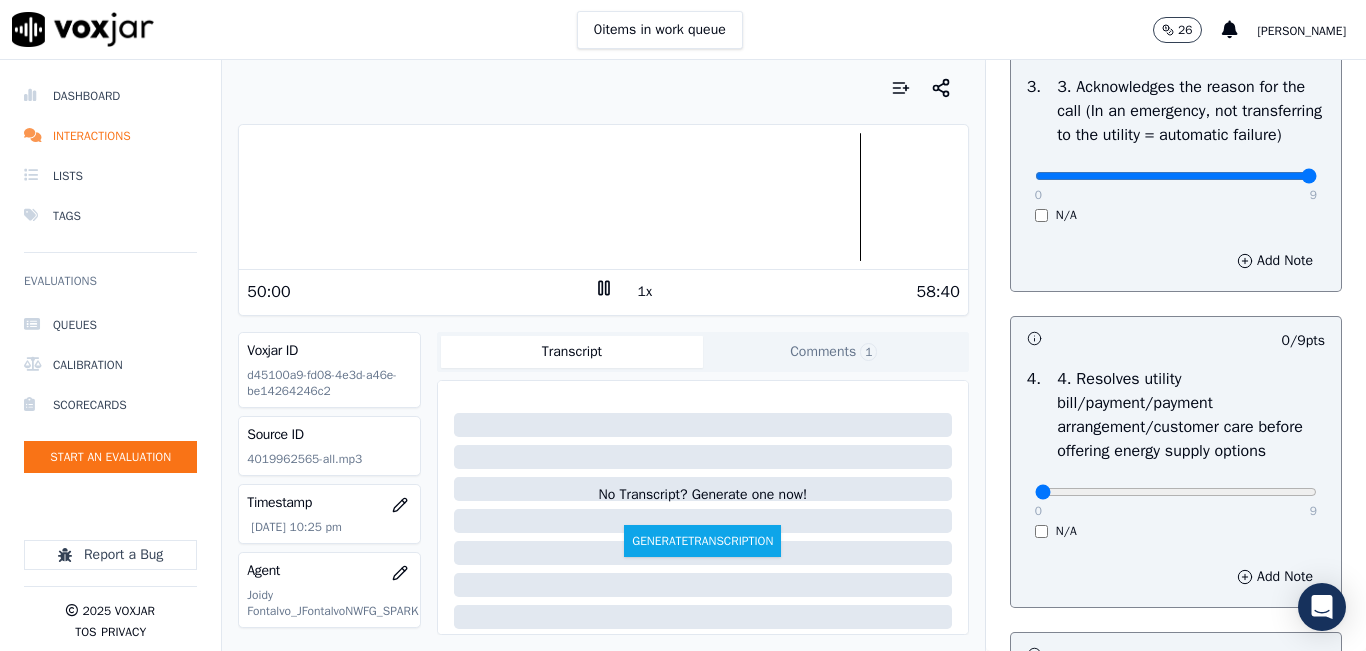 click at bounding box center [603, 197] 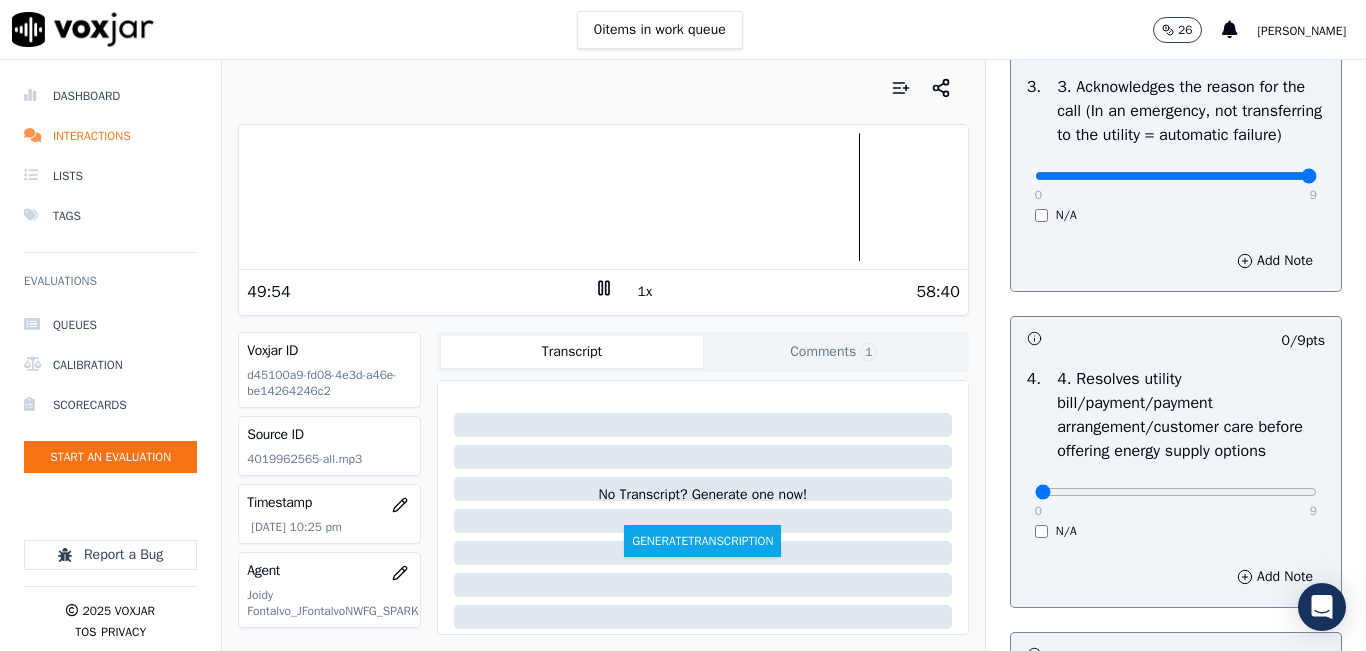 click at bounding box center [603, 197] 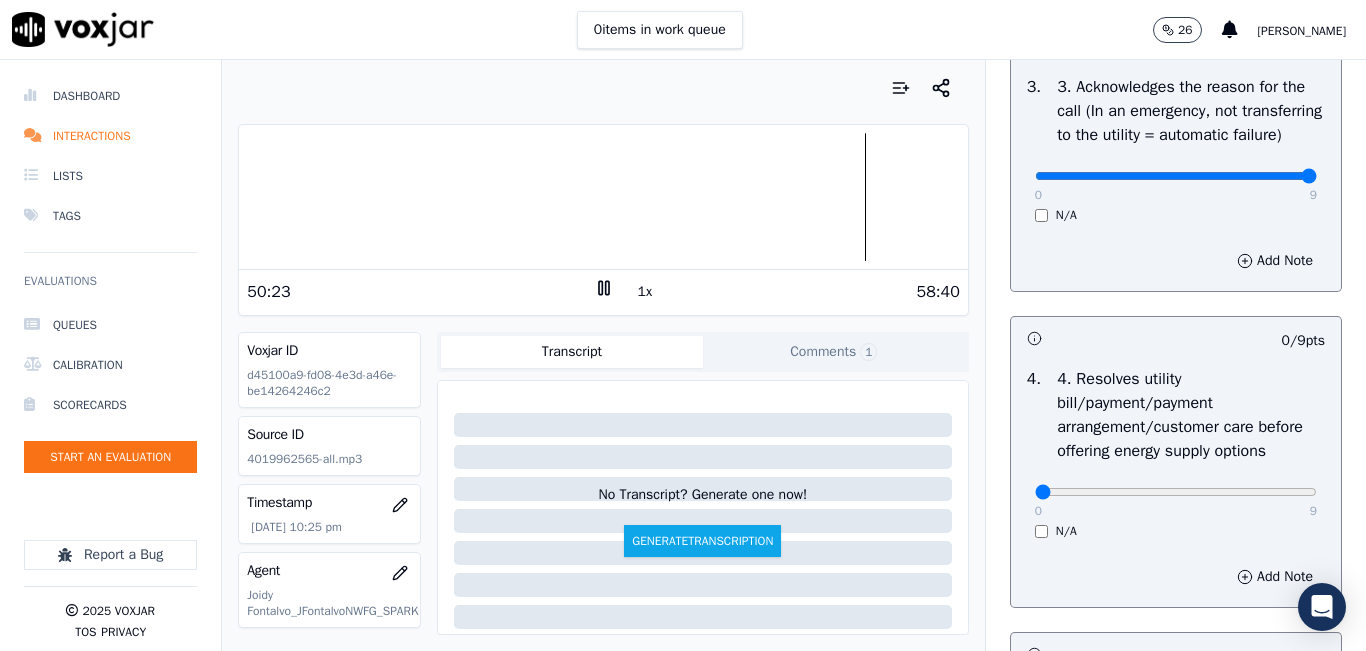 click at bounding box center (603, 197) 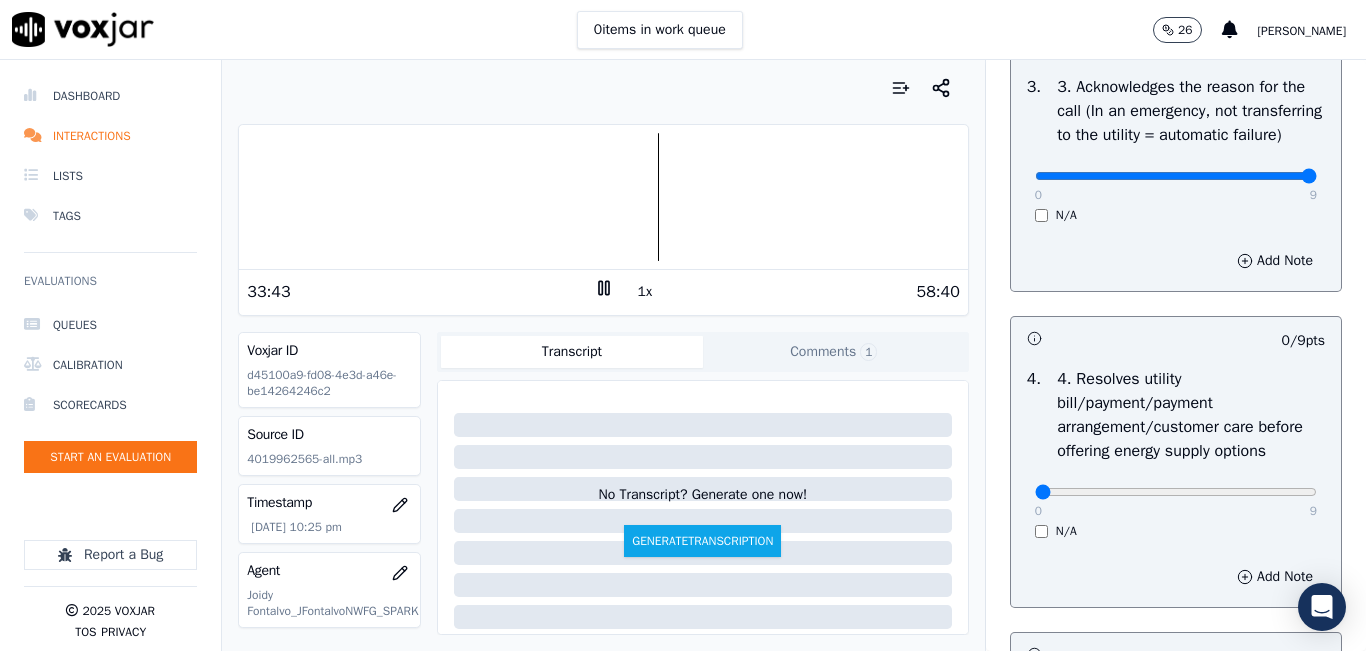 click at bounding box center [603, 197] 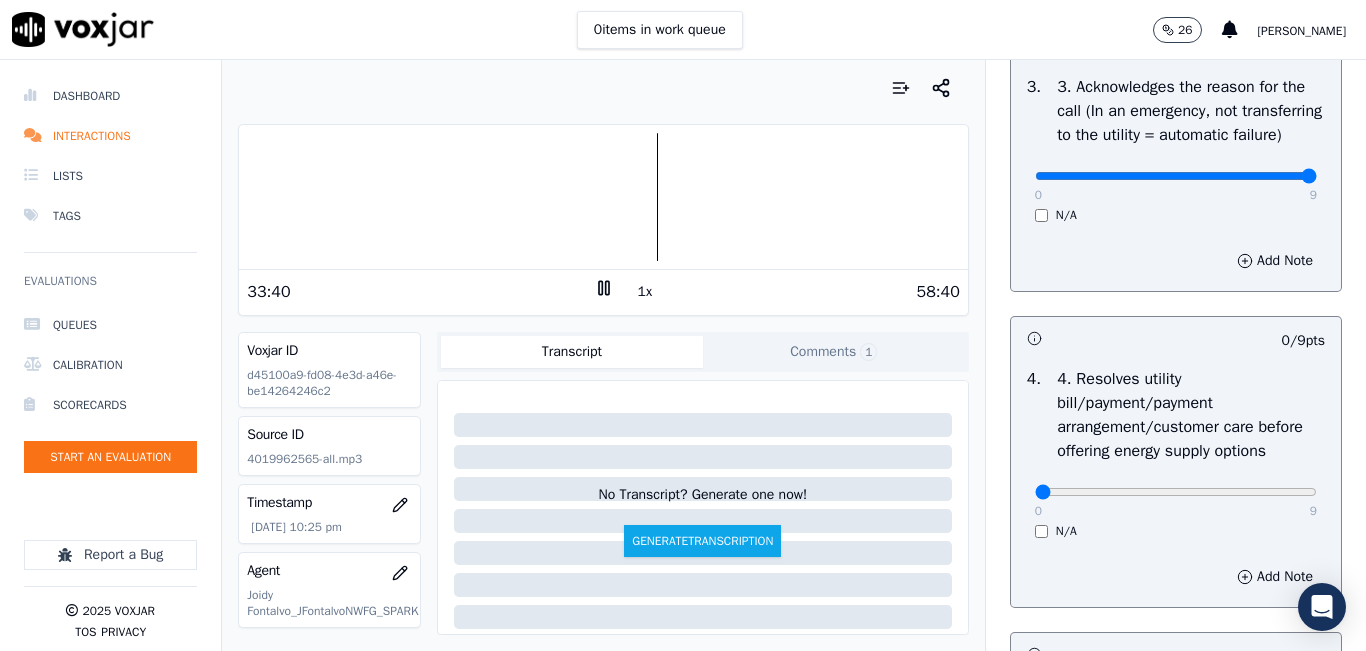 click 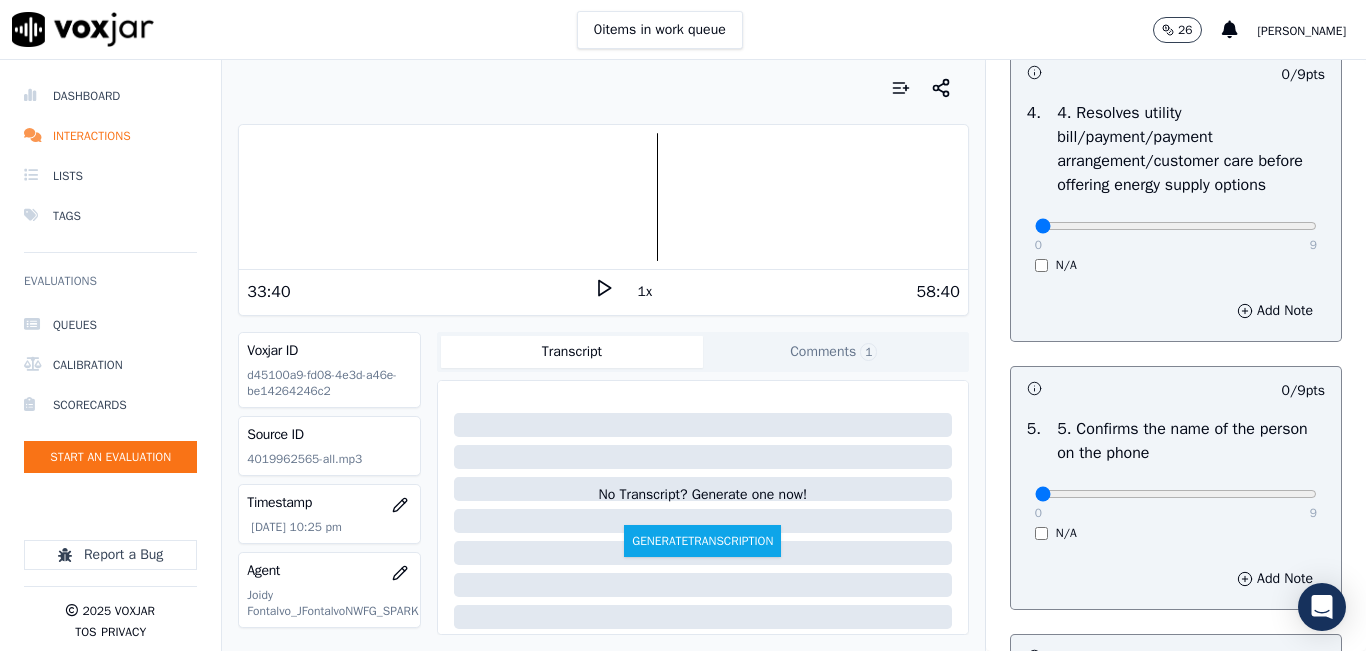 scroll, scrollTop: 900, scrollLeft: 0, axis: vertical 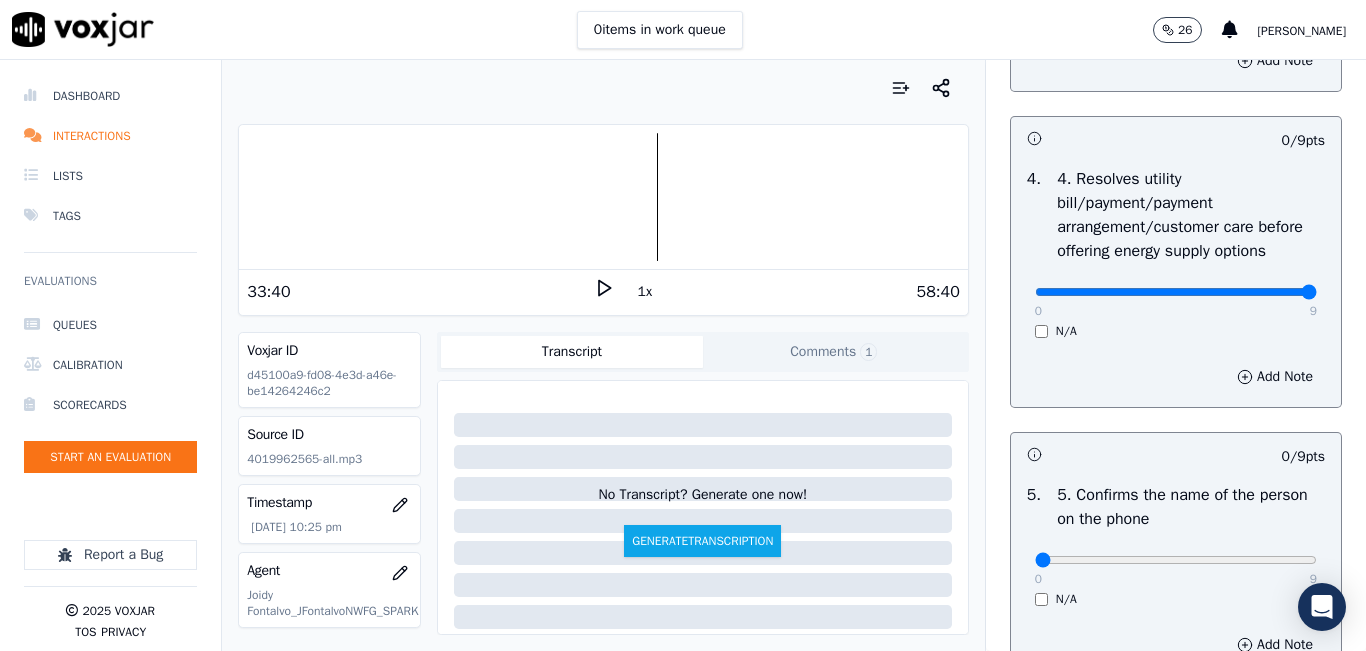drag, startPoint x: 1257, startPoint y: 356, endPoint x: 1312, endPoint y: 351, distance: 55.226807 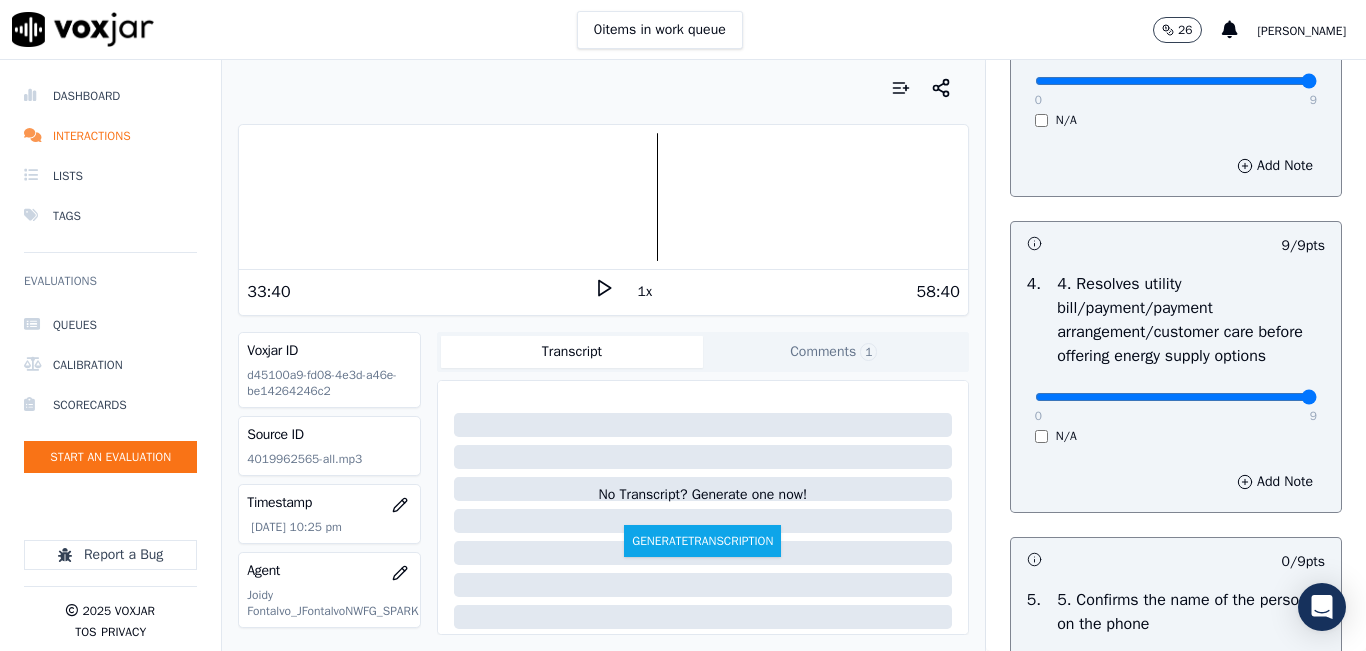 scroll, scrollTop: 800, scrollLeft: 0, axis: vertical 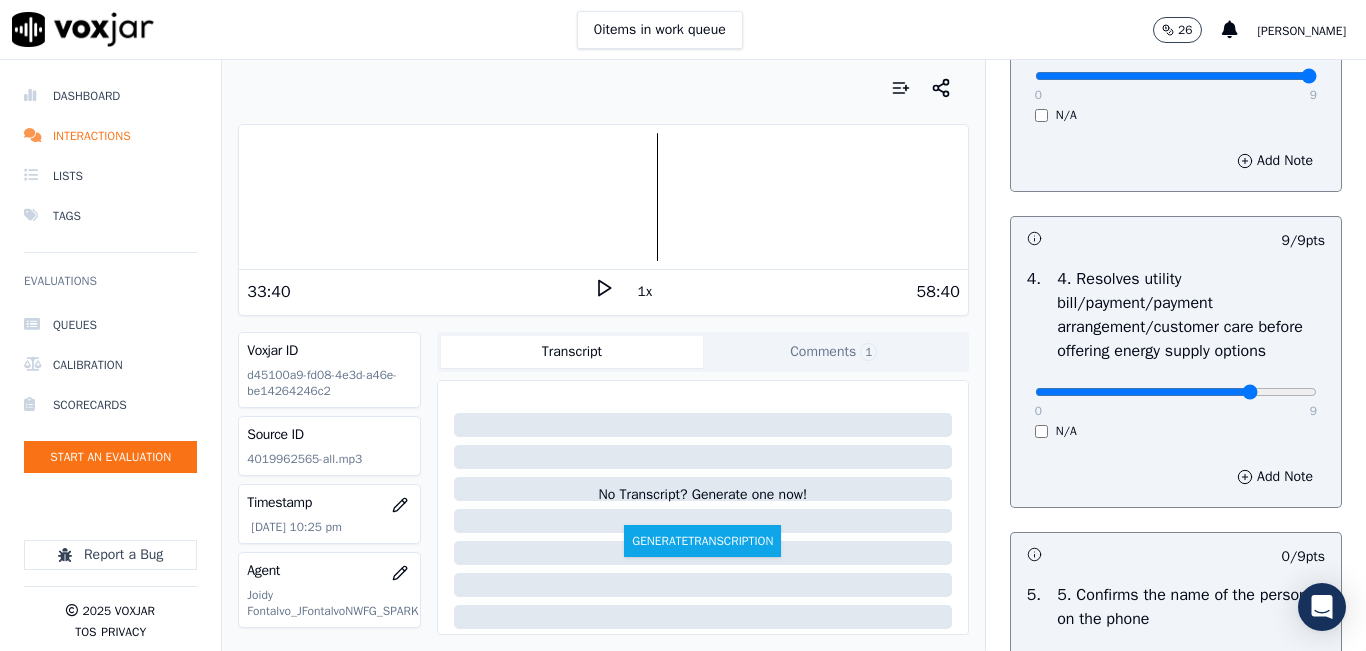 type on "7" 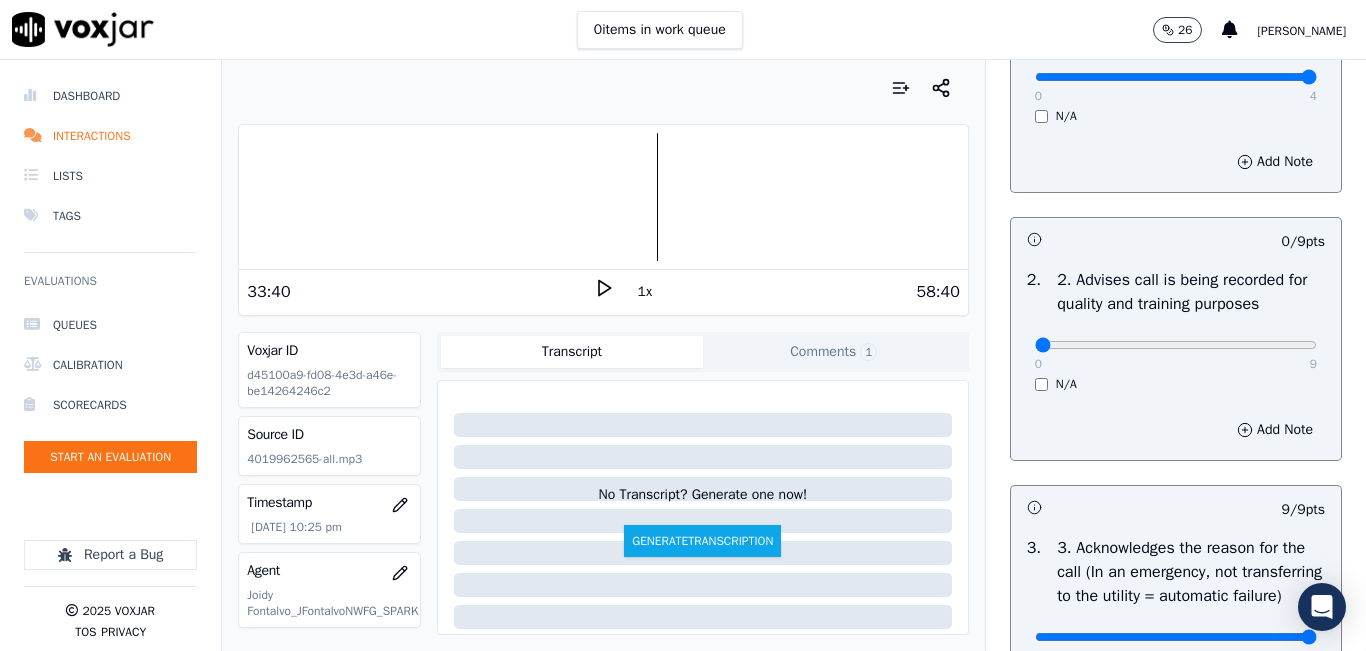 scroll, scrollTop: 200, scrollLeft: 0, axis: vertical 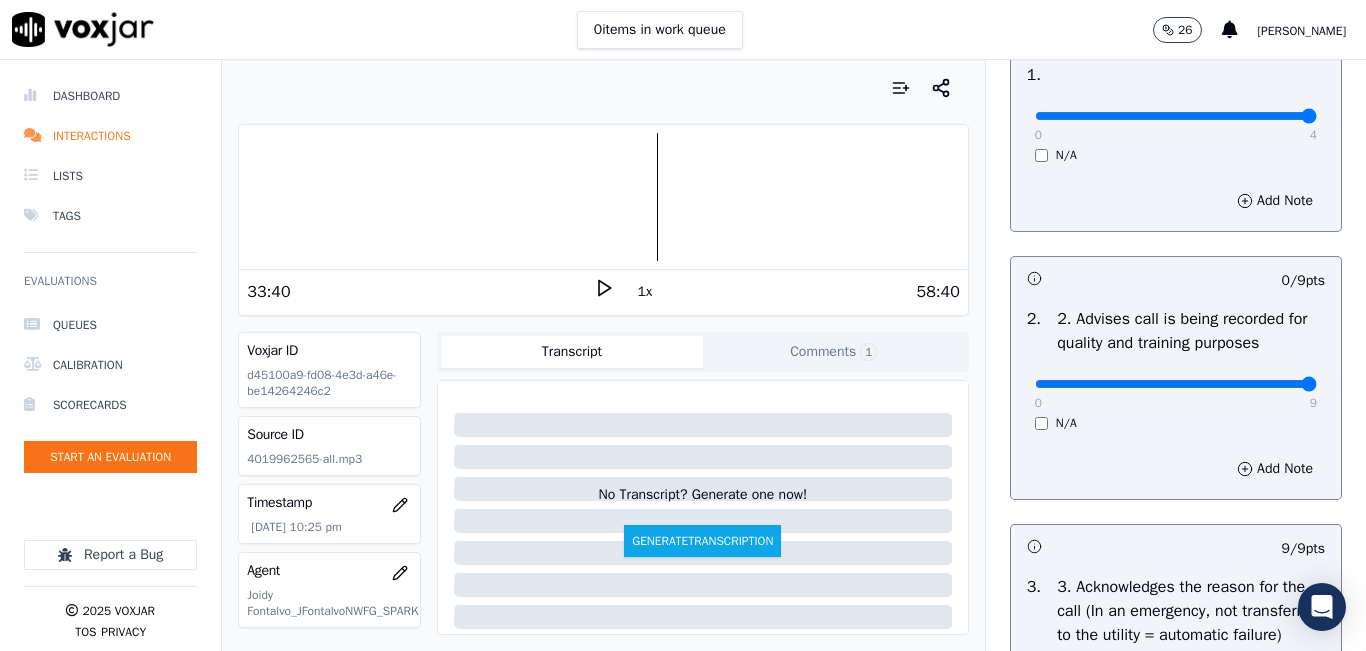type on "9" 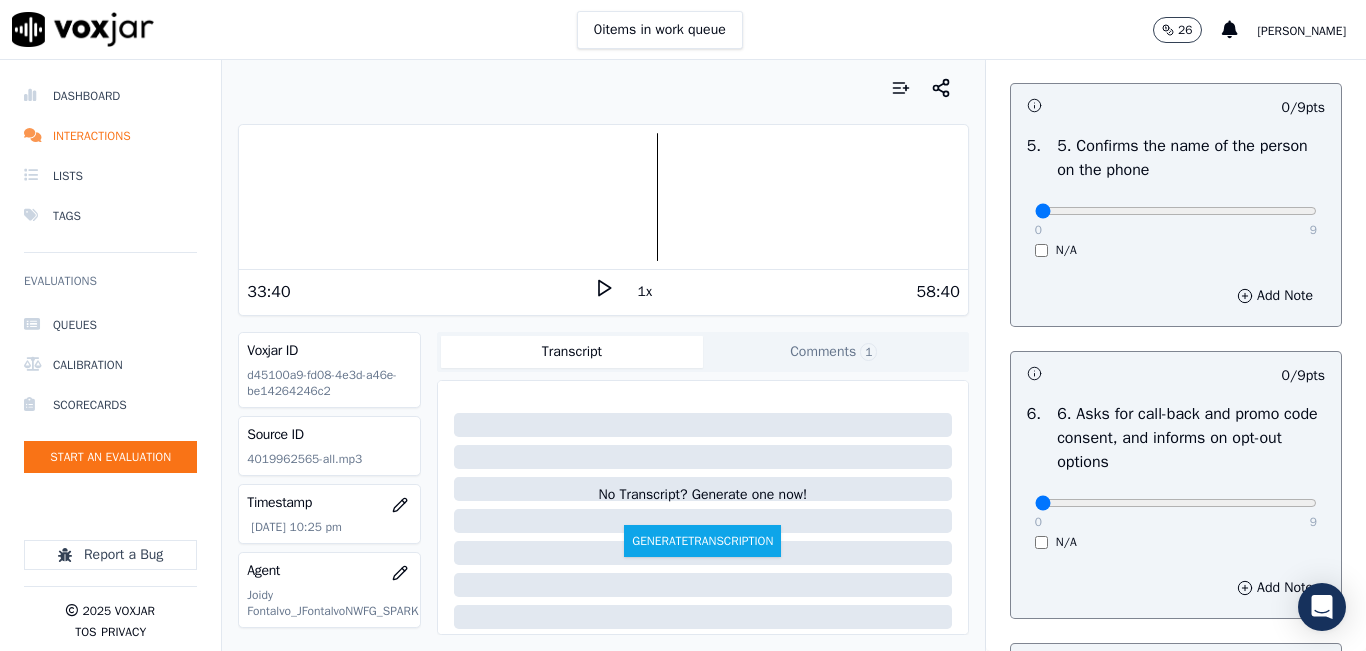 scroll, scrollTop: 1300, scrollLeft: 0, axis: vertical 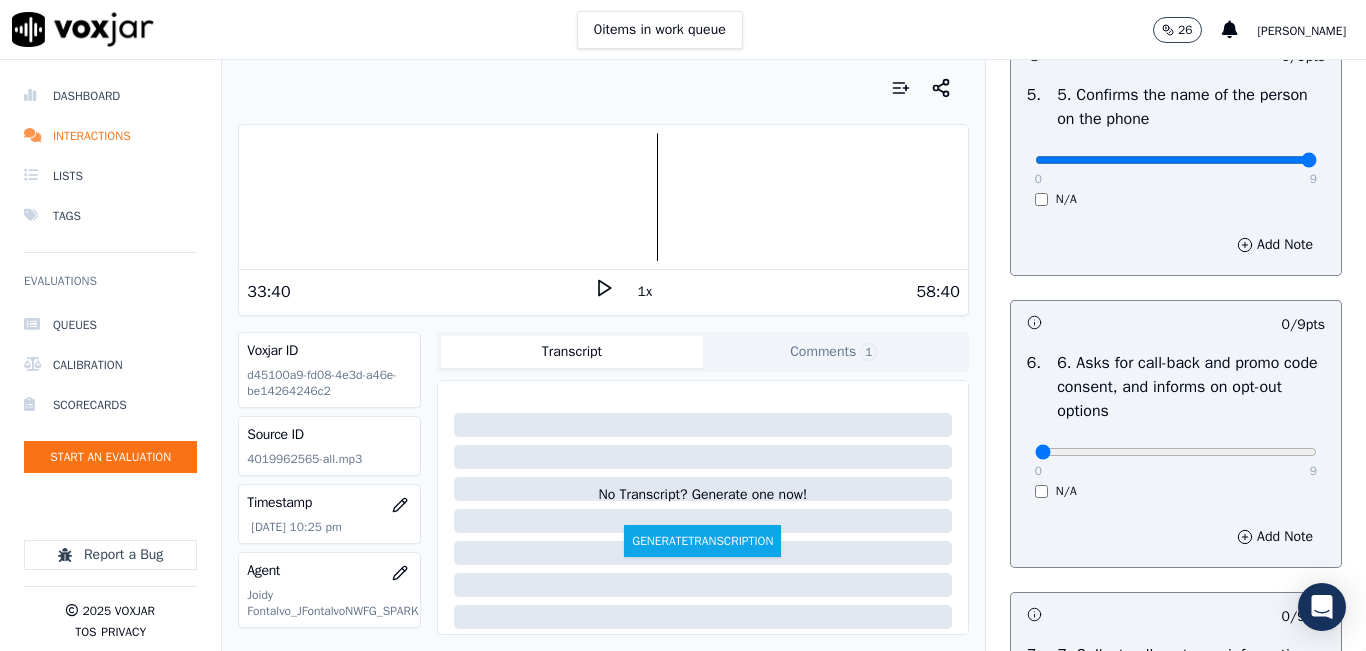 drag, startPoint x: 1252, startPoint y: 233, endPoint x: 1270, endPoint y: 233, distance: 18 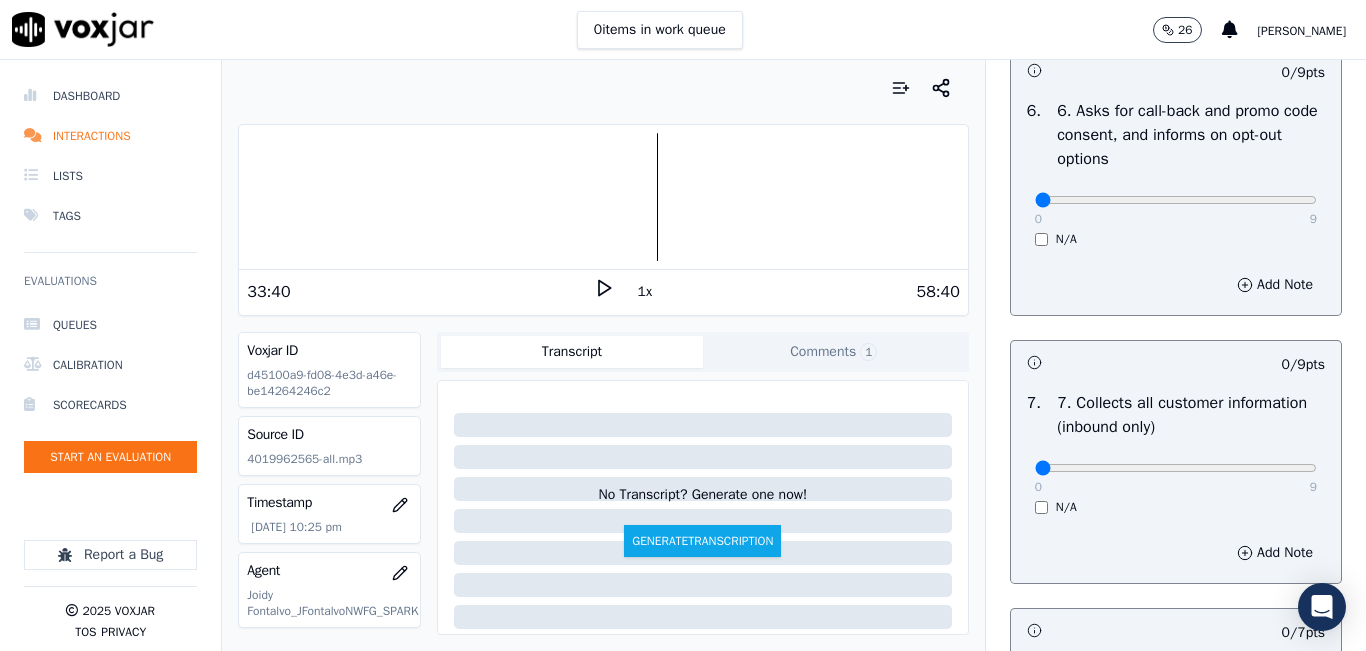 scroll, scrollTop: 1600, scrollLeft: 0, axis: vertical 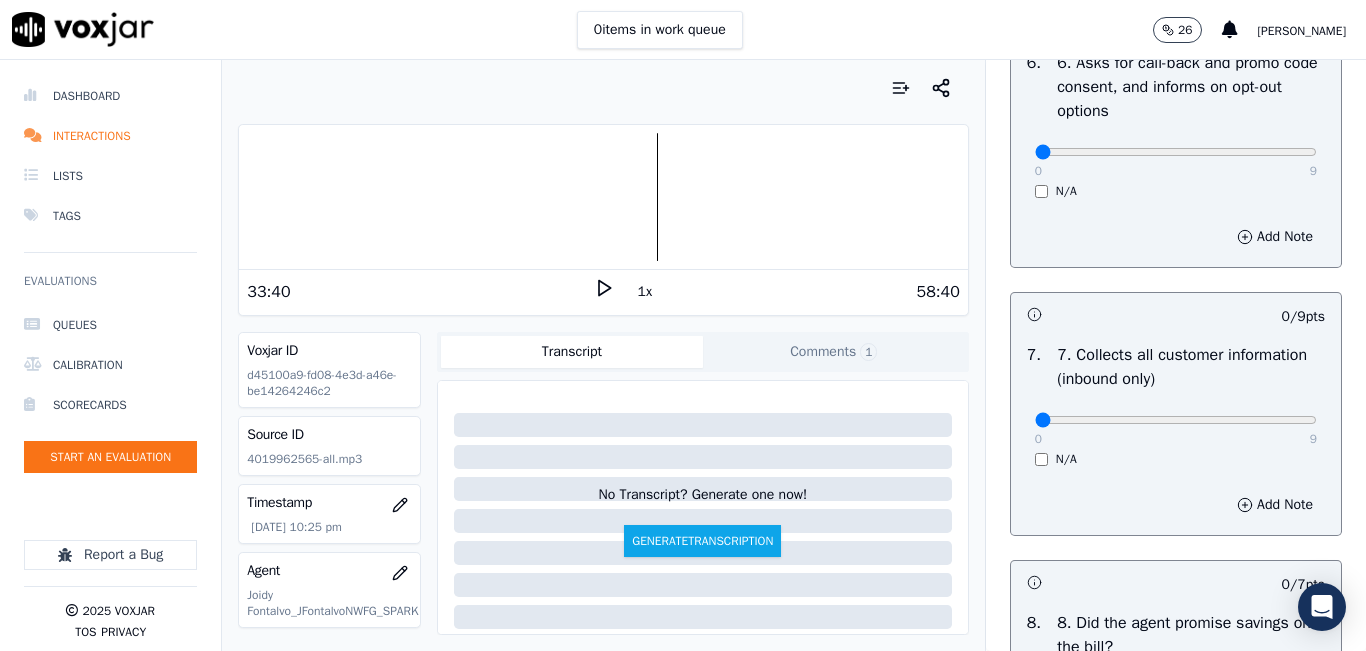 click on "0   9     N/A" at bounding box center (1176, 161) 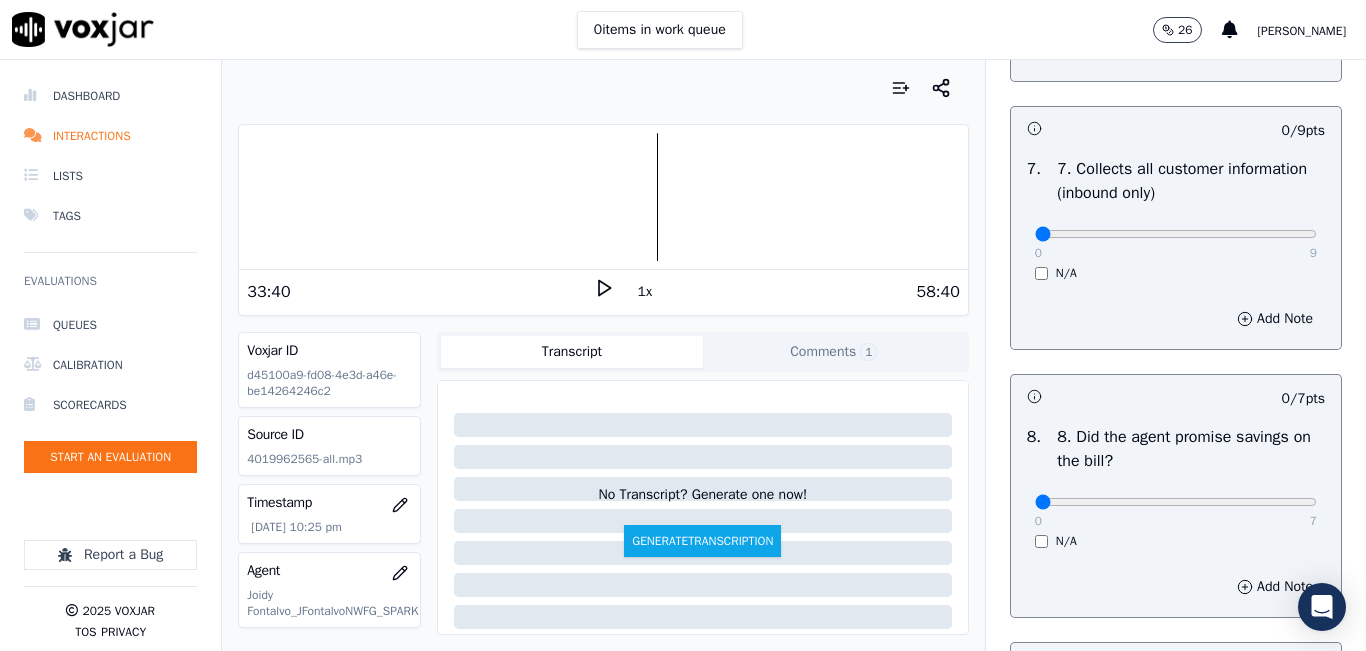 scroll, scrollTop: 1800, scrollLeft: 0, axis: vertical 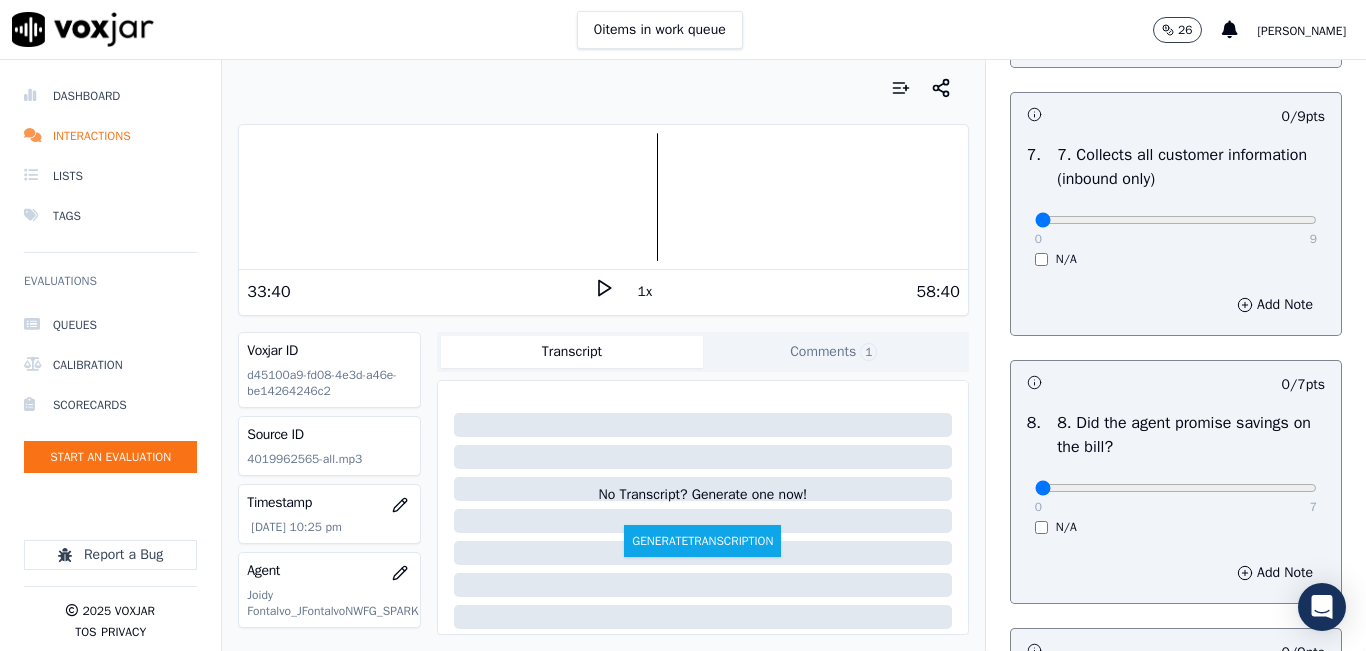 drag, startPoint x: 1267, startPoint y: 272, endPoint x: 1267, endPoint y: 283, distance: 11 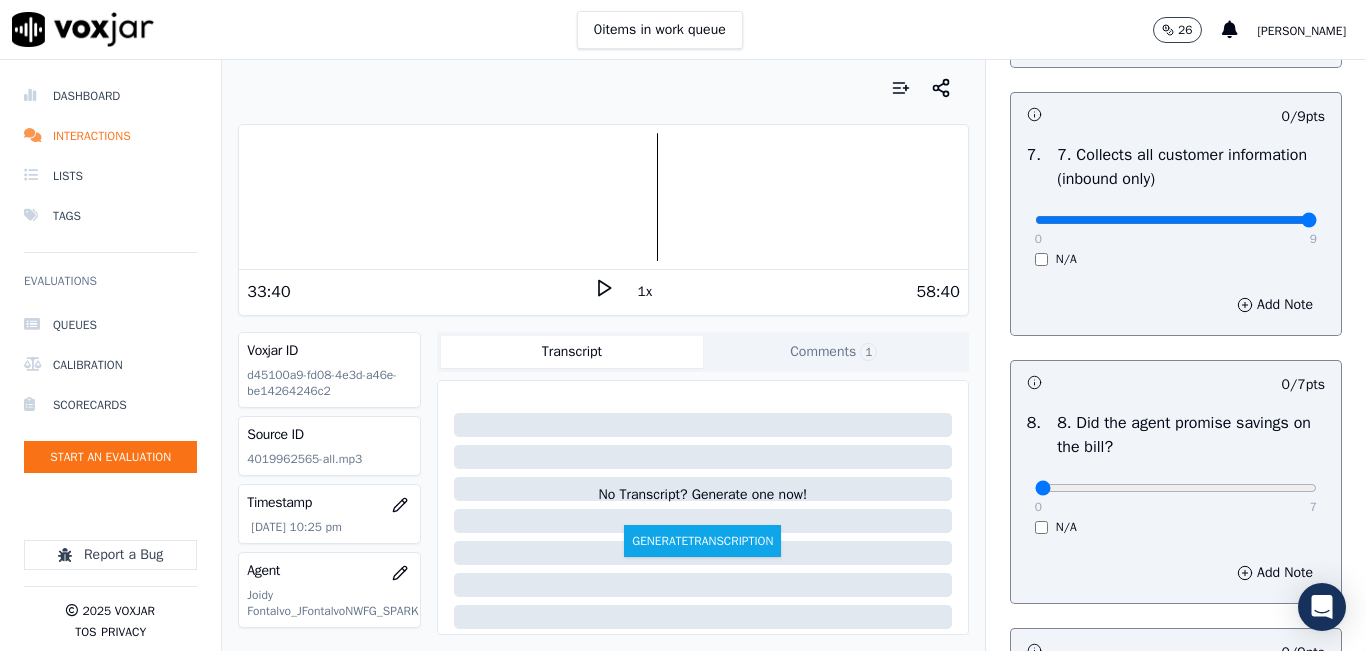 type on "9" 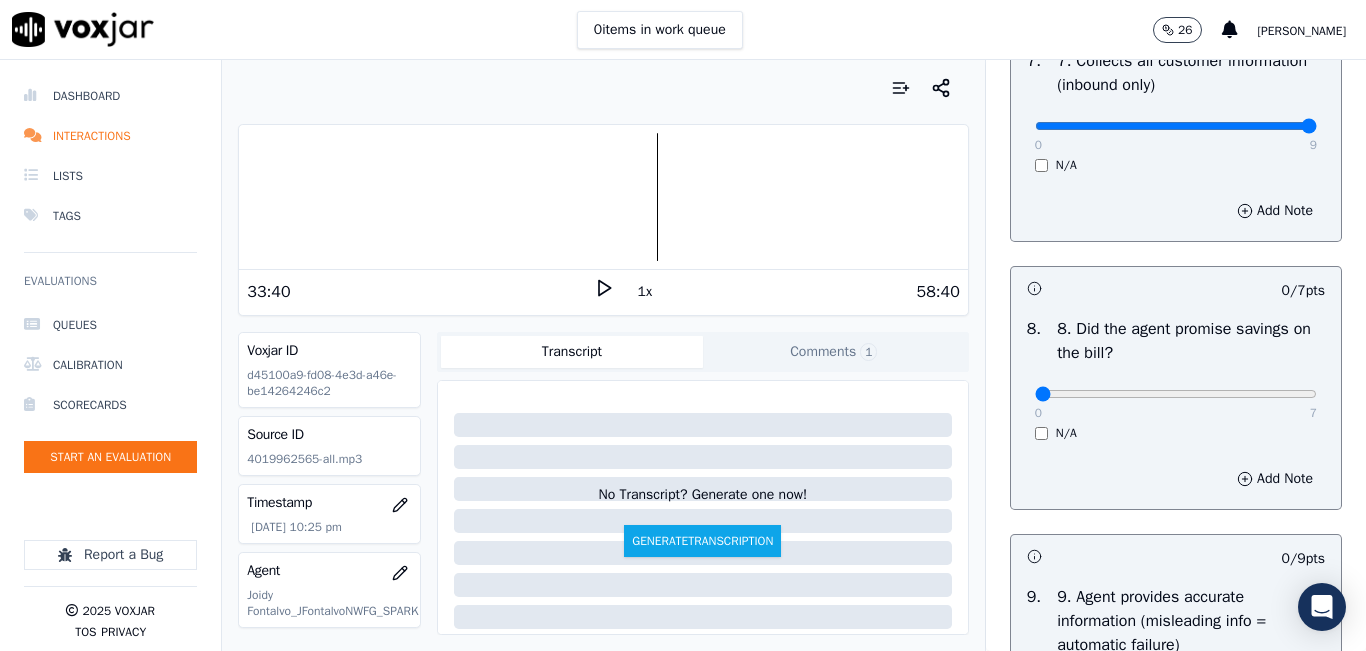 scroll, scrollTop: 2100, scrollLeft: 0, axis: vertical 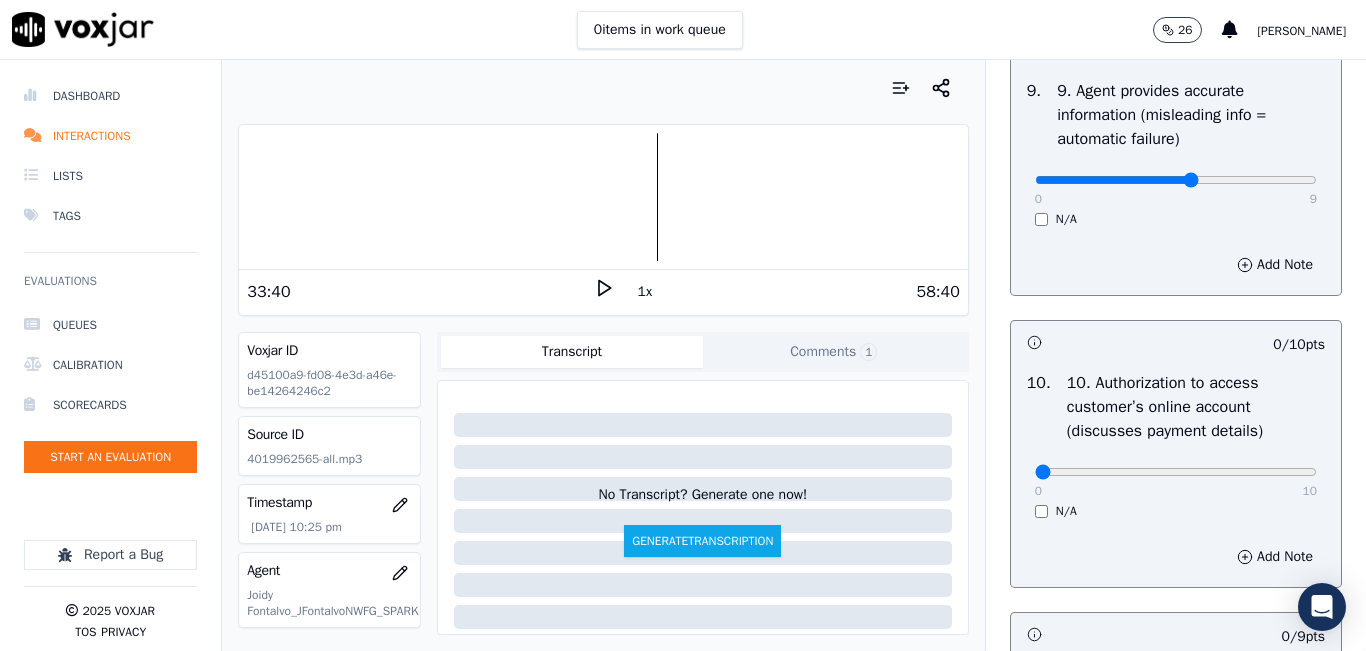 click at bounding box center (1176, -2084) 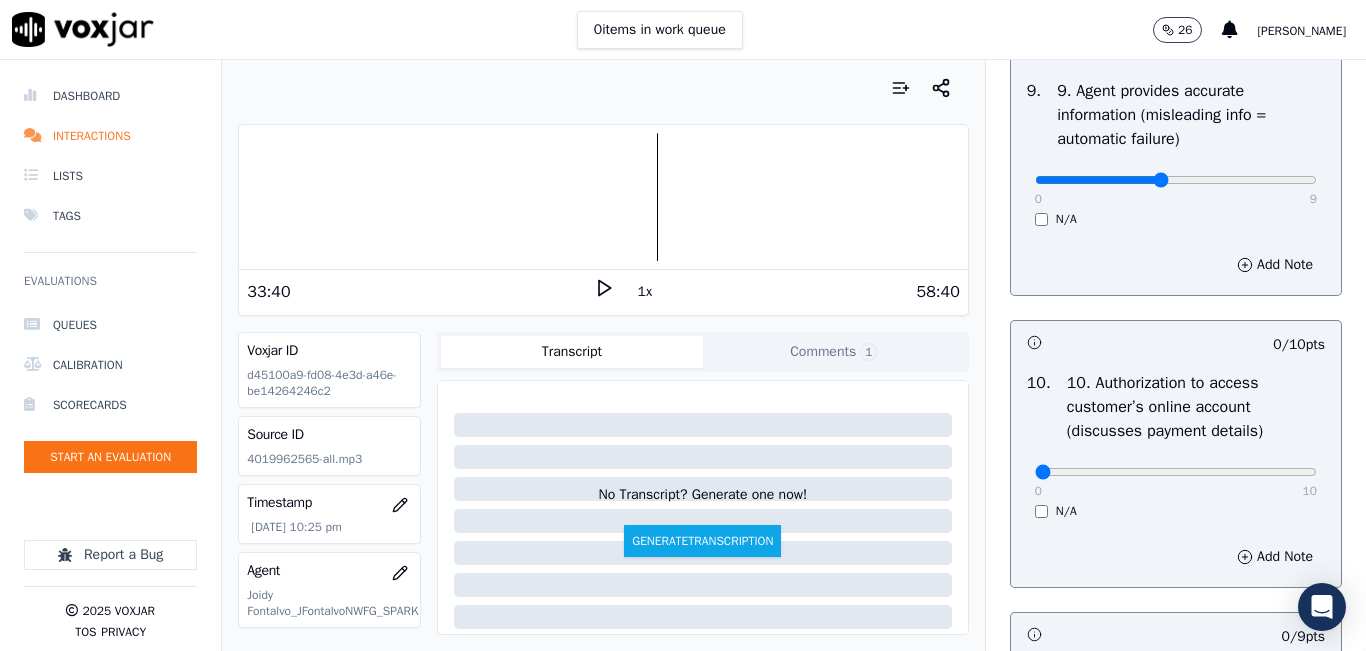 type on "4" 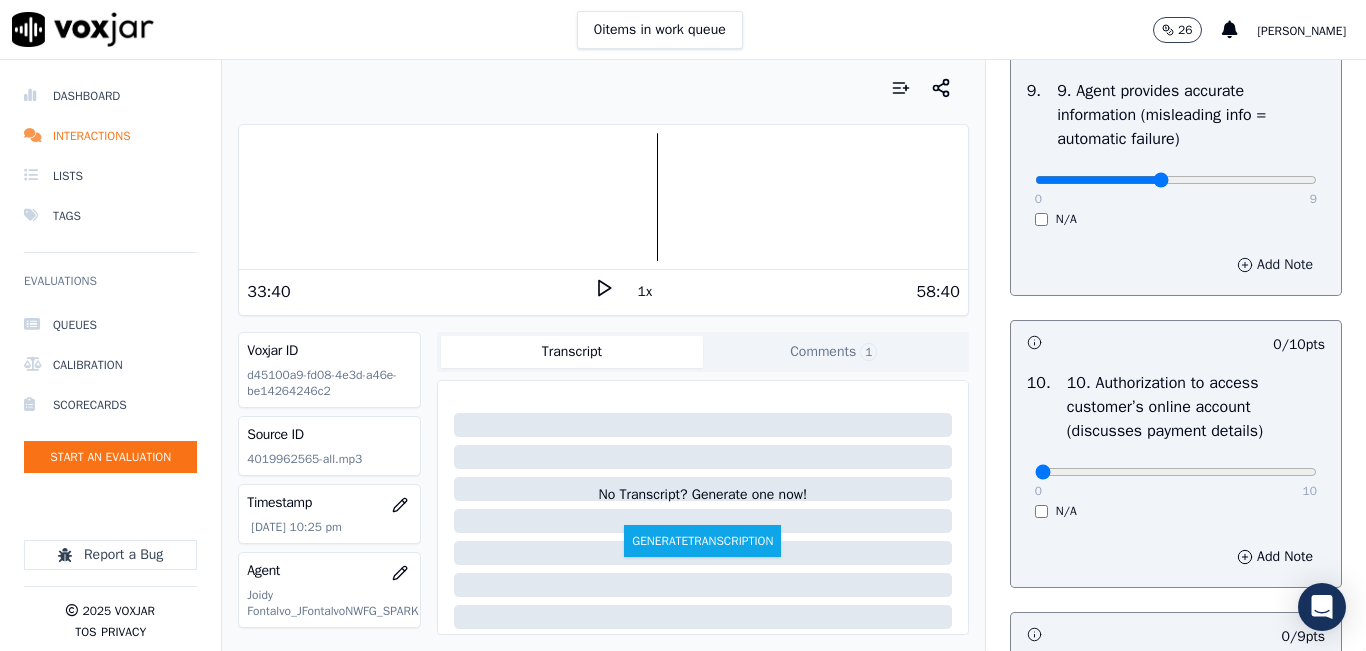 click on "Add Note" at bounding box center (1275, 265) 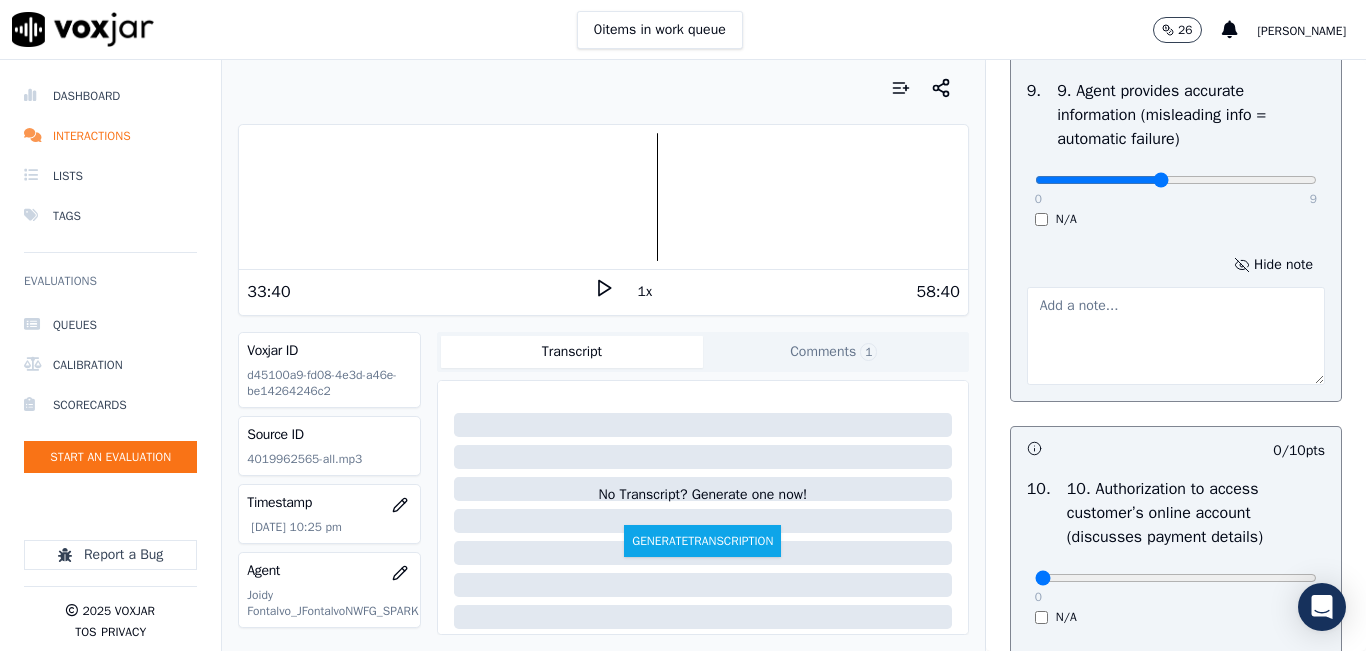 click at bounding box center (1176, 336) 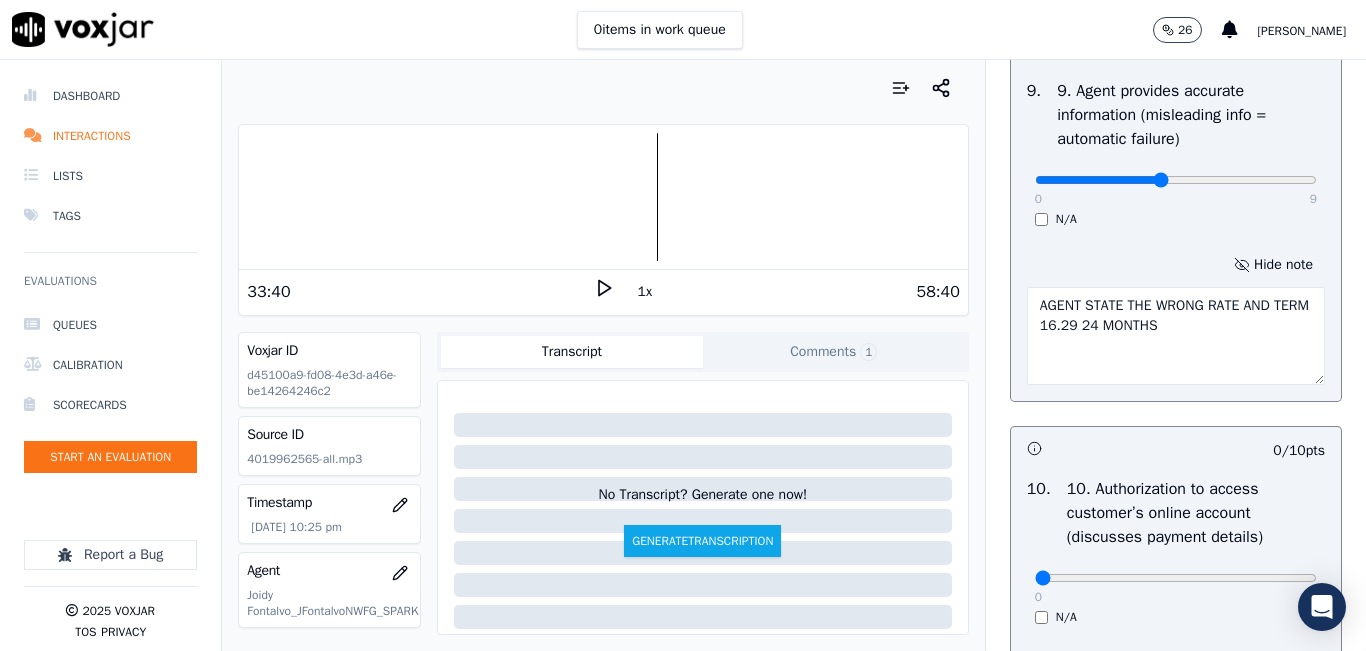 click on "AGENT STATE THE WRONG RATE AND TERM 16.29 24 MONTHS" at bounding box center (1176, 336) 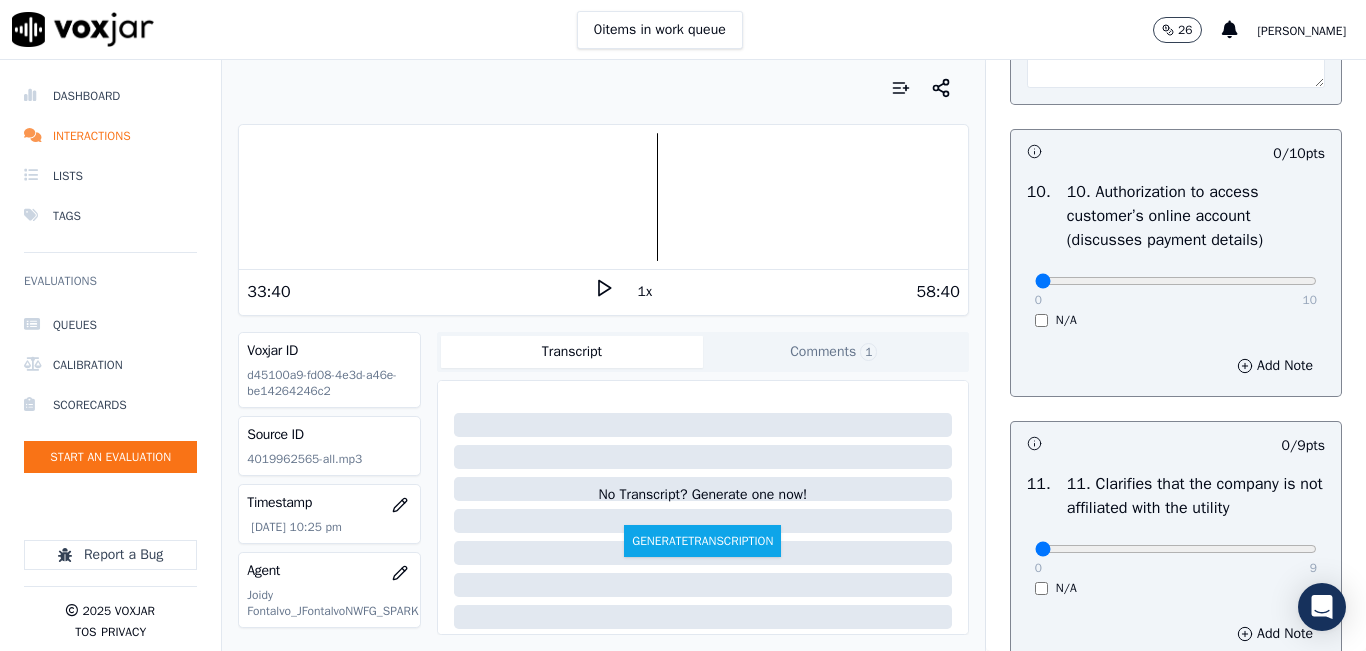 scroll, scrollTop: 2700, scrollLeft: 0, axis: vertical 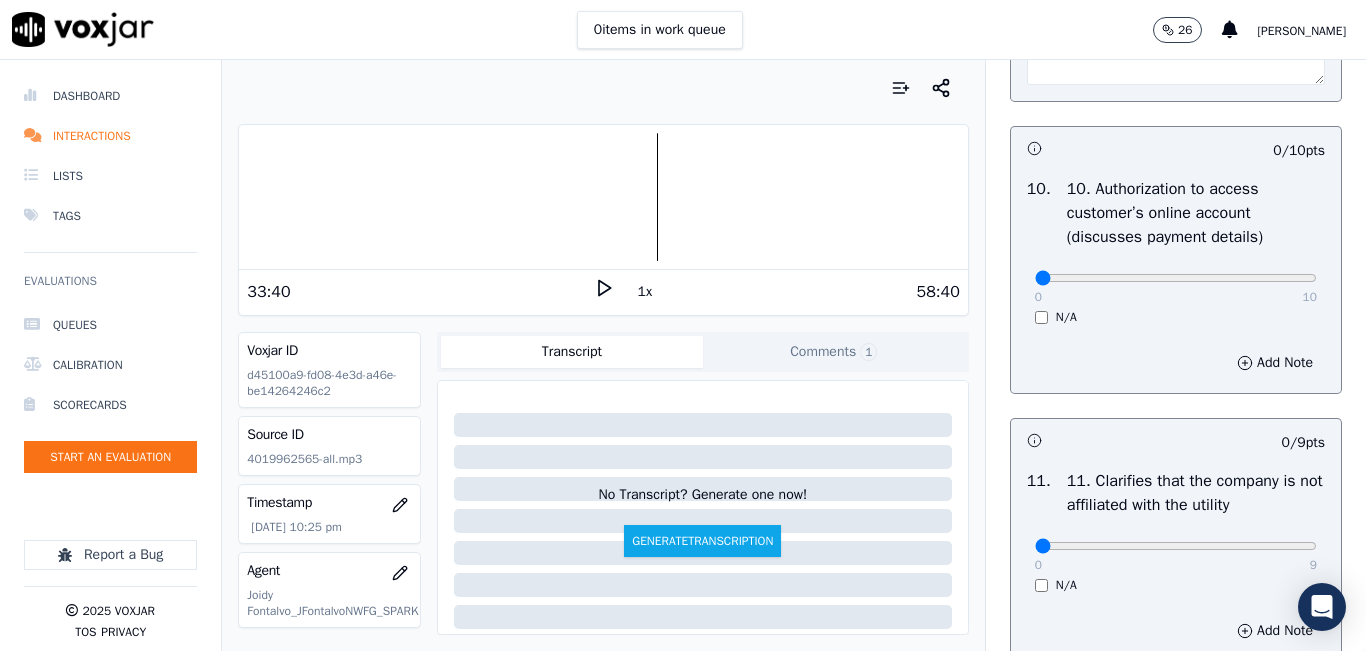 type on "AGENT STATE THE WRONG RATE AND TERM (16.29 24 MONTHS)" 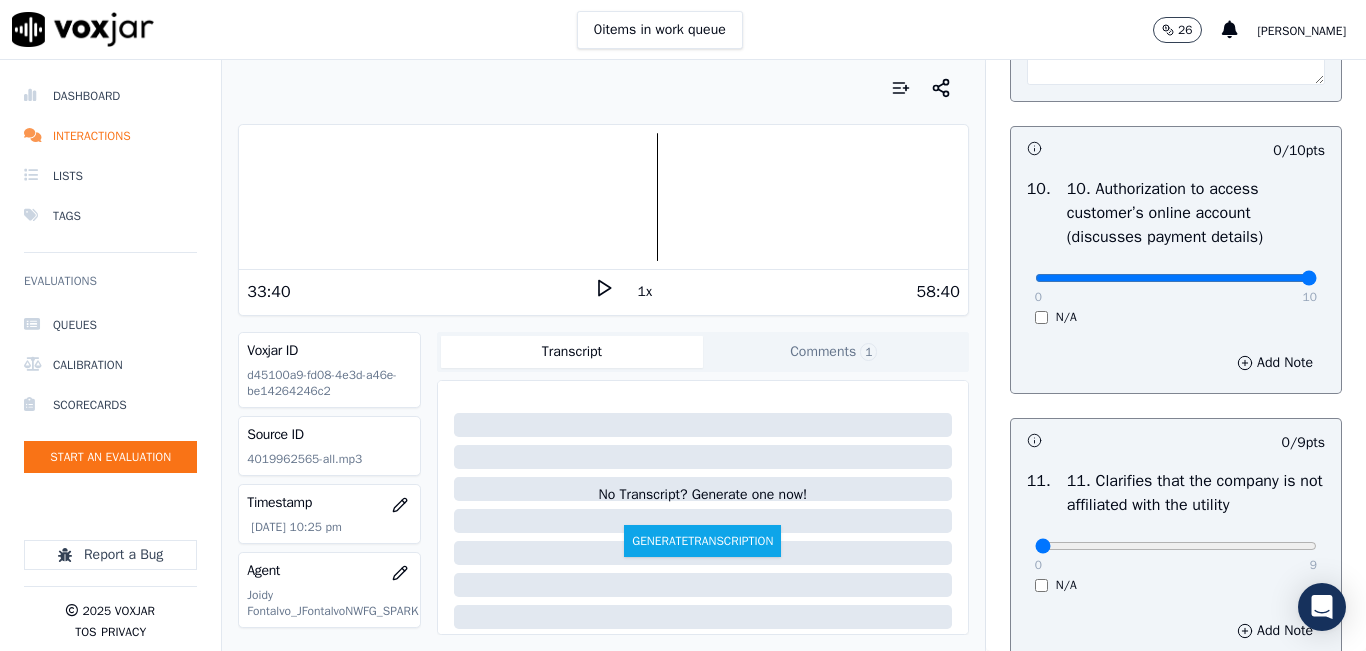 drag, startPoint x: 1249, startPoint y: 343, endPoint x: 1317, endPoint y: 338, distance: 68.18358 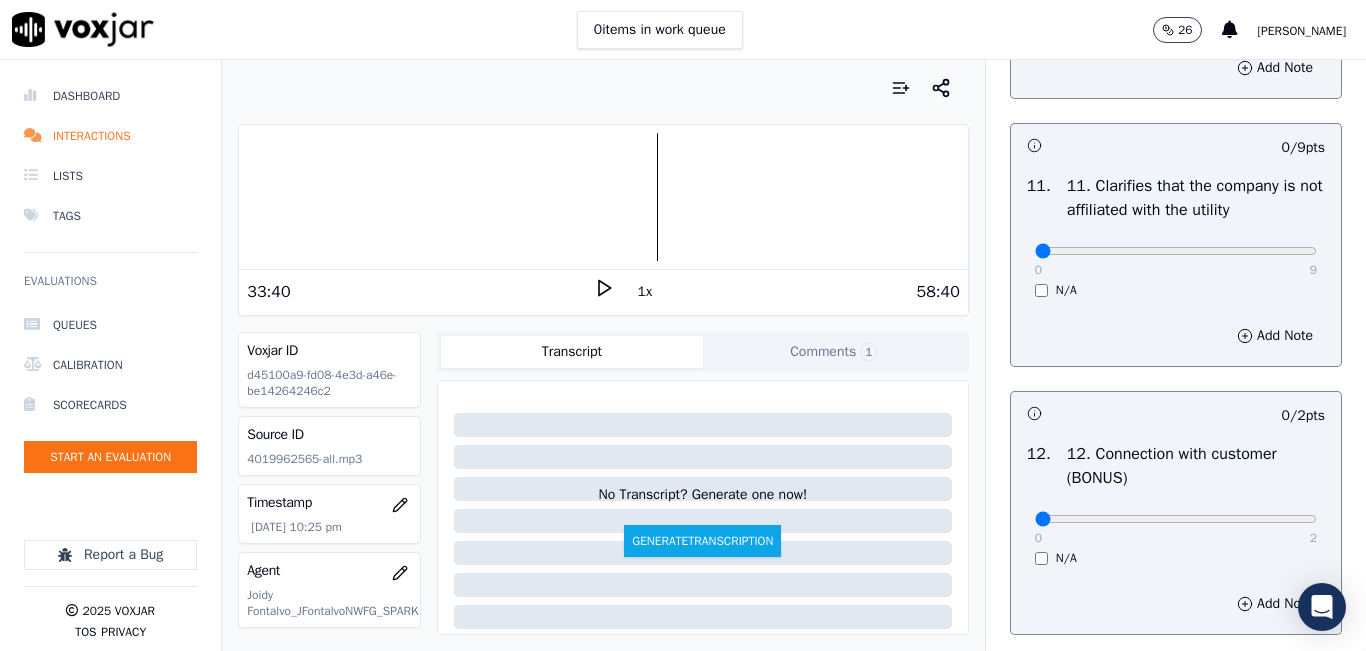 scroll, scrollTop: 3000, scrollLeft: 0, axis: vertical 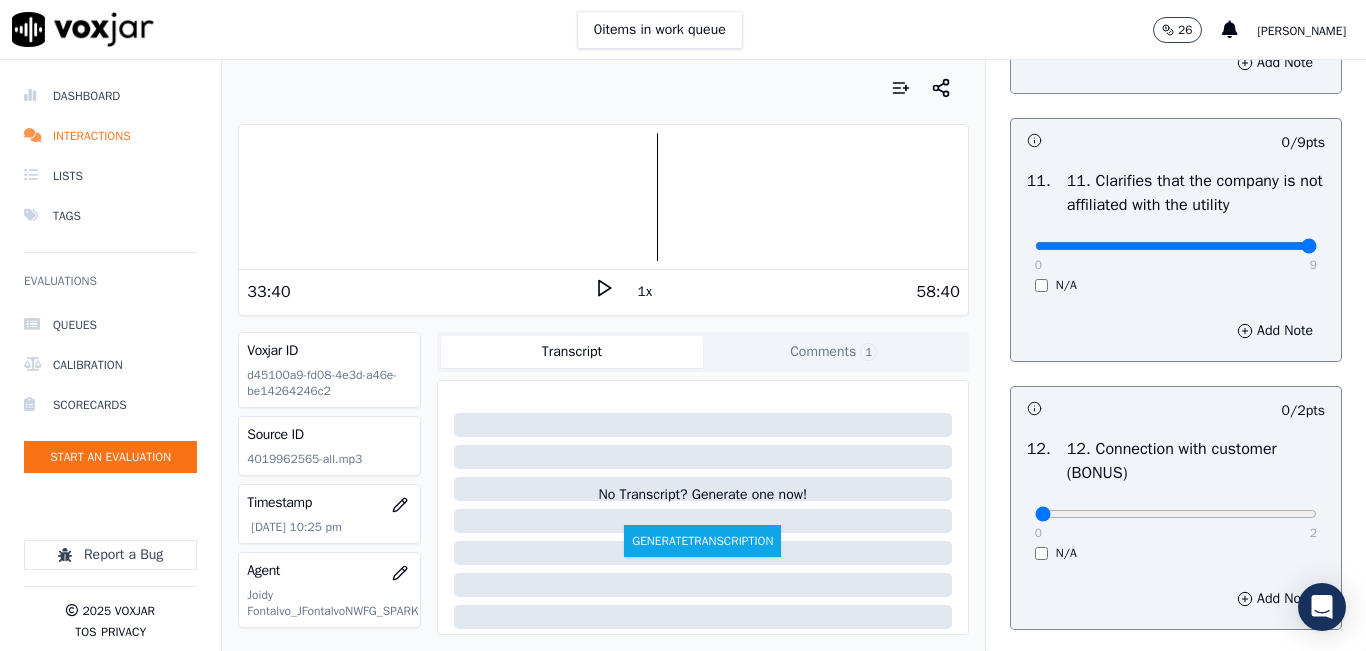type on "9" 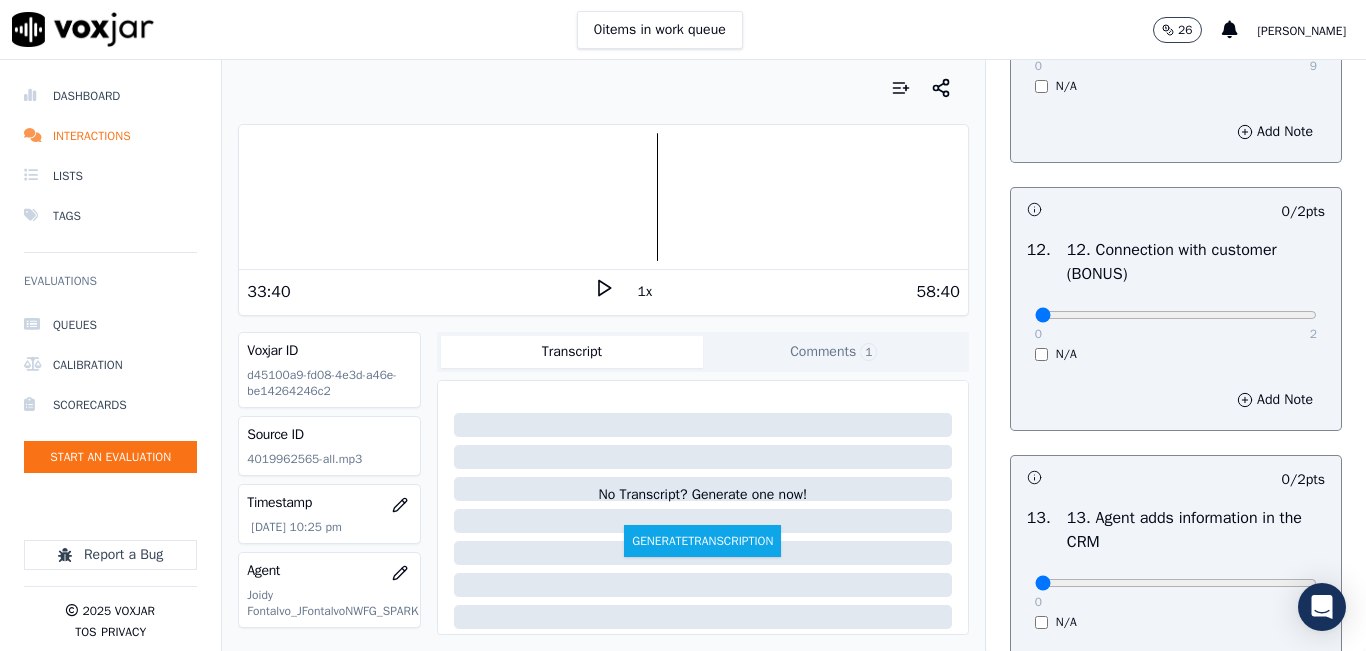 scroll, scrollTop: 3200, scrollLeft: 0, axis: vertical 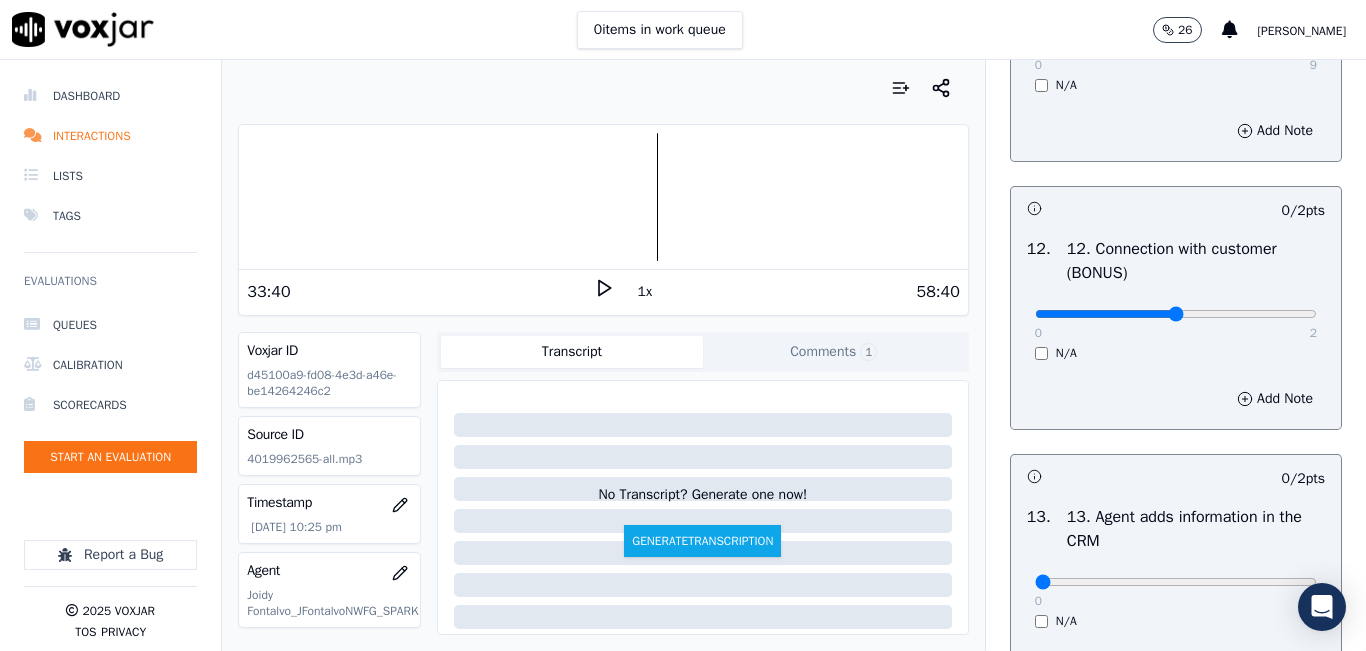 click at bounding box center (1176, -2884) 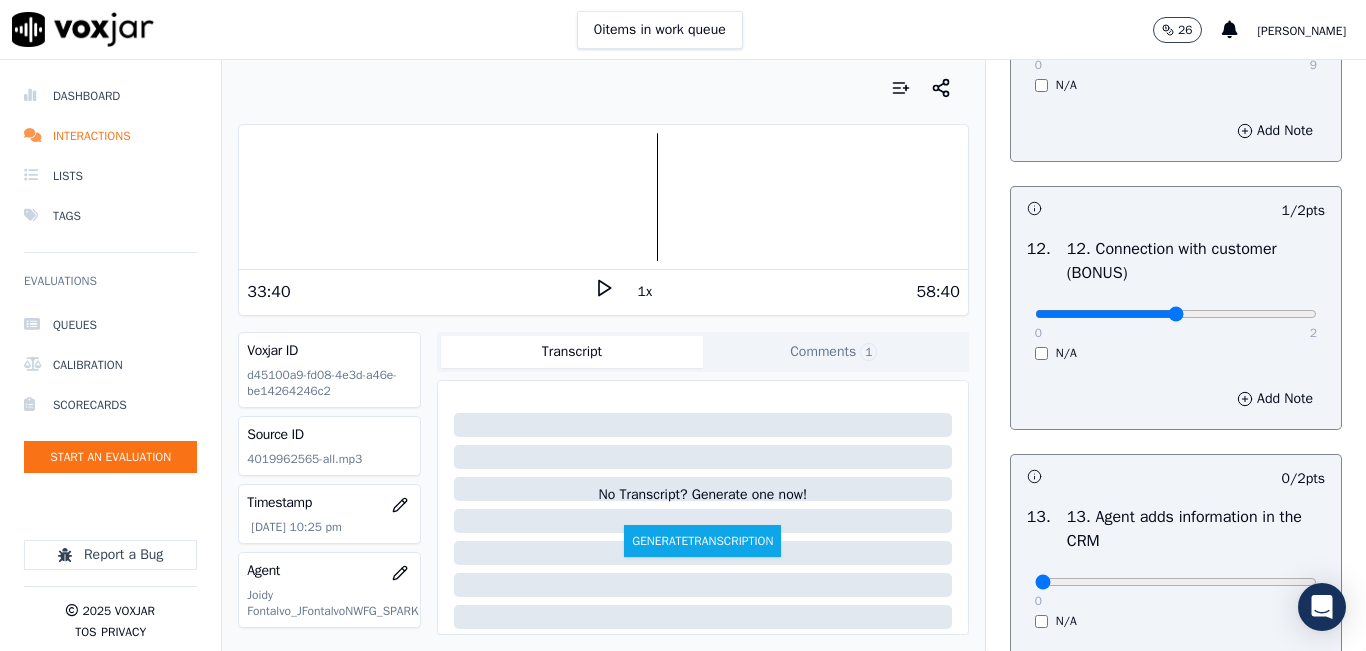 scroll, scrollTop: 3400, scrollLeft: 0, axis: vertical 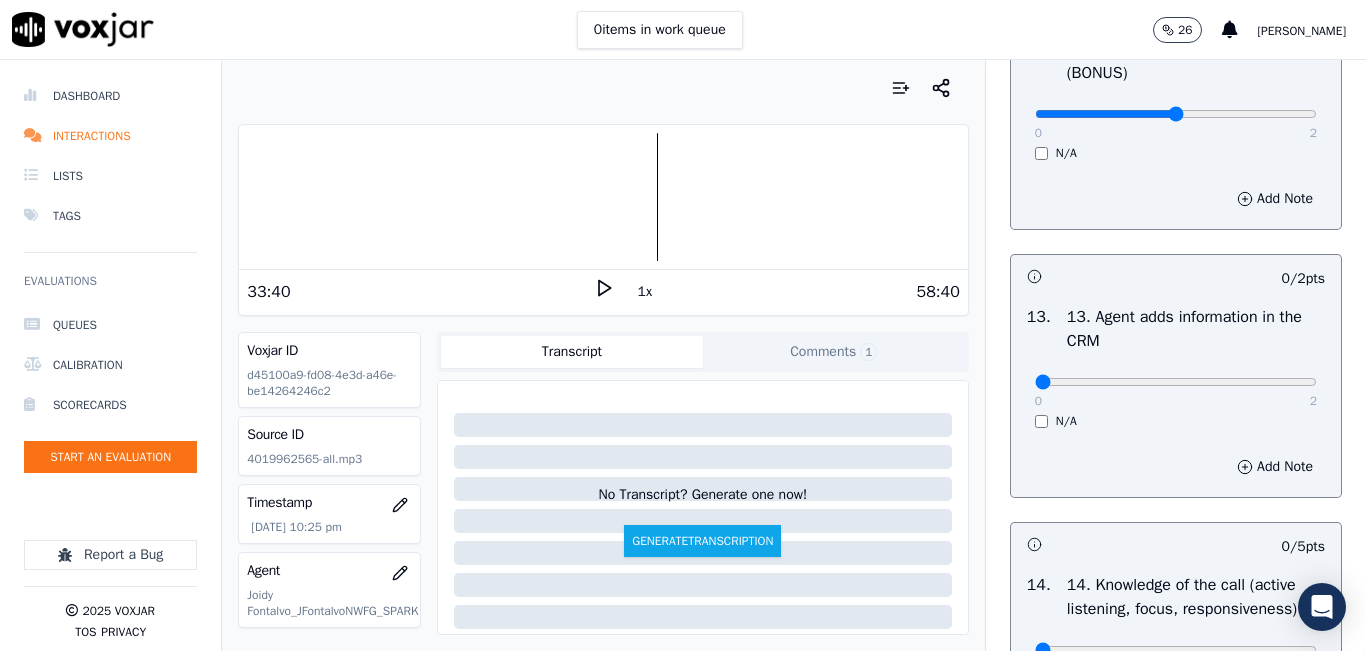 click on "0   2" at bounding box center (1176, 113) 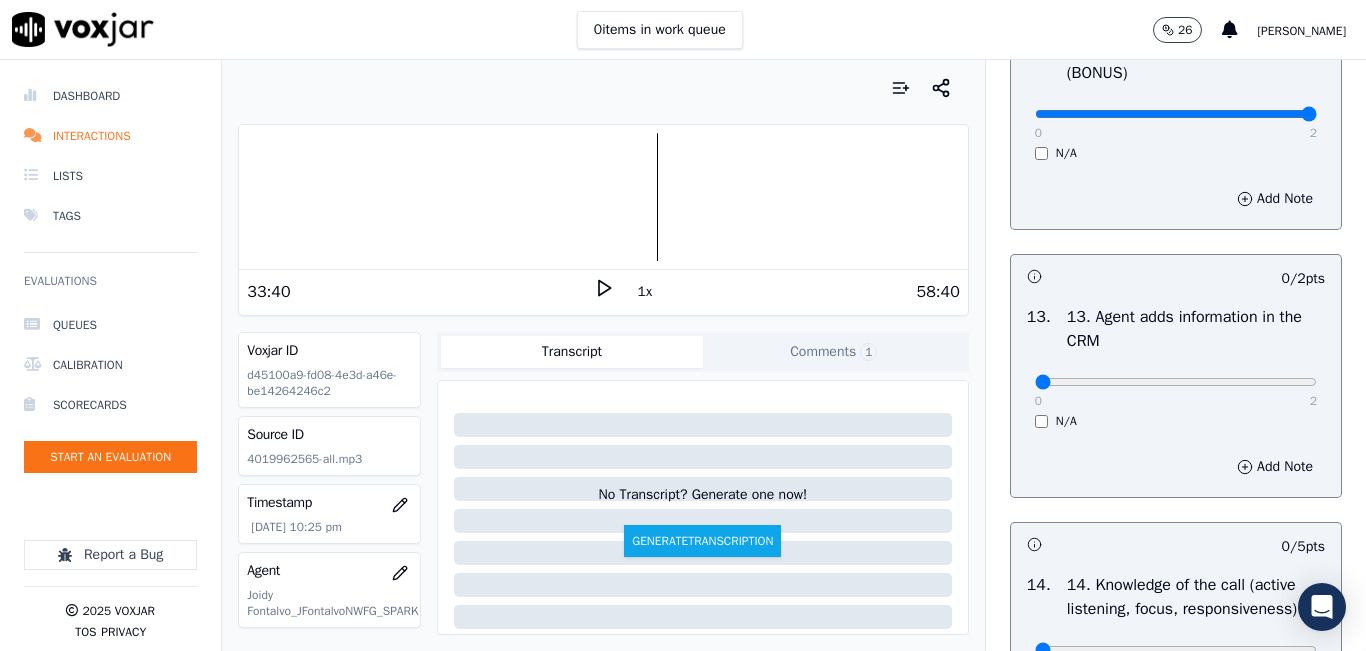 type on "2" 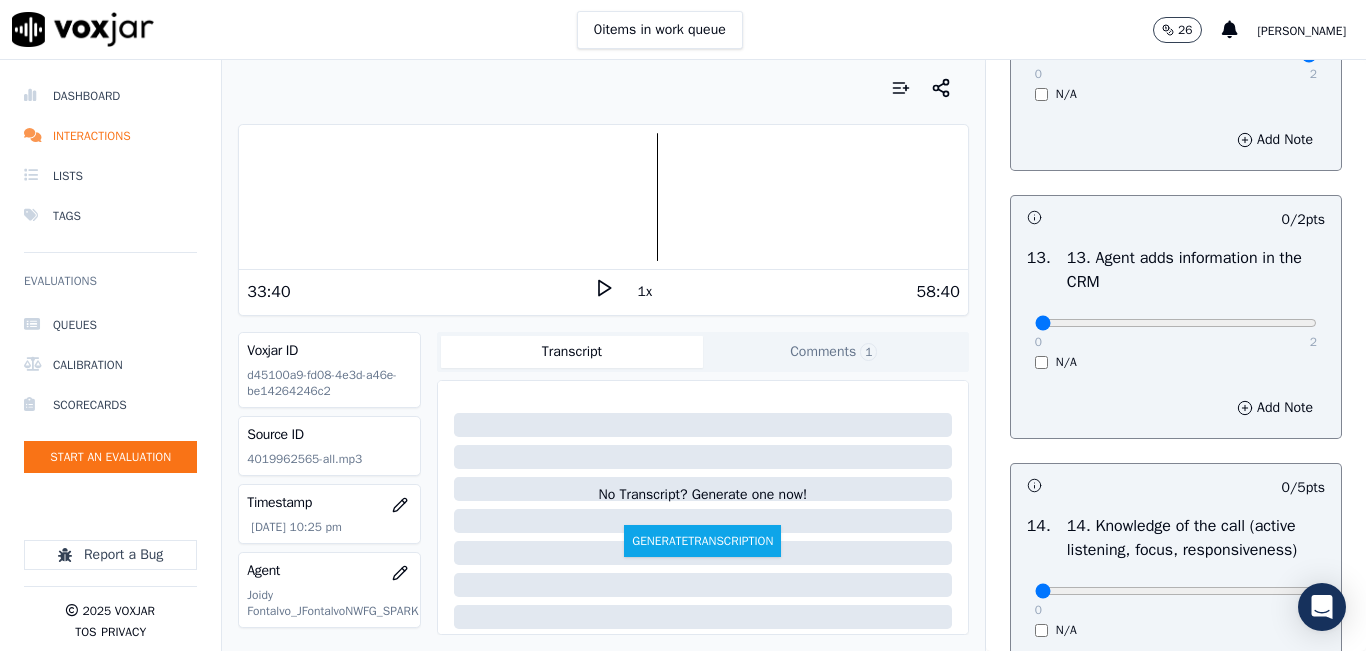 scroll, scrollTop: 3500, scrollLeft: 0, axis: vertical 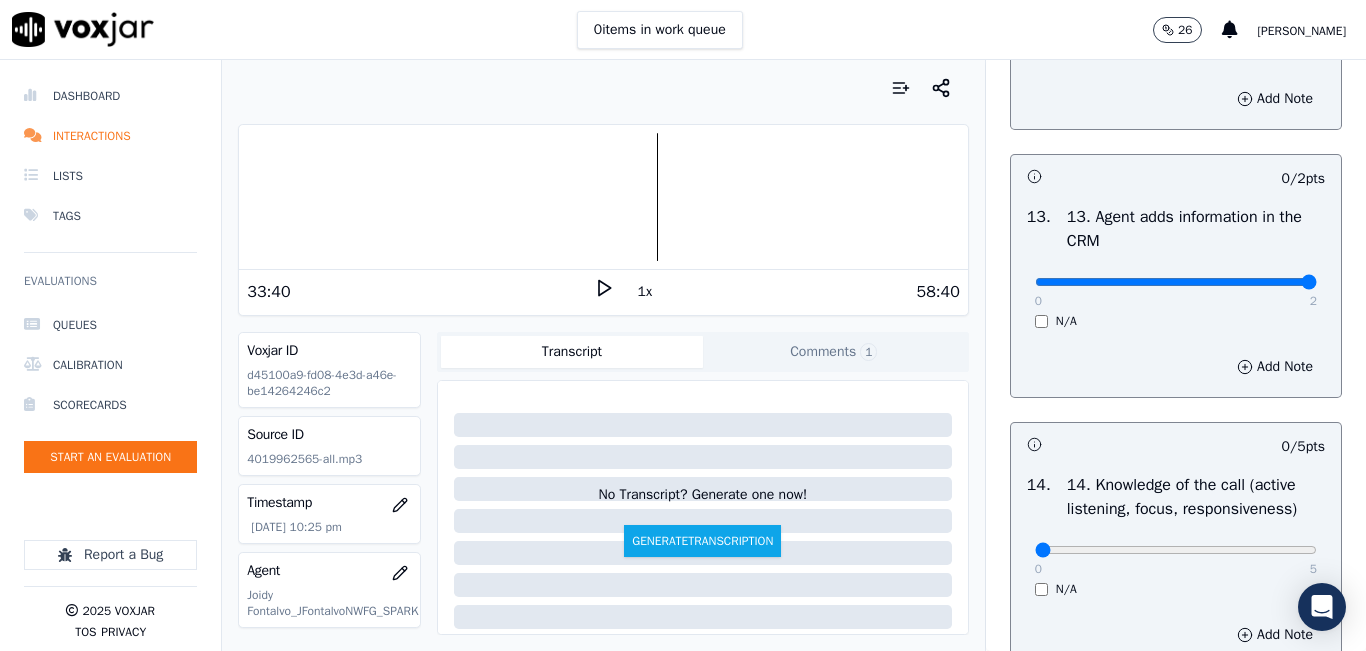 type on "2" 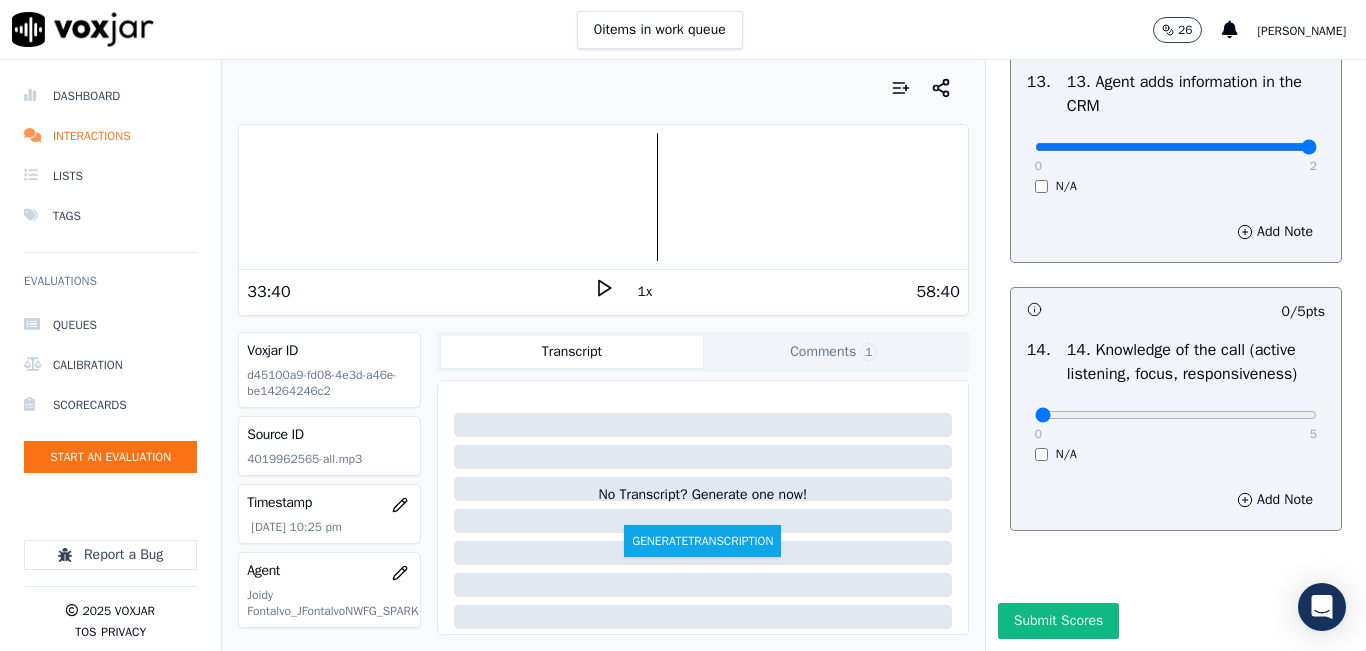 scroll, scrollTop: 3748, scrollLeft: 0, axis: vertical 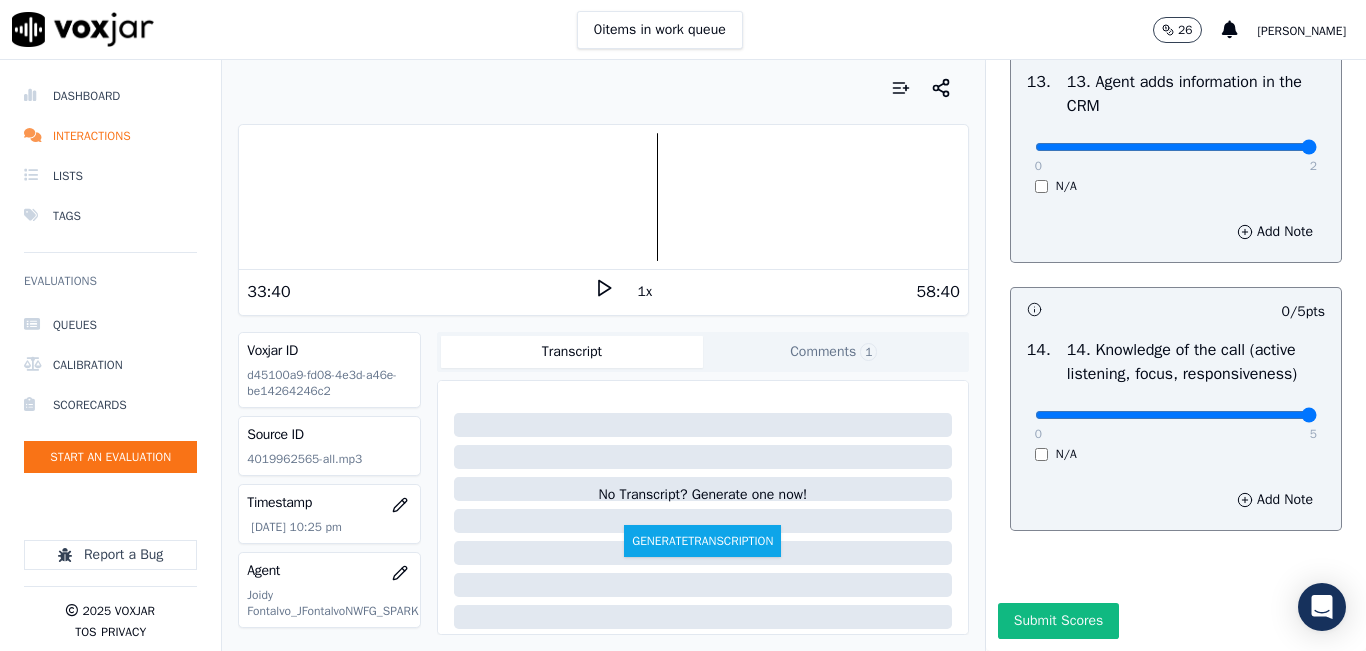 drag, startPoint x: 1256, startPoint y: 373, endPoint x: 1235, endPoint y: 348, distance: 32.649654 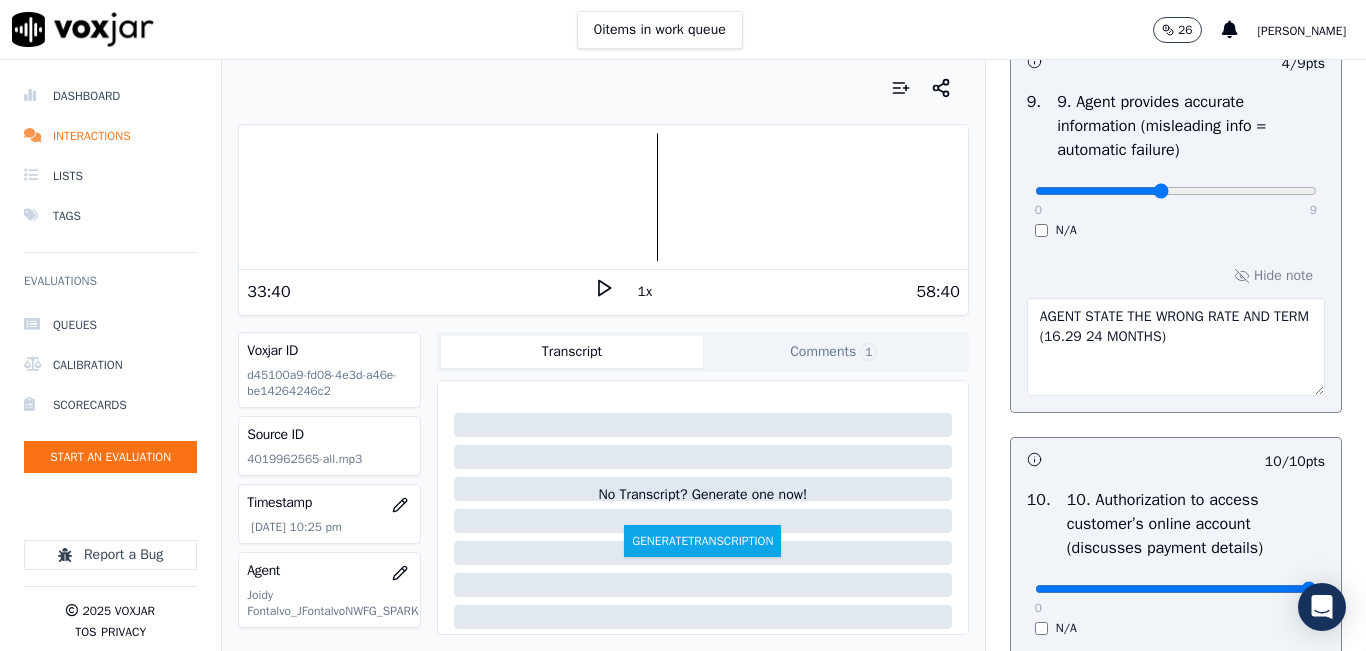 scroll, scrollTop: 2348, scrollLeft: 0, axis: vertical 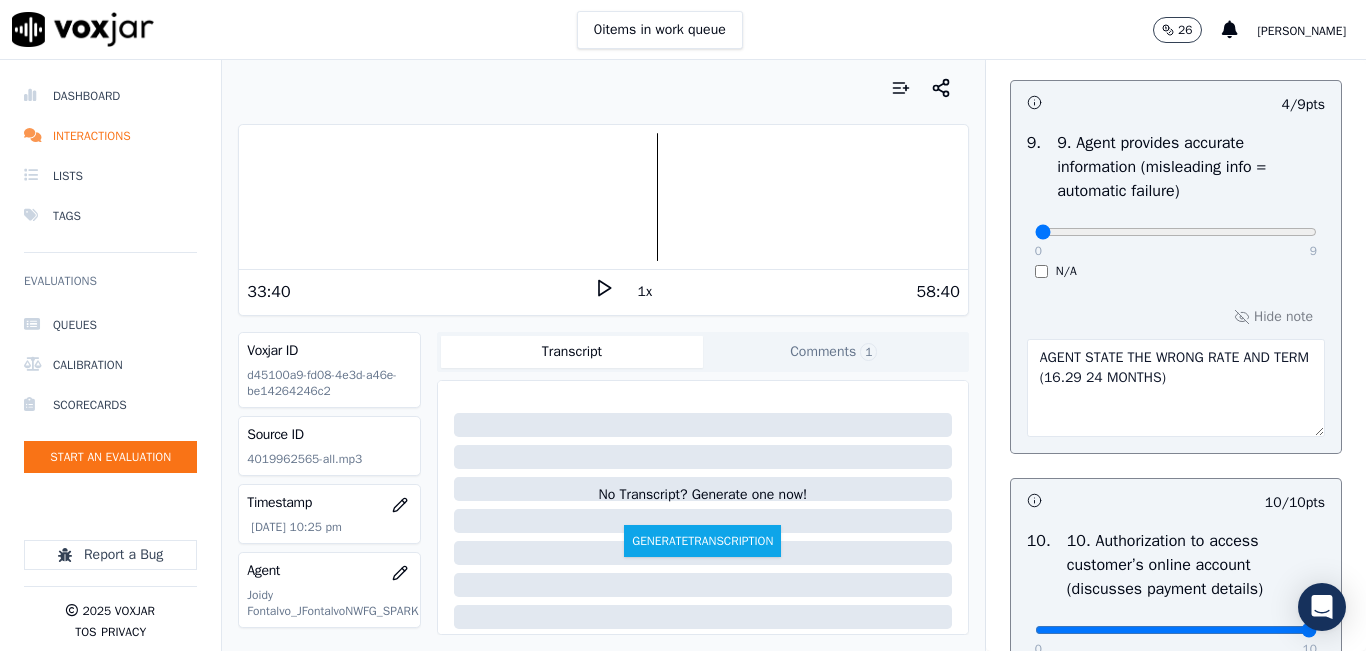 drag, startPoint x: 1065, startPoint y: 306, endPoint x: 1016, endPoint y: 301, distance: 49.25444 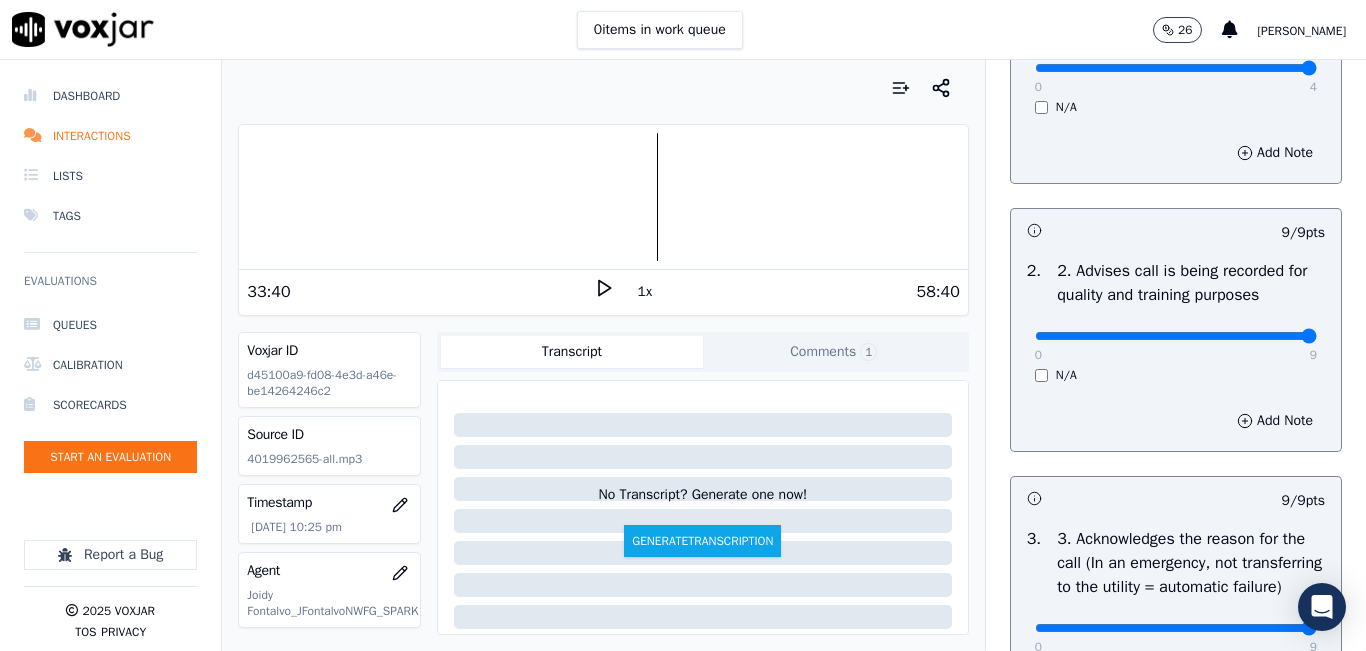 scroll, scrollTop: 0, scrollLeft: 0, axis: both 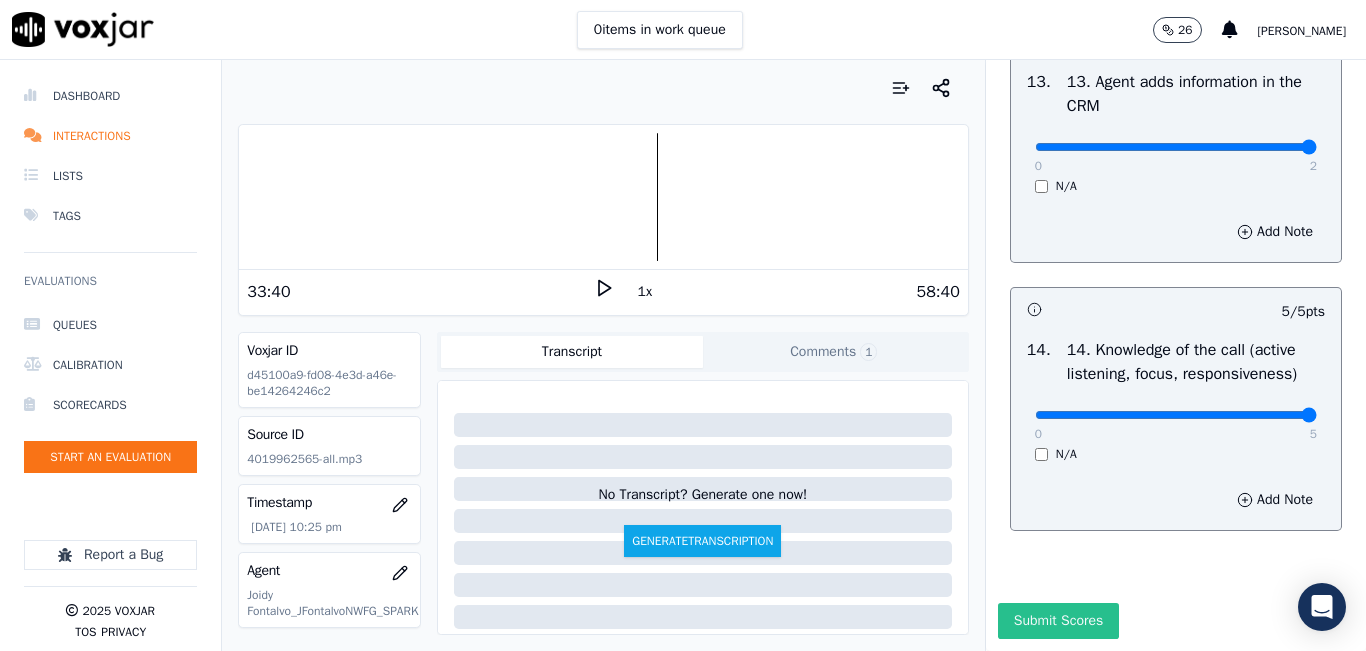 click on "Submit Scores" at bounding box center (1058, 621) 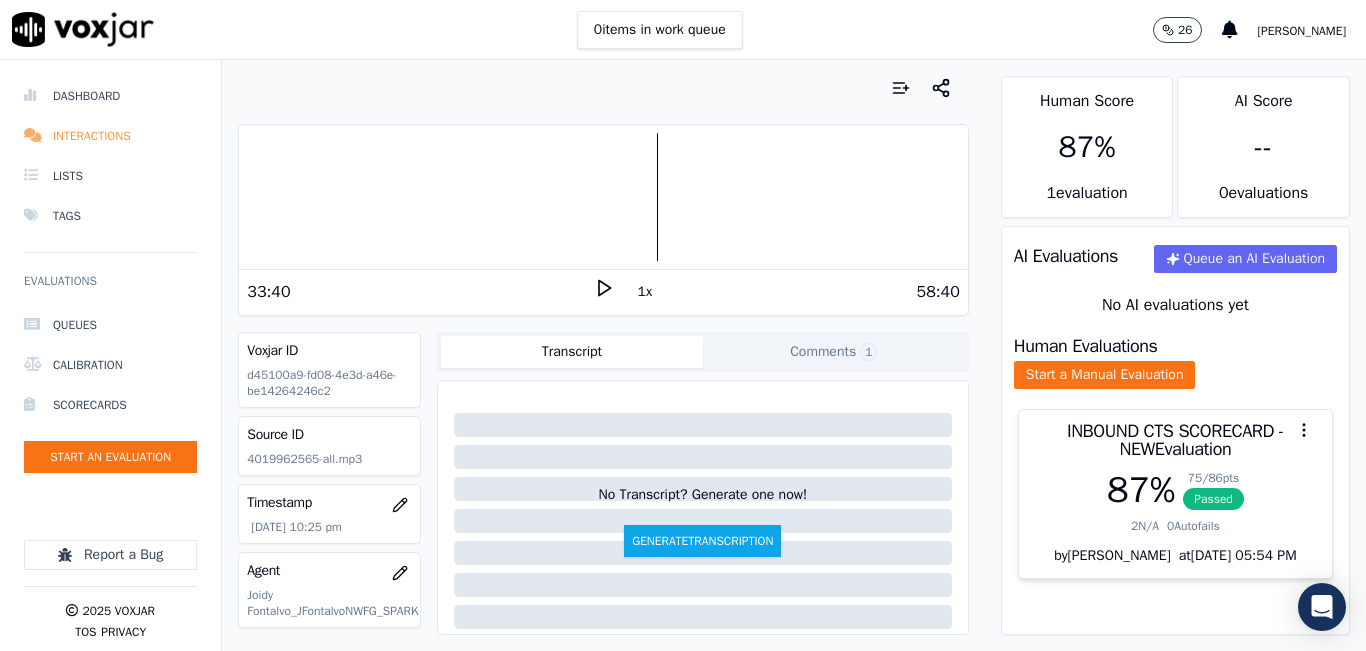 click on "Interactions" at bounding box center (110, 136) 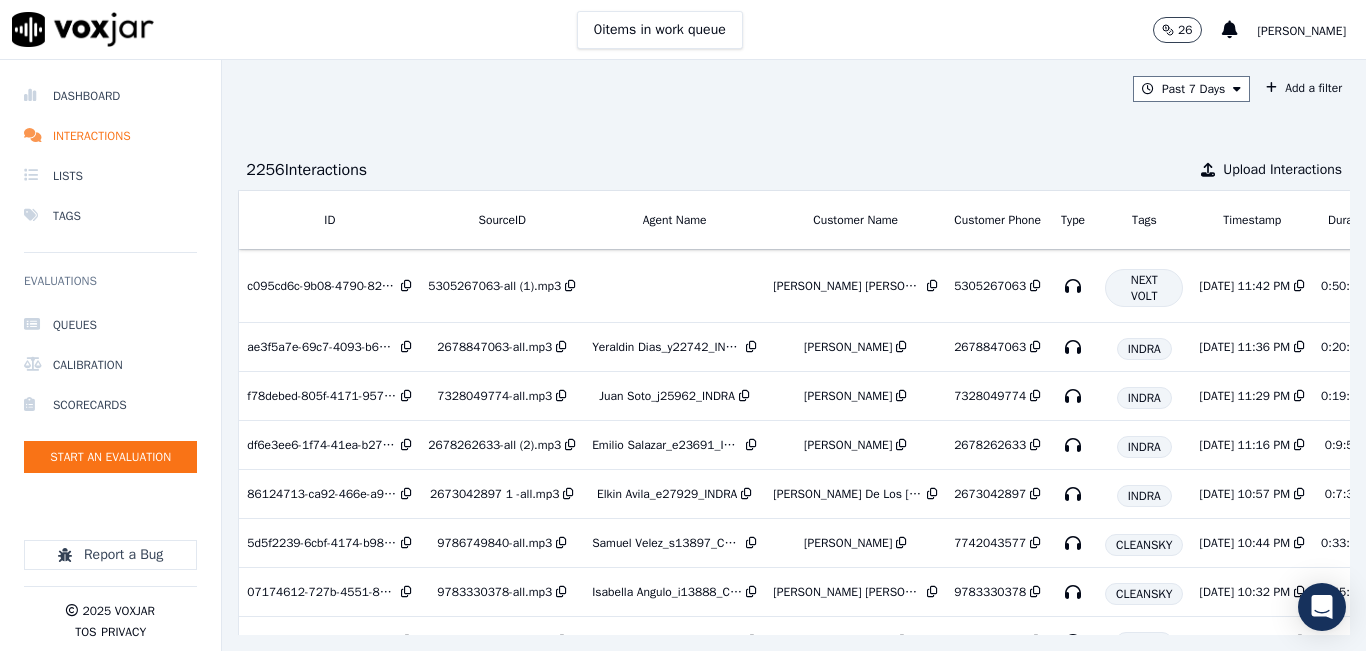 scroll, scrollTop: 0, scrollLeft: 337, axis: horizontal 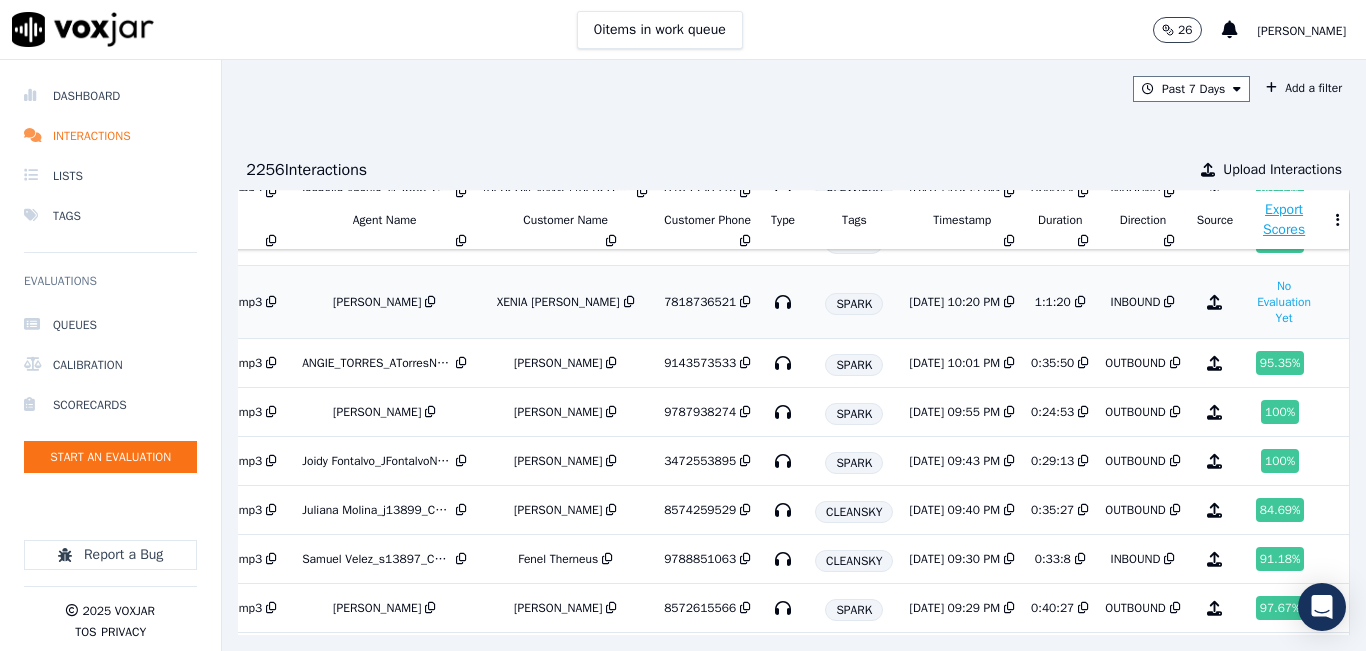 click on "7818736521" at bounding box center (700, 302) 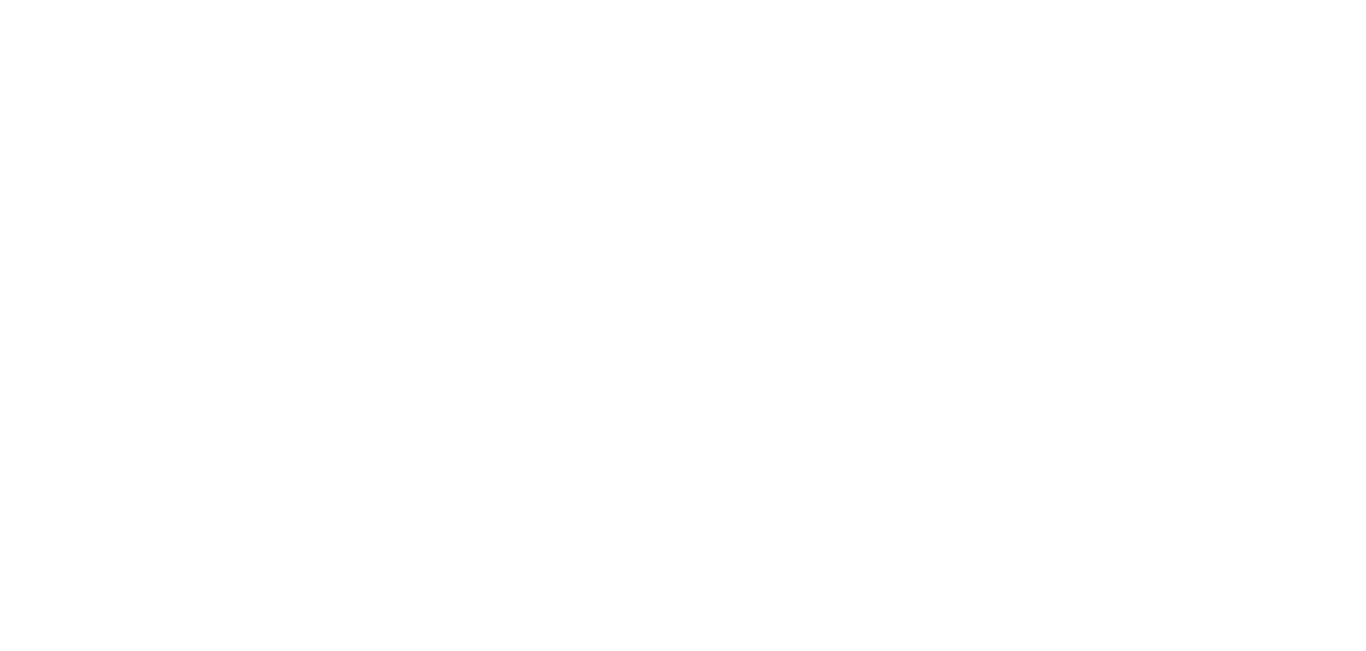 scroll, scrollTop: 0, scrollLeft: 0, axis: both 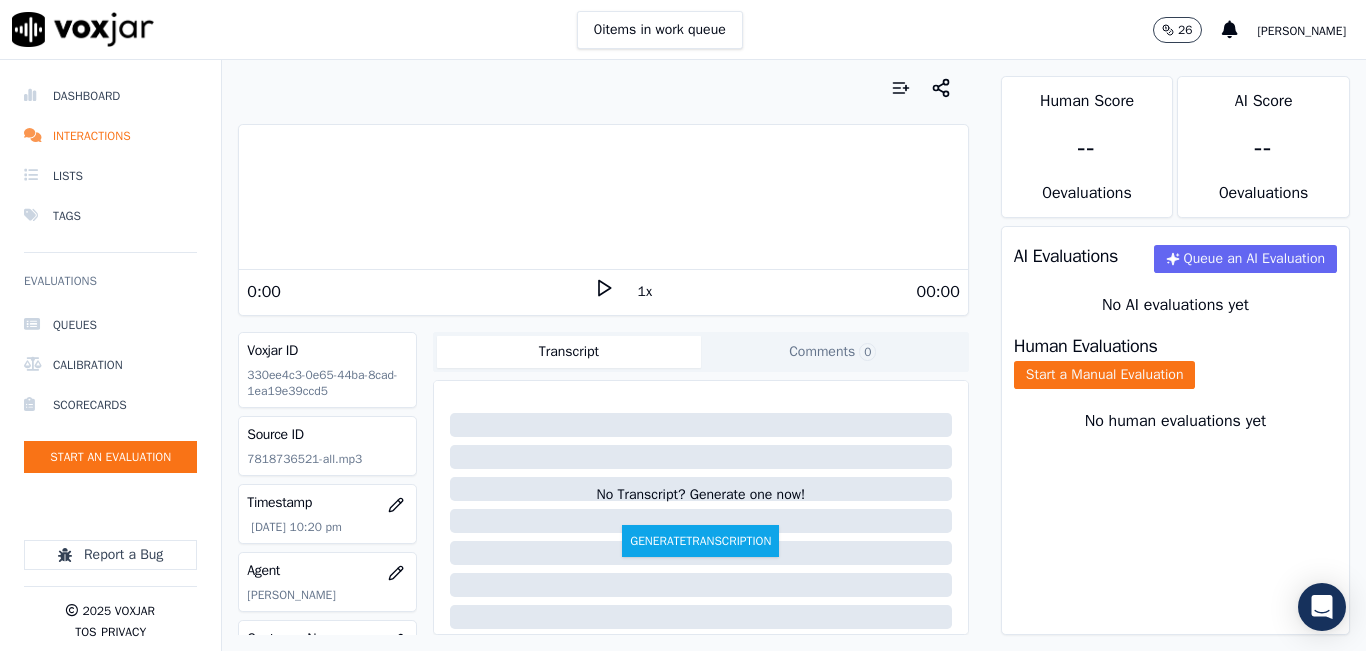 click on "1x" at bounding box center (645, 292) 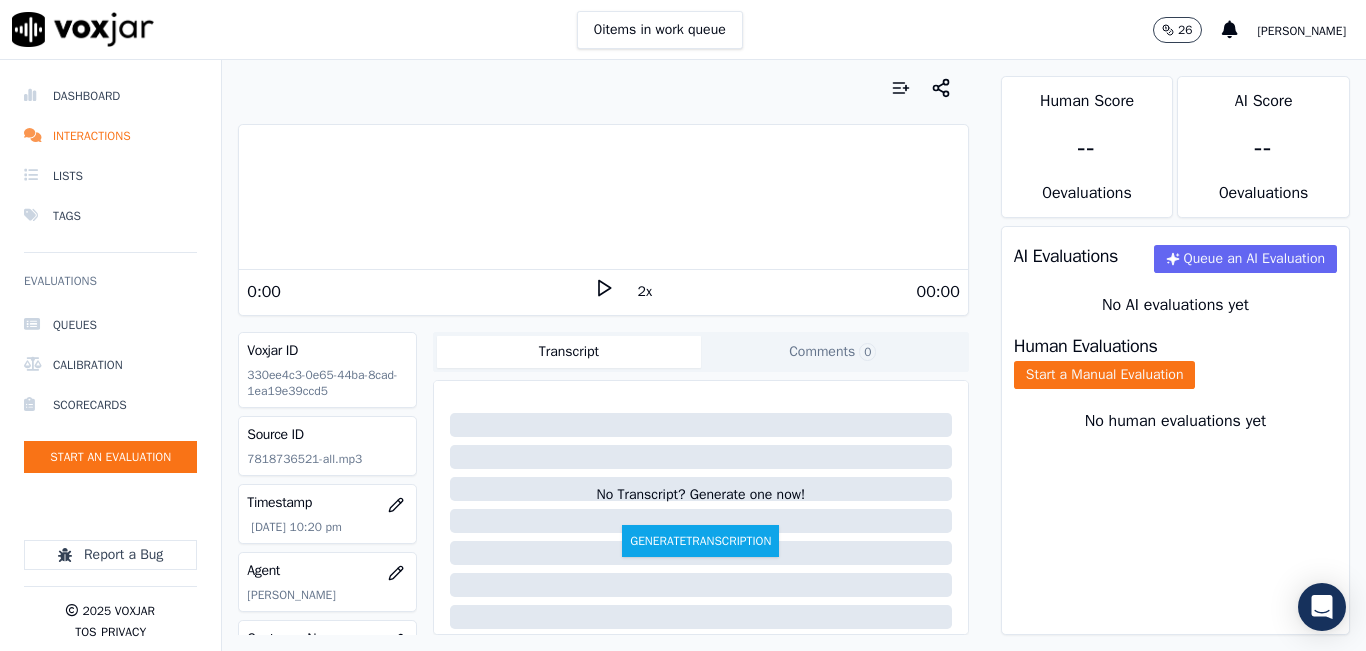 click 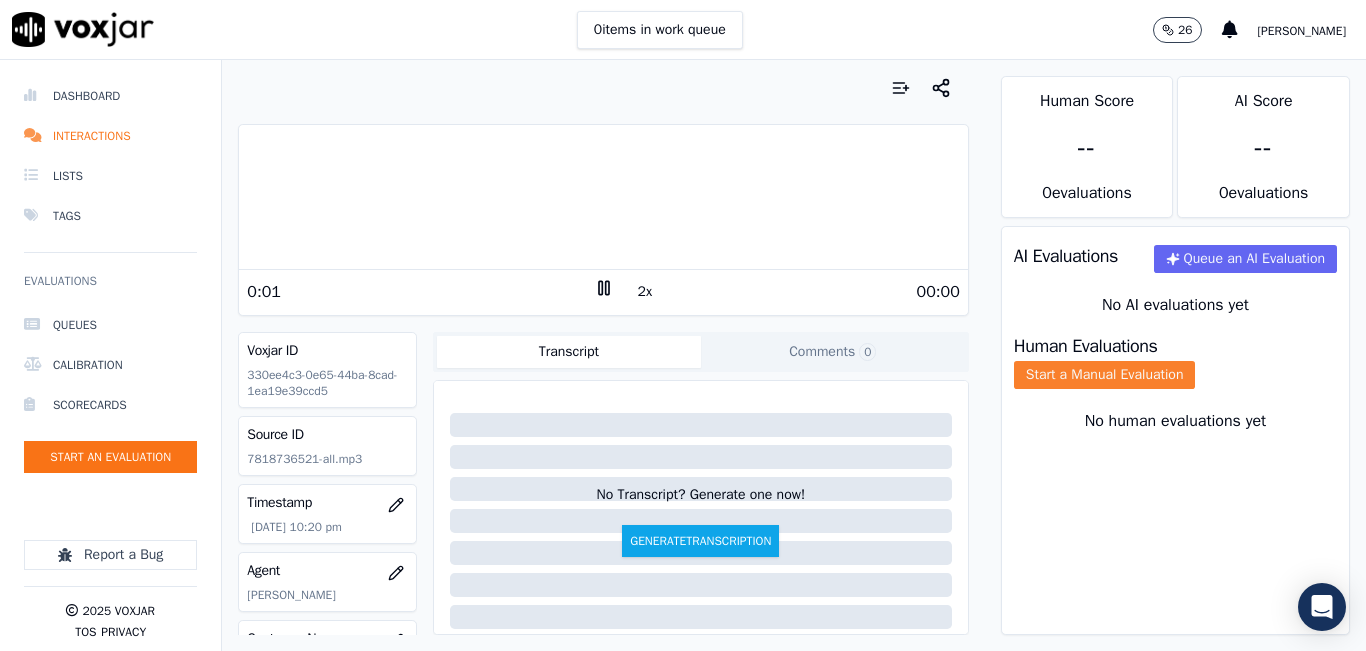 click on "Start a Manual Evaluation" 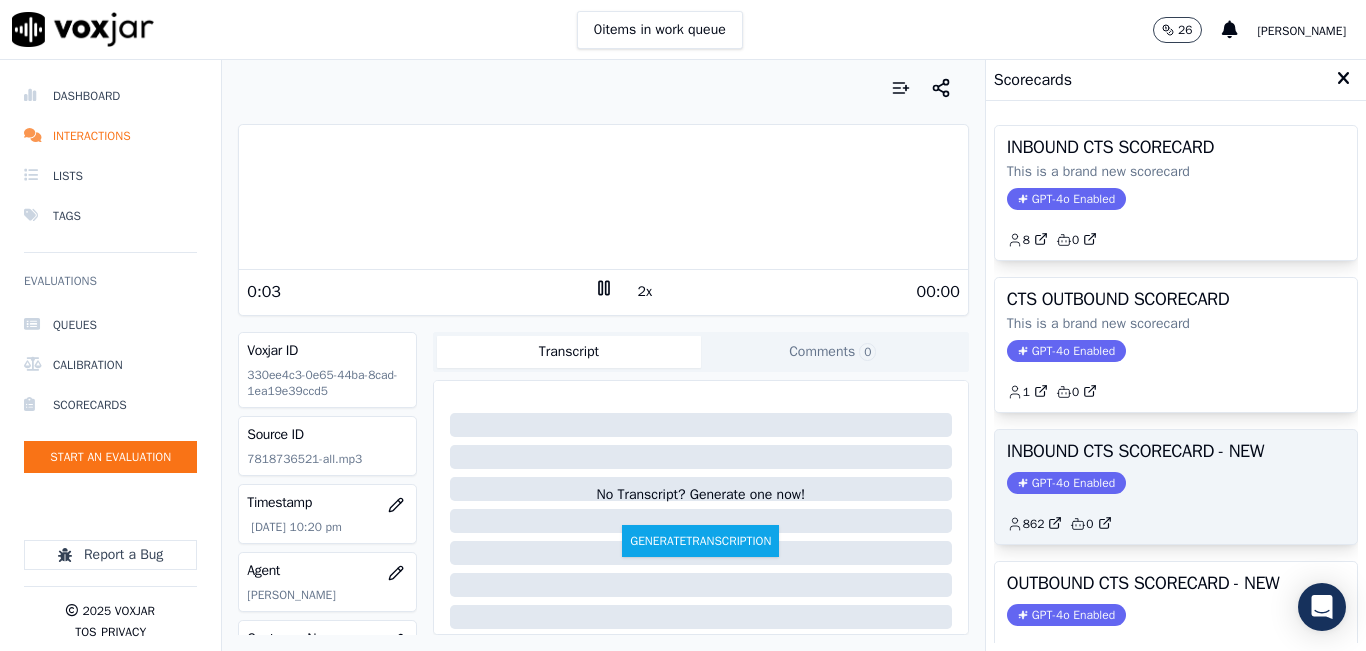 click on "GPT-4o Enabled" 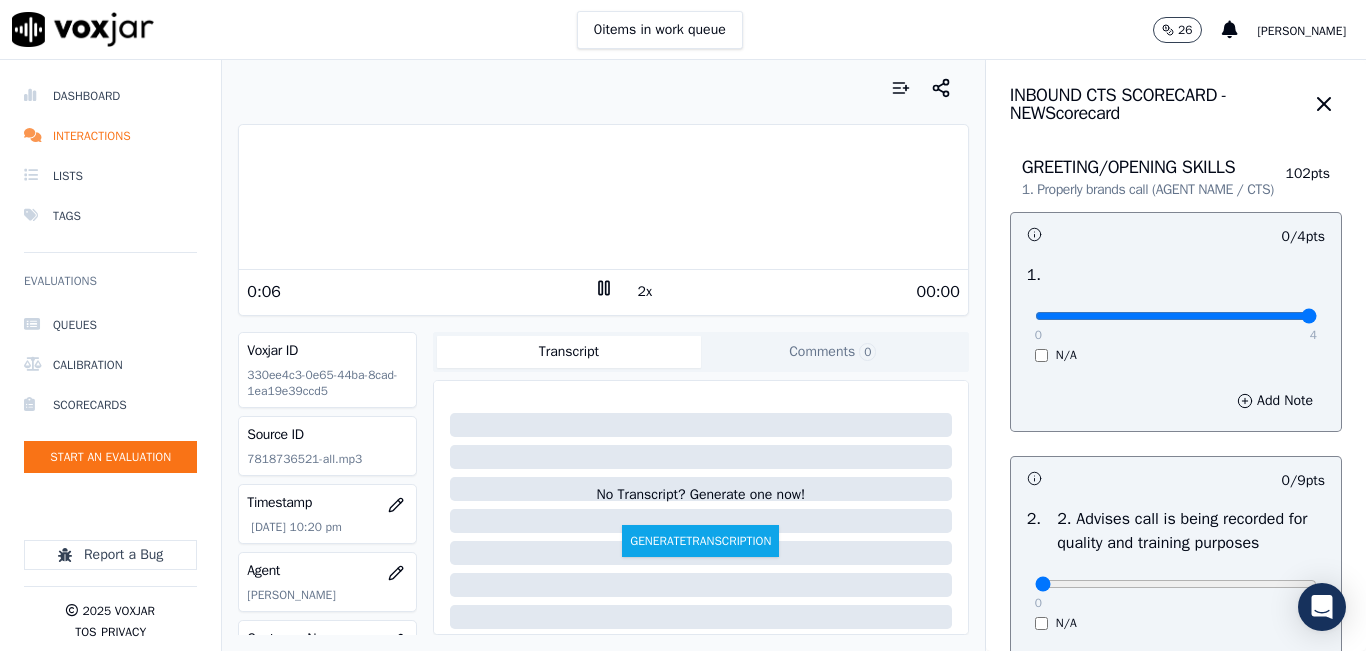 drag, startPoint x: 1208, startPoint y: 345, endPoint x: 1341, endPoint y: 341, distance: 133.06013 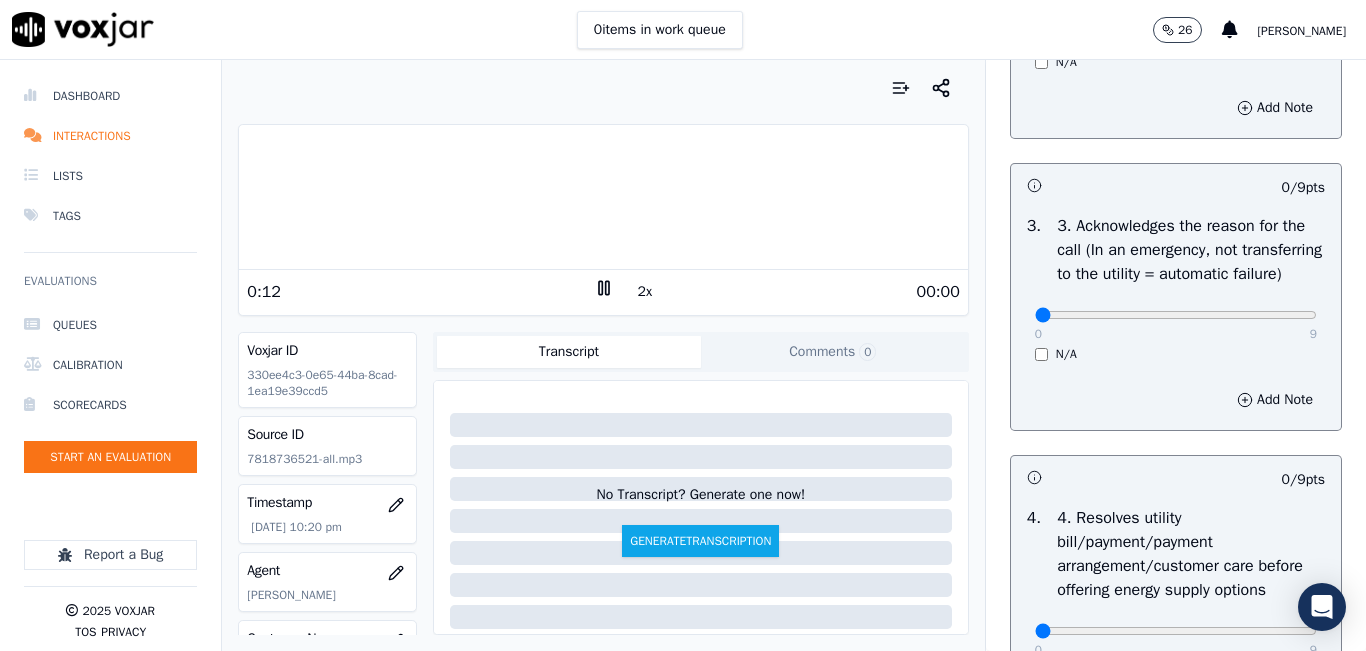 scroll, scrollTop: 600, scrollLeft: 0, axis: vertical 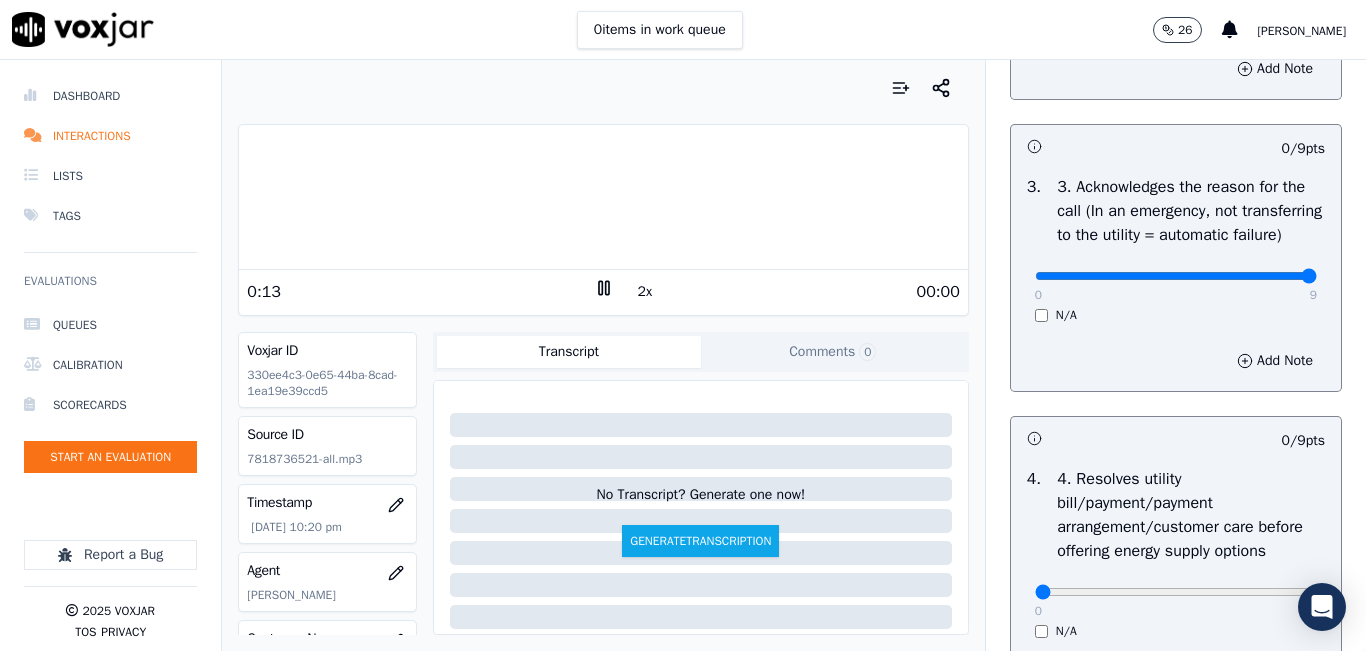 type on "9" 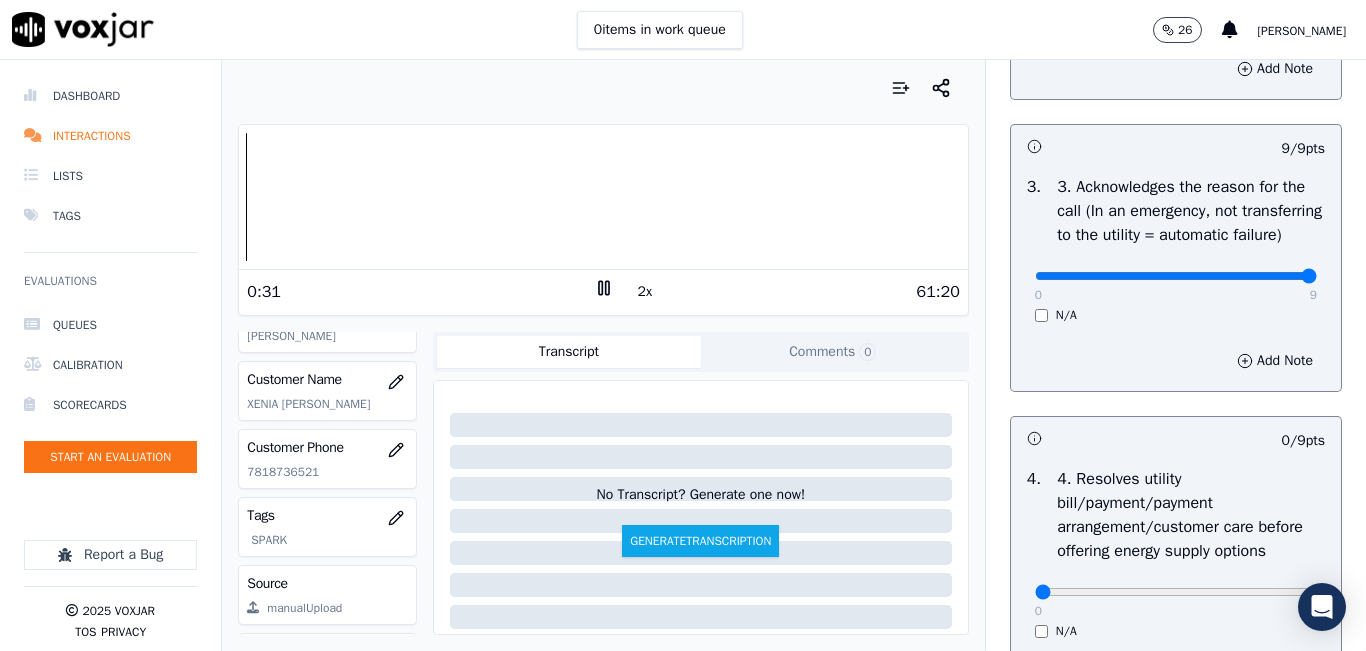 scroll, scrollTop: 300, scrollLeft: 0, axis: vertical 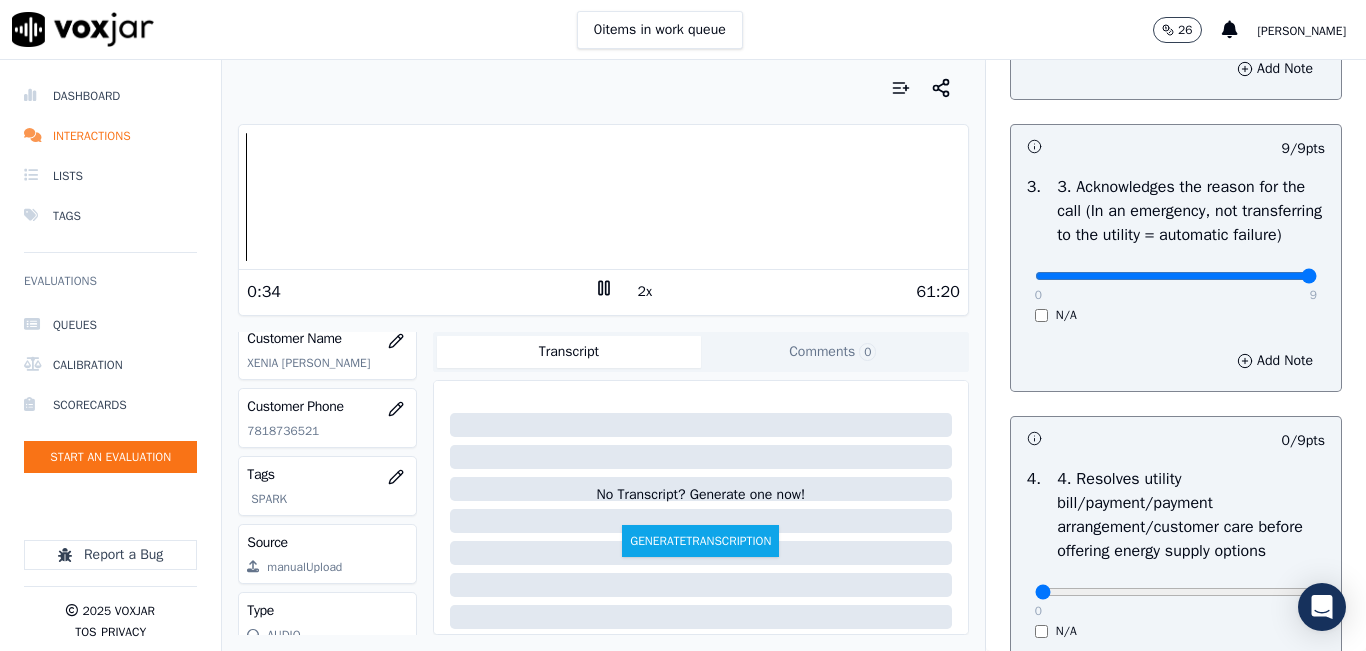 click on "7818736521" 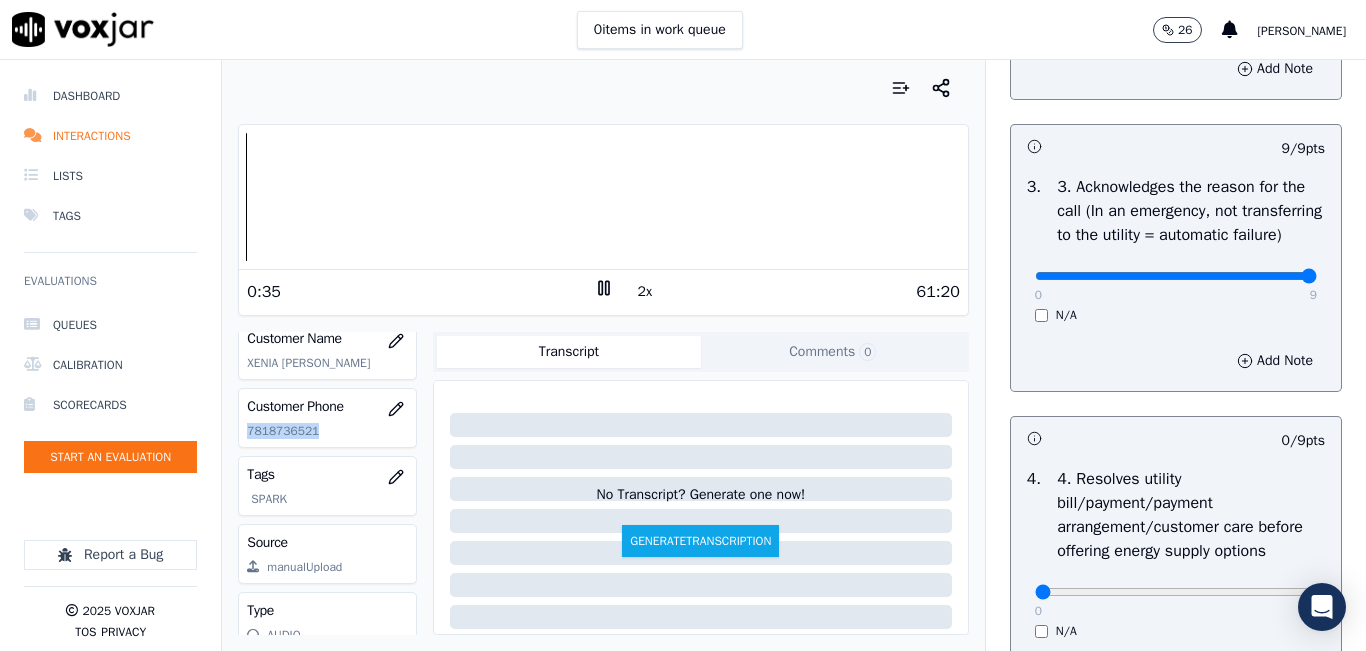 click on "7818736521" 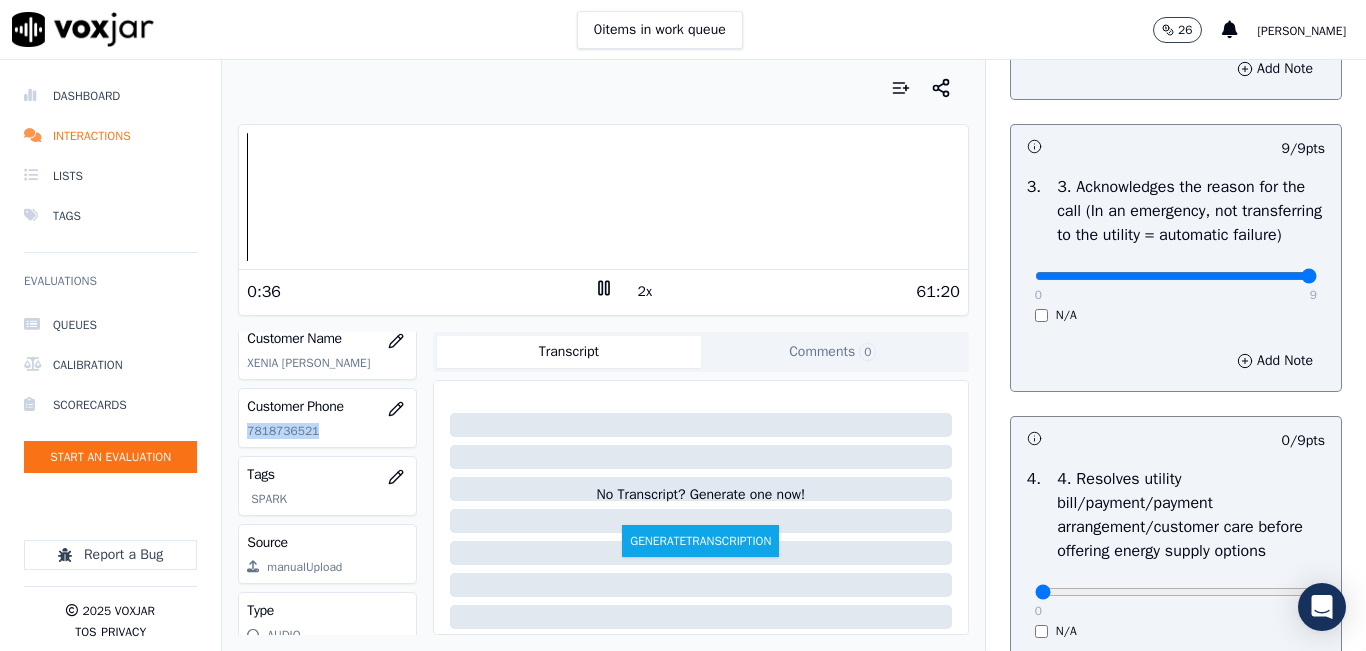 copy on "7818736521" 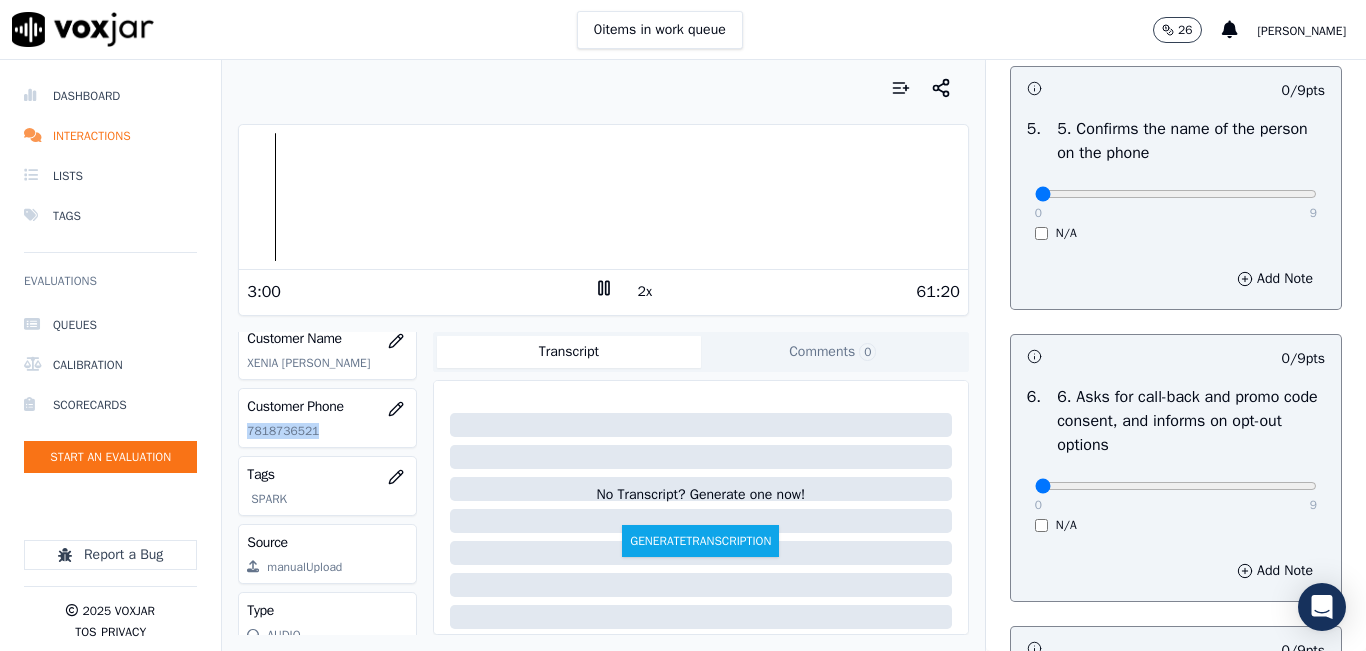 scroll, scrollTop: 1300, scrollLeft: 0, axis: vertical 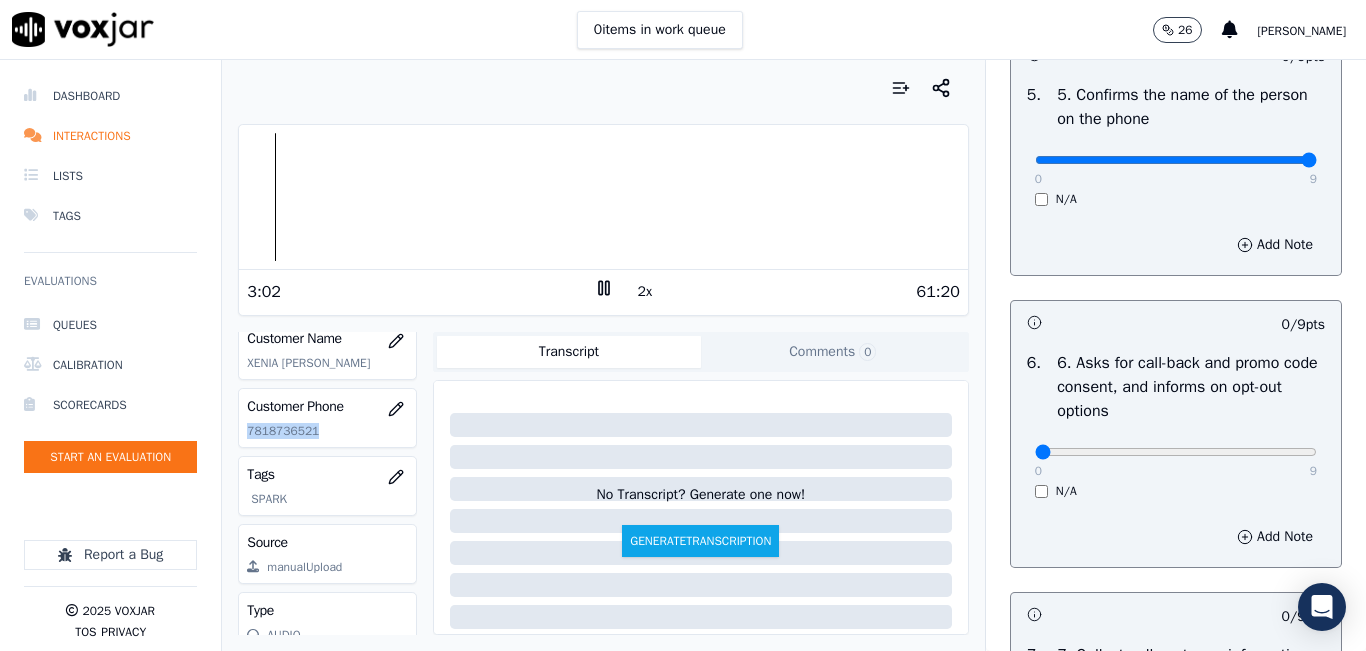 type on "9" 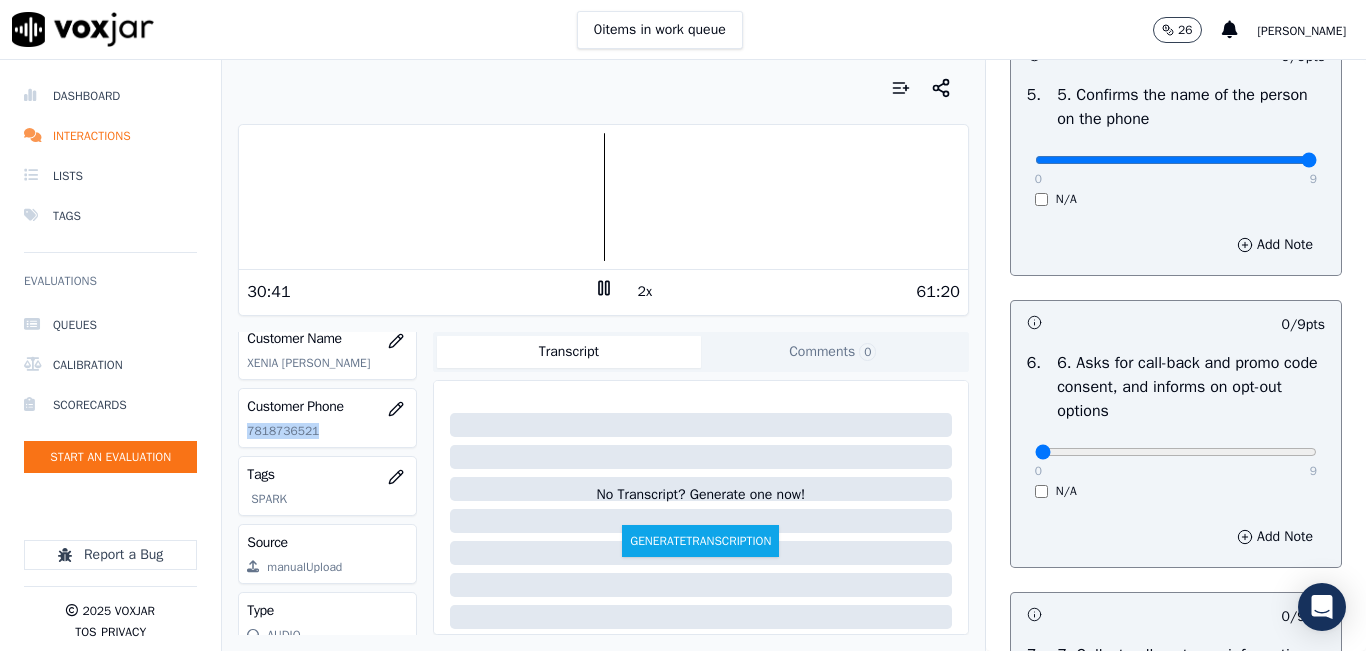 click on "7818736521" 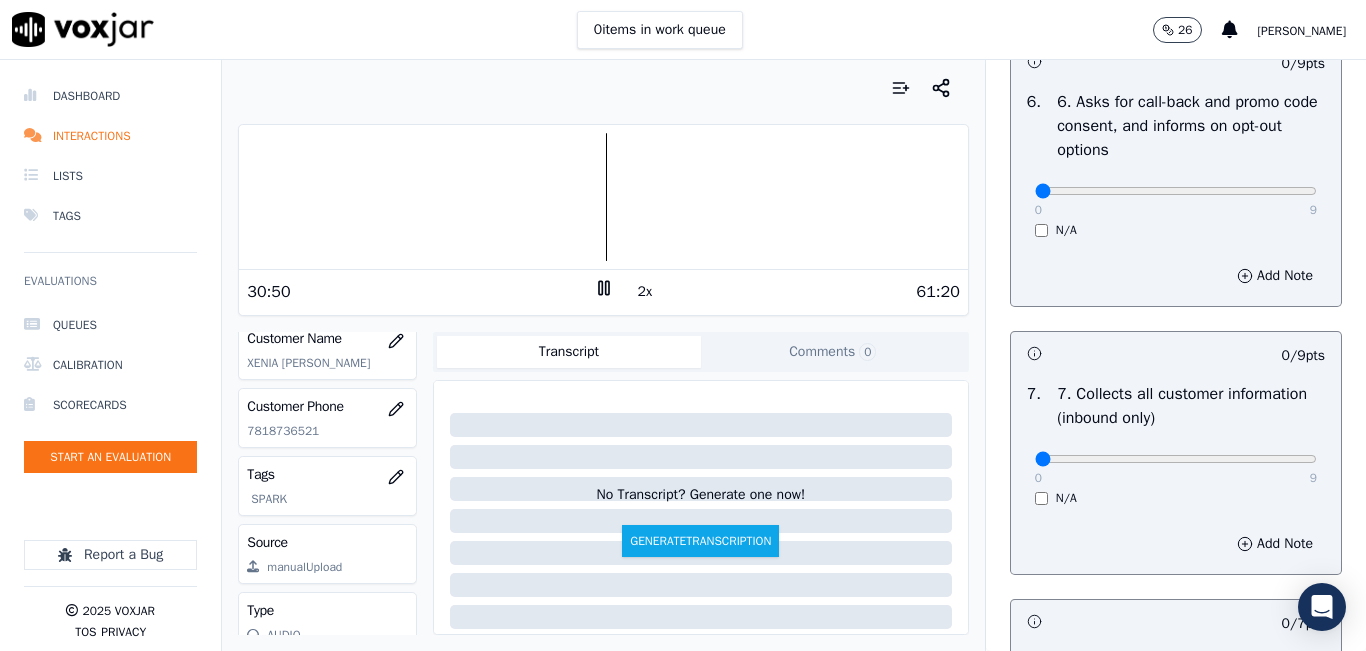 scroll, scrollTop: 1500, scrollLeft: 0, axis: vertical 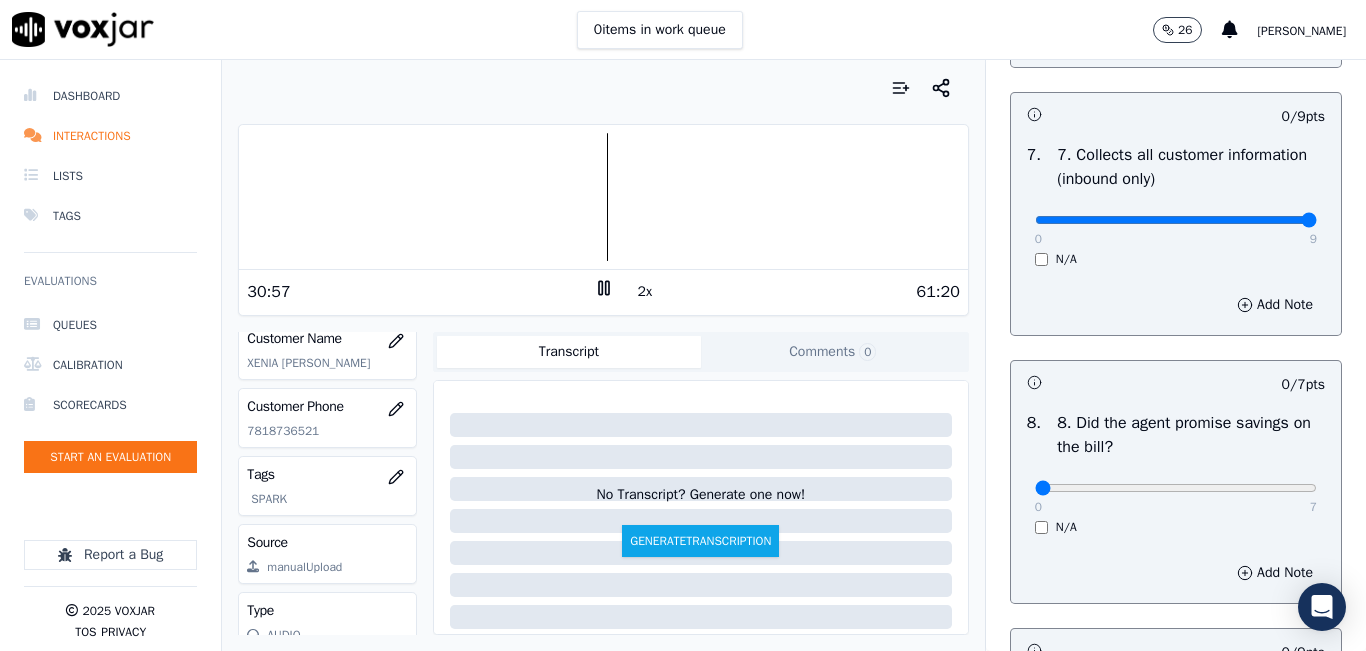 type on "9" 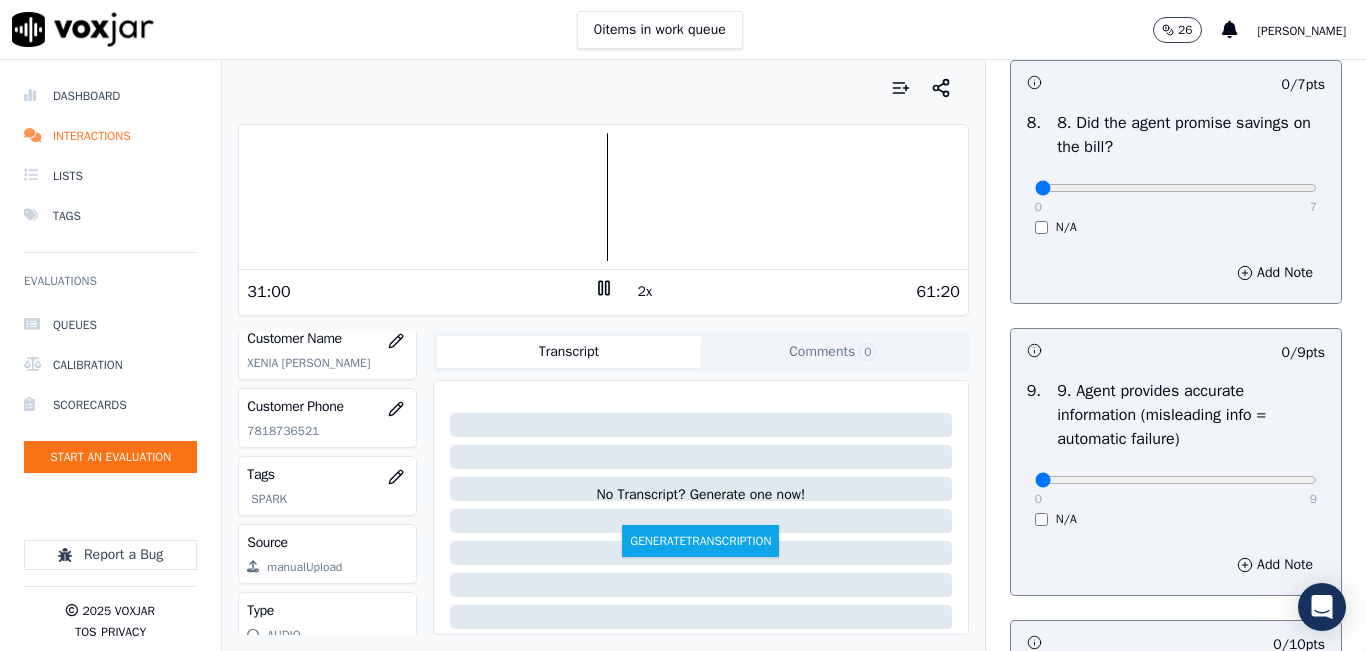 scroll, scrollTop: 2200, scrollLeft: 0, axis: vertical 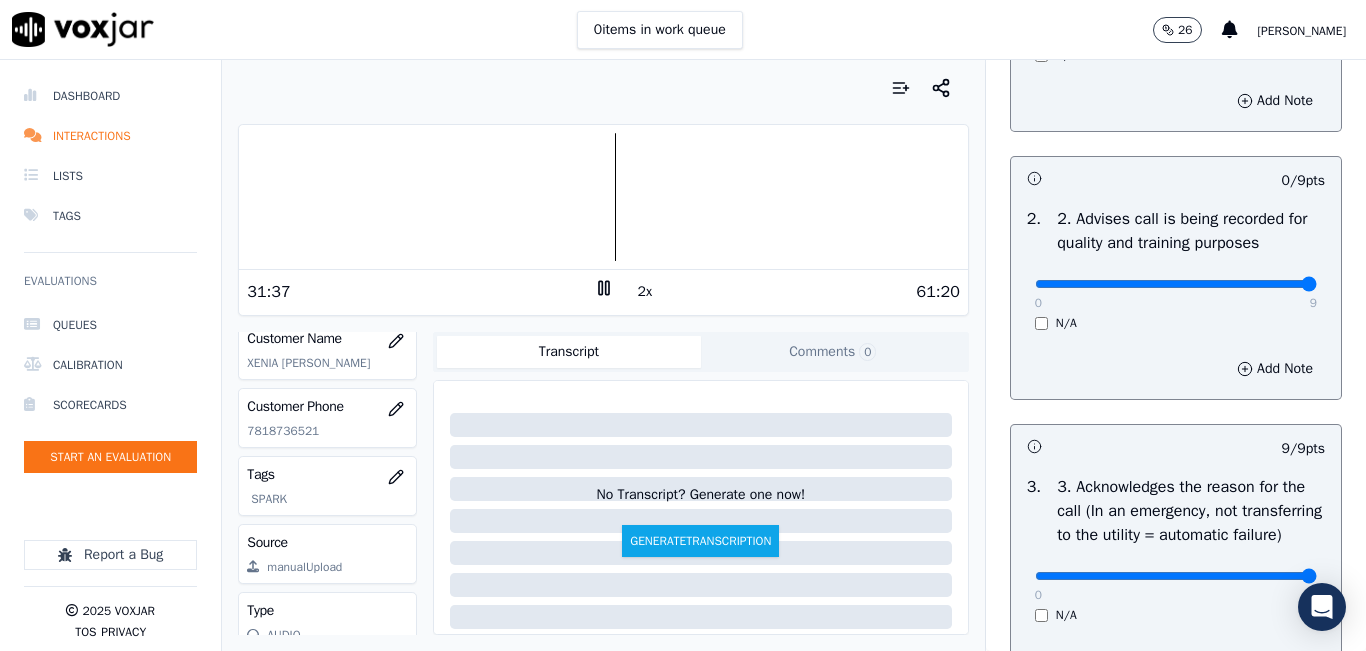 drag, startPoint x: 1238, startPoint y: 303, endPoint x: 1316, endPoint y: 336, distance: 84.693565 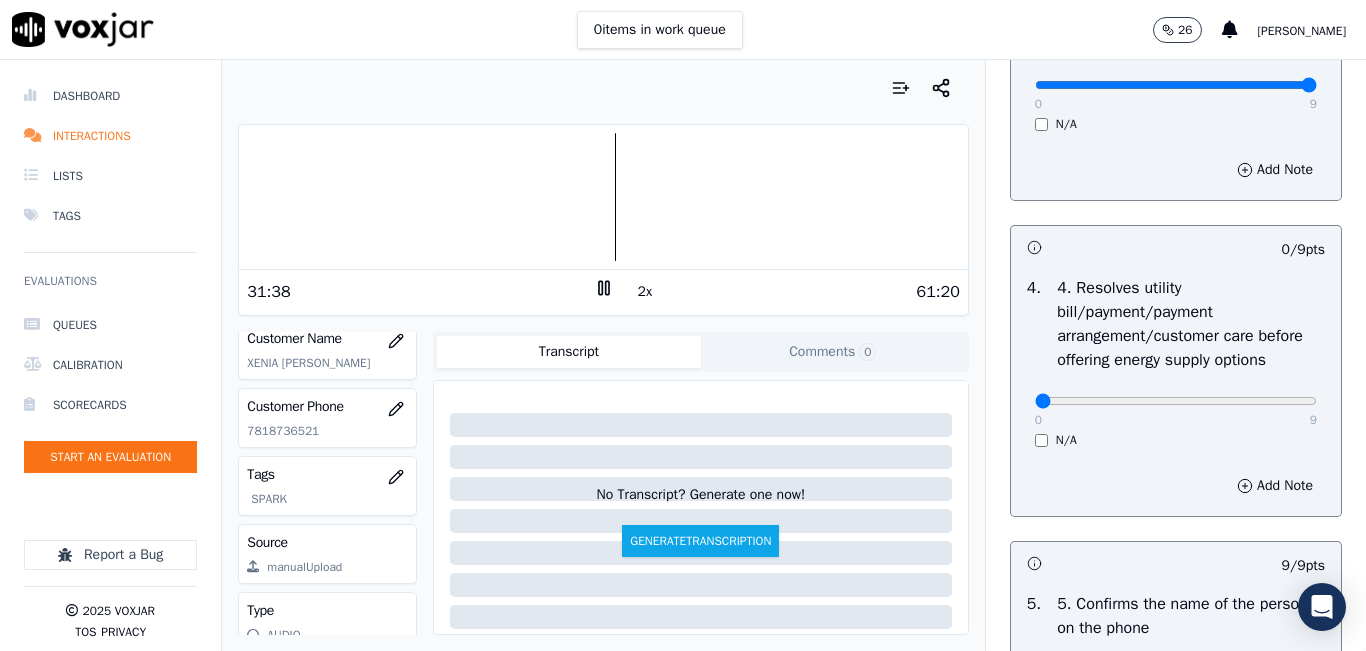 scroll, scrollTop: 800, scrollLeft: 0, axis: vertical 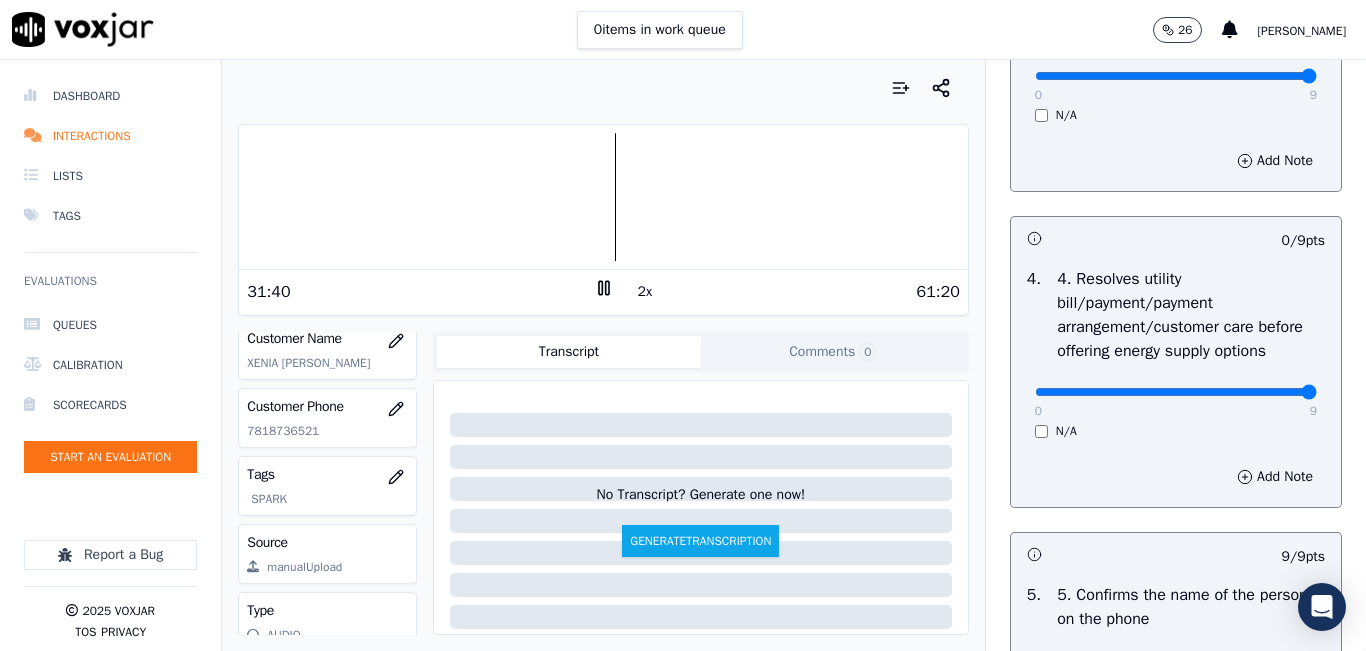 drag, startPoint x: 1257, startPoint y: 463, endPoint x: 1273, endPoint y: 460, distance: 16.27882 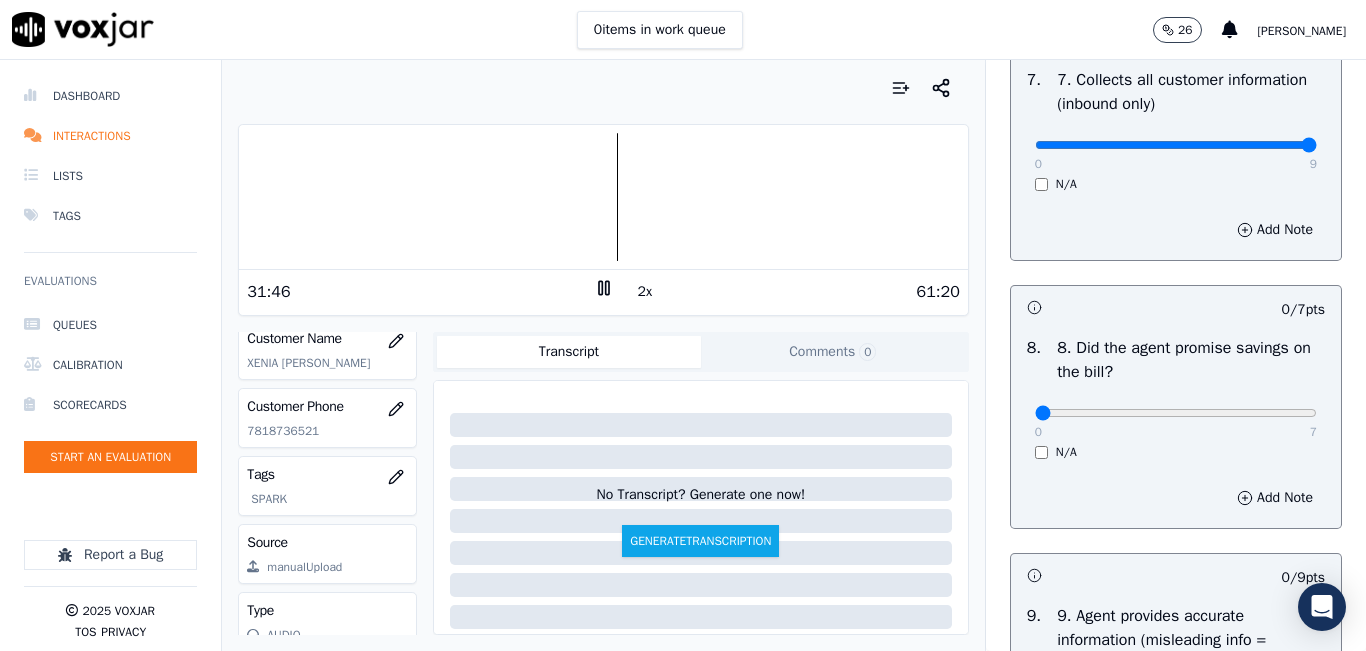 scroll, scrollTop: 2000, scrollLeft: 0, axis: vertical 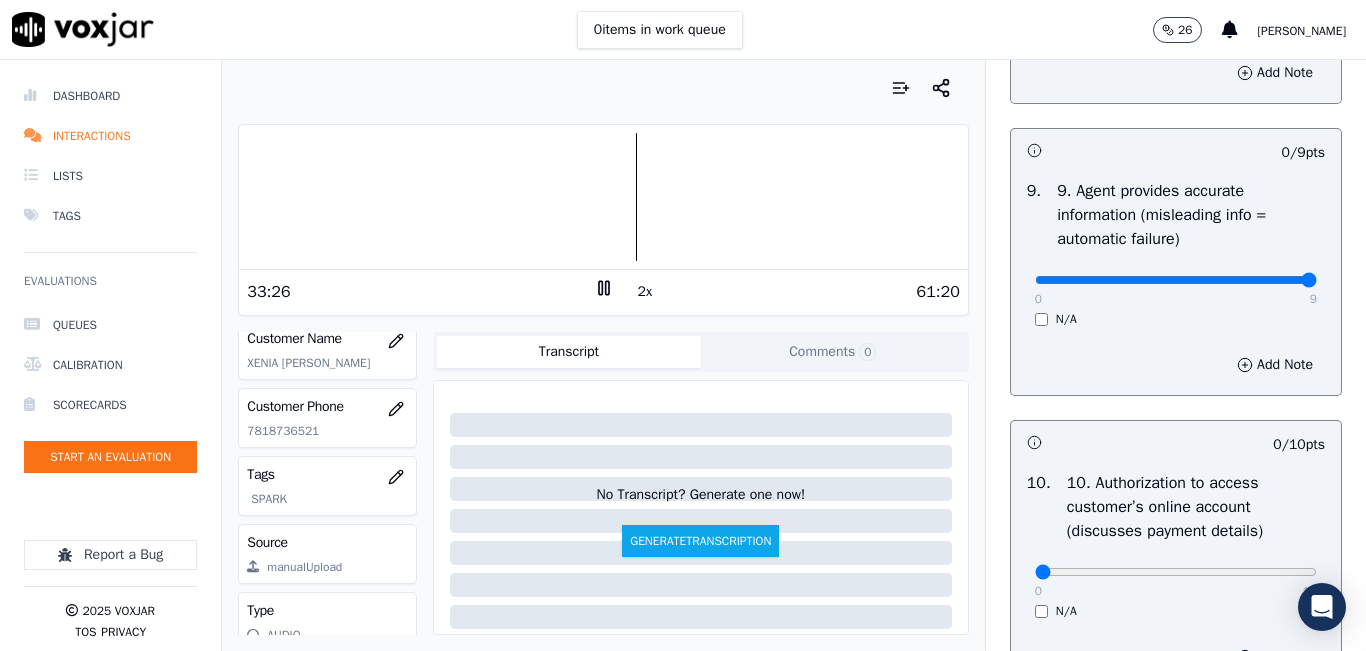 drag, startPoint x: 1262, startPoint y: 347, endPoint x: 1276, endPoint y: 344, distance: 14.3178215 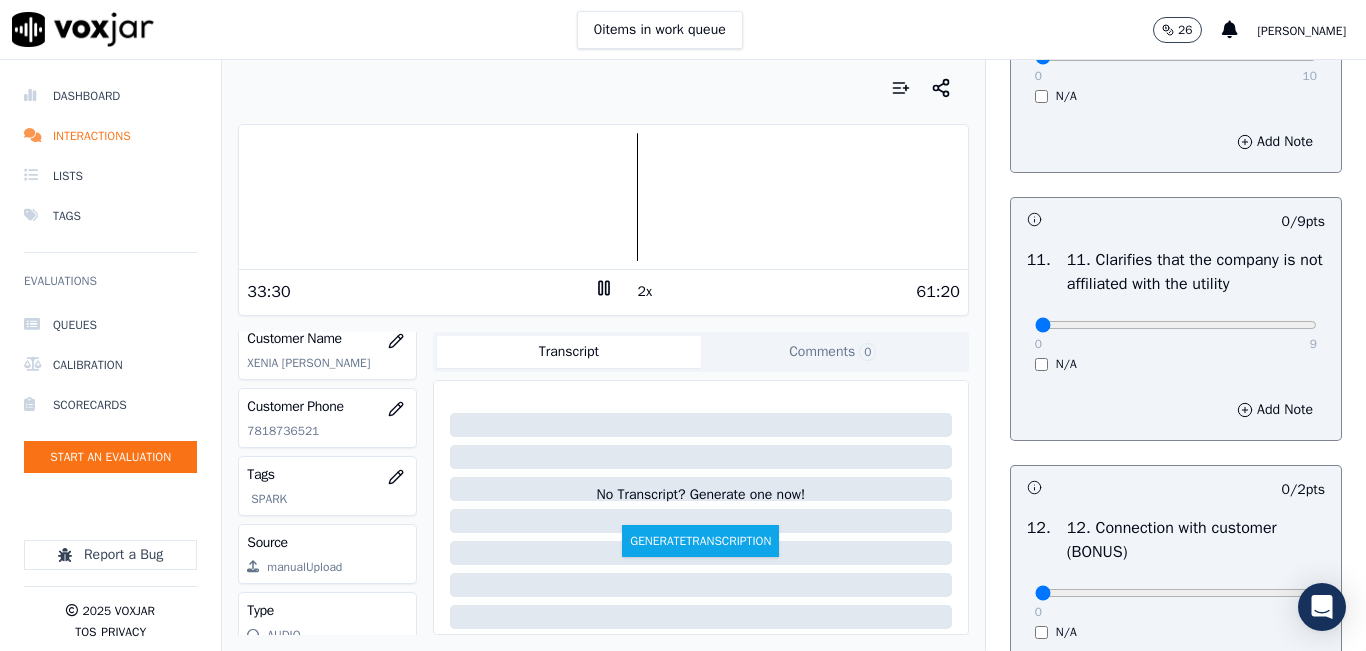 scroll, scrollTop: 2900, scrollLeft: 0, axis: vertical 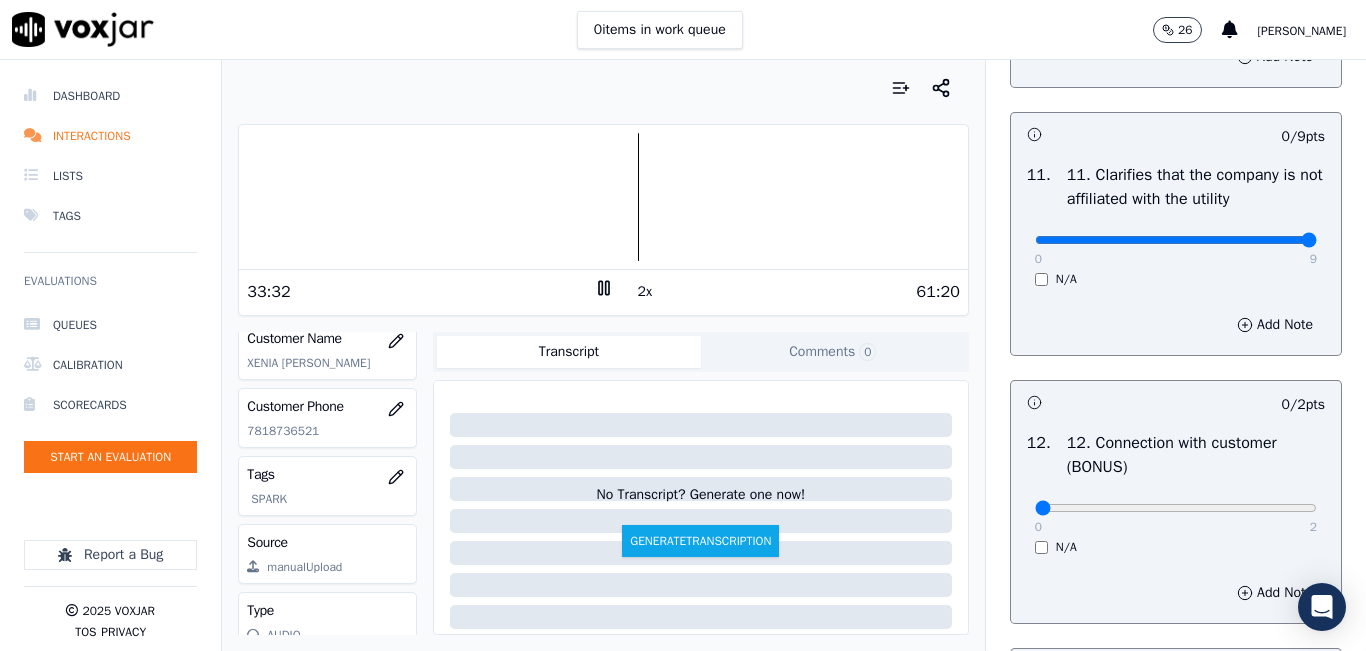 drag, startPoint x: 1255, startPoint y: 309, endPoint x: 1281, endPoint y: 312, distance: 26.172504 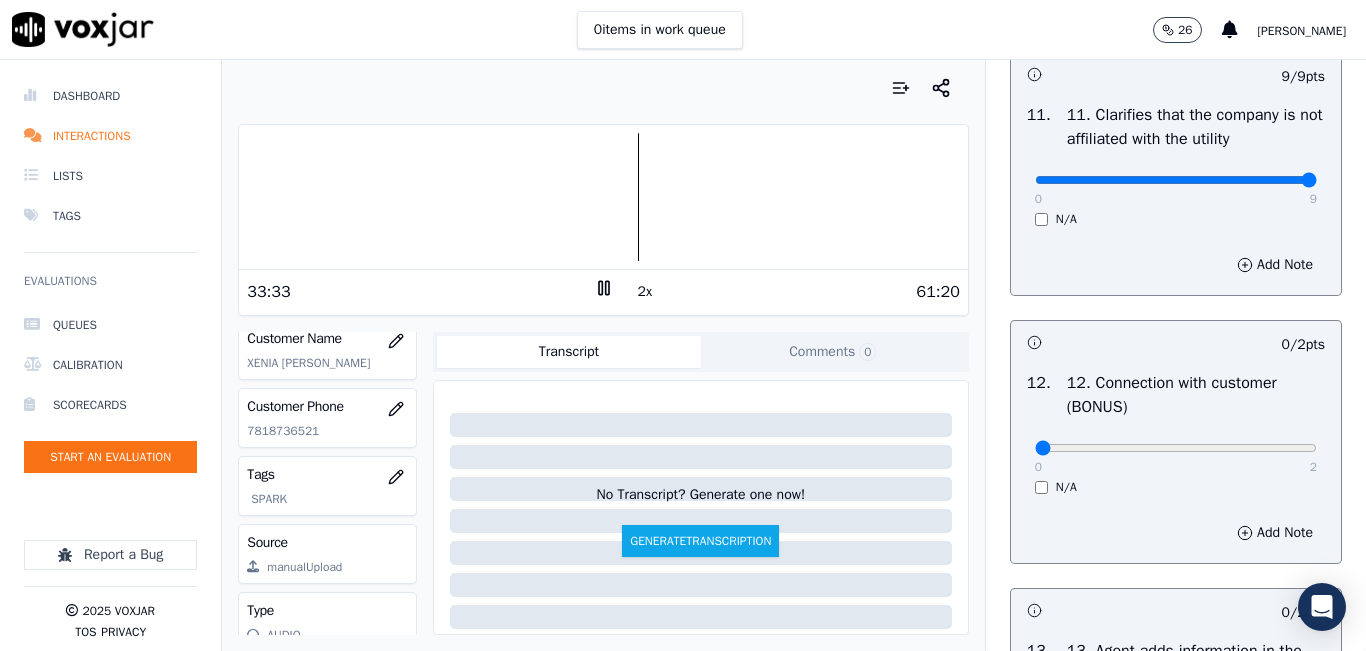 scroll, scrollTop: 3100, scrollLeft: 0, axis: vertical 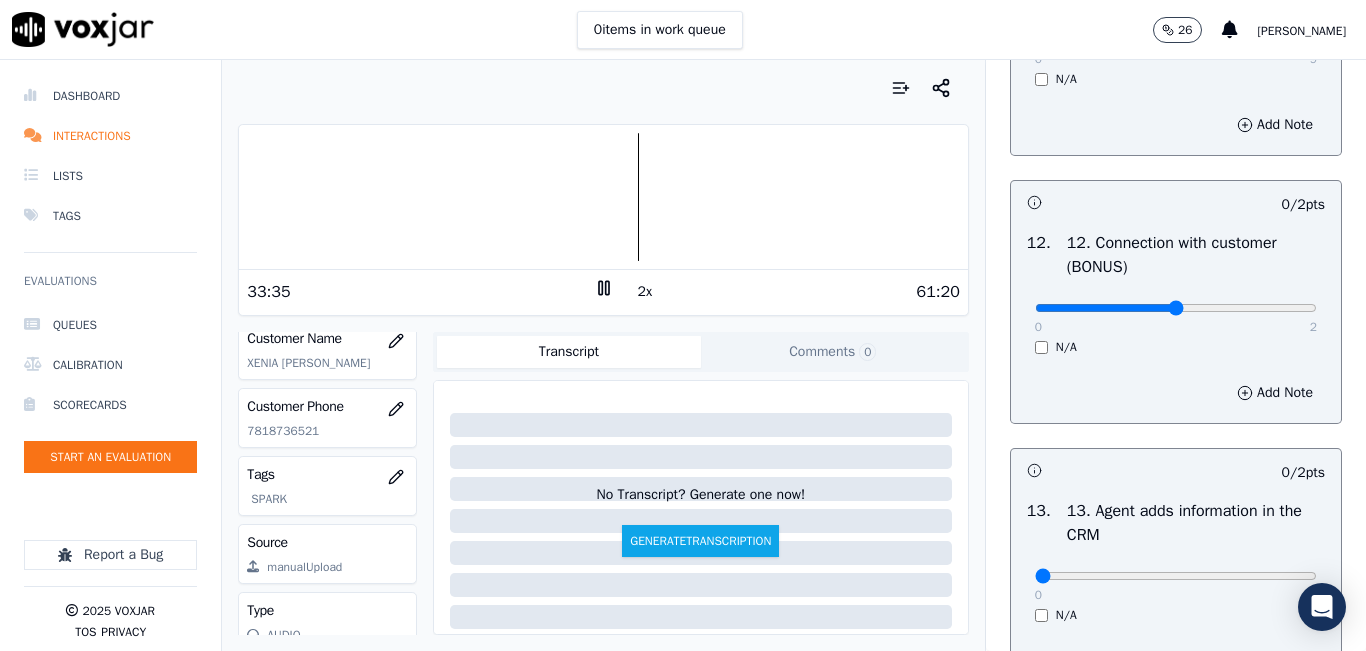 type on "1" 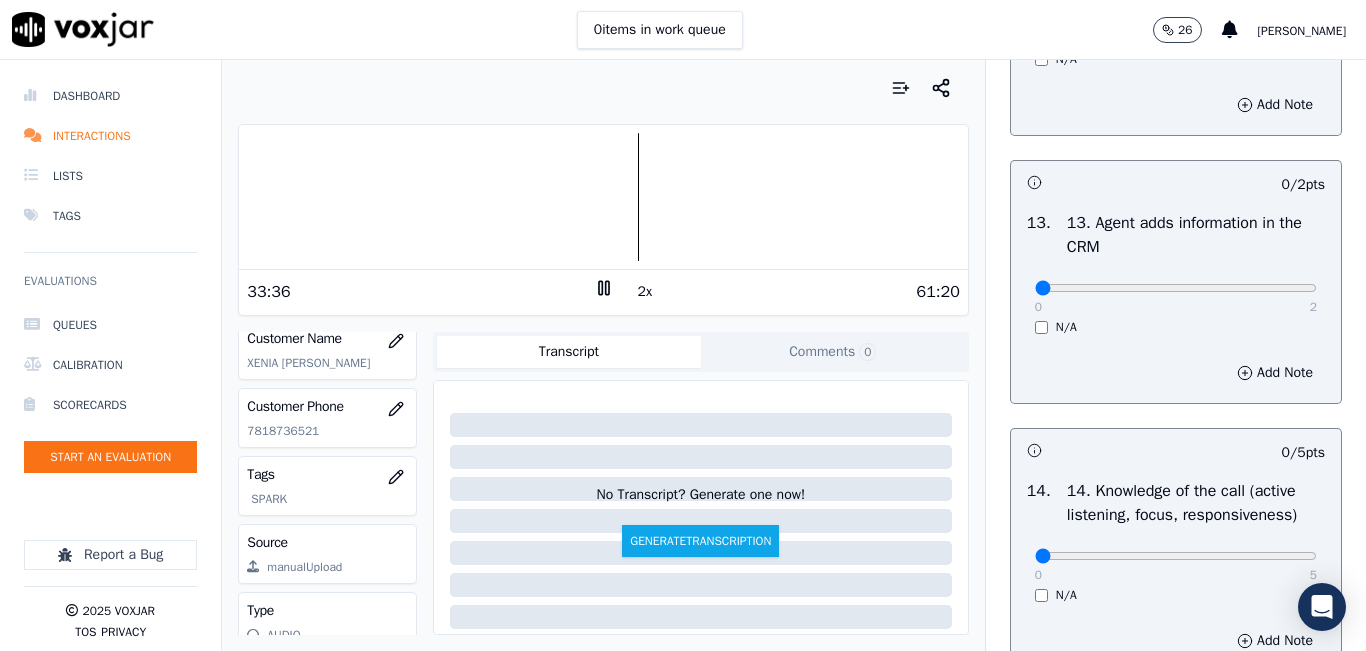 scroll, scrollTop: 3400, scrollLeft: 0, axis: vertical 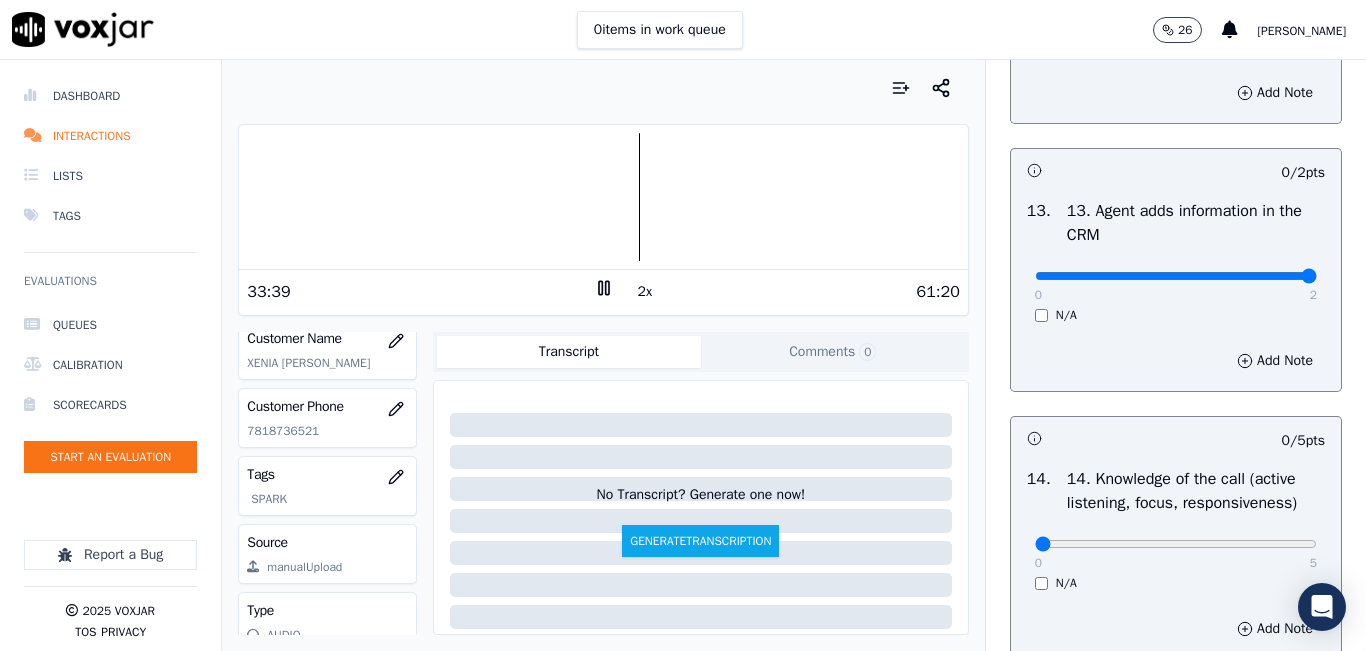click at bounding box center (1176, -3084) 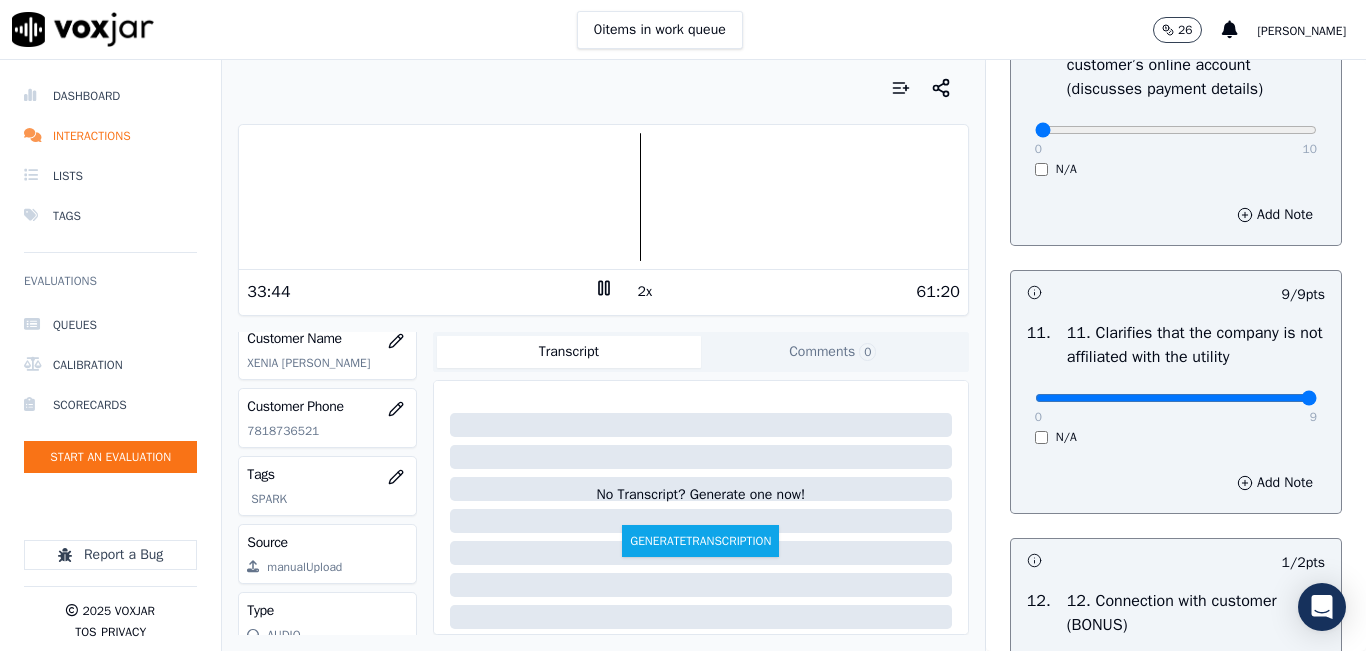 scroll, scrollTop: 2642, scrollLeft: 0, axis: vertical 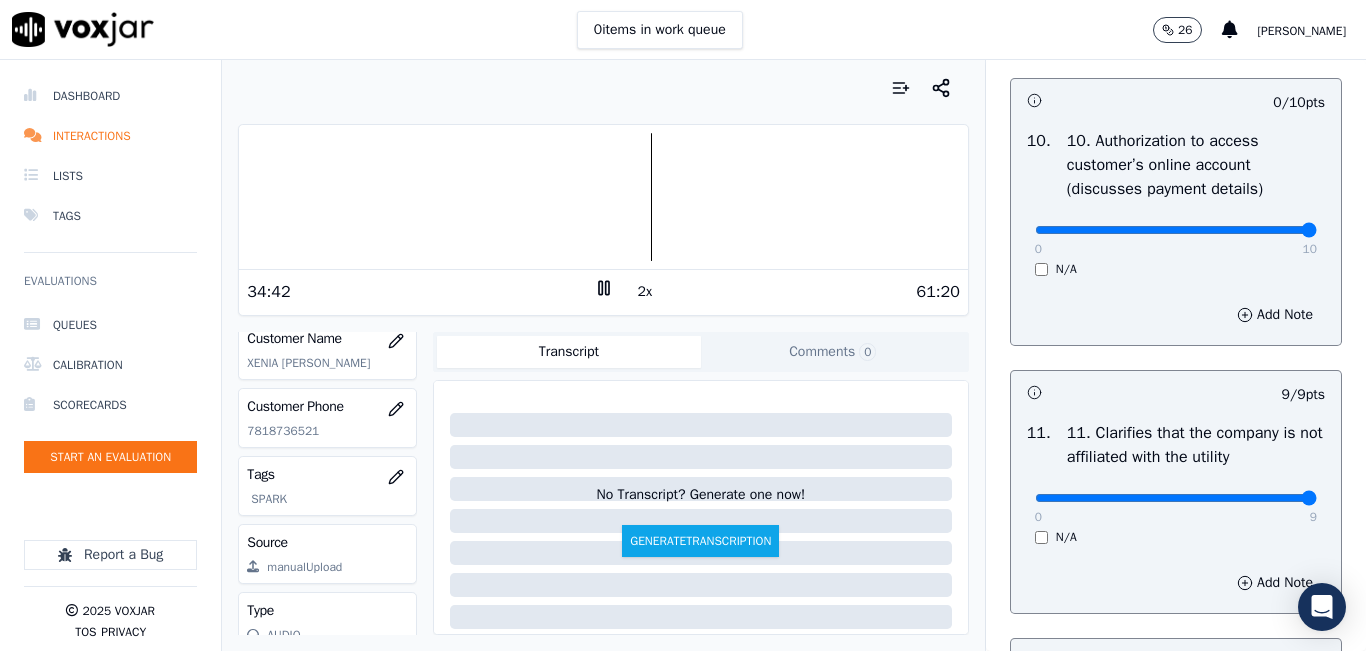 type on "10" 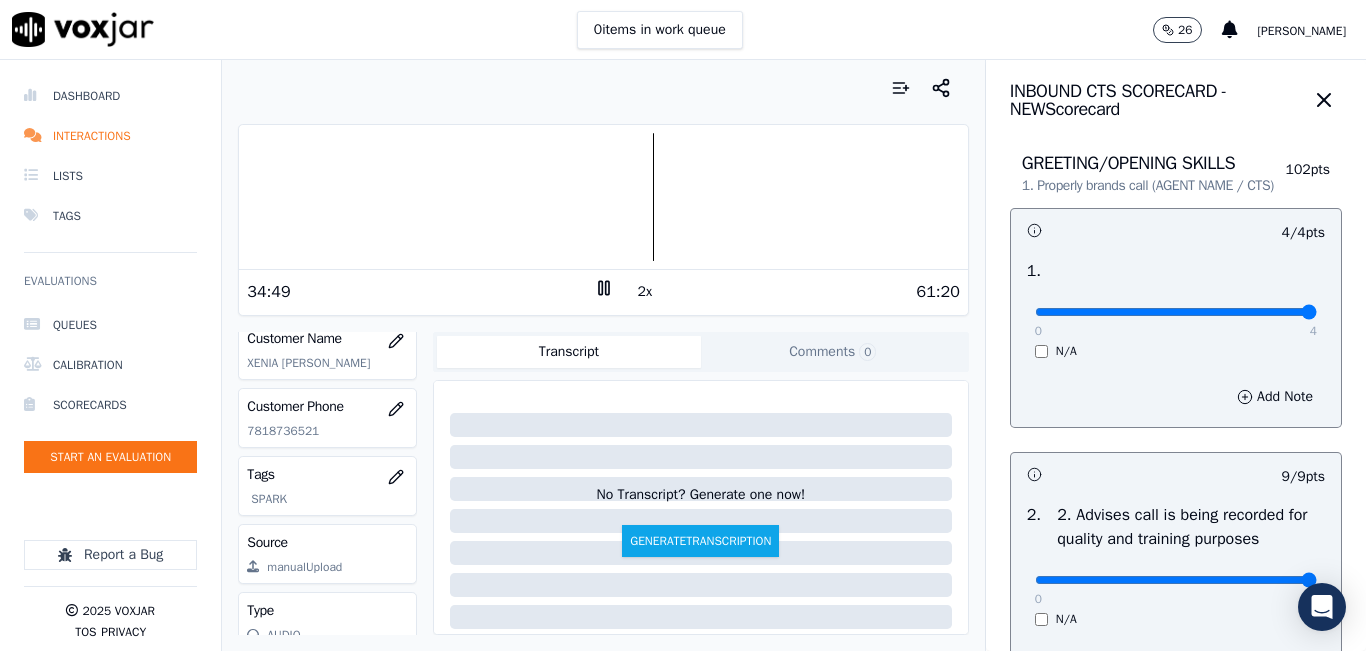 scroll, scrollTop: 0, scrollLeft: 0, axis: both 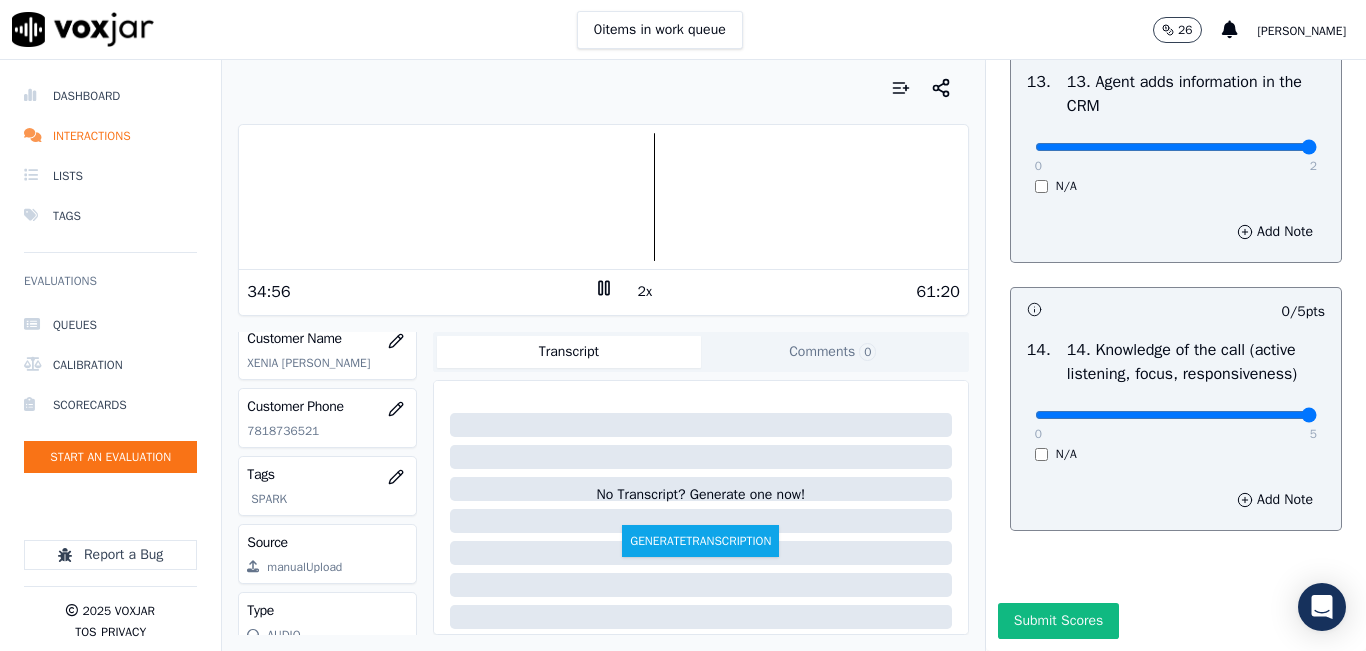 drag, startPoint x: 1258, startPoint y: 470, endPoint x: 1284, endPoint y: 470, distance: 26 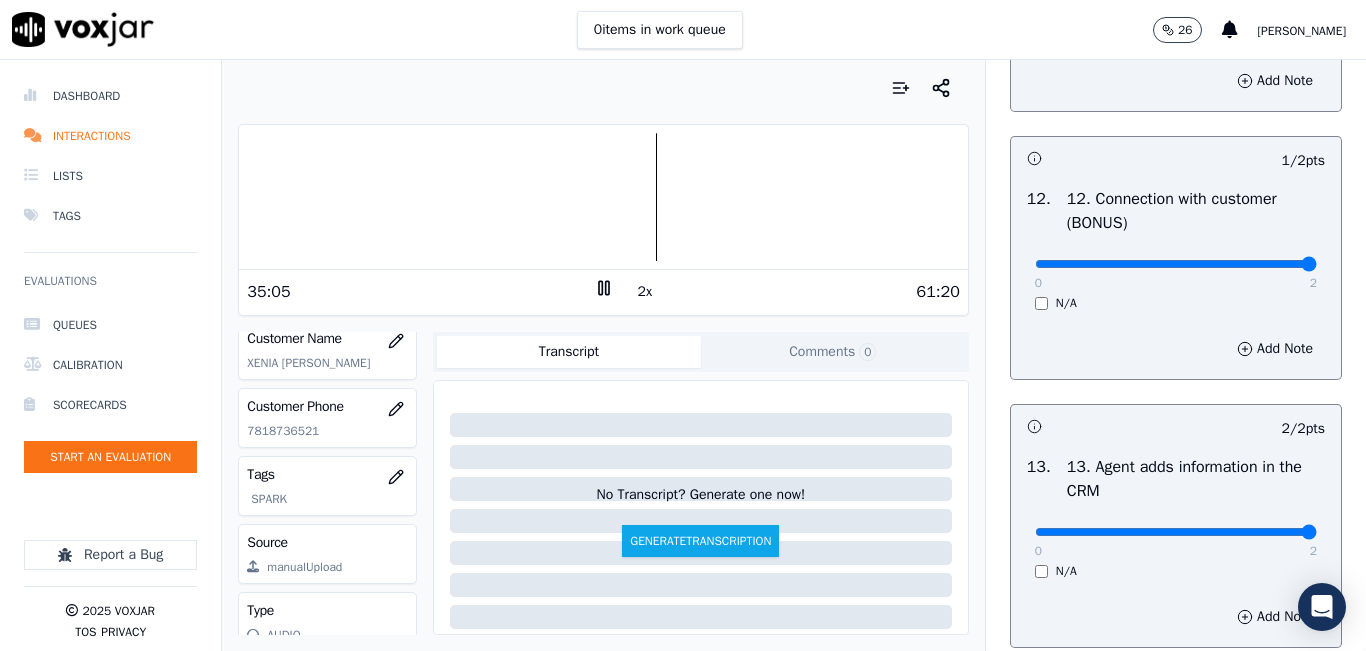 type on "2" 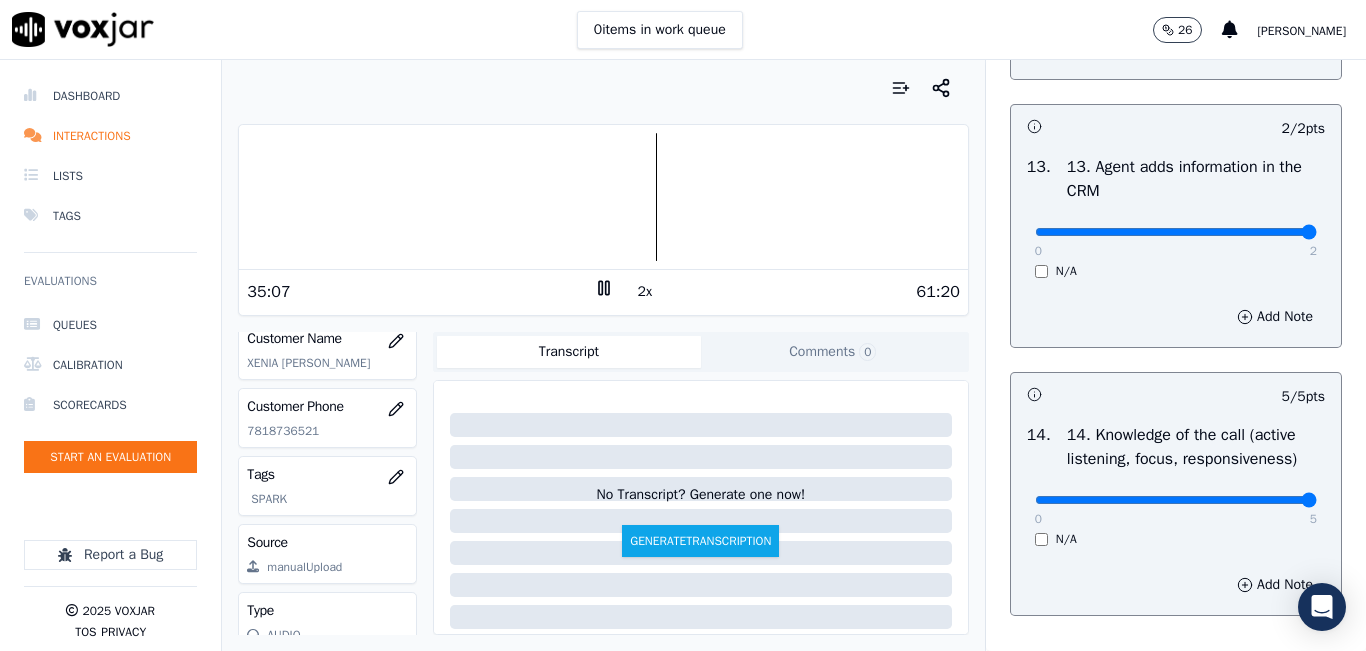 scroll, scrollTop: 3642, scrollLeft: 0, axis: vertical 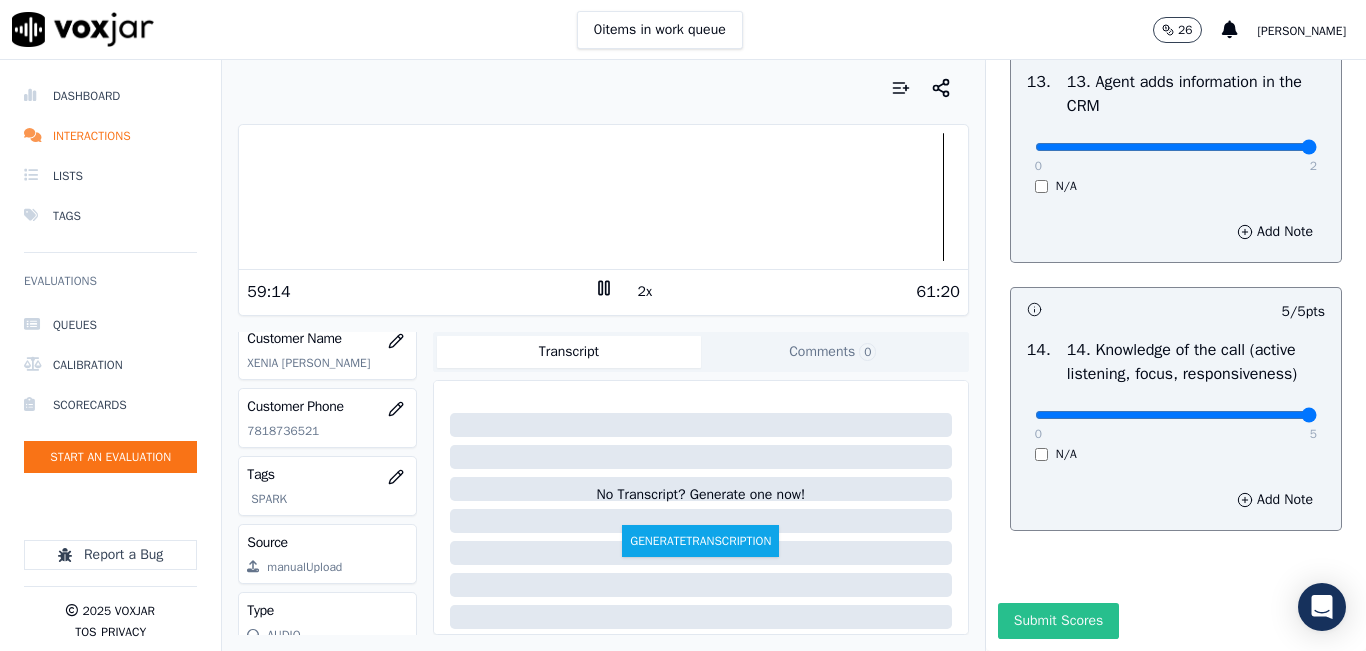 click on "Submit Scores" at bounding box center (1058, 621) 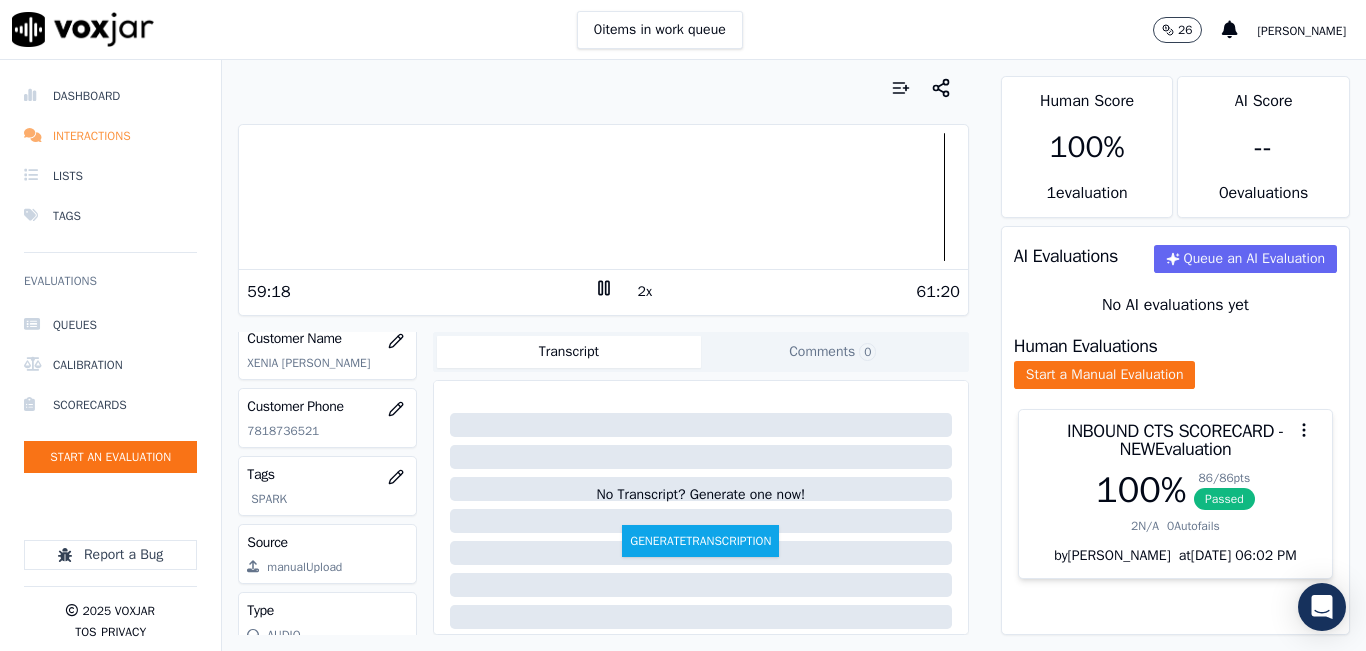 click on "Interactions" at bounding box center [110, 136] 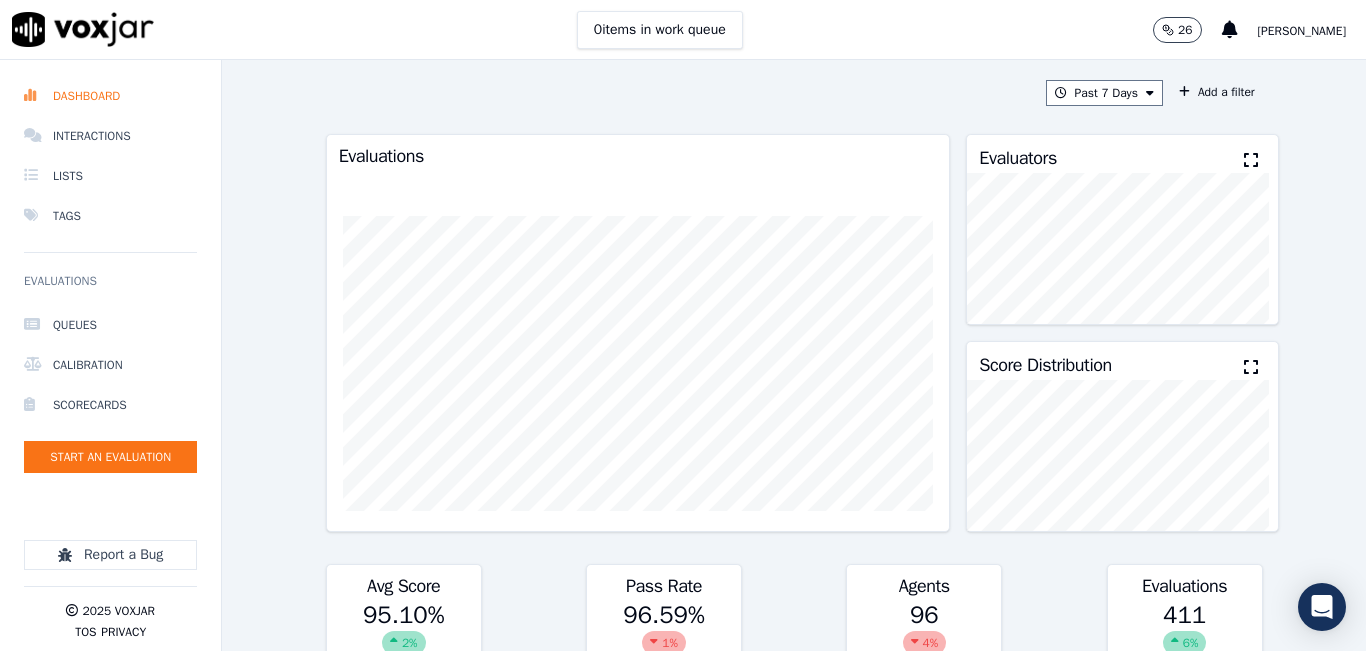 scroll, scrollTop: 0, scrollLeft: 0, axis: both 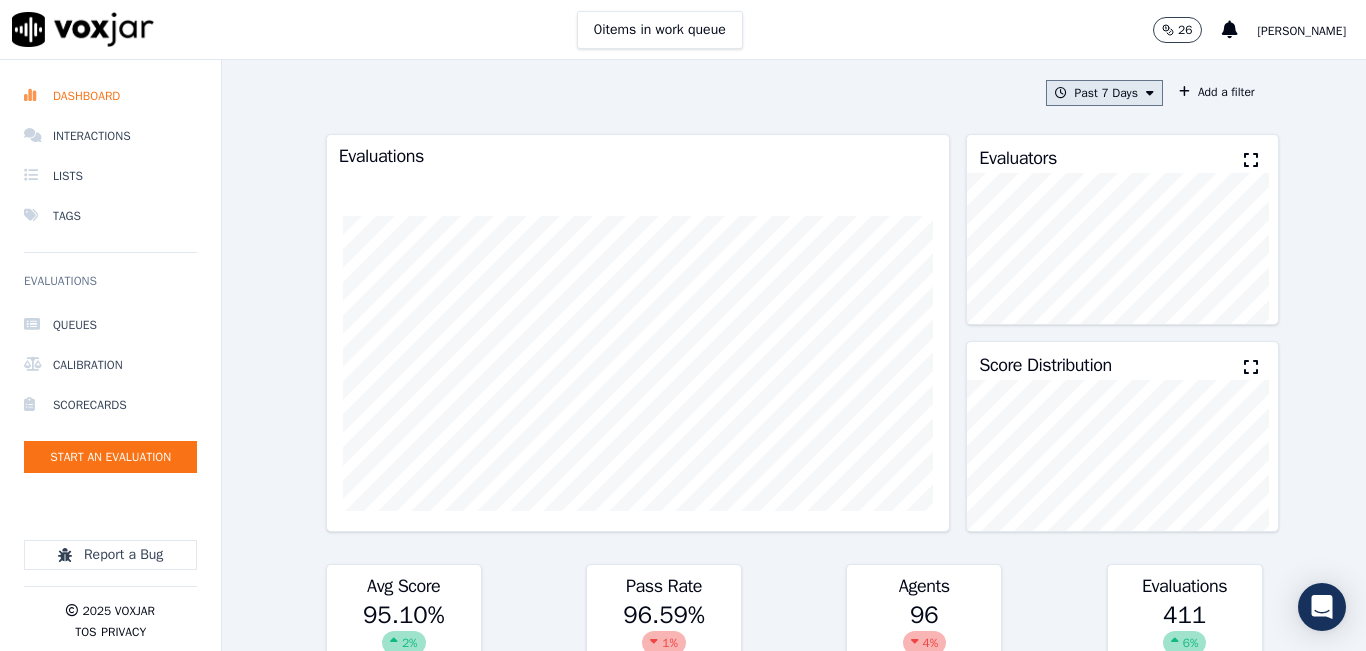 click on "Past 7 Days" at bounding box center (1104, 93) 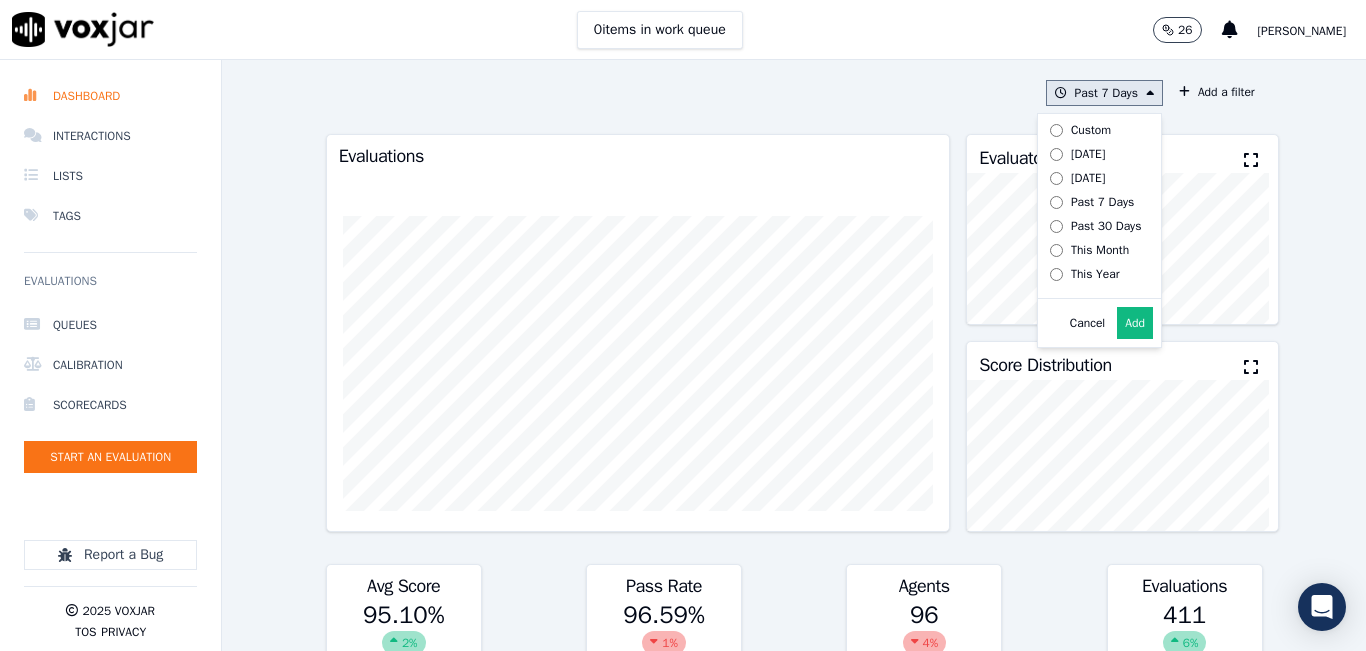 click on "[DATE]" at bounding box center (1088, 154) 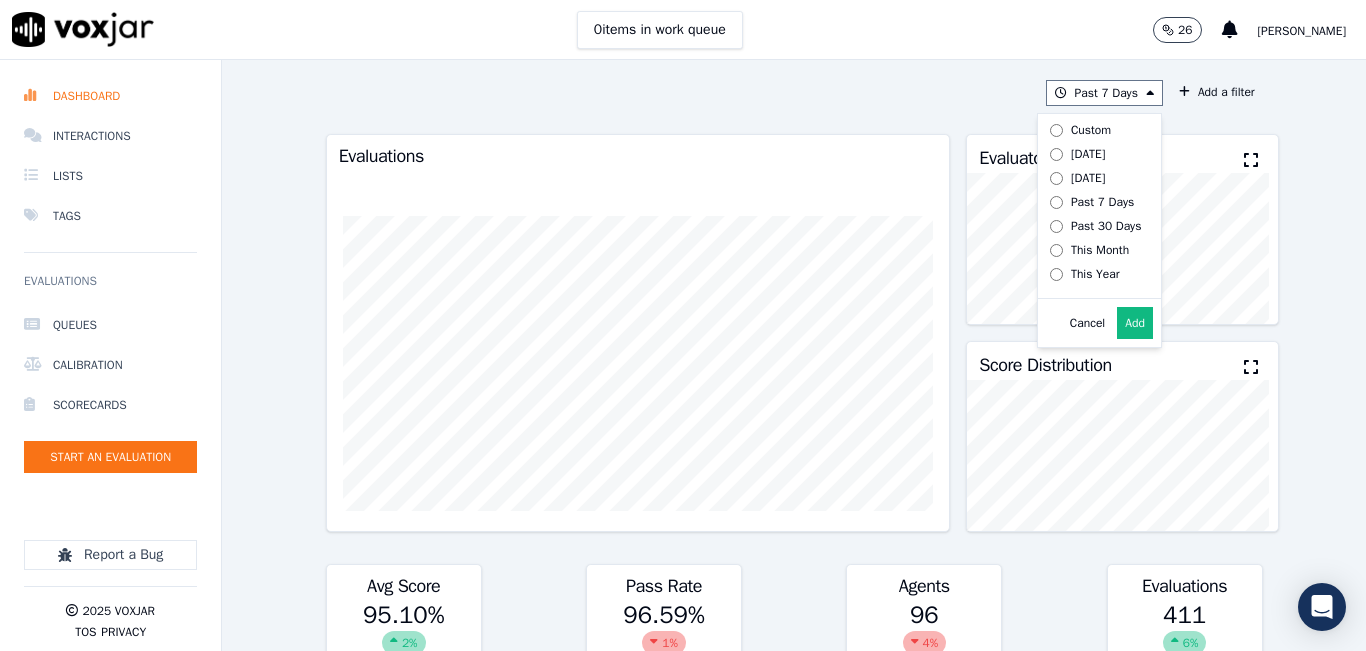 click on "Add" at bounding box center (1135, 323) 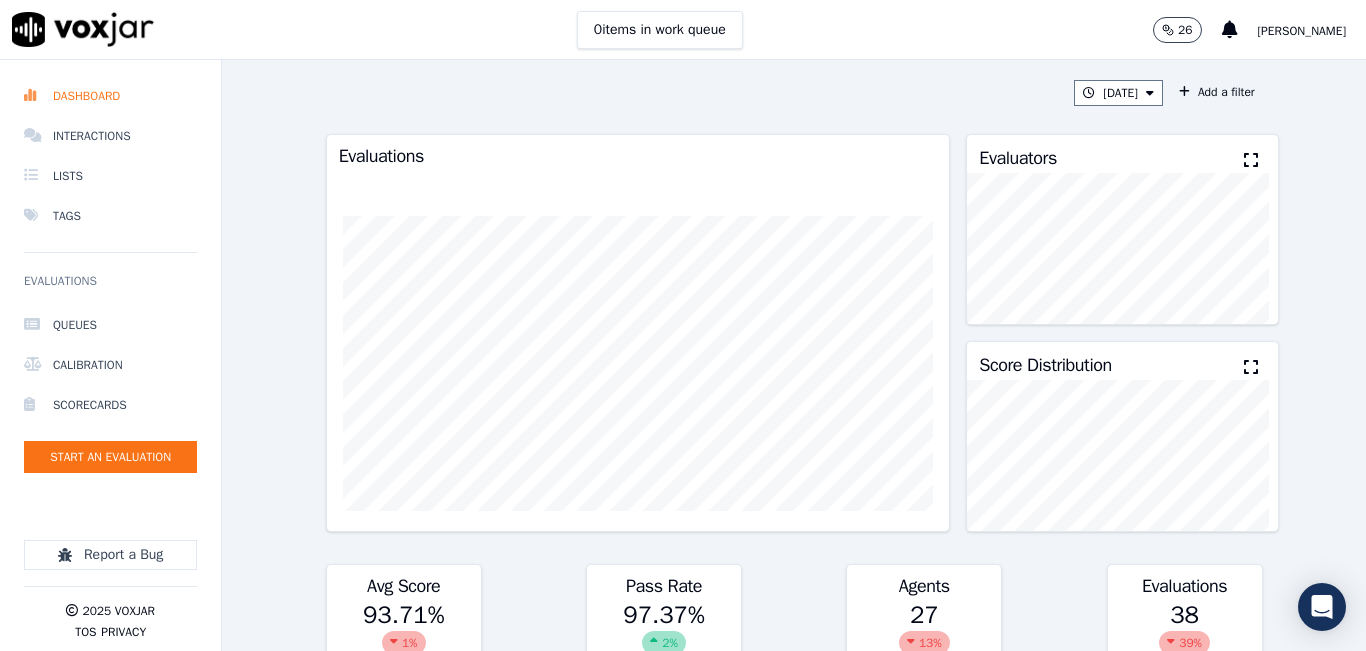 click at bounding box center (1251, 160) 